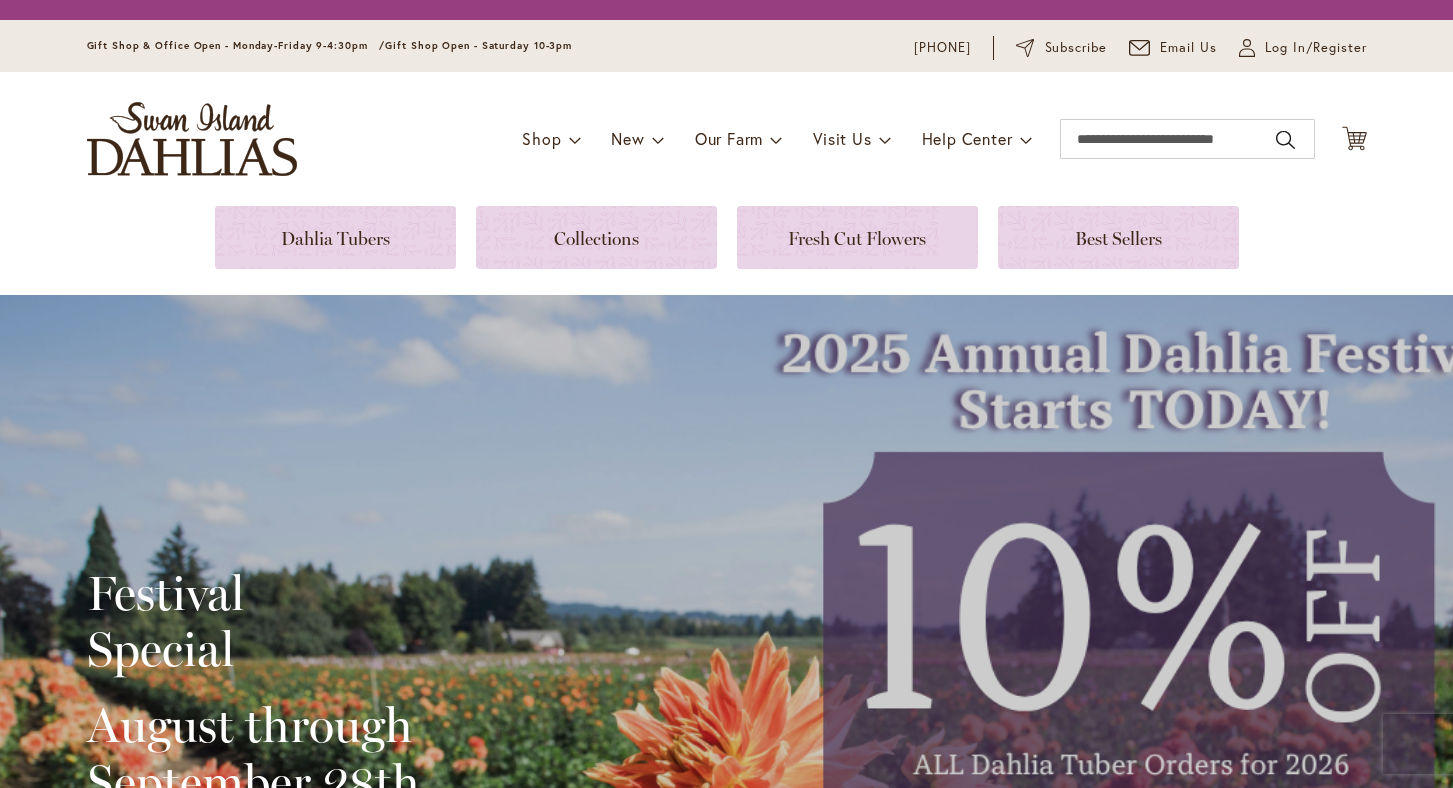 scroll, scrollTop: 0, scrollLeft: 0, axis: both 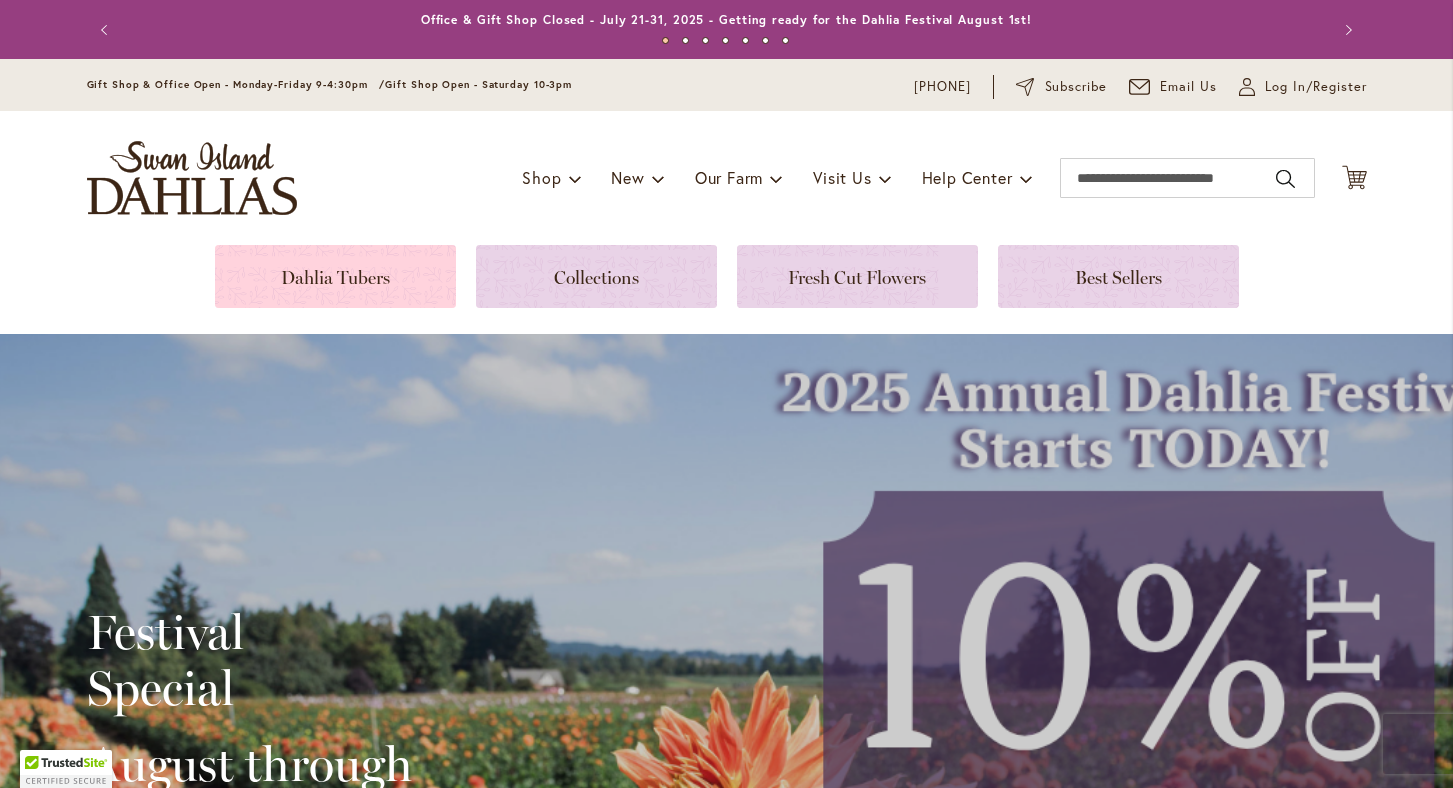 click at bounding box center [335, 276] 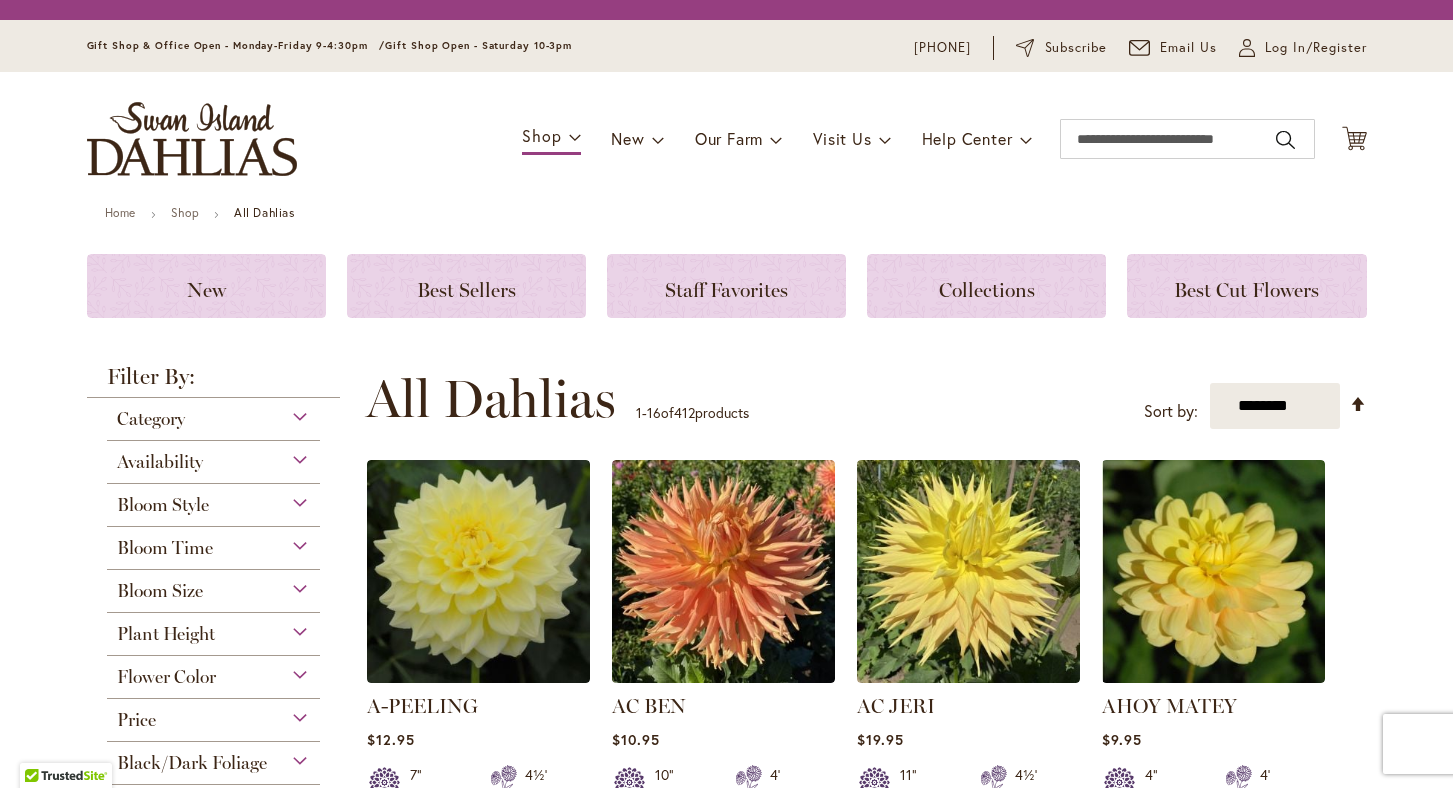 scroll, scrollTop: 0, scrollLeft: 0, axis: both 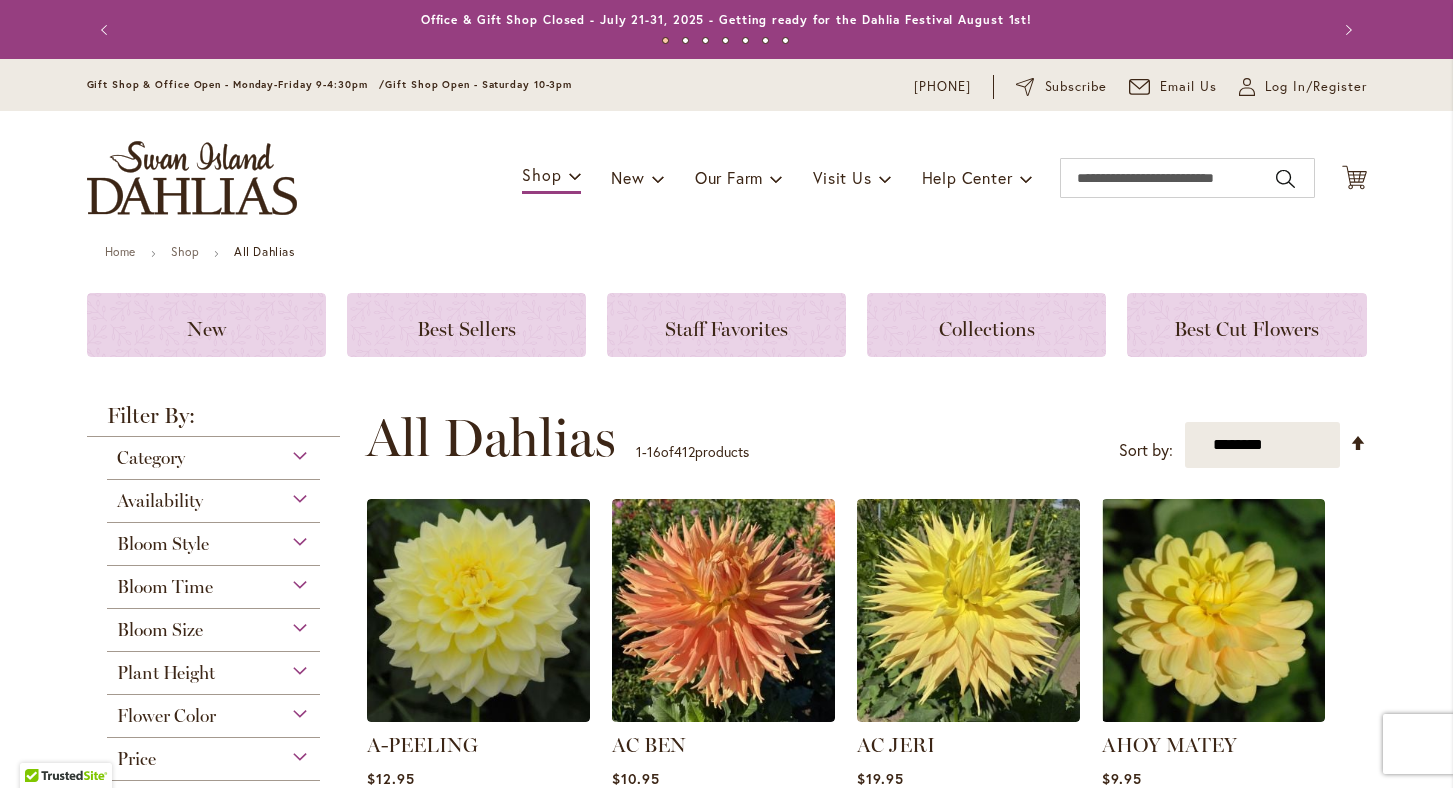 click on "Availability" at bounding box center [214, 496] 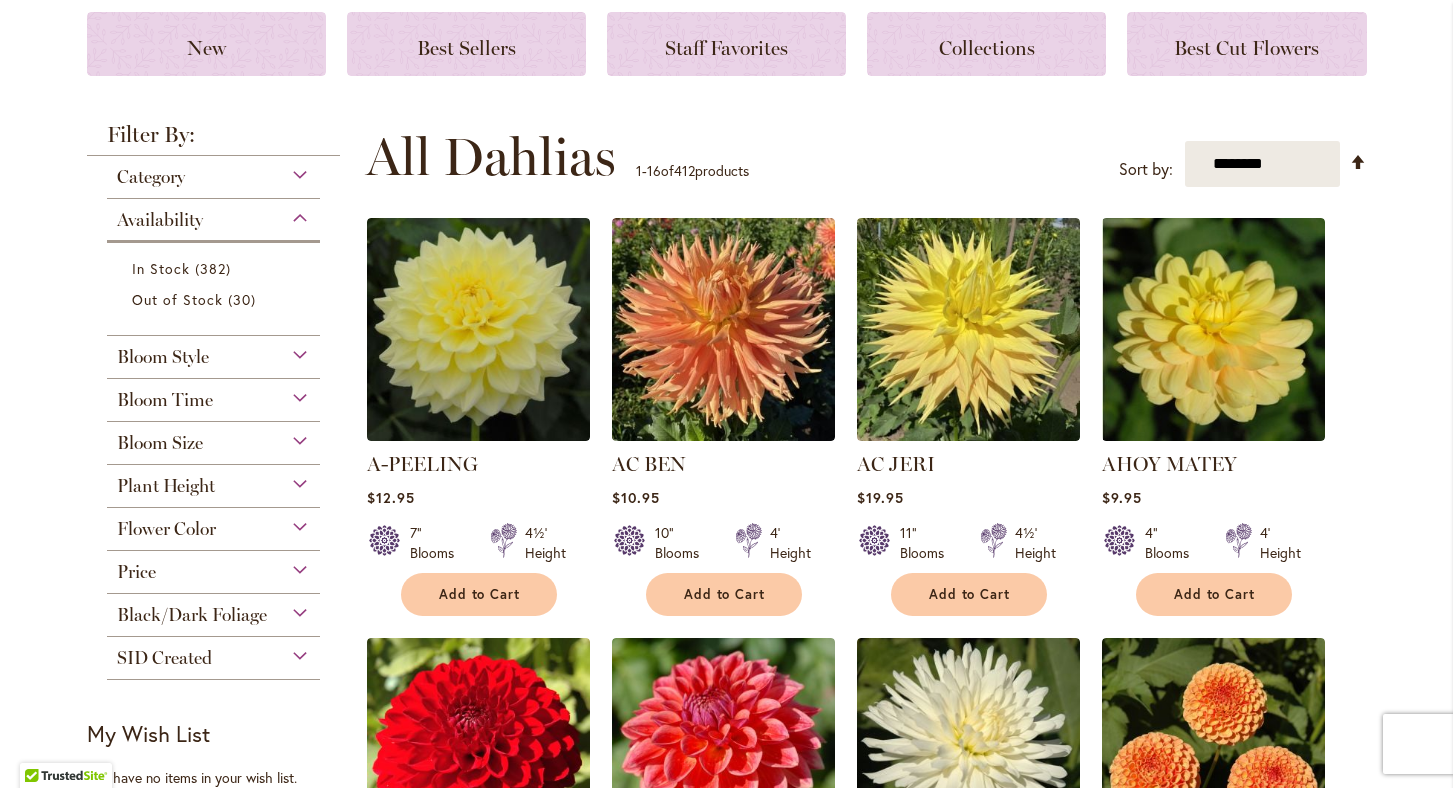 scroll, scrollTop: 297, scrollLeft: 0, axis: vertical 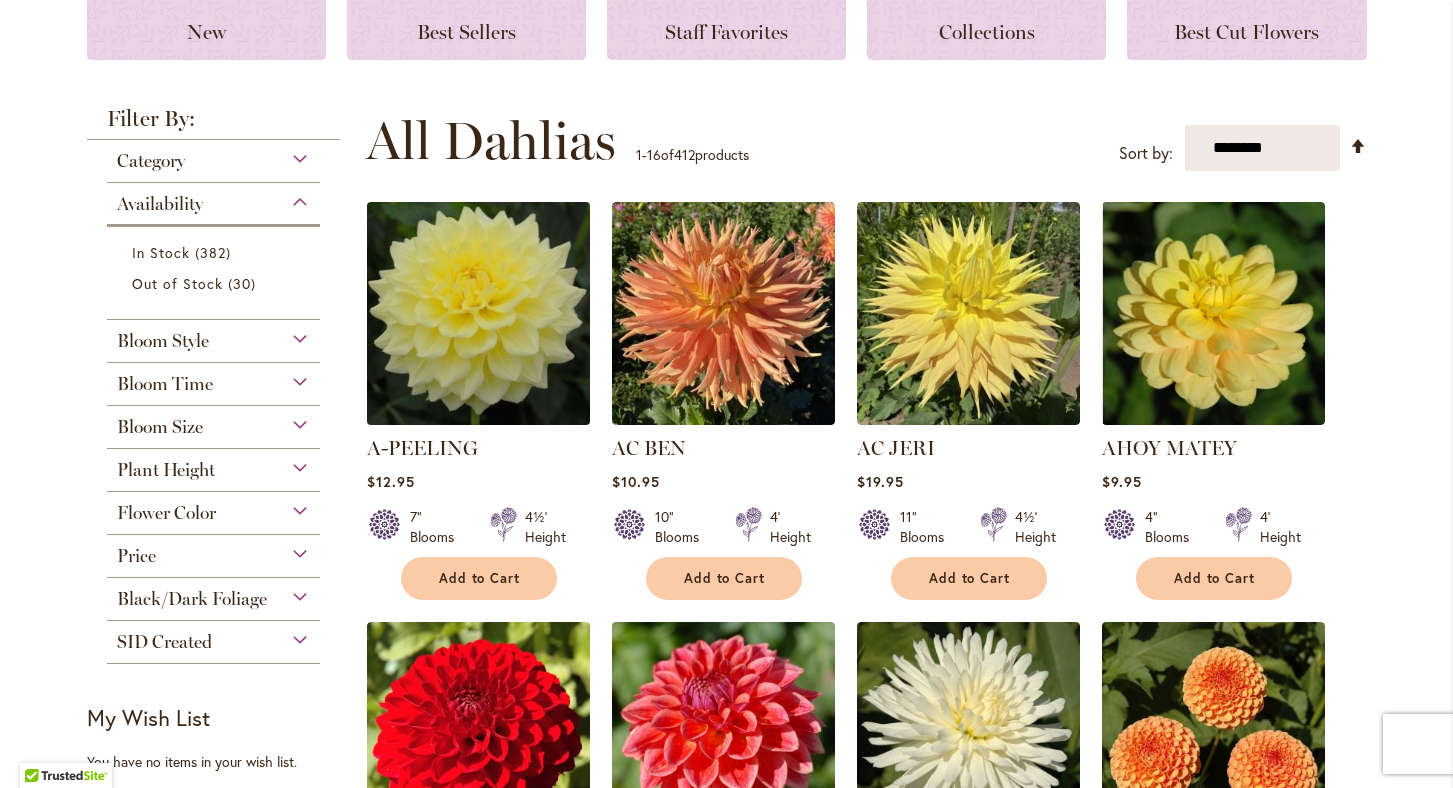 click at bounding box center [478, 314] 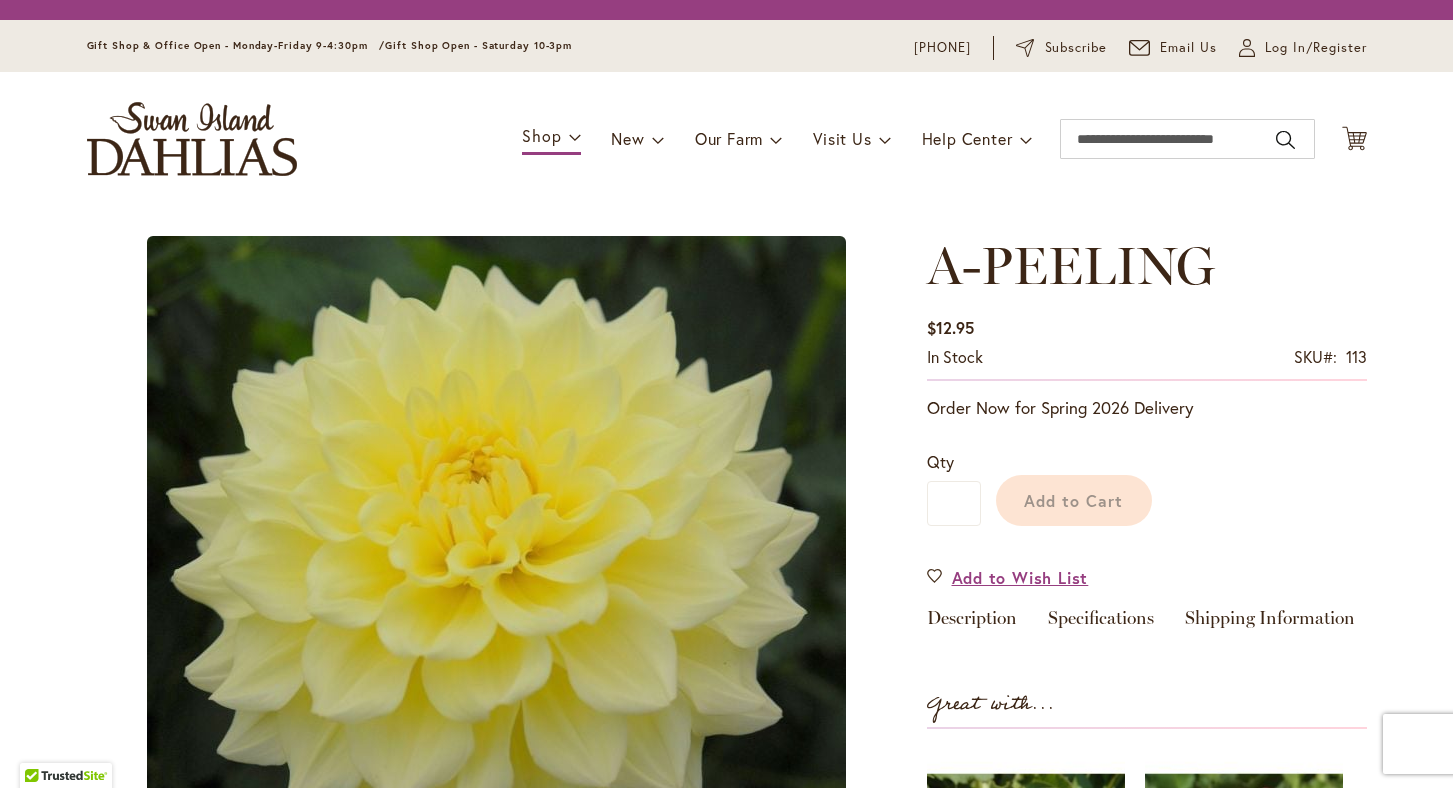 scroll, scrollTop: 0, scrollLeft: 0, axis: both 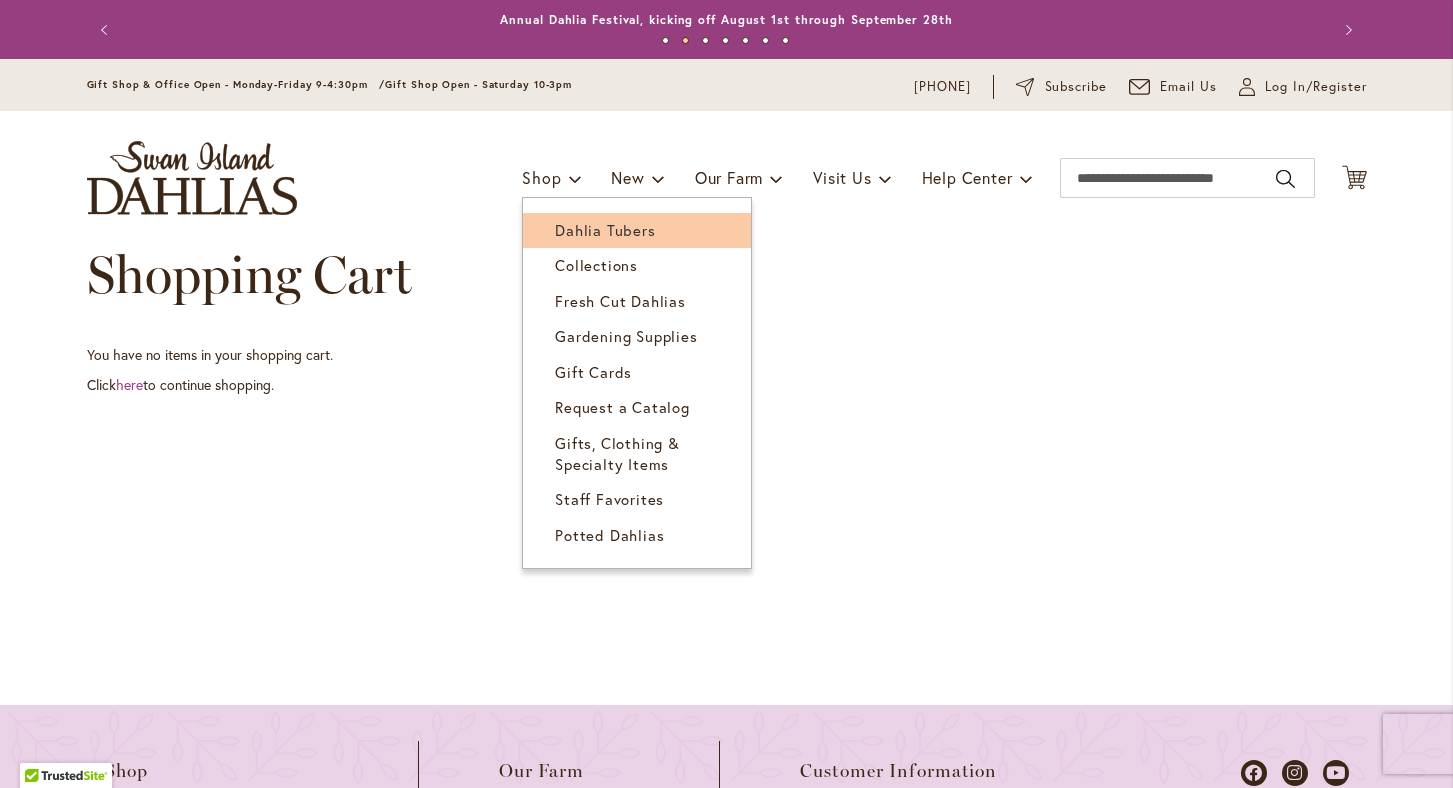 click on "Dahlia Tubers" at bounding box center (605, 230) 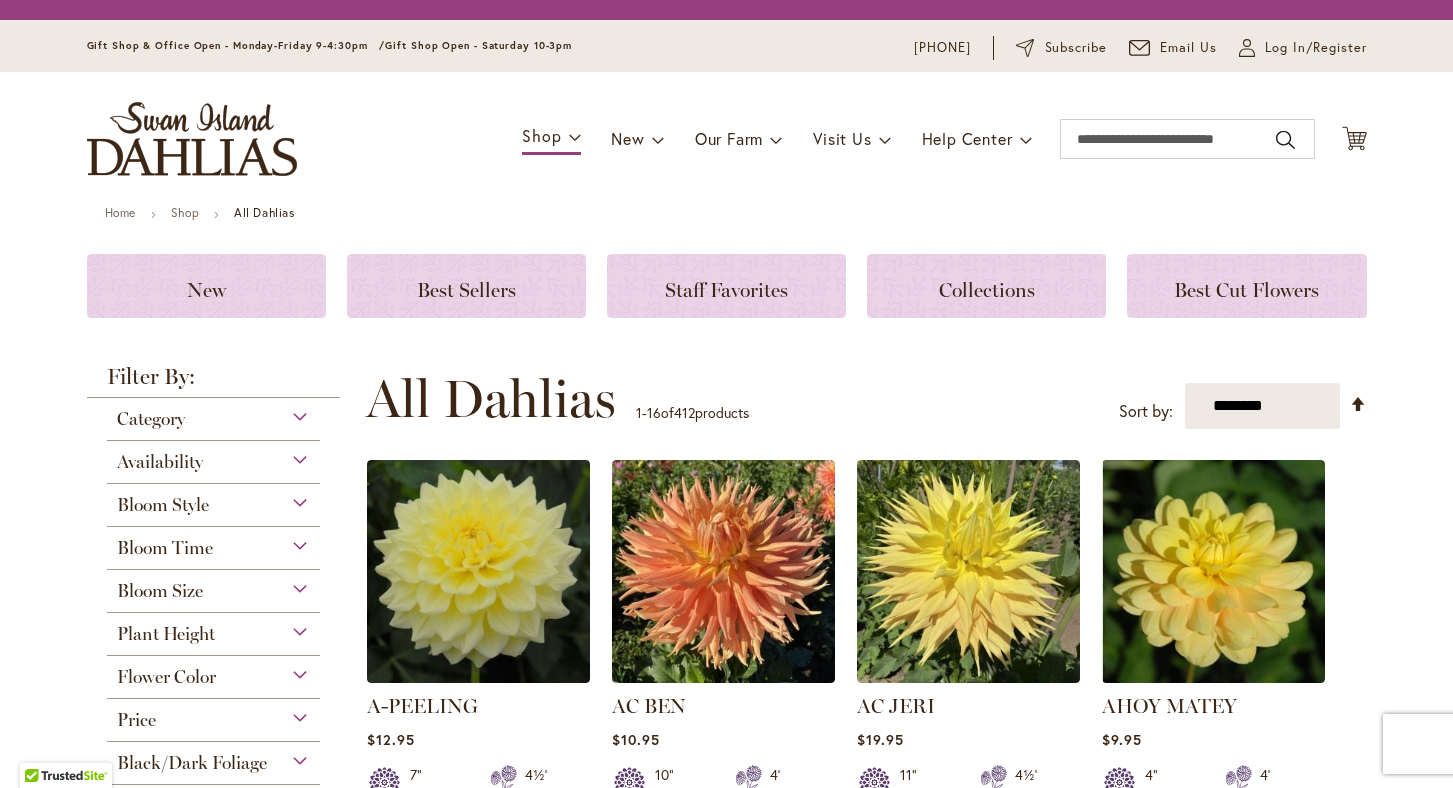 scroll, scrollTop: 0, scrollLeft: 0, axis: both 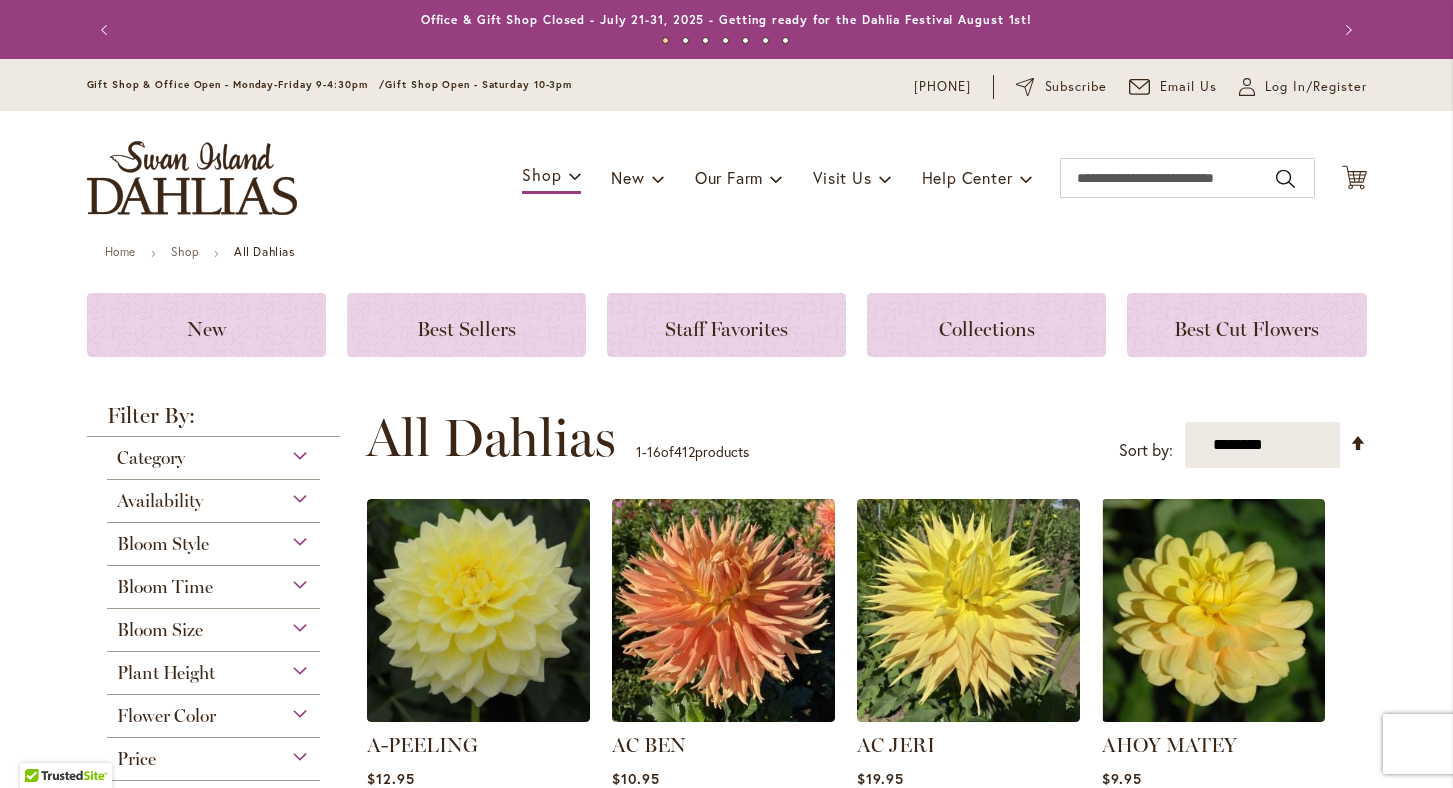 click on "Availability" at bounding box center (214, 496) 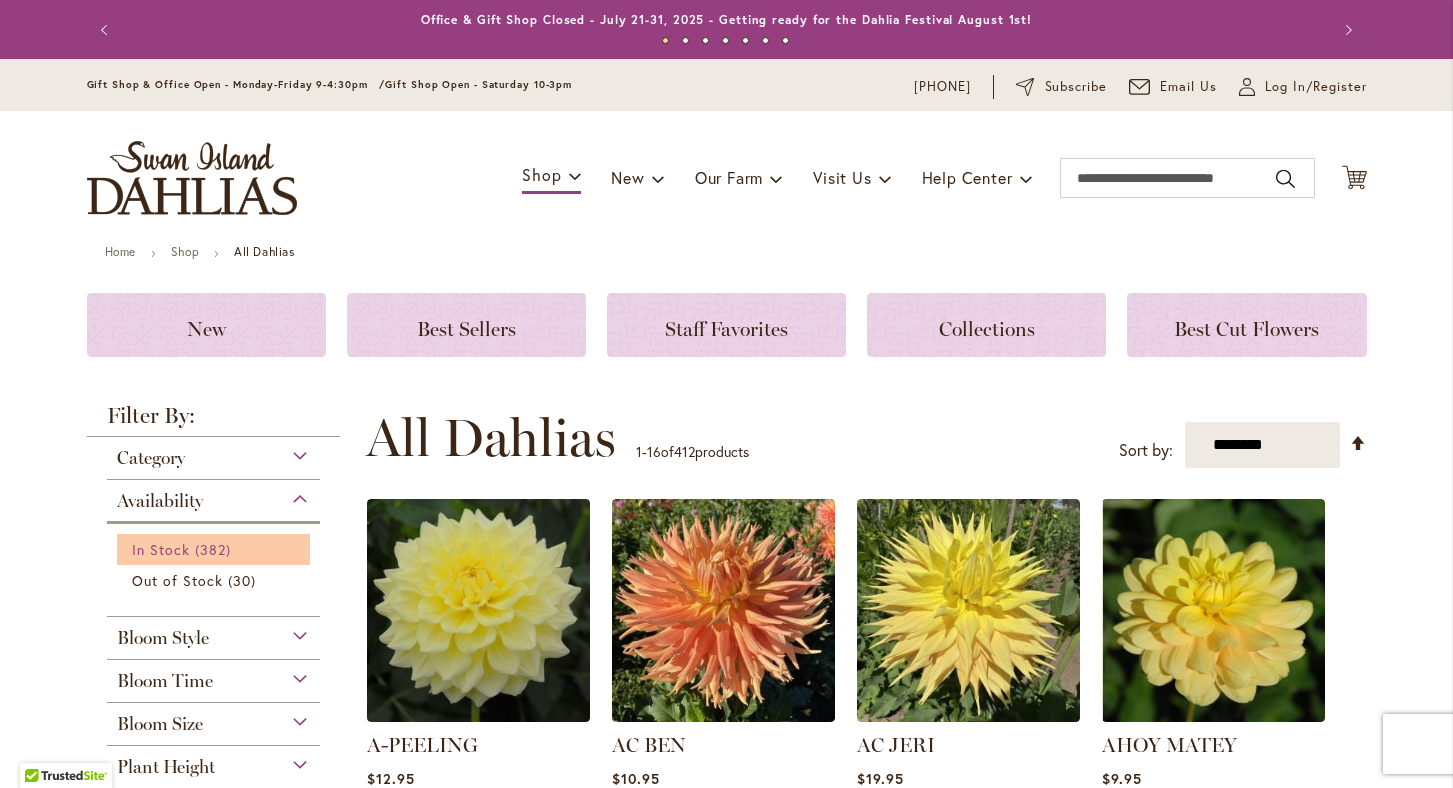 click on "382
items" at bounding box center [215, 549] 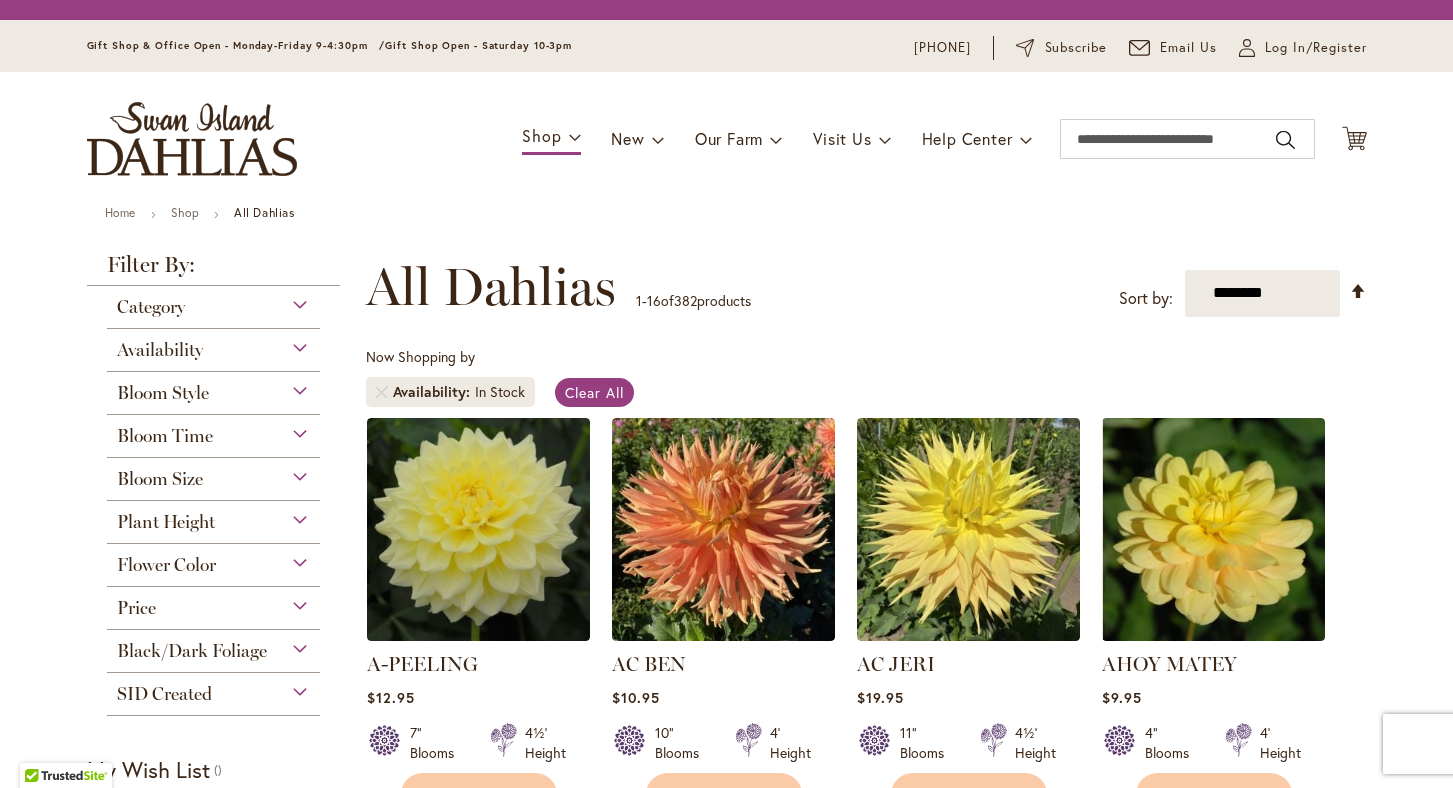 scroll, scrollTop: 0, scrollLeft: 0, axis: both 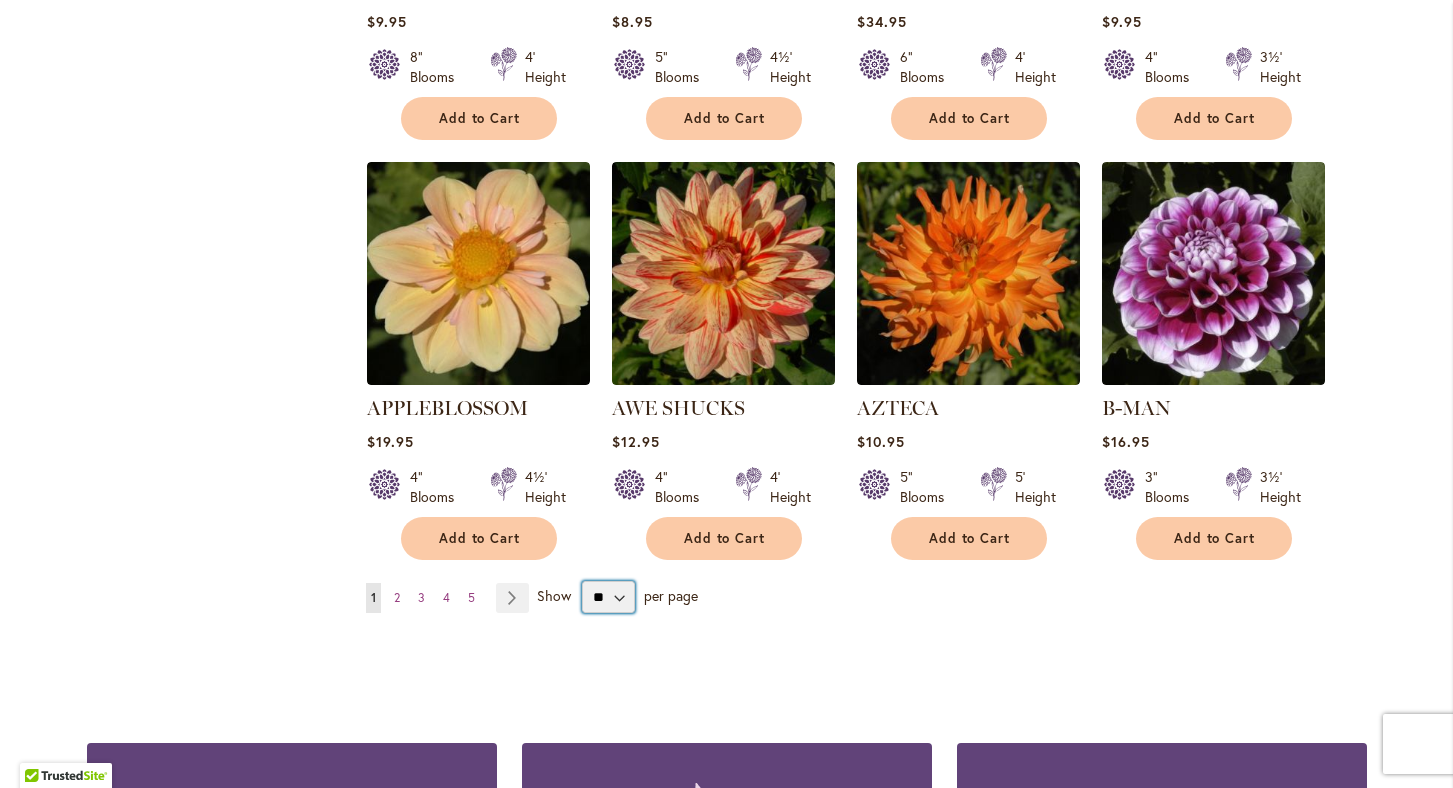 select on "**" 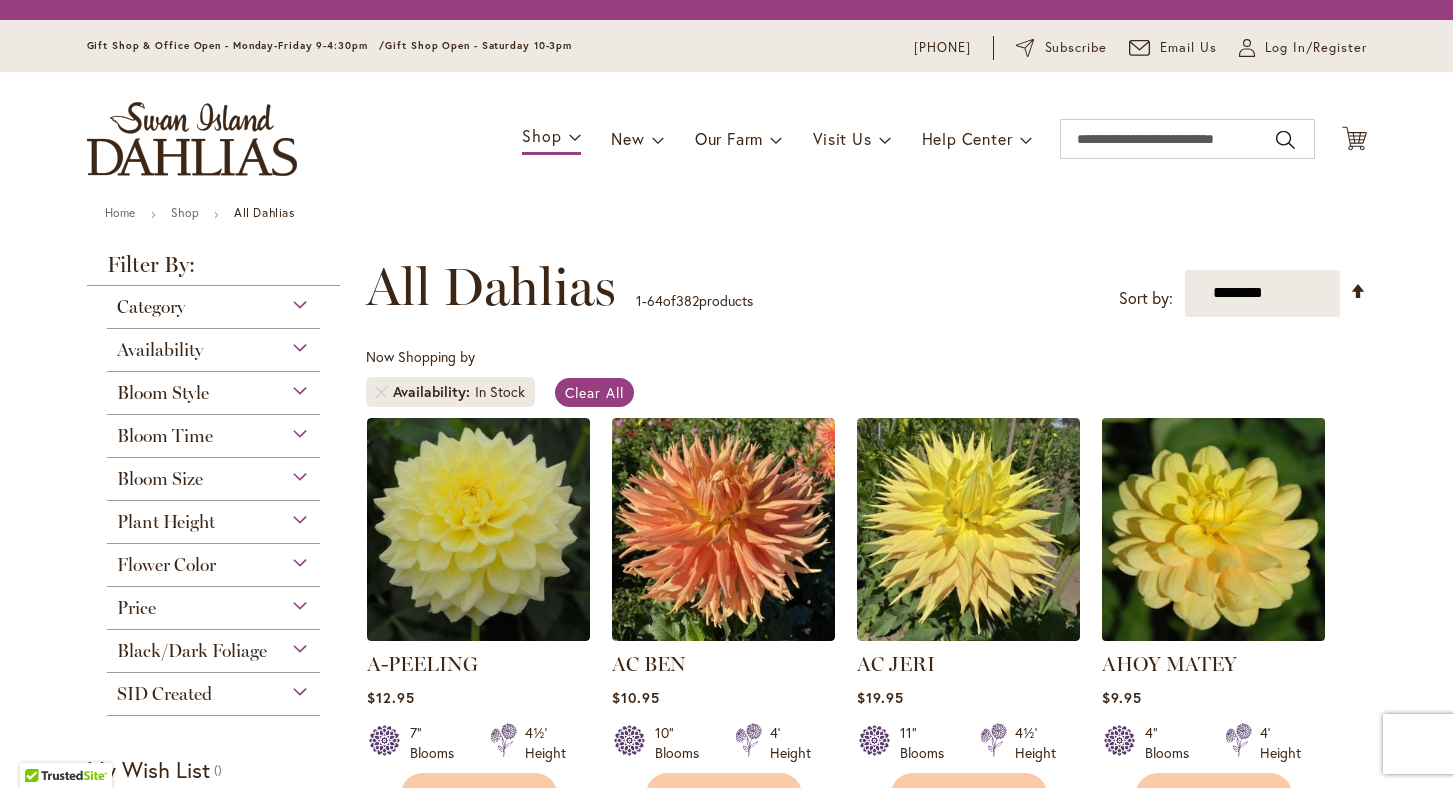 scroll, scrollTop: 0, scrollLeft: 0, axis: both 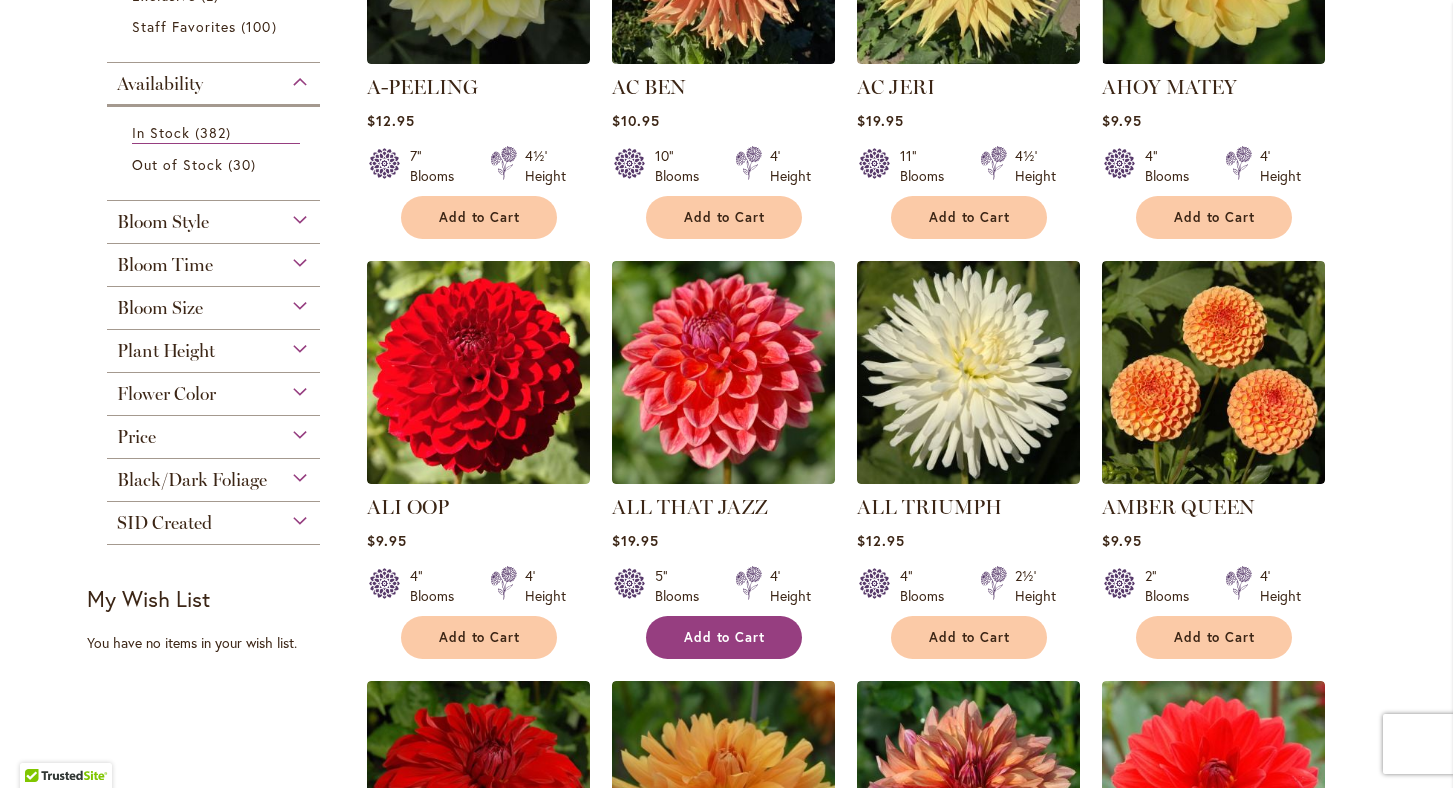 click on "Add to Cart" at bounding box center [725, 637] 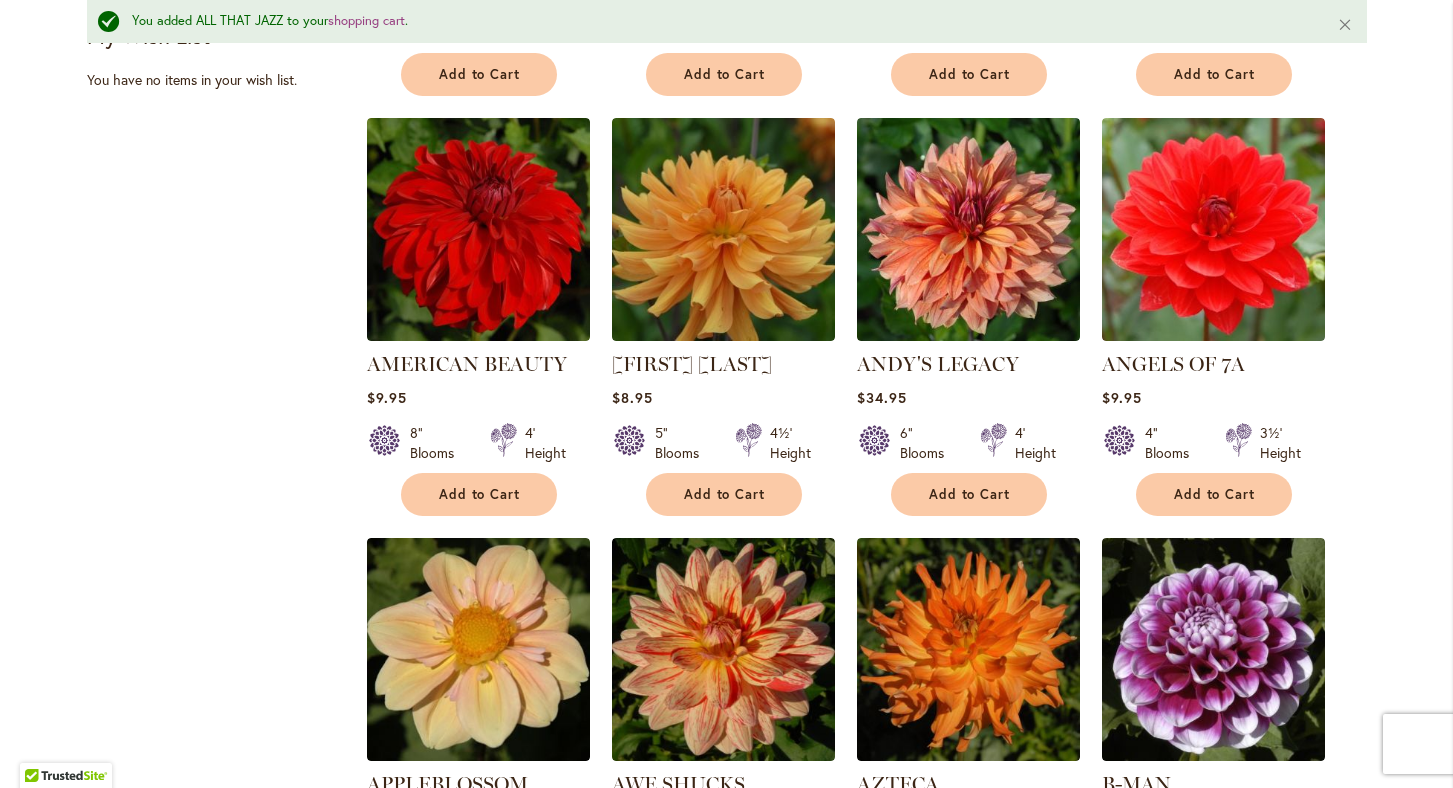 scroll, scrollTop: 1275, scrollLeft: 0, axis: vertical 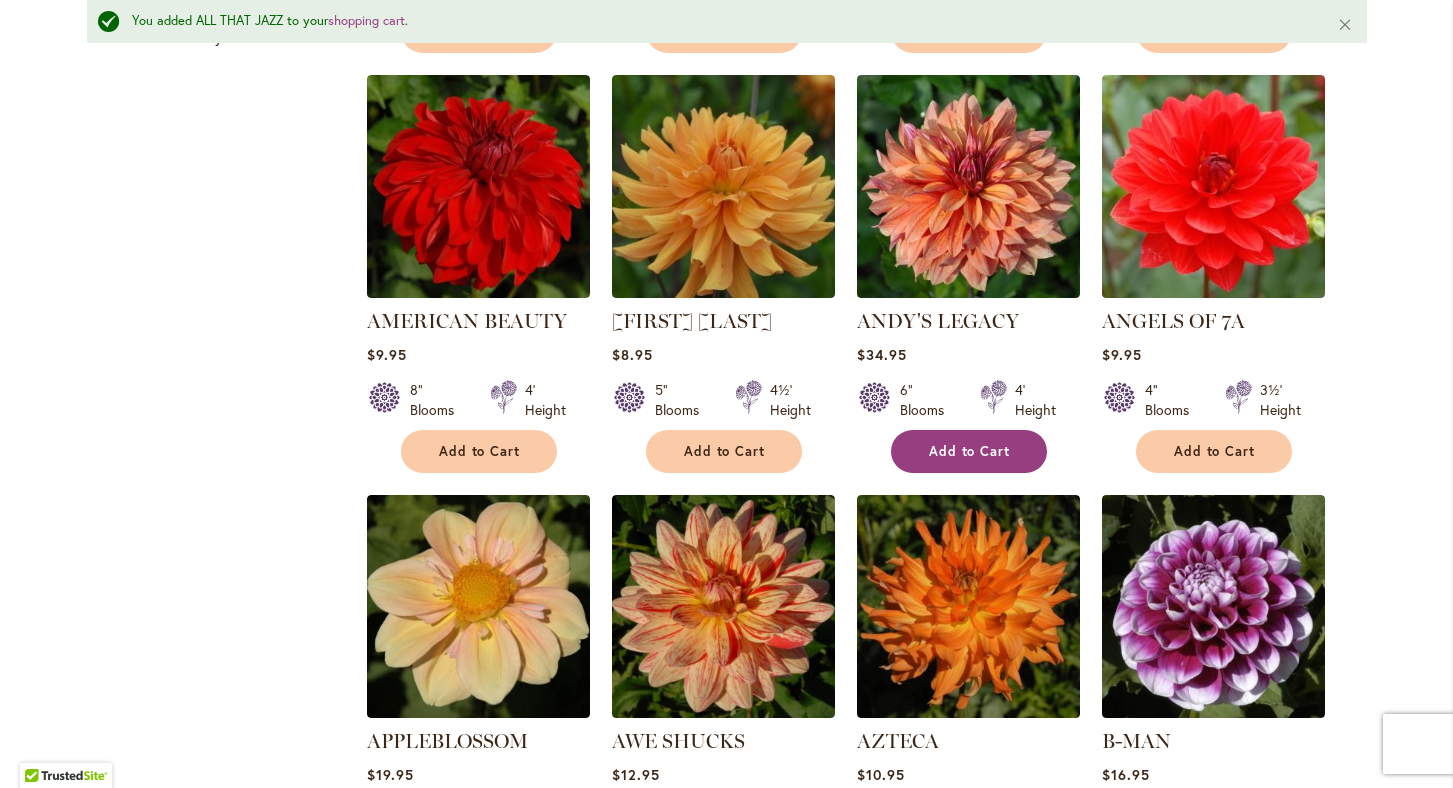 click on "Add to Cart" at bounding box center (969, 451) 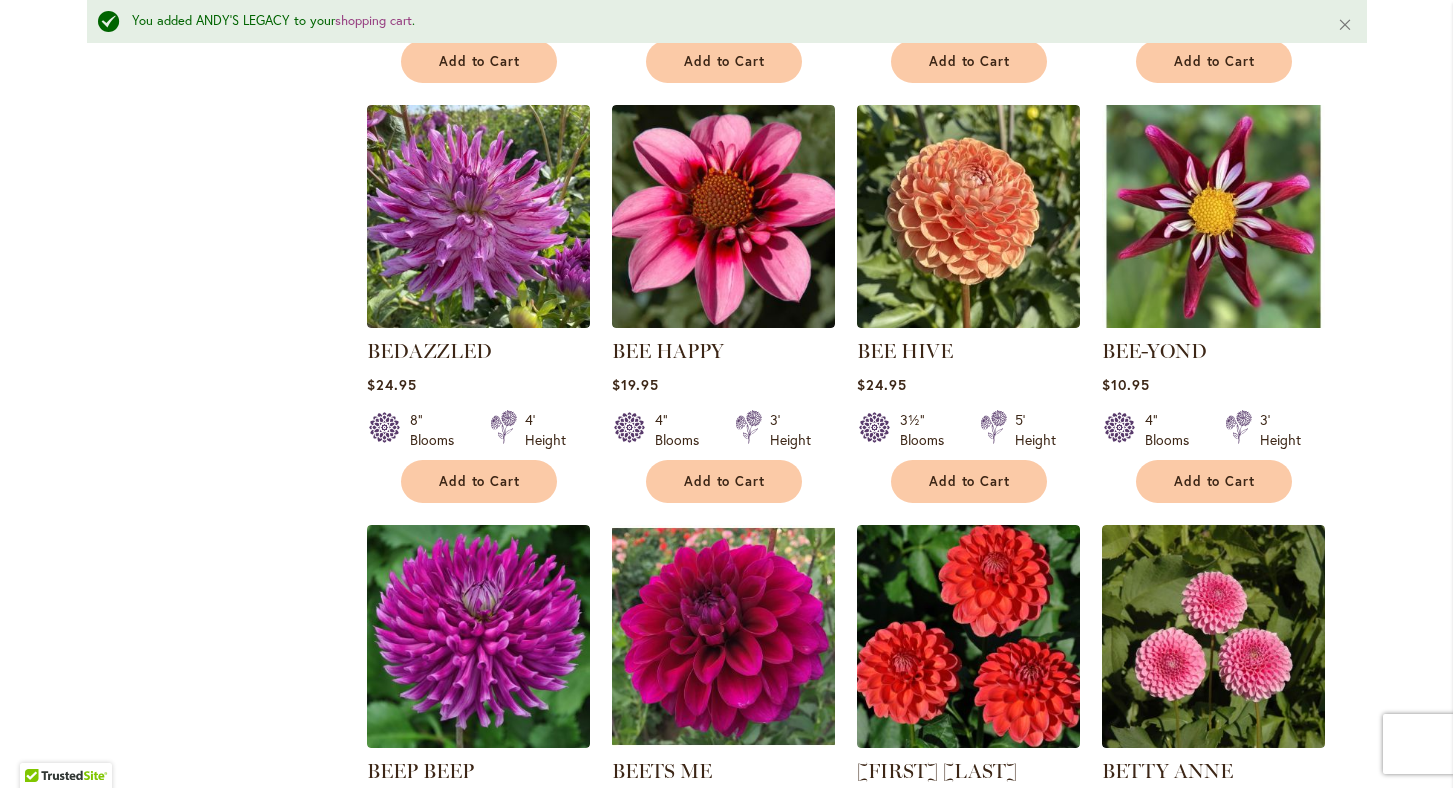 scroll, scrollTop: 2921, scrollLeft: 0, axis: vertical 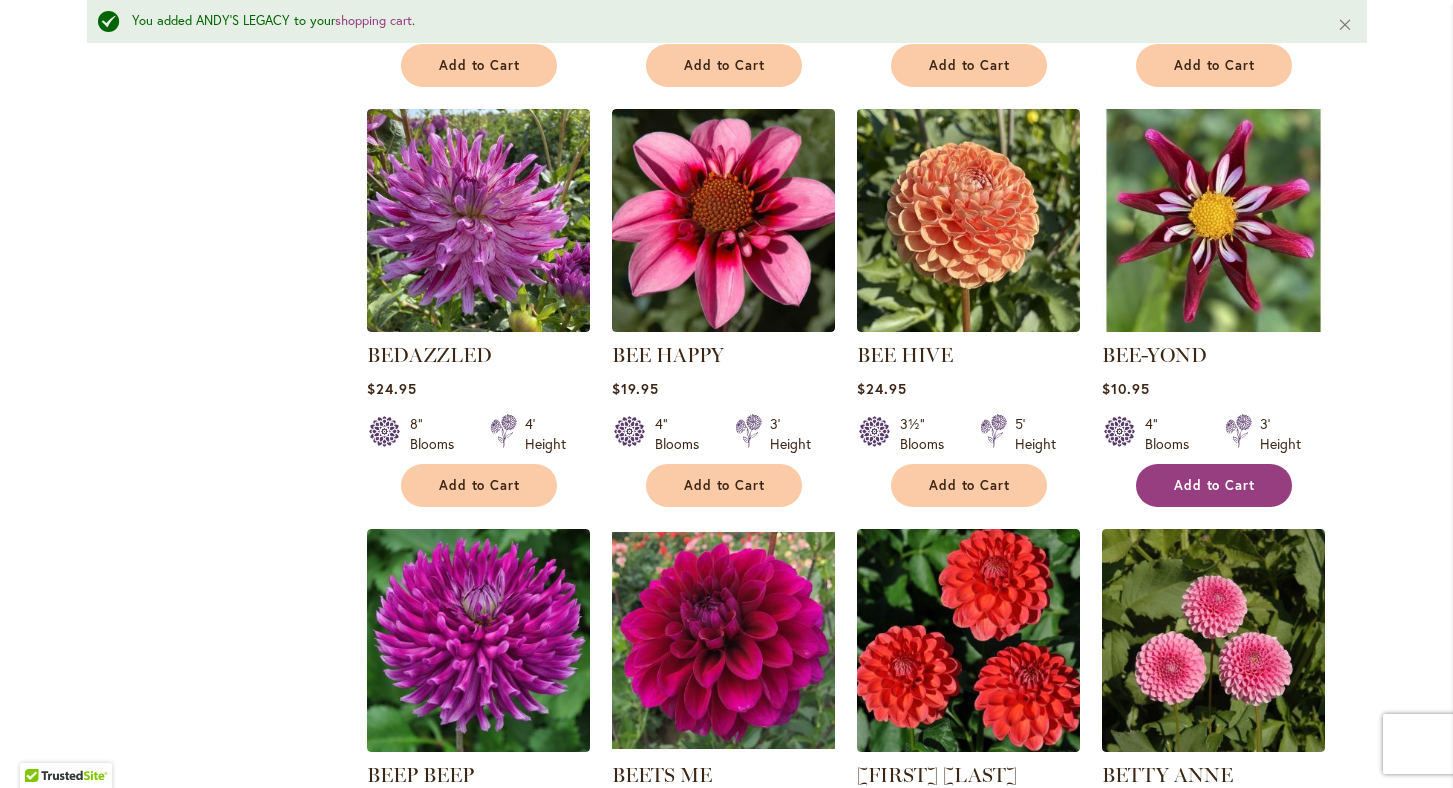 click on "Add to Cart" at bounding box center [1215, 485] 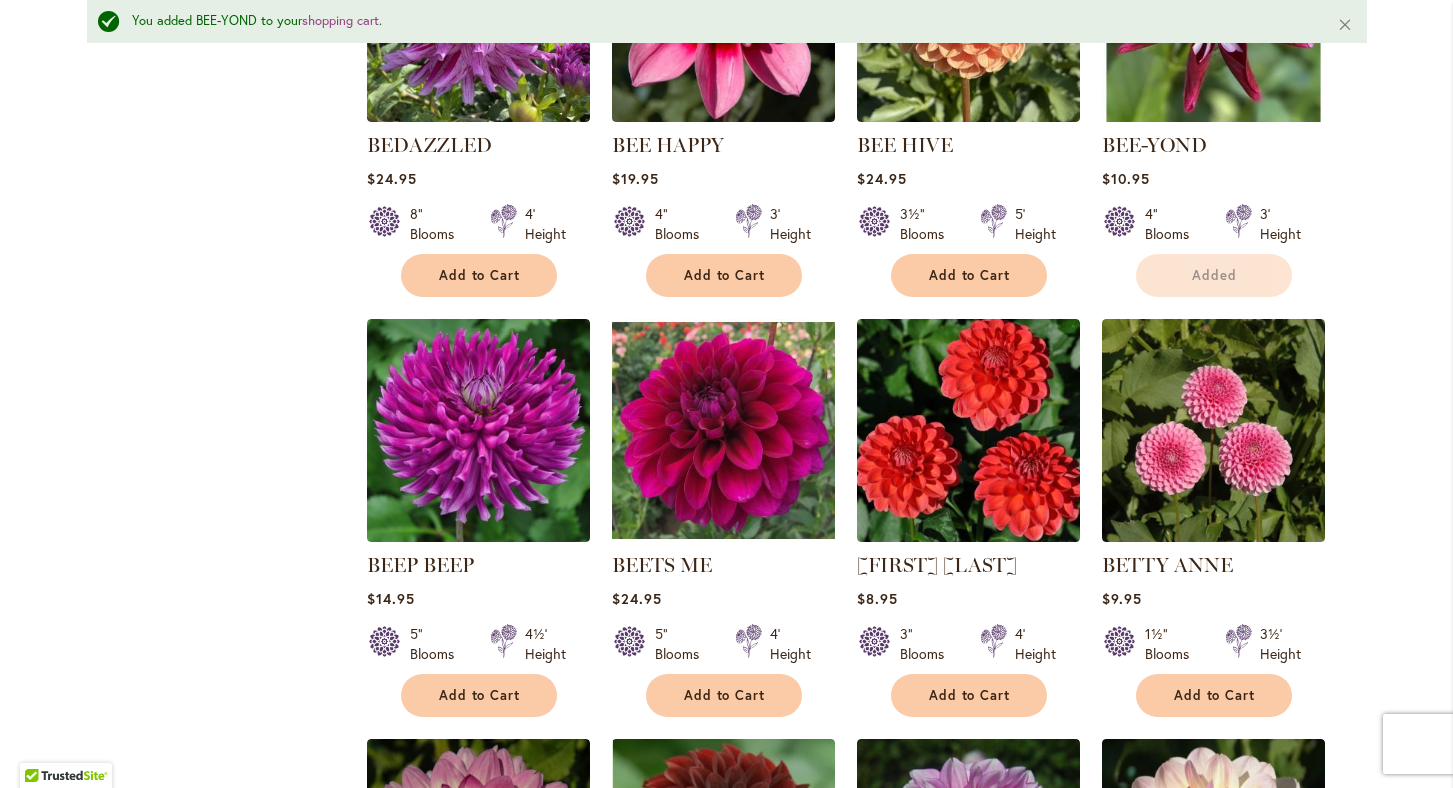 scroll, scrollTop: 3144, scrollLeft: 0, axis: vertical 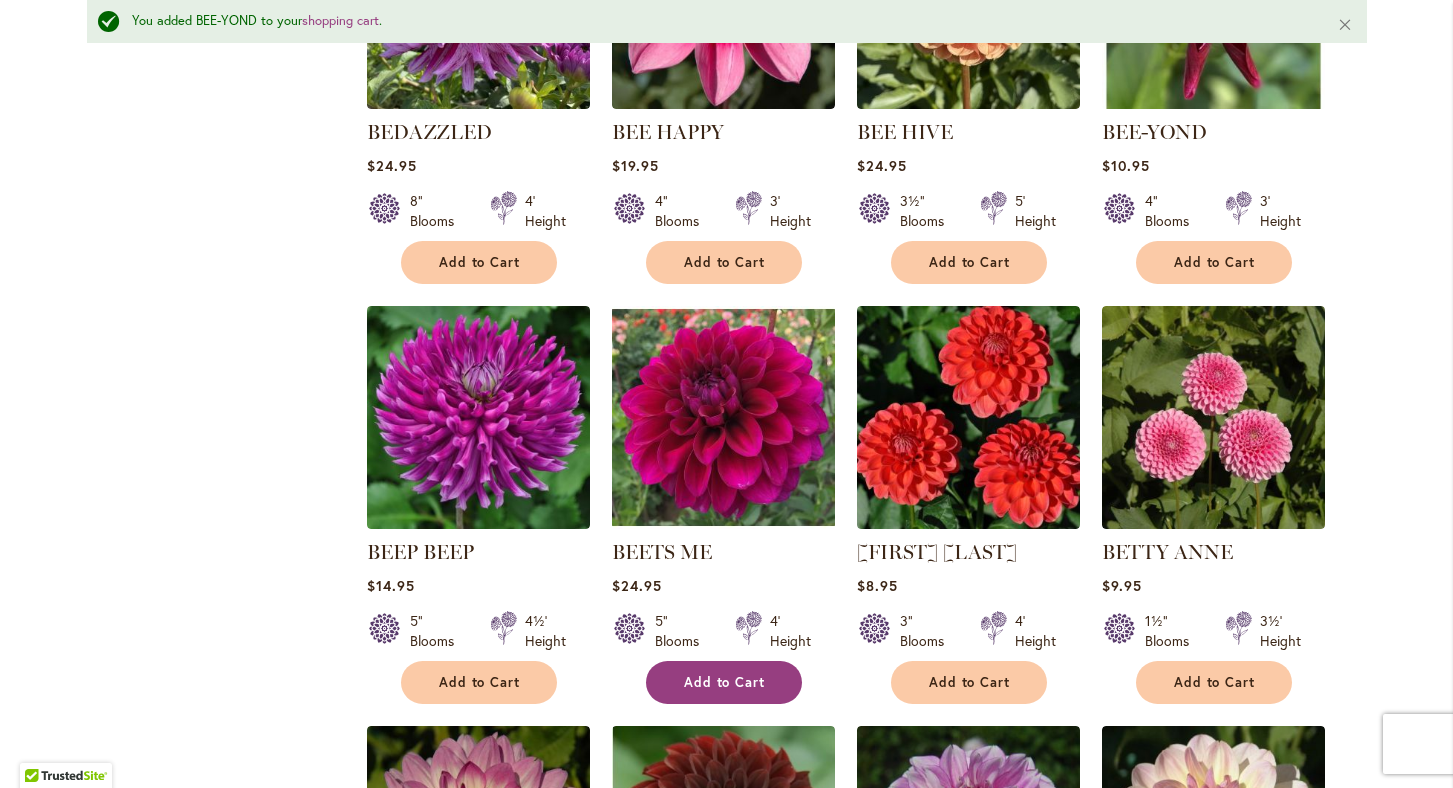 click on "Add to Cart" at bounding box center [725, 682] 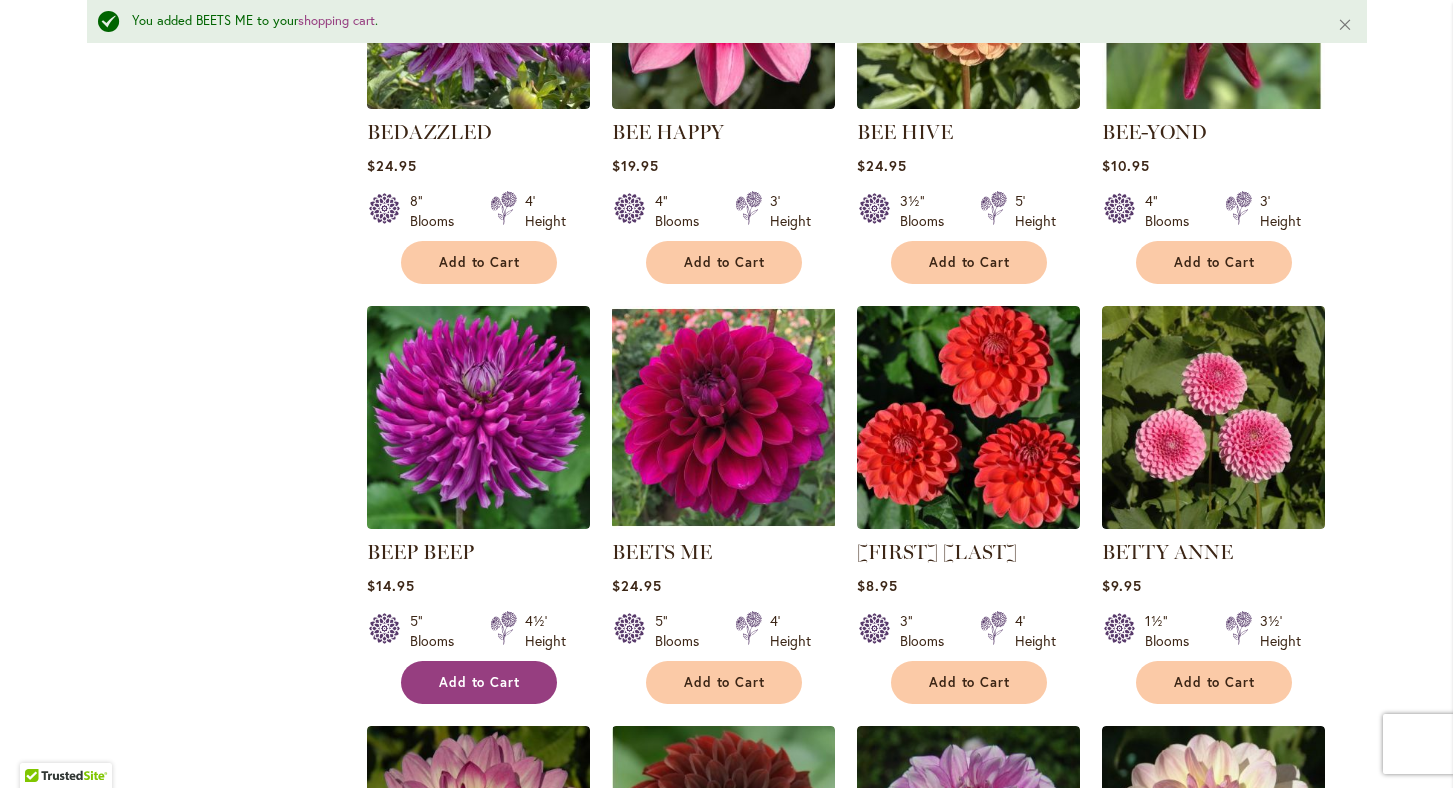 click on "Add to Cart" at bounding box center [480, 682] 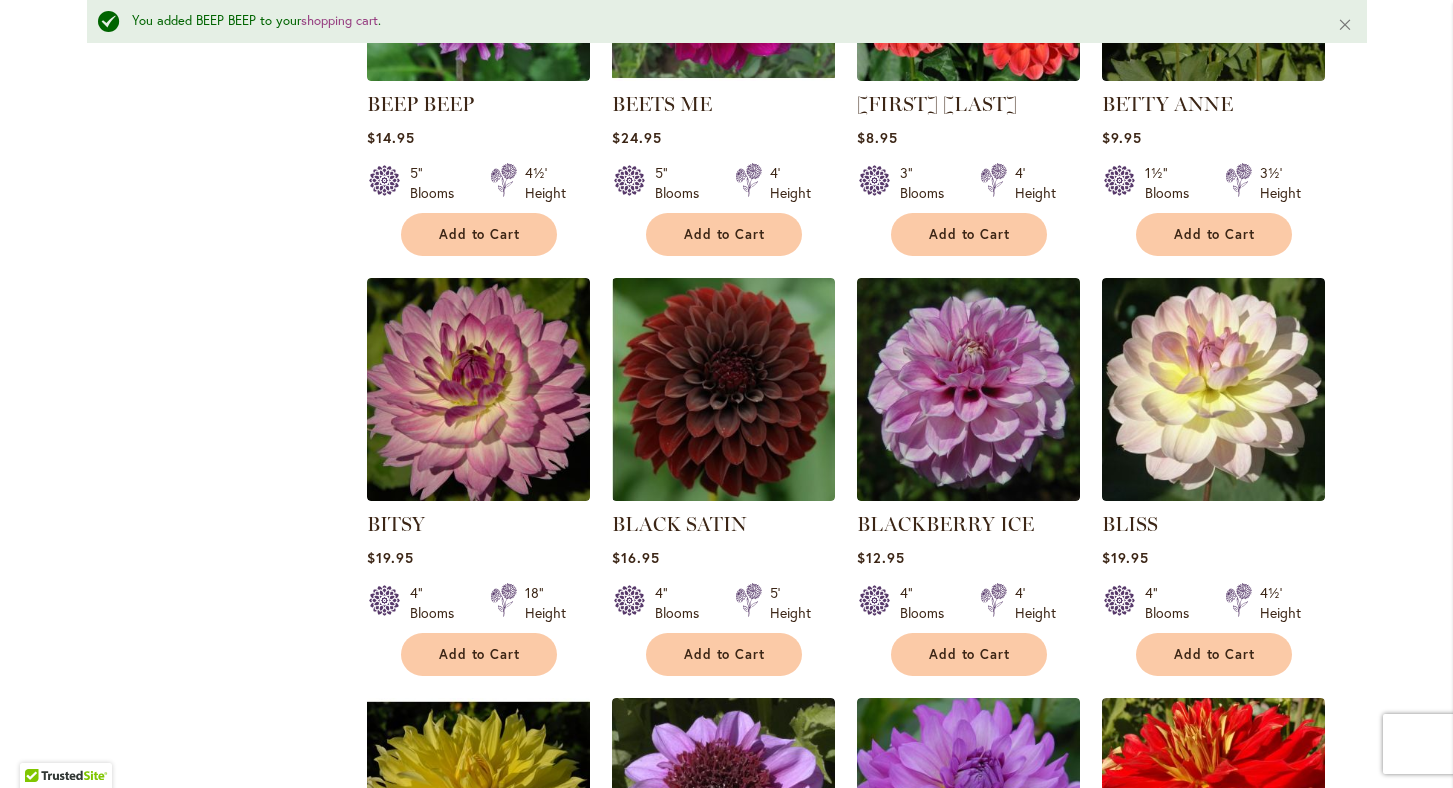scroll, scrollTop: 3605, scrollLeft: 0, axis: vertical 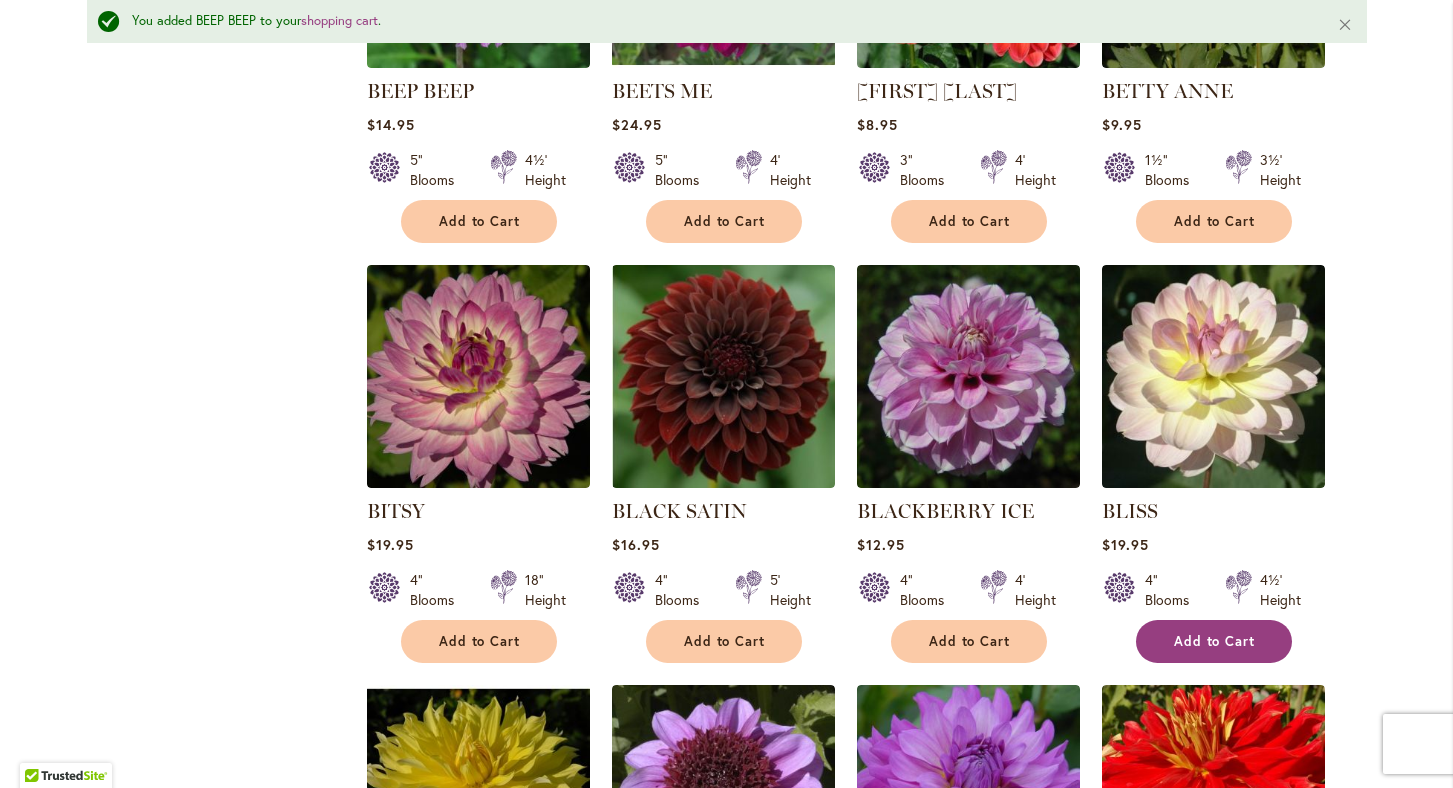 click on "Add to Cart" at bounding box center (1215, 641) 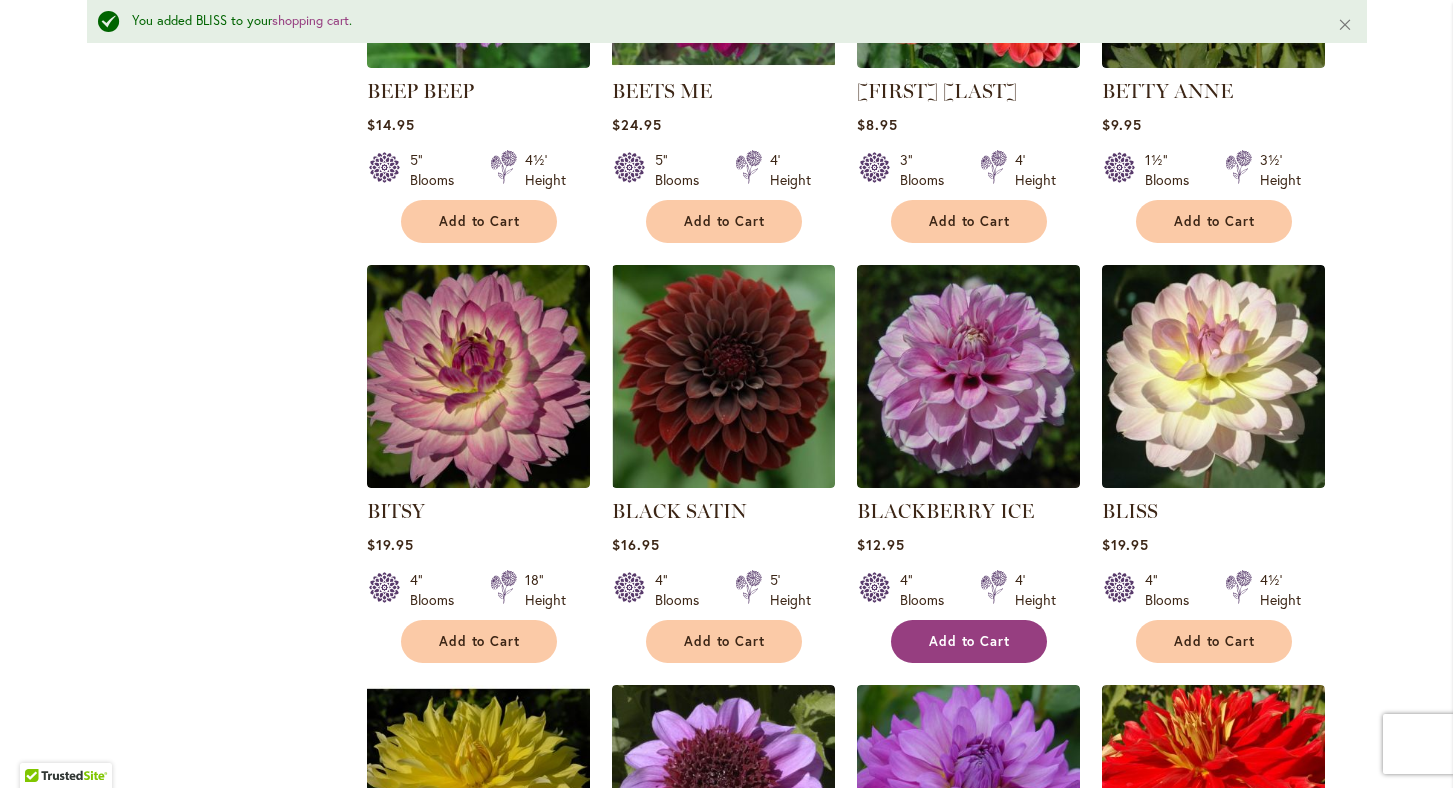 click on "Add to Cart" at bounding box center [970, 641] 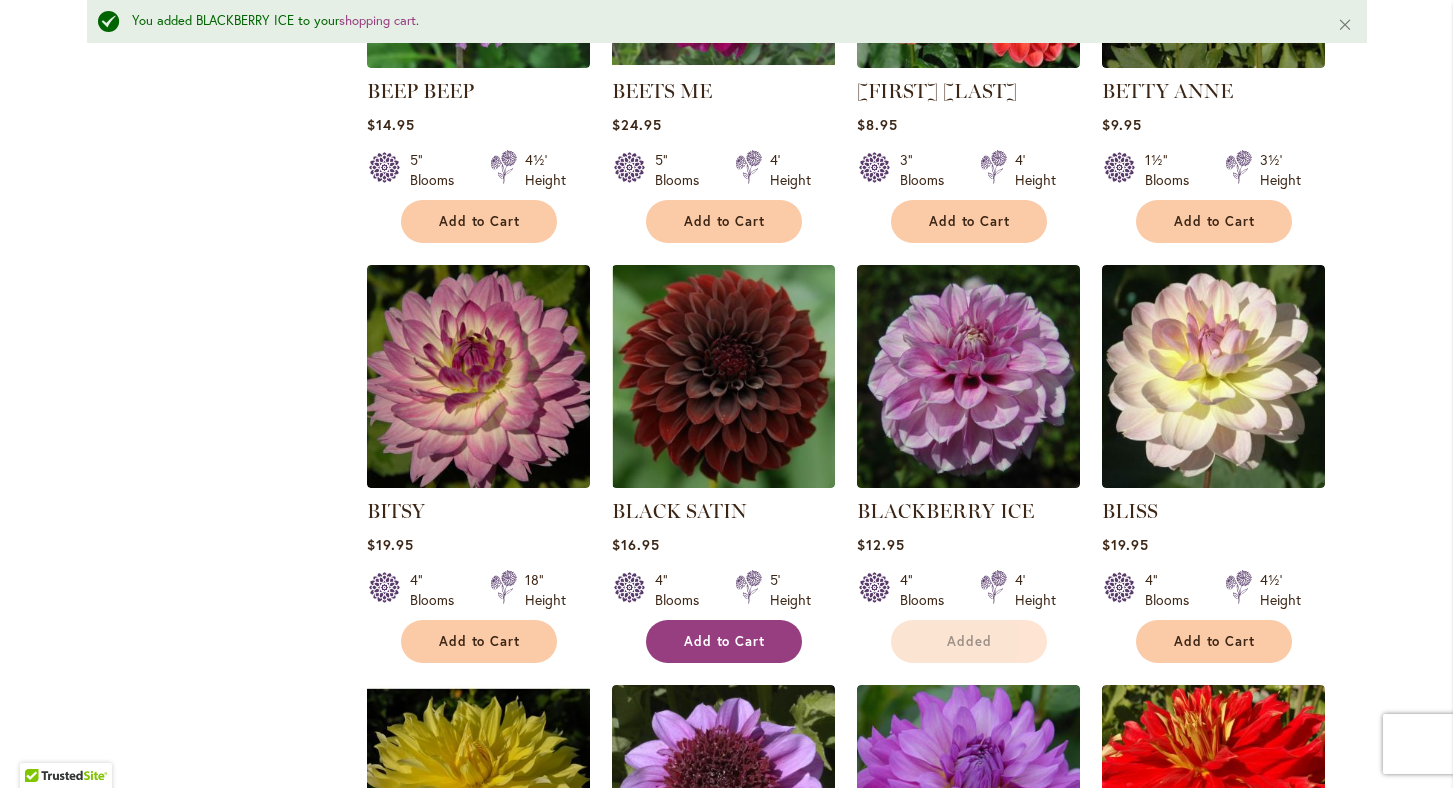 click on "Add to Cart" at bounding box center (725, 641) 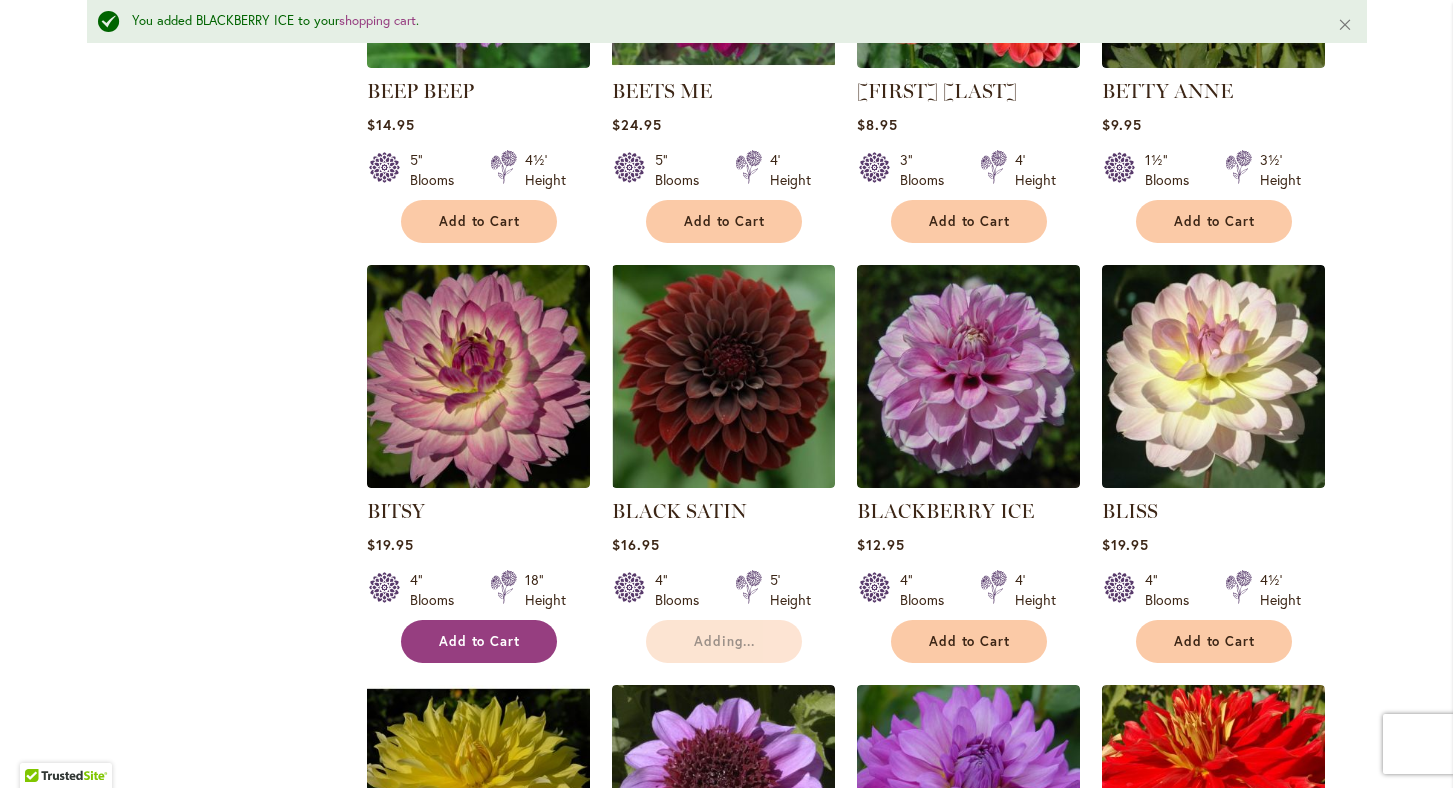 click on "Add to Cart" at bounding box center [480, 641] 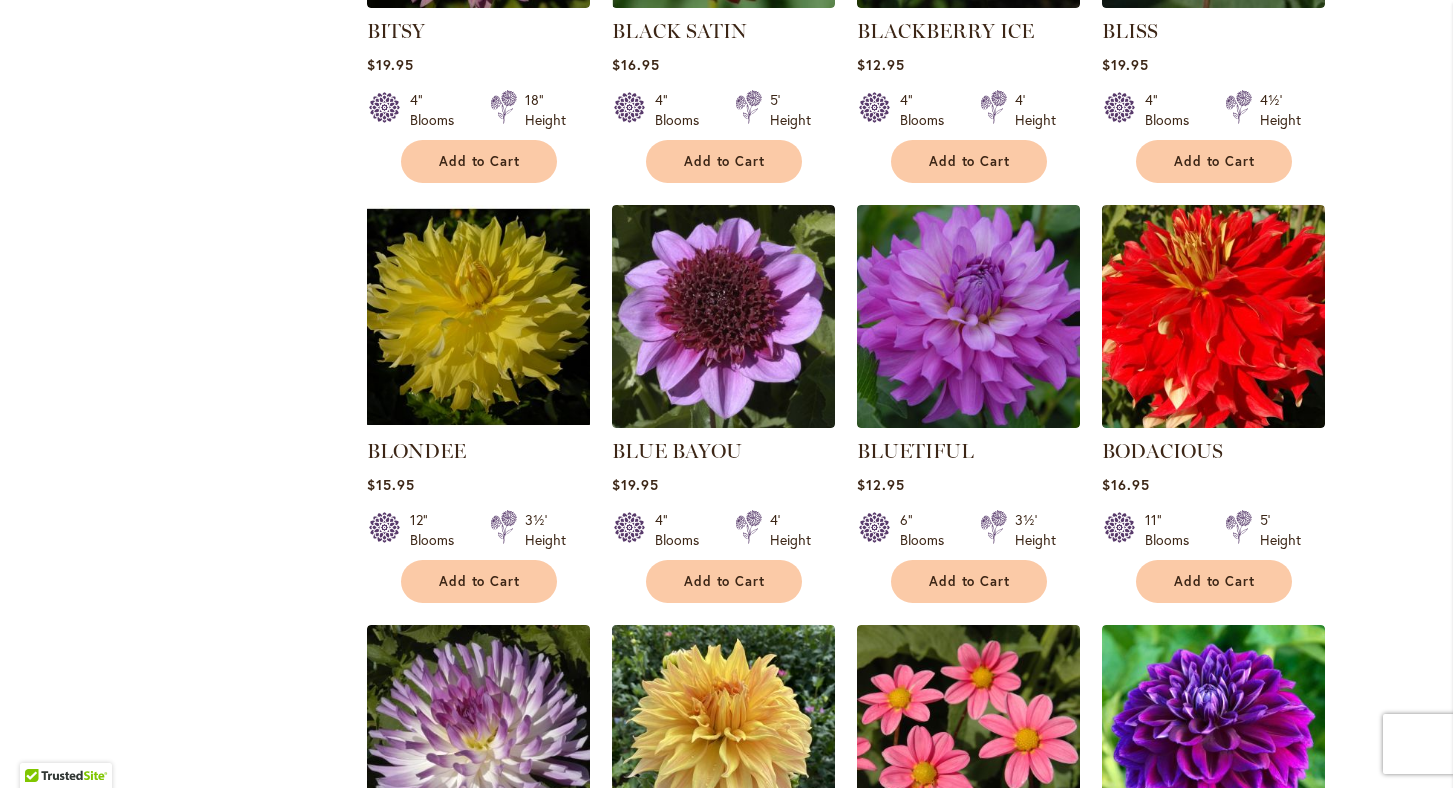 scroll, scrollTop: 4071, scrollLeft: 0, axis: vertical 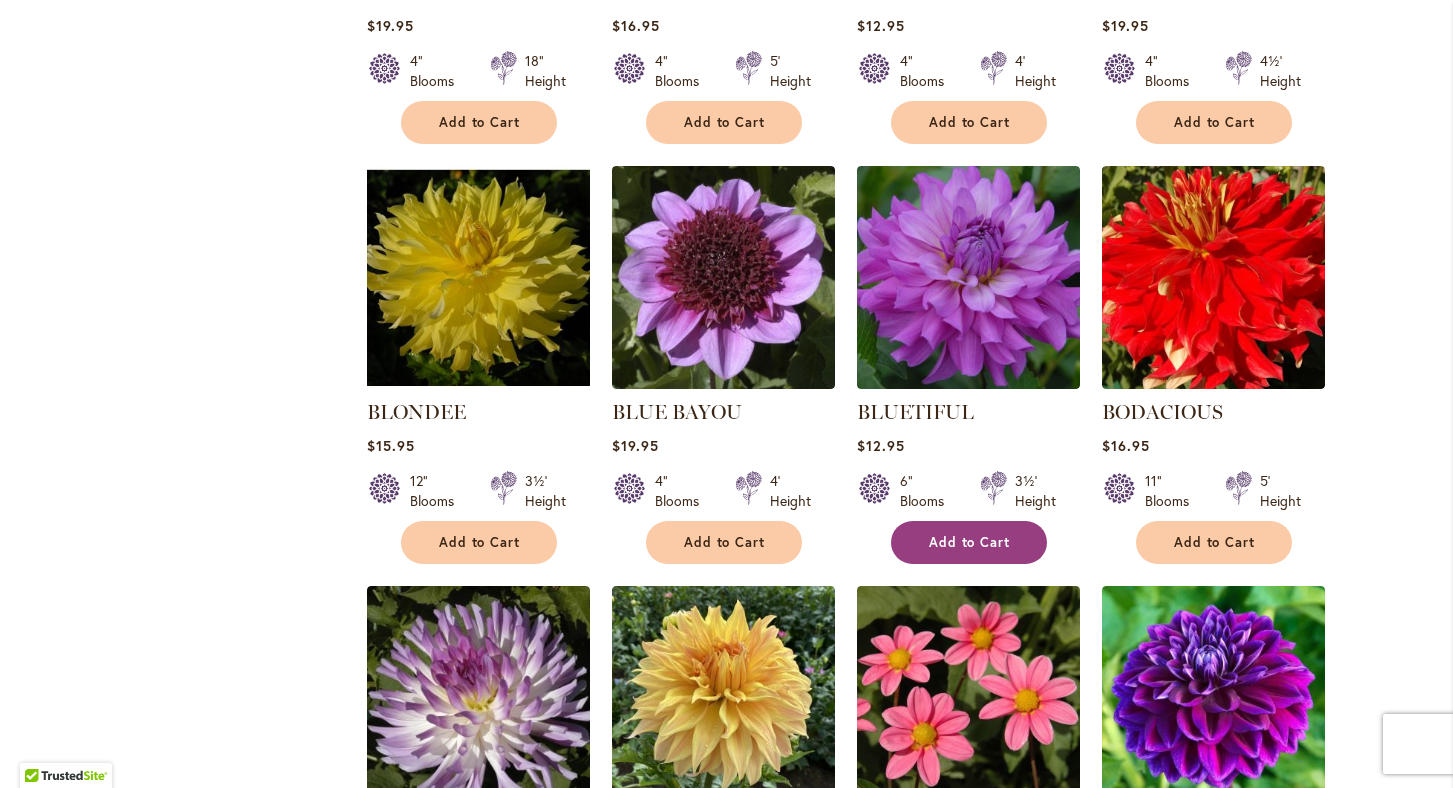 click on "Add to Cart" at bounding box center (969, 542) 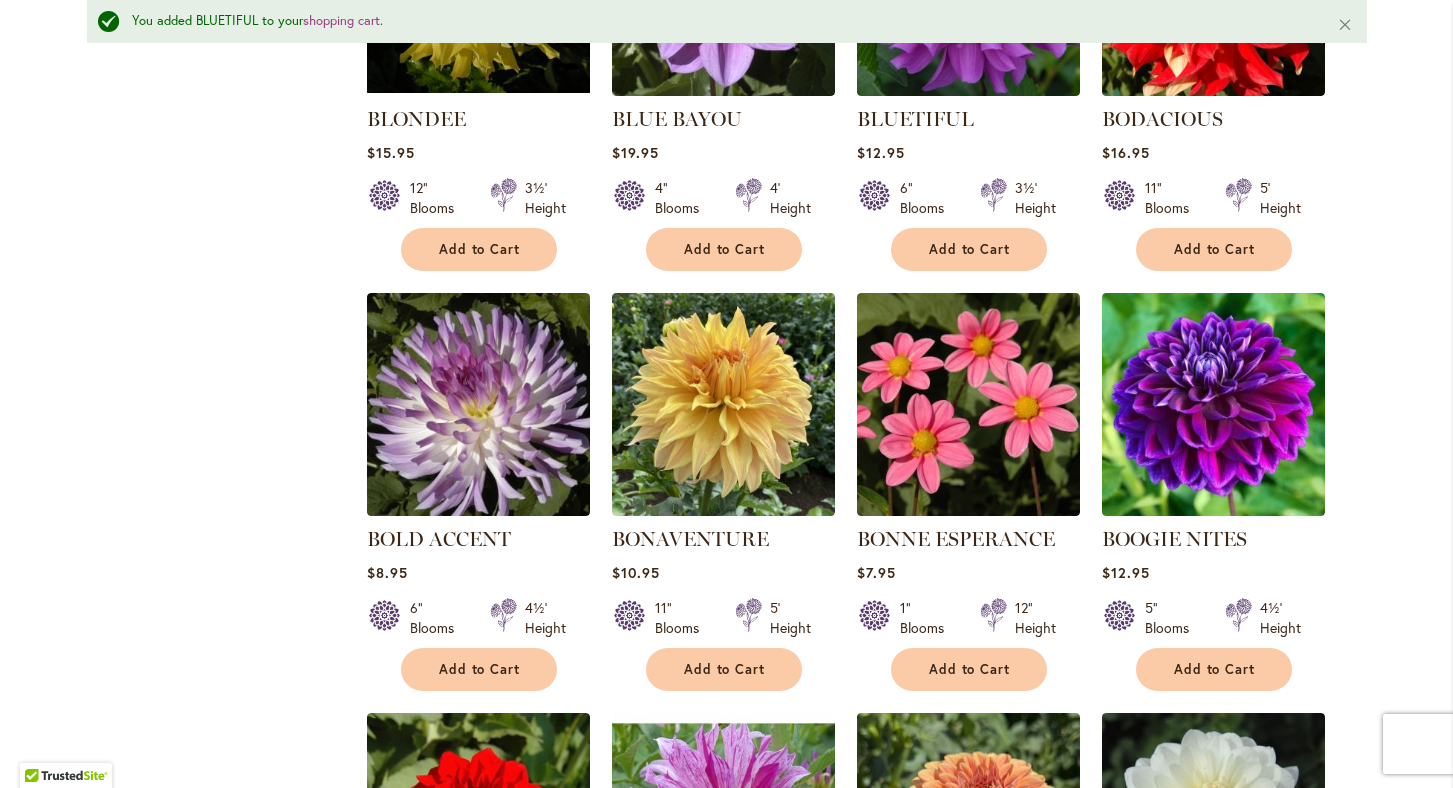 scroll, scrollTop: 4419, scrollLeft: 0, axis: vertical 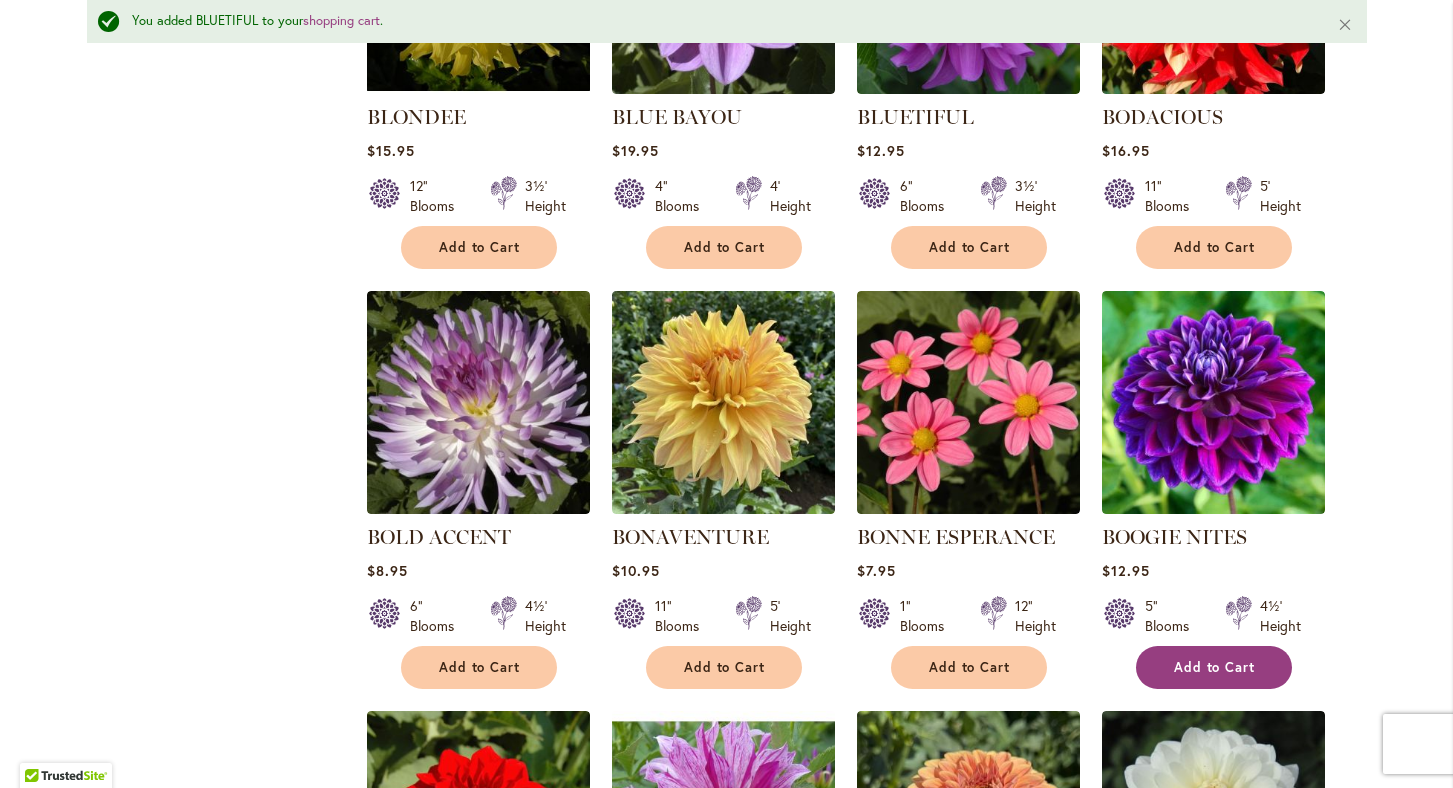 click on "Add to Cart" at bounding box center [1215, 667] 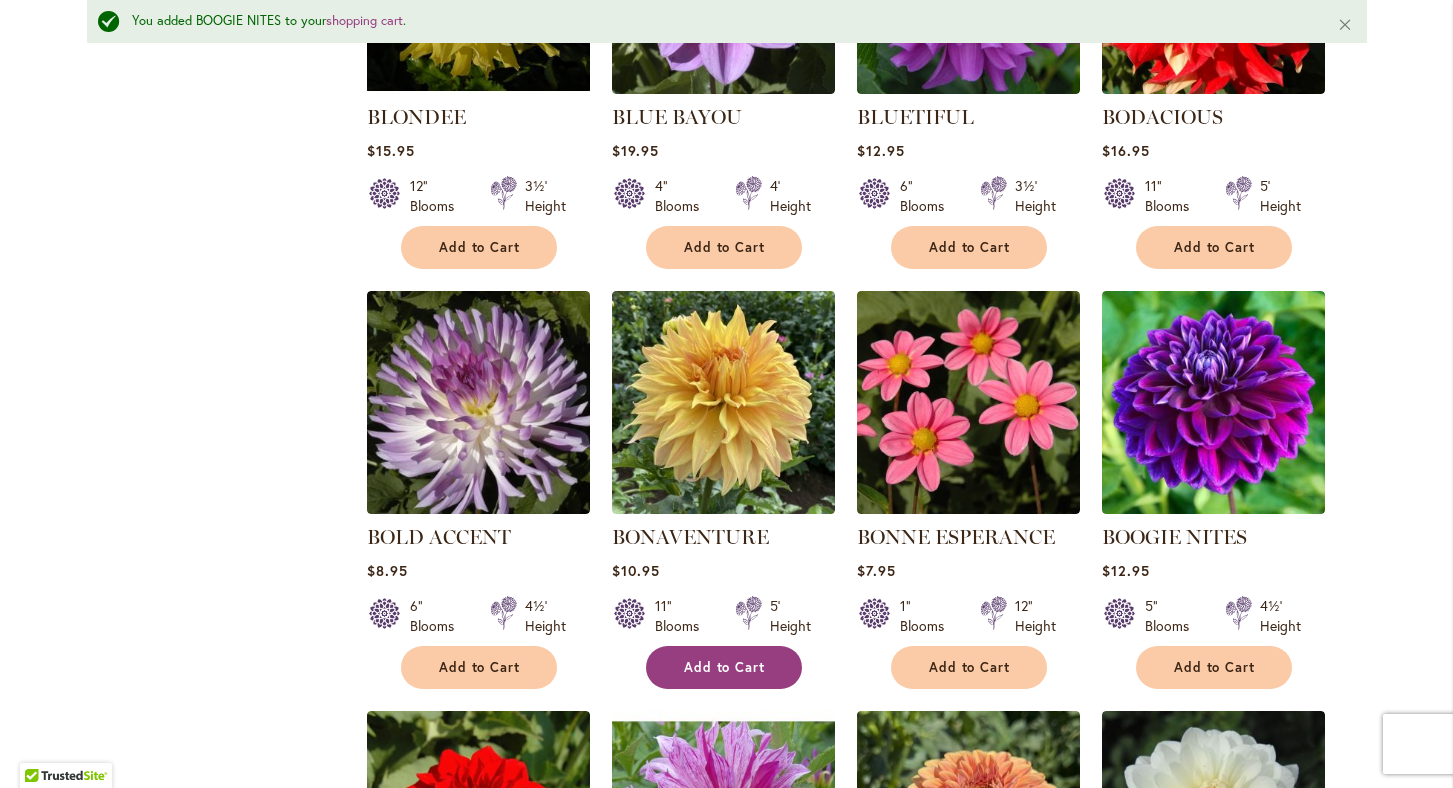 click on "Add to Cart" at bounding box center [725, 667] 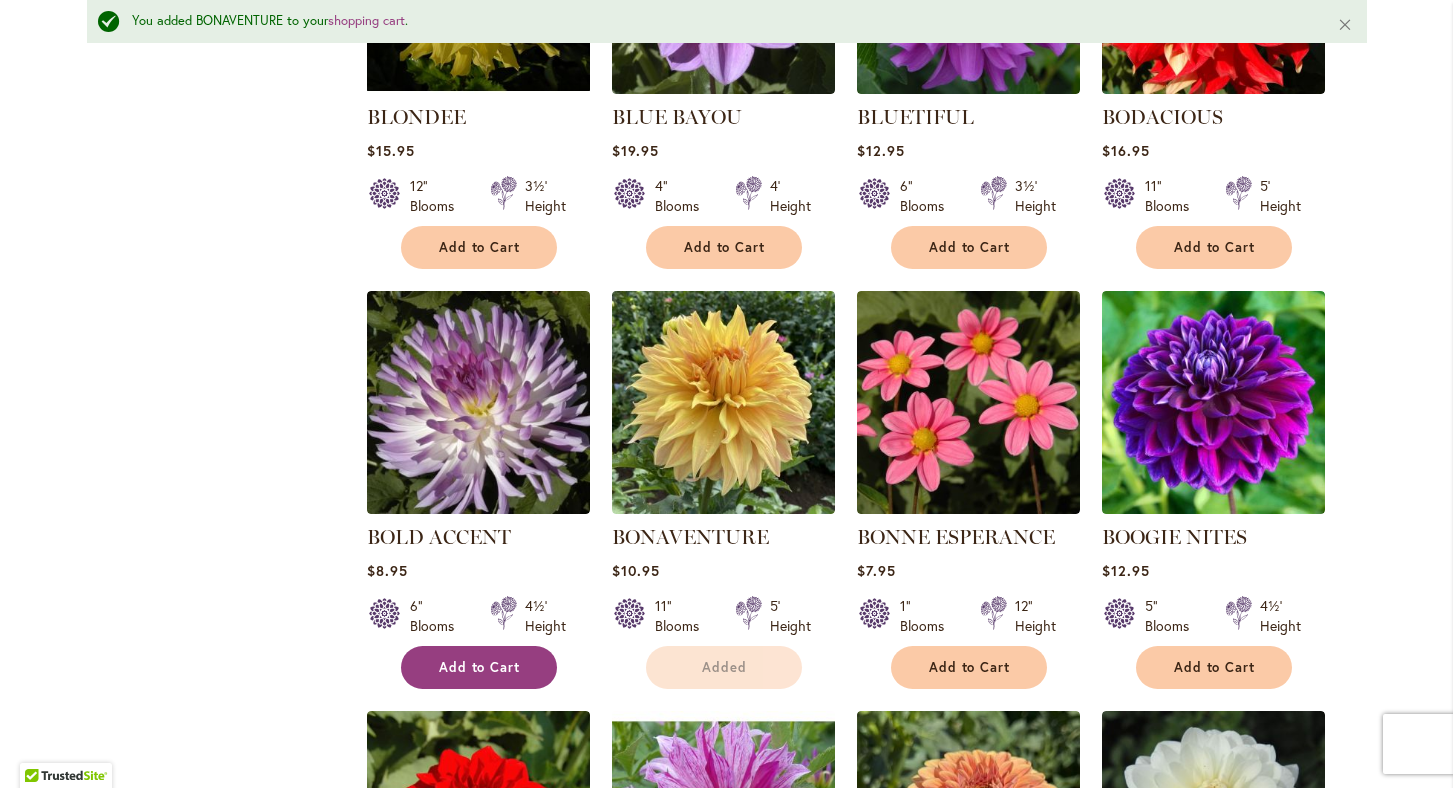 click on "Add to Cart" at bounding box center [480, 667] 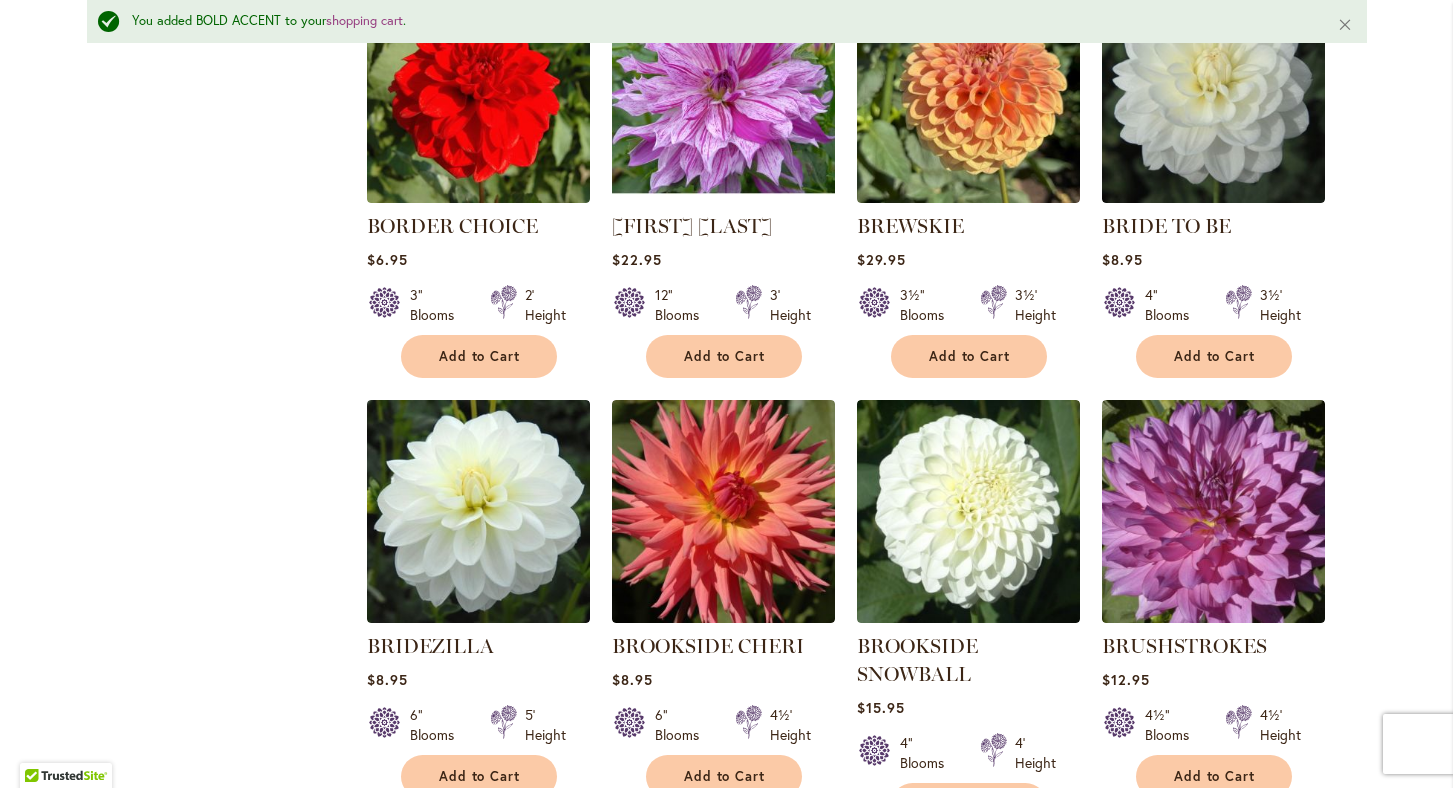 scroll, scrollTop: 5156, scrollLeft: 0, axis: vertical 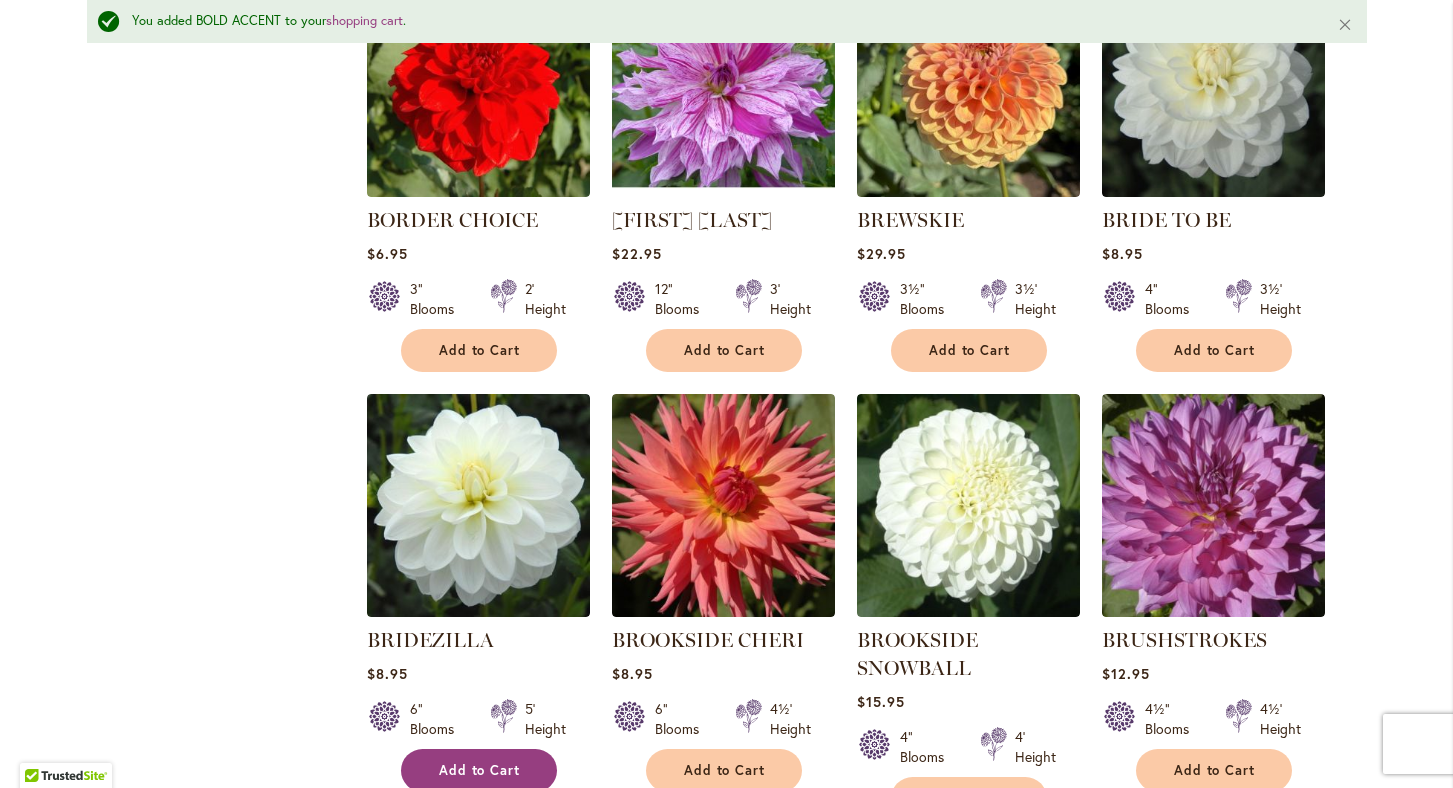 click on "Add to Cart" at bounding box center (480, 770) 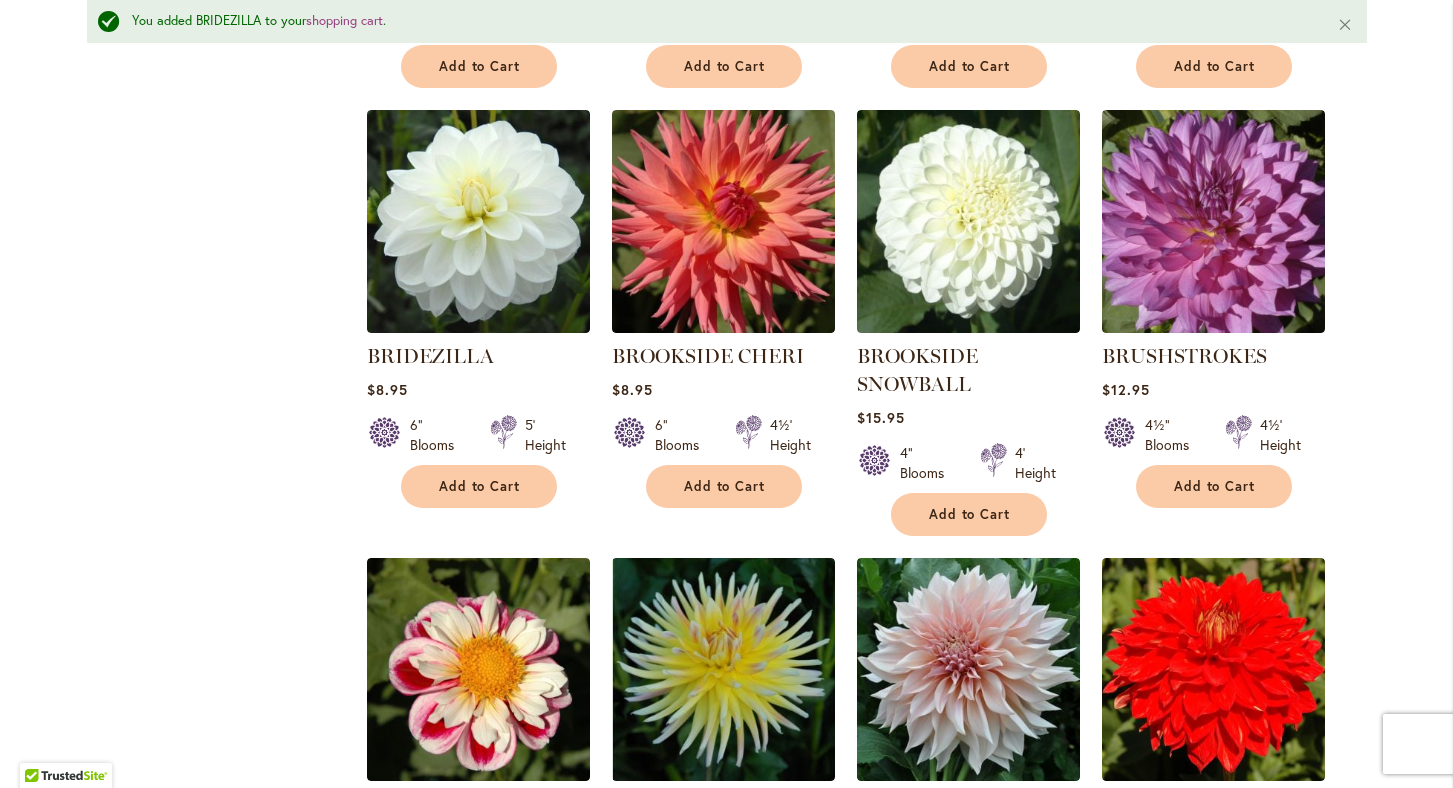 scroll, scrollTop: 5448, scrollLeft: 0, axis: vertical 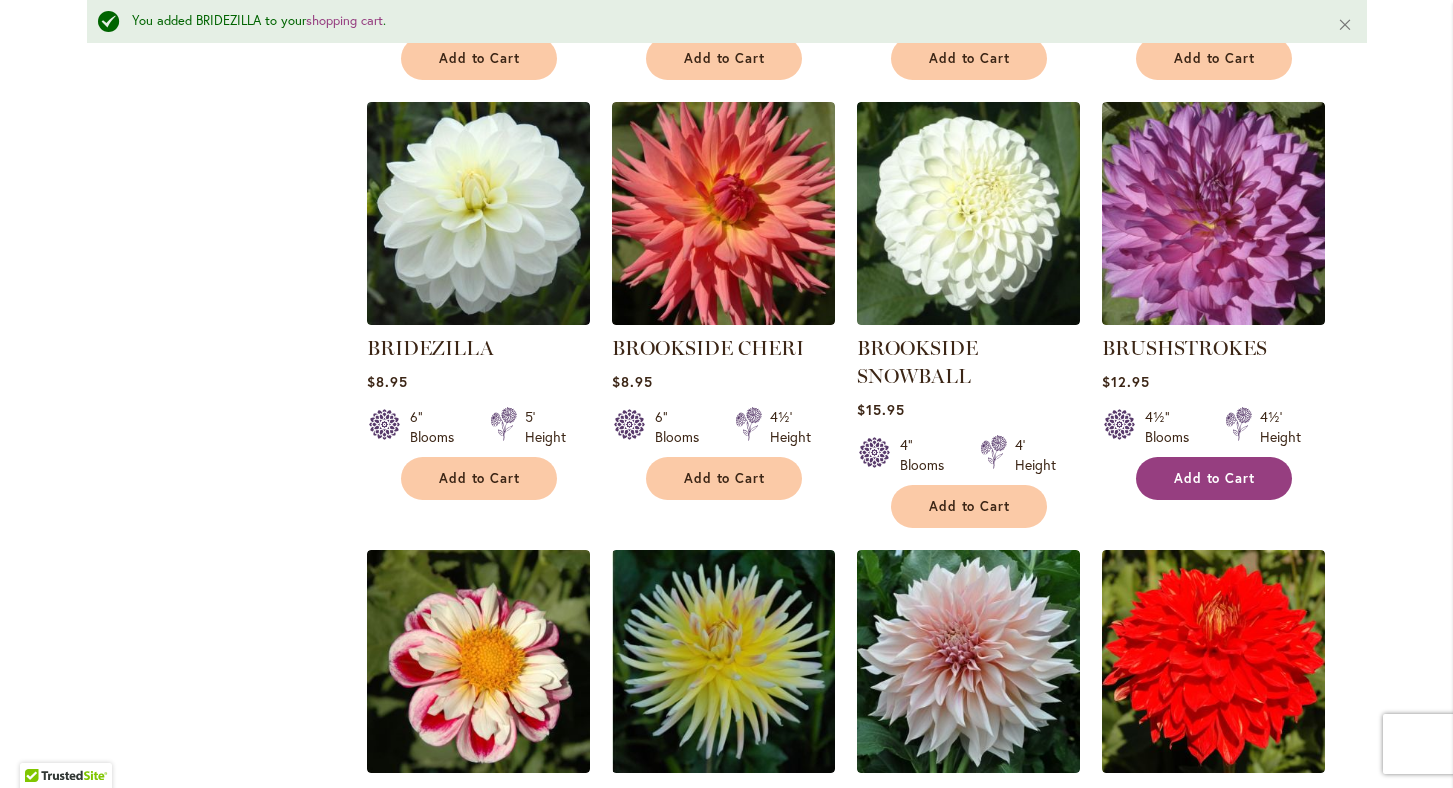 click on "Add to Cart" at bounding box center [1215, 478] 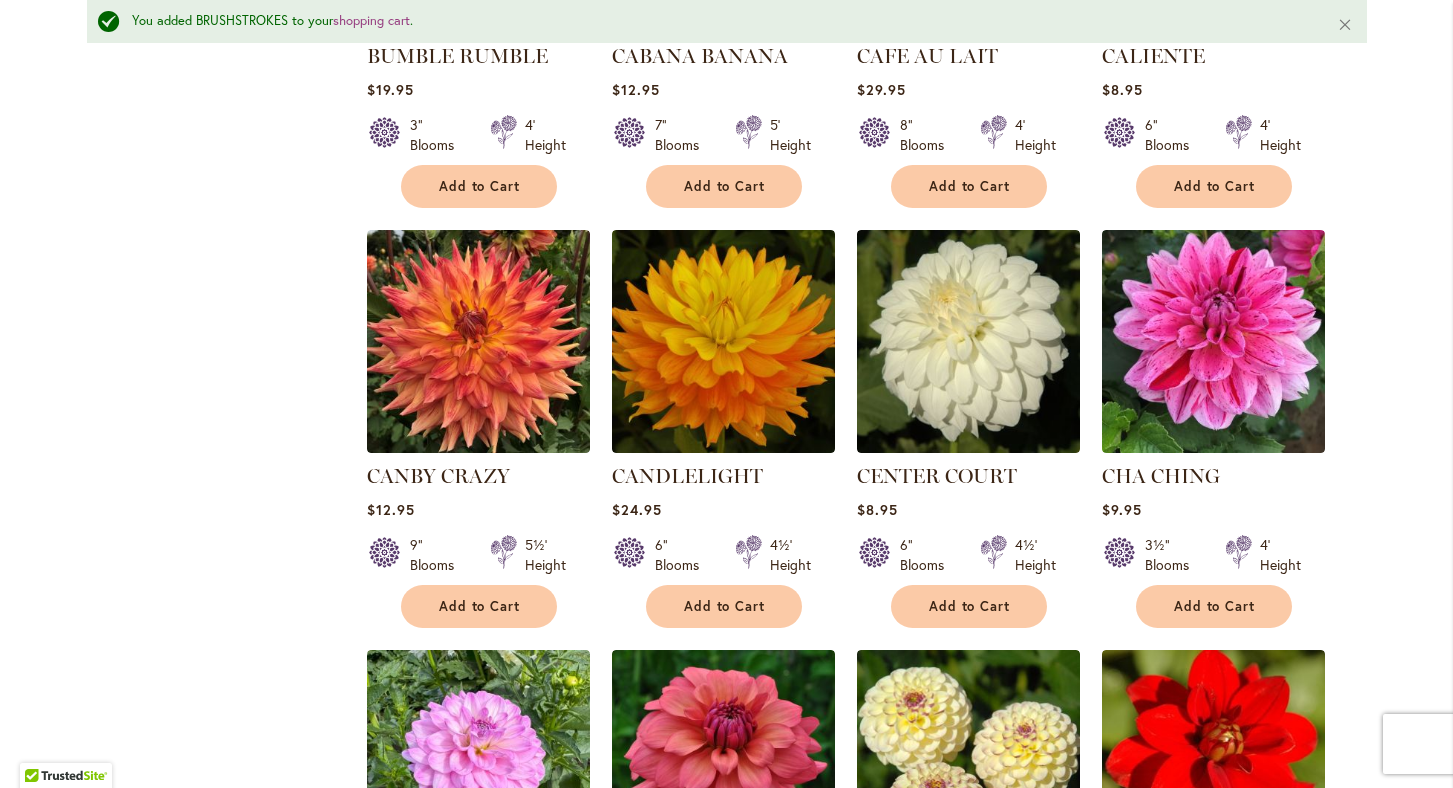 scroll, scrollTop: 6217, scrollLeft: 0, axis: vertical 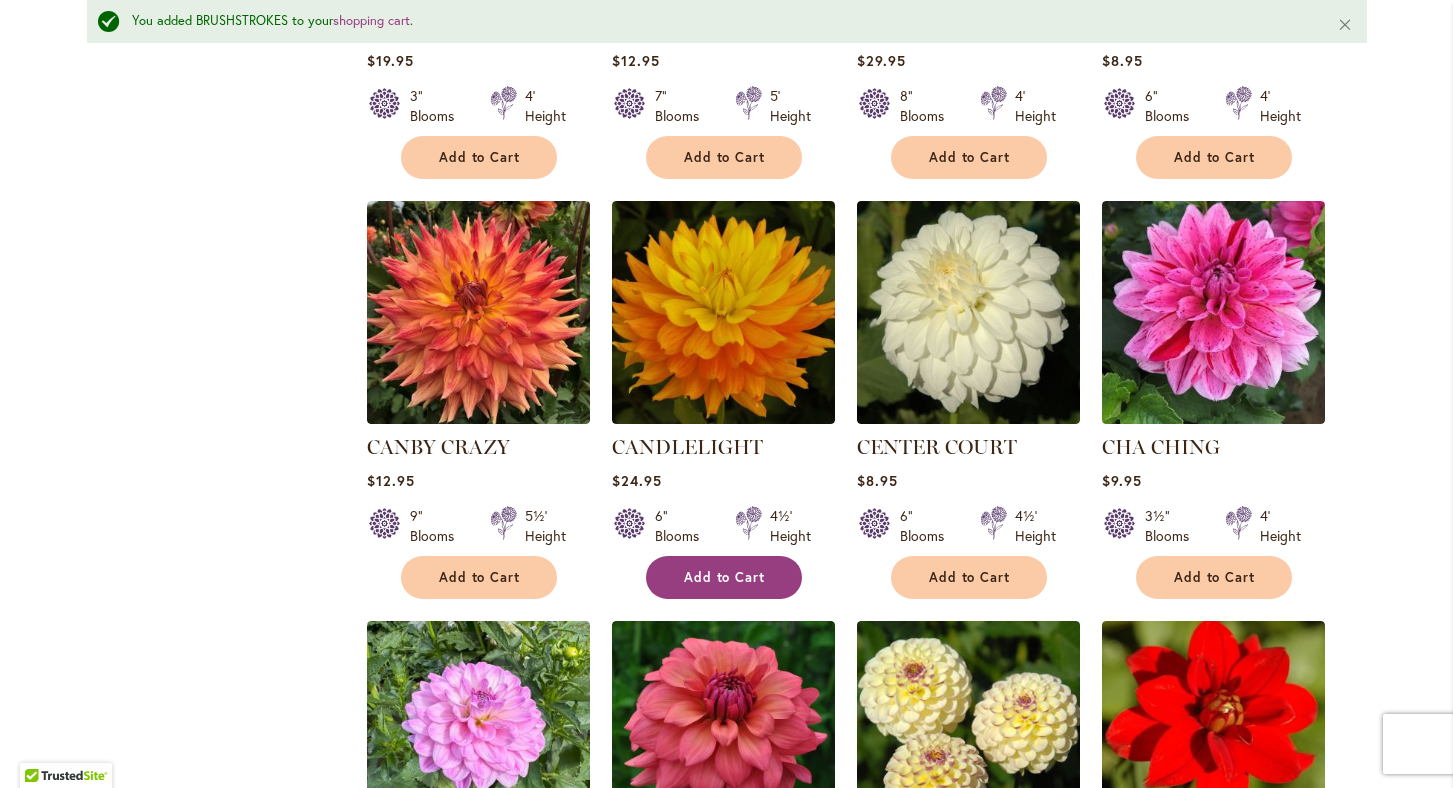 click on "Add to Cart" at bounding box center [725, 577] 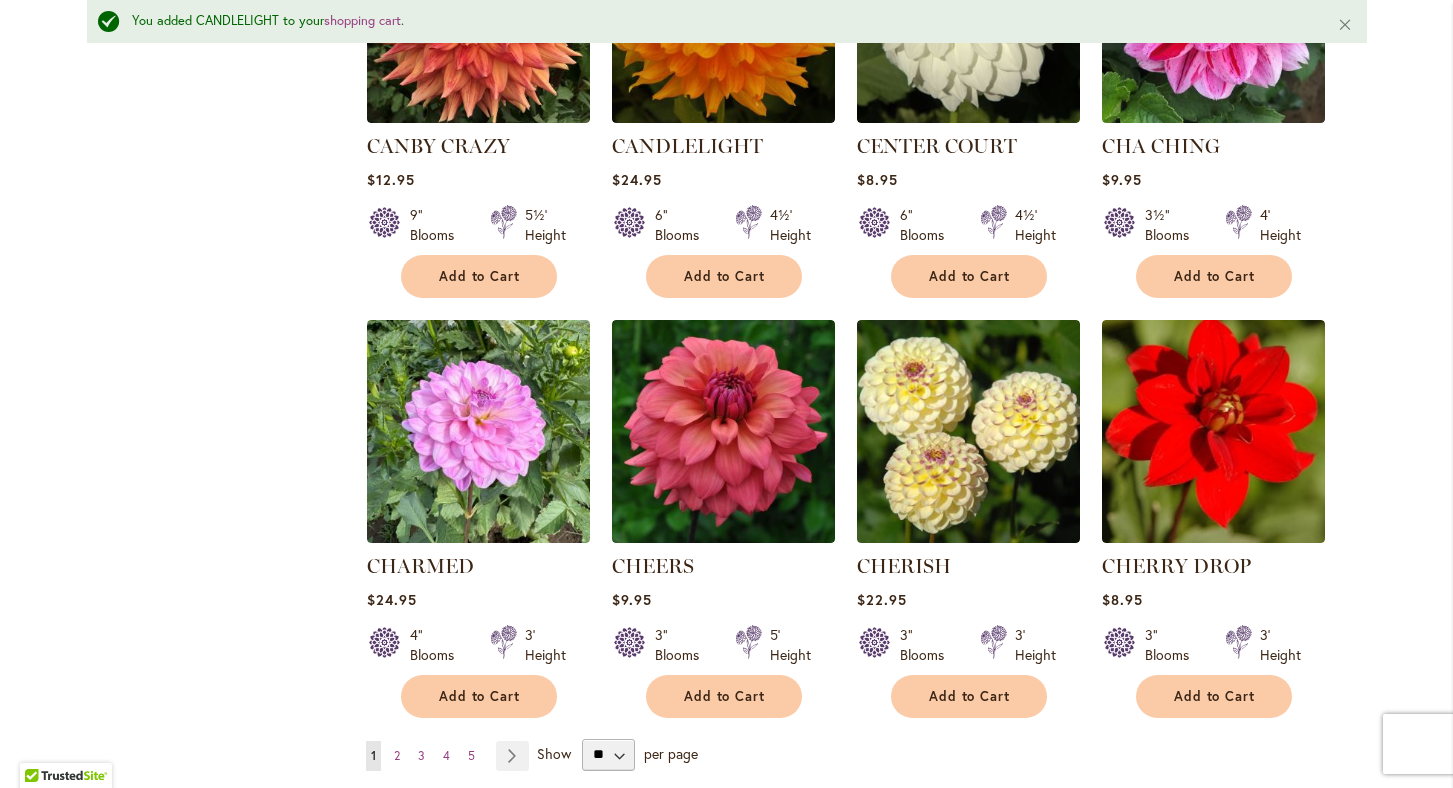 scroll, scrollTop: 6547, scrollLeft: 0, axis: vertical 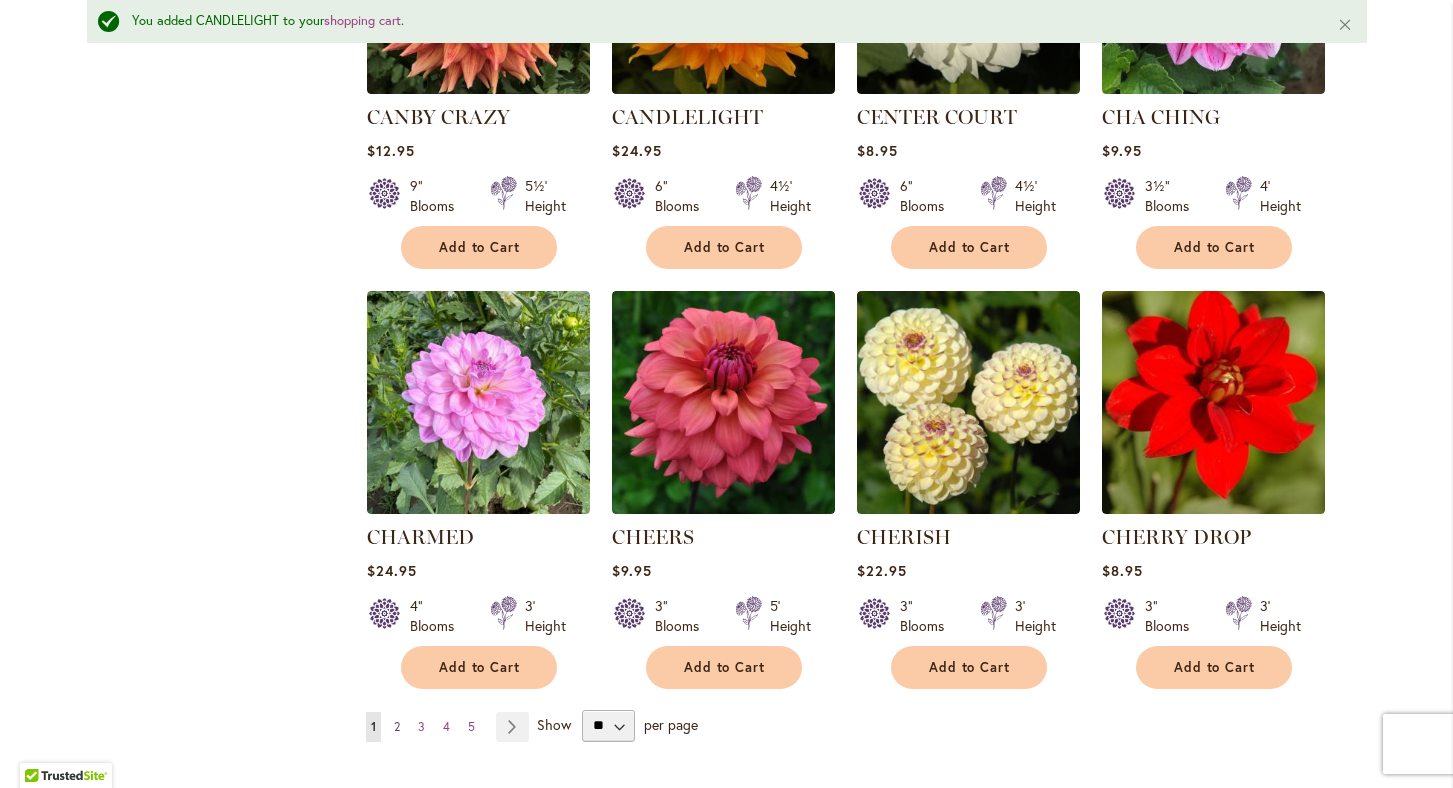click on "2" at bounding box center (397, 726) 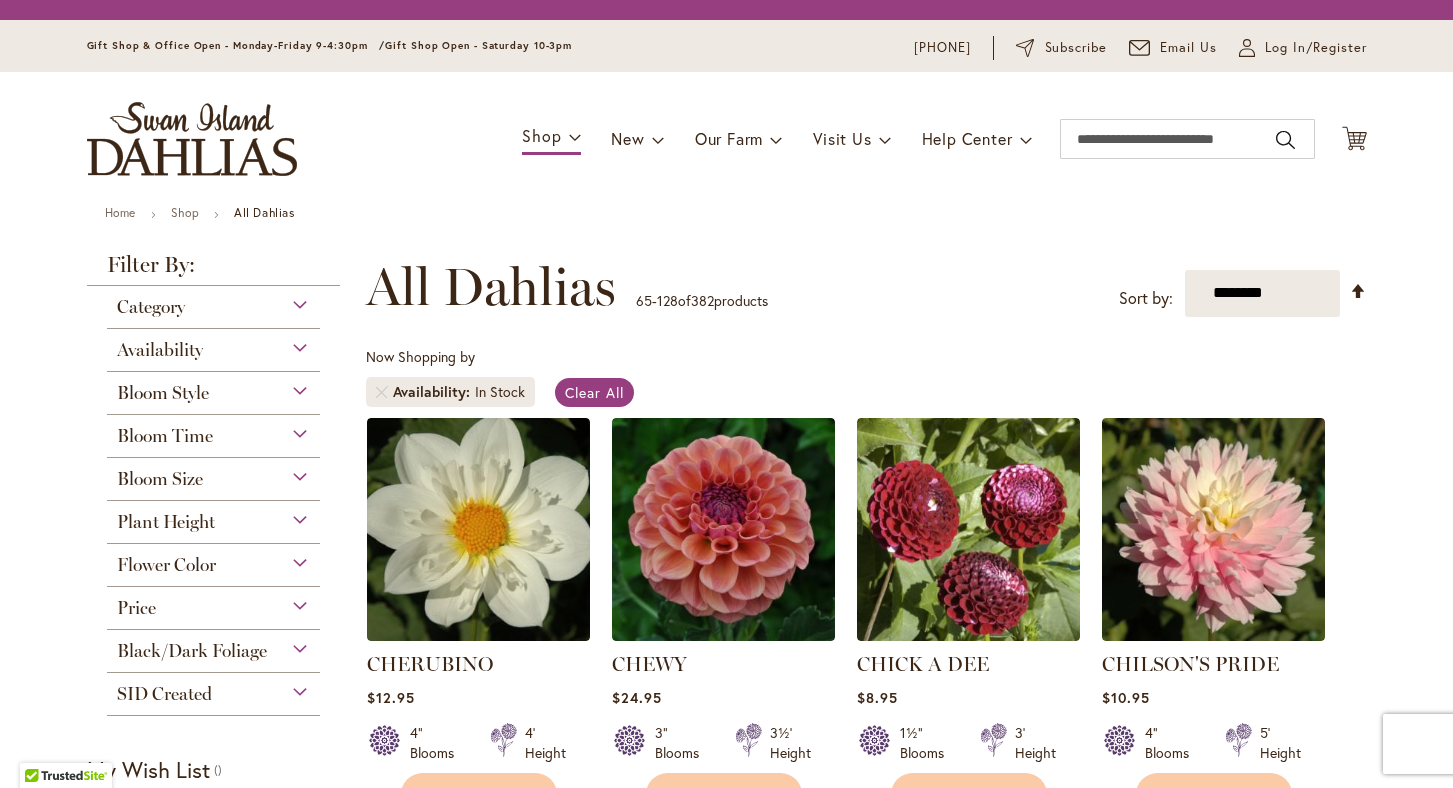 scroll, scrollTop: 0, scrollLeft: 0, axis: both 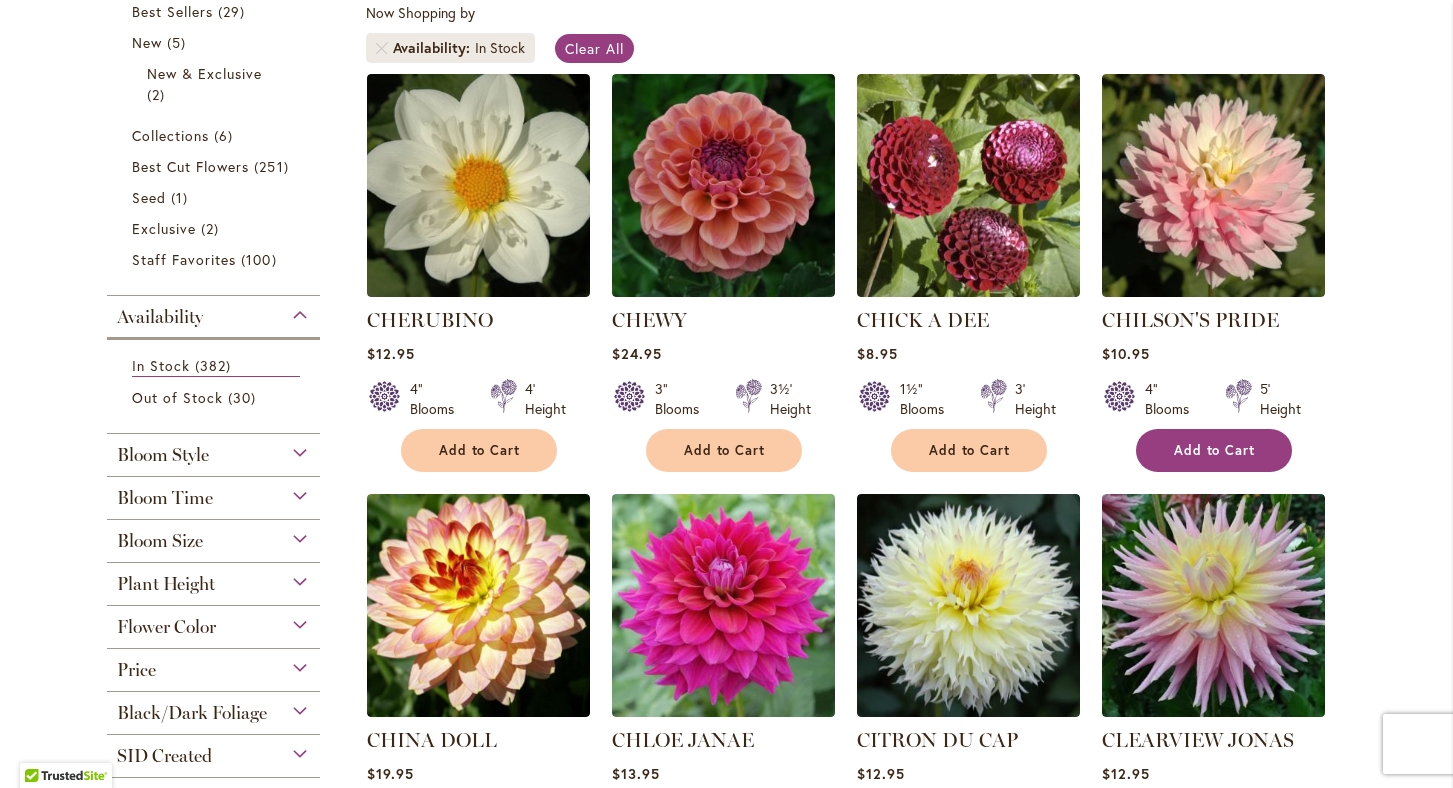 click on "Add to Cart" at bounding box center (1215, 450) 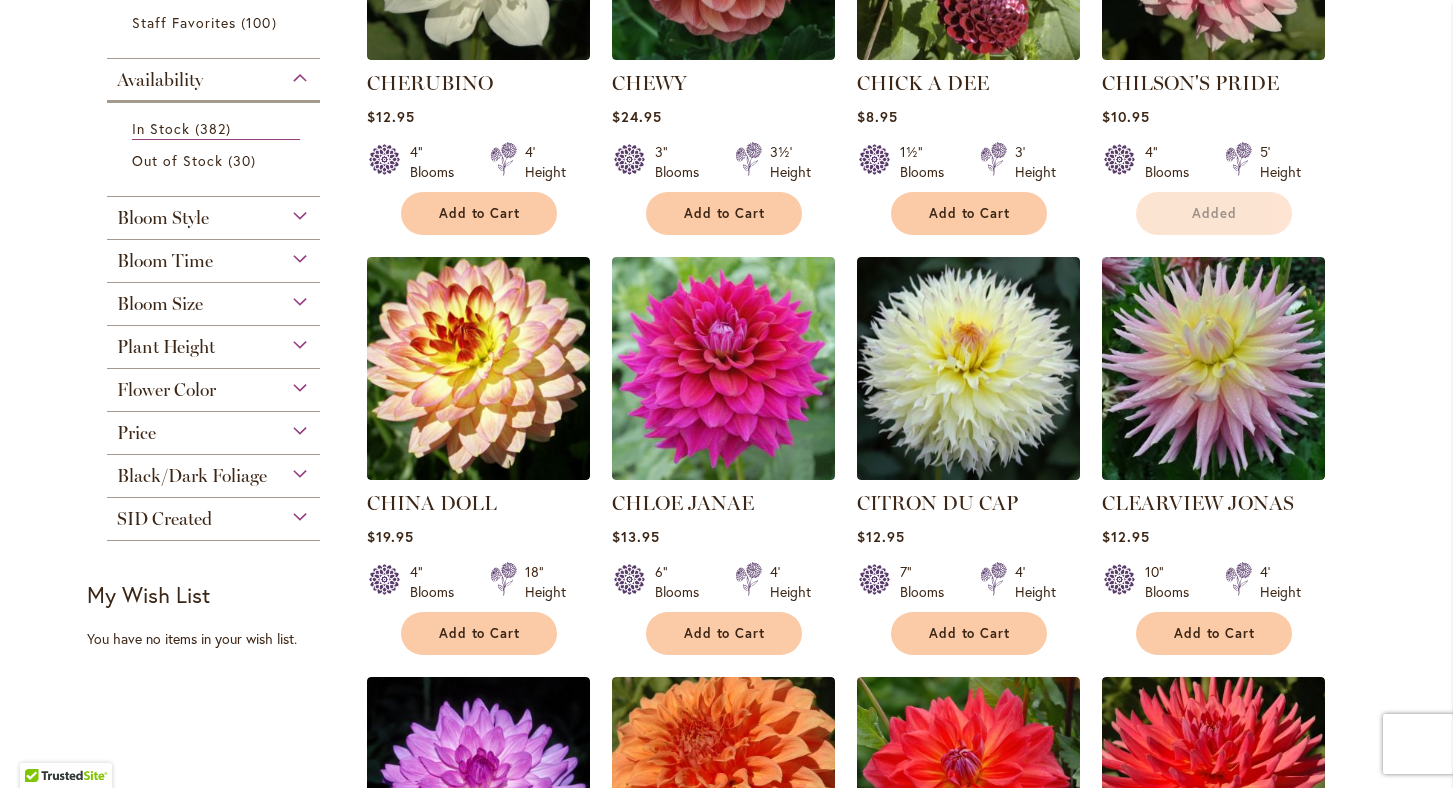scroll, scrollTop: 636, scrollLeft: 0, axis: vertical 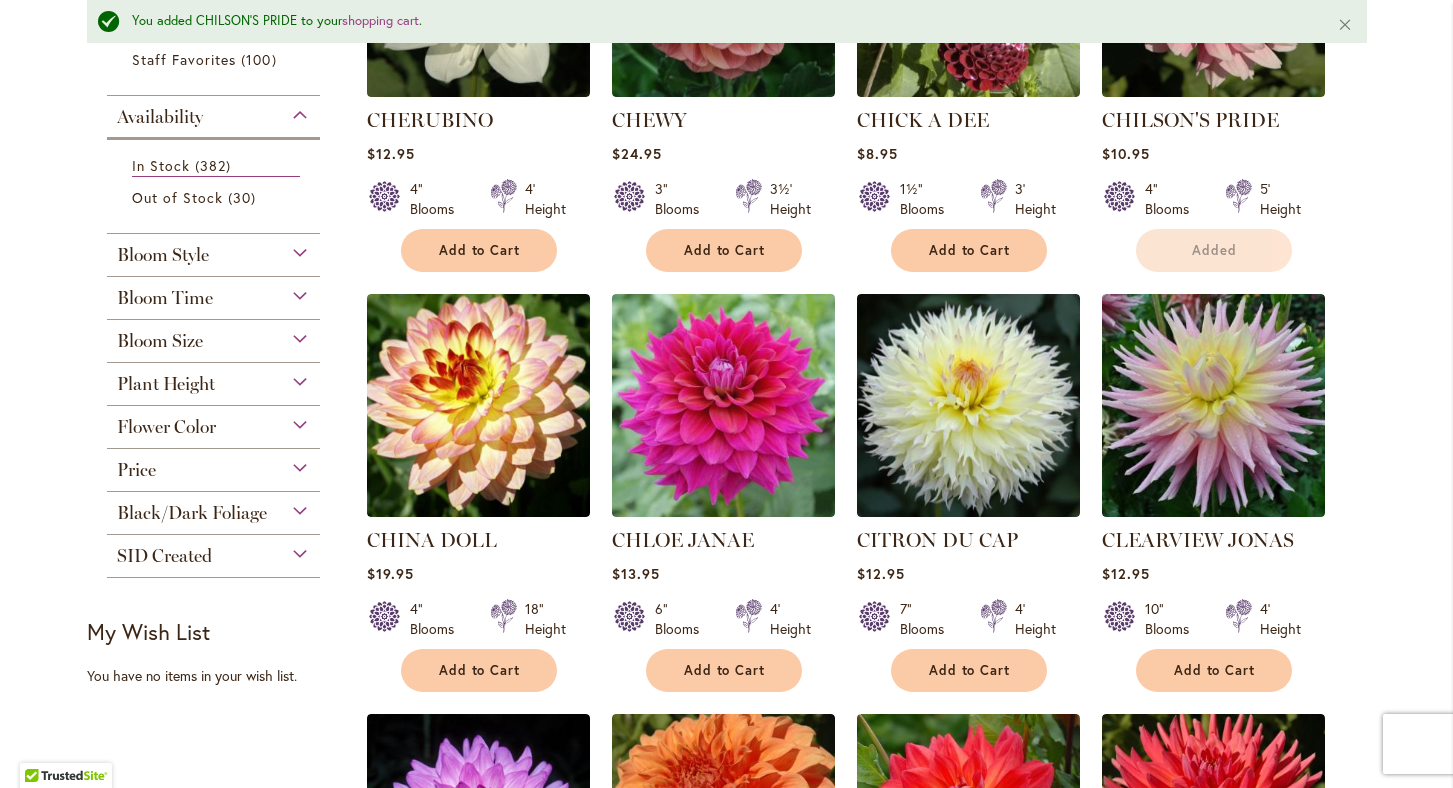 click on "4" Blooms
18" Height" at bounding box center (478, 611) 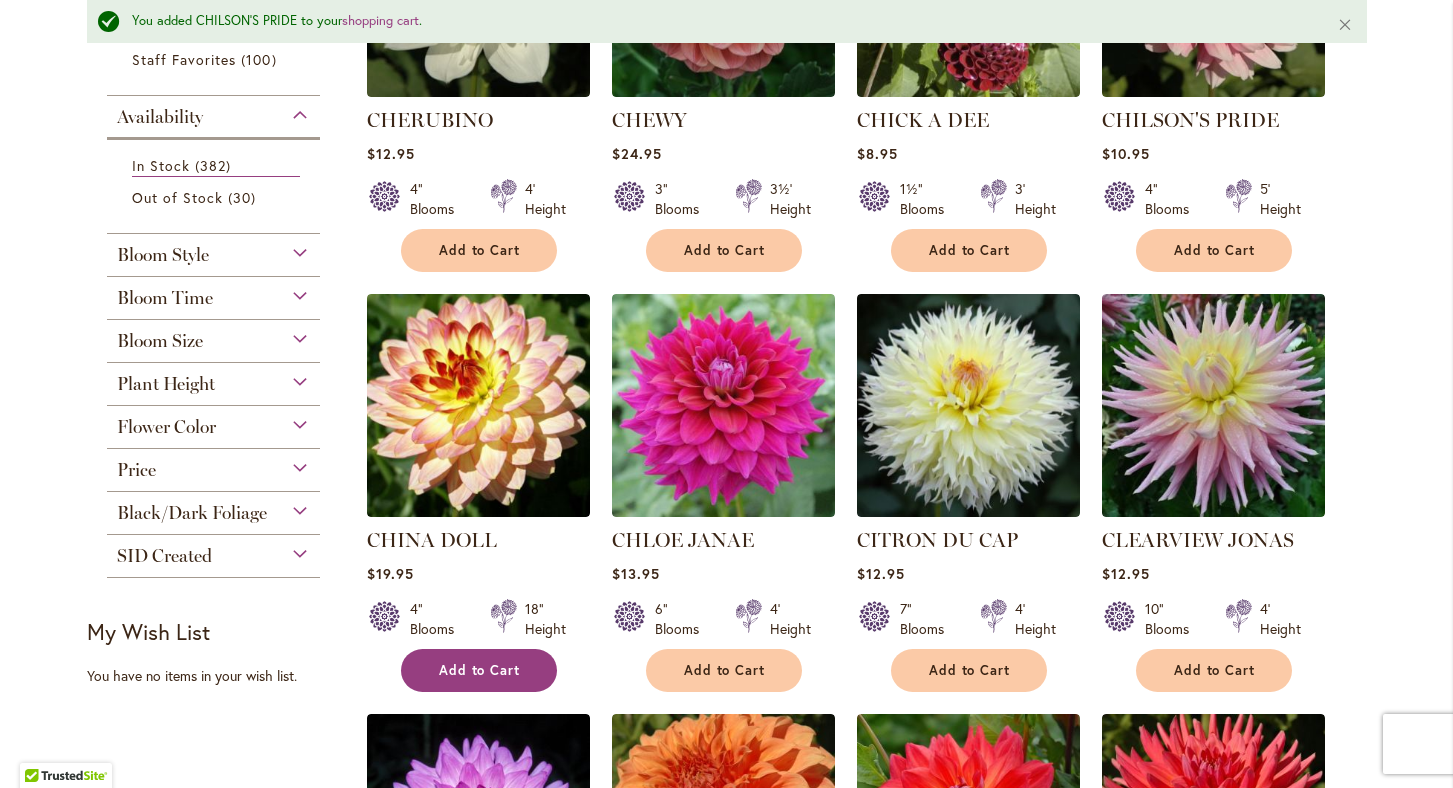 click on "Add to Cart" at bounding box center [480, 670] 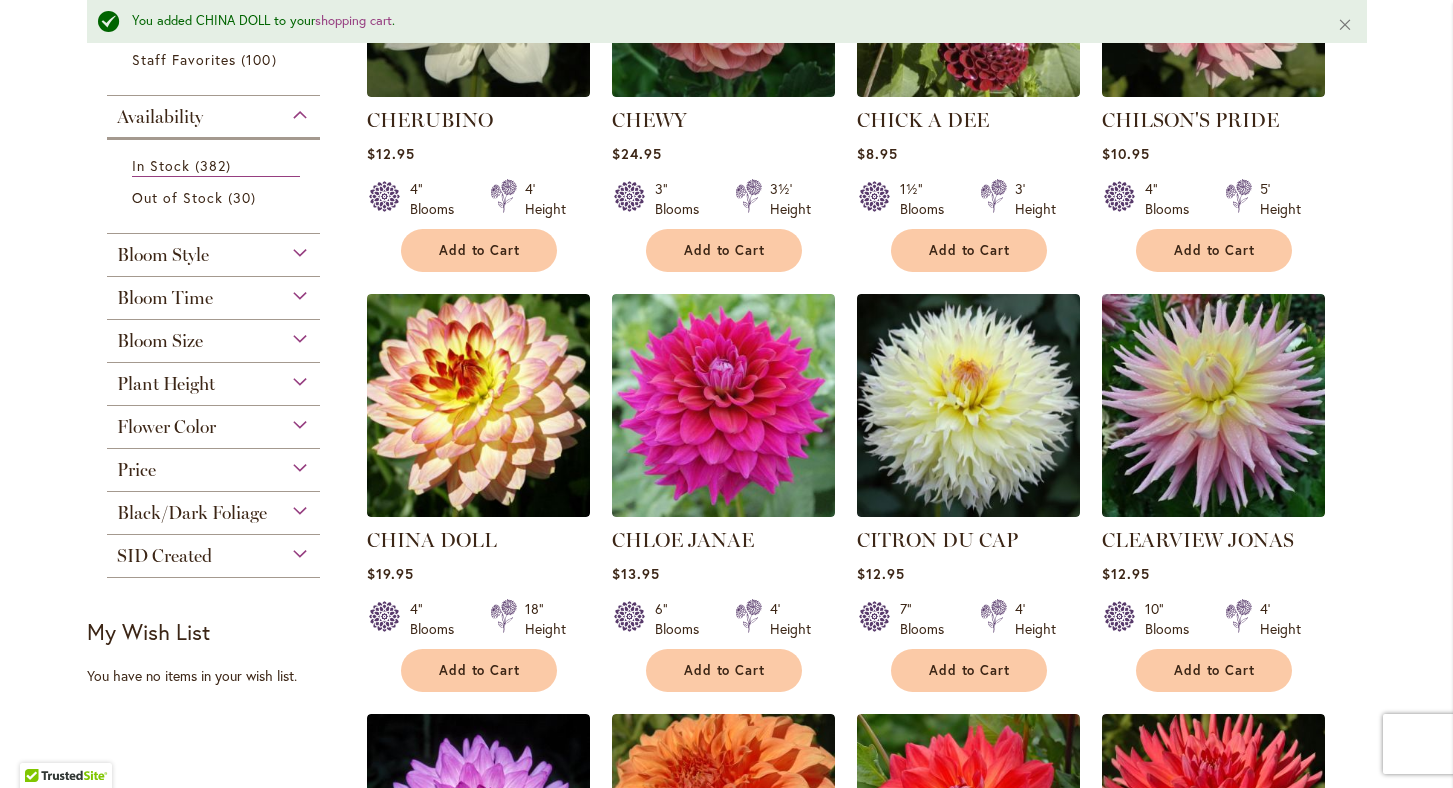 scroll, scrollTop: 748, scrollLeft: 0, axis: vertical 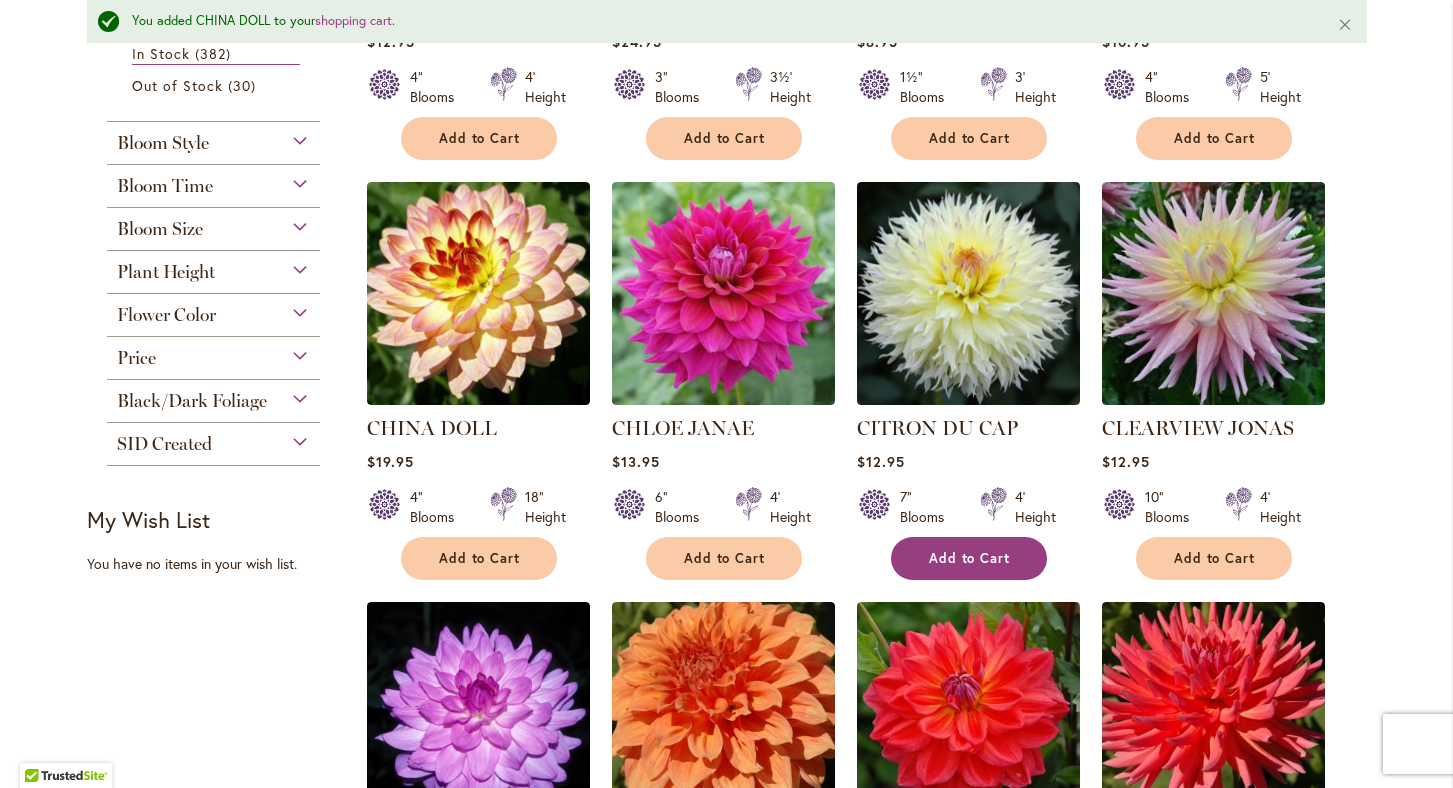 click on "Add to Cart" at bounding box center [970, 558] 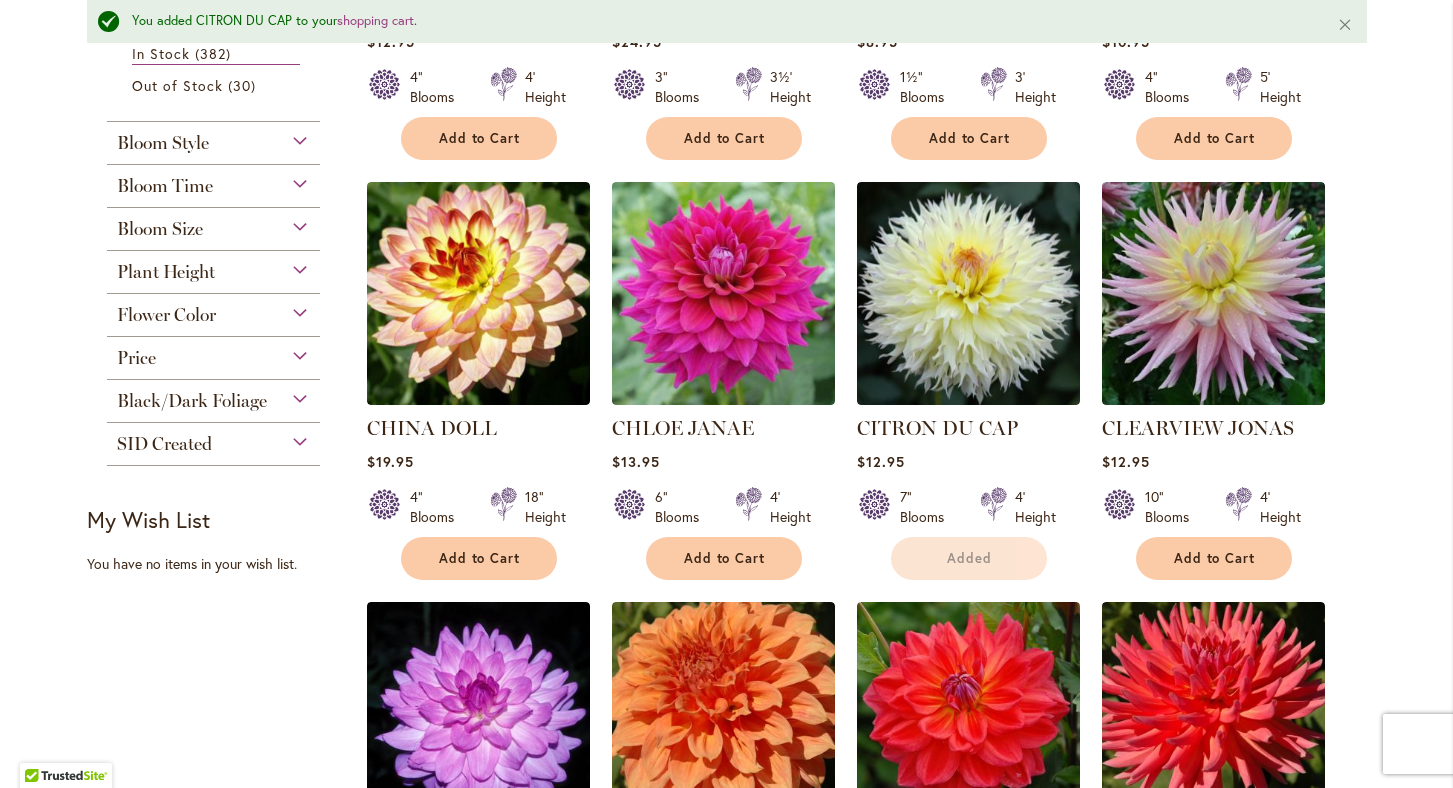 scroll, scrollTop: 1075, scrollLeft: 0, axis: vertical 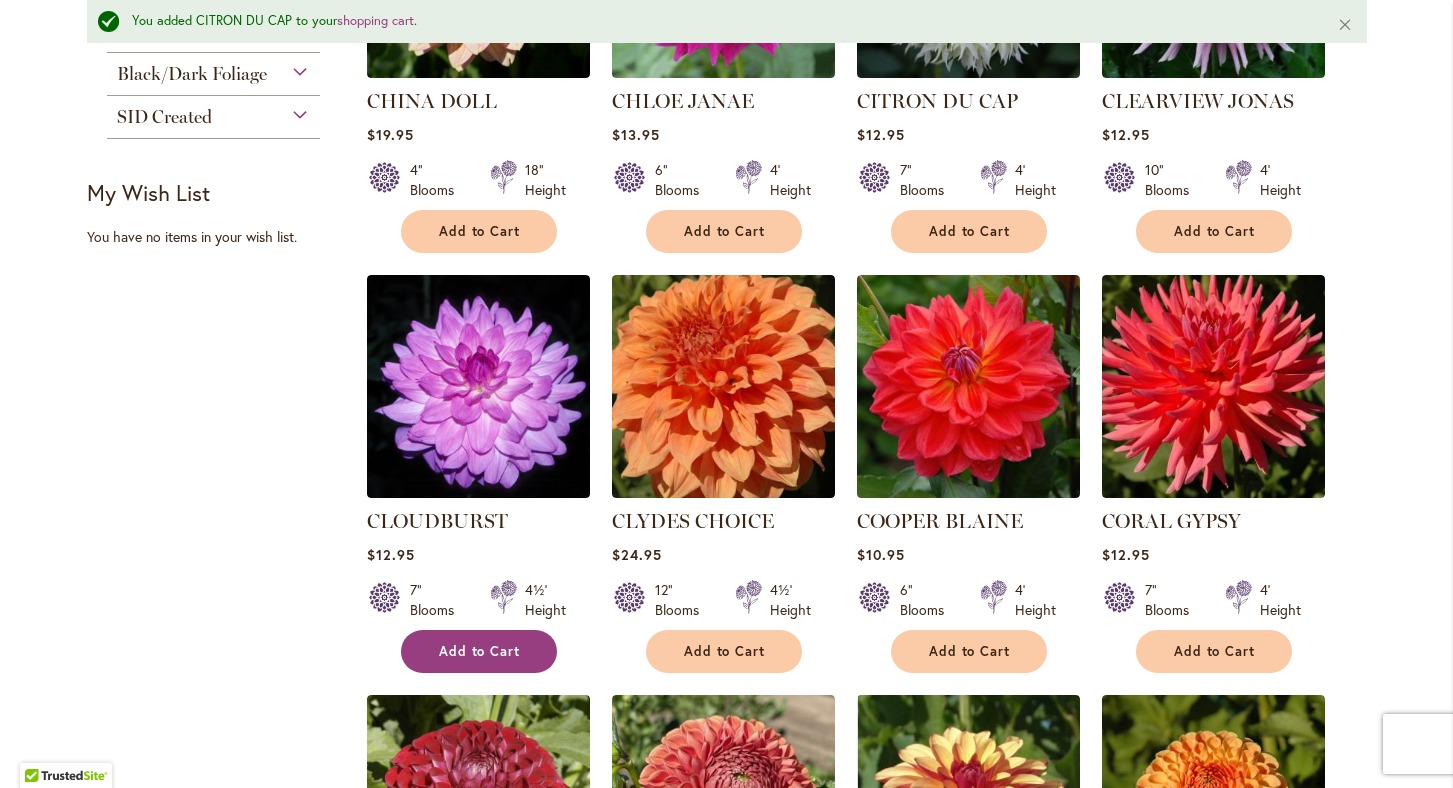 click on "Add to Cart" at bounding box center [480, 651] 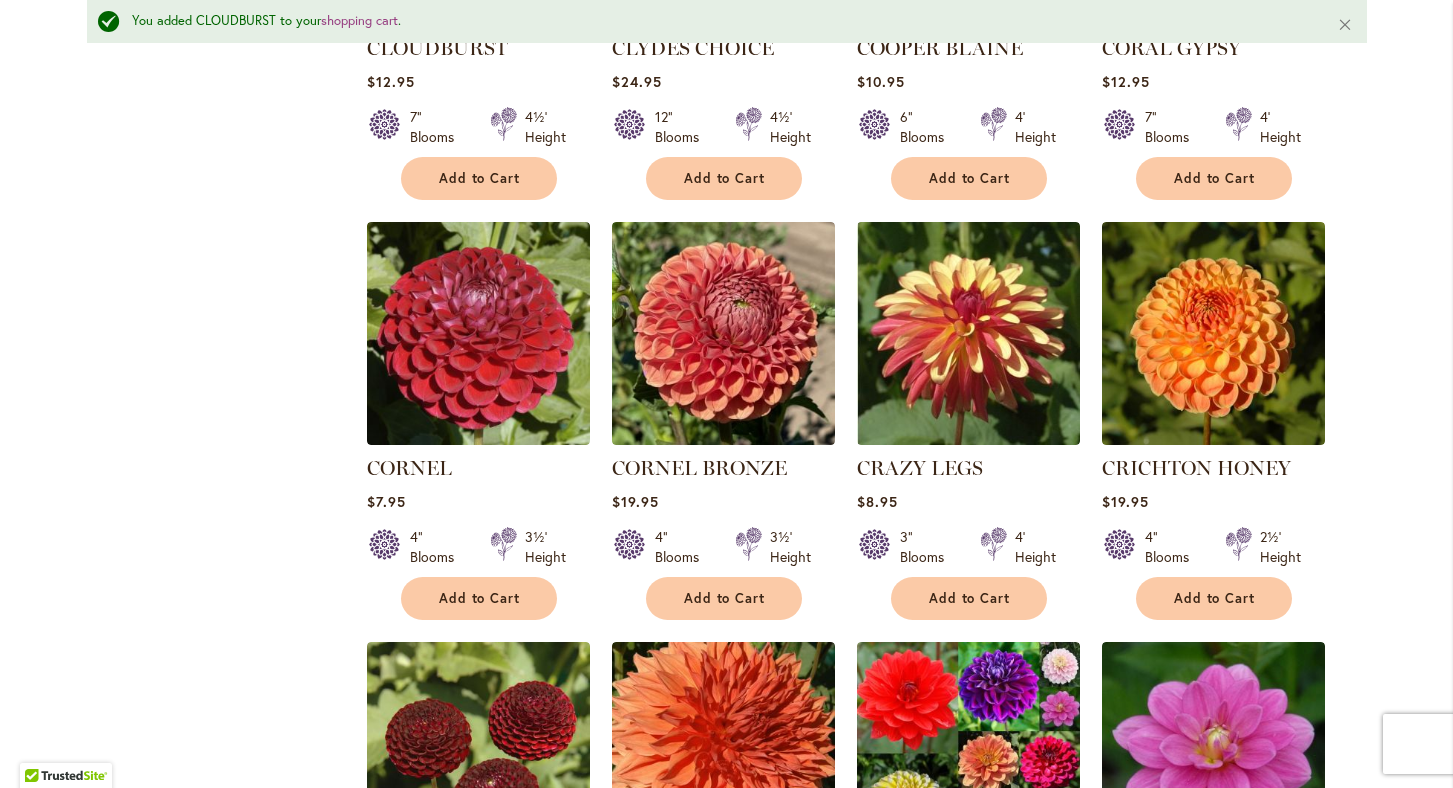 scroll, scrollTop: 1551, scrollLeft: 0, axis: vertical 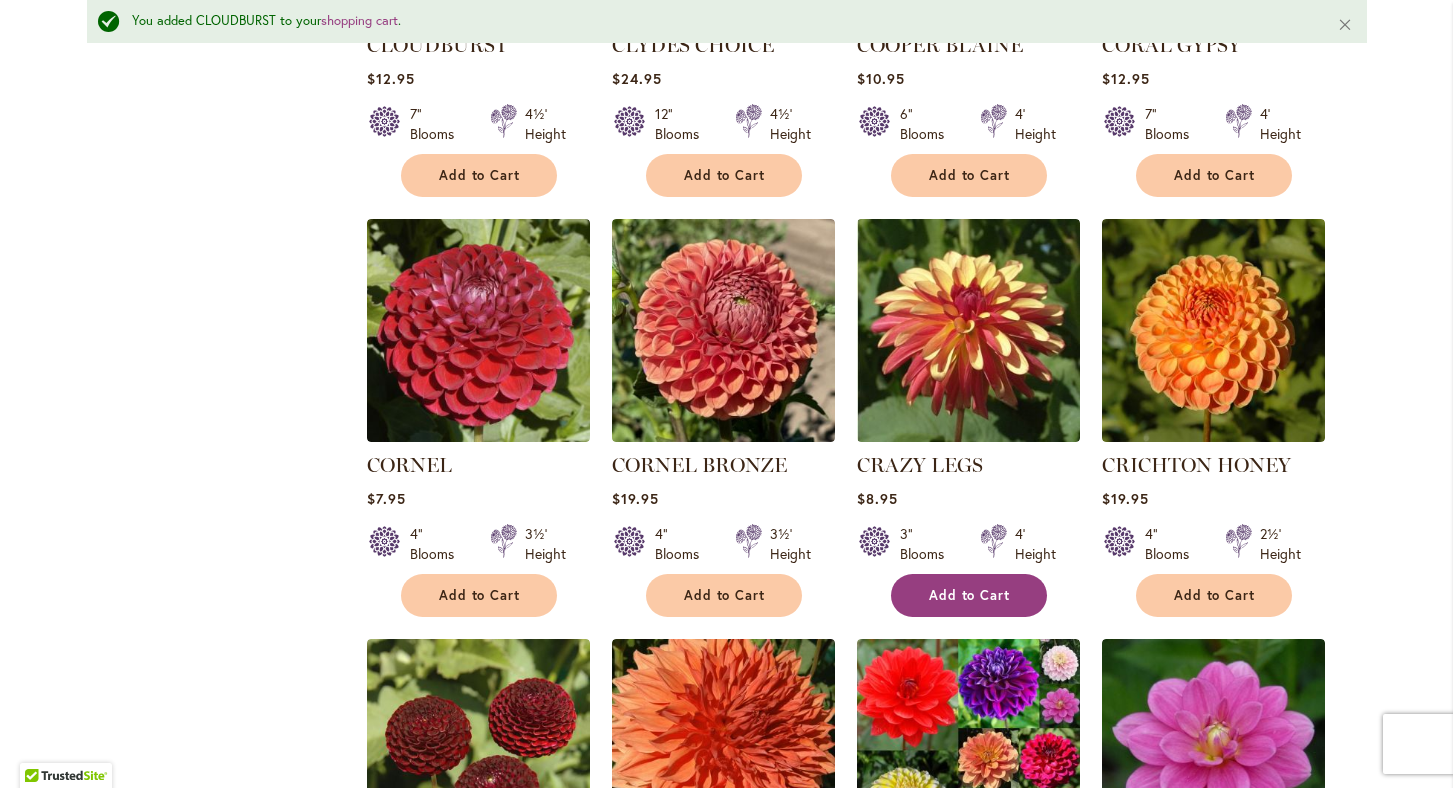 click on "Add to Cart" at bounding box center (970, 595) 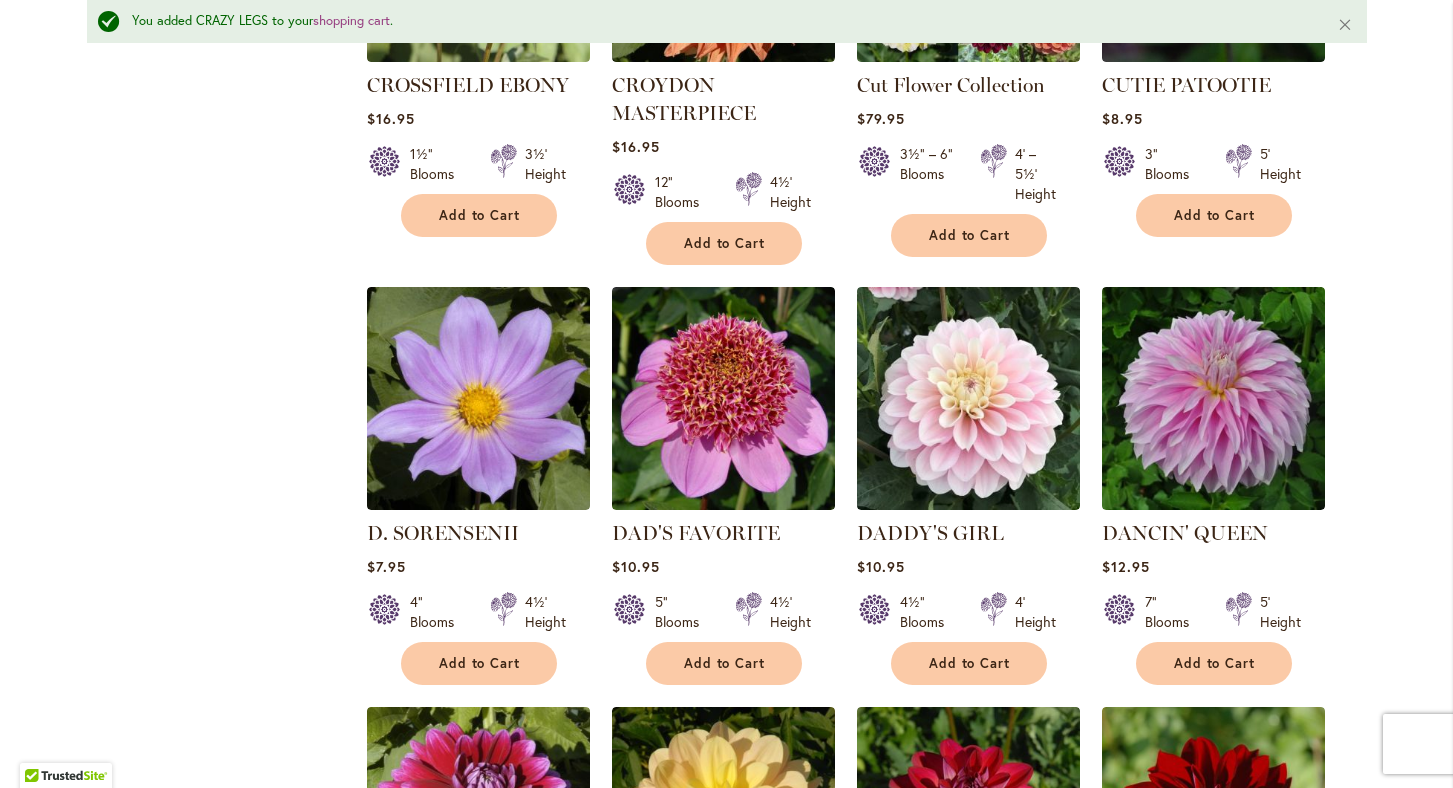 scroll, scrollTop: 2353, scrollLeft: 0, axis: vertical 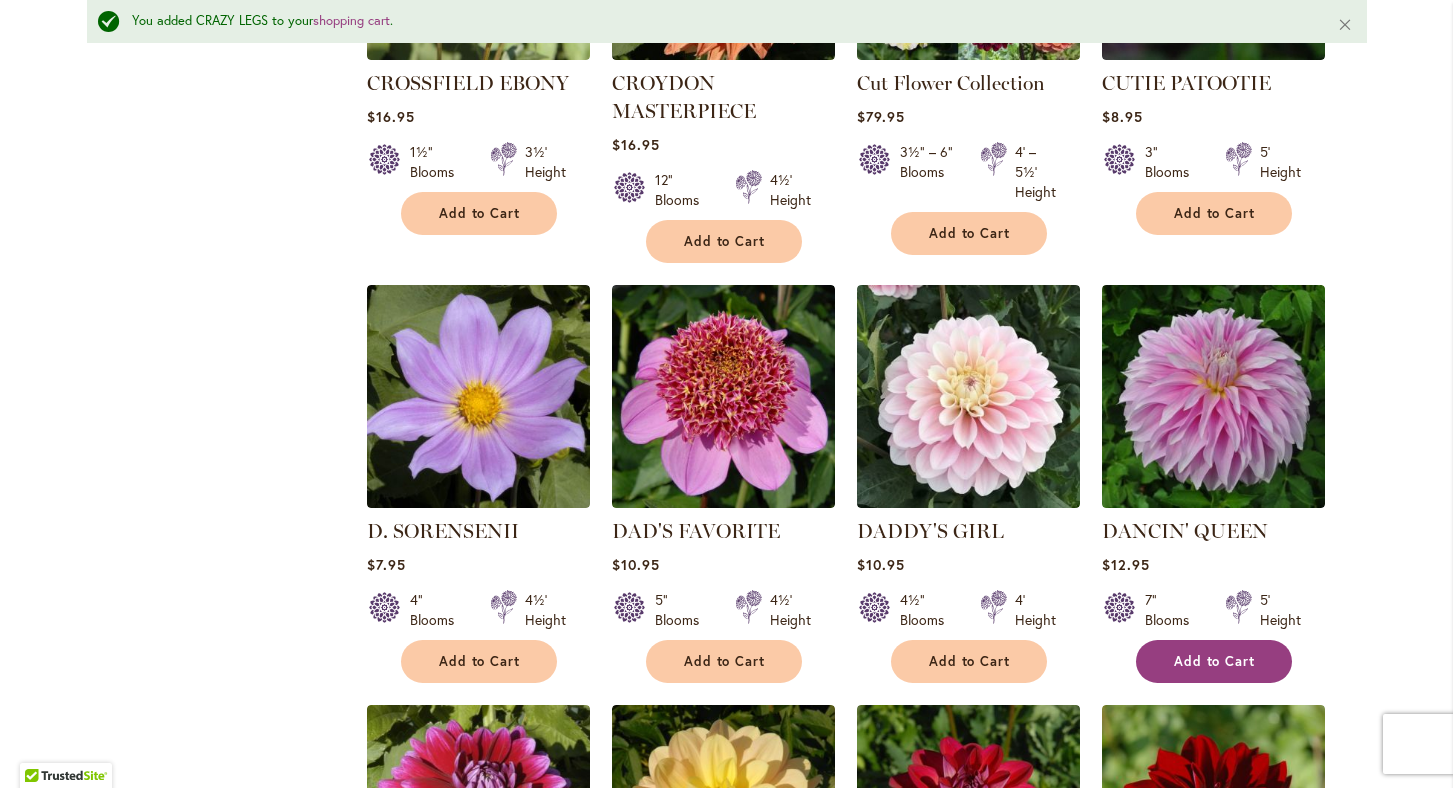 click on "Add to Cart" at bounding box center (1215, 661) 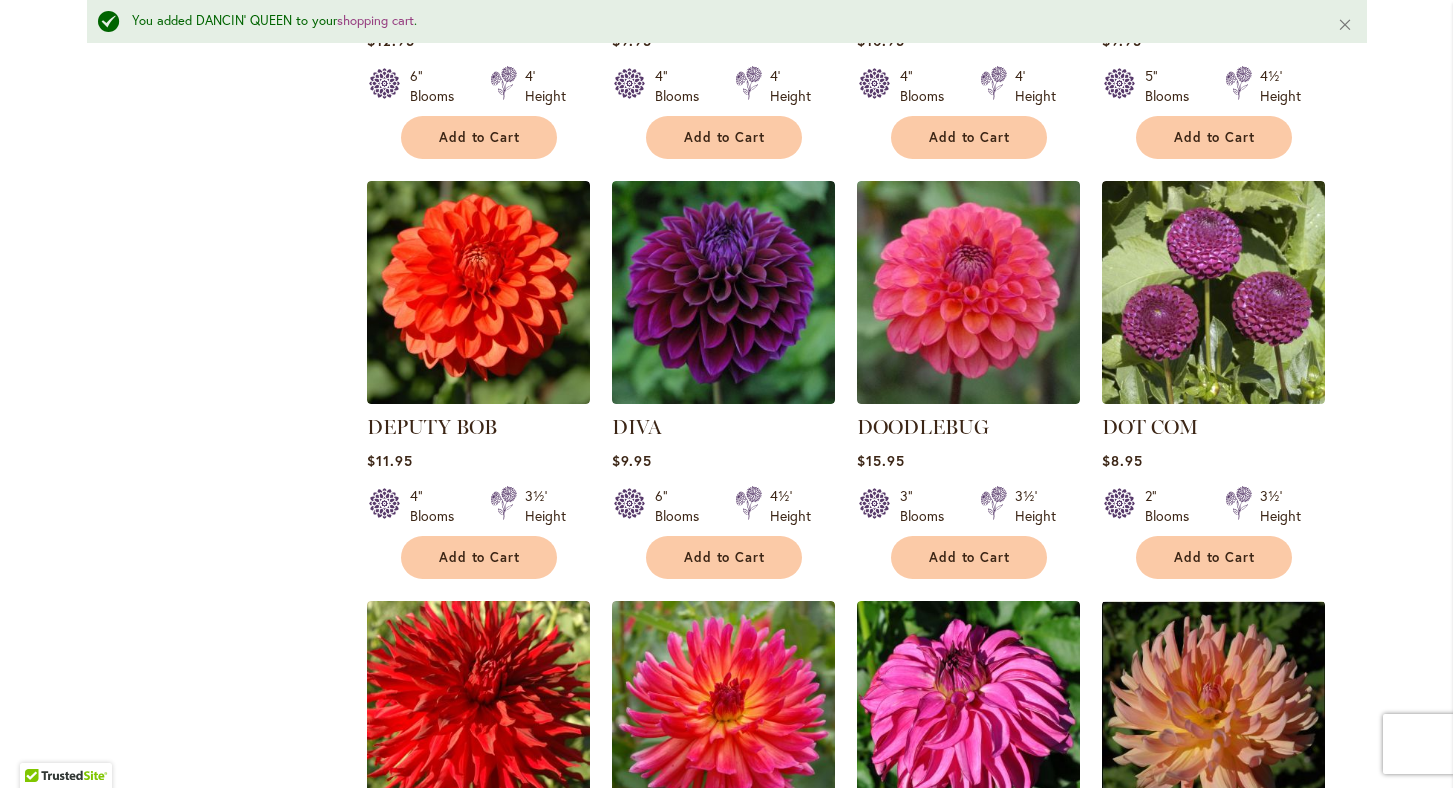 scroll, scrollTop: 3310, scrollLeft: 0, axis: vertical 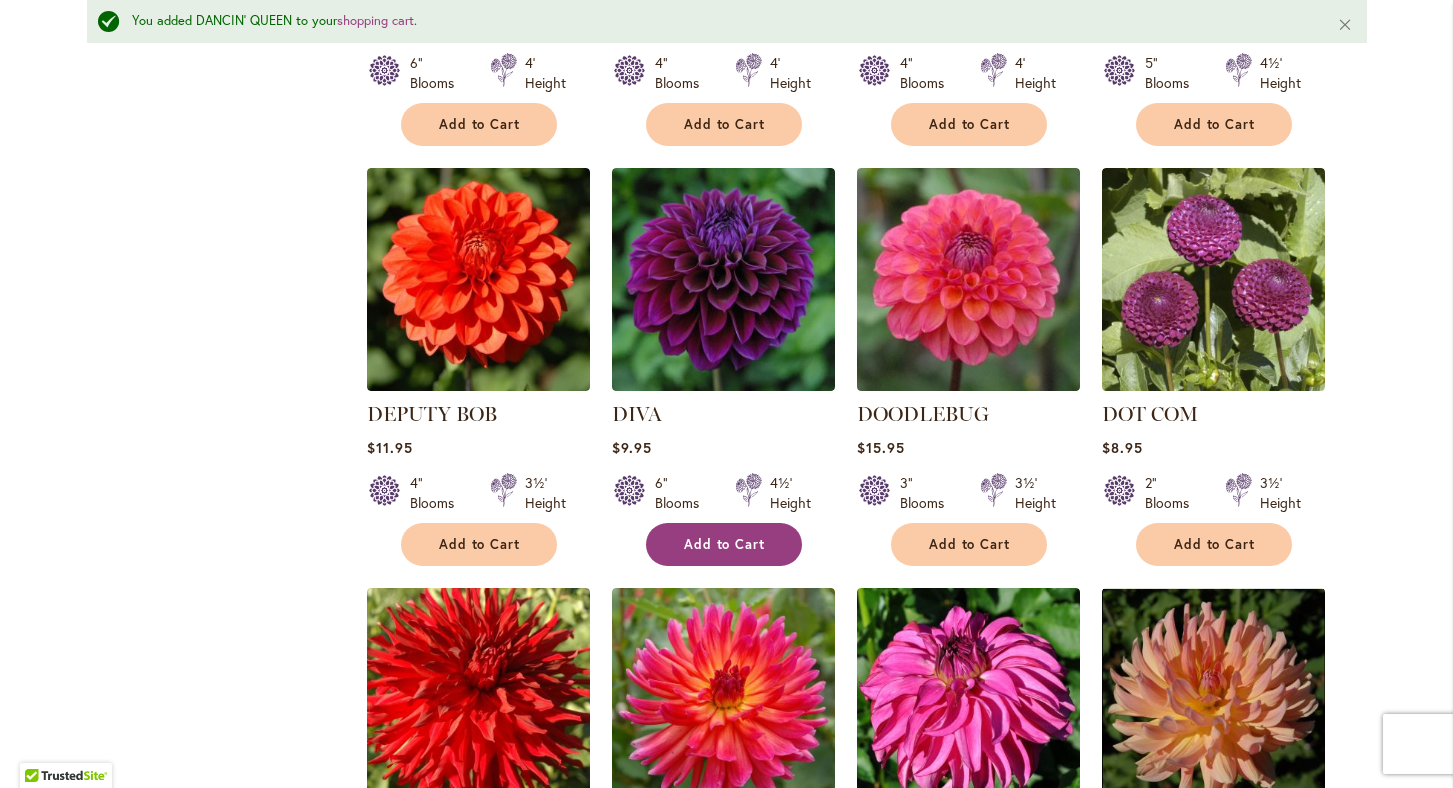 click on "Add to Cart" at bounding box center (725, 544) 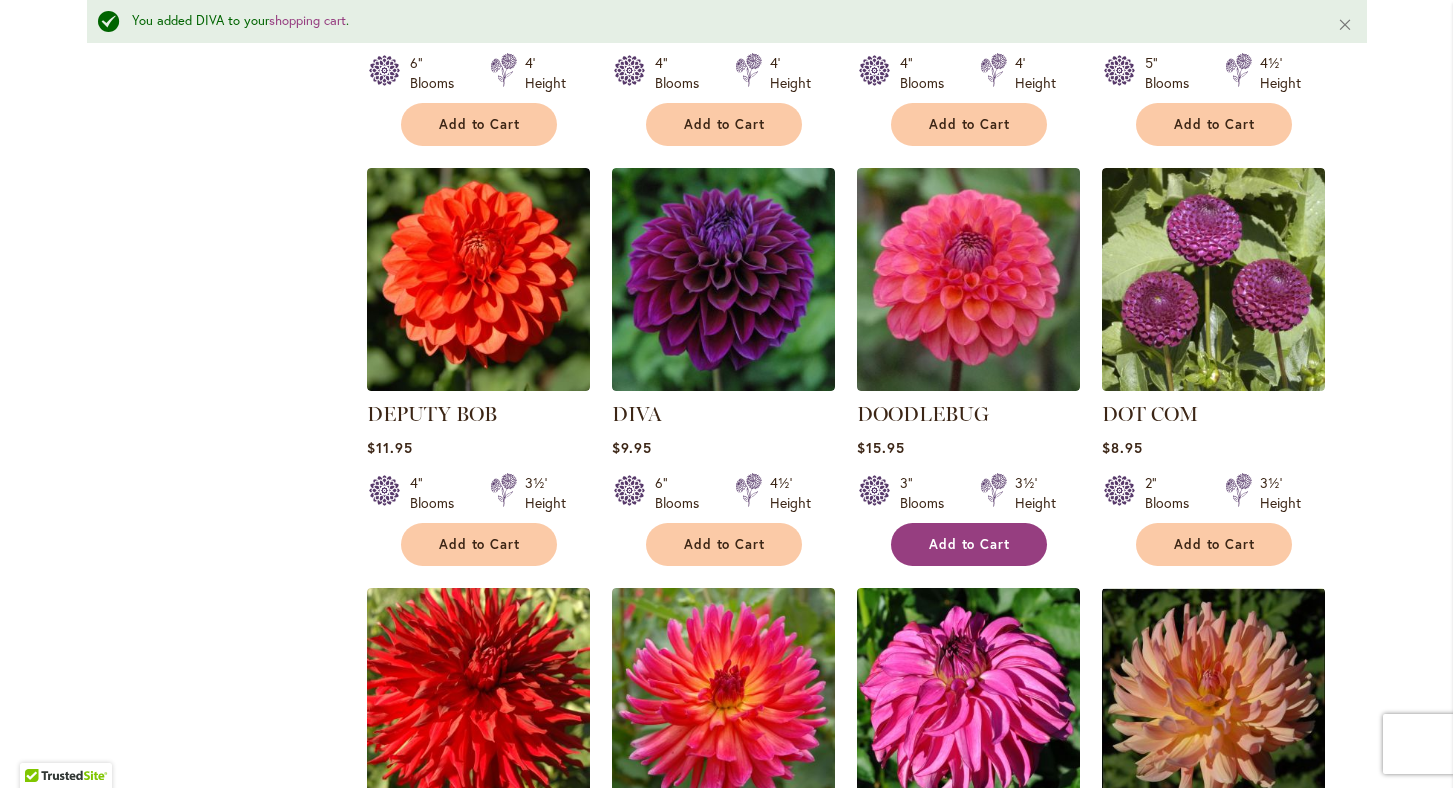 click on "Add to Cart" at bounding box center (970, 544) 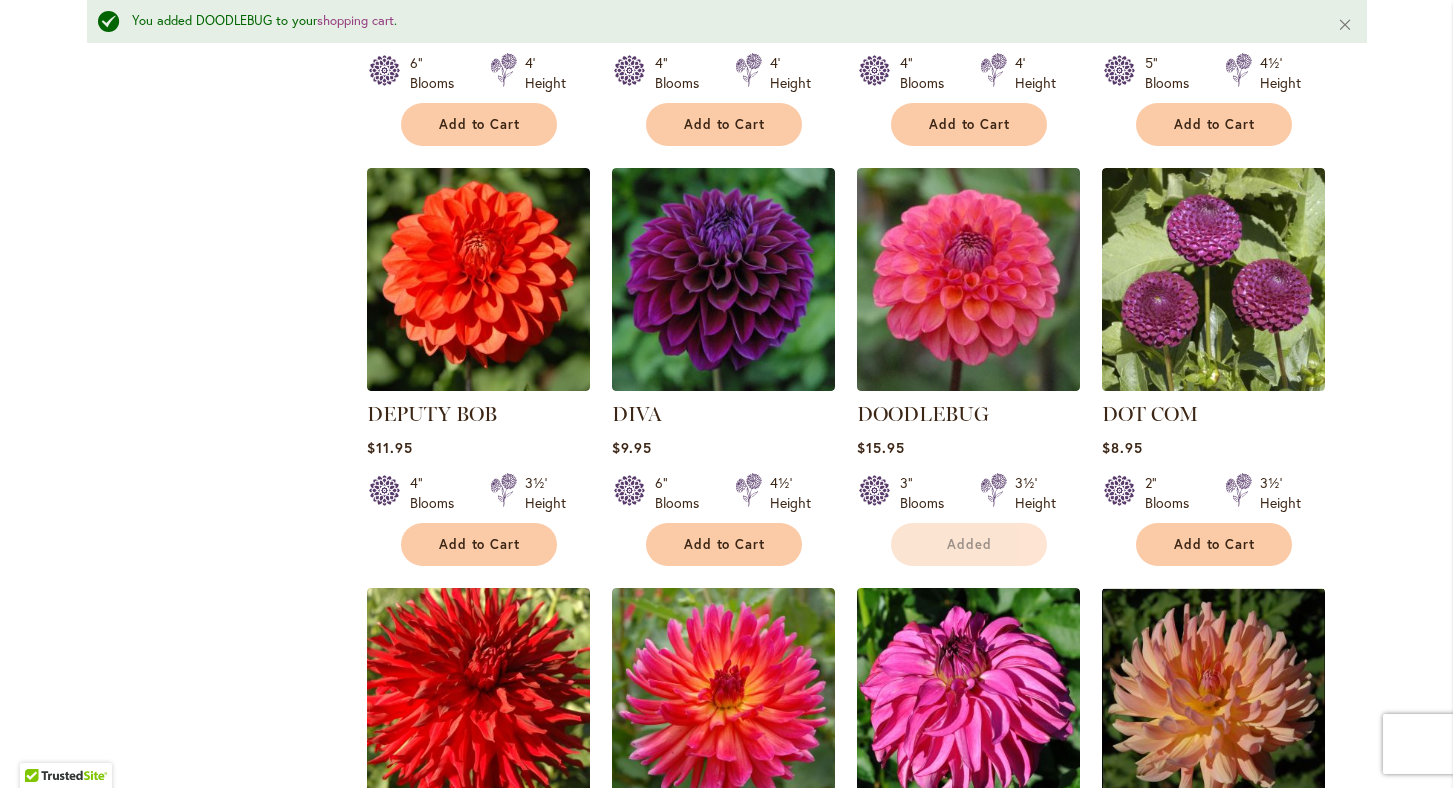 scroll, scrollTop: 3698, scrollLeft: 0, axis: vertical 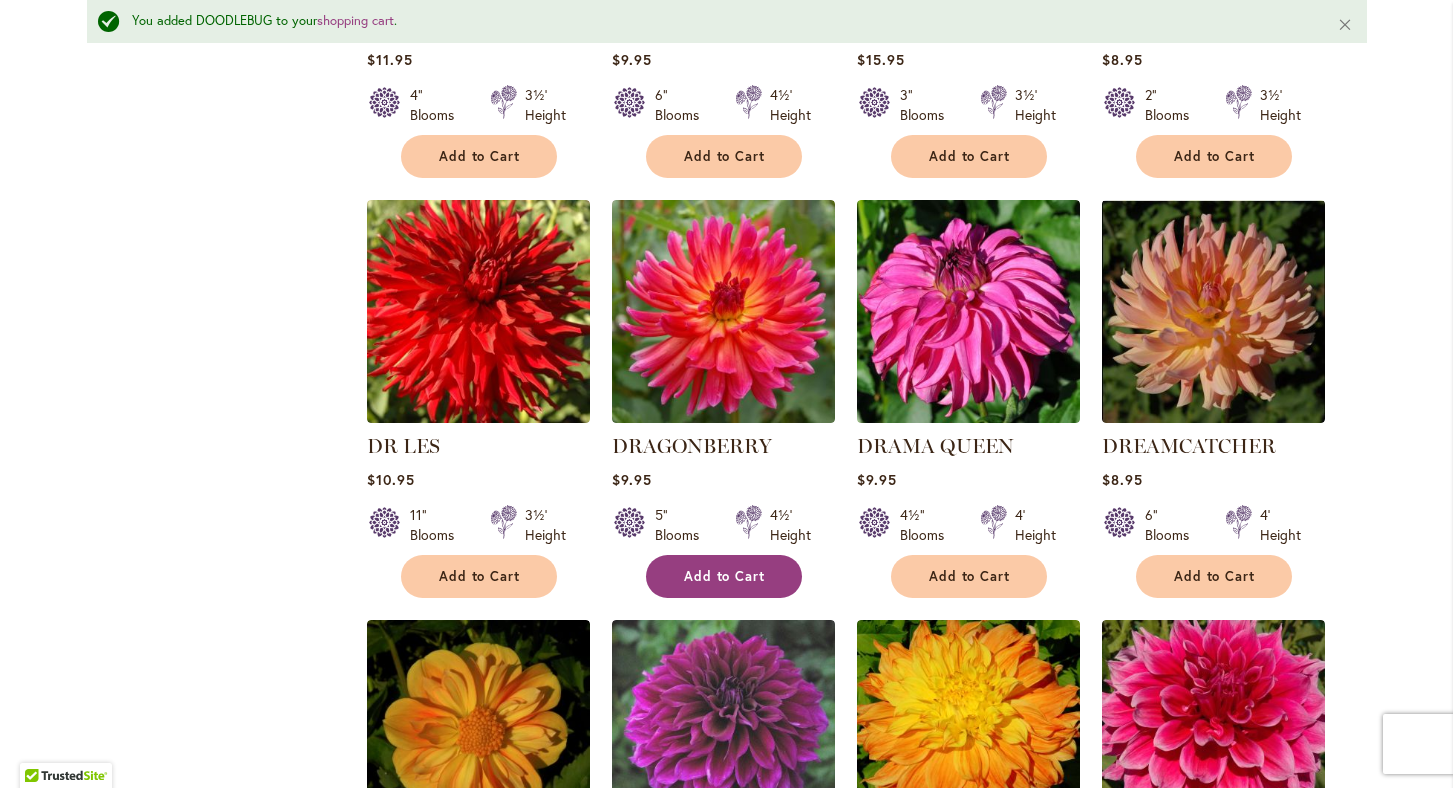 click on "Add to Cart" at bounding box center [725, 576] 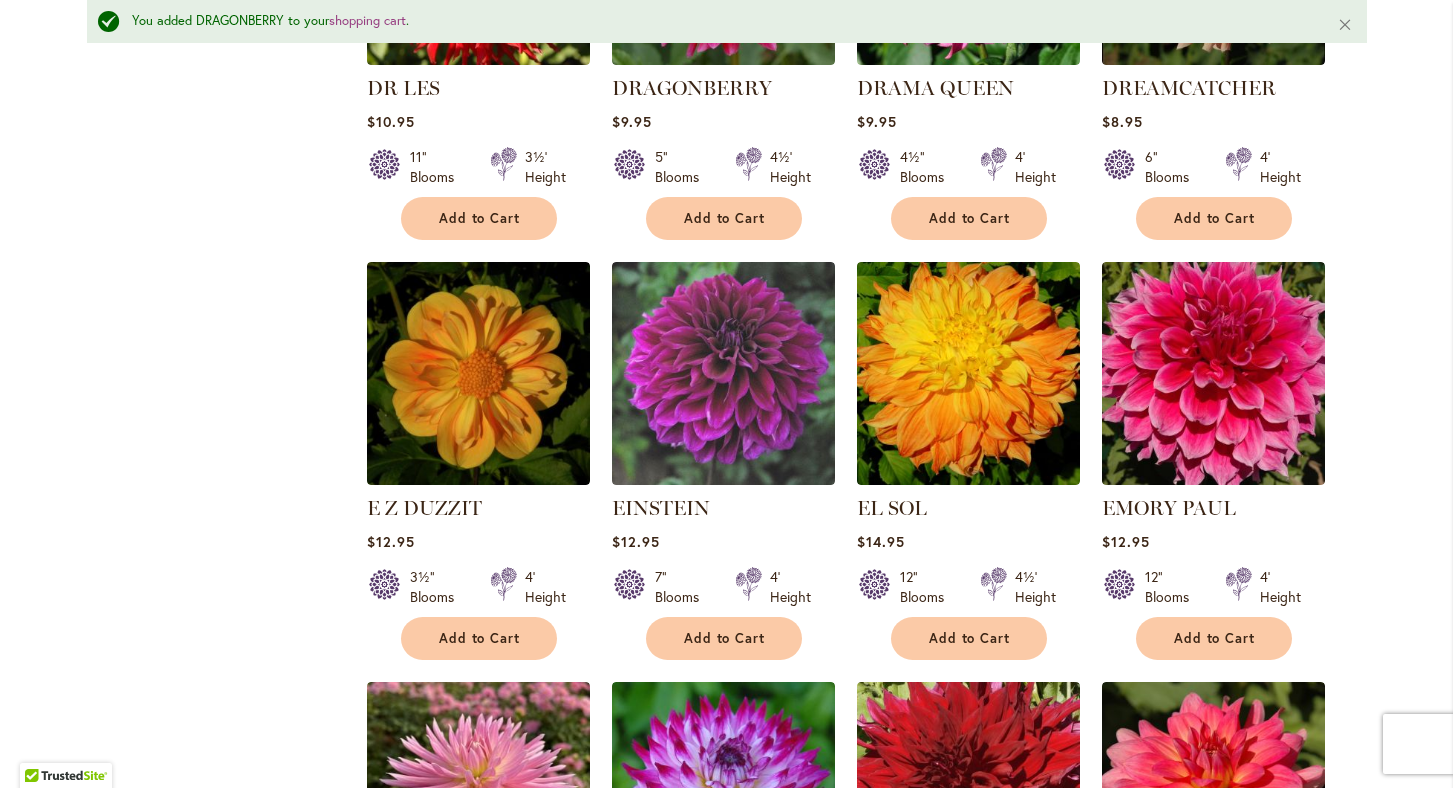 scroll, scrollTop: 4076, scrollLeft: 0, axis: vertical 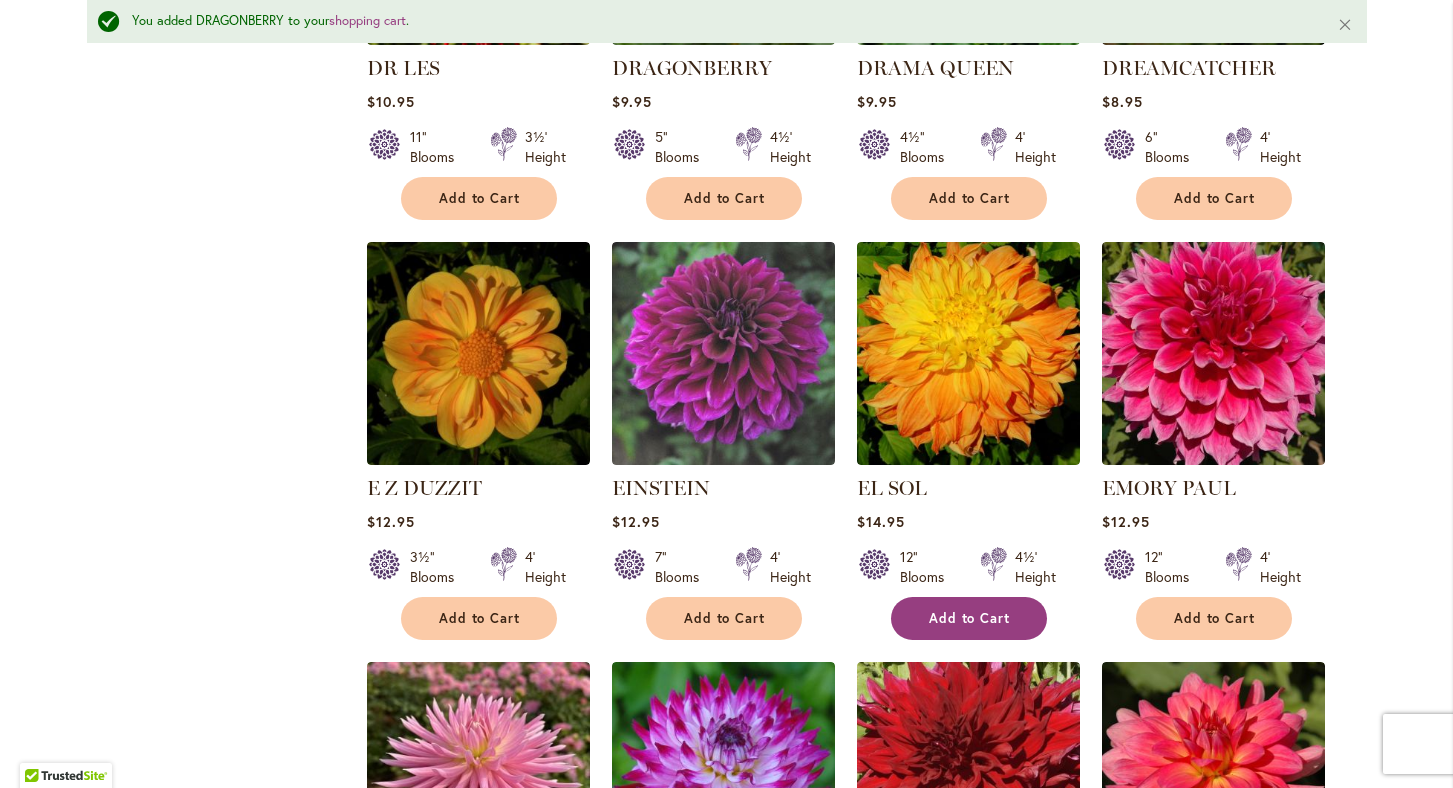 click on "Add to Cart" at bounding box center (970, 618) 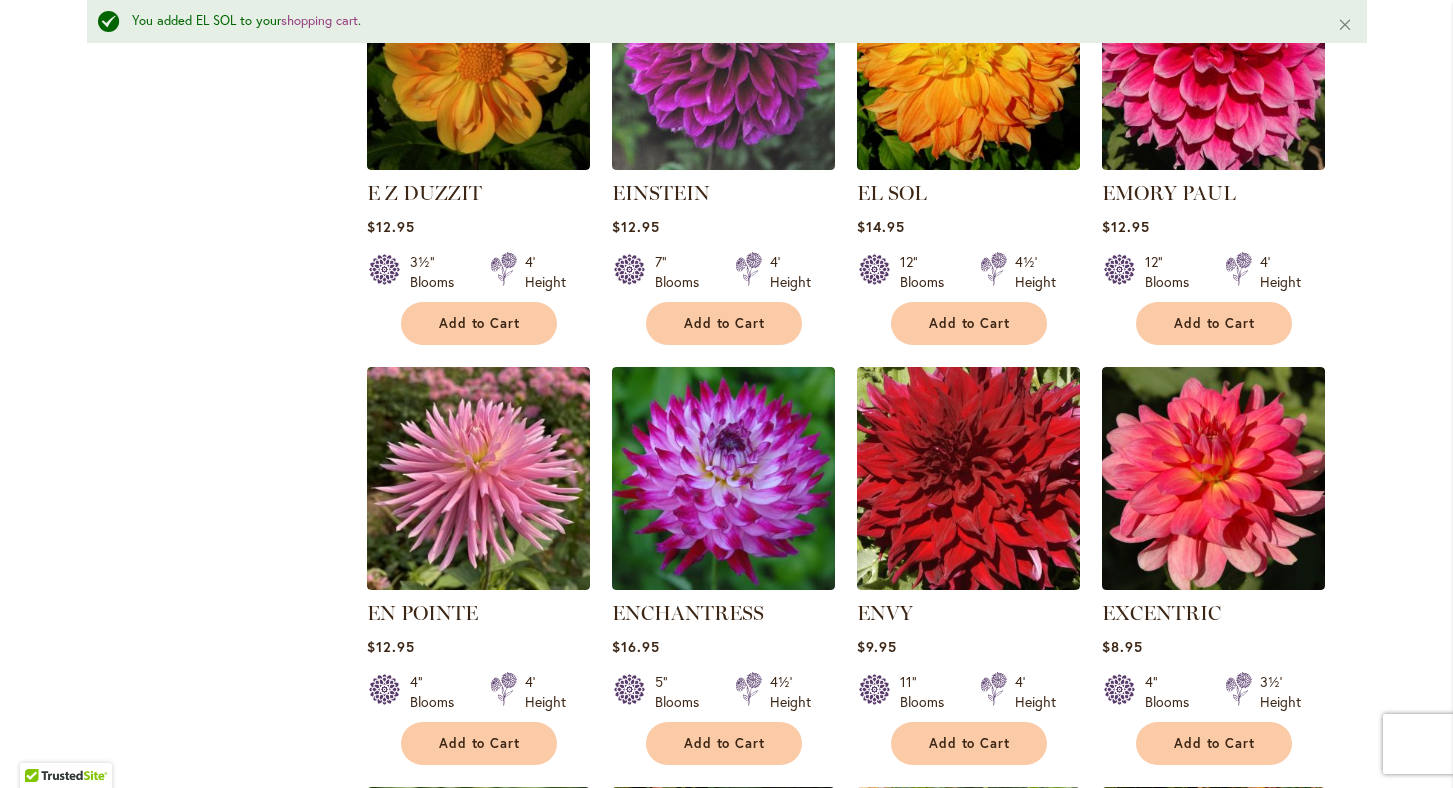 scroll, scrollTop: 4441, scrollLeft: 0, axis: vertical 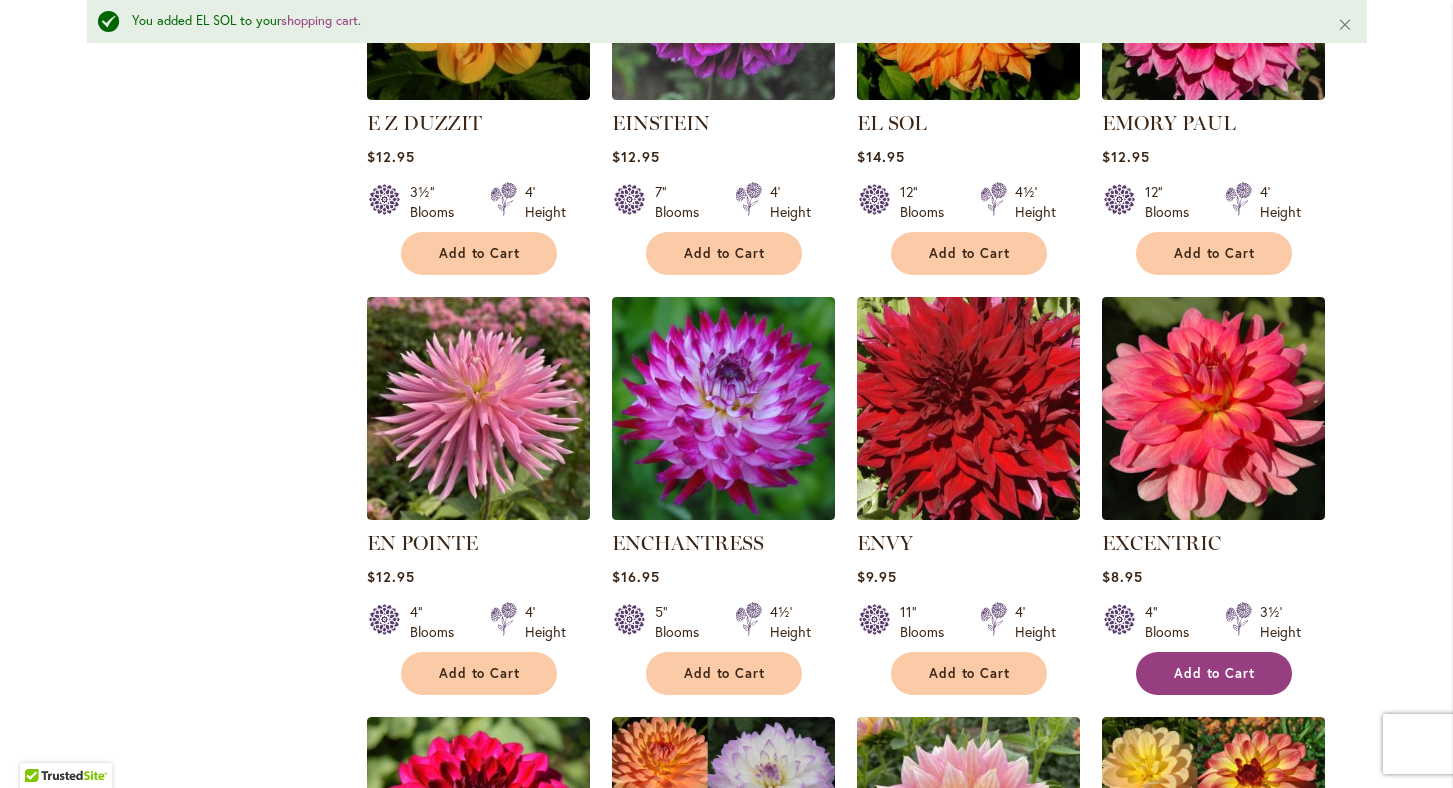 click on "Add to Cart" at bounding box center [1215, 673] 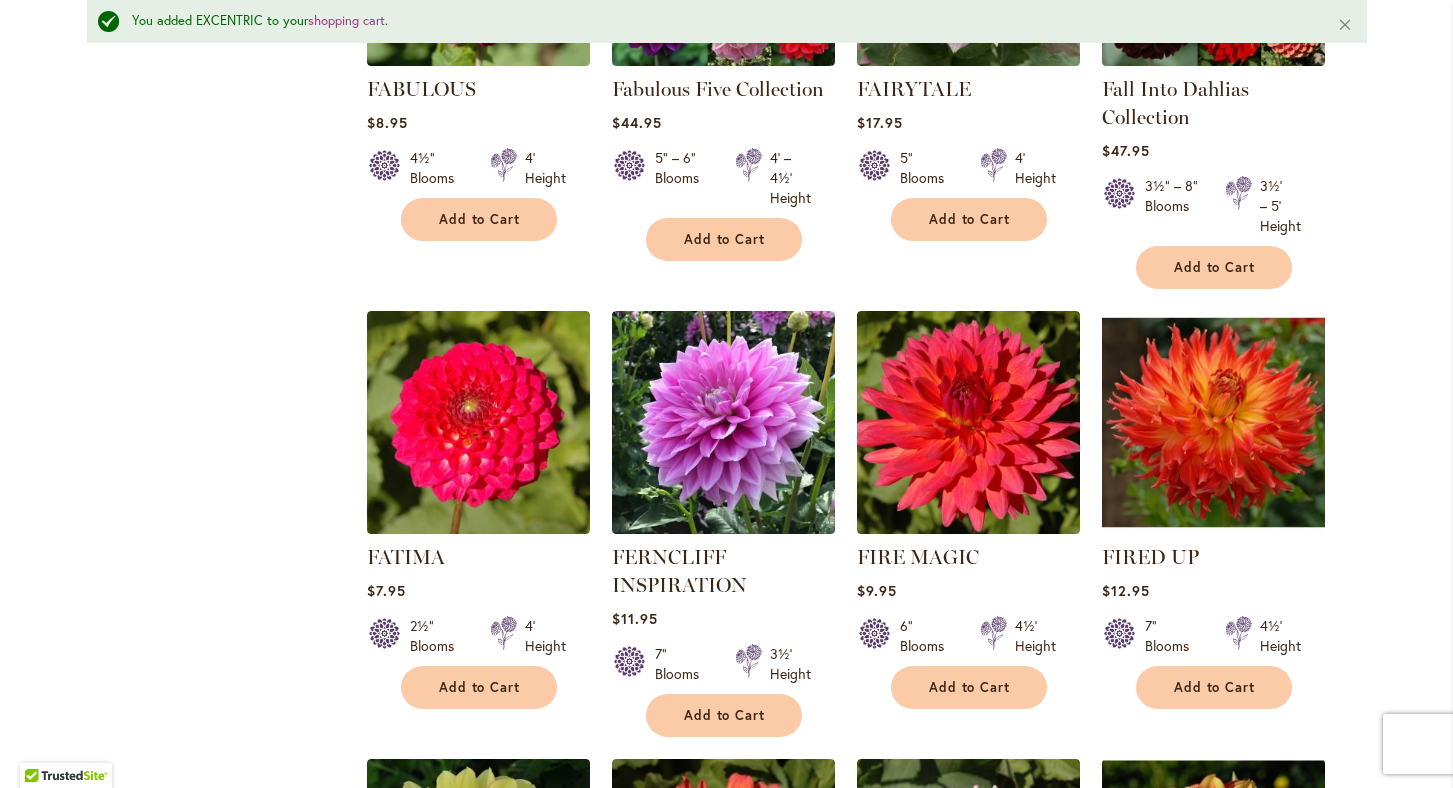 scroll, scrollTop: 5317, scrollLeft: 0, axis: vertical 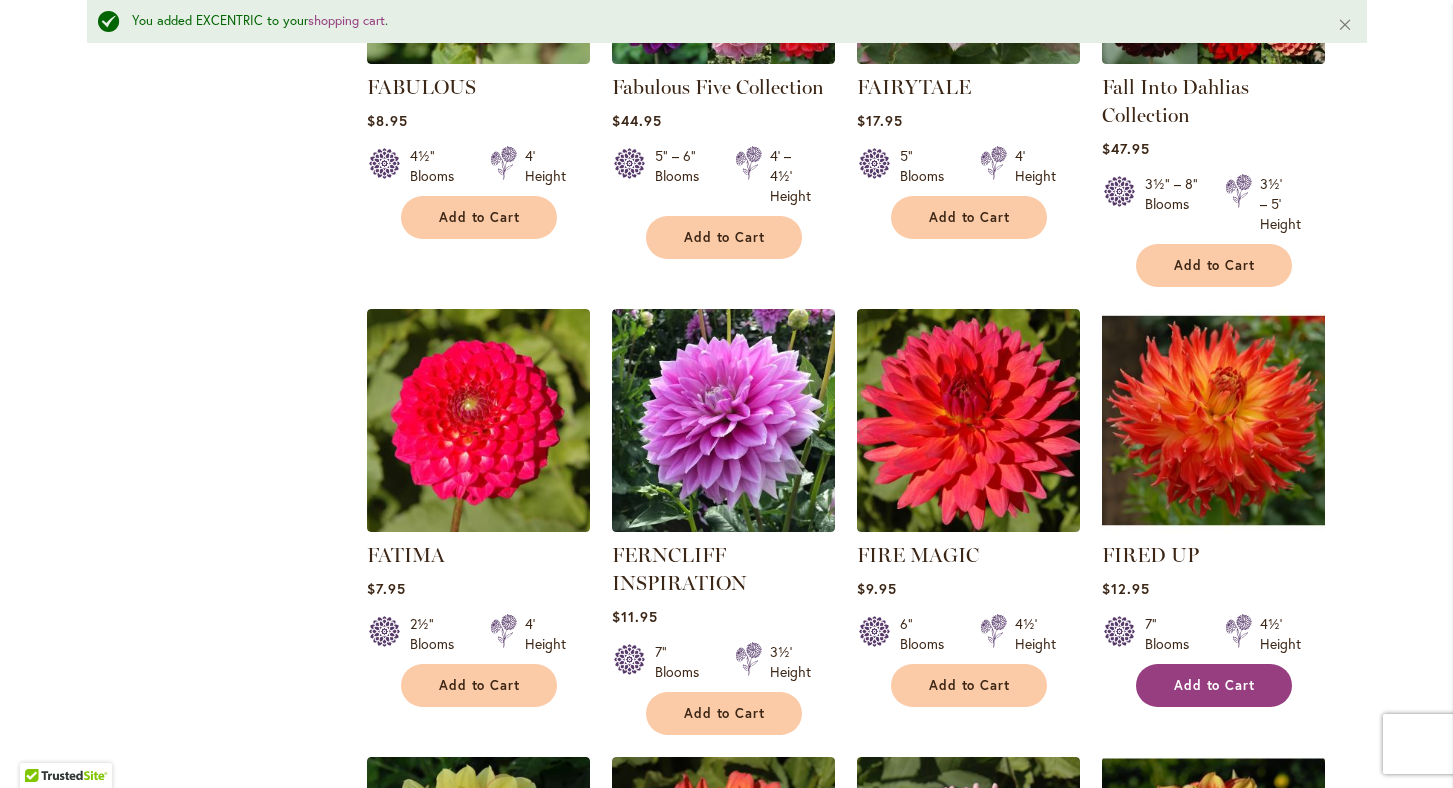 click on "Add to Cart" at bounding box center (1215, 685) 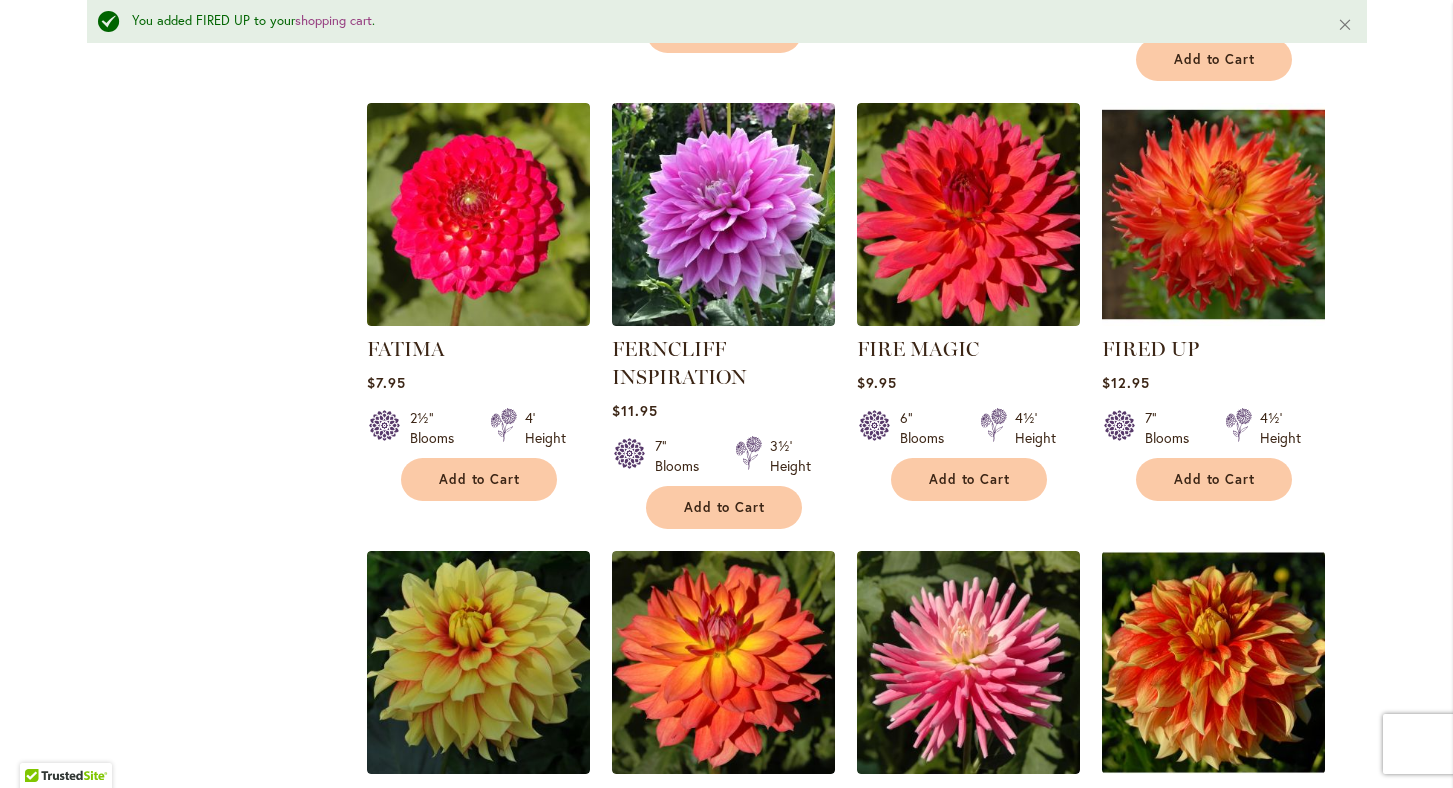 scroll, scrollTop: 5593, scrollLeft: 0, axis: vertical 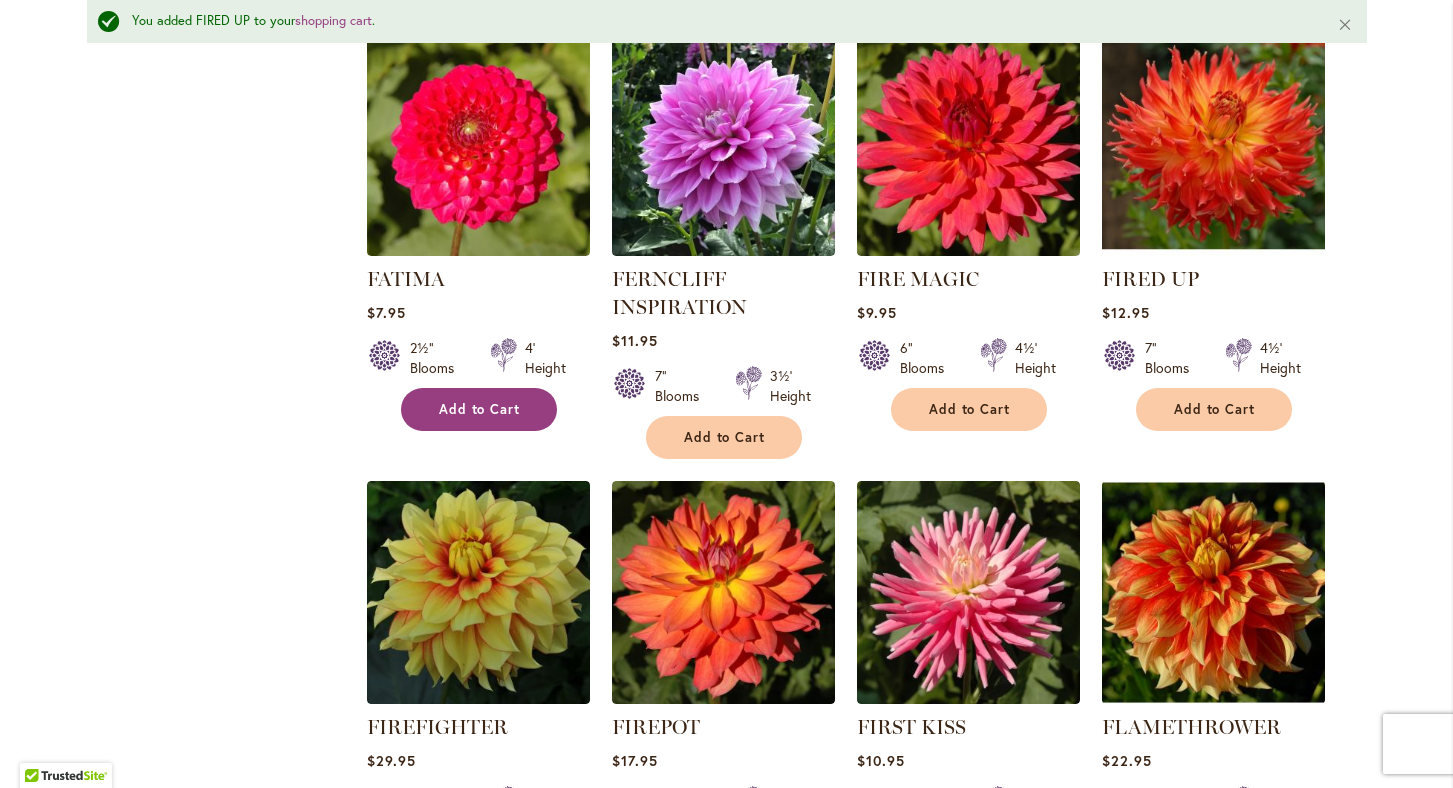 click on "Add to Cart" at bounding box center (480, 409) 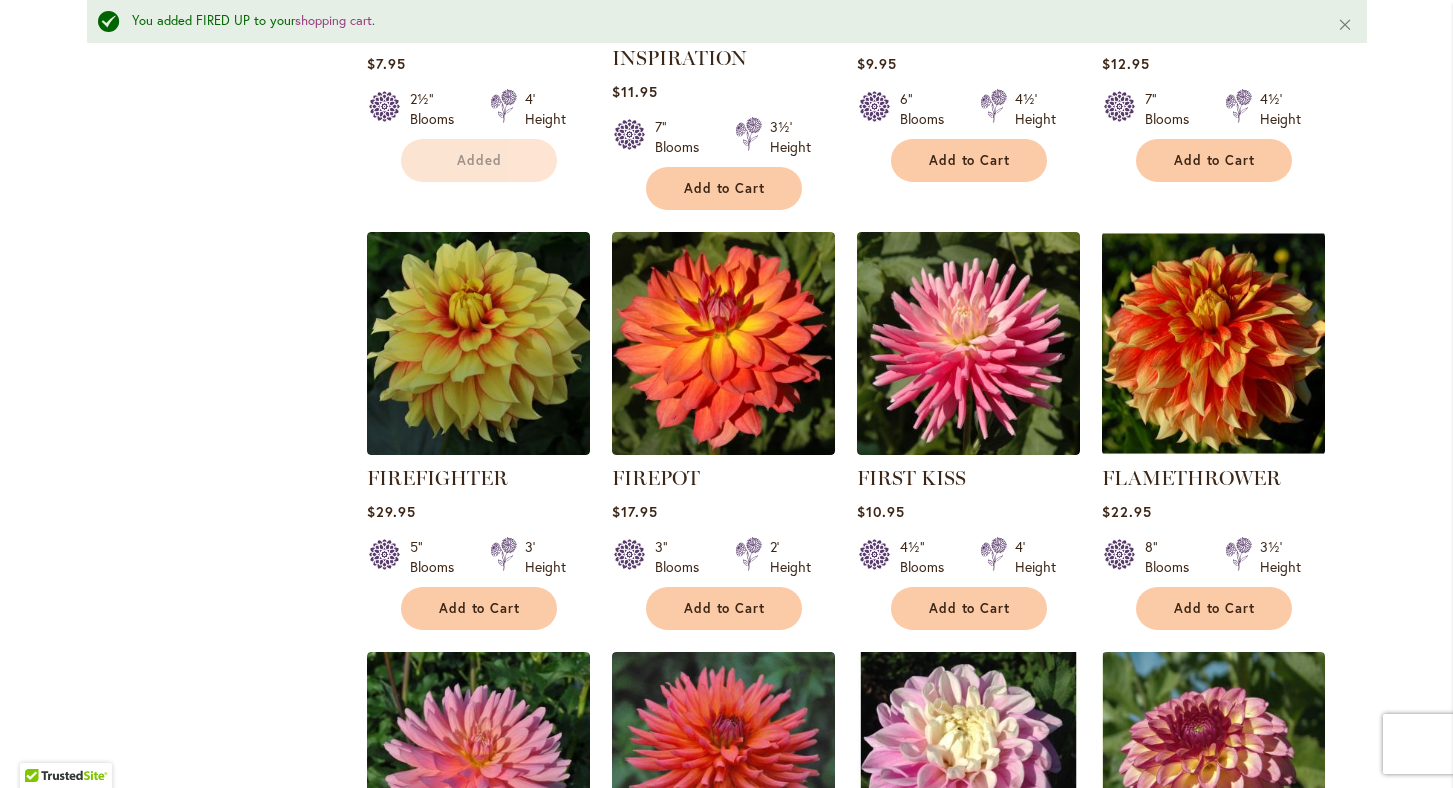 scroll, scrollTop: 5860, scrollLeft: 0, axis: vertical 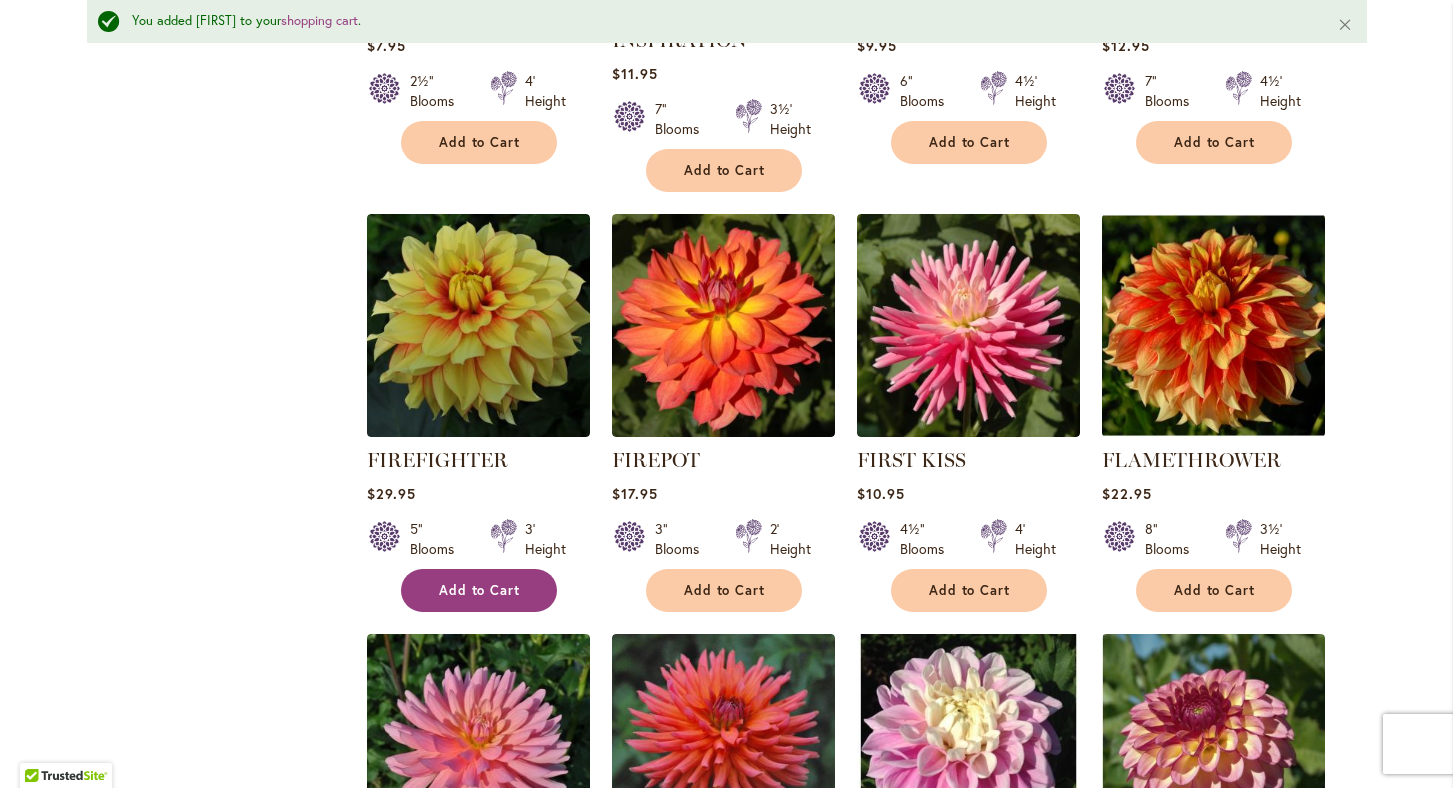 click on "Add to Cart" at bounding box center (480, 590) 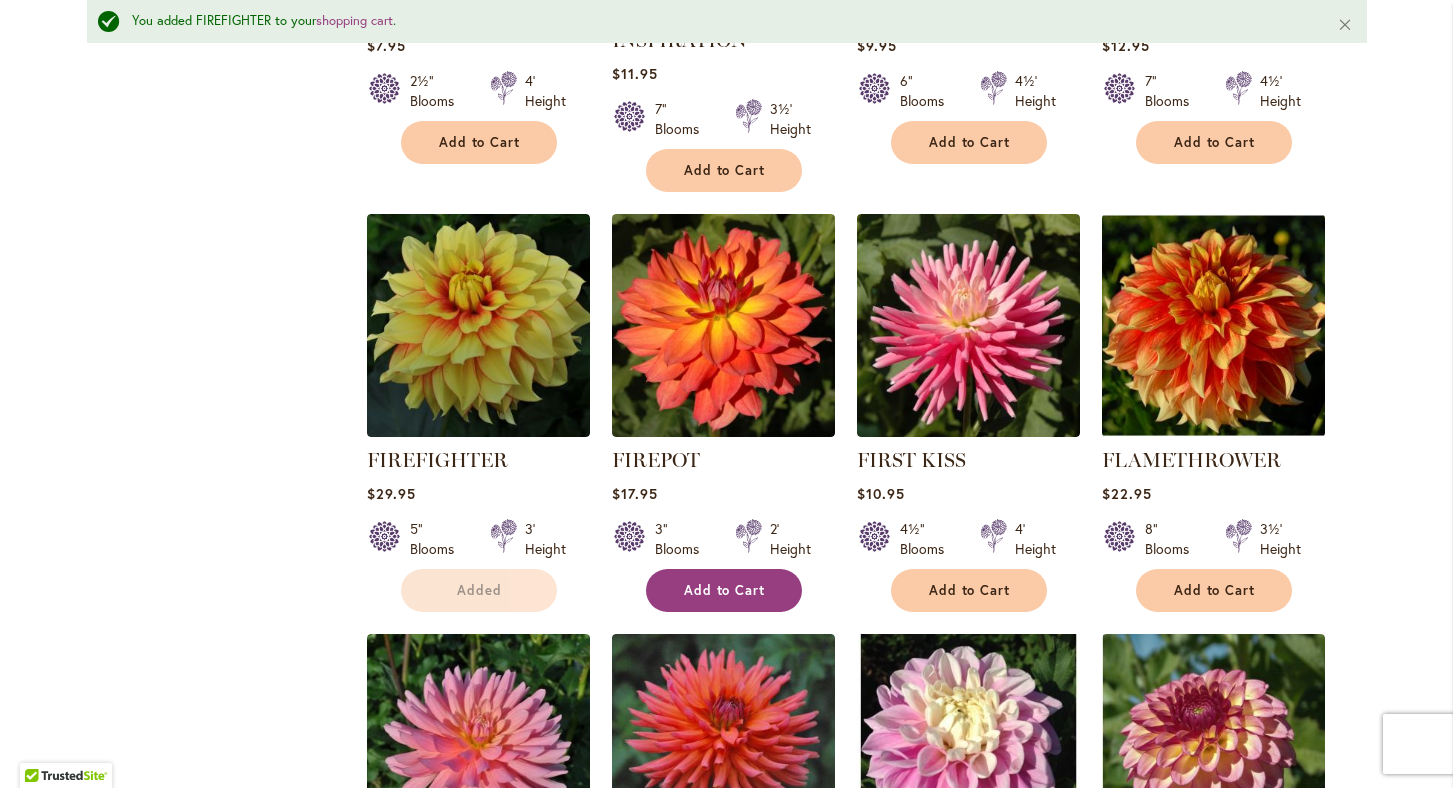 click on "Add to Cart" at bounding box center [725, 590] 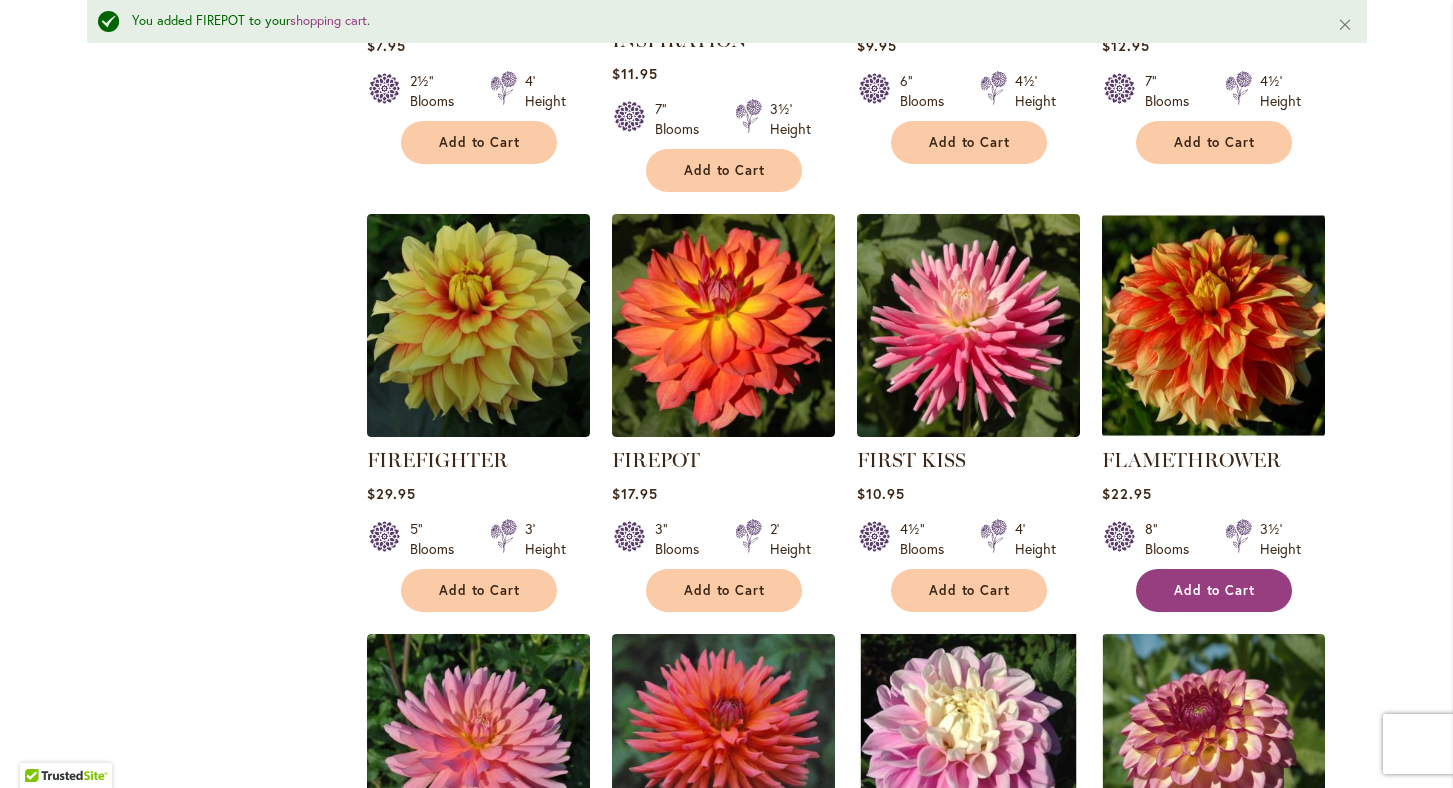 click on "Add to Cart" at bounding box center [1215, 590] 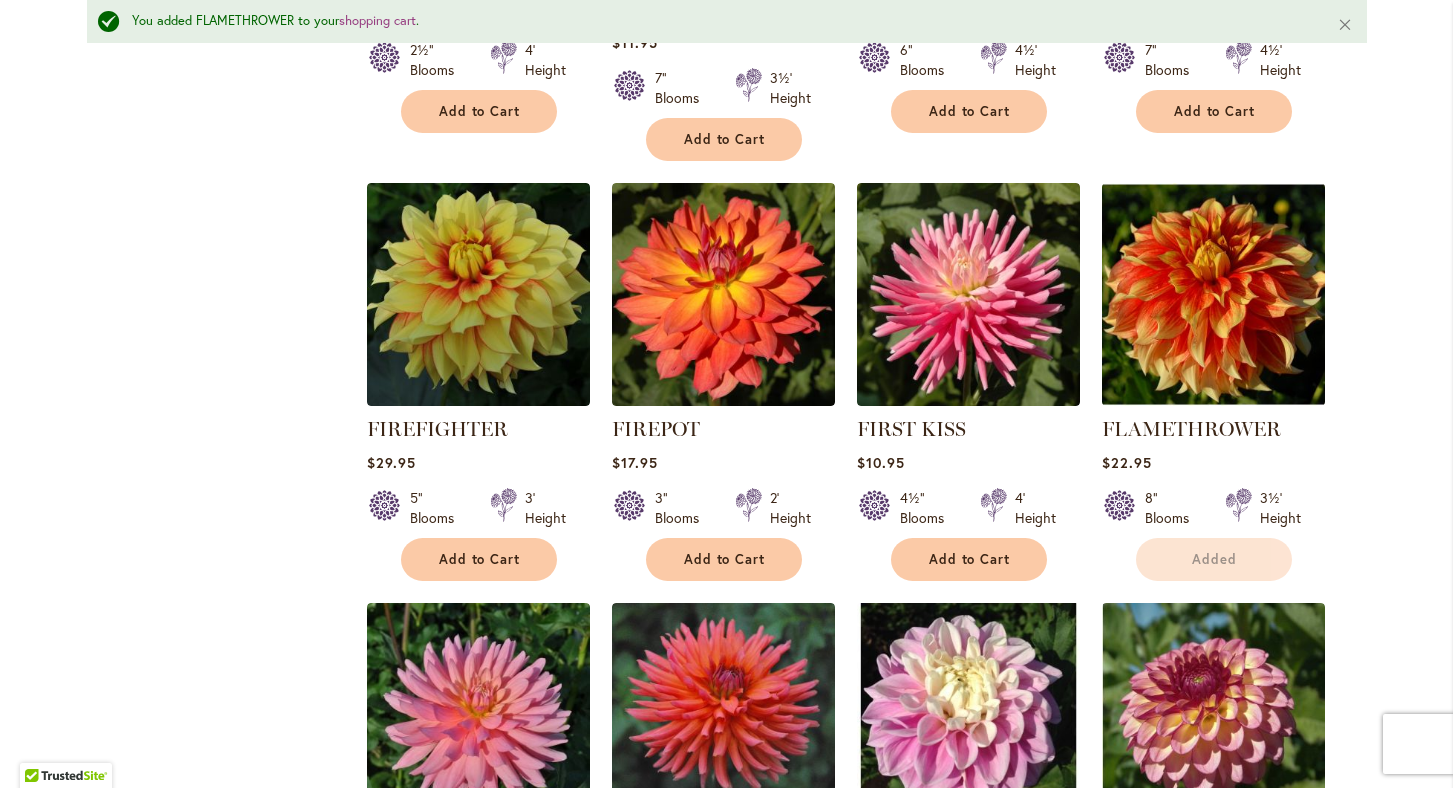 scroll, scrollTop: 6263, scrollLeft: 0, axis: vertical 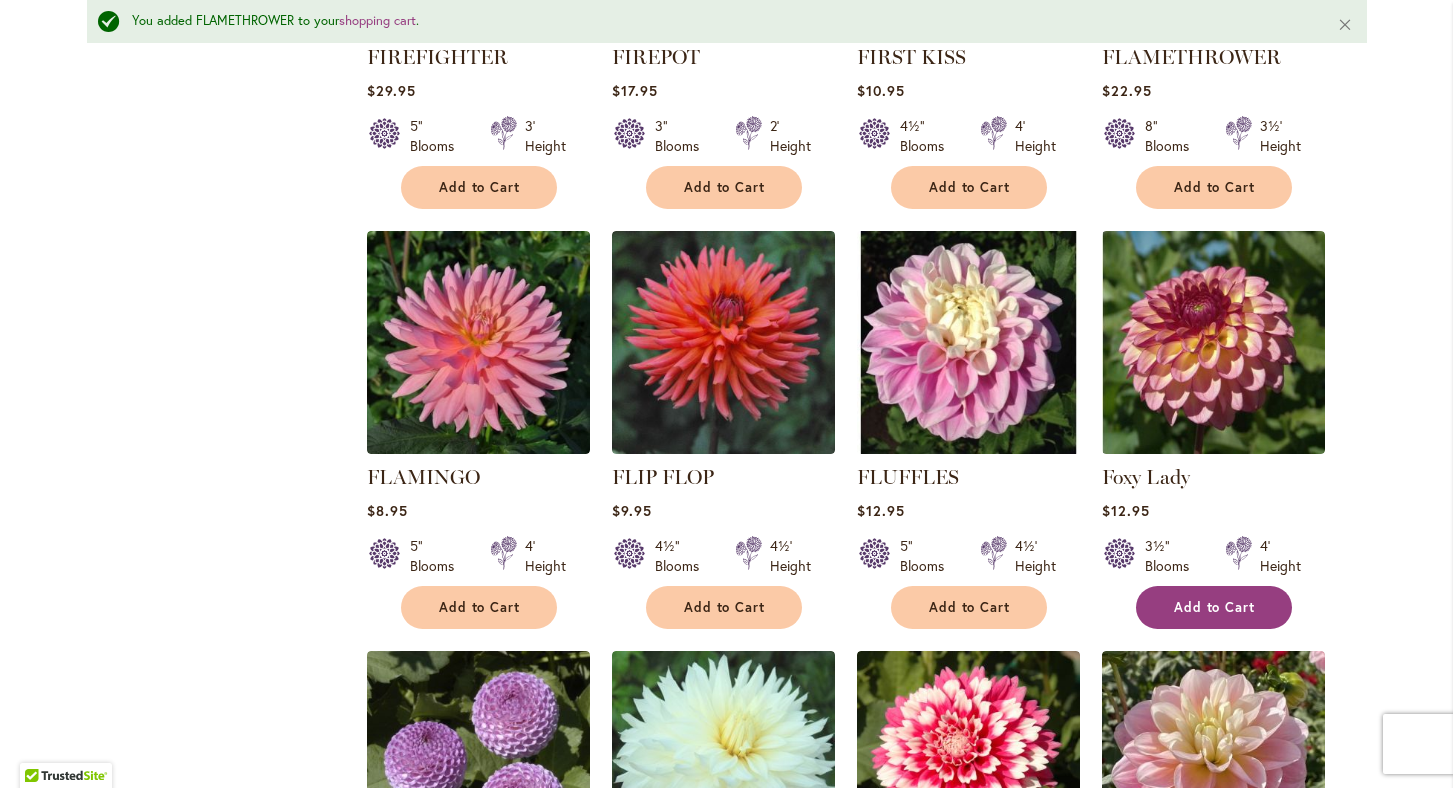 click on "Add to Cart" at bounding box center (1215, 607) 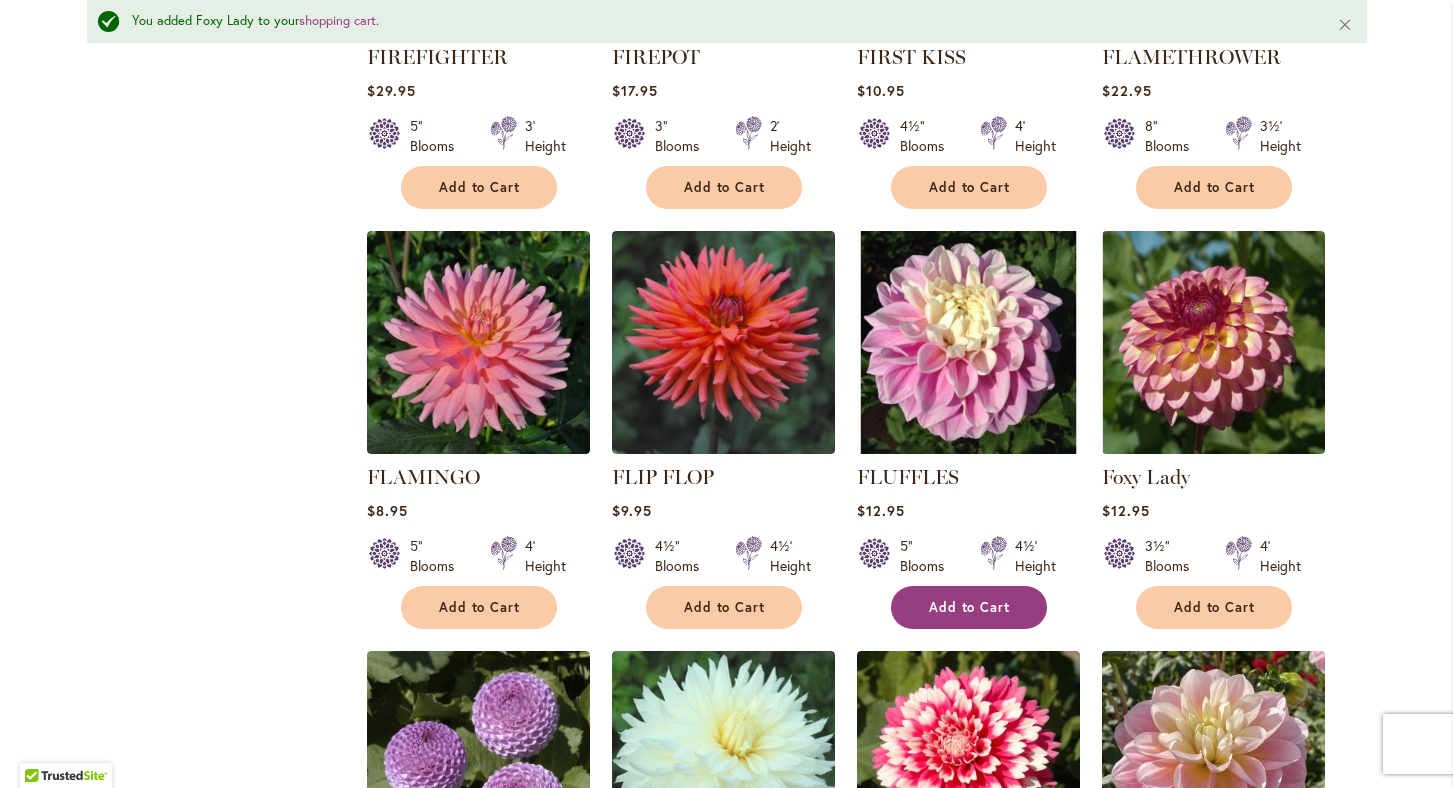 click on "Add to Cart" at bounding box center (970, 607) 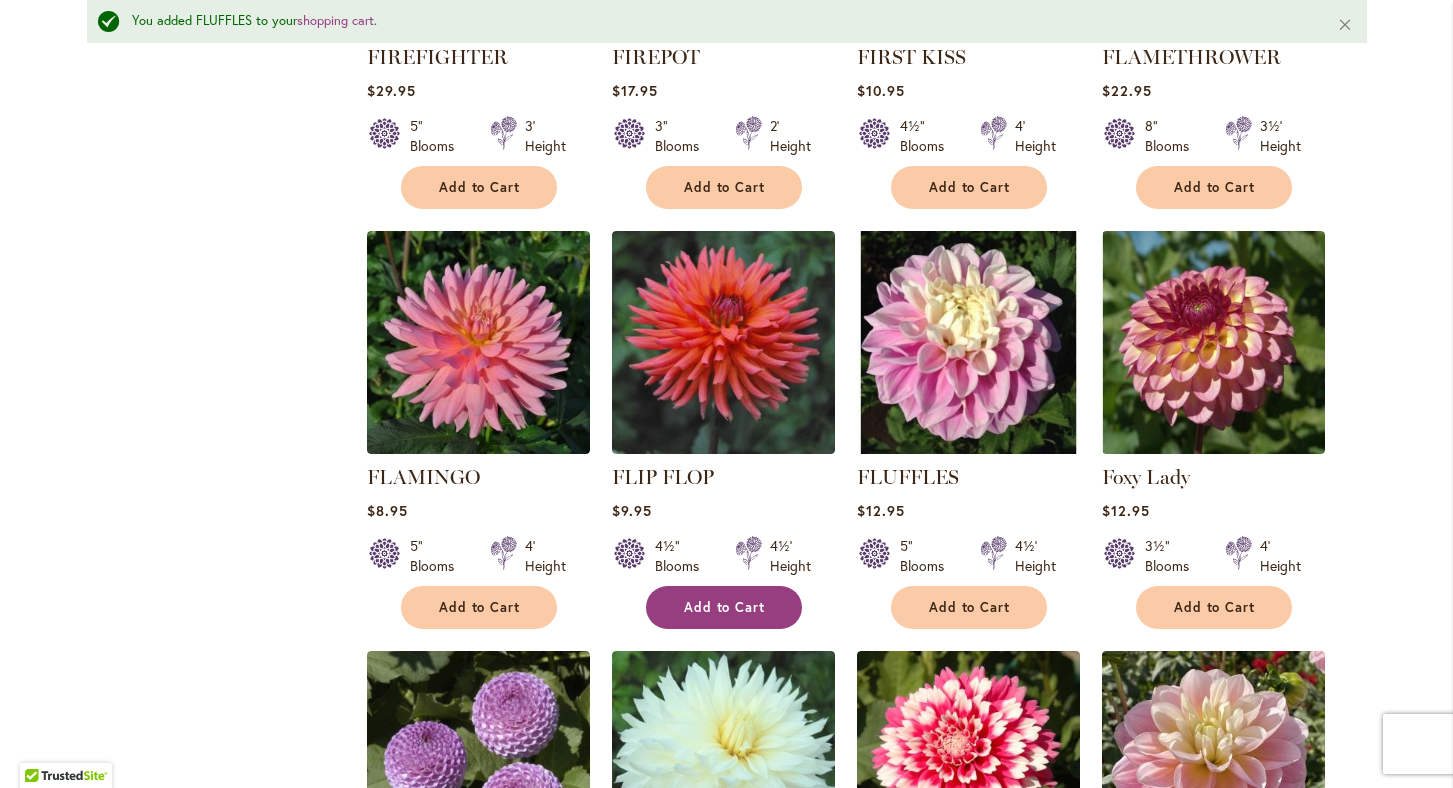 click on "Add to Cart" at bounding box center [725, 607] 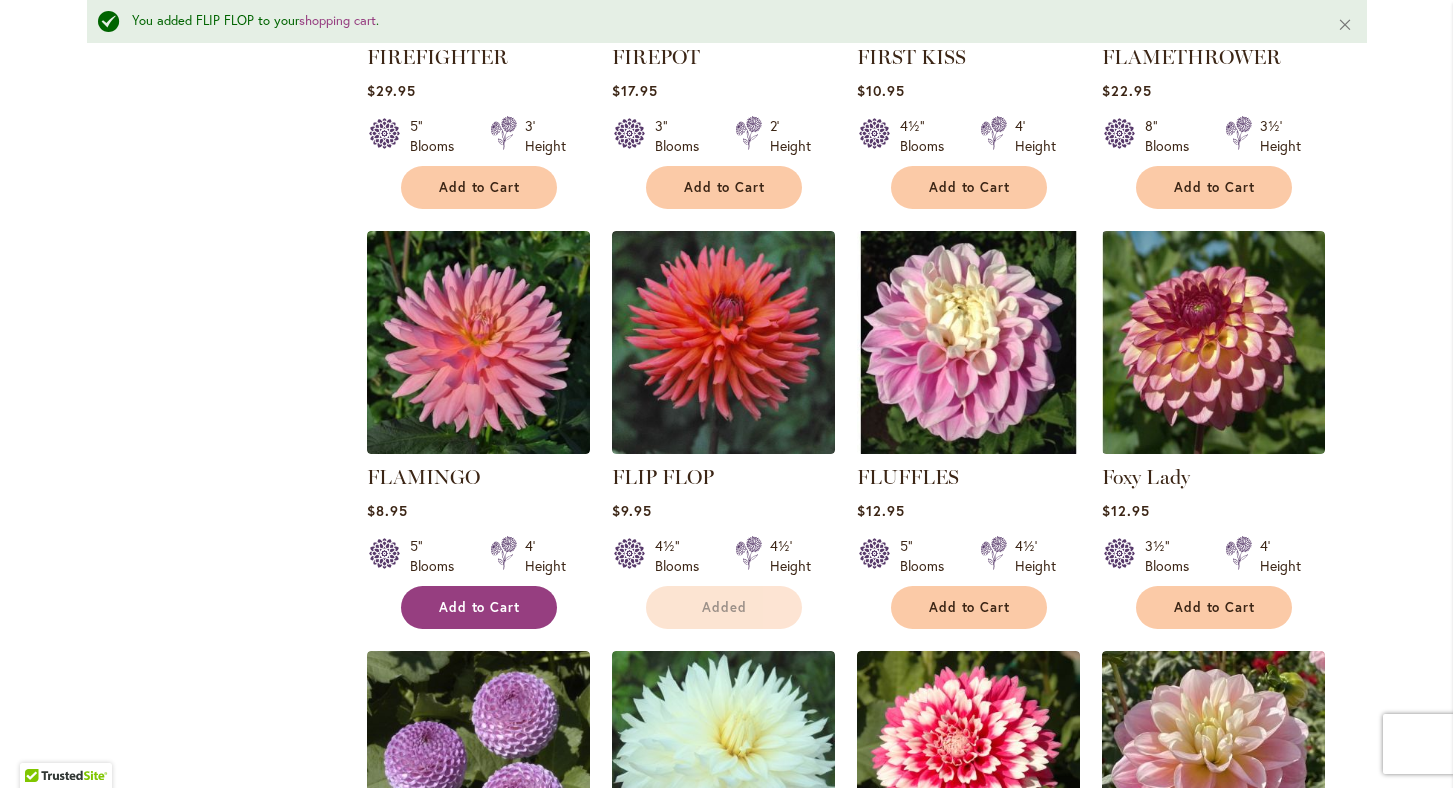 click on "Add to Cart" at bounding box center [480, 607] 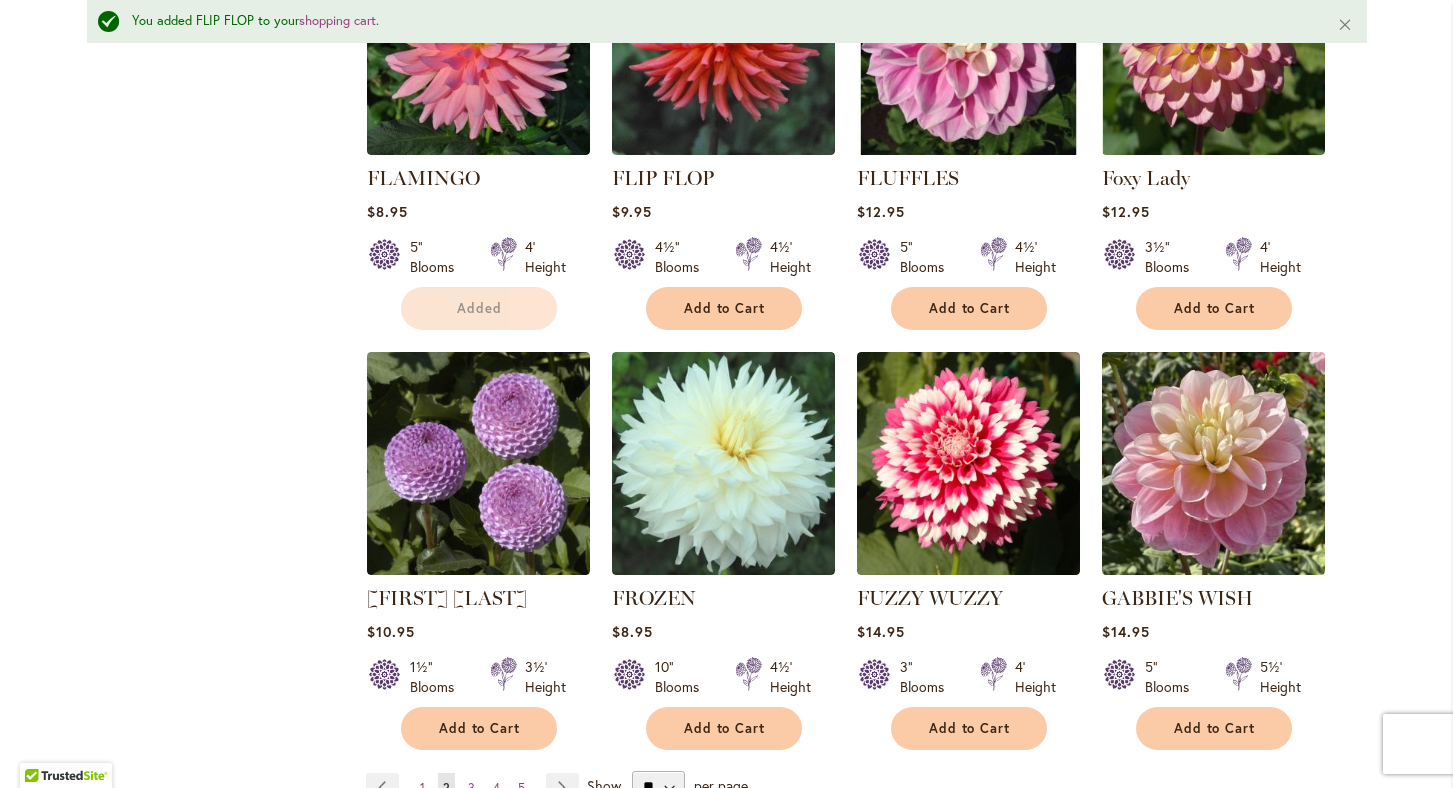 scroll, scrollTop: 6590, scrollLeft: 0, axis: vertical 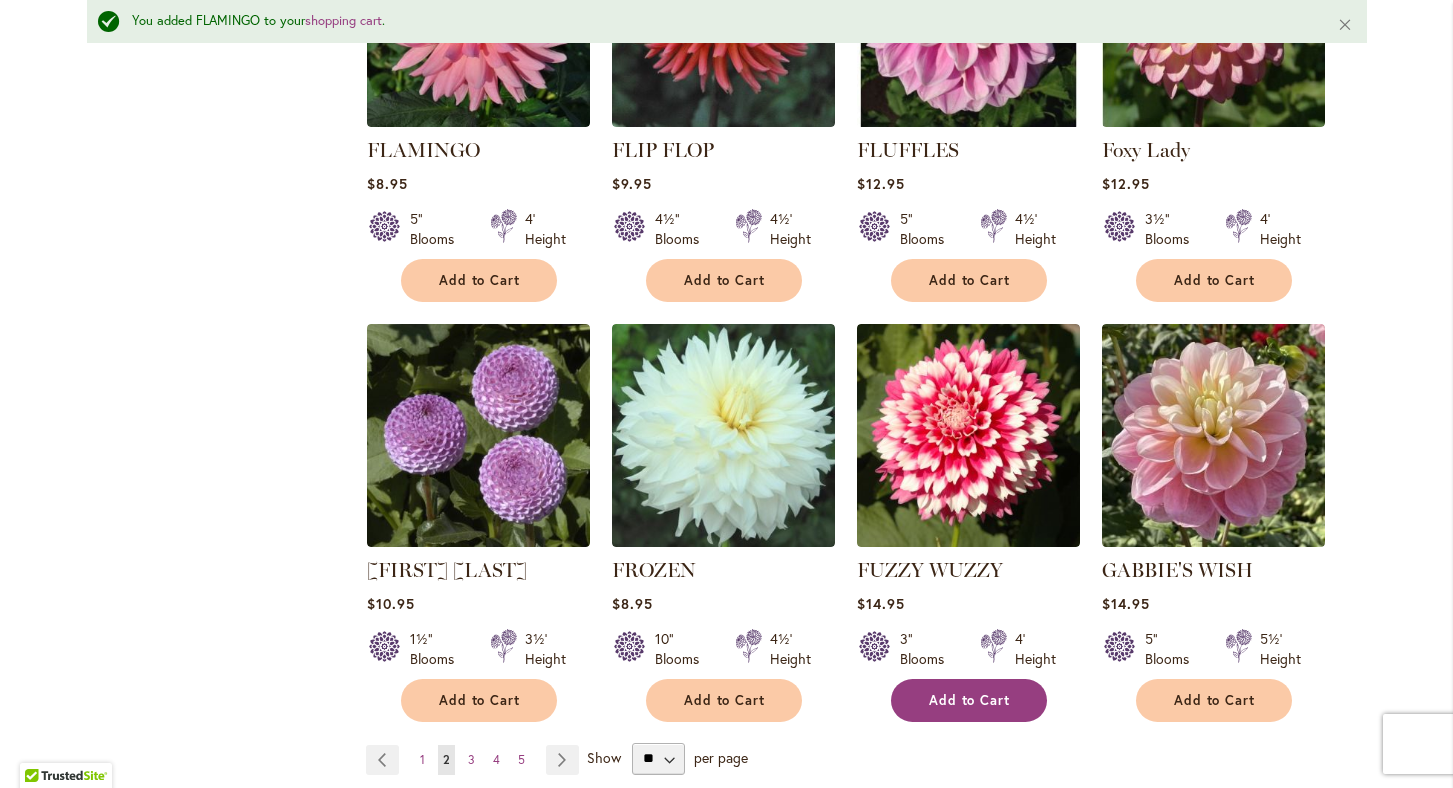 click on "Add to Cart" at bounding box center (970, 700) 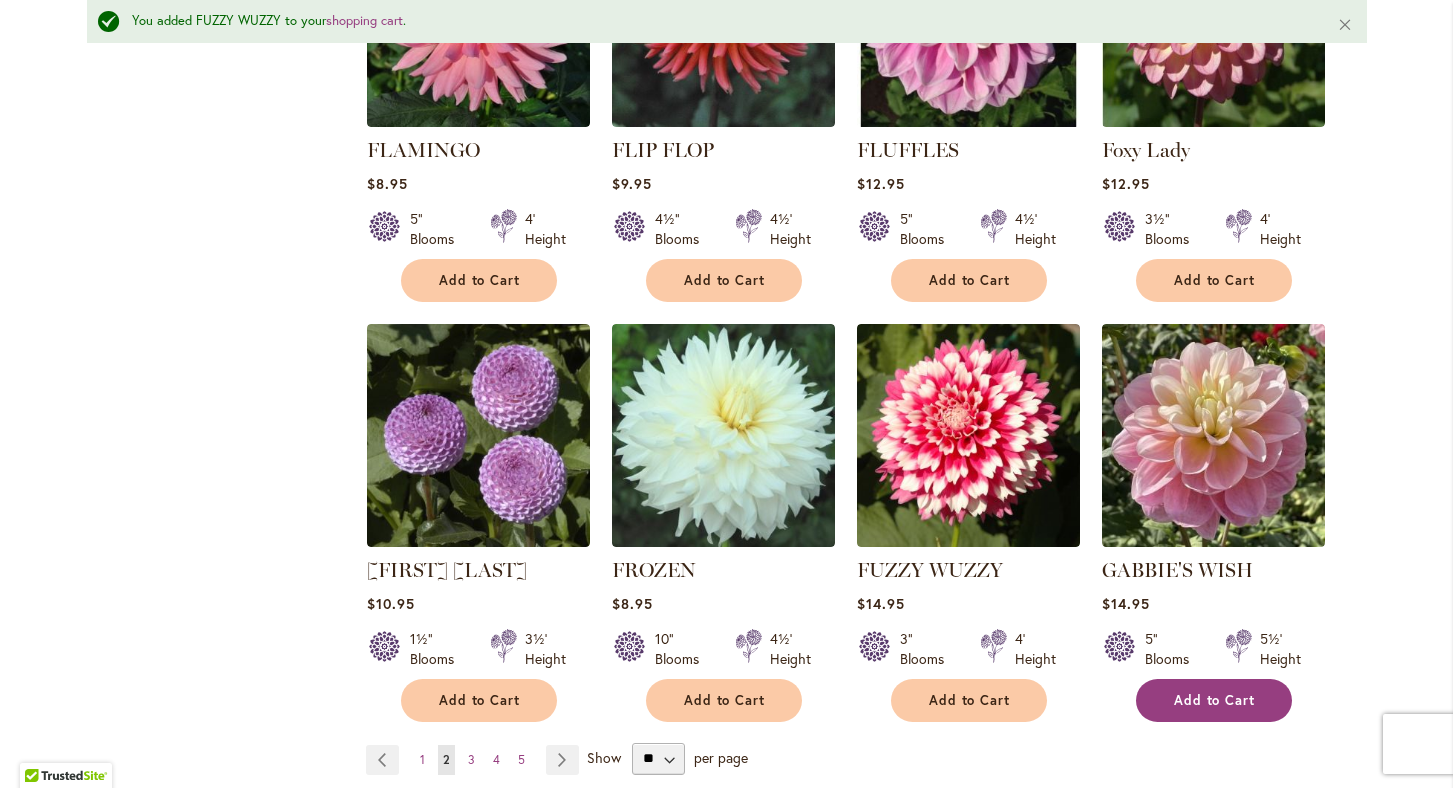 click on "Add to Cart" at bounding box center [1215, 700] 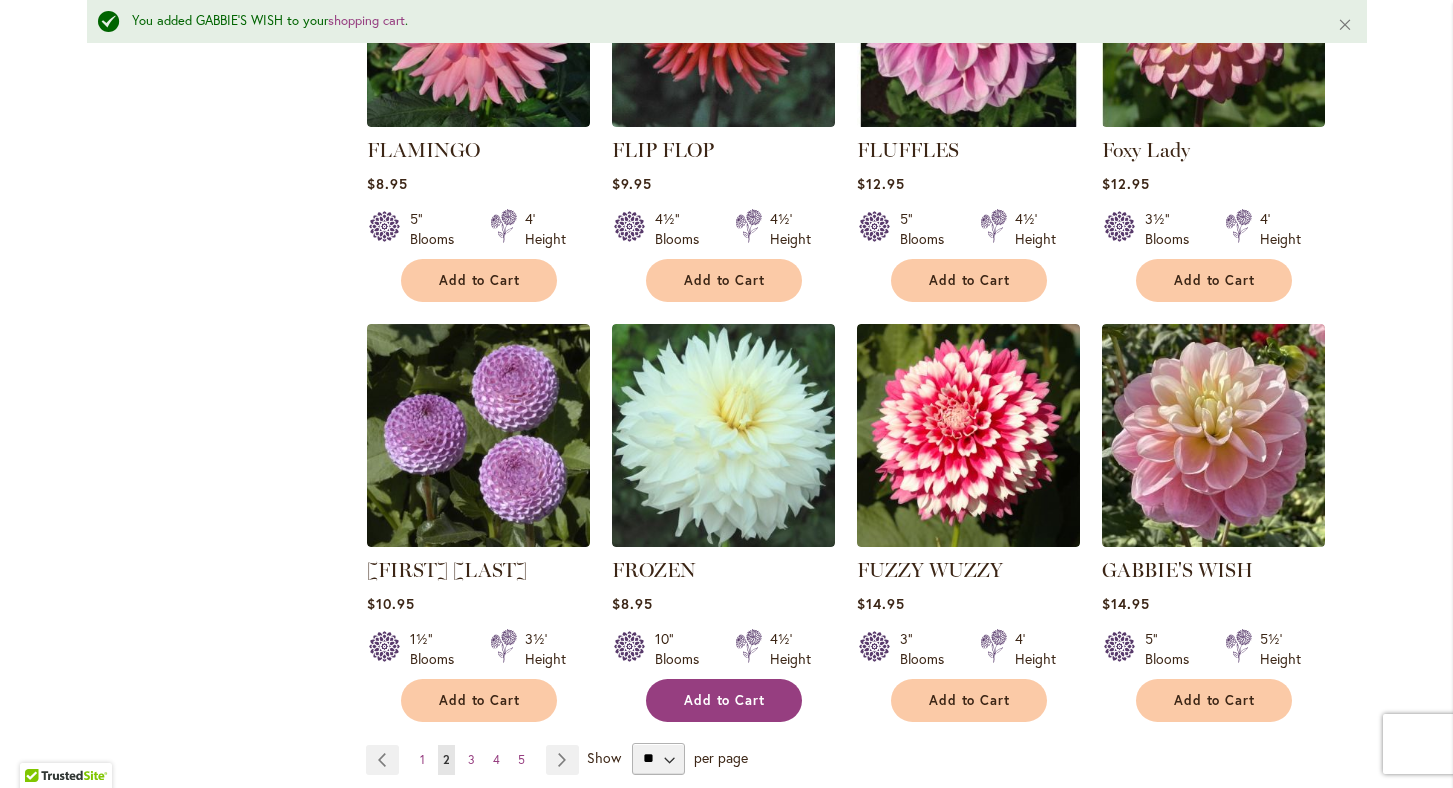 click on "Add to Cart" at bounding box center (725, 700) 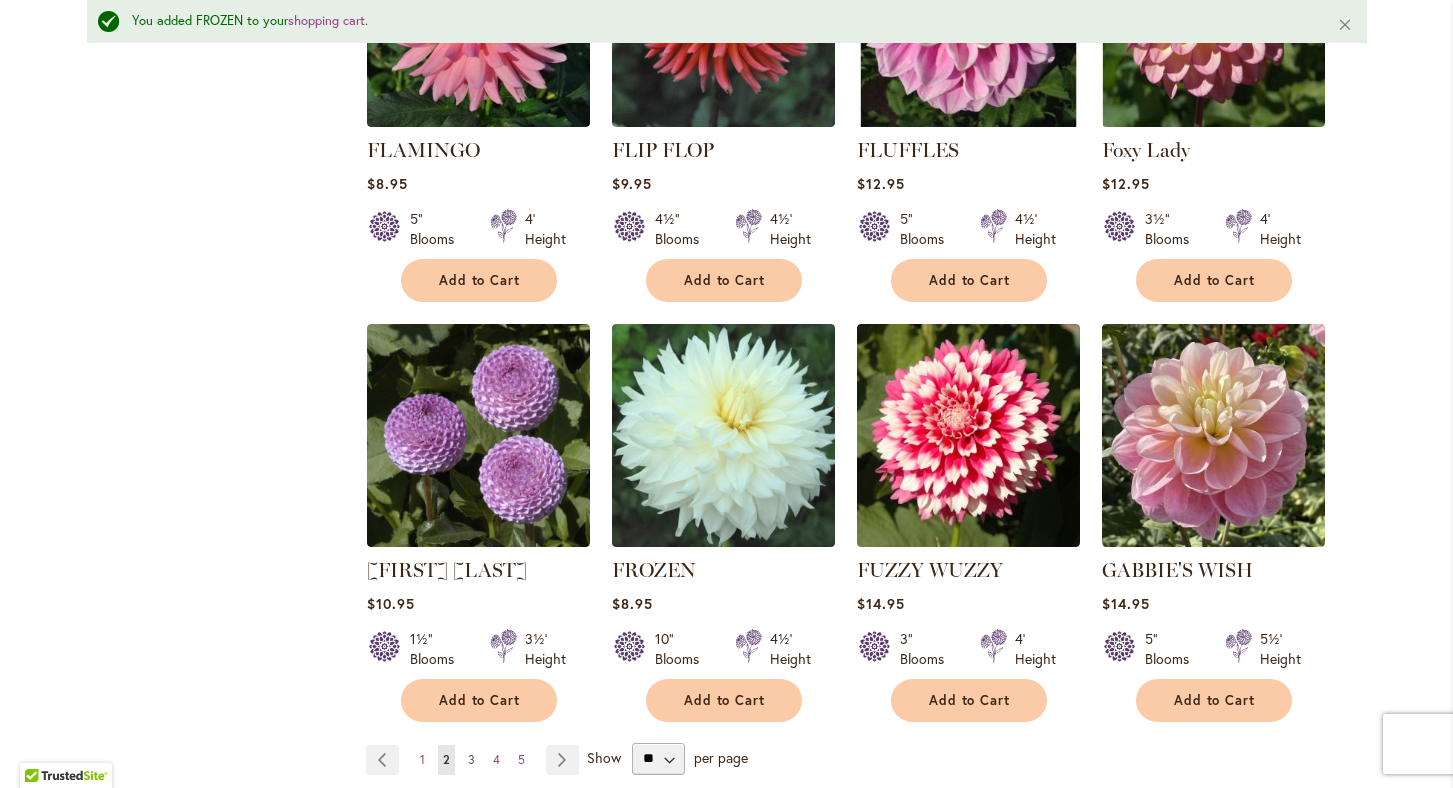 click on "3" at bounding box center (471, 759) 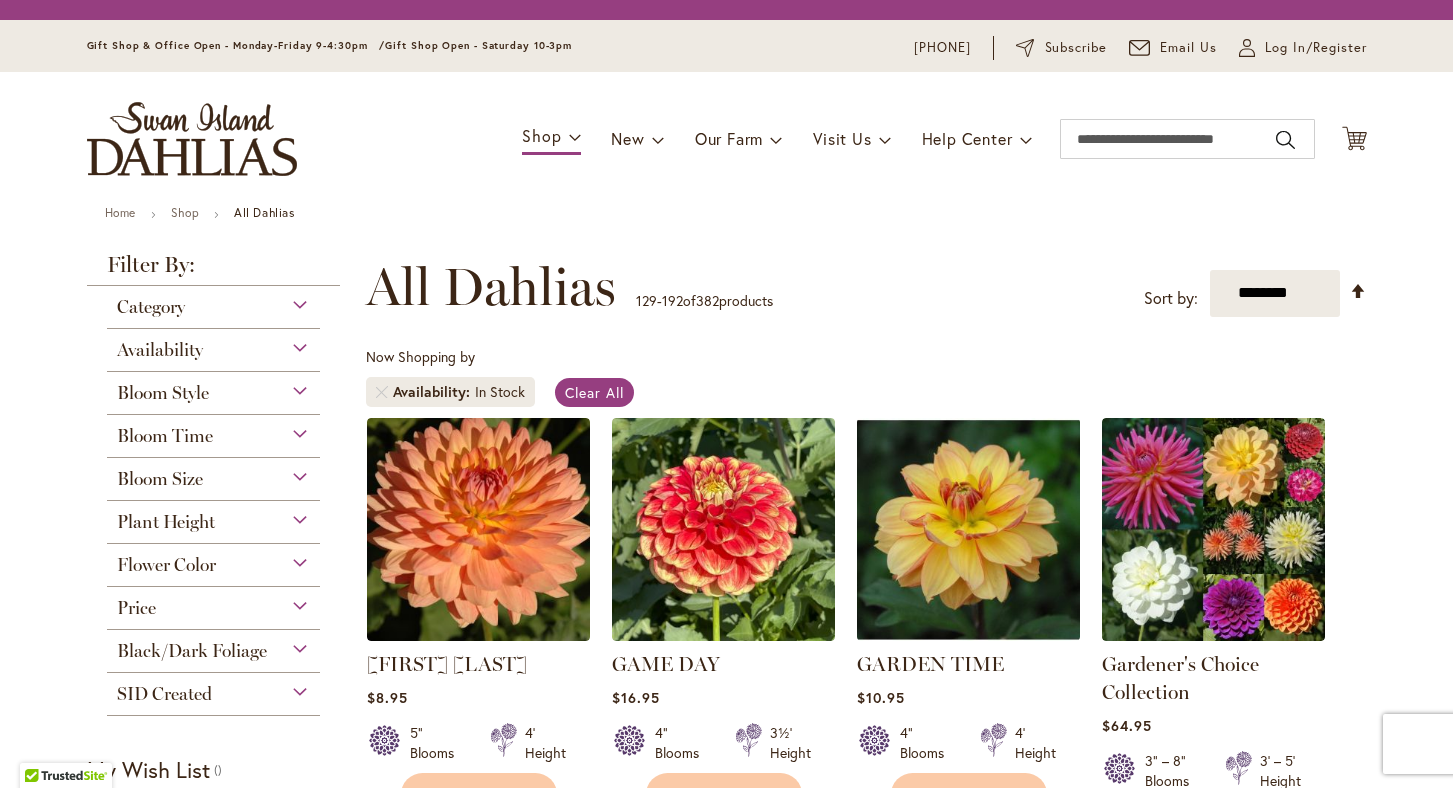 scroll, scrollTop: 0, scrollLeft: 0, axis: both 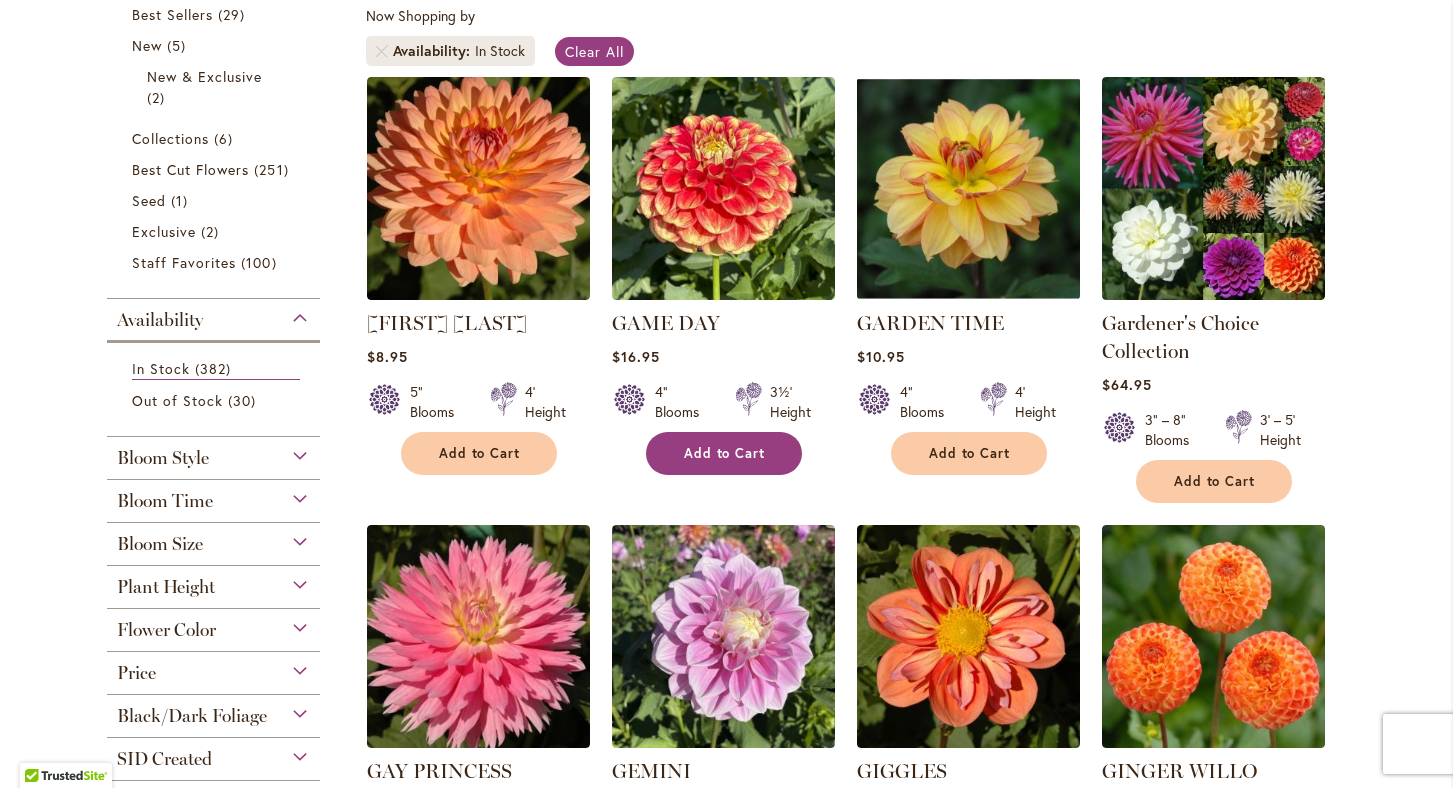 click on "Add to Cart" at bounding box center (725, 453) 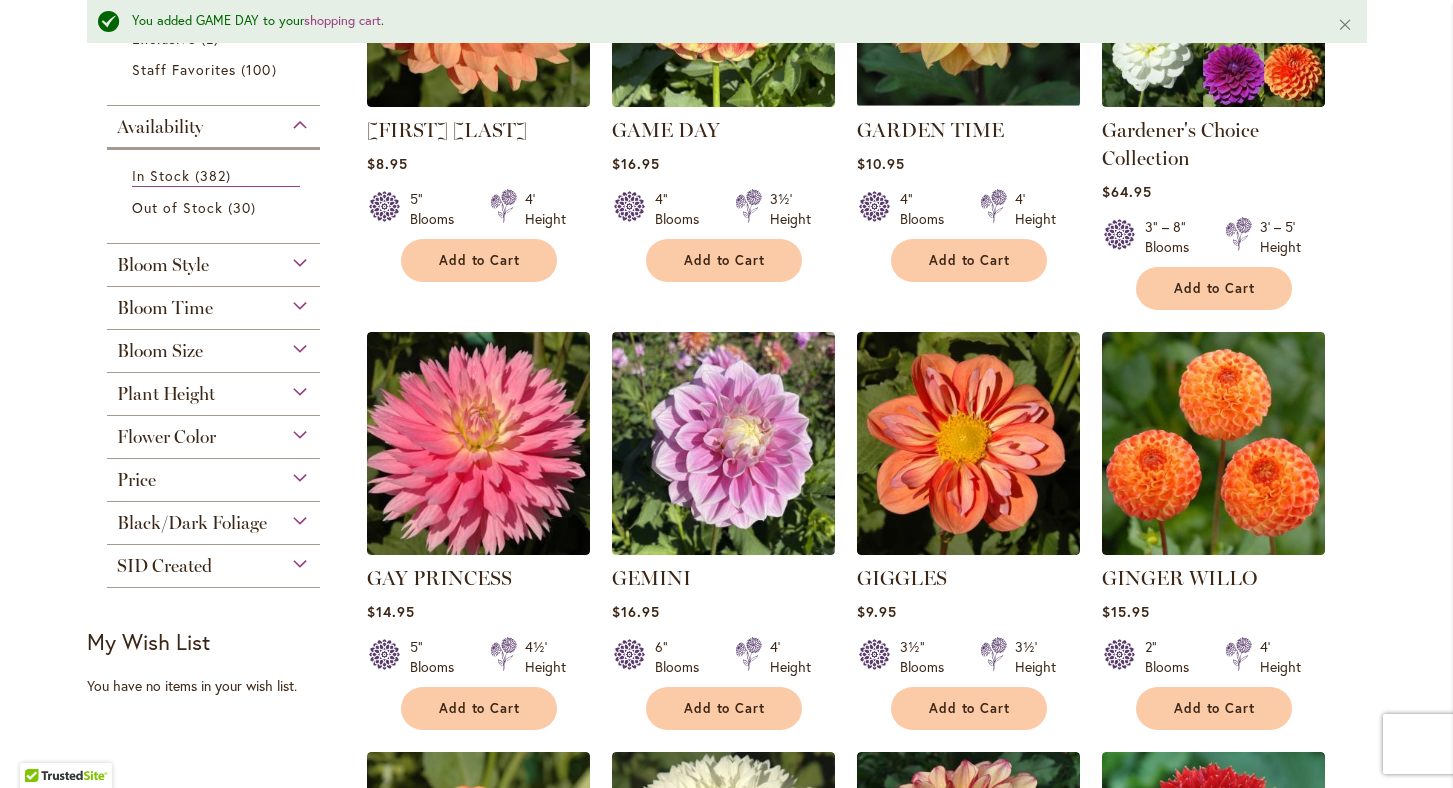 scroll, scrollTop: 668, scrollLeft: 0, axis: vertical 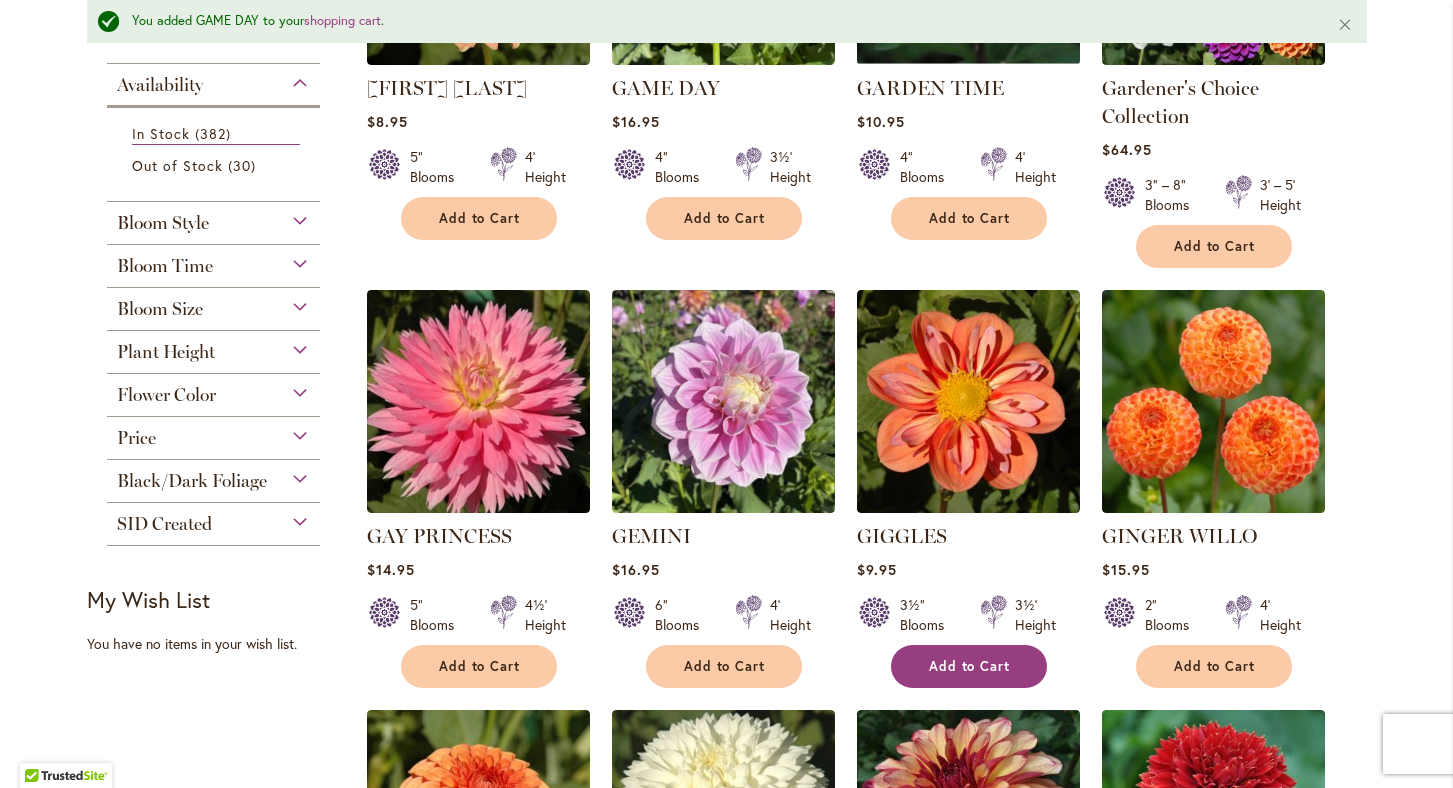 click on "Add to Cart" at bounding box center [970, 666] 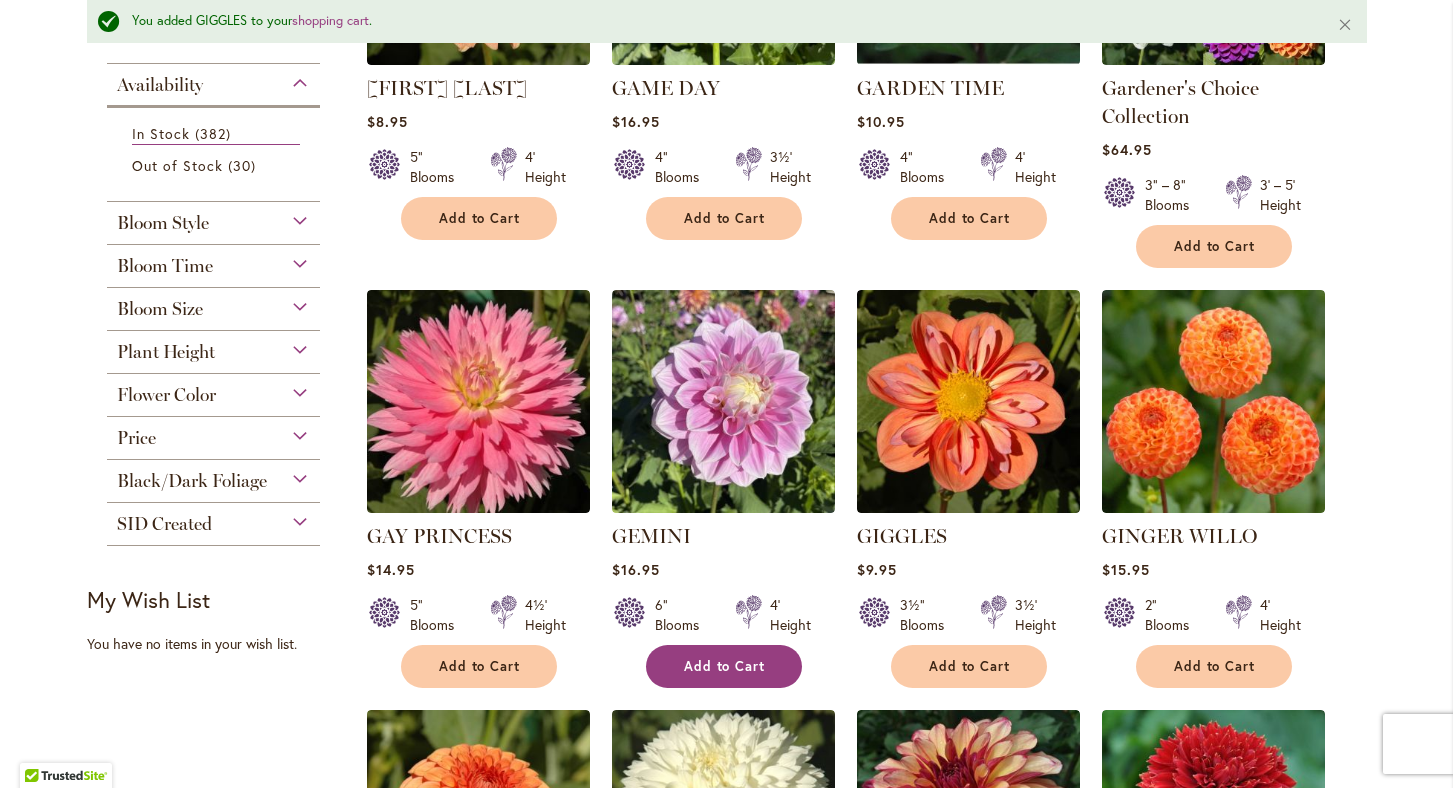 click on "Add to Cart" at bounding box center [725, 666] 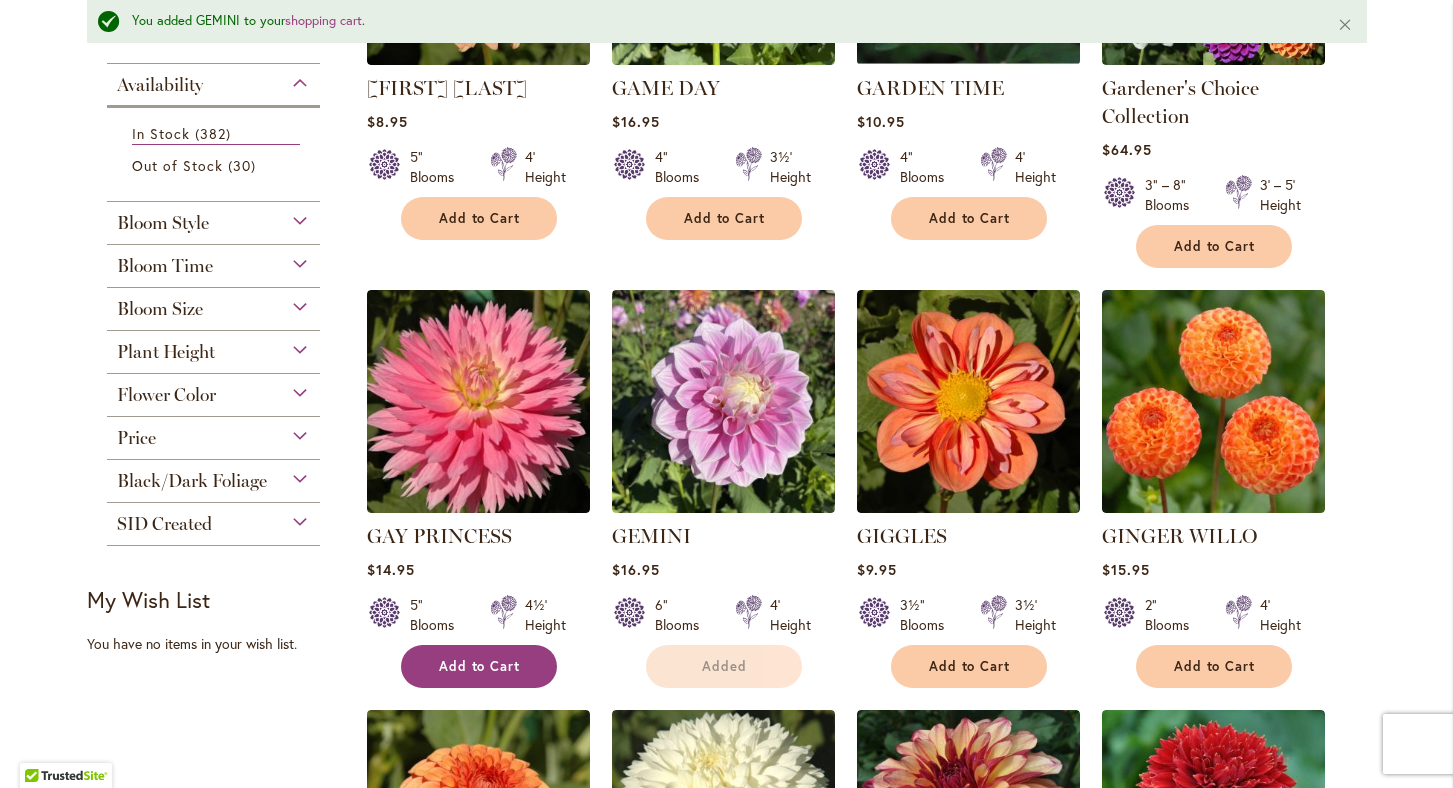 click on "Add to Cart" at bounding box center (479, 666) 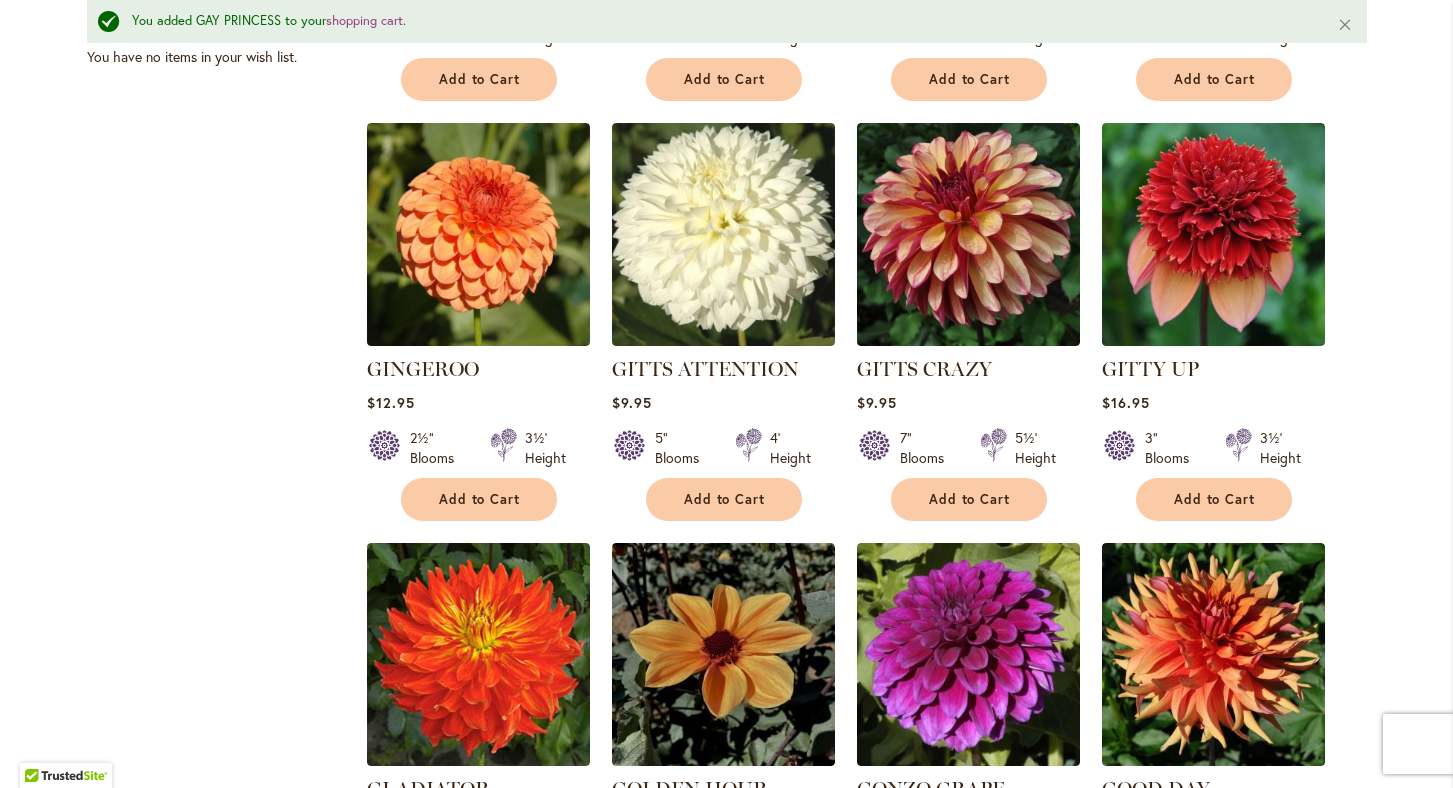scroll, scrollTop: 1299, scrollLeft: 0, axis: vertical 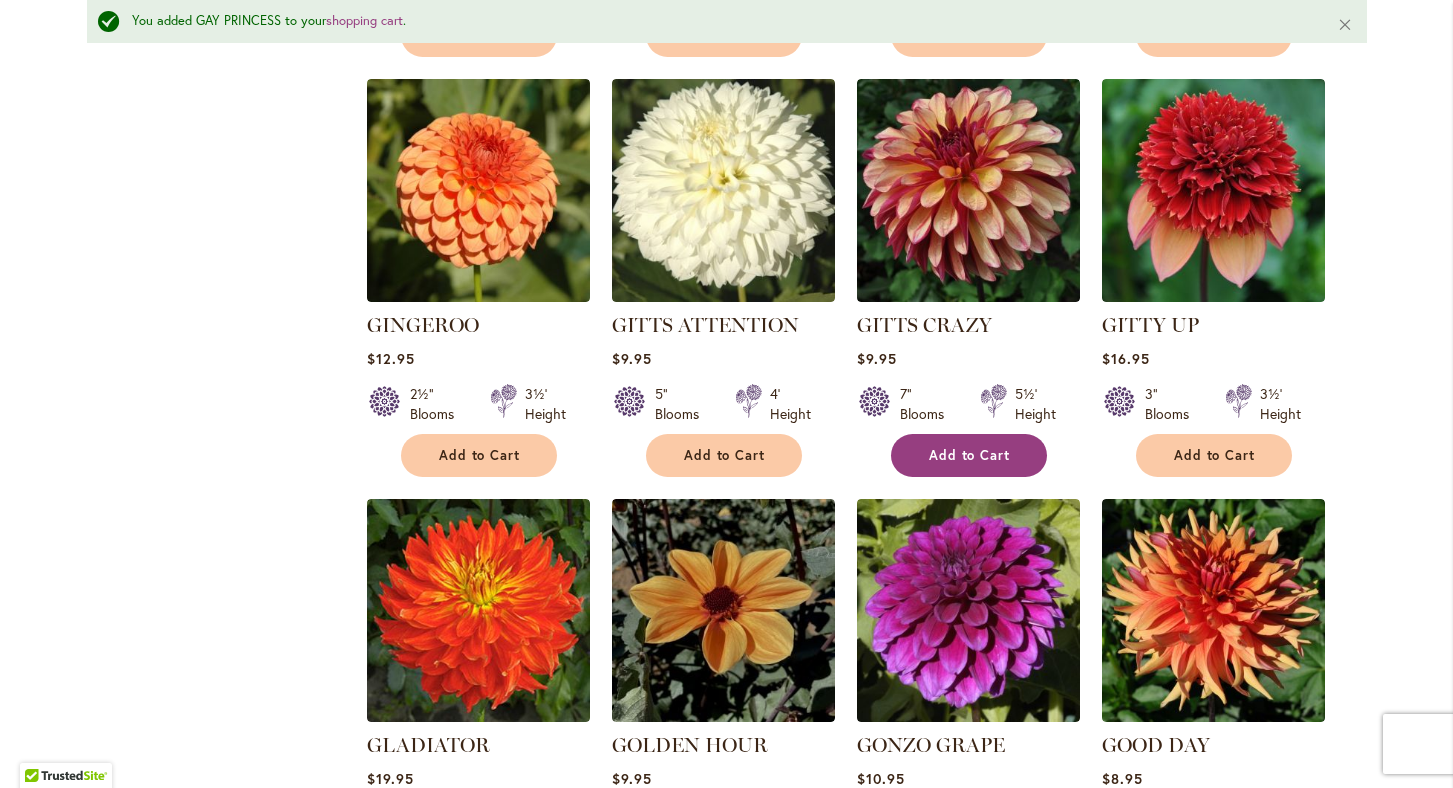 click on "Add to Cart" at bounding box center (970, 455) 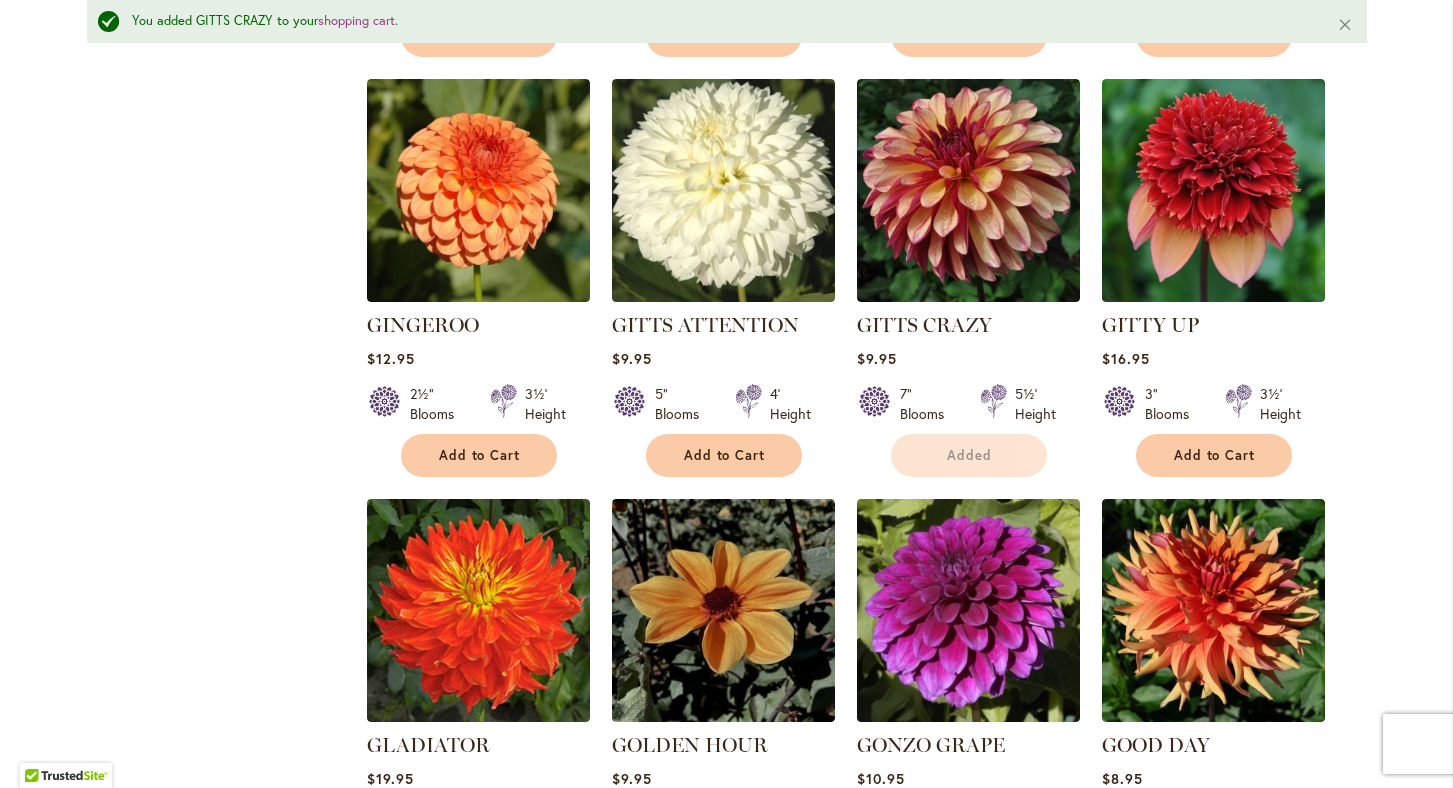 scroll, scrollTop: 1628, scrollLeft: 0, axis: vertical 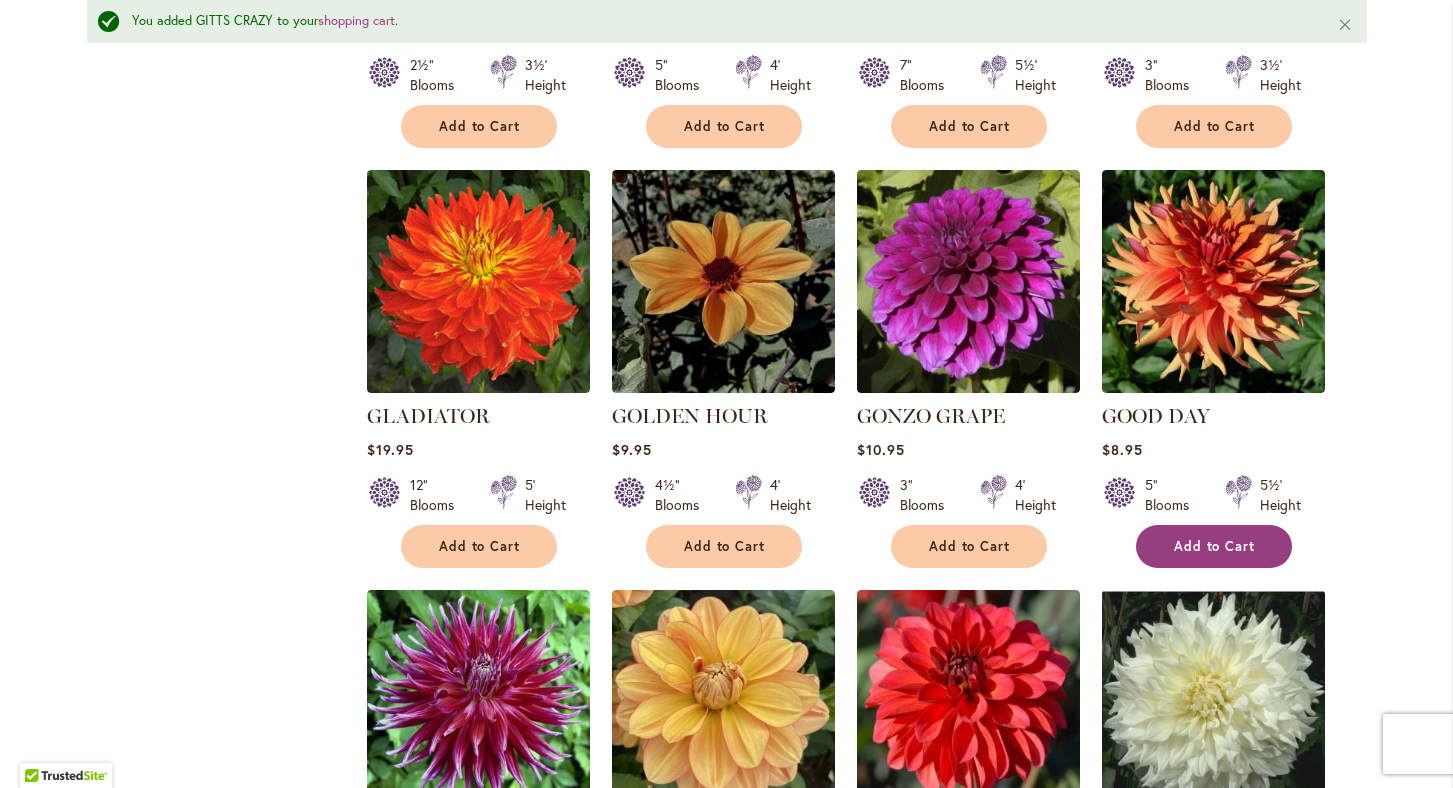 click on "Add to Cart" at bounding box center [1215, 546] 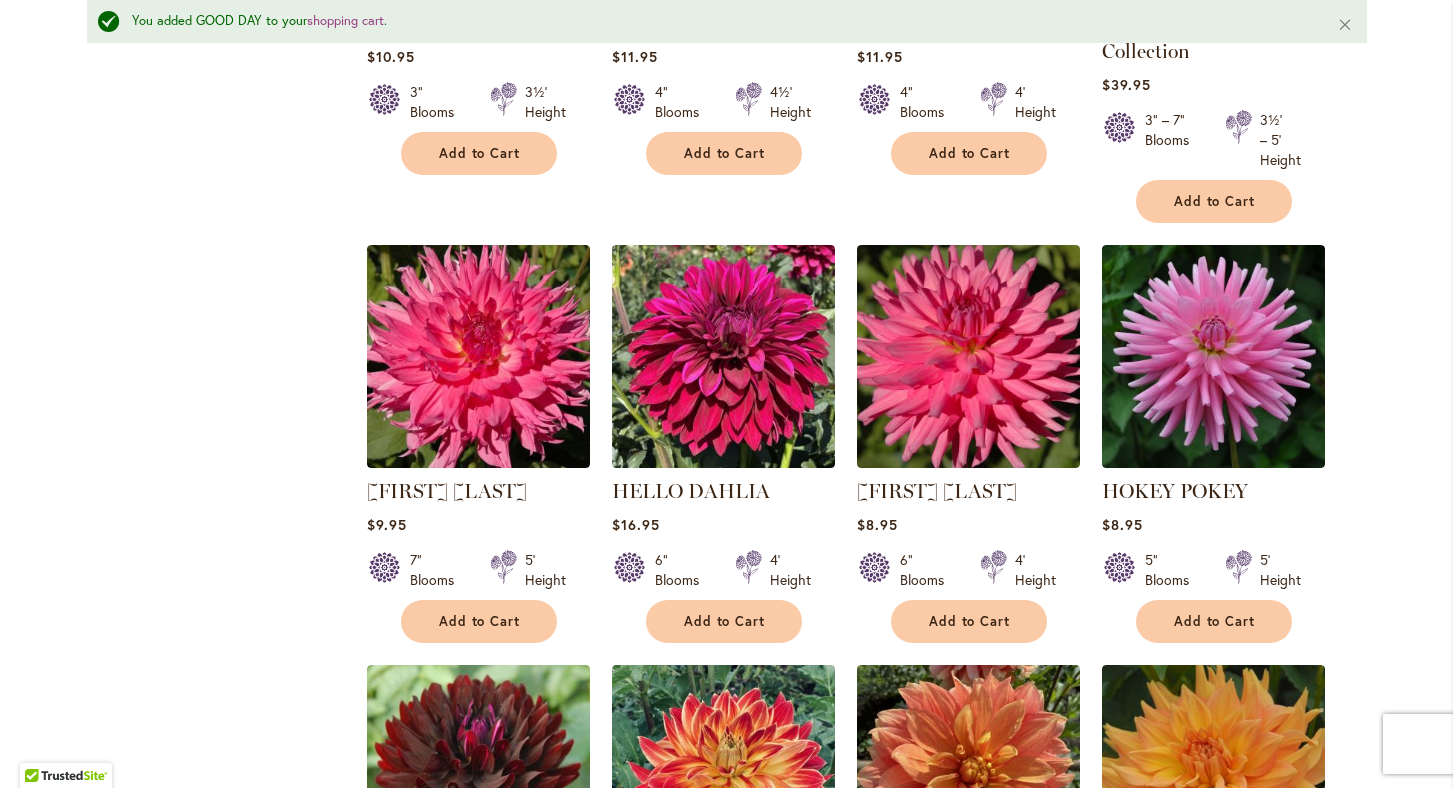 scroll, scrollTop: 3336, scrollLeft: 0, axis: vertical 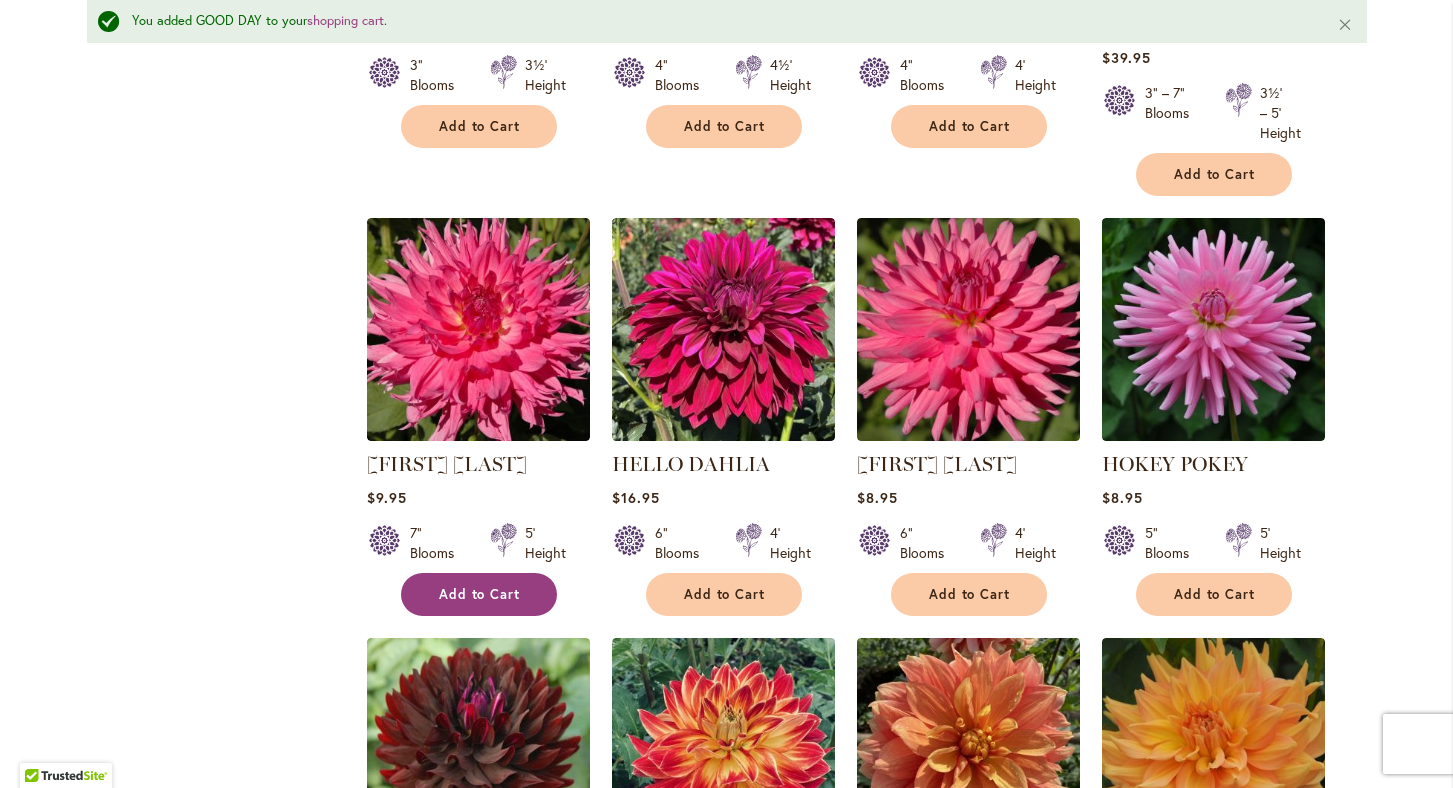 click on "Add to Cart" at bounding box center [480, 594] 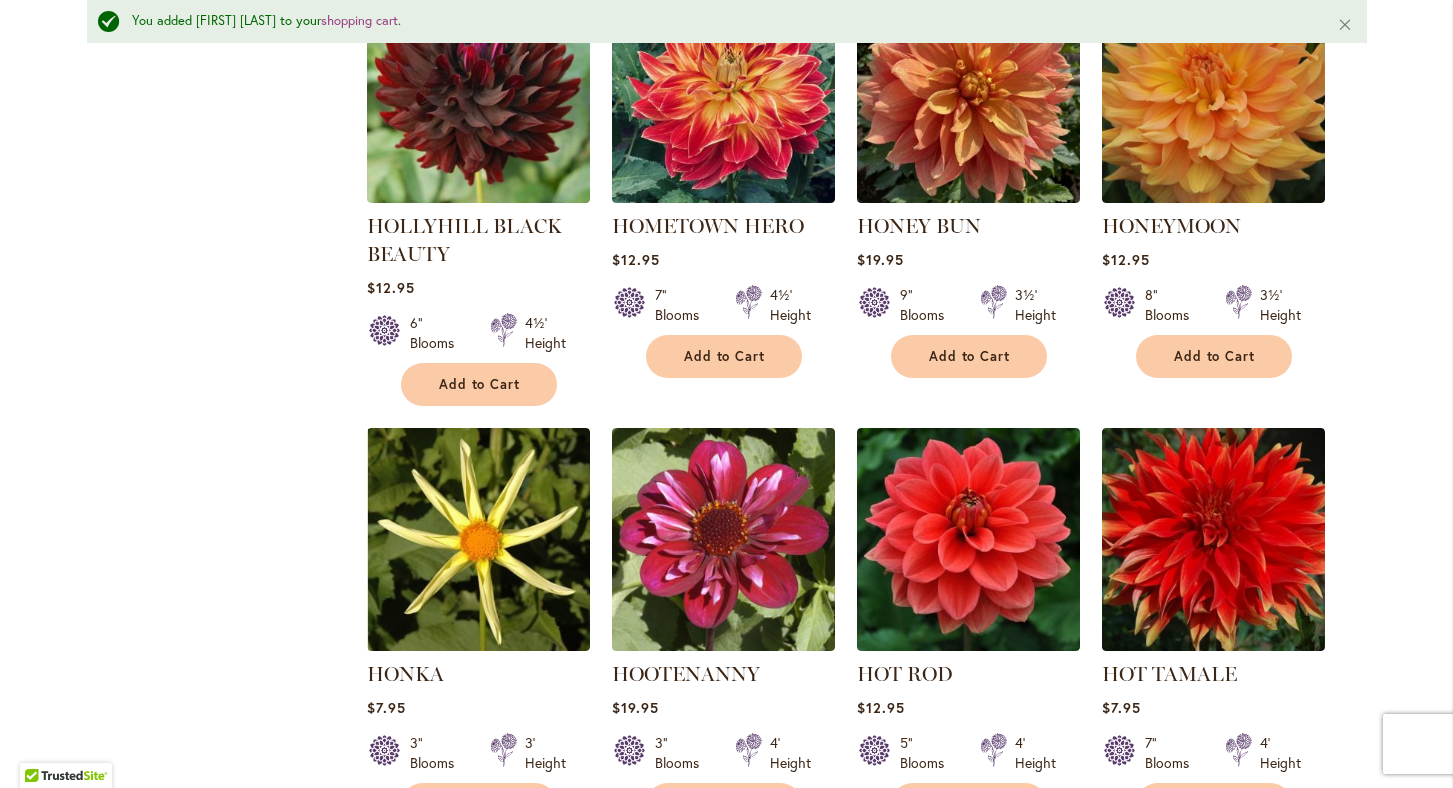 scroll, scrollTop: 4067, scrollLeft: 0, axis: vertical 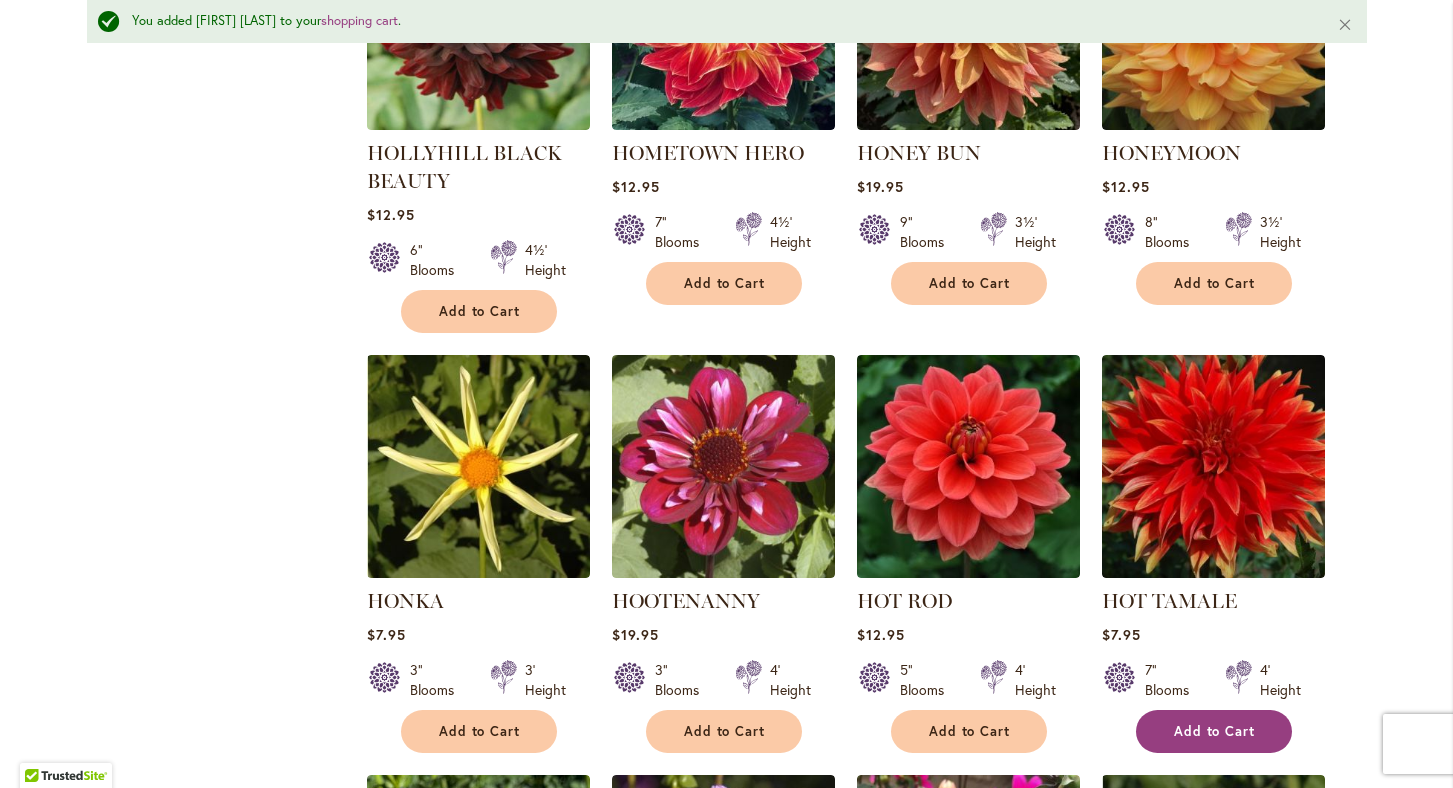 click on "Add to Cart" at bounding box center (1215, 731) 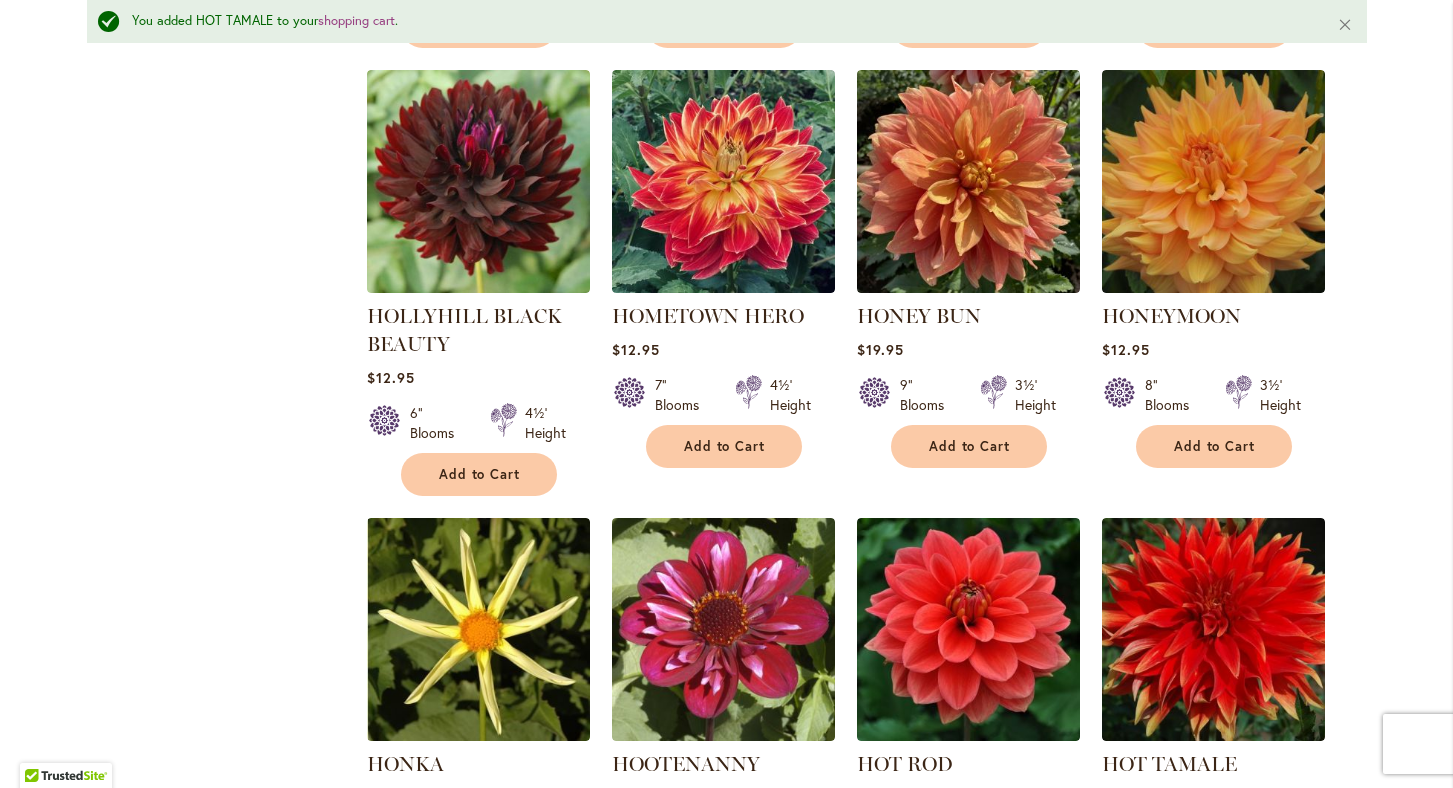 scroll, scrollTop: 3880, scrollLeft: 0, axis: vertical 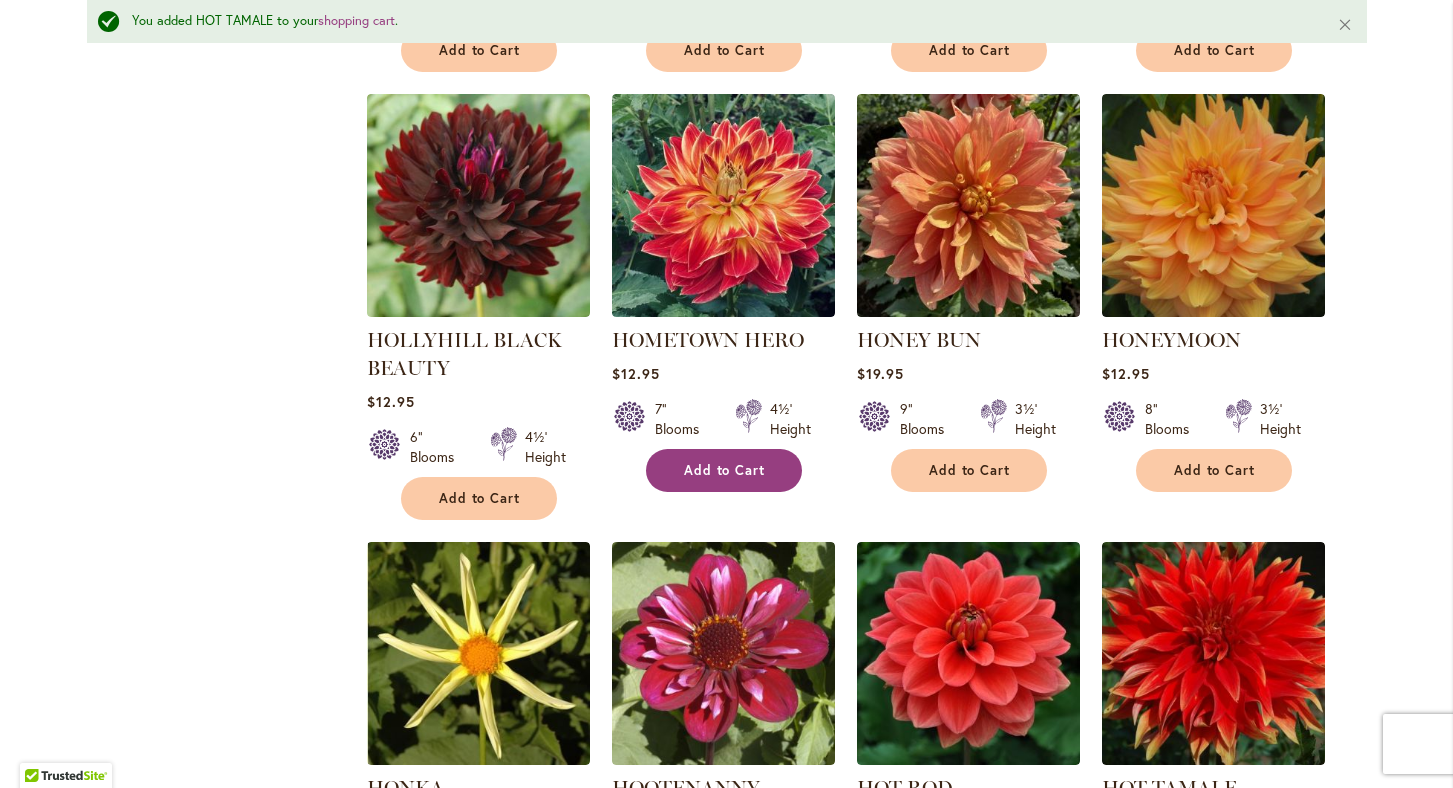 click on "Add to Cart" at bounding box center (725, 470) 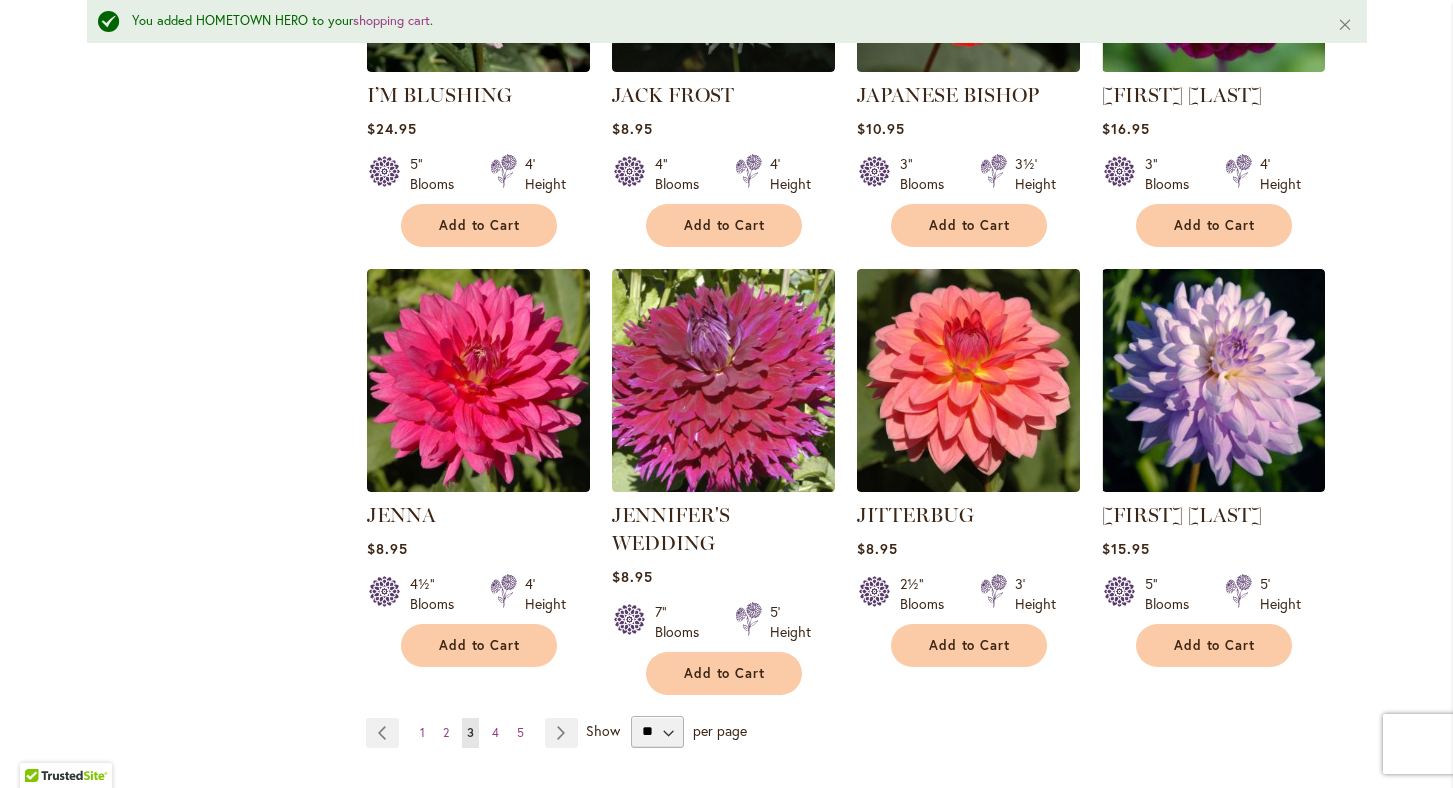 scroll, scrollTop: 6850, scrollLeft: 0, axis: vertical 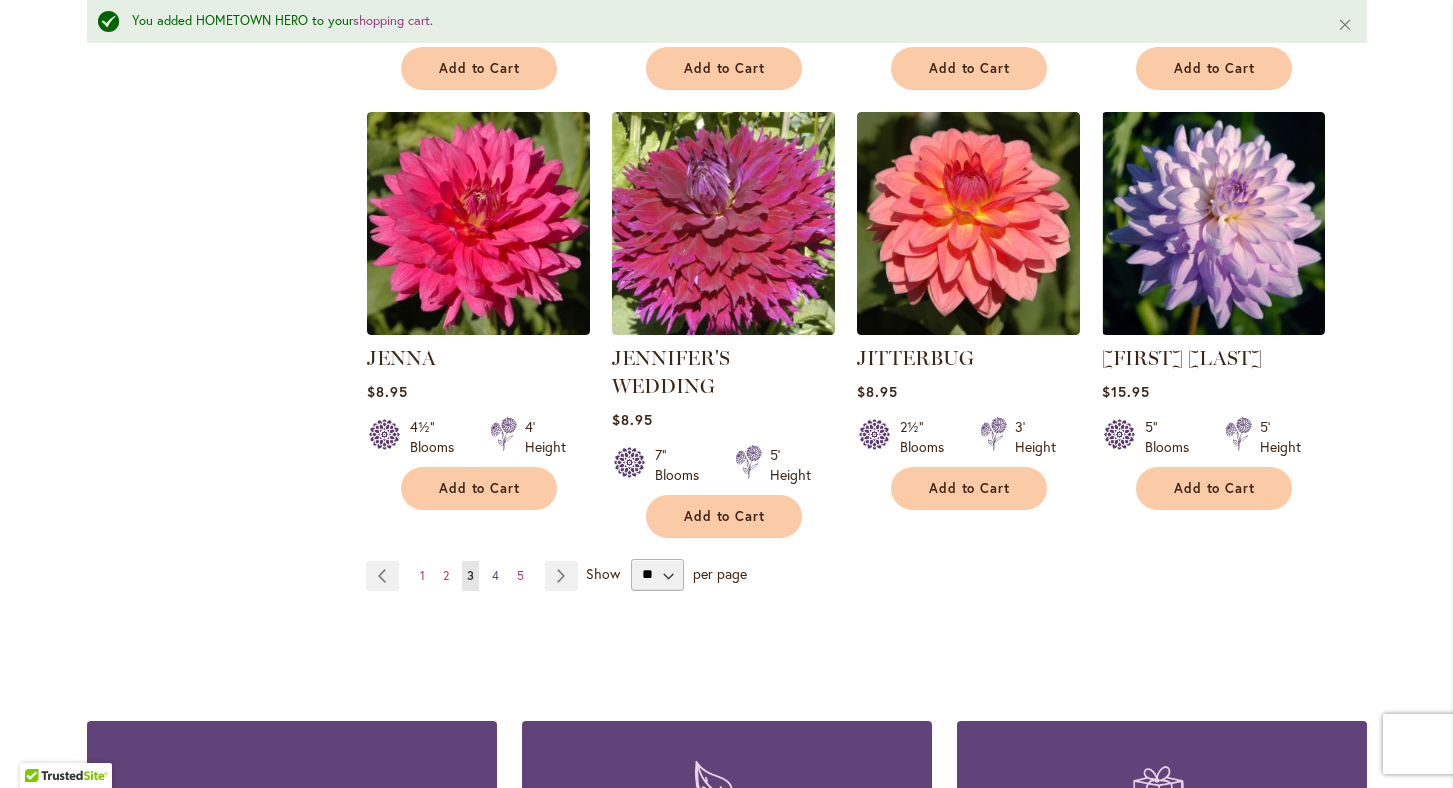 click on "4" at bounding box center (495, 575) 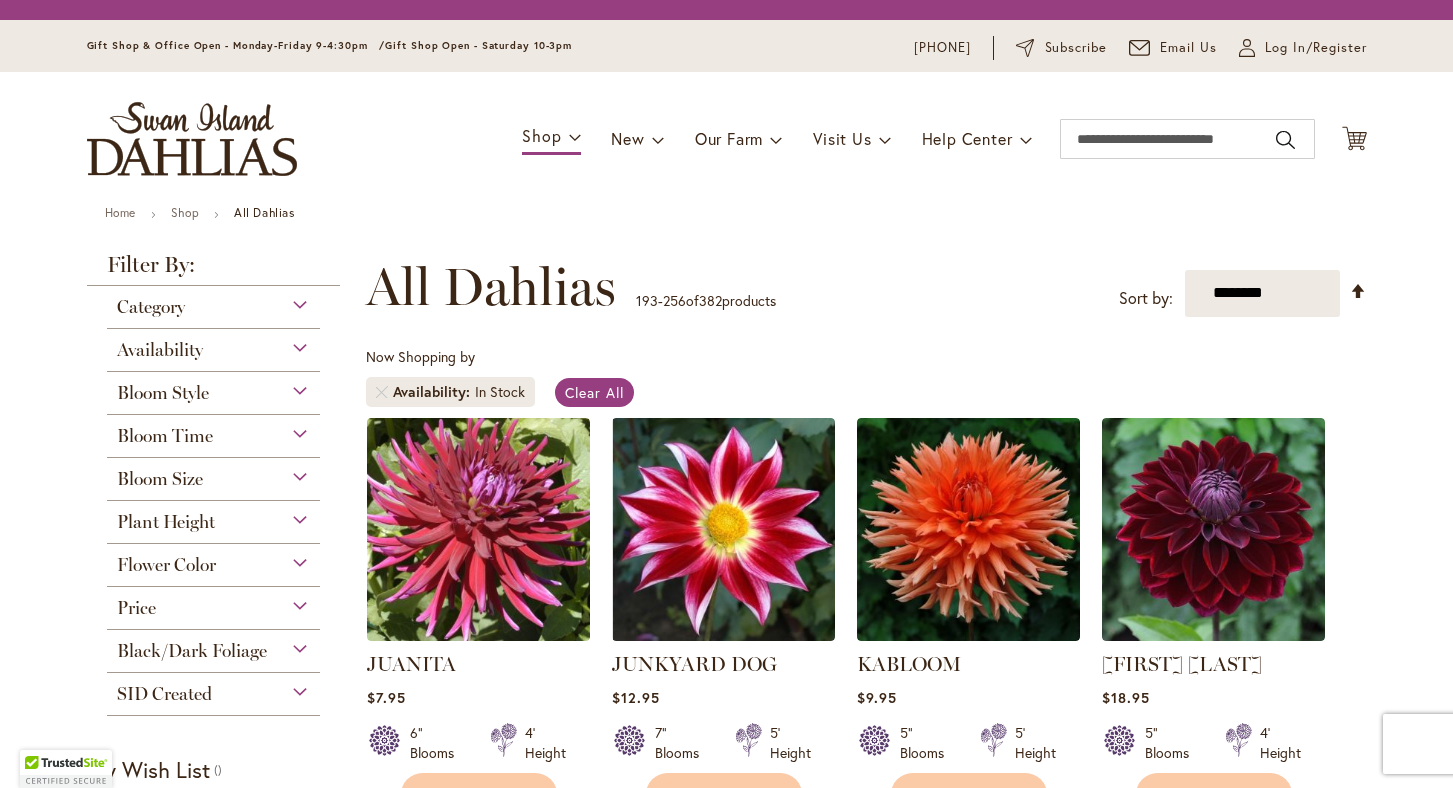 scroll, scrollTop: 0, scrollLeft: 0, axis: both 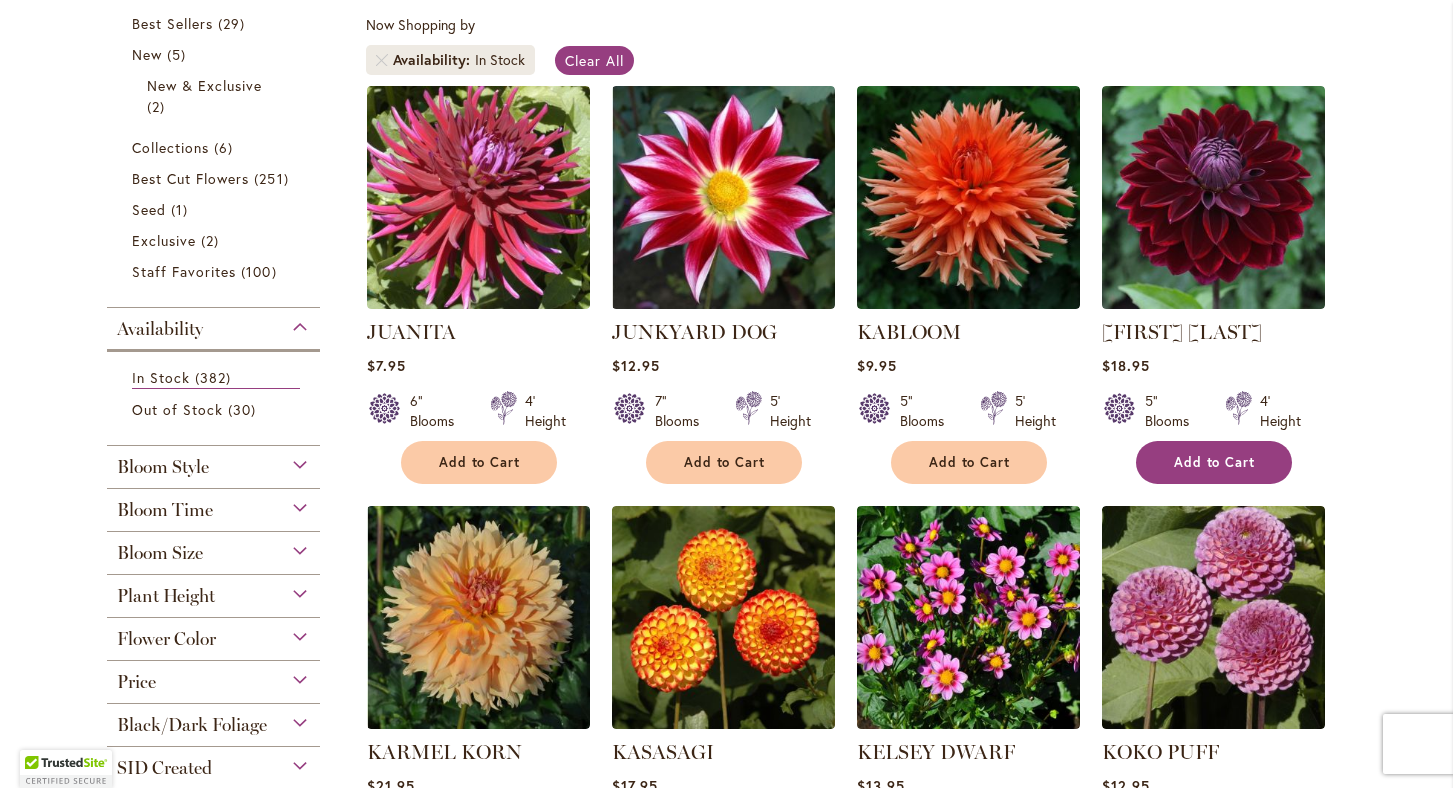 click on "Add to Cart" at bounding box center (1215, 462) 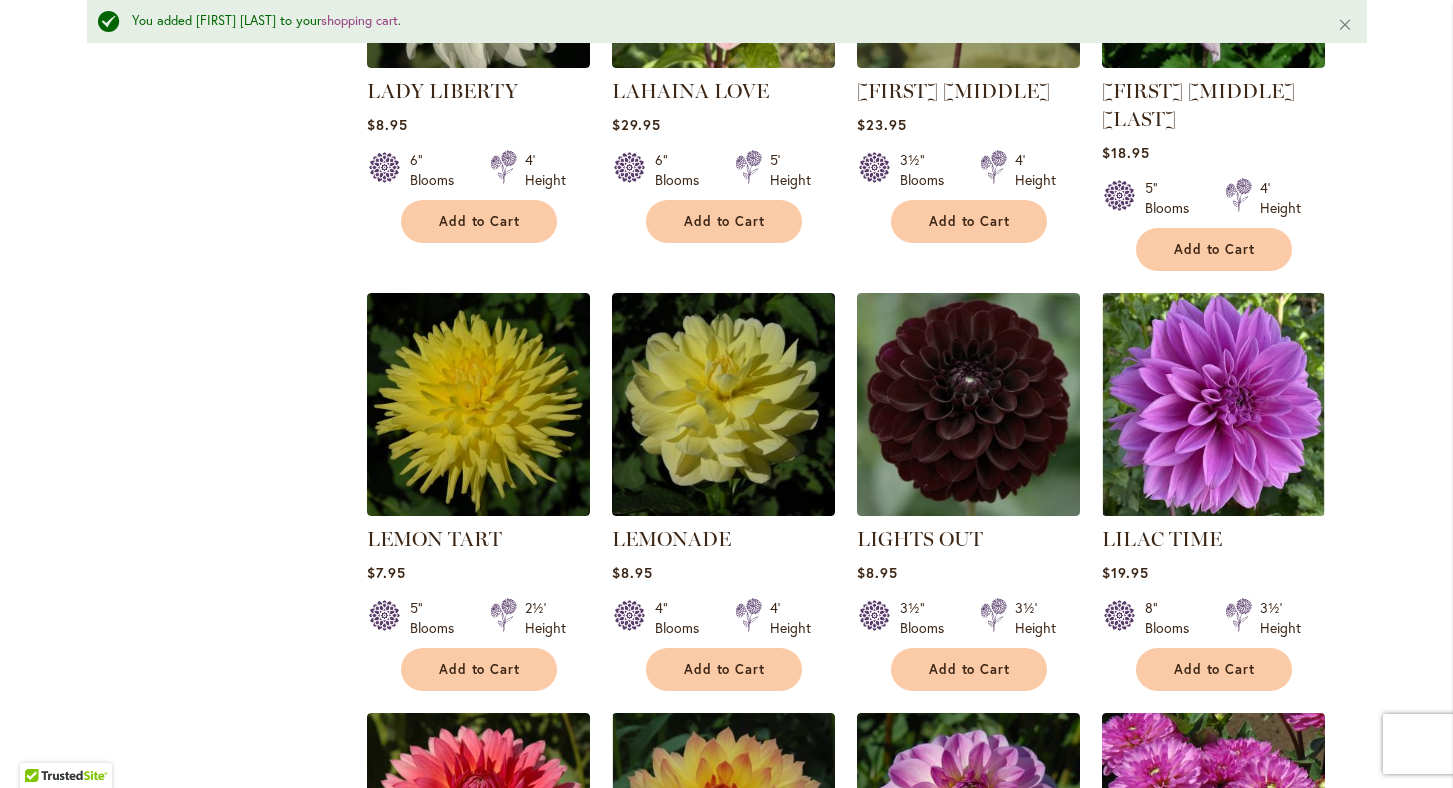 scroll, scrollTop: 1926, scrollLeft: 0, axis: vertical 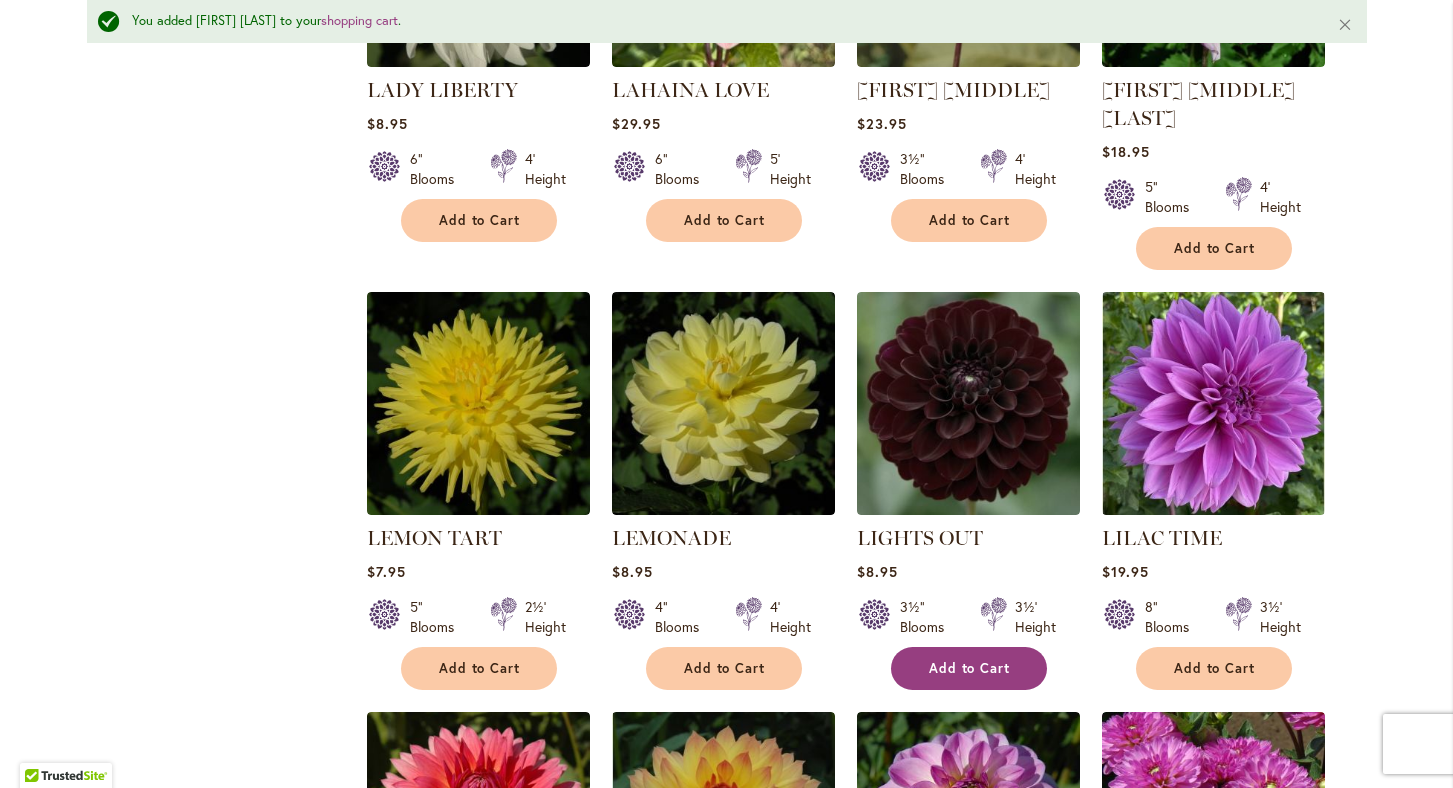click on "Add to Cart" at bounding box center (970, 668) 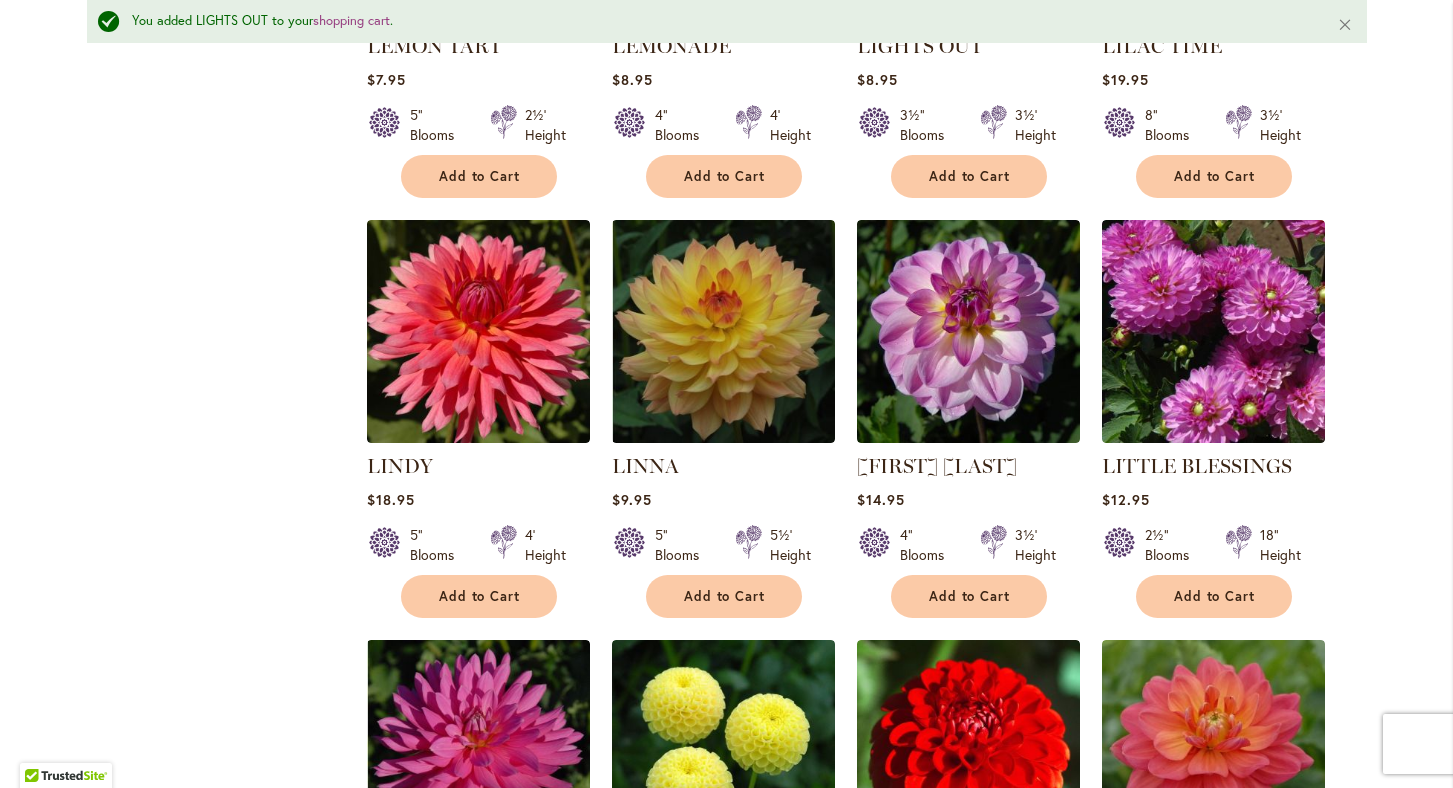 scroll, scrollTop: 2422, scrollLeft: 0, axis: vertical 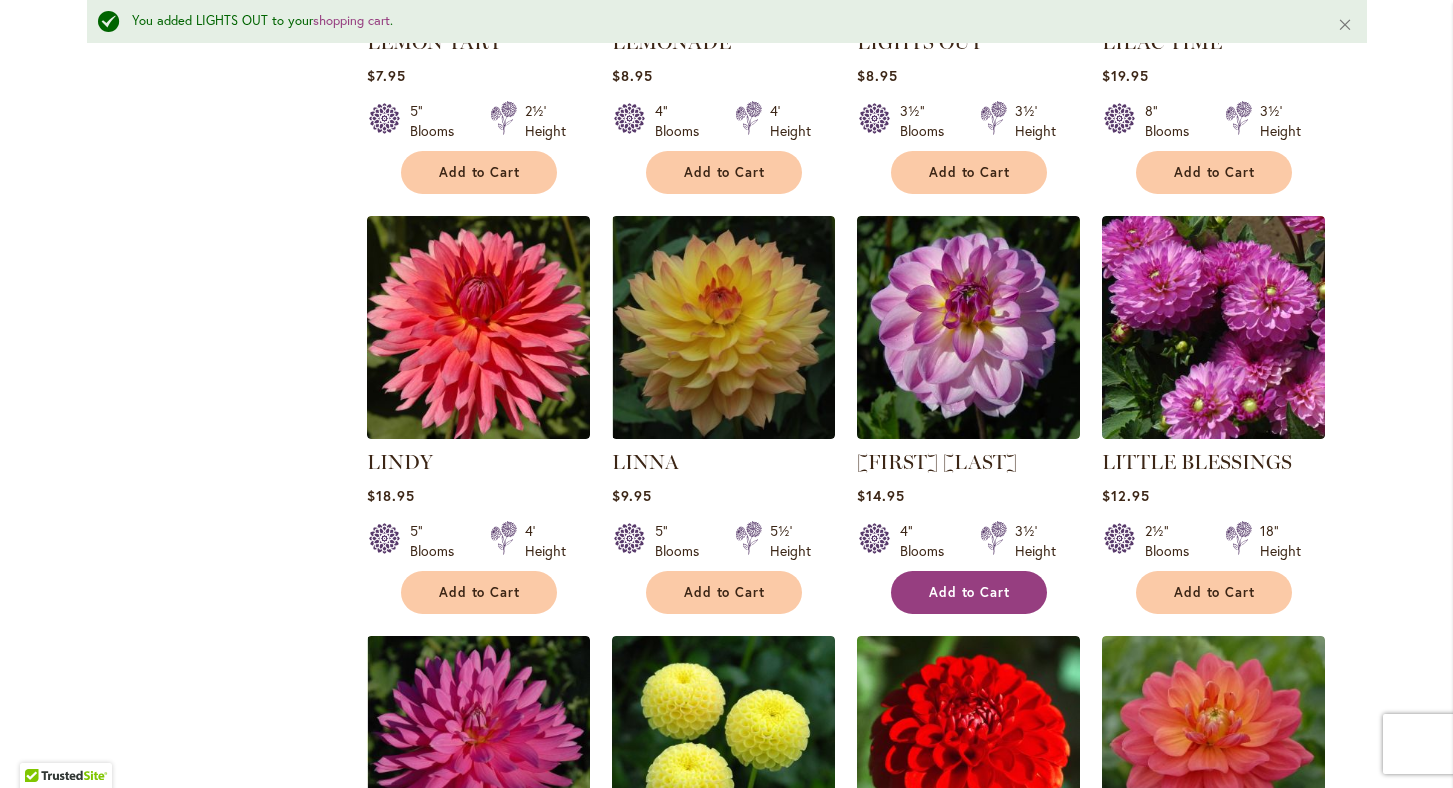 click on "Add to Cart" at bounding box center [970, 592] 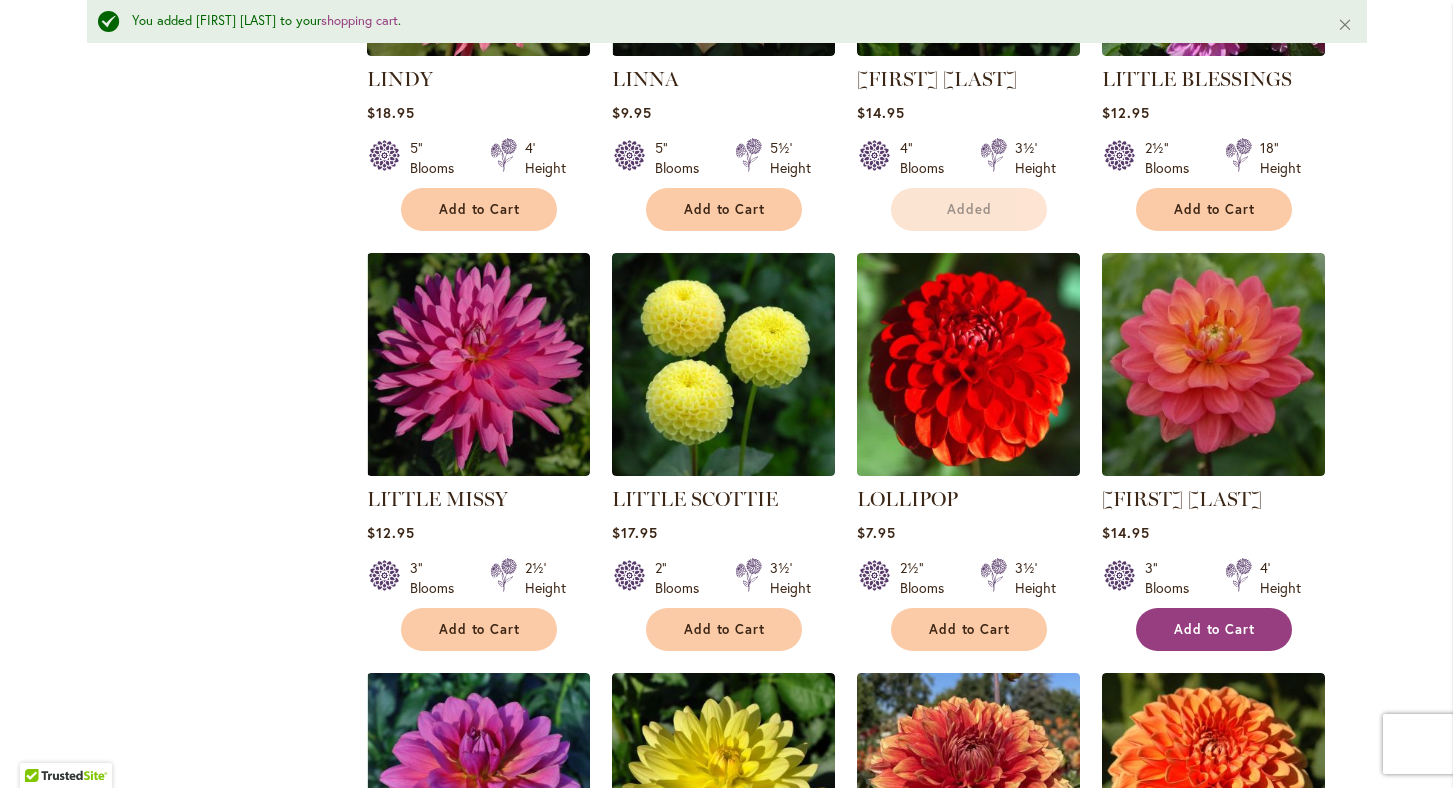 scroll, scrollTop: 2838, scrollLeft: 0, axis: vertical 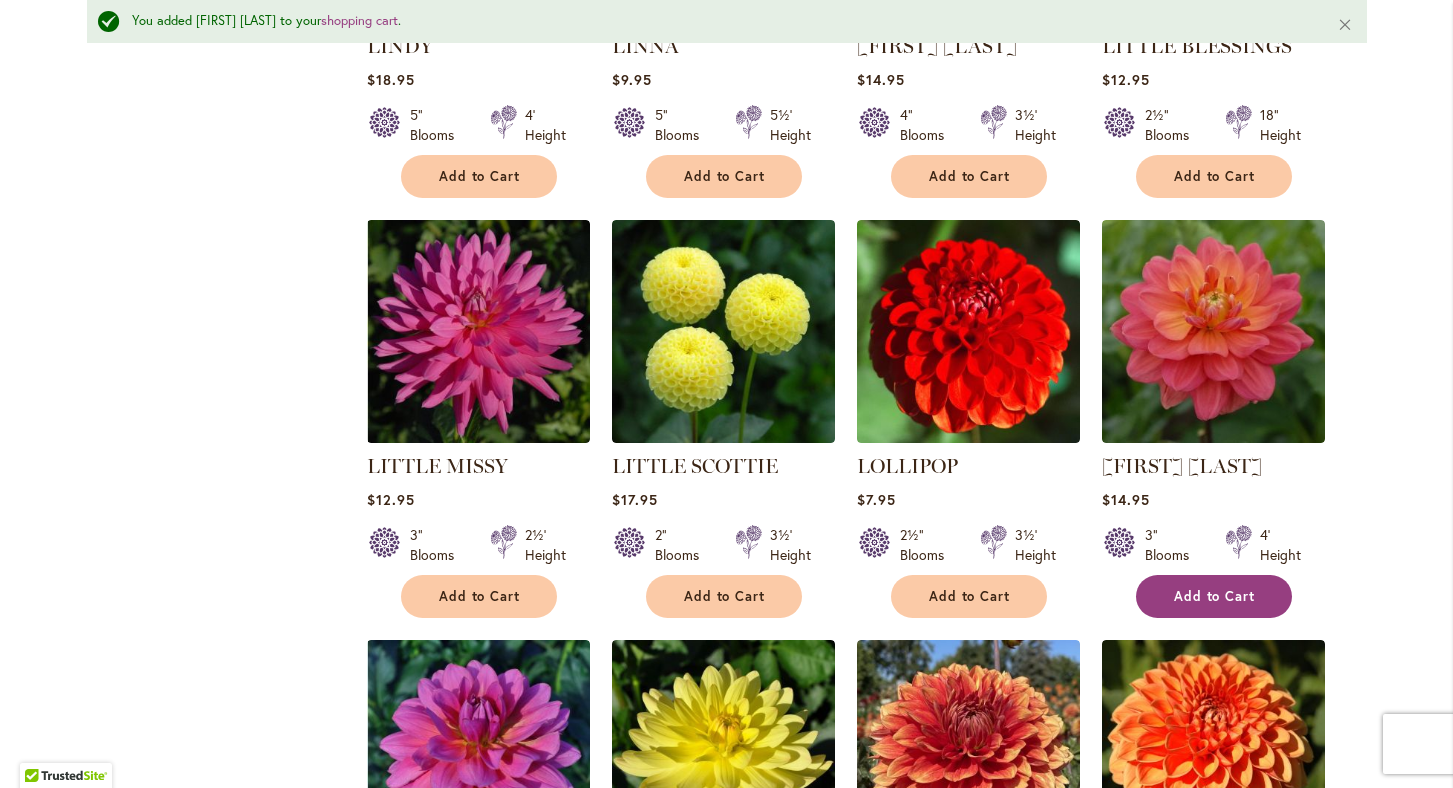 click on "Add to Cart" at bounding box center (1215, 596) 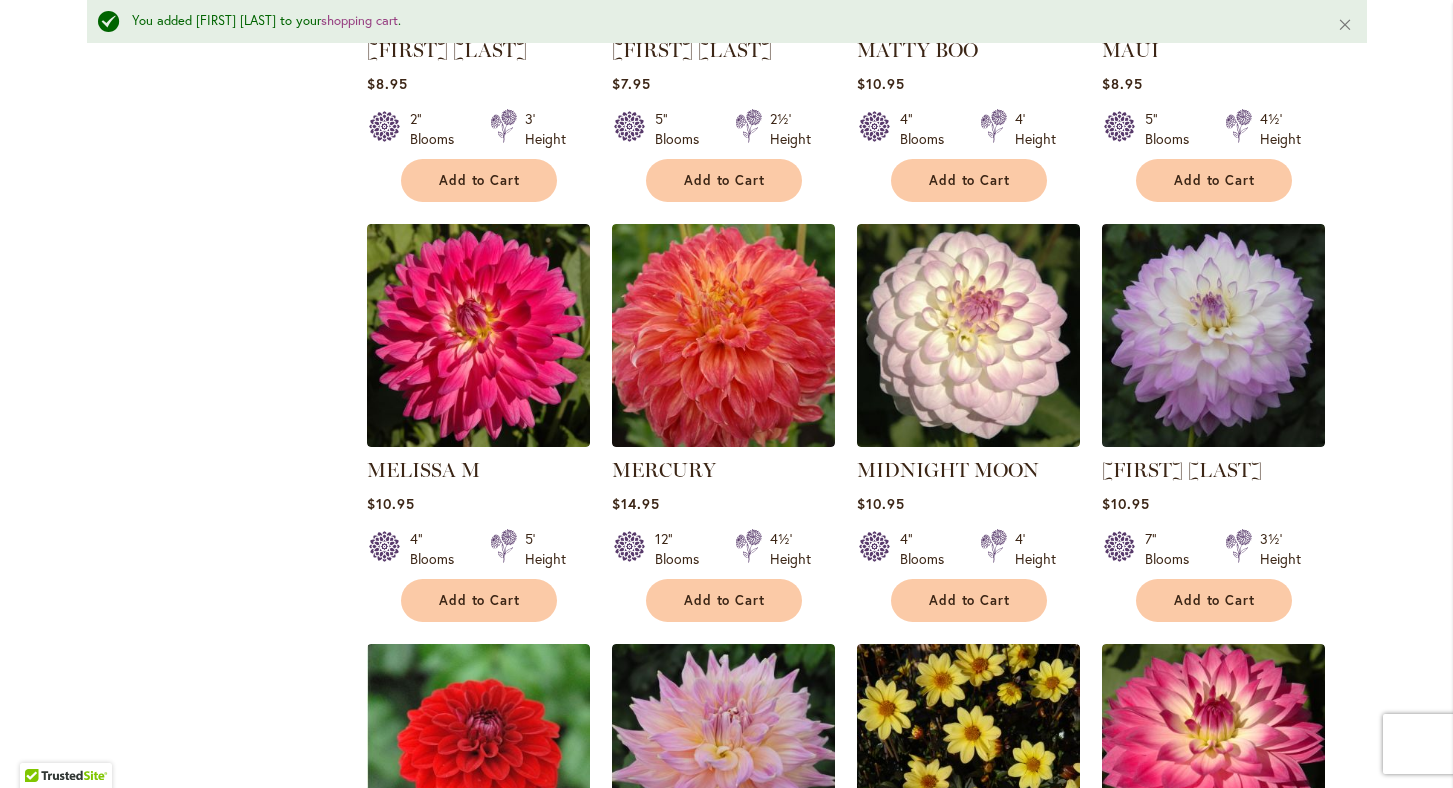 scroll, scrollTop: 5391, scrollLeft: 0, axis: vertical 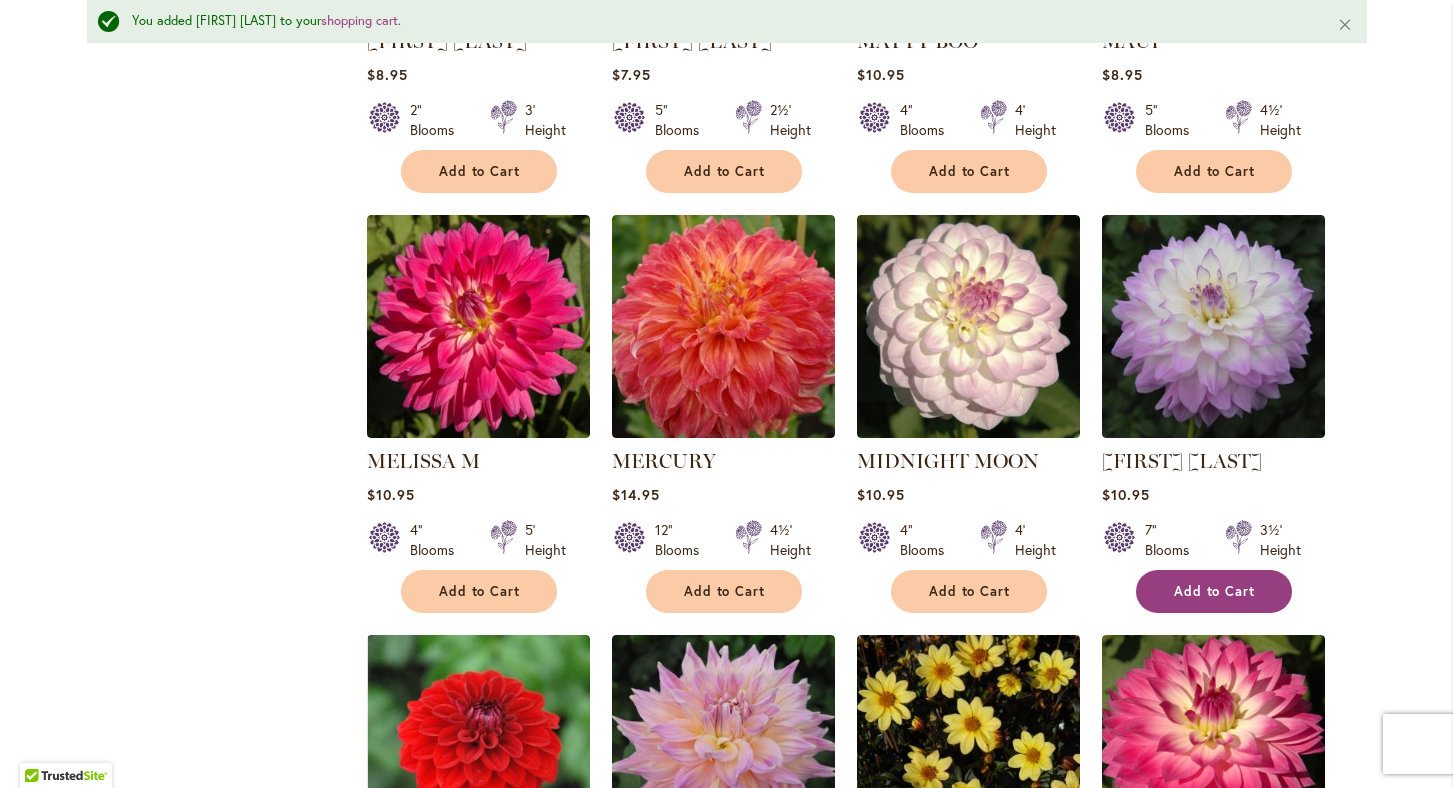 click on "Add to Cart" at bounding box center (1215, 591) 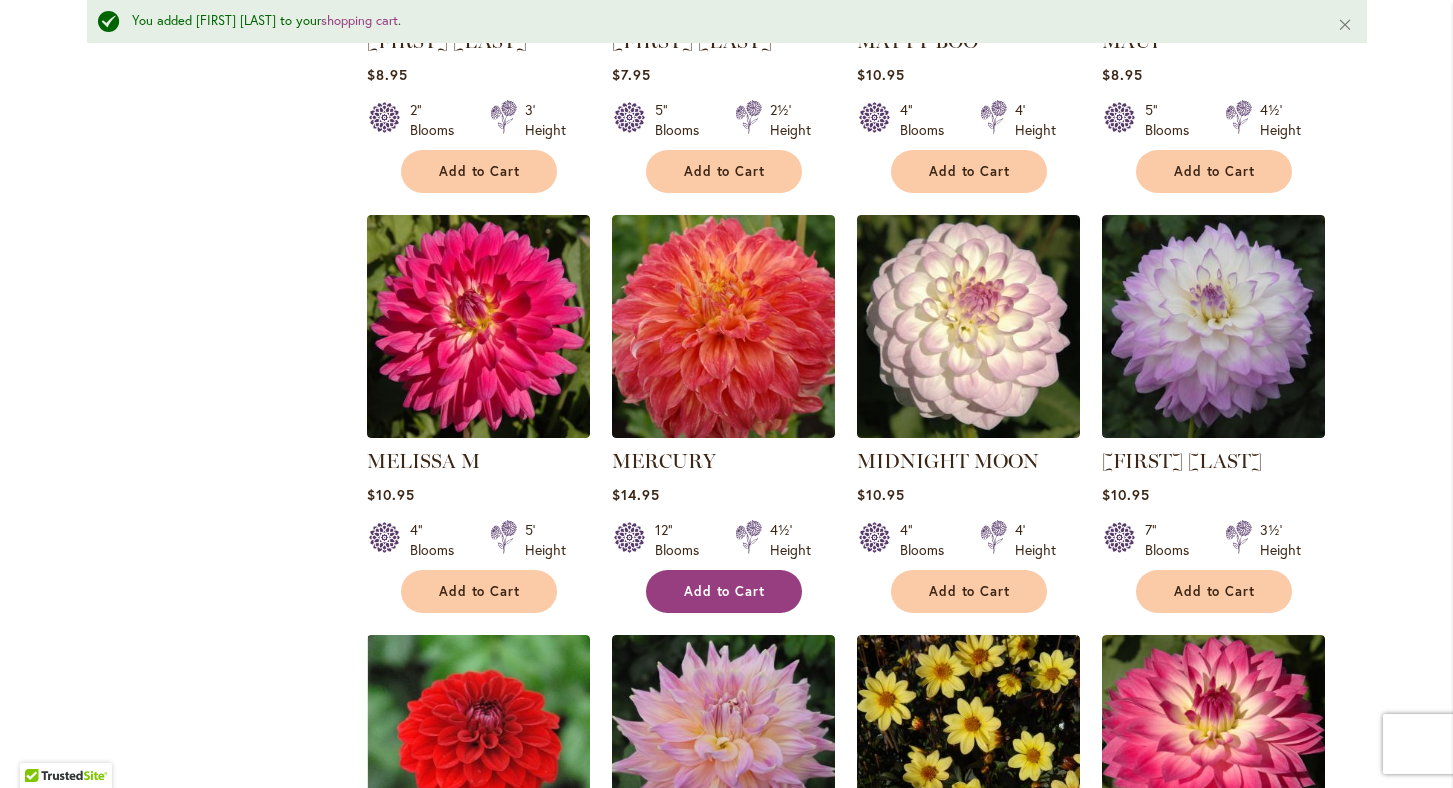click on "Add to Cart" at bounding box center (725, 591) 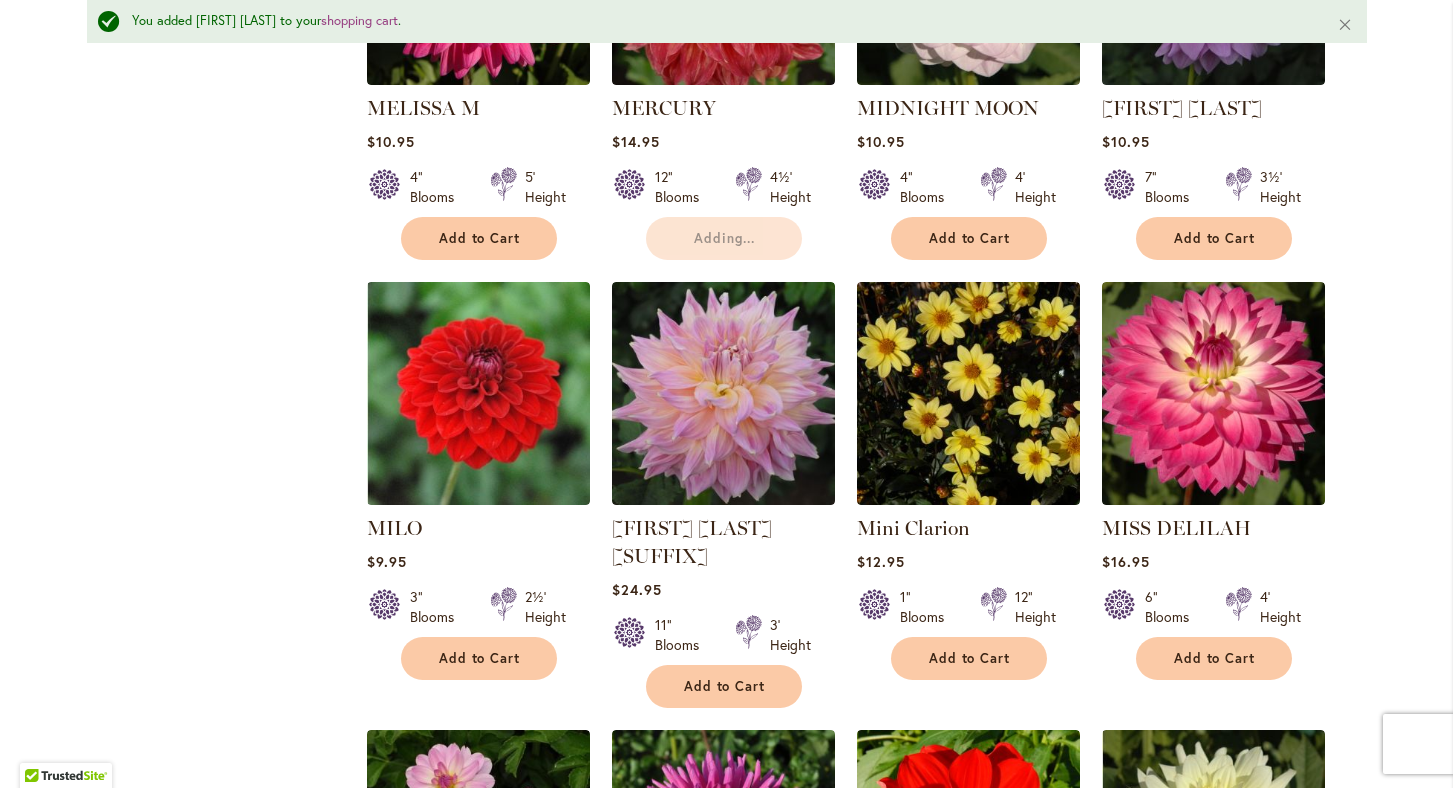 scroll, scrollTop: 5748, scrollLeft: 0, axis: vertical 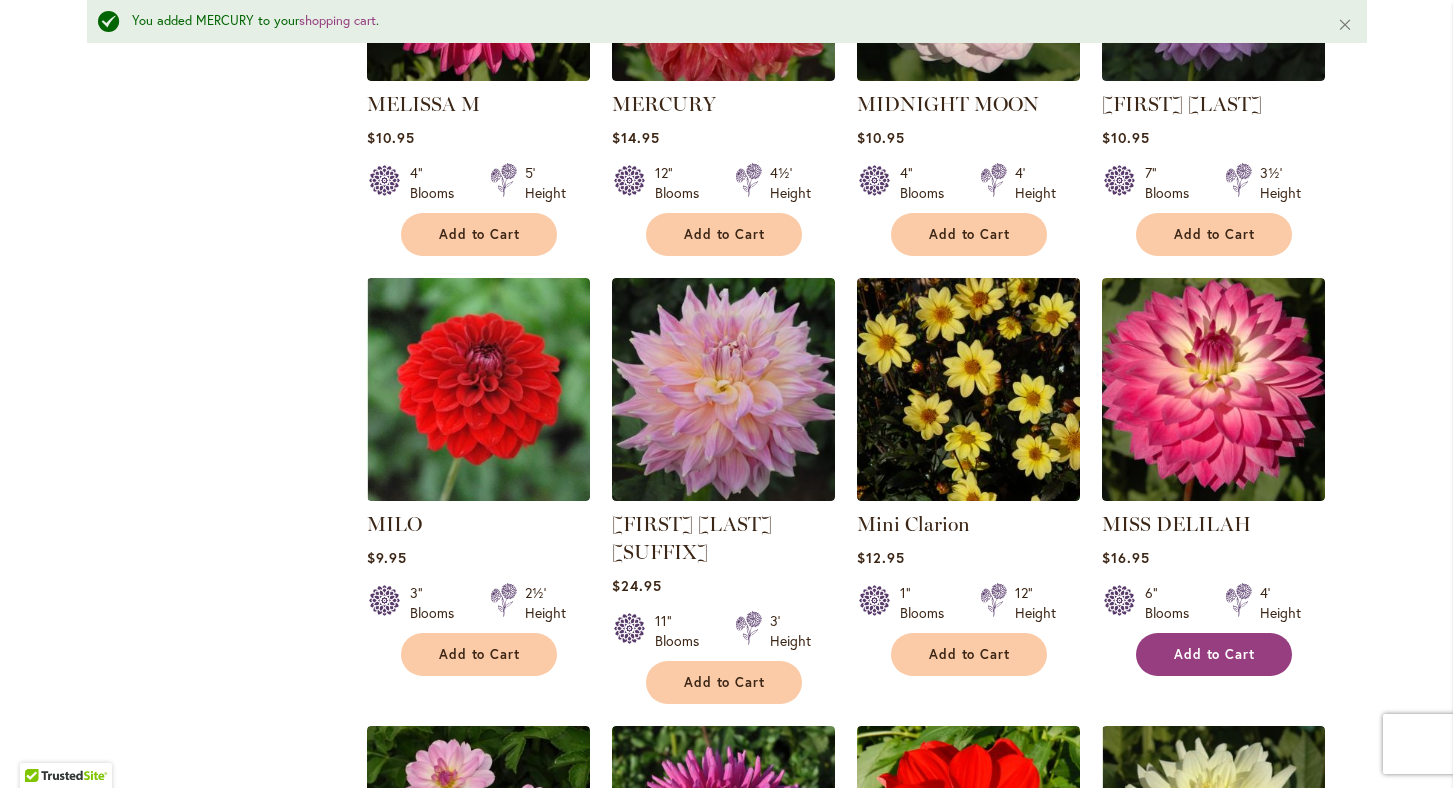 click on "Add to Cart" at bounding box center [1215, 654] 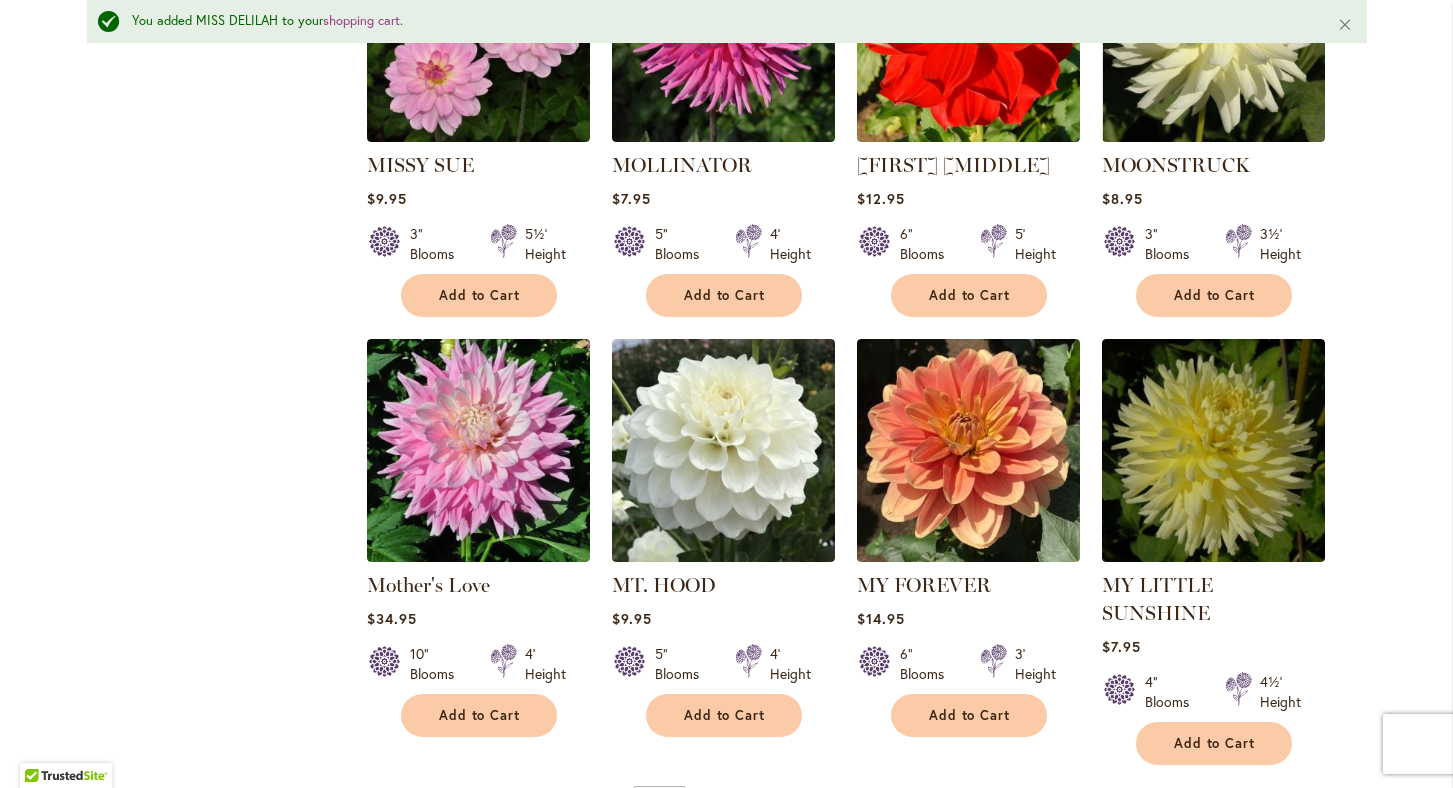 scroll, scrollTop: 6577, scrollLeft: 0, axis: vertical 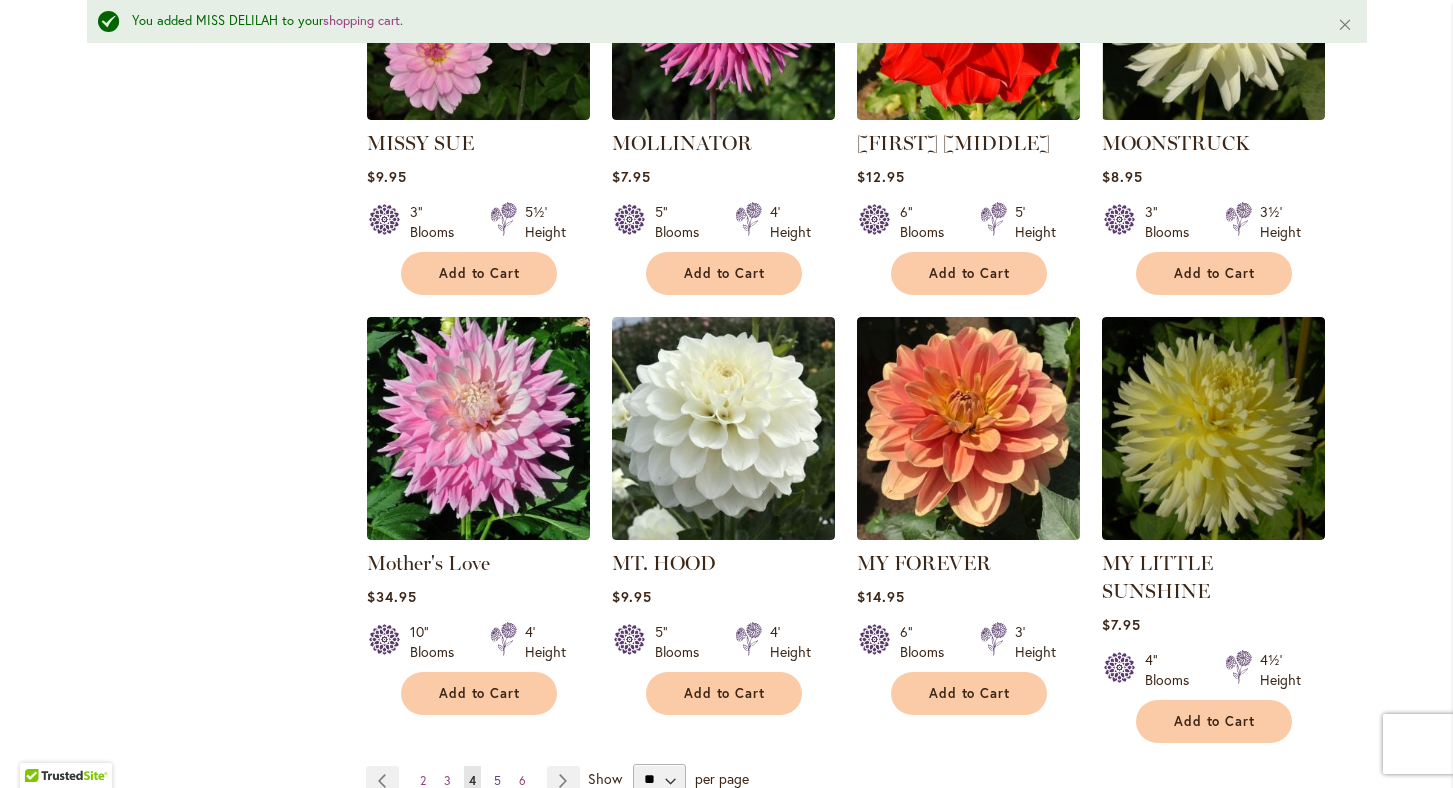 click on "5" at bounding box center (497, 780) 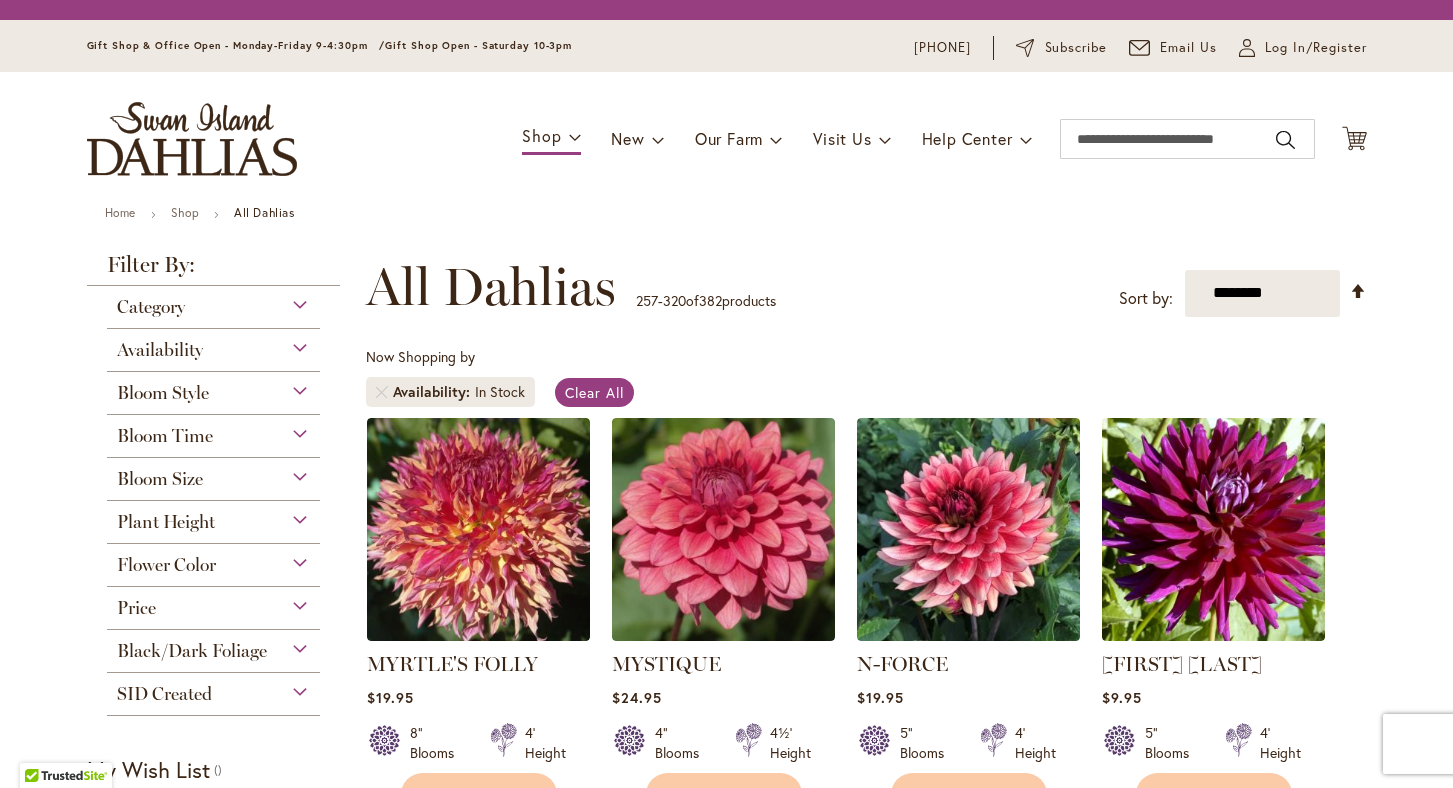 scroll, scrollTop: 0, scrollLeft: 0, axis: both 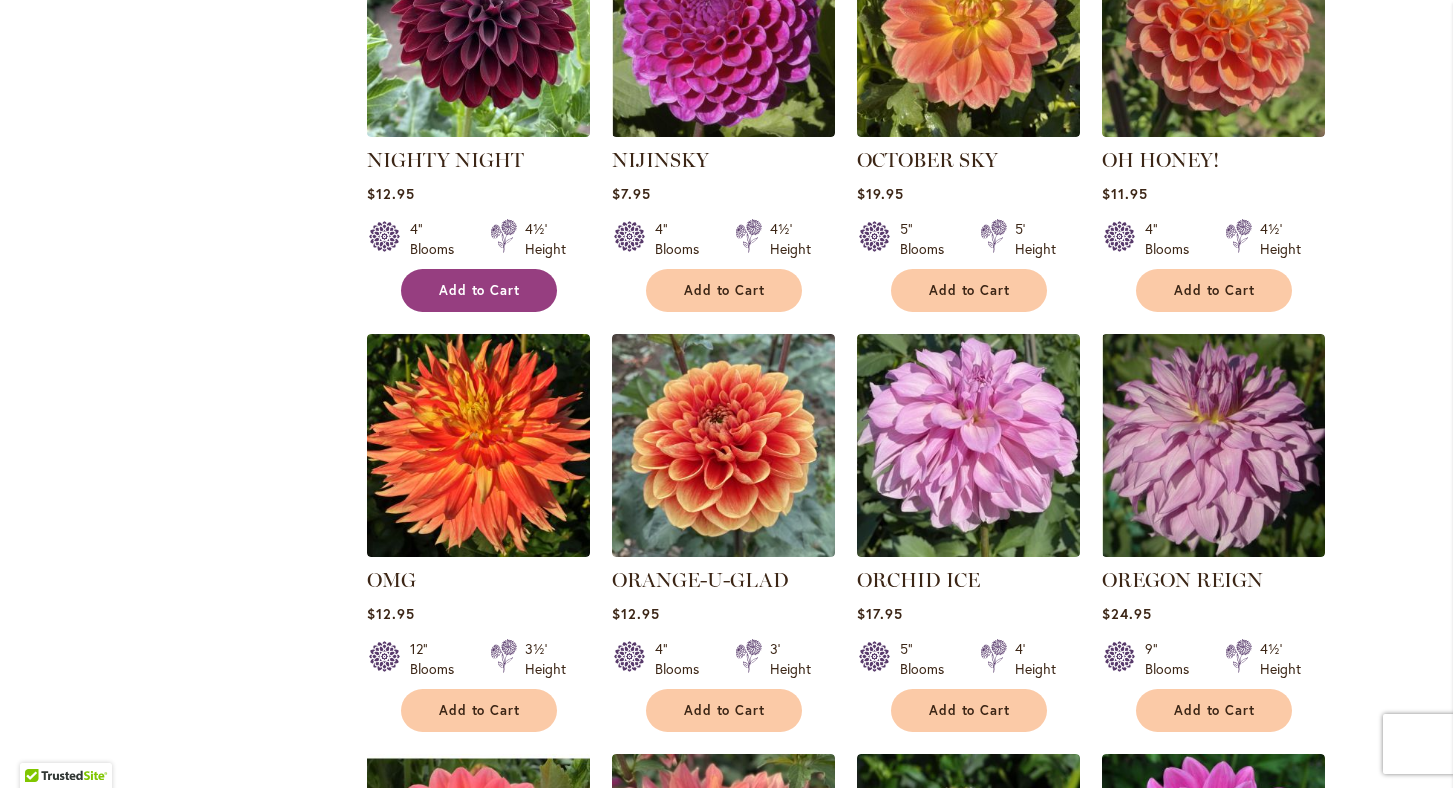 click on "Add to Cart" at bounding box center [480, 290] 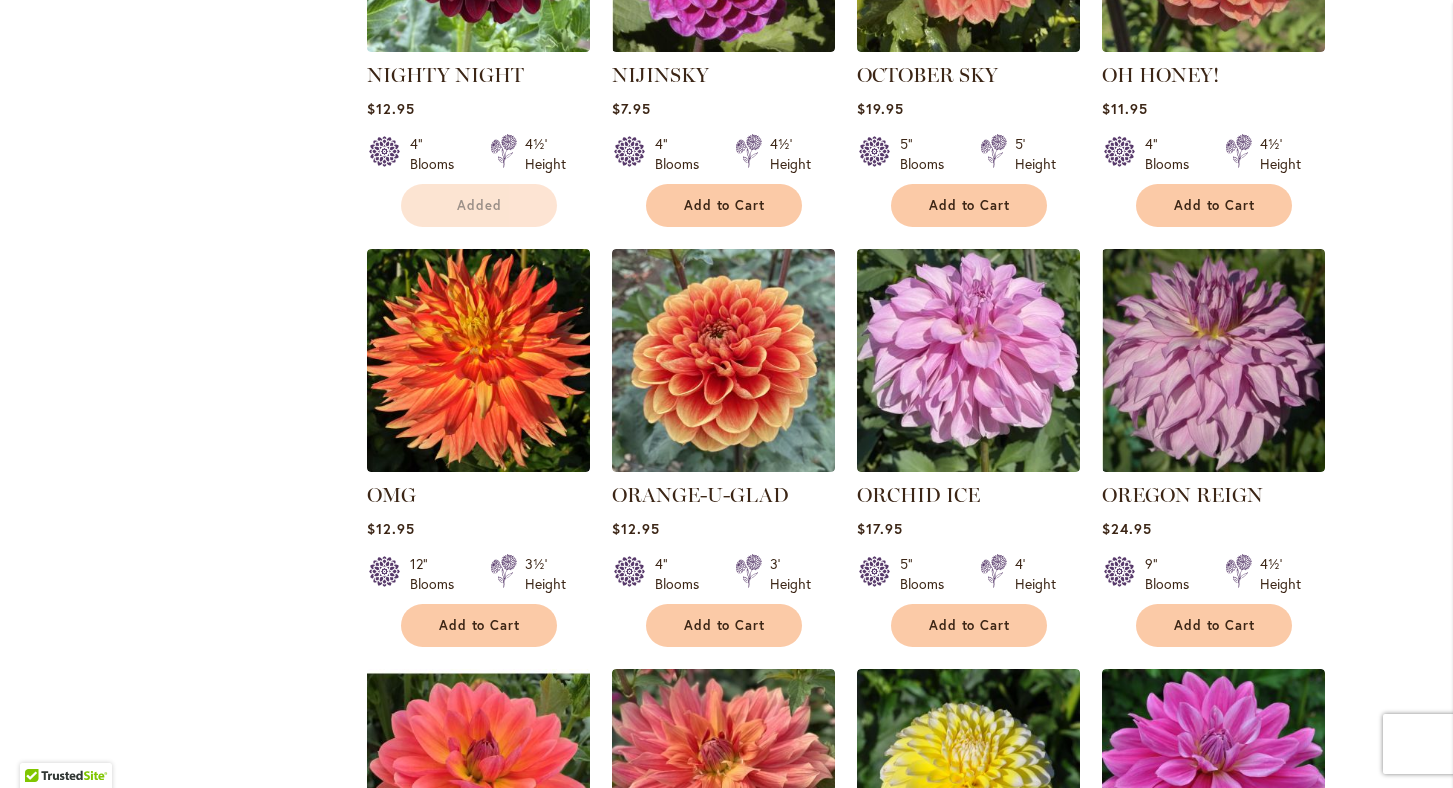 scroll, scrollTop: 1494, scrollLeft: 0, axis: vertical 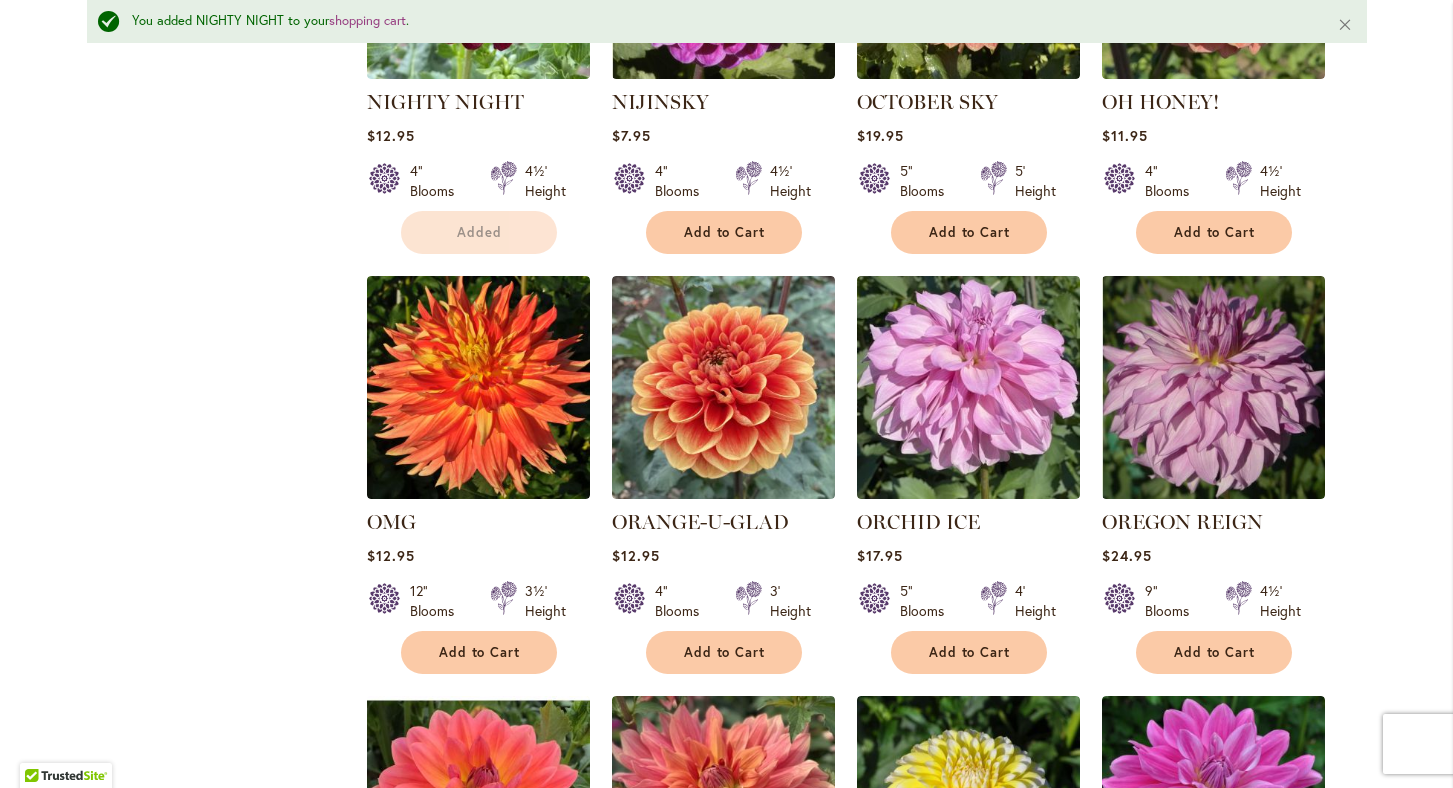 click on "12" Blooms
3½' Height" at bounding box center (478, 593) 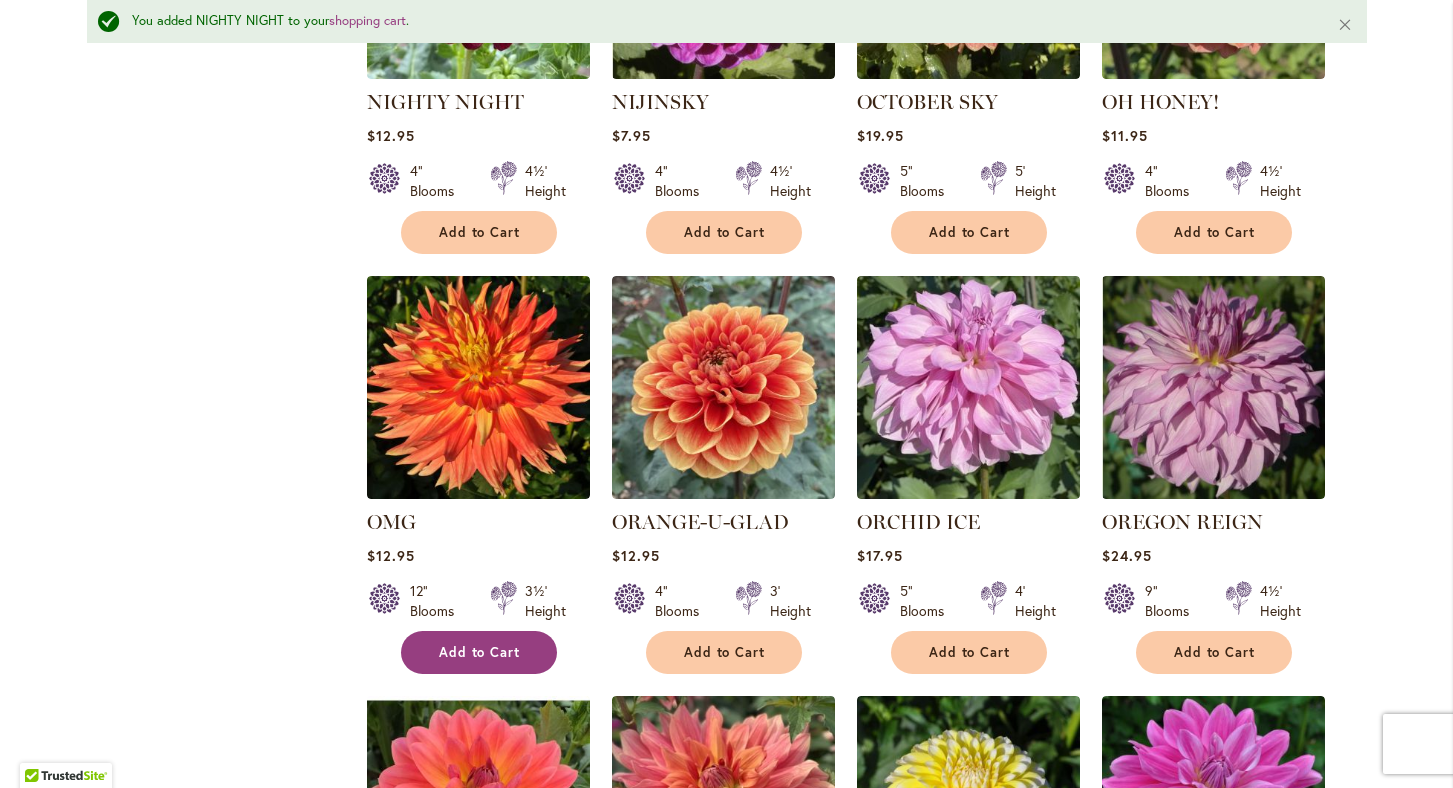 click on "Add to Cart" at bounding box center (480, 652) 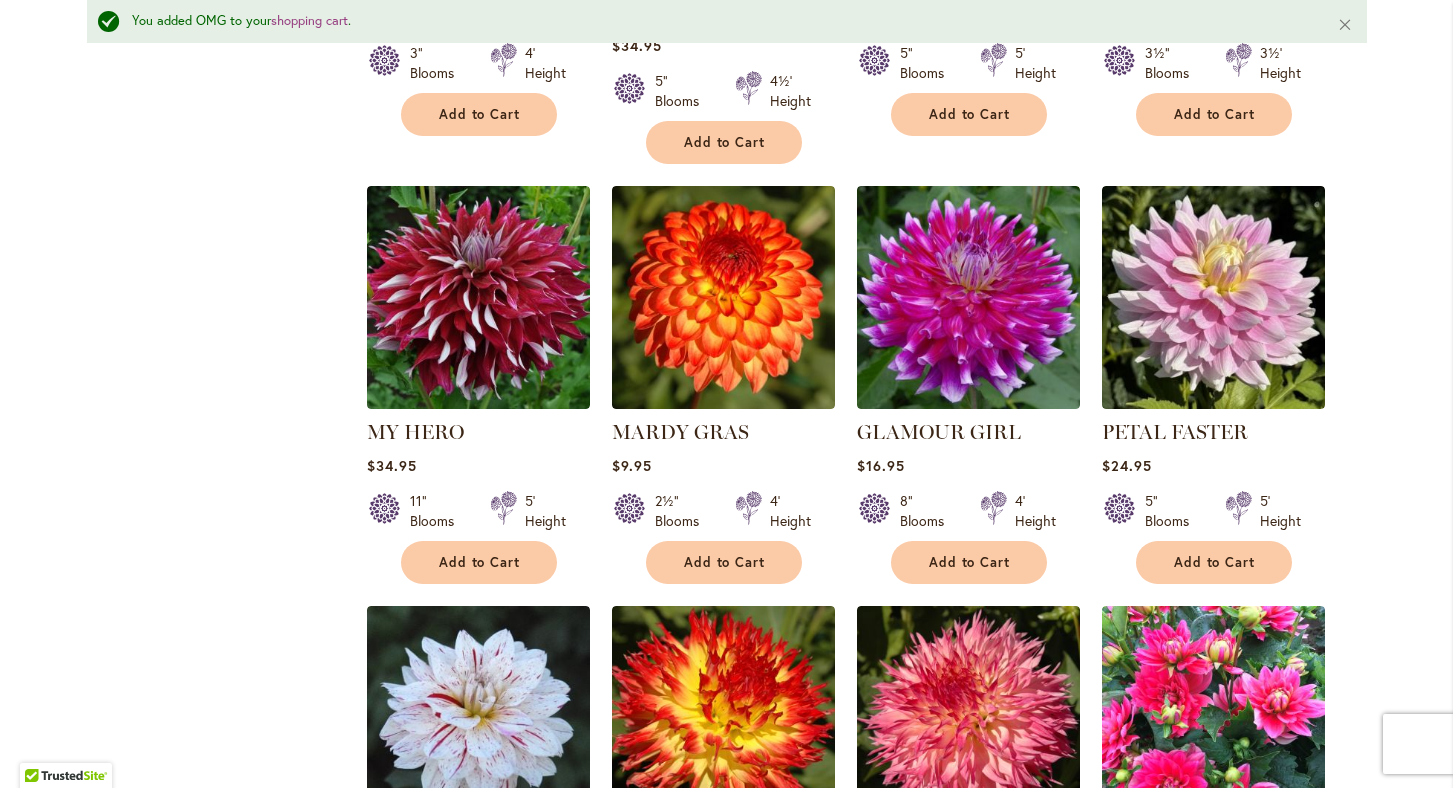 scroll, scrollTop: 3331, scrollLeft: 0, axis: vertical 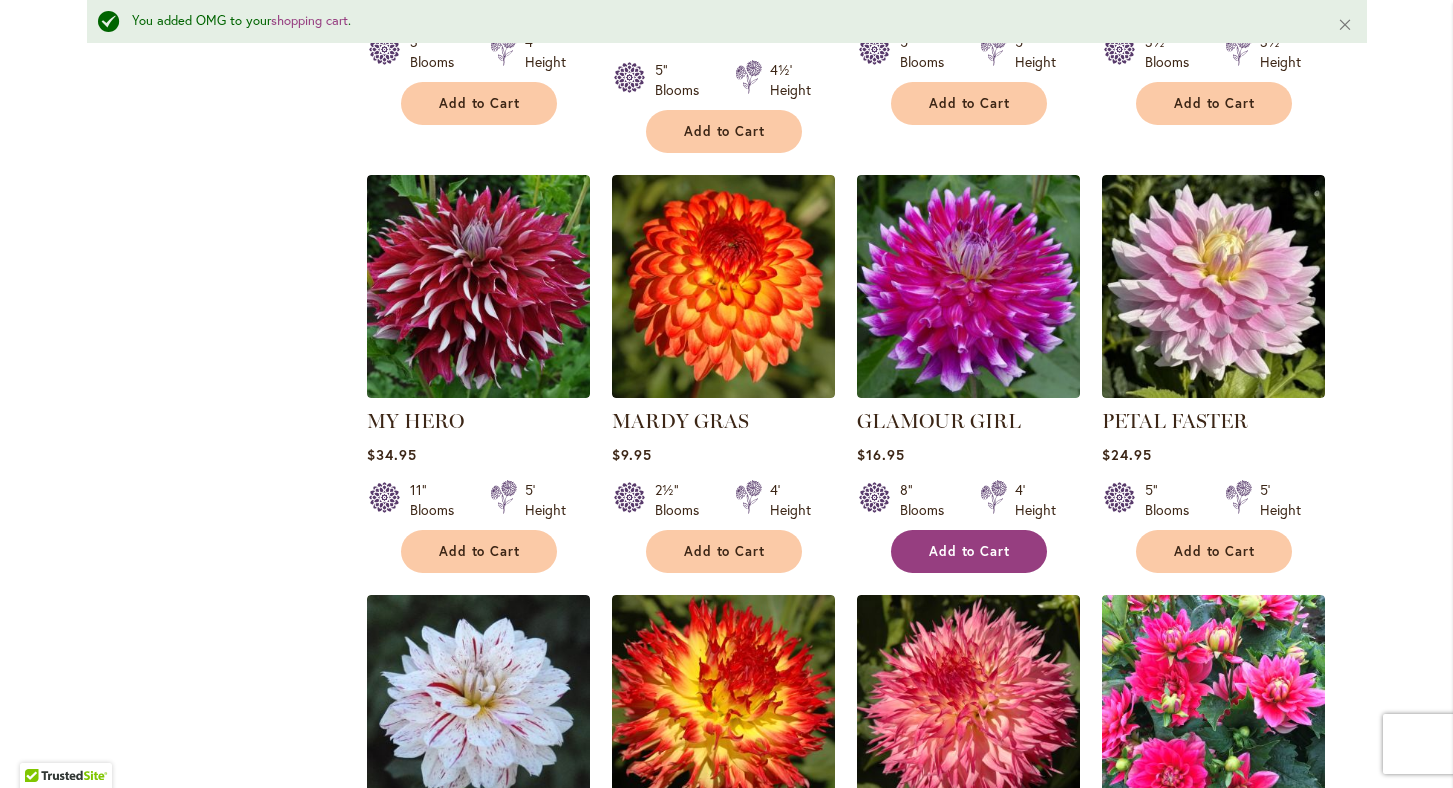 click on "Add to Cart" at bounding box center [970, 551] 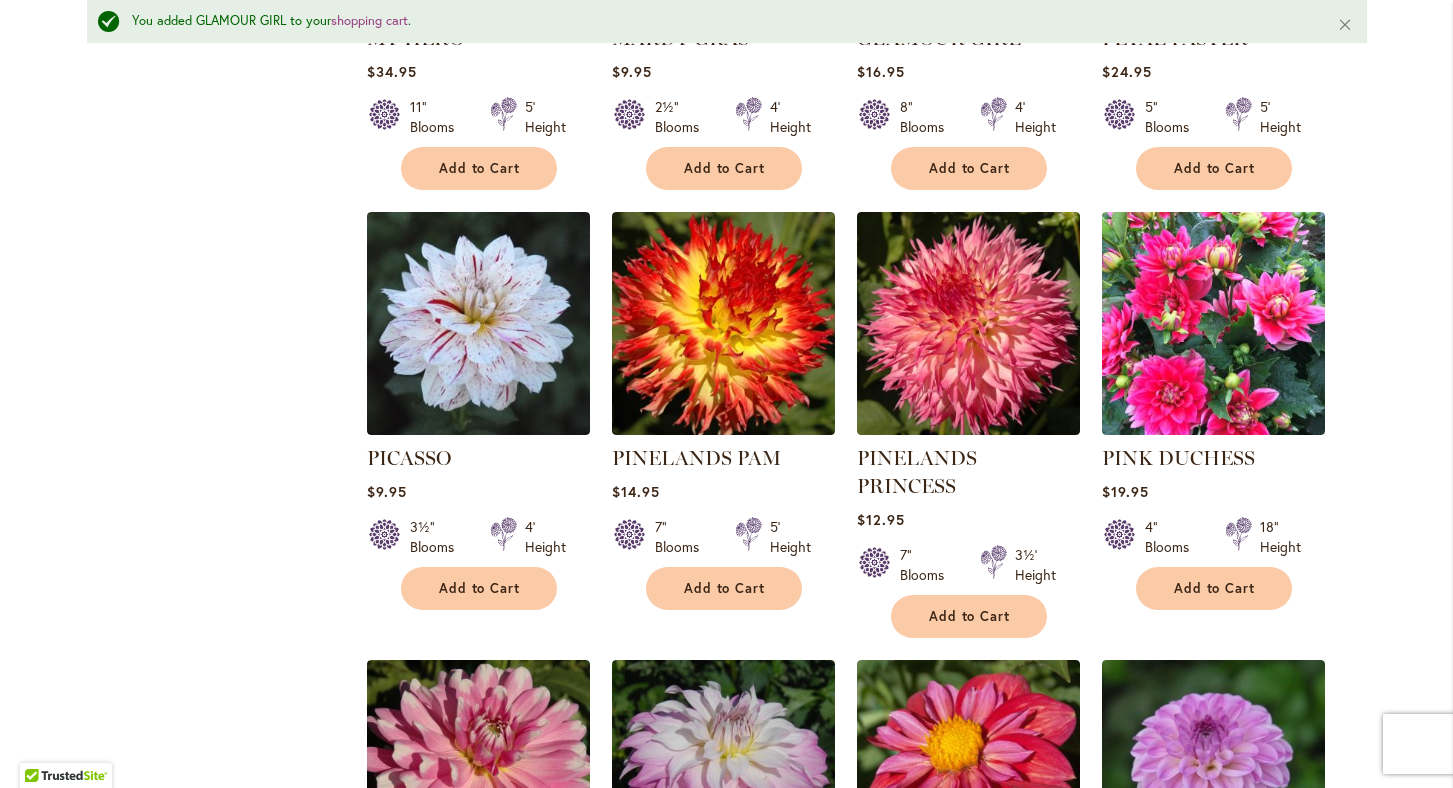 scroll, scrollTop: 3717, scrollLeft: 0, axis: vertical 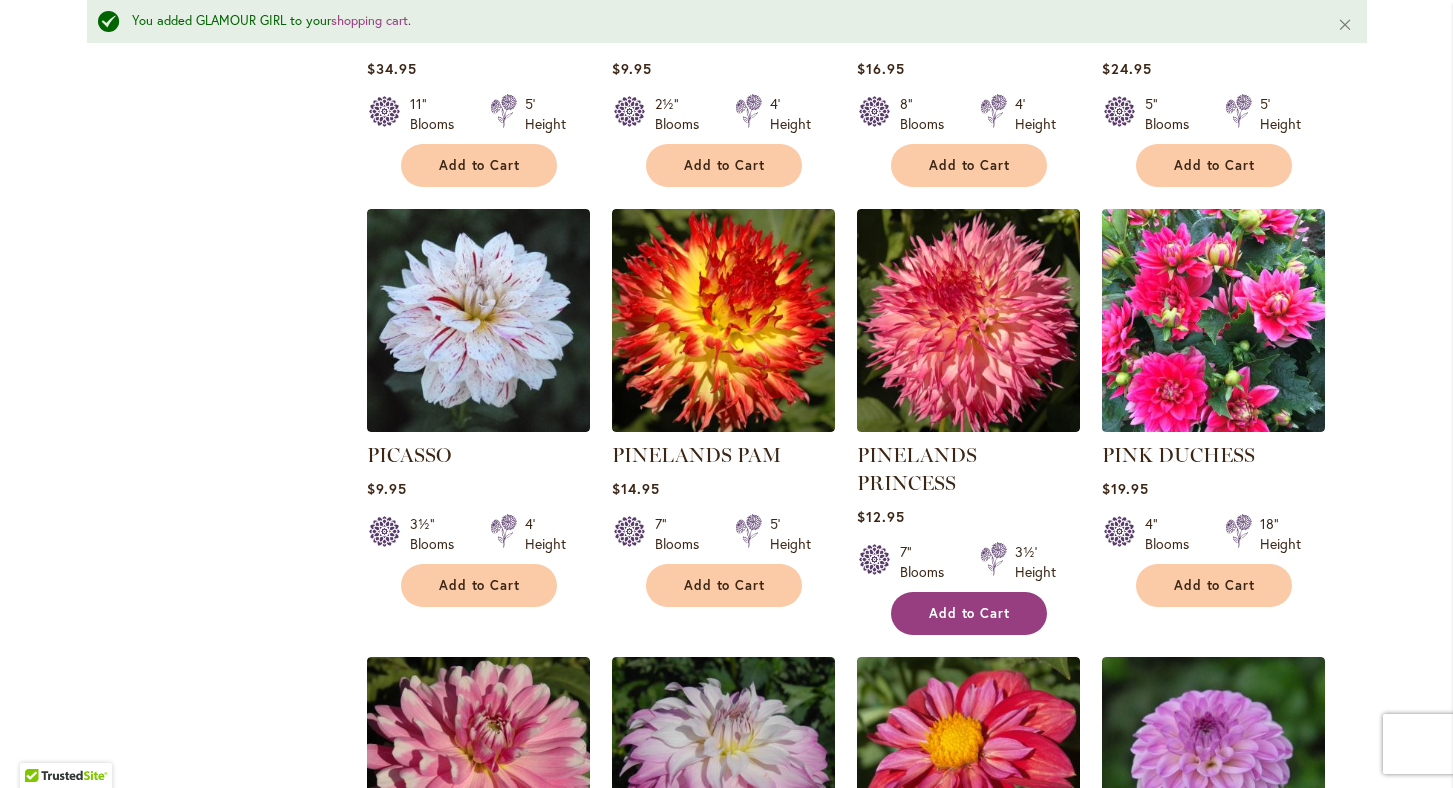 click on "Add to Cart" at bounding box center (970, 613) 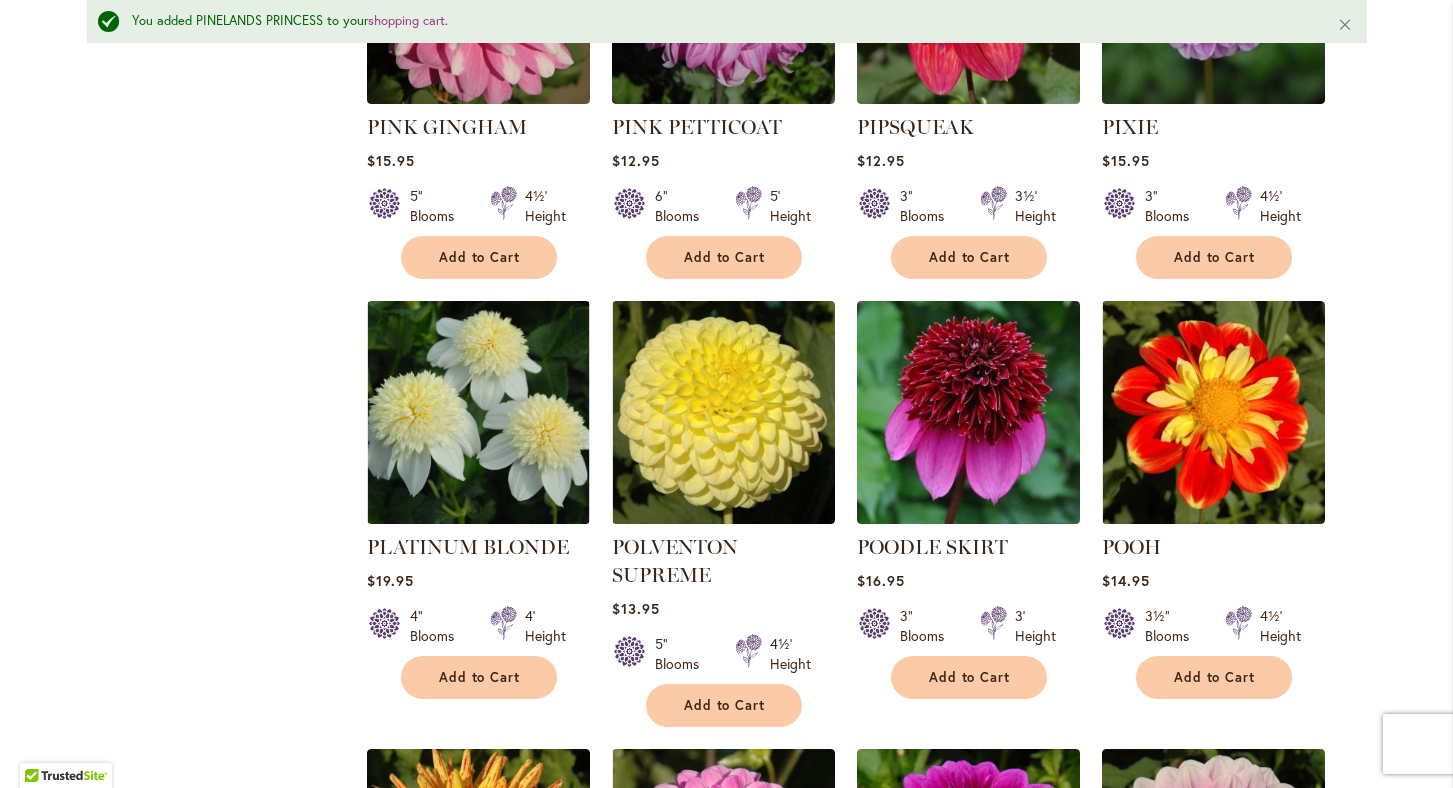 scroll, scrollTop: 4527, scrollLeft: 0, axis: vertical 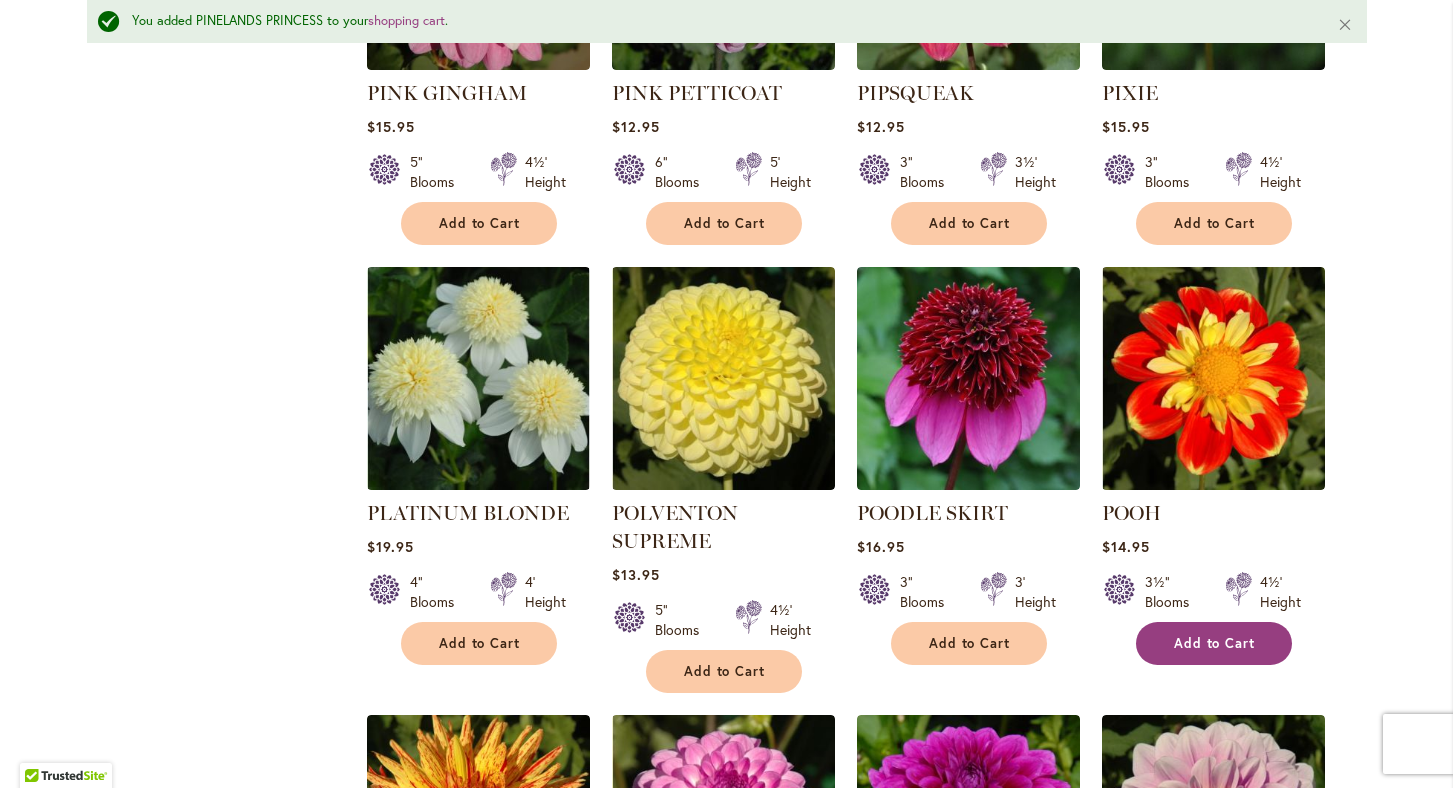 click on "Add to Cart" at bounding box center (1215, 643) 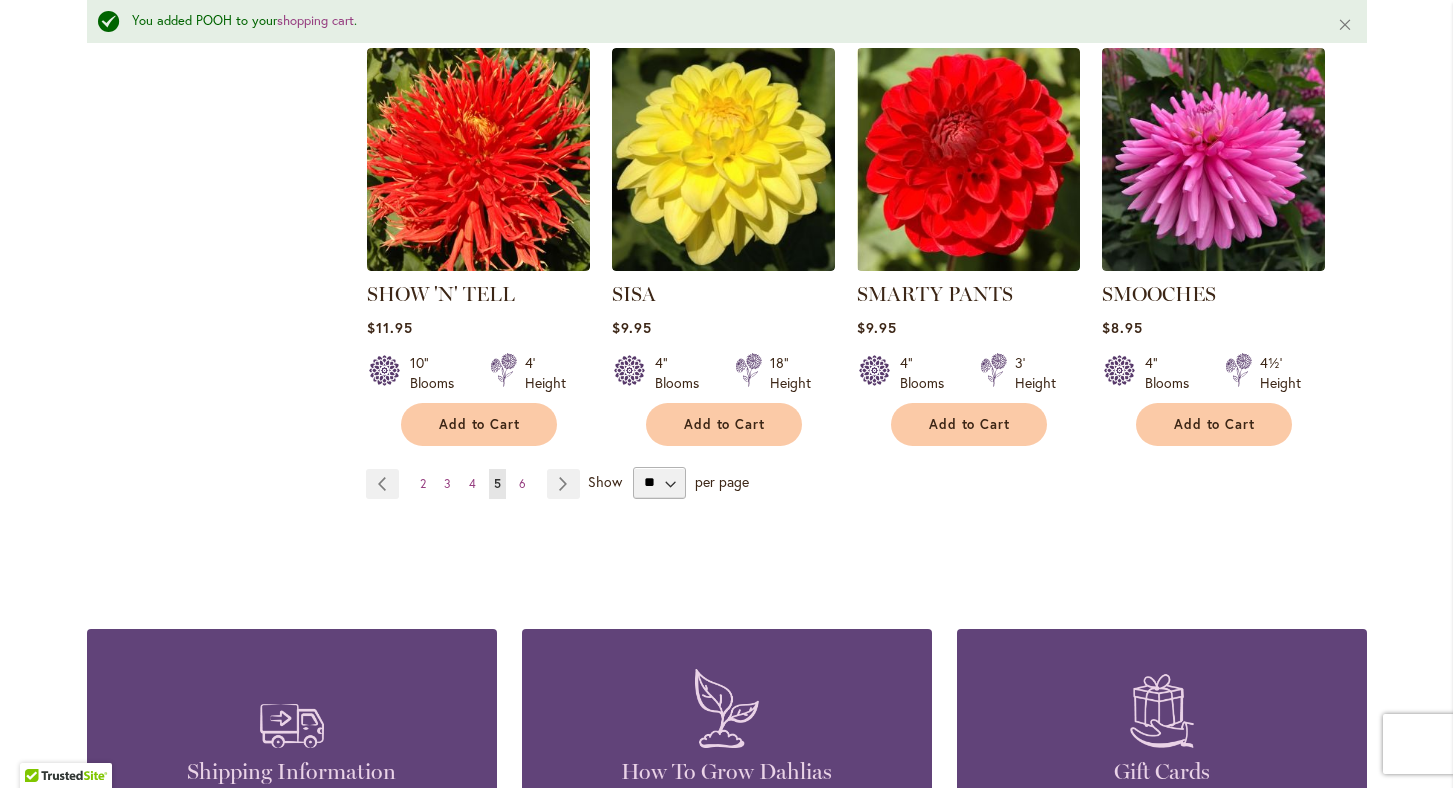 scroll, scrollTop: 6882, scrollLeft: 0, axis: vertical 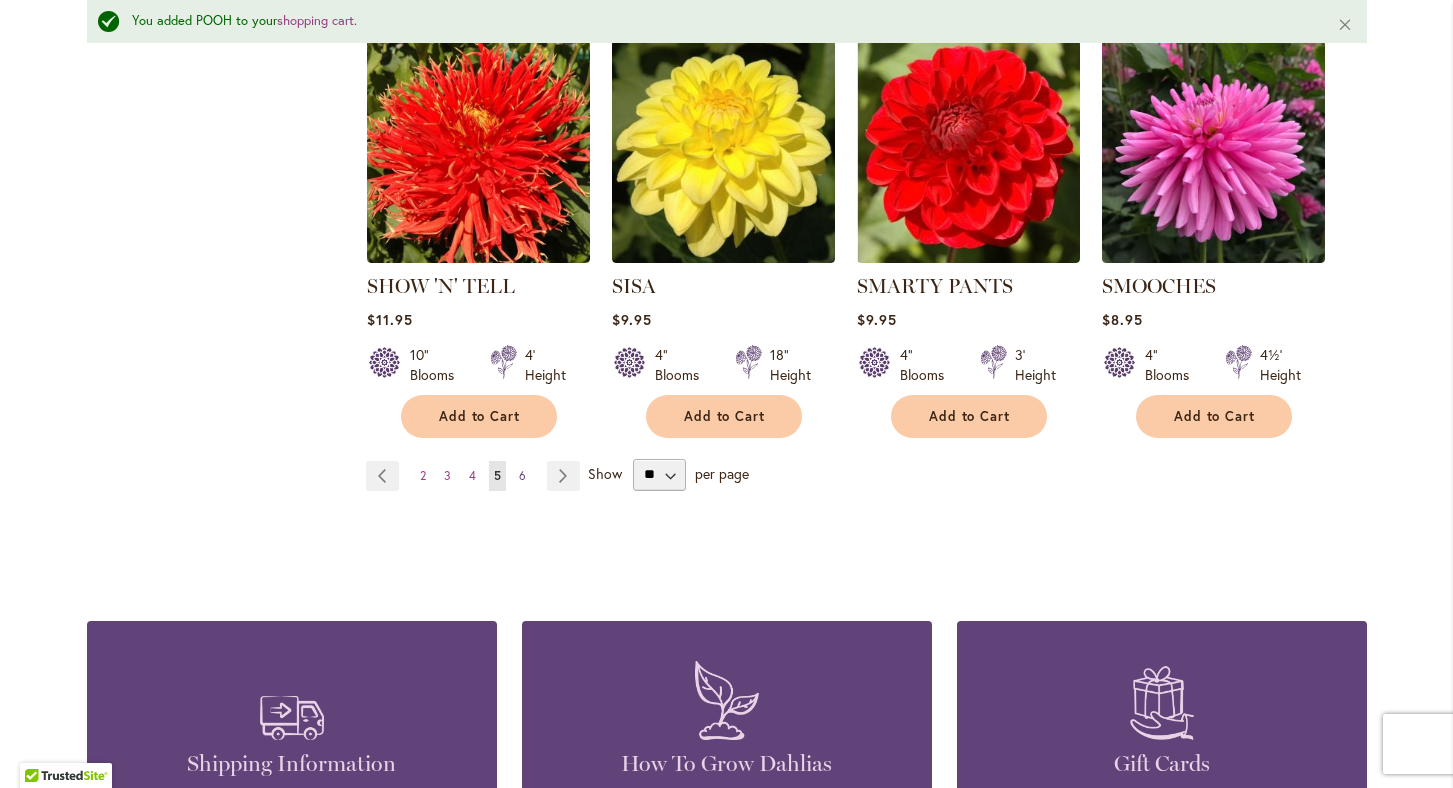 click on "6" at bounding box center (522, 475) 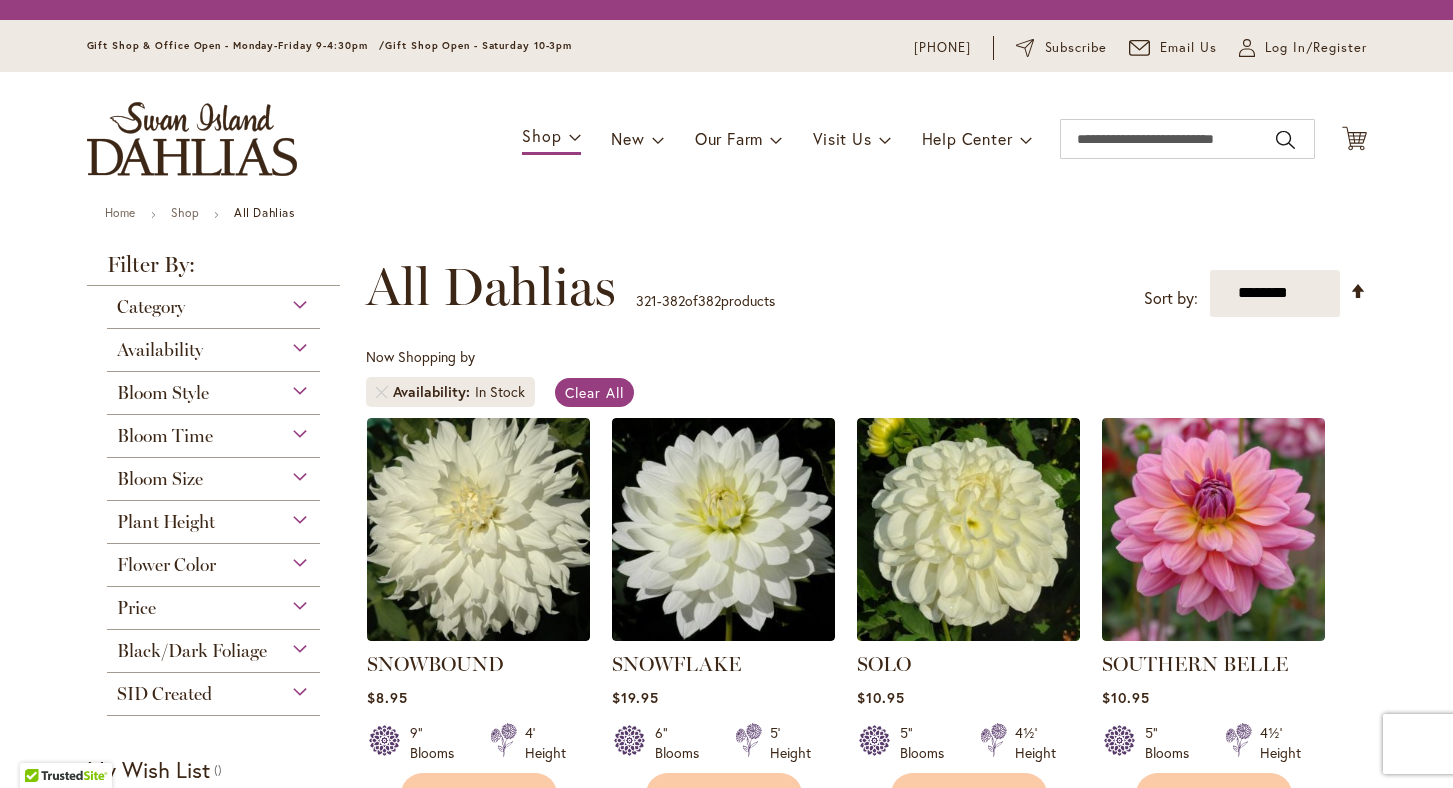 scroll, scrollTop: 0, scrollLeft: 0, axis: both 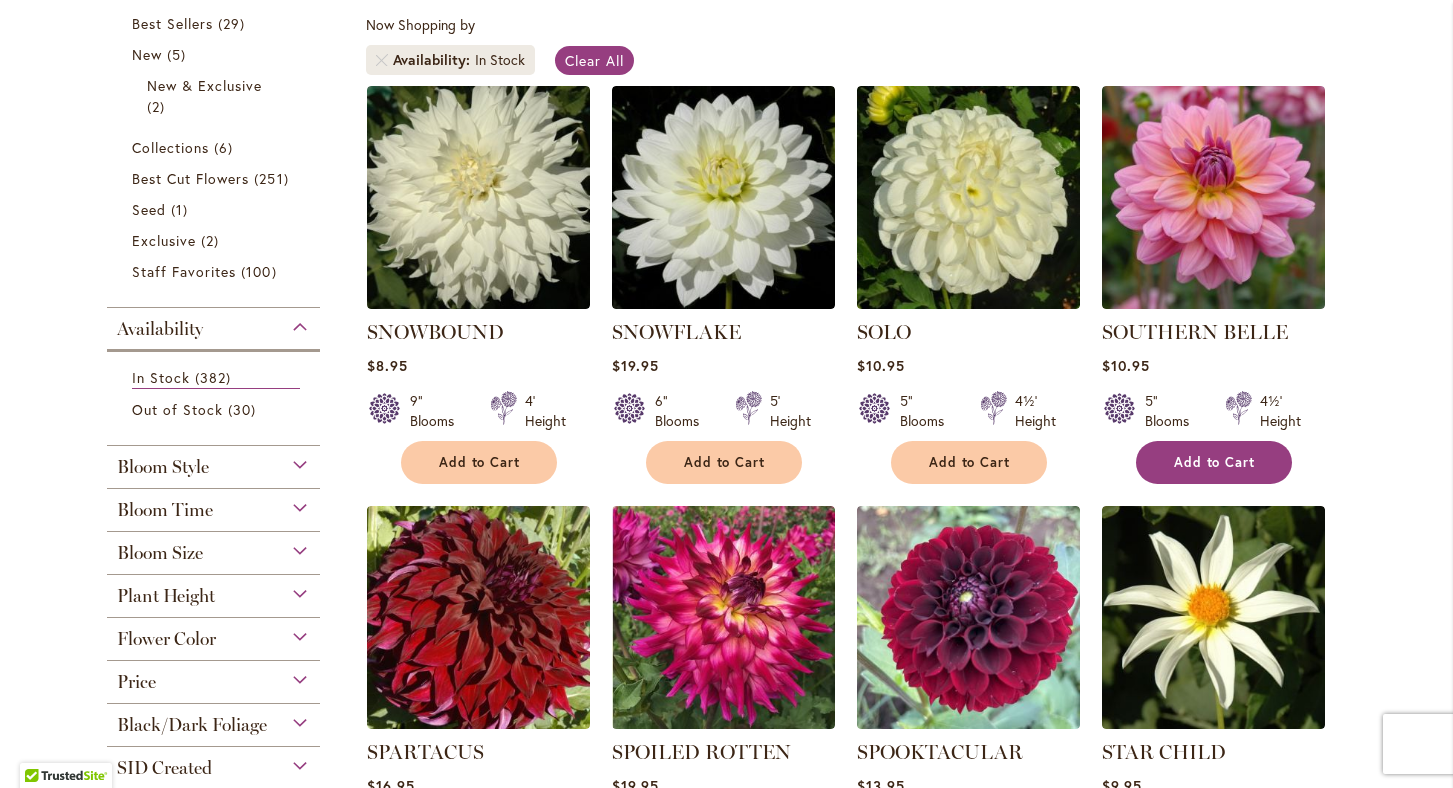 click on "Add to Cart" at bounding box center [1215, 462] 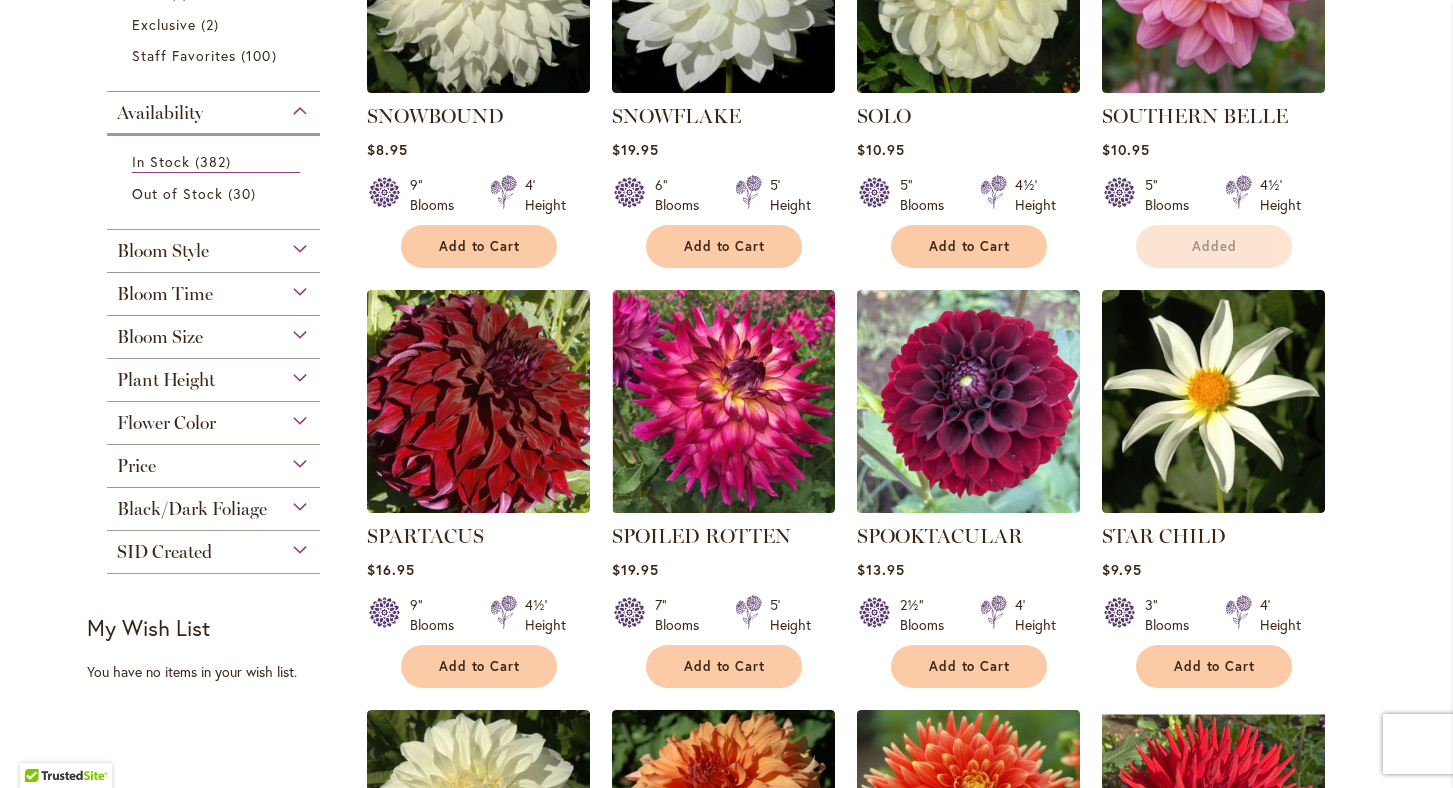 scroll, scrollTop: 621, scrollLeft: 0, axis: vertical 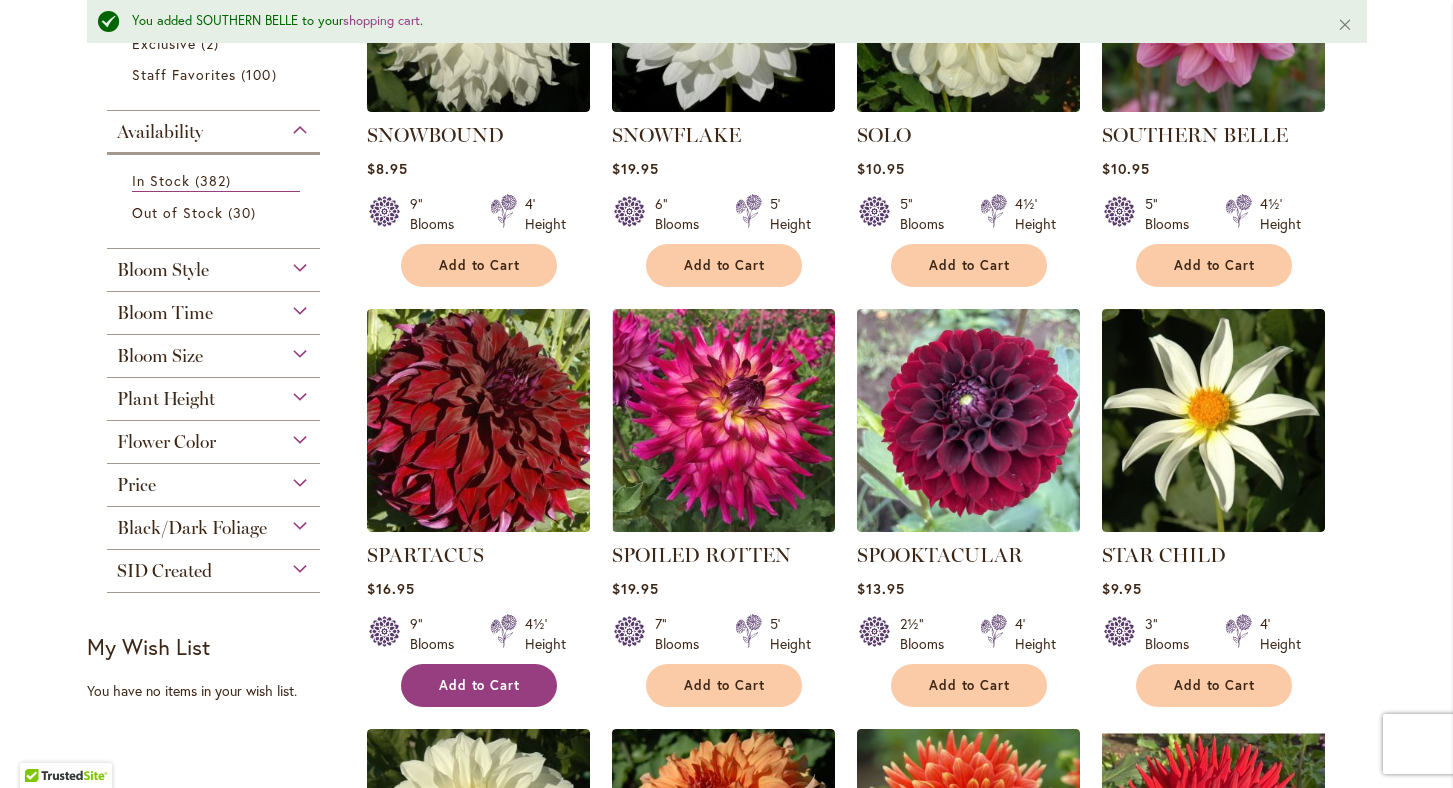 click on "Add to Cart" at bounding box center [480, 685] 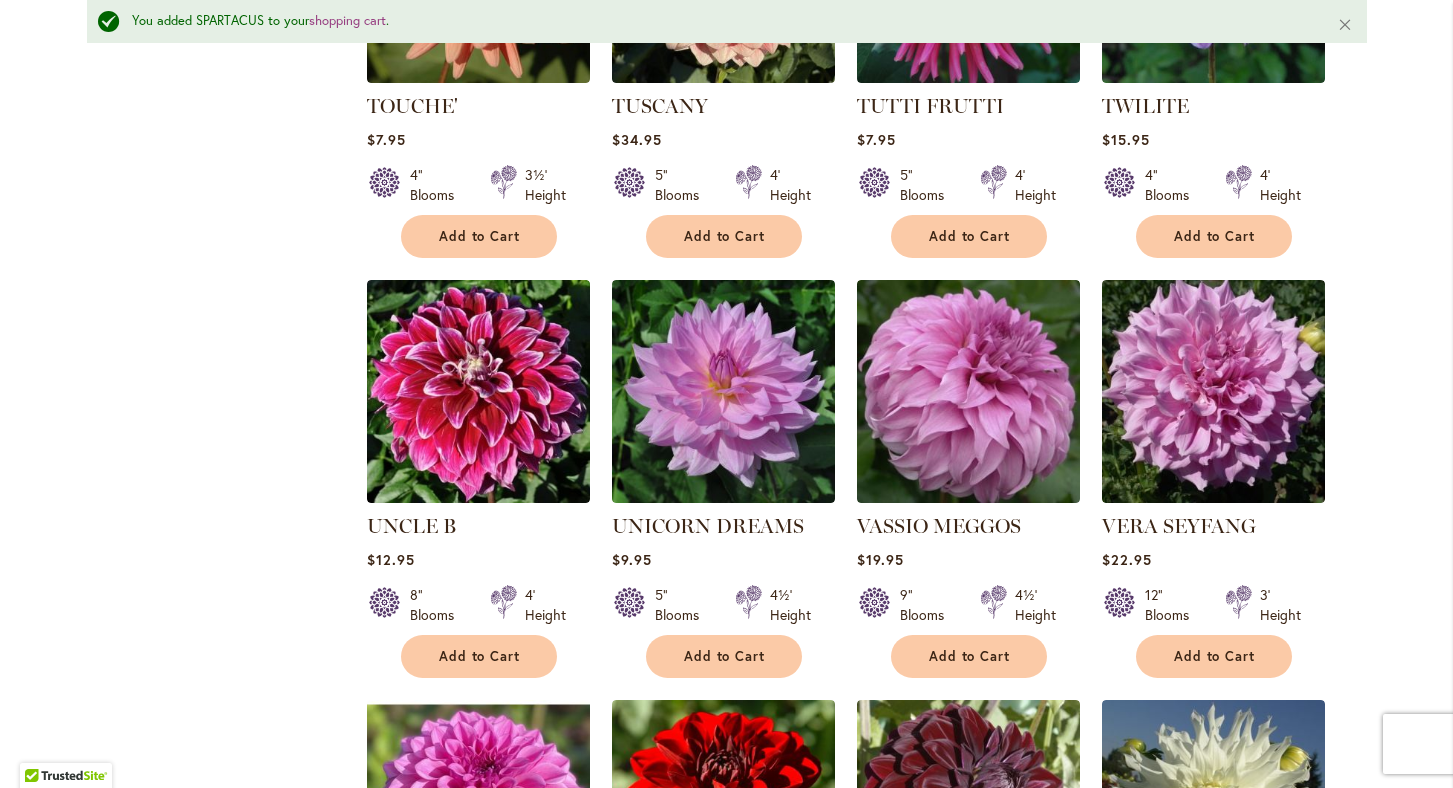 scroll, scrollTop: 4045, scrollLeft: 0, axis: vertical 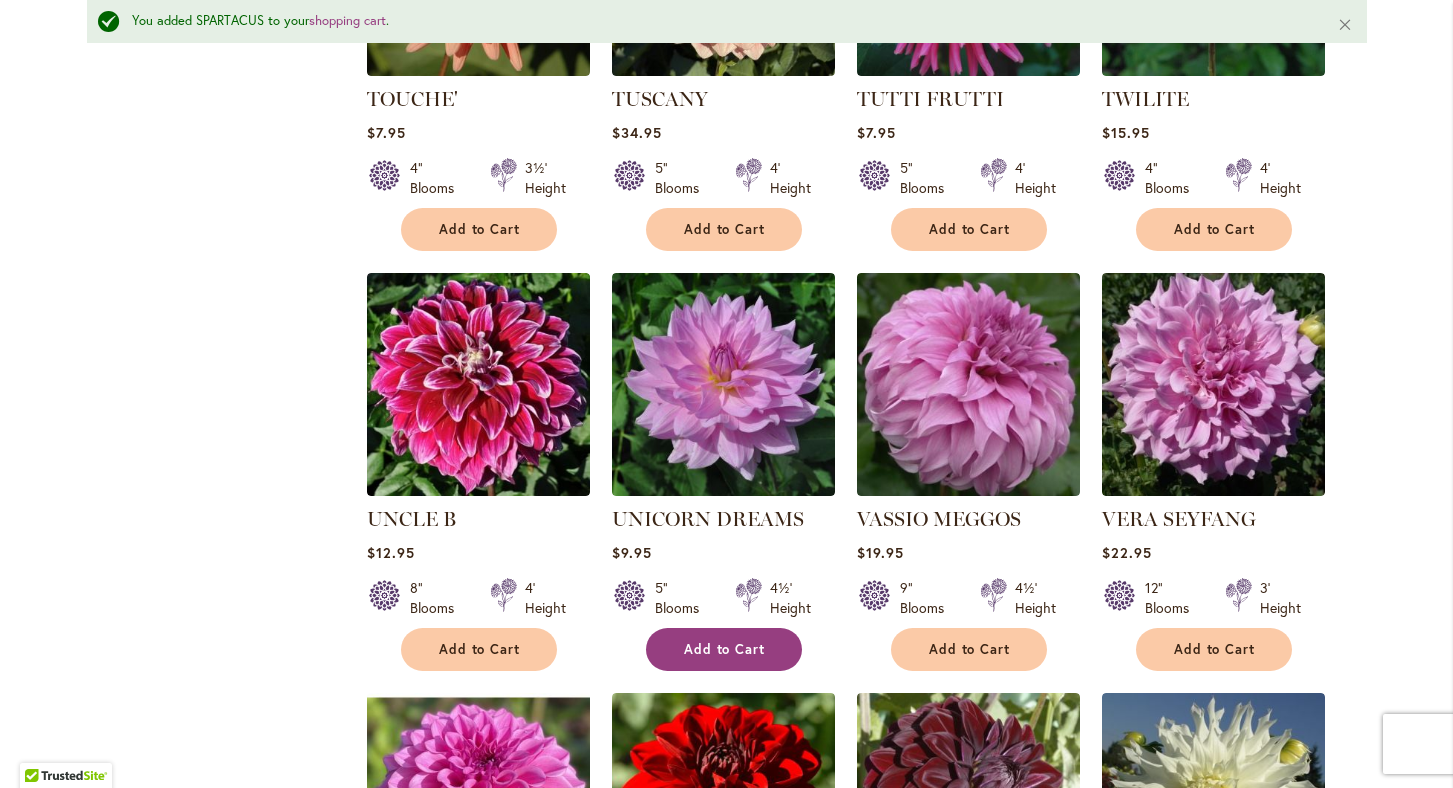 click on "Add to Cart" at bounding box center (725, 649) 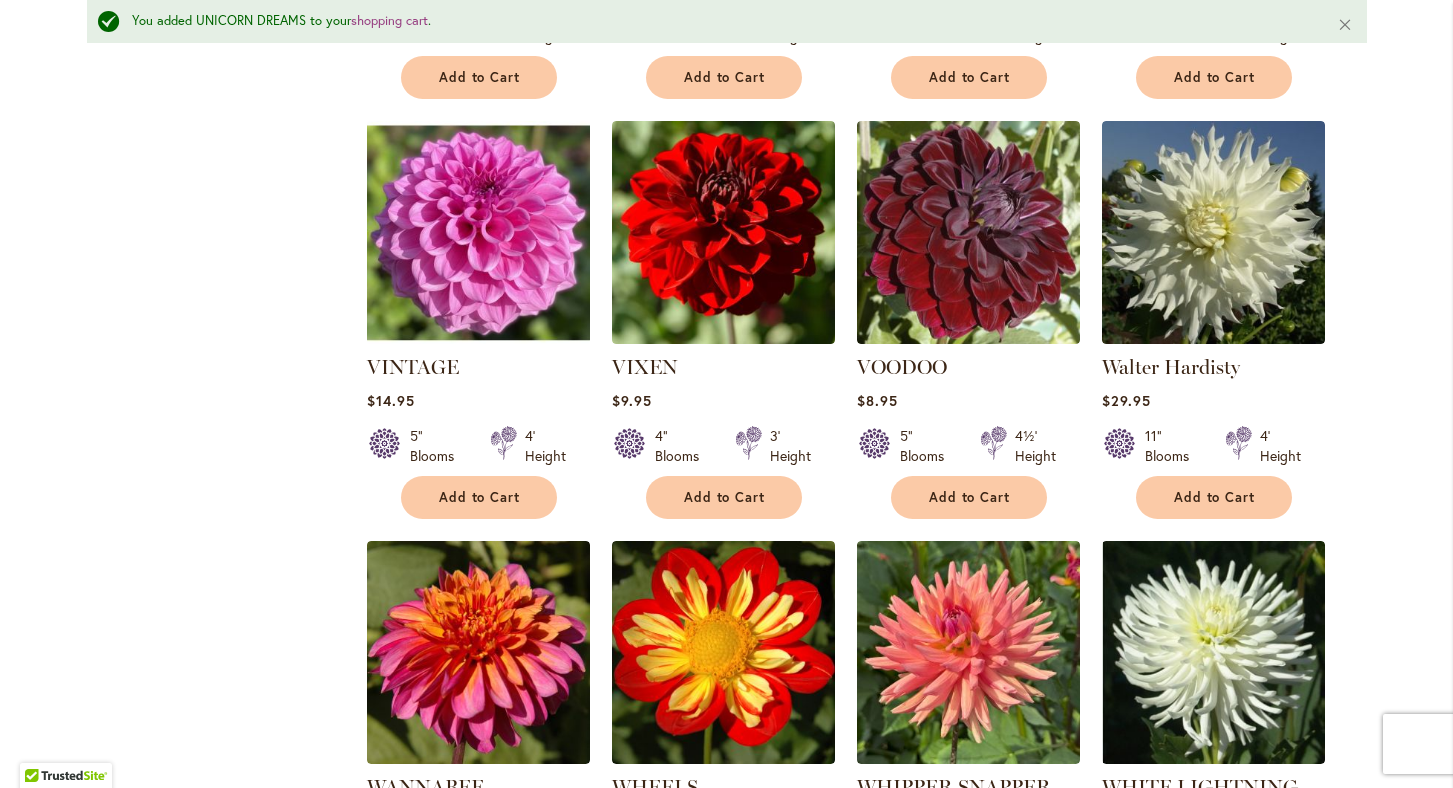 scroll, scrollTop: 4641, scrollLeft: 0, axis: vertical 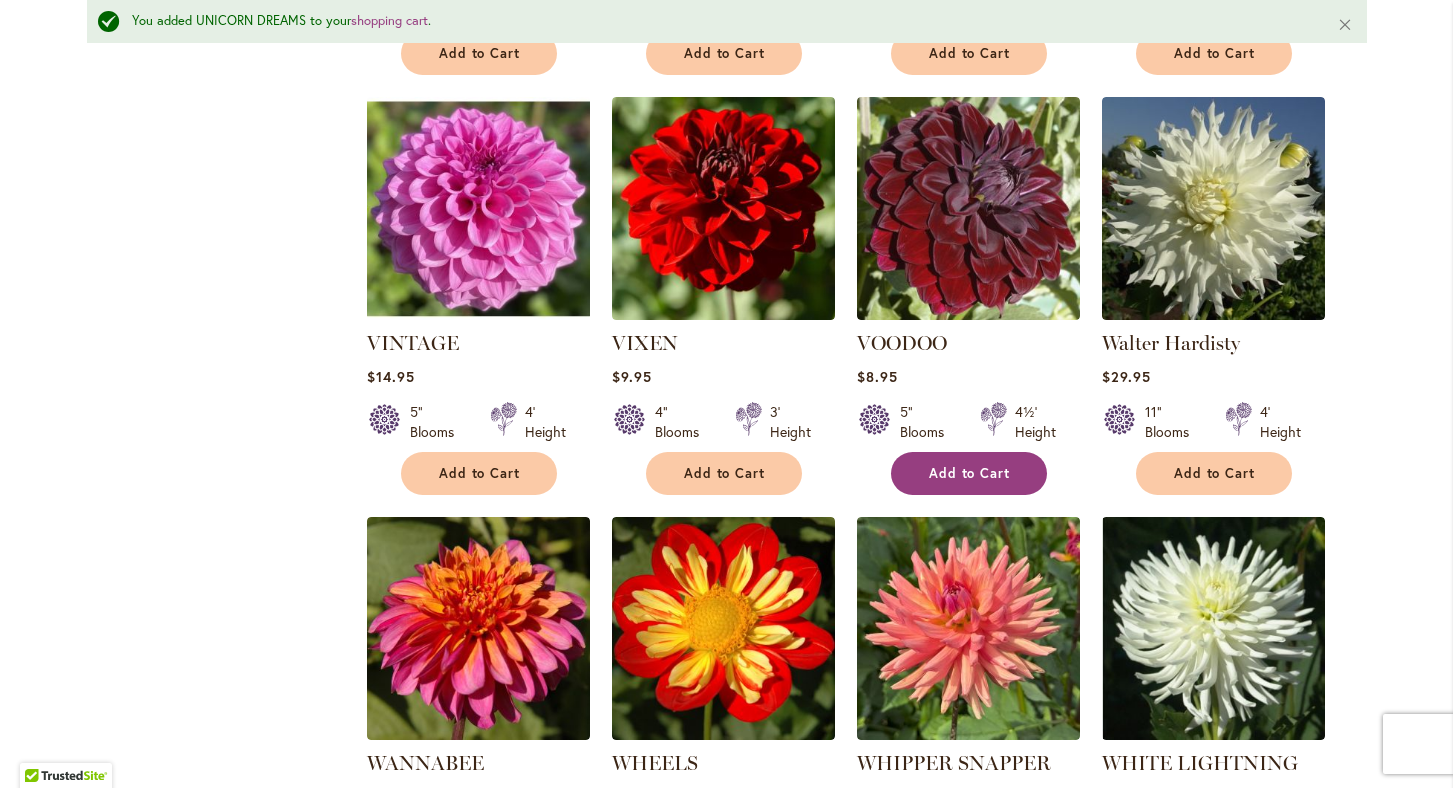 click on "Add to Cart" at bounding box center (970, 473) 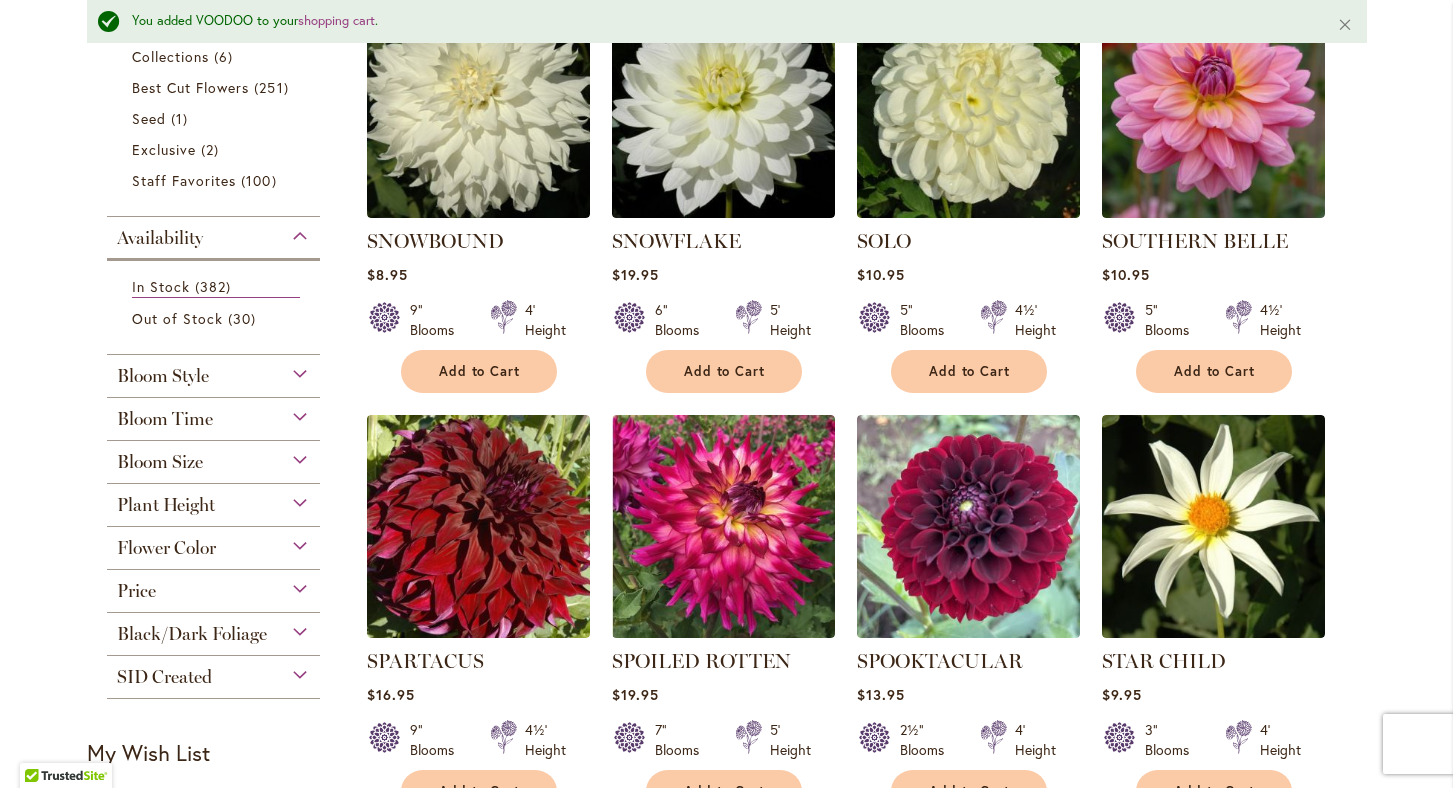 scroll, scrollTop: 587, scrollLeft: 0, axis: vertical 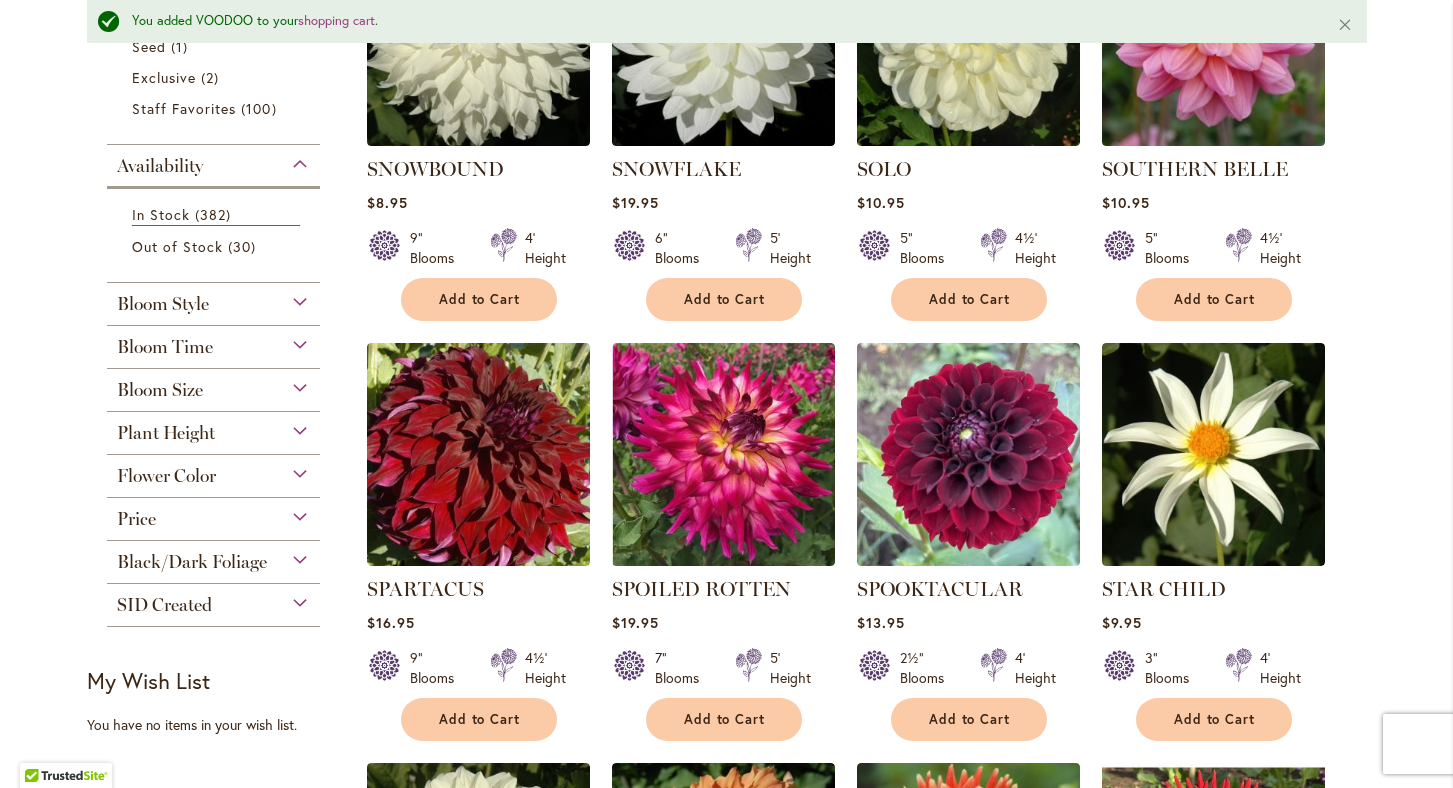 click on "Bloom Style" at bounding box center (214, 299) 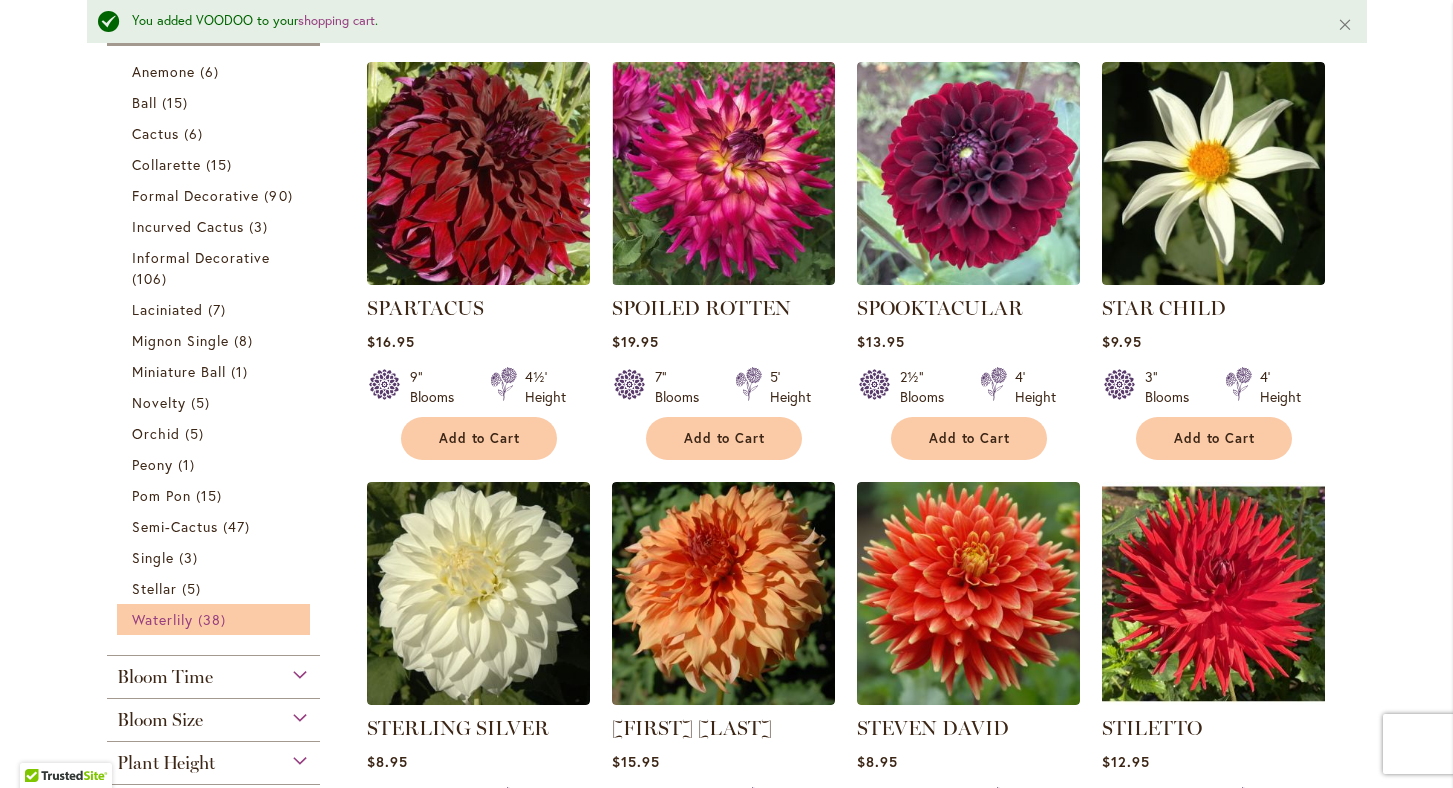 click on "Waterlily" at bounding box center (162, 619) 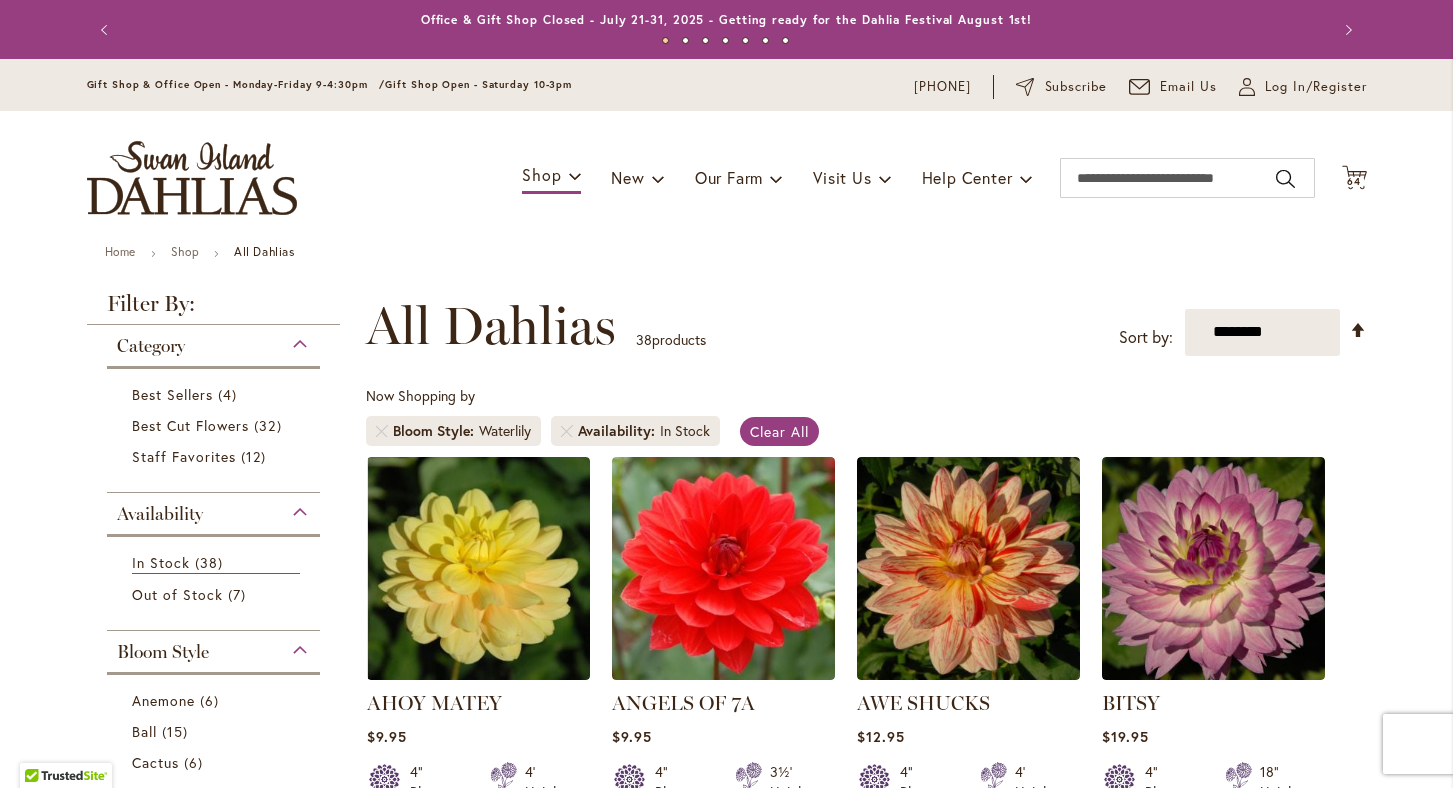 scroll, scrollTop: 0, scrollLeft: 0, axis: both 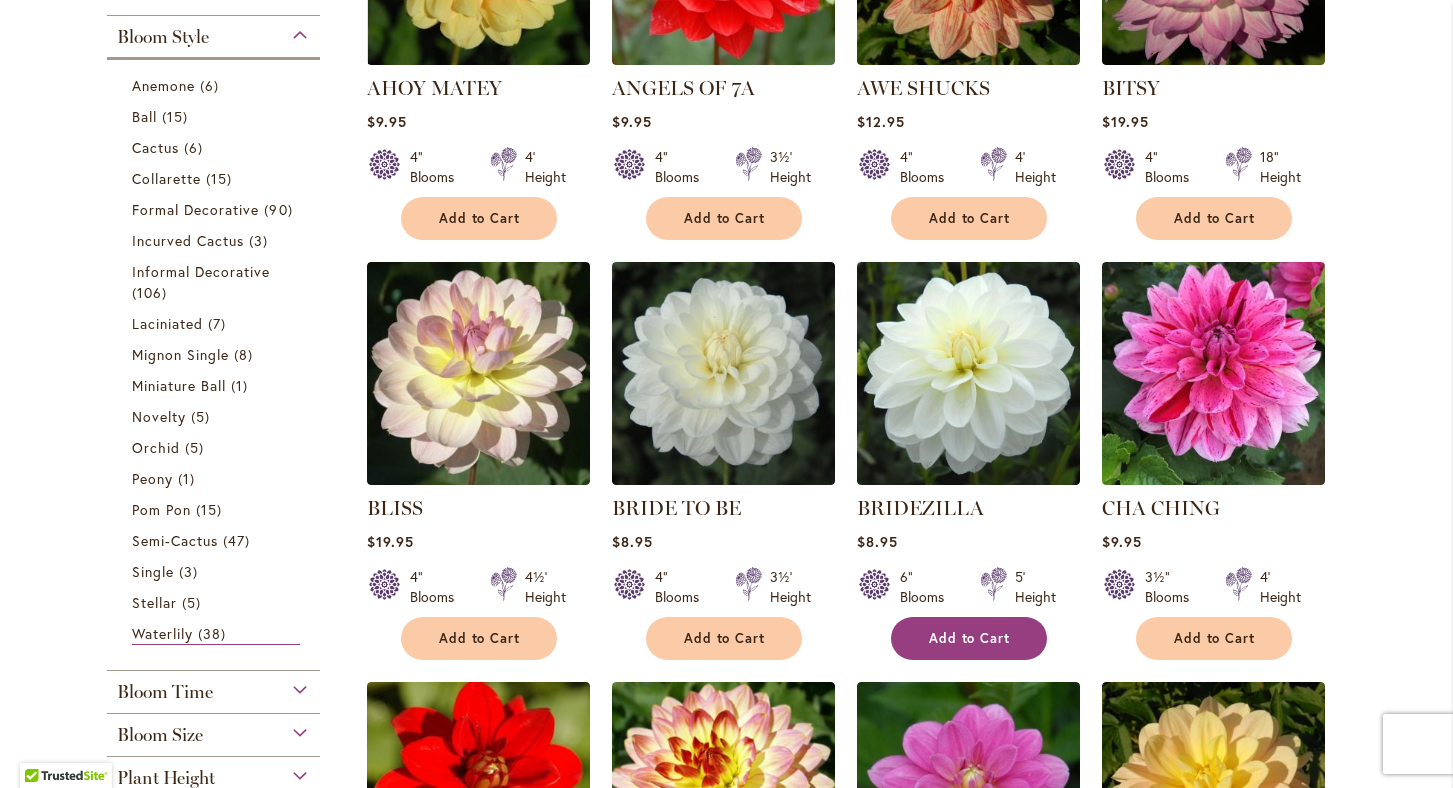 click on "Add to Cart" at bounding box center (970, 638) 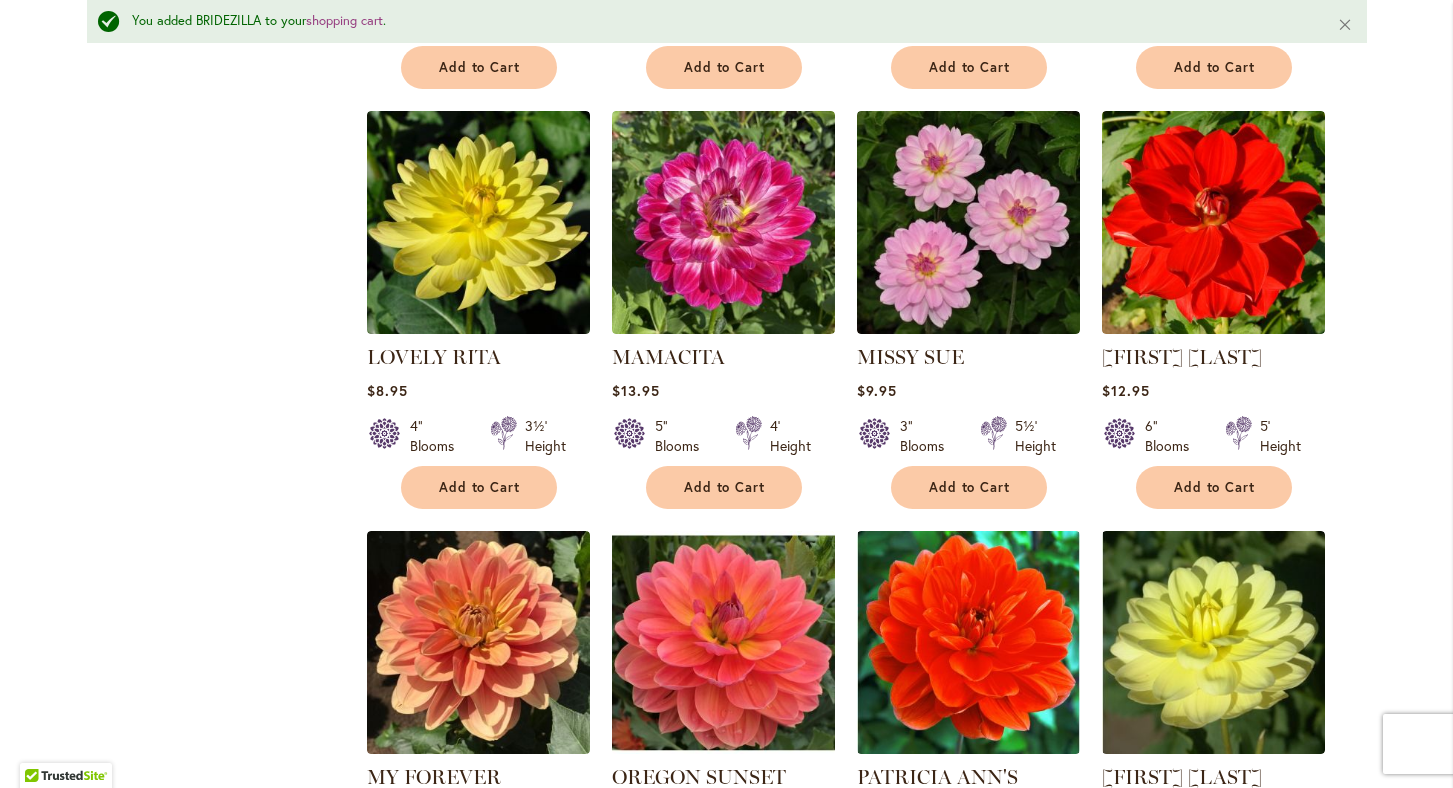 scroll, scrollTop: 2520, scrollLeft: 0, axis: vertical 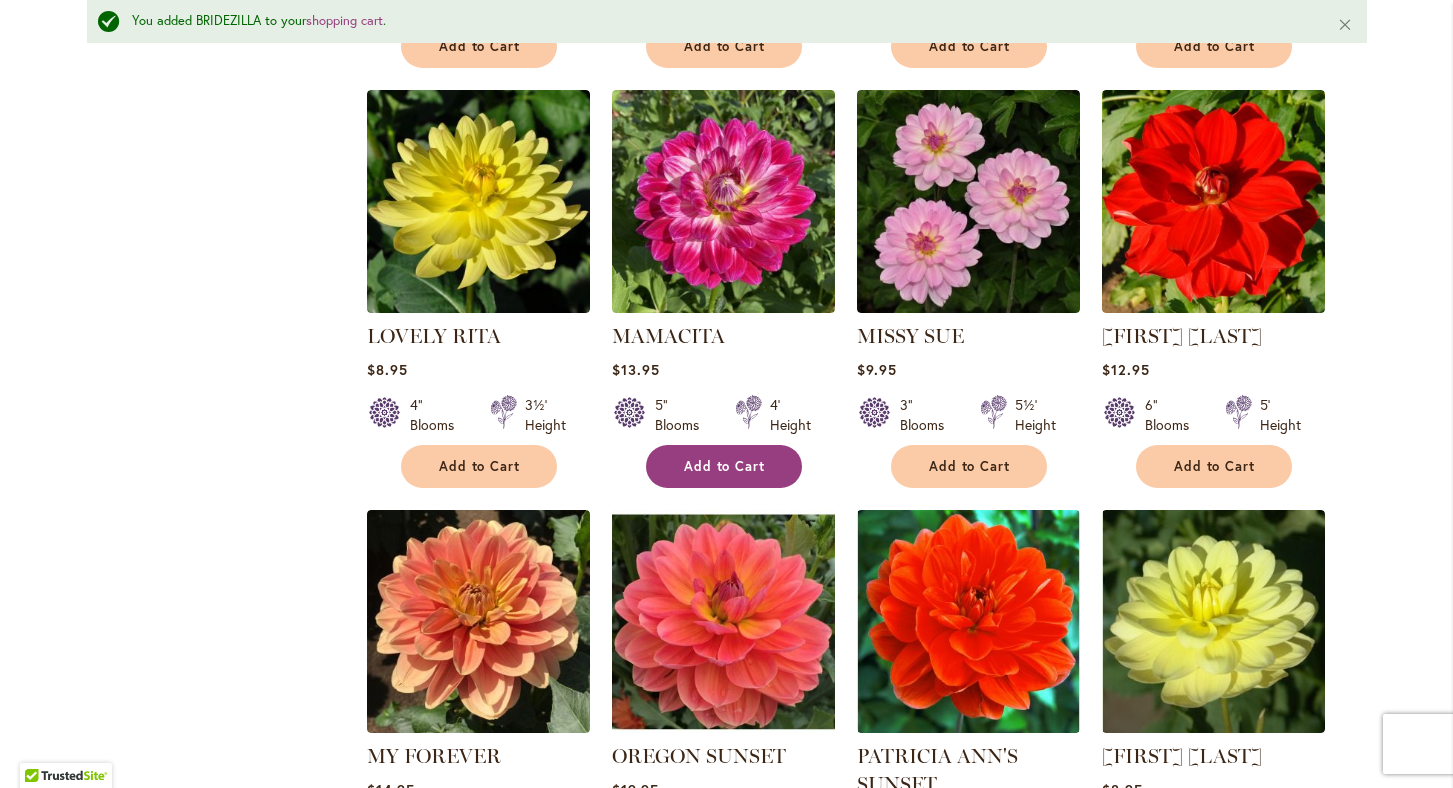 click on "Add to Cart" at bounding box center [724, 466] 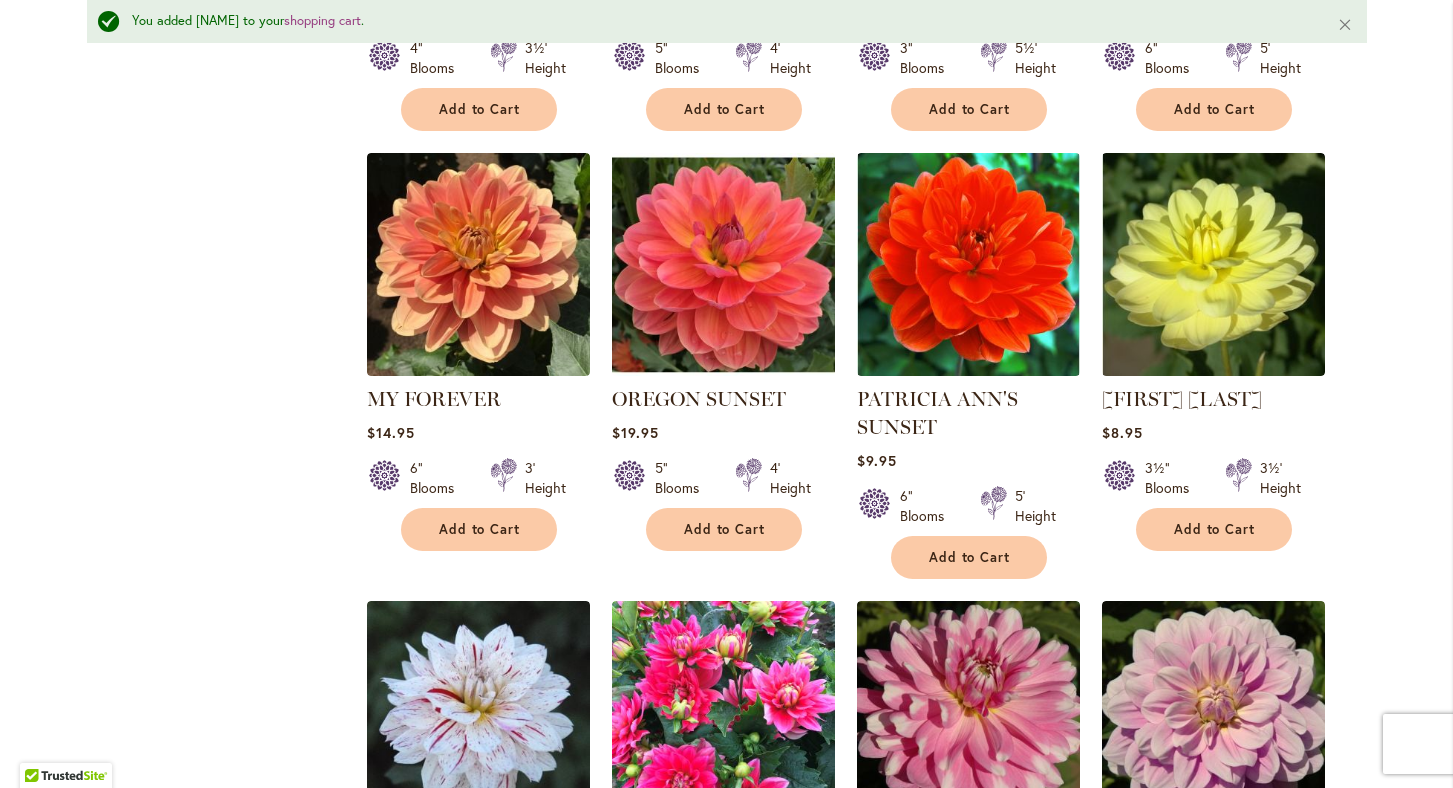 scroll, scrollTop: 2923, scrollLeft: 0, axis: vertical 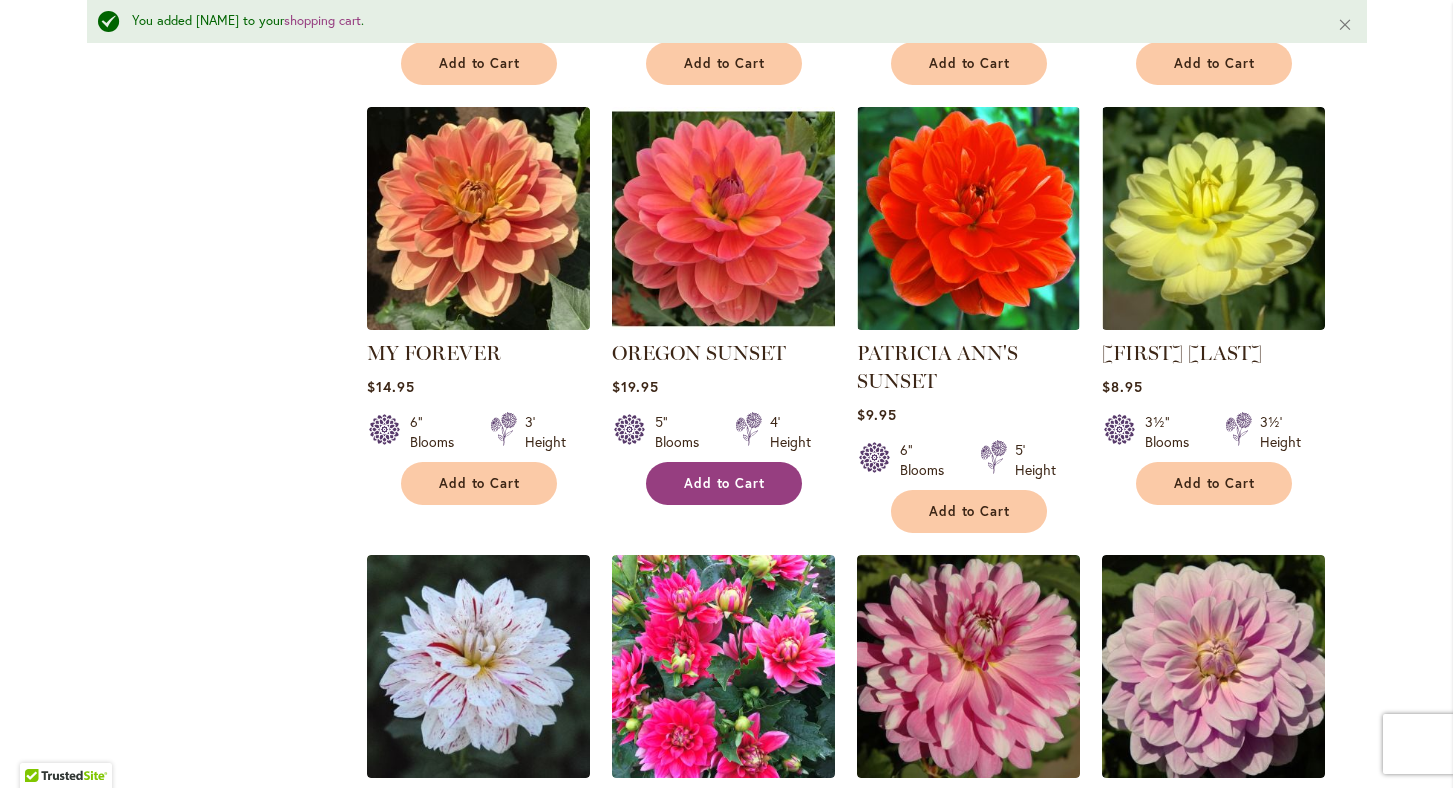 click on "Add to Cart" at bounding box center [724, 483] 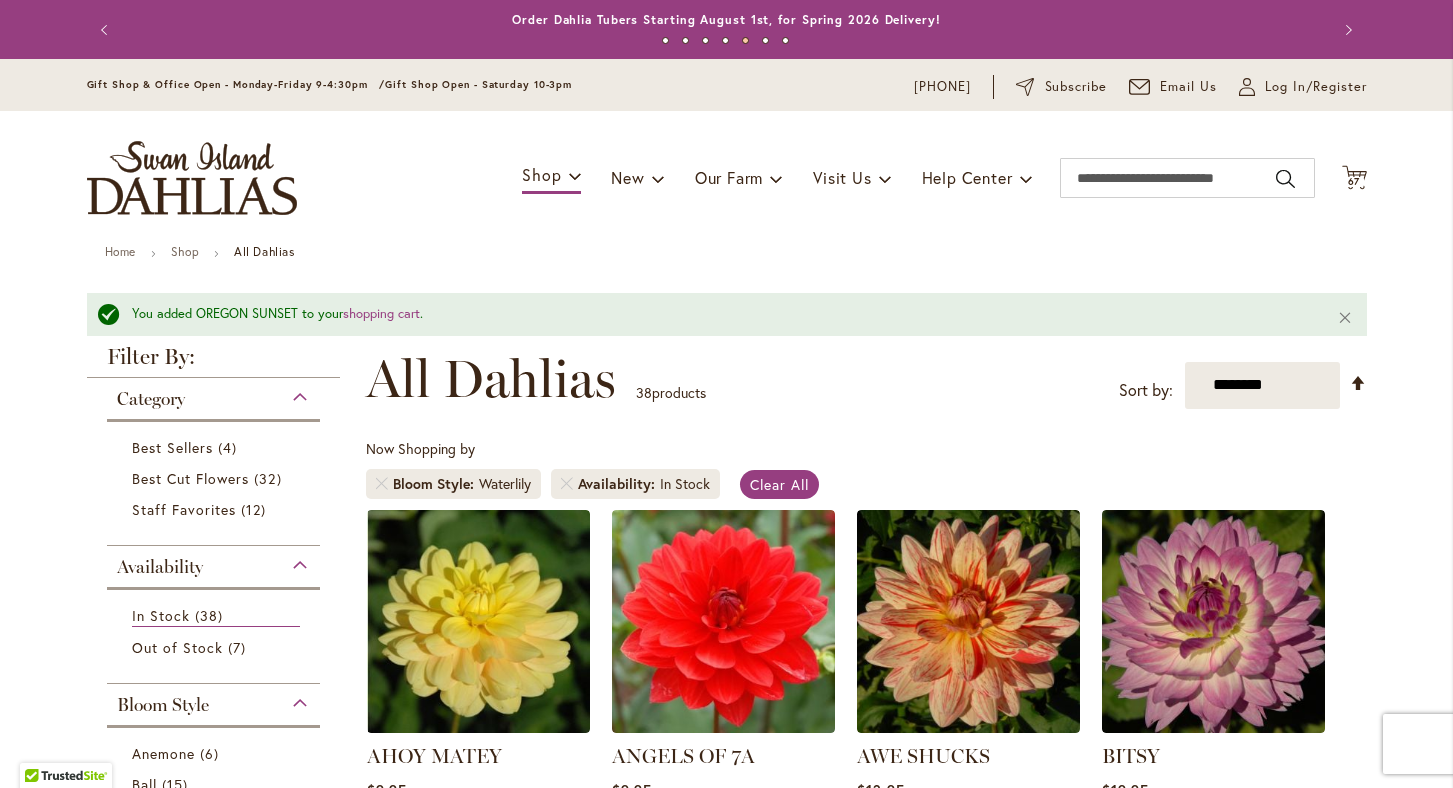 scroll, scrollTop: 0, scrollLeft: 0, axis: both 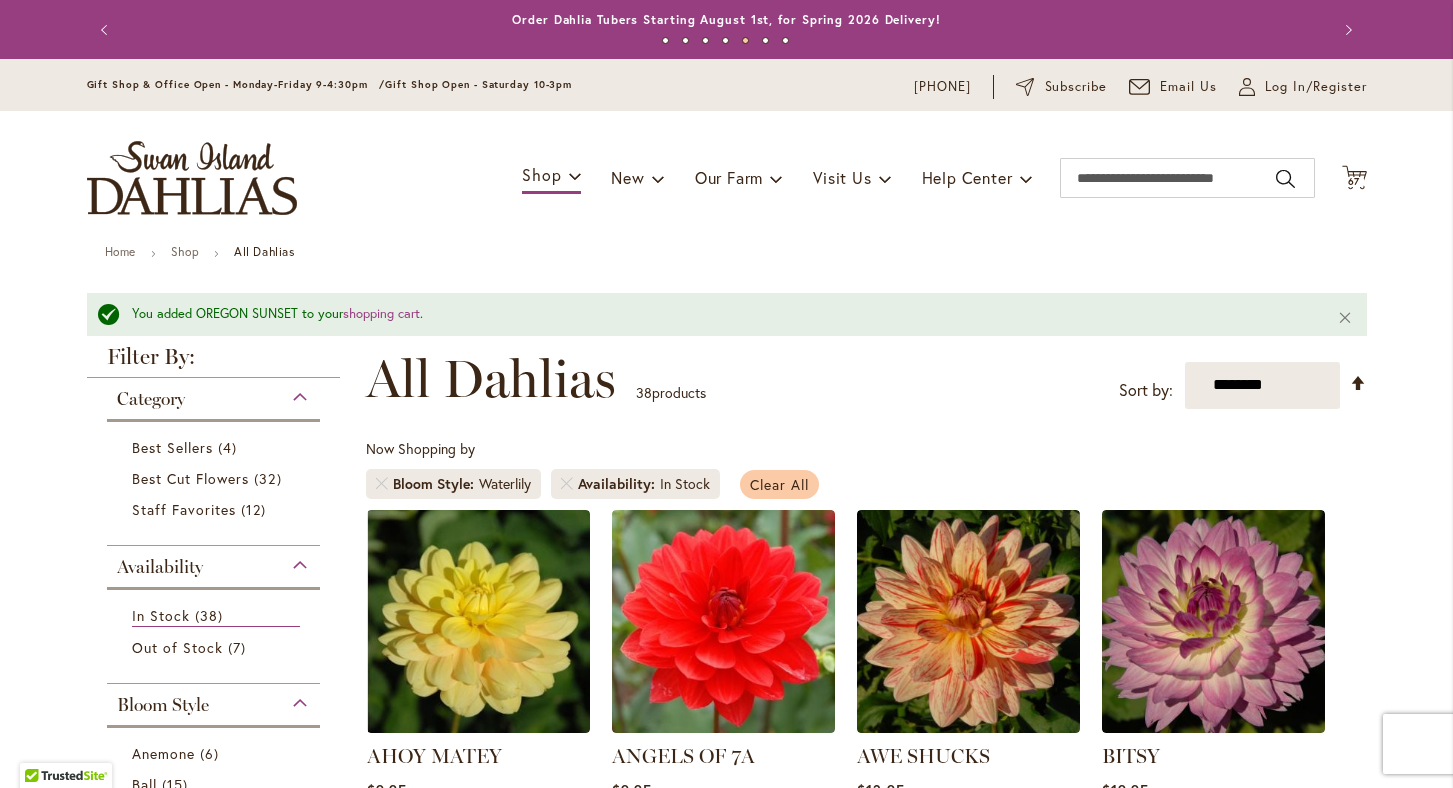 click on "Clear All" at bounding box center [779, 484] 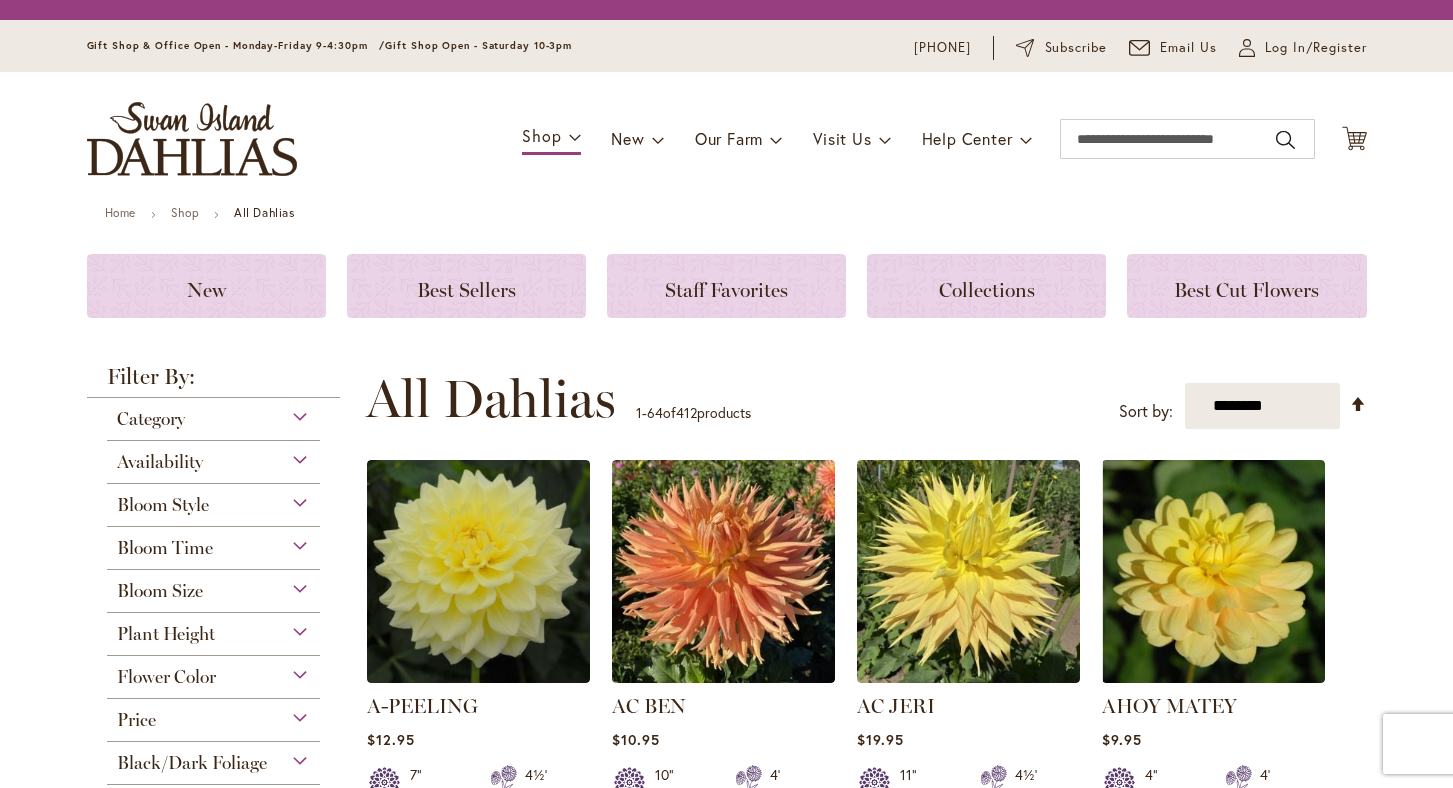 scroll, scrollTop: 0, scrollLeft: 0, axis: both 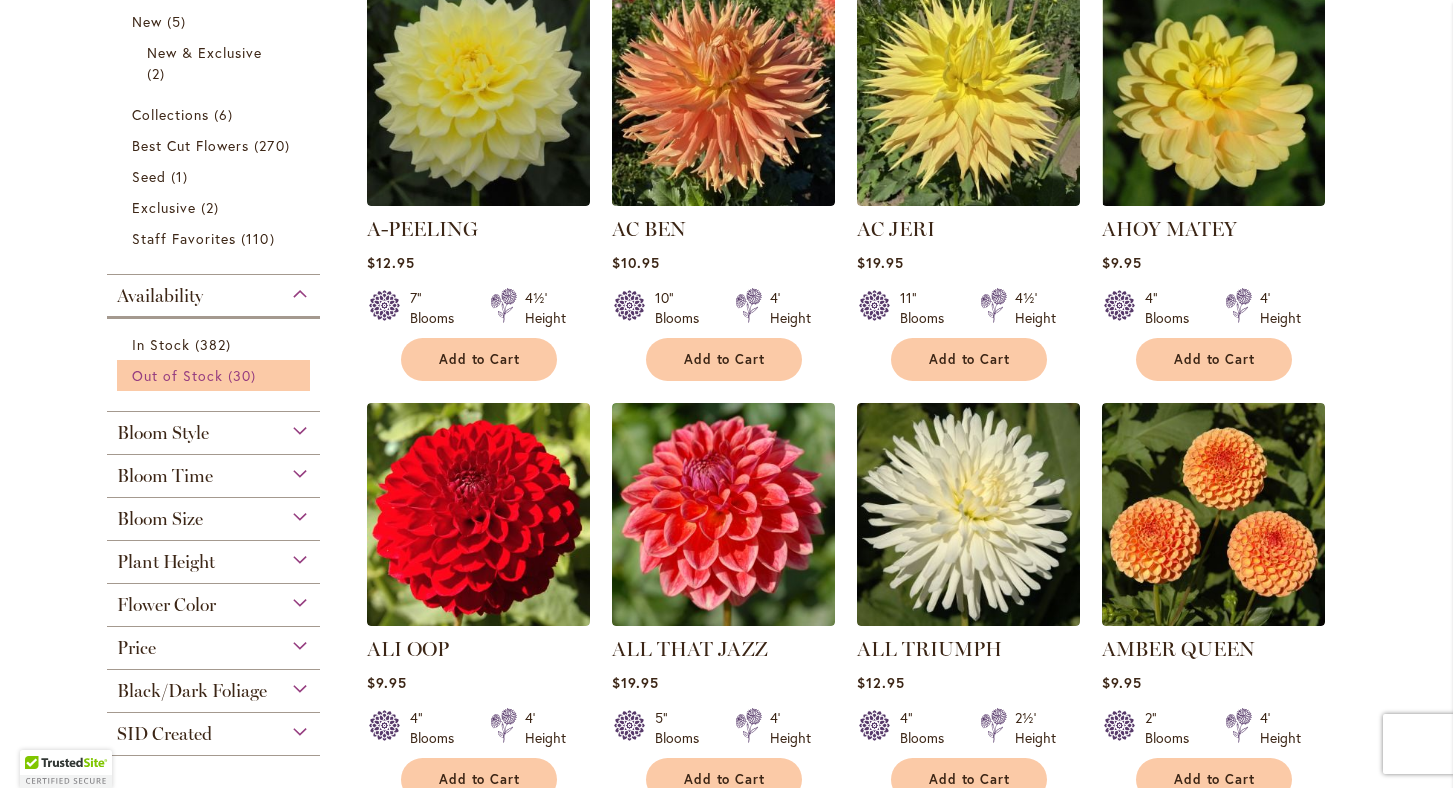 click on "Out of Stock" at bounding box center [178, 375] 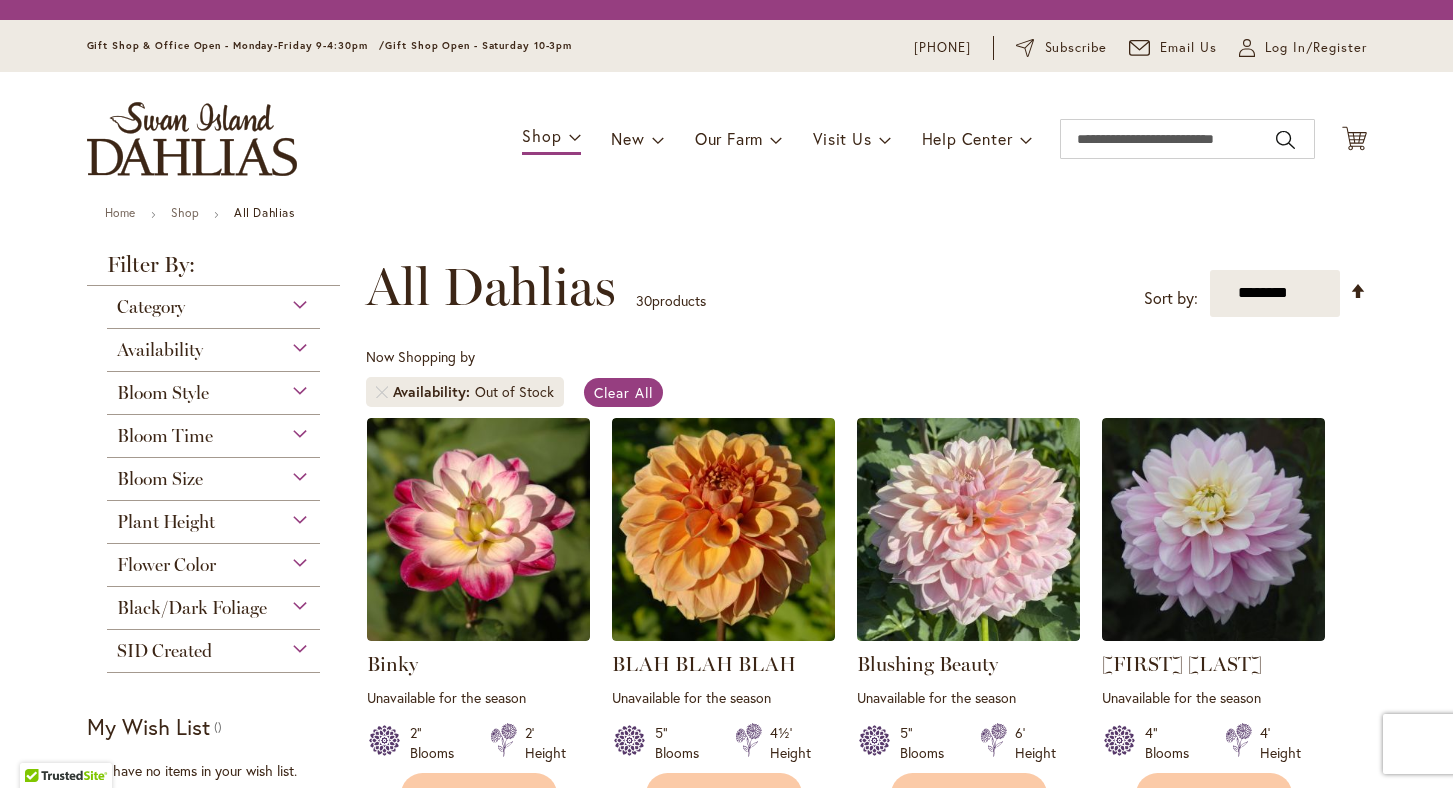 scroll, scrollTop: 0, scrollLeft: 0, axis: both 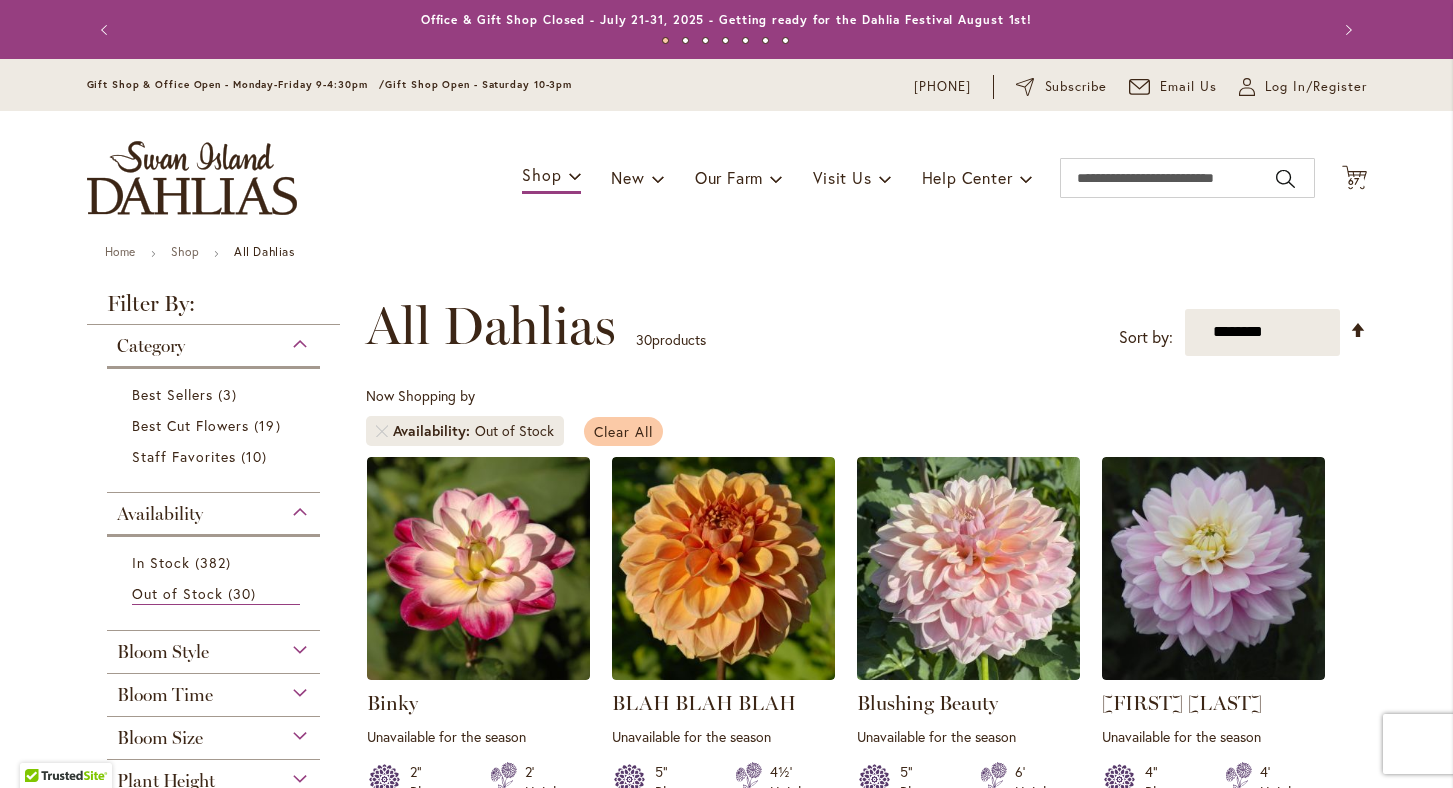 click on "Clear All" at bounding box center [623, 431] 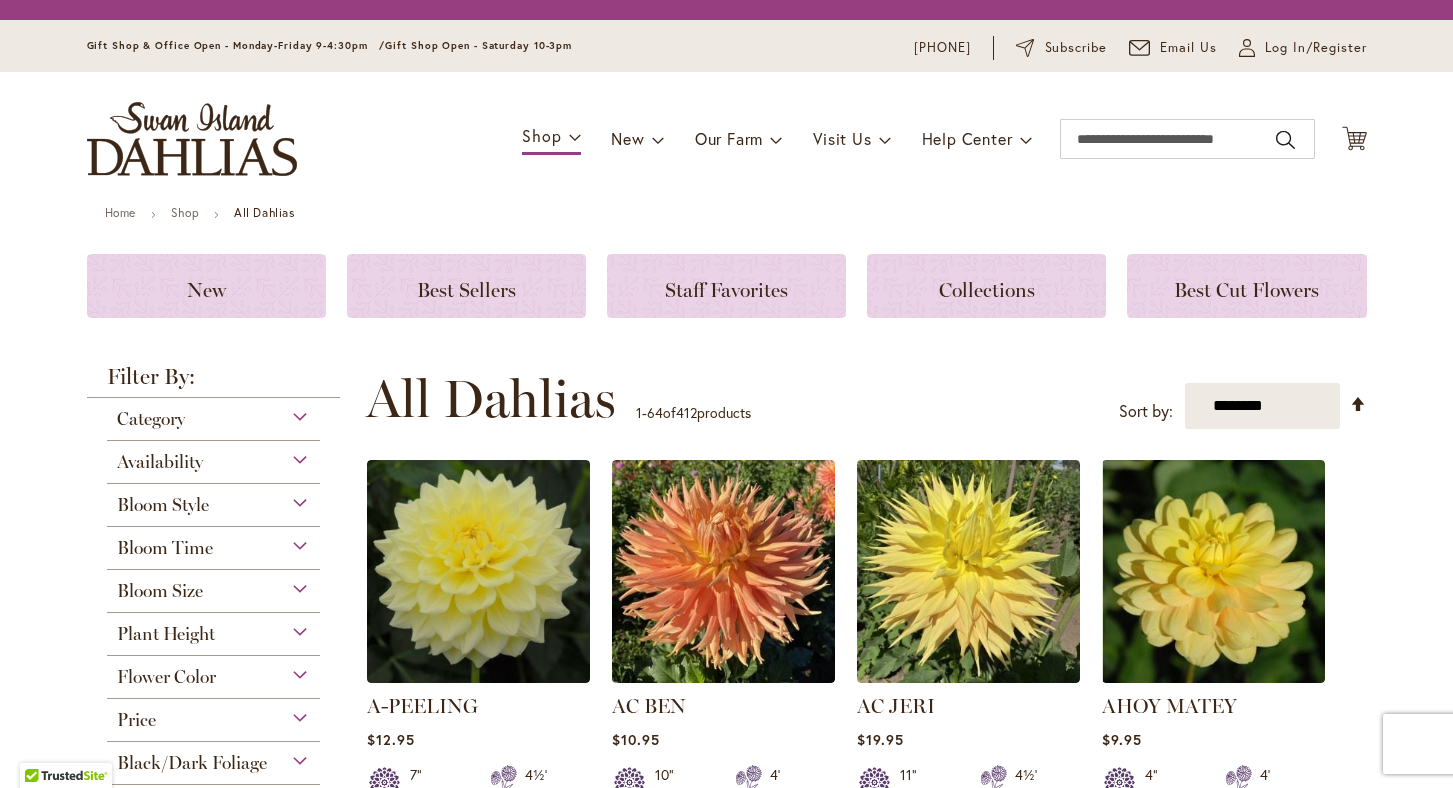 scroll, scrollTop: 0, scrollLeft: 0, axis: both 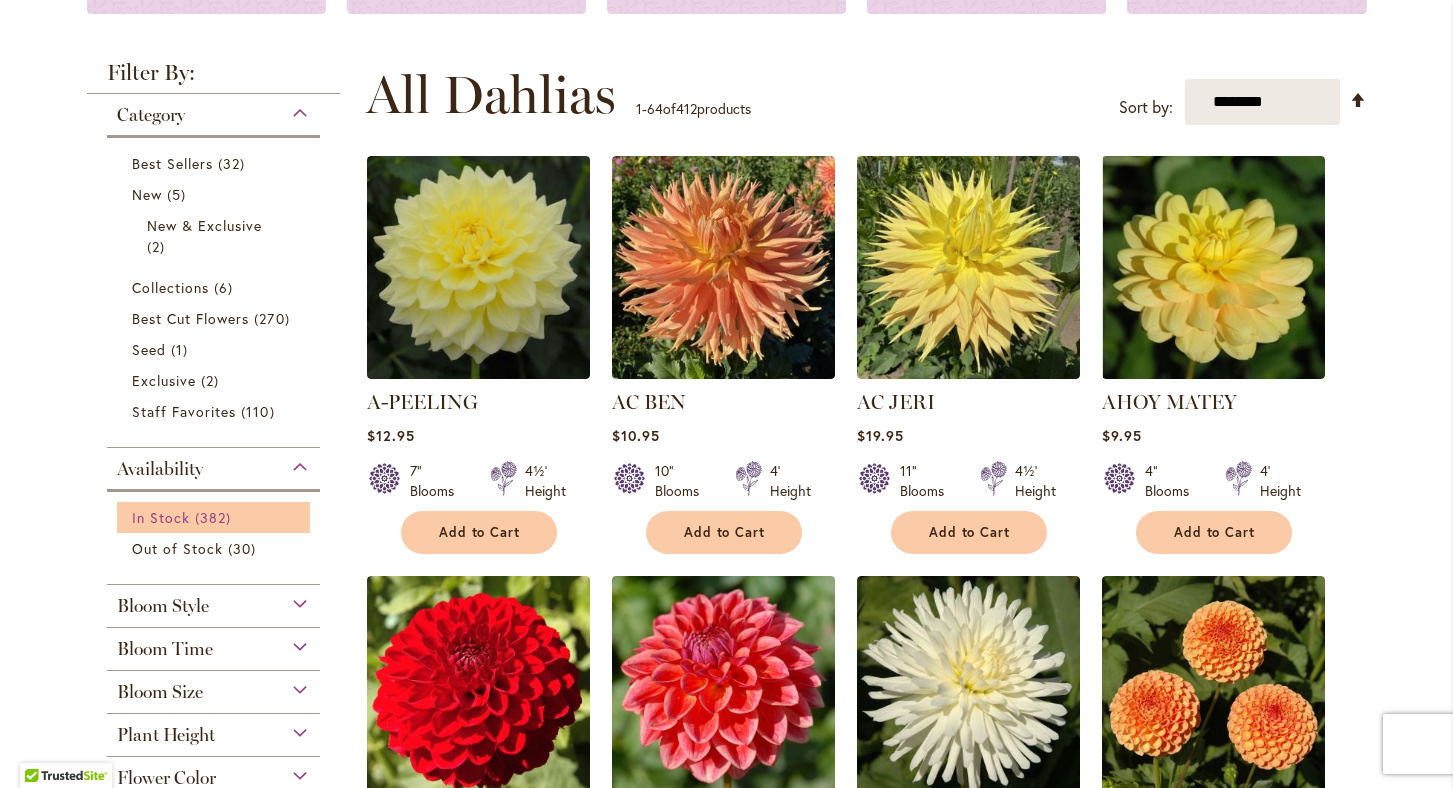 click on "In Stock" at bounding box center (161, 517) 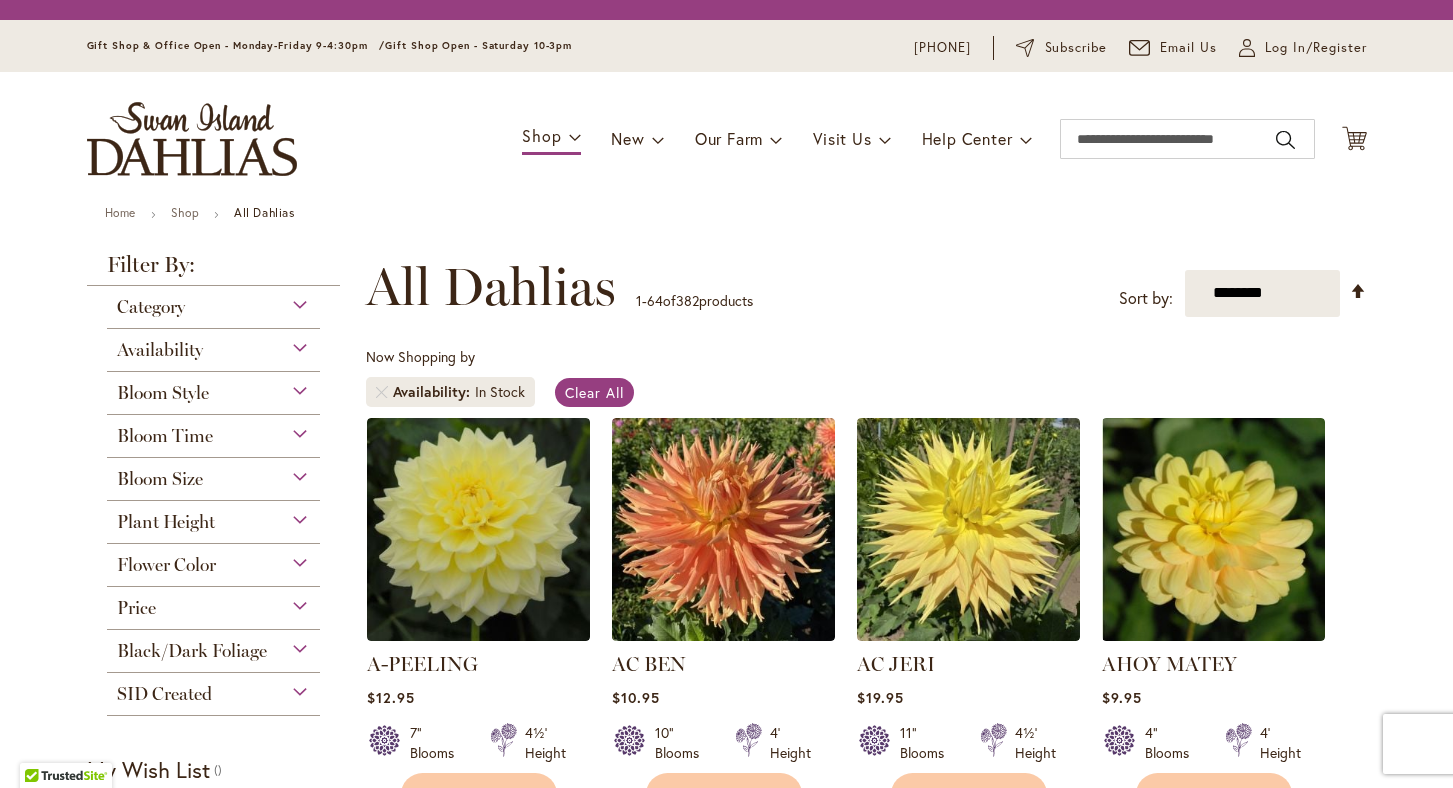 scroll, scrollTop: 0, scrollLeft: 0, axis: both 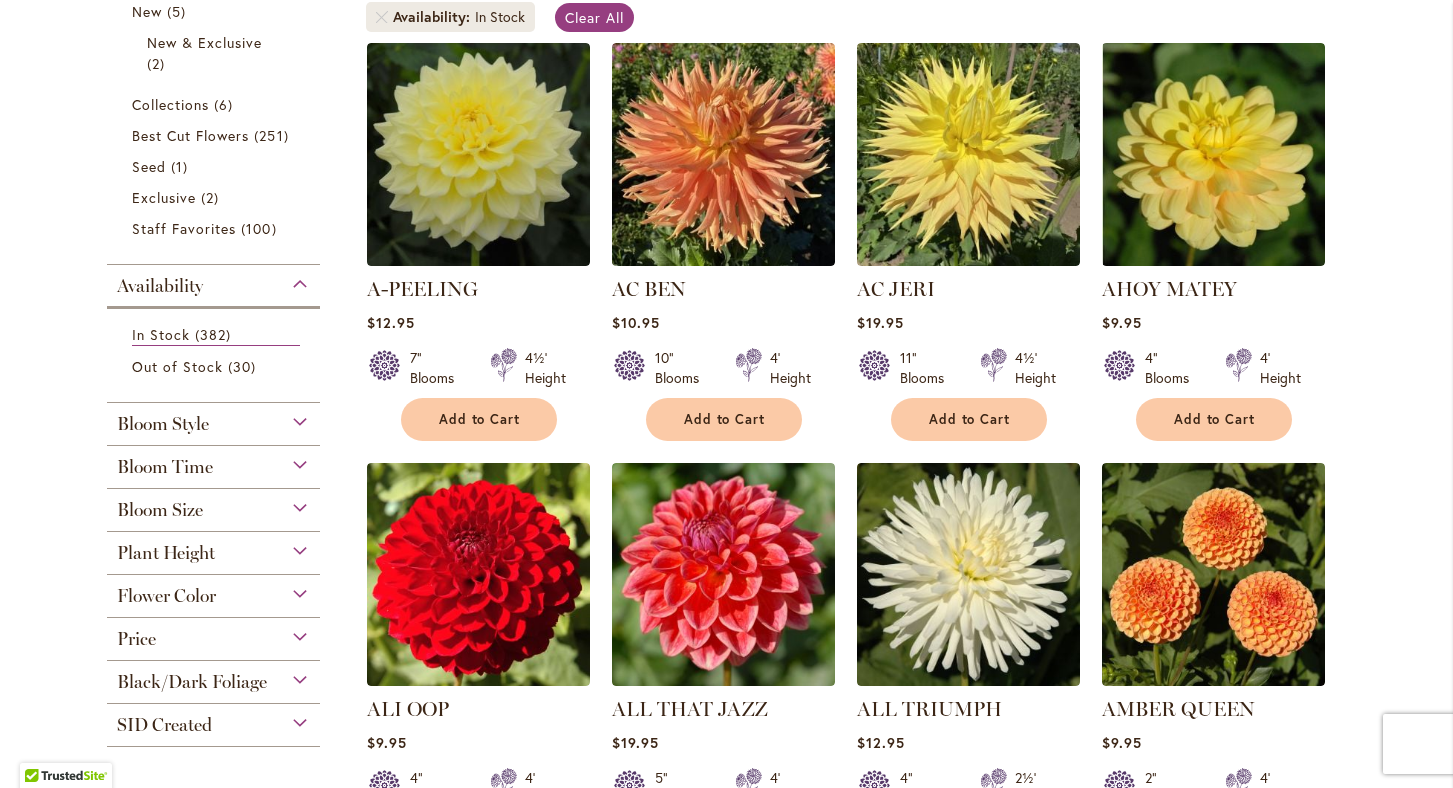 click on "Bloom Size" at bounding box center [214, 505] 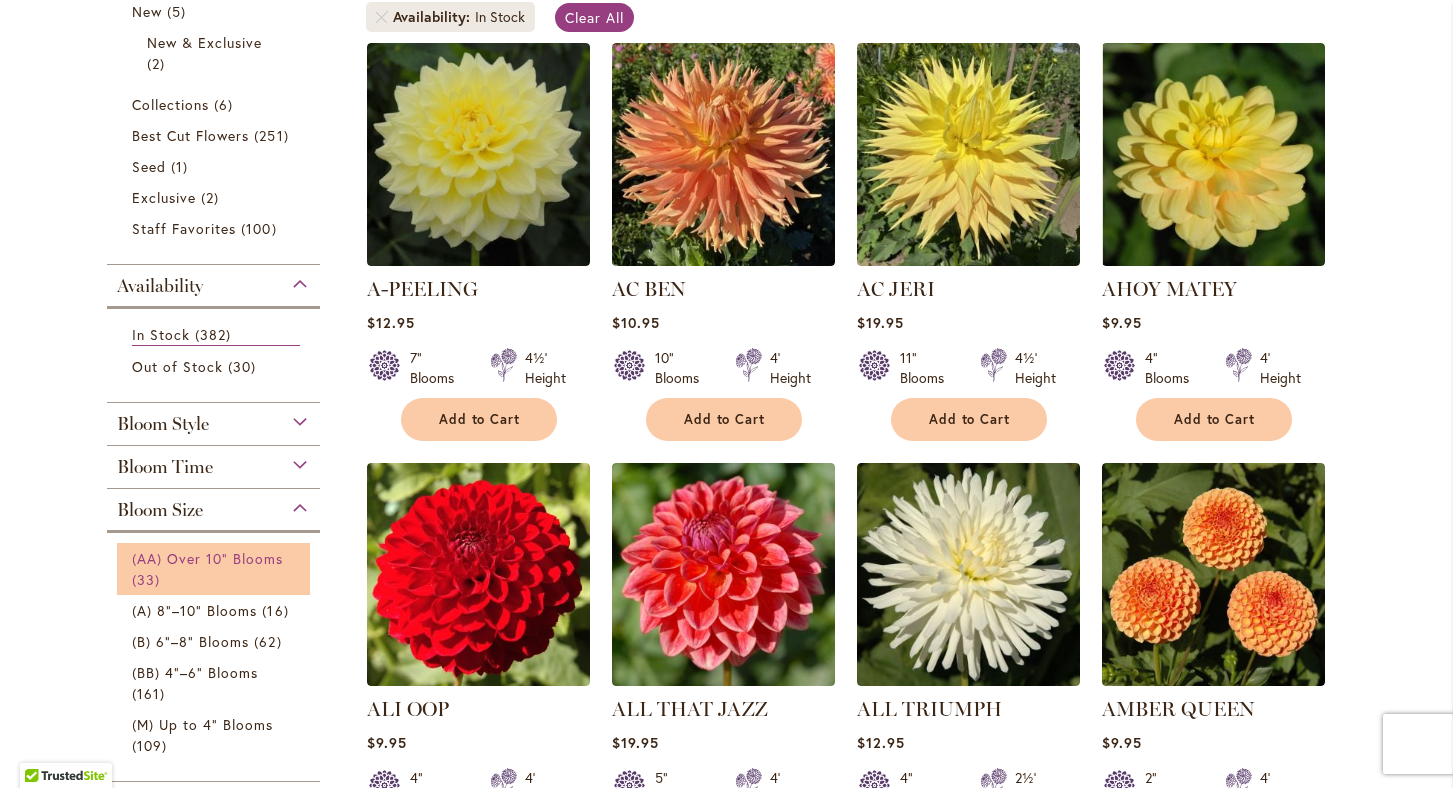 click on "(AA) Over 10" Blooms" at bounding box center [208, 558] 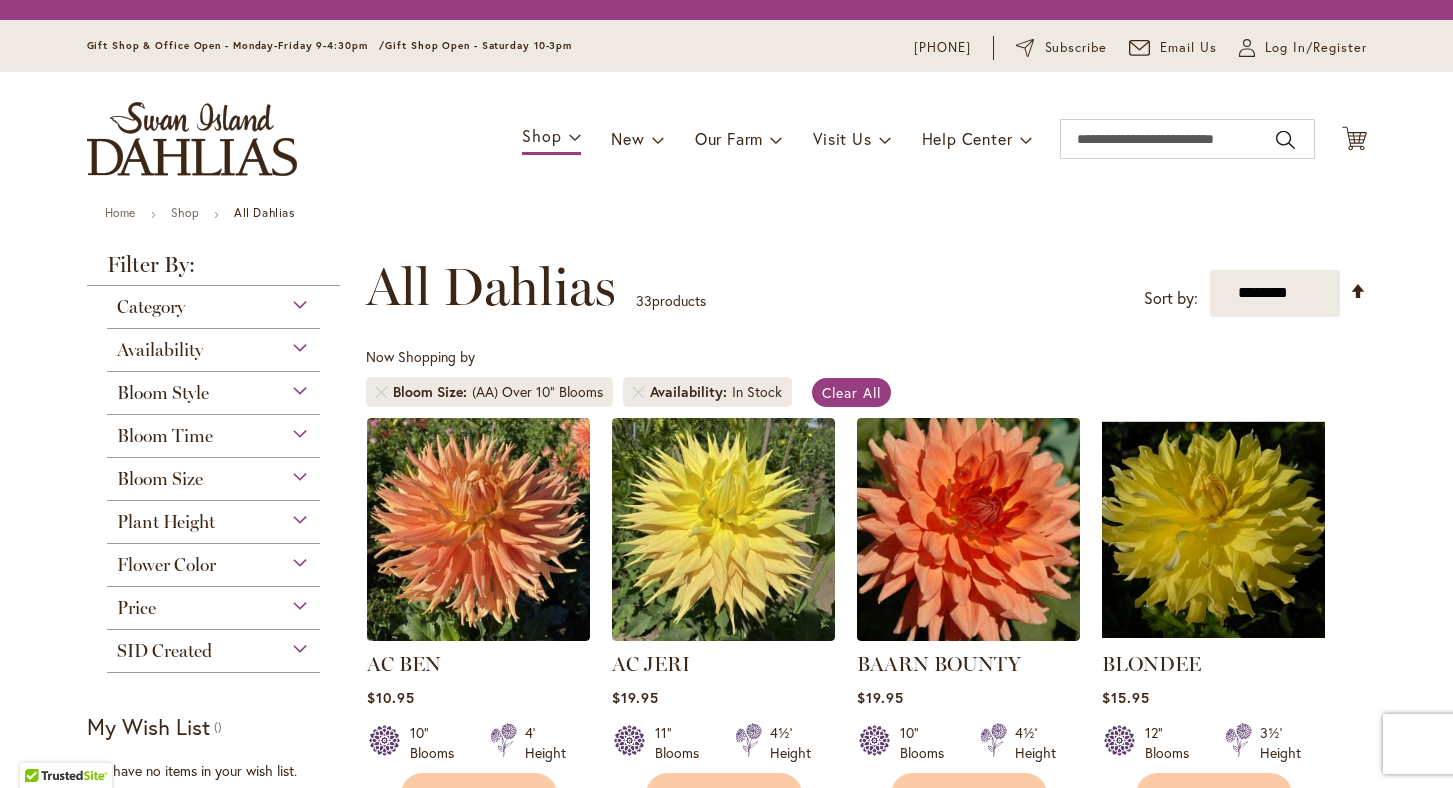 scroll, scrollTop: 0, scrollLeft: 0, axis: both 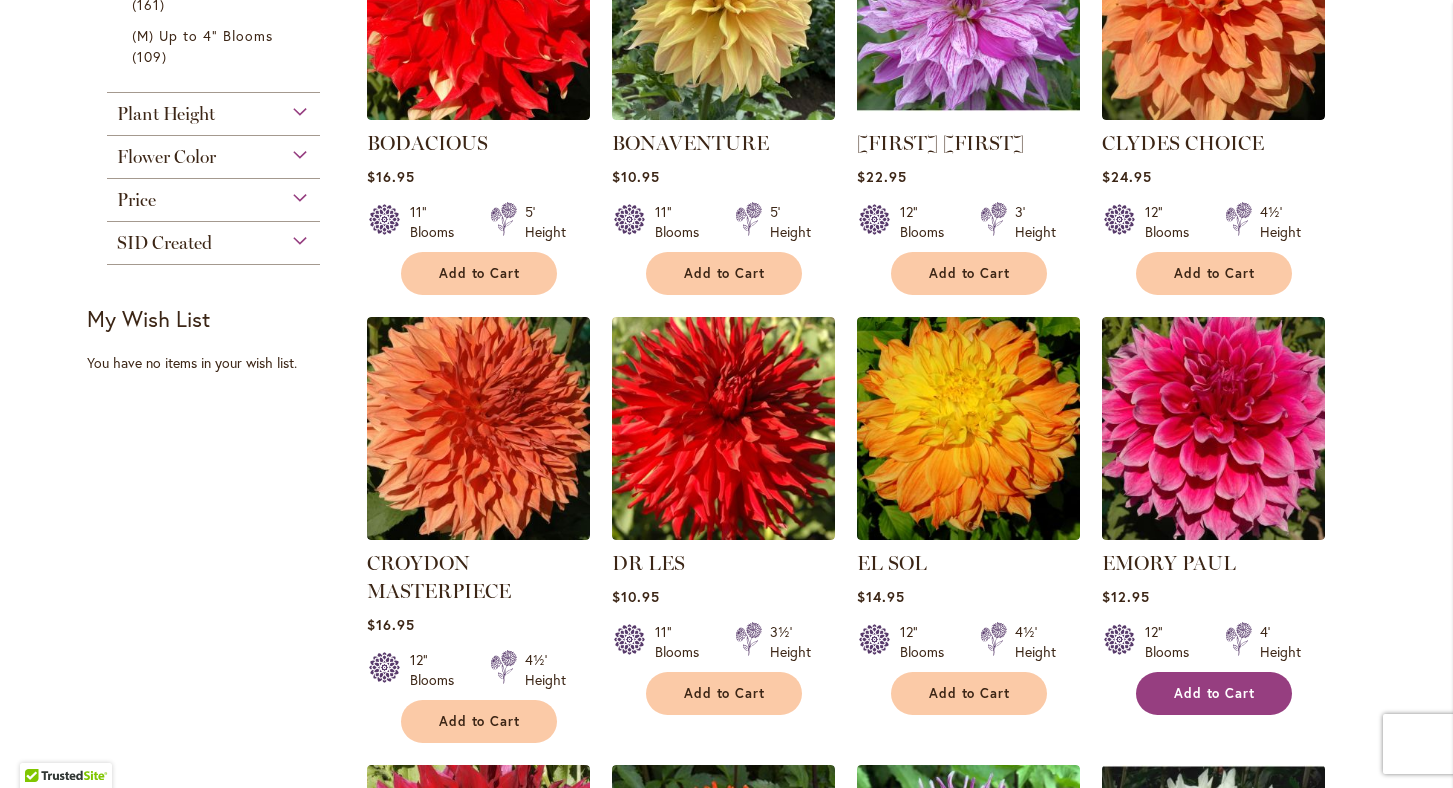 click on "Add to Cart" at bounding box center [1215, 693] 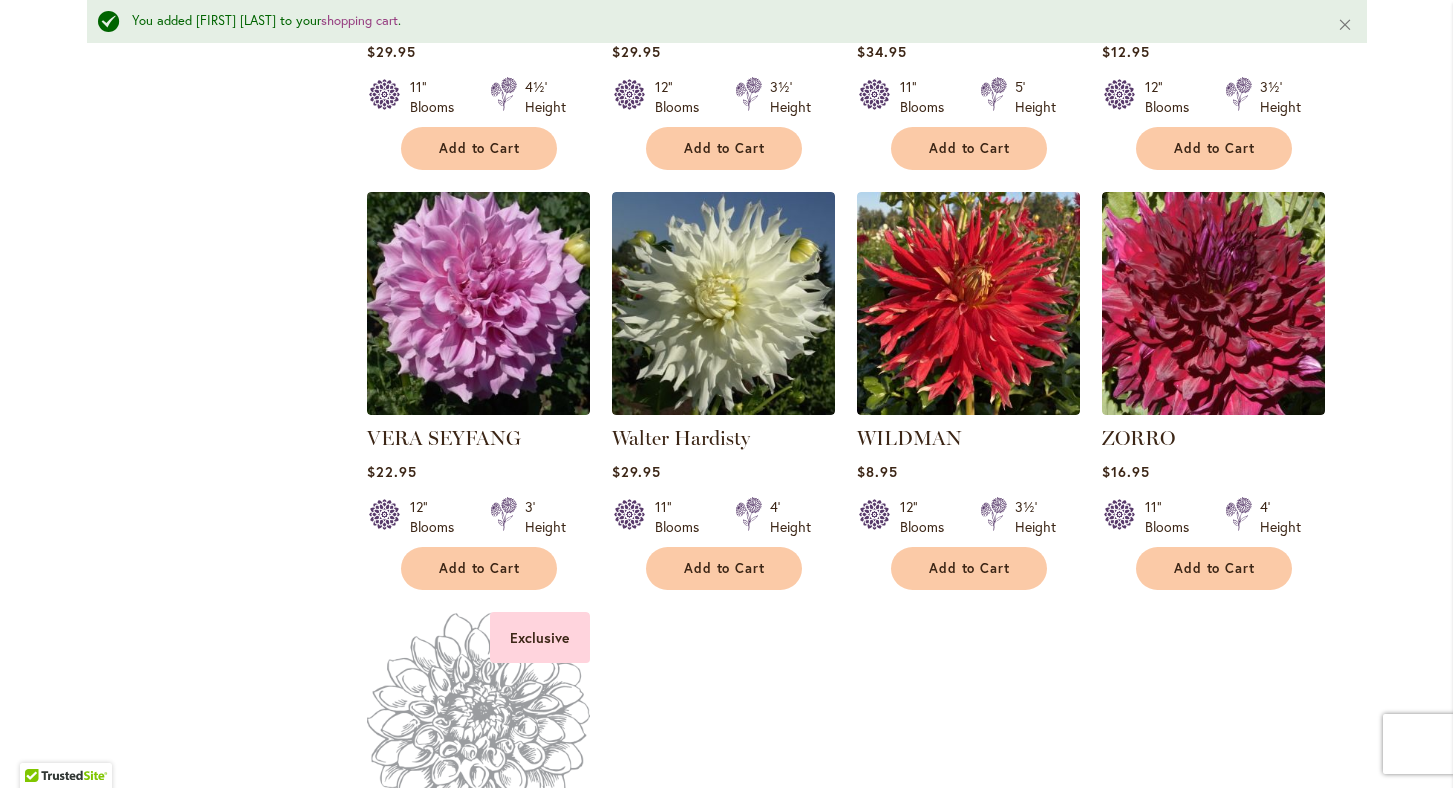 scroll, scrollTop: 3323, scrollLeft: 0, axis: vertical 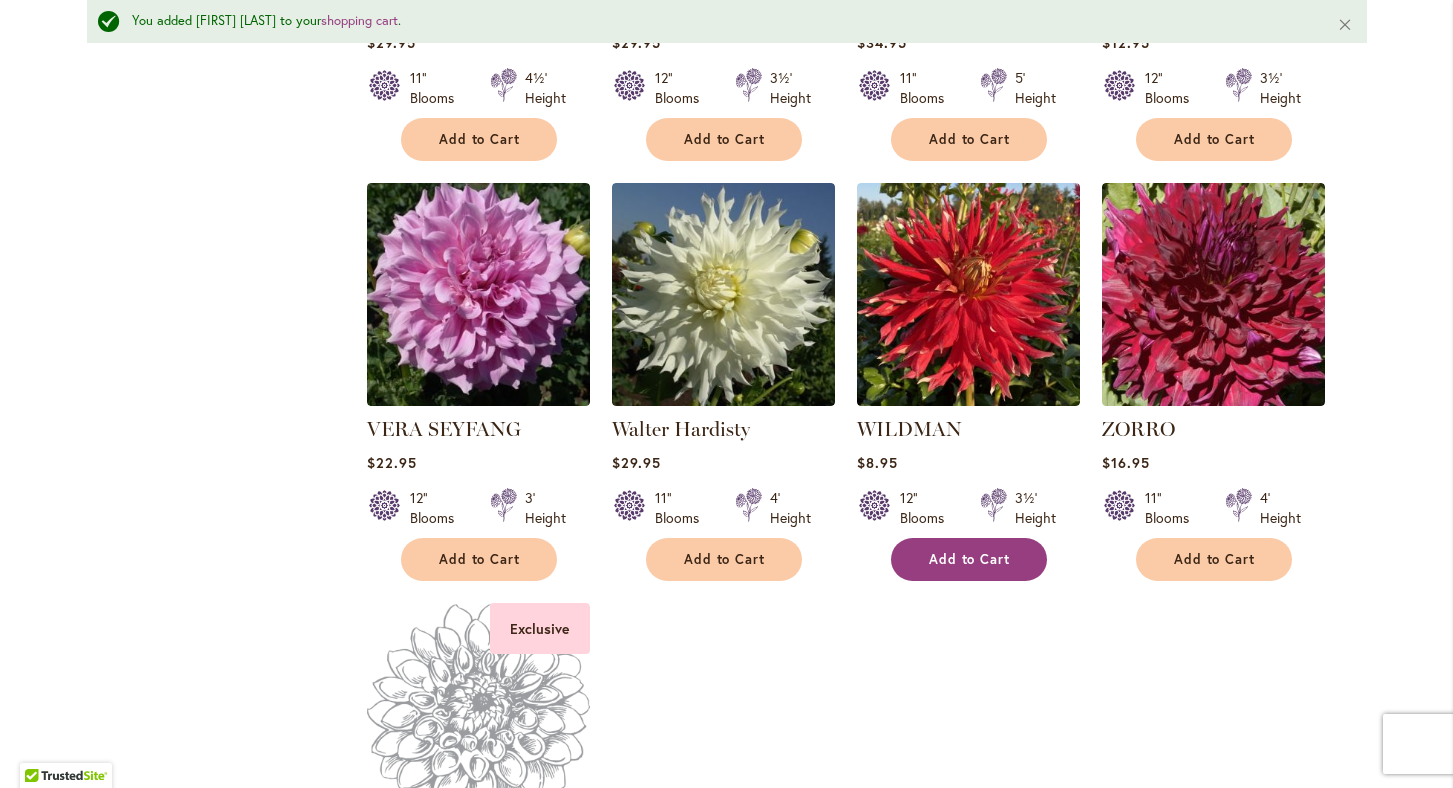 click on "Add to Cart" at bounding box center (970, 559) 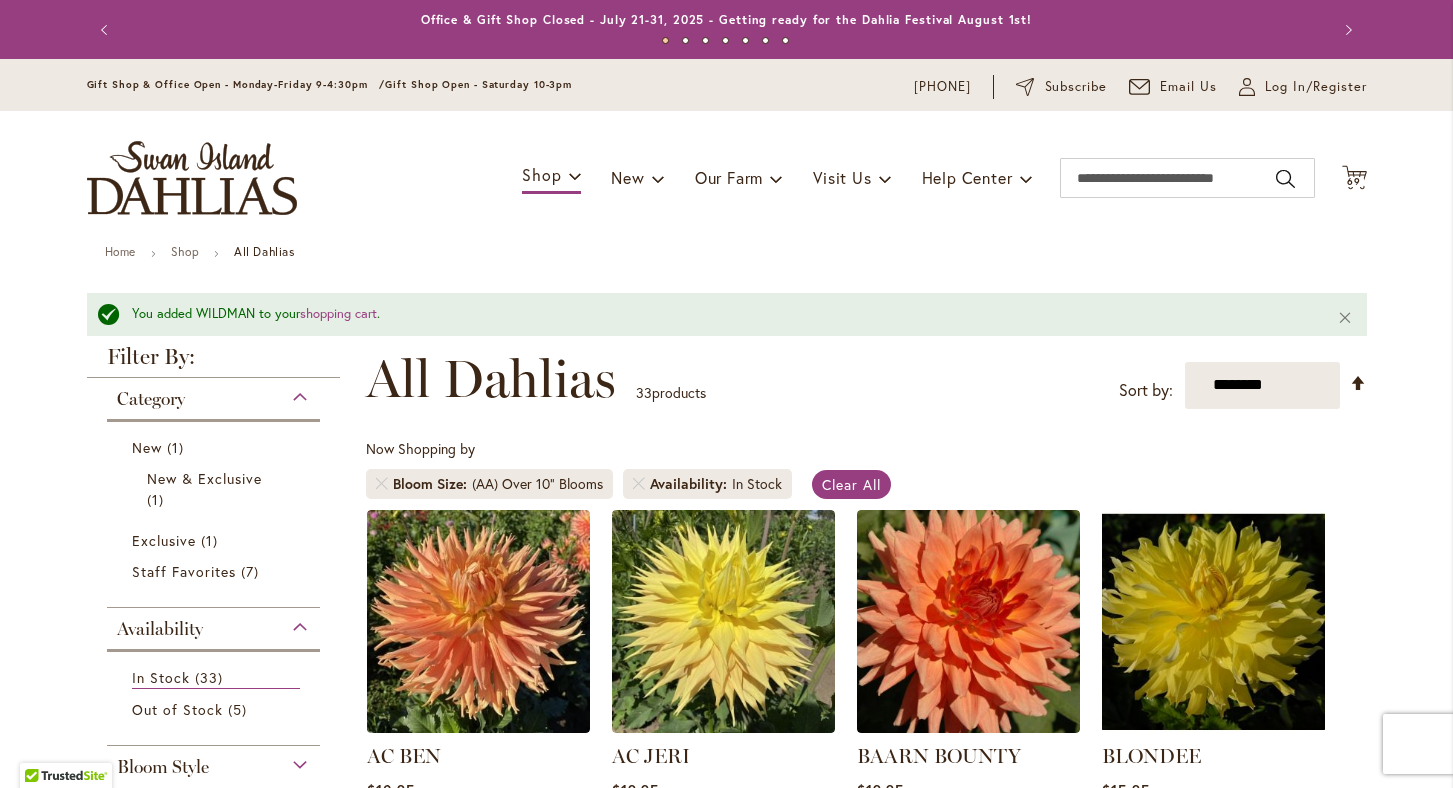 scroll, scrollTop: 0, scrollLeft: 0, axis: both 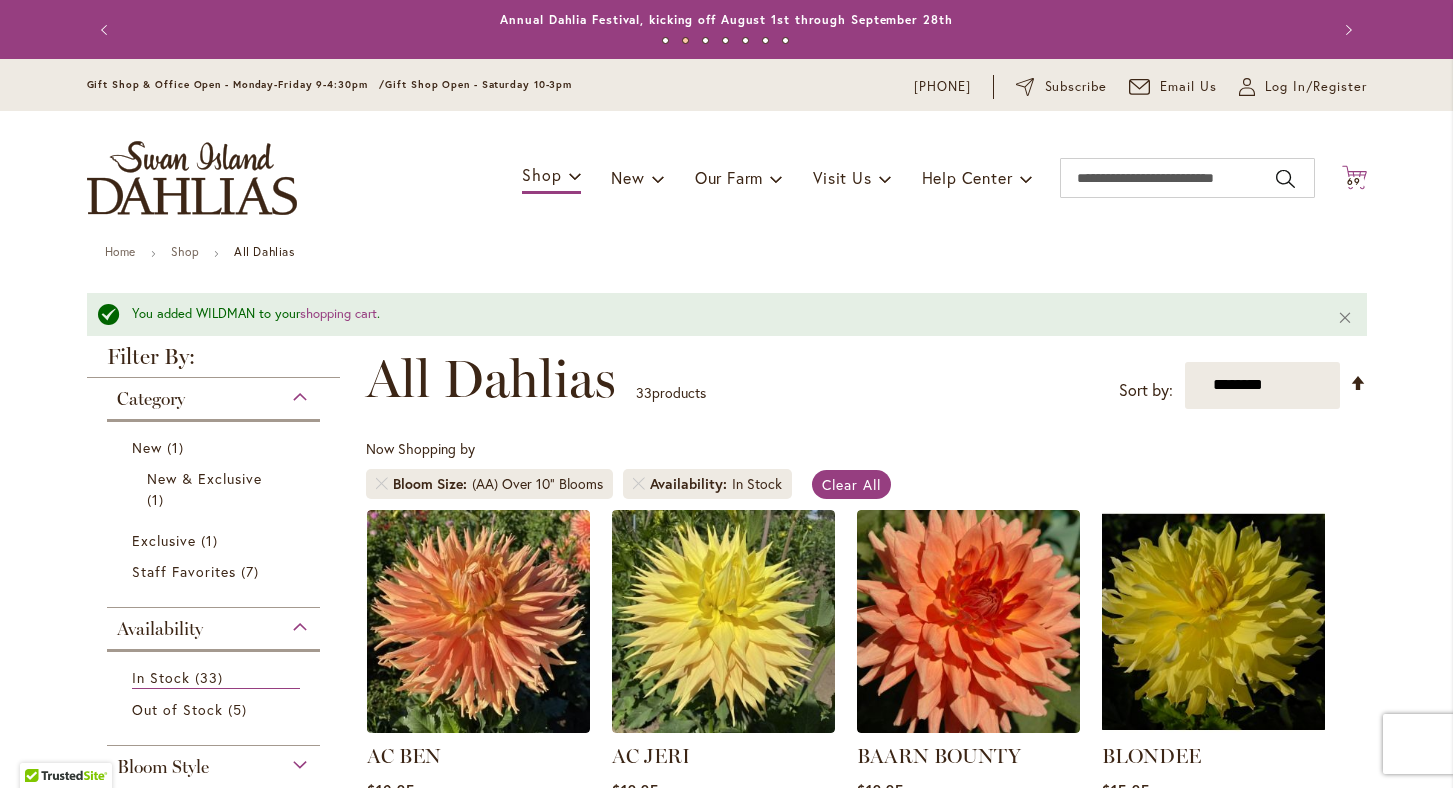 click on "69" at bounding box center [1354, 181] 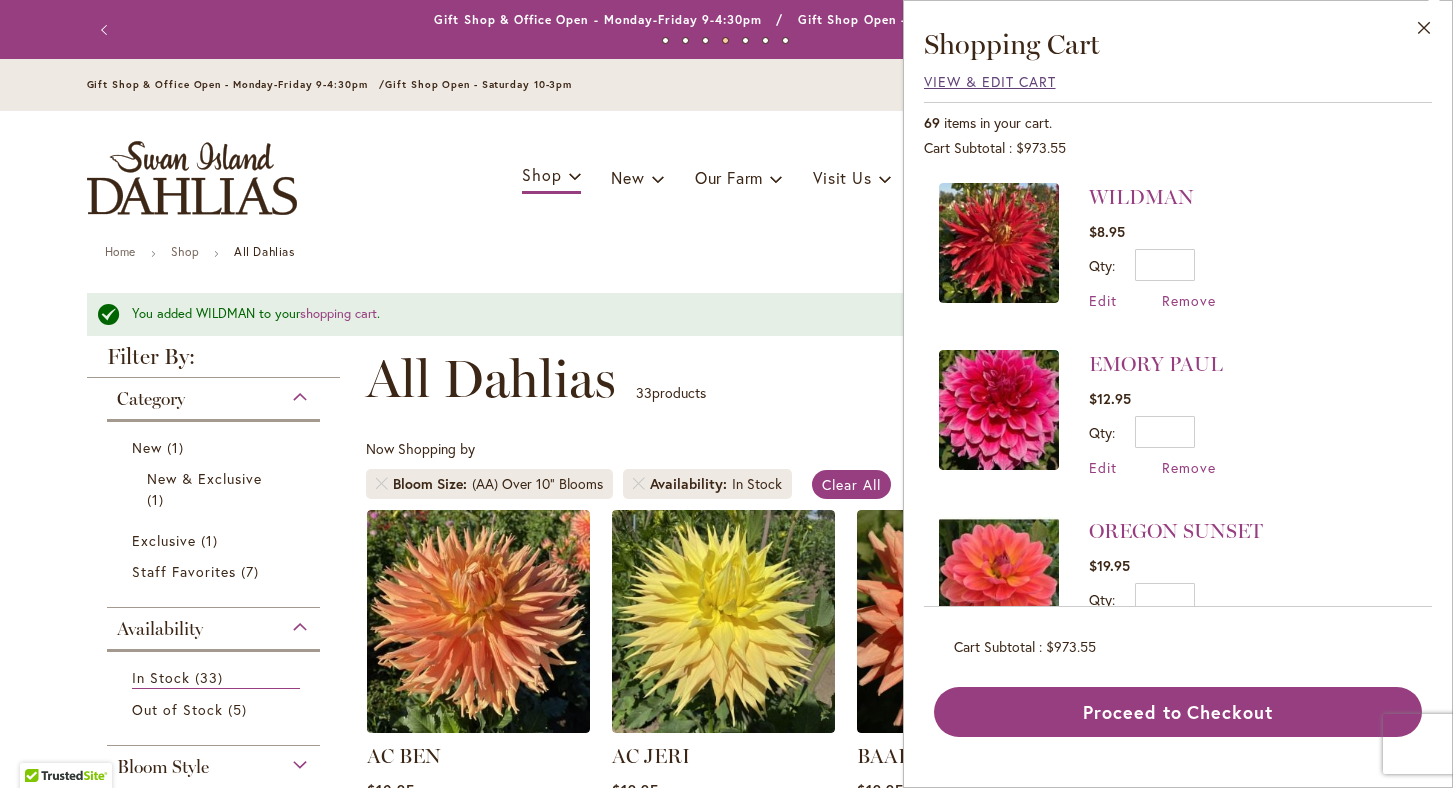 click on "View & Edit Cart" at bounding box center [990, 81] 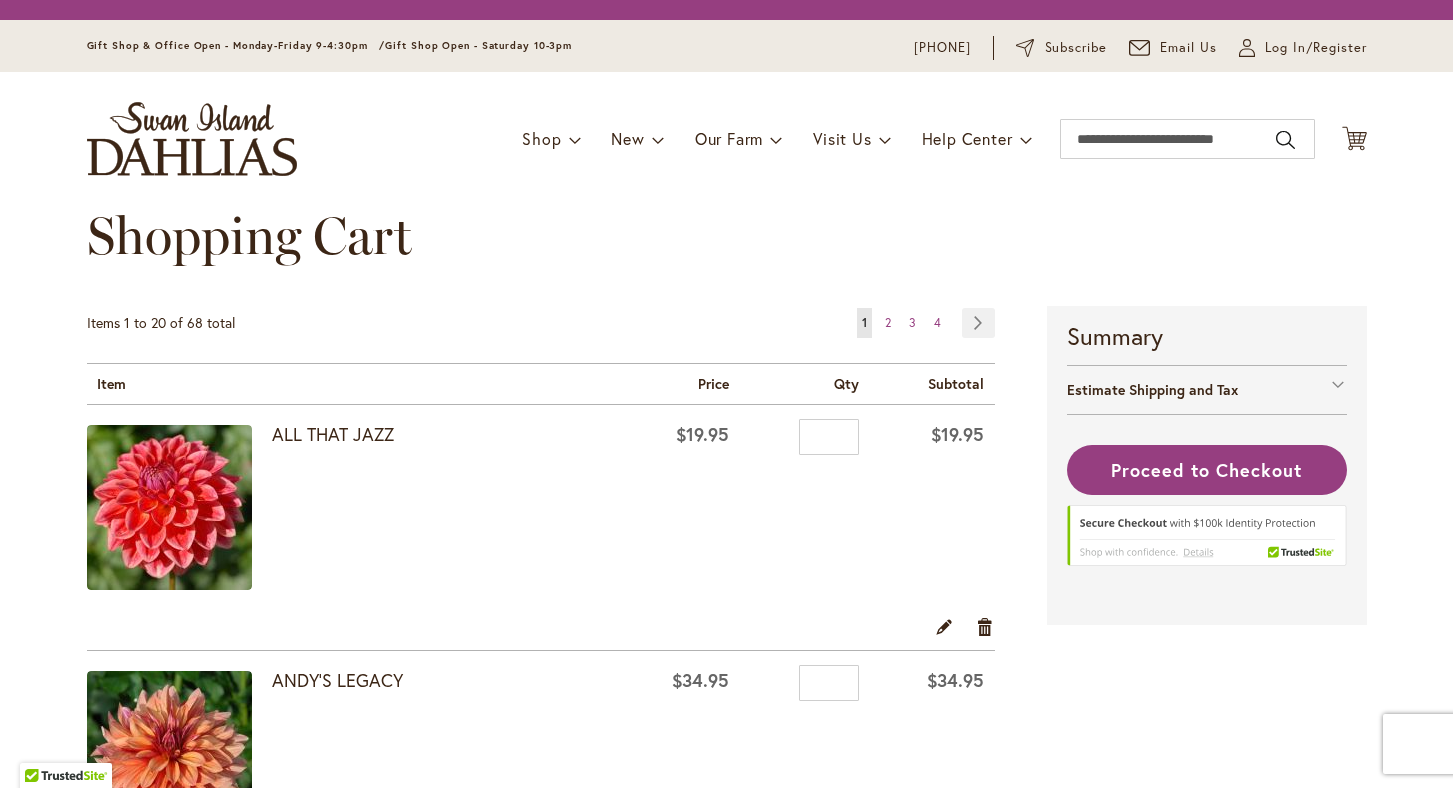 scroll, scrollTop: 0, scrollLeft: 0, axis: both 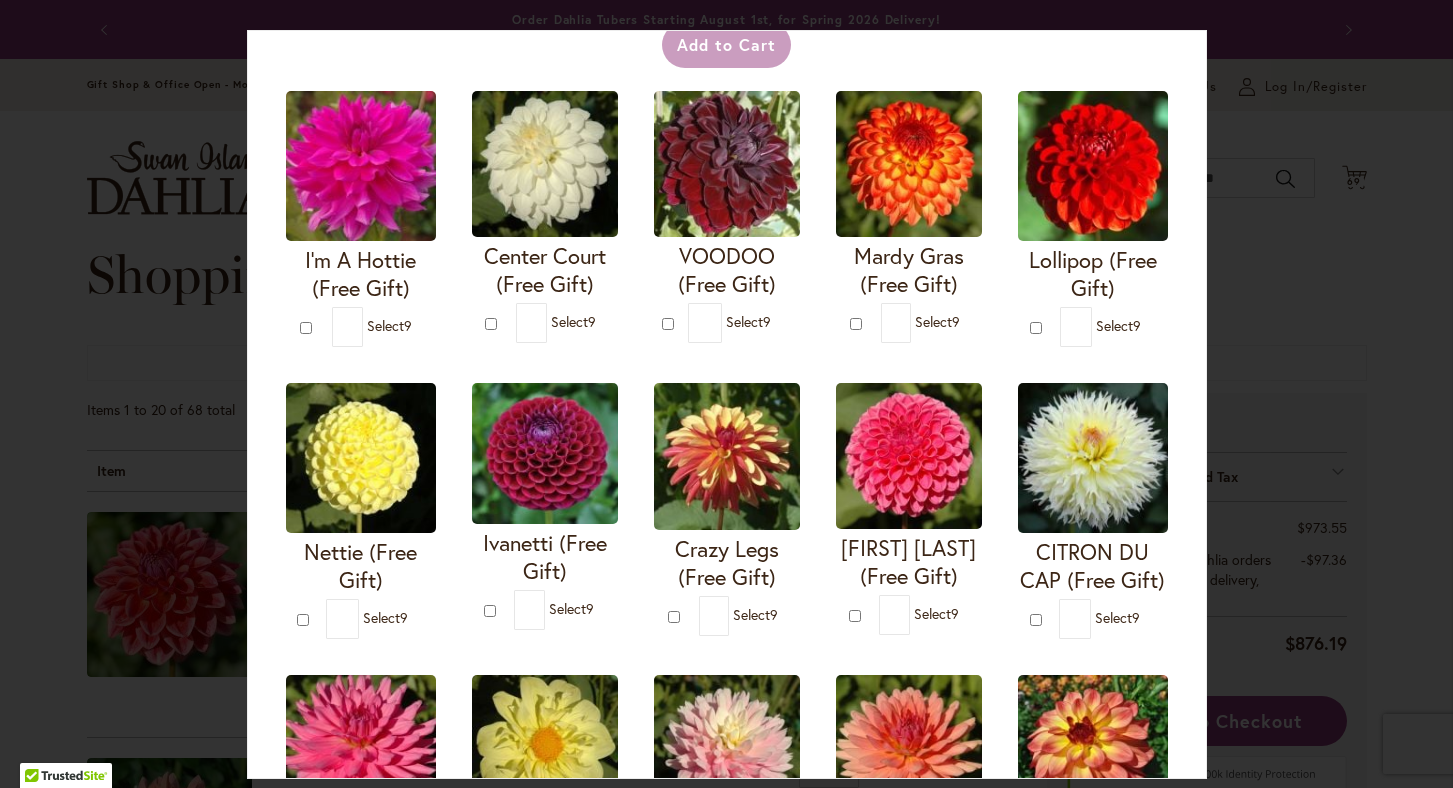 type on "*" 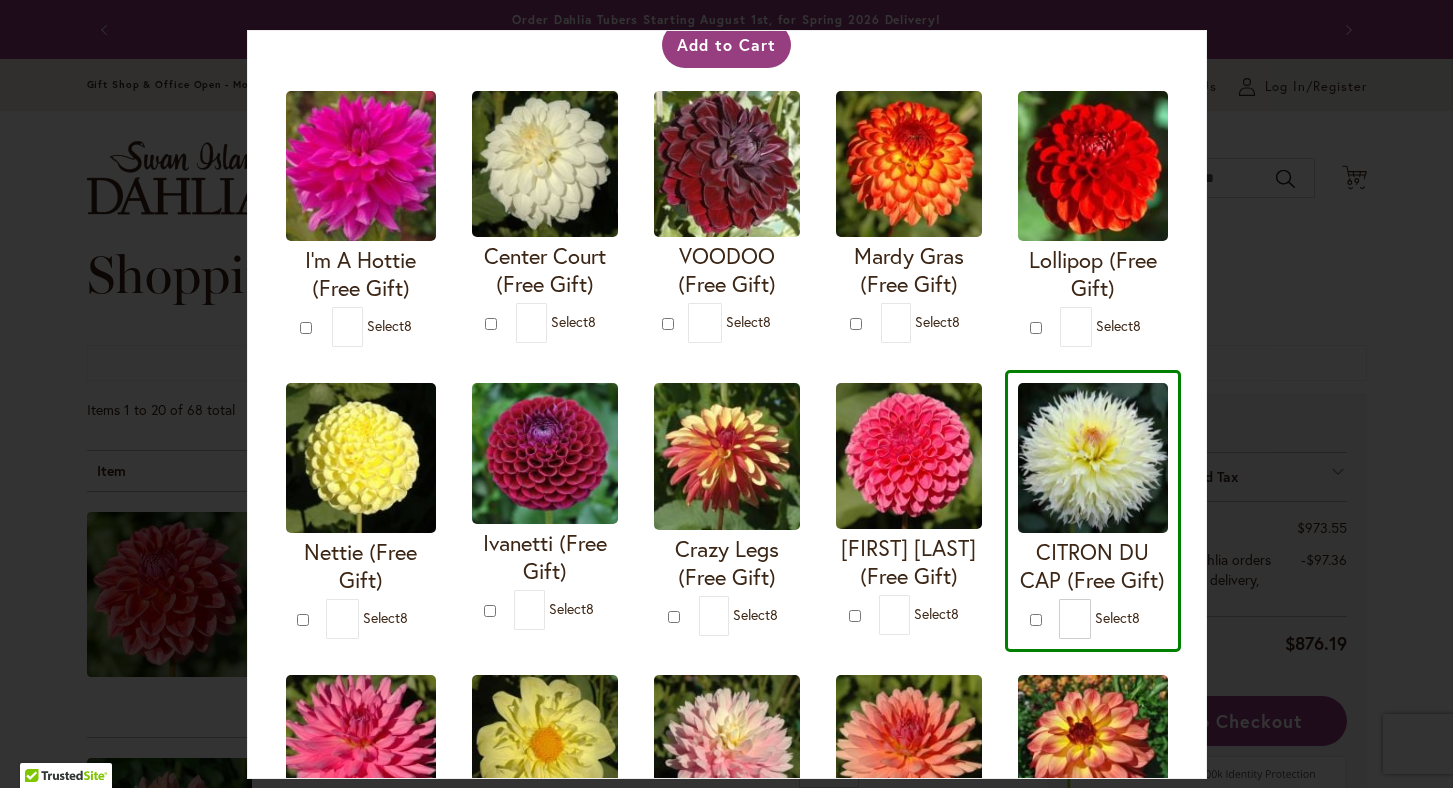 type on "*" 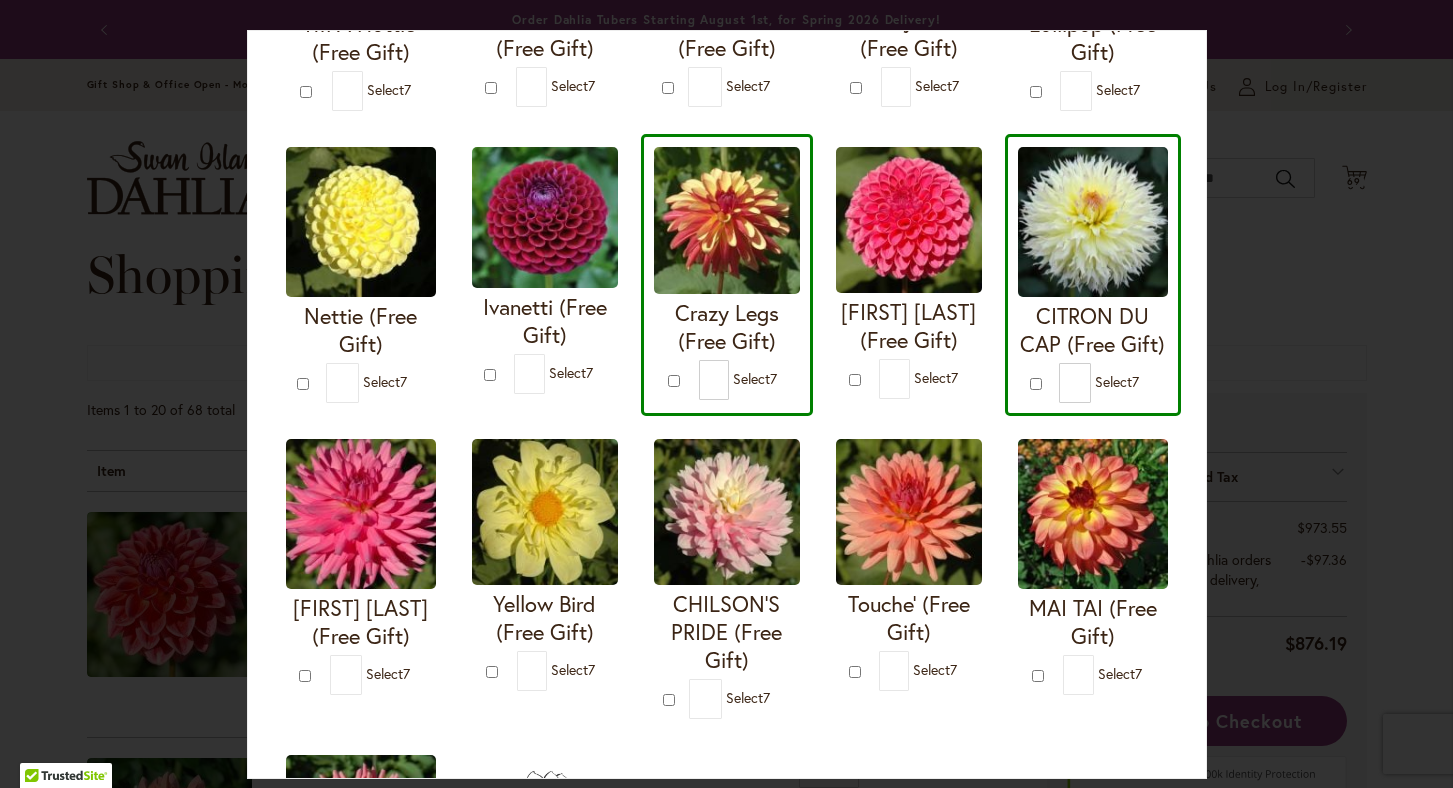 scroll, scrollTop: 427, scrollLeft: 0, axis: vertical 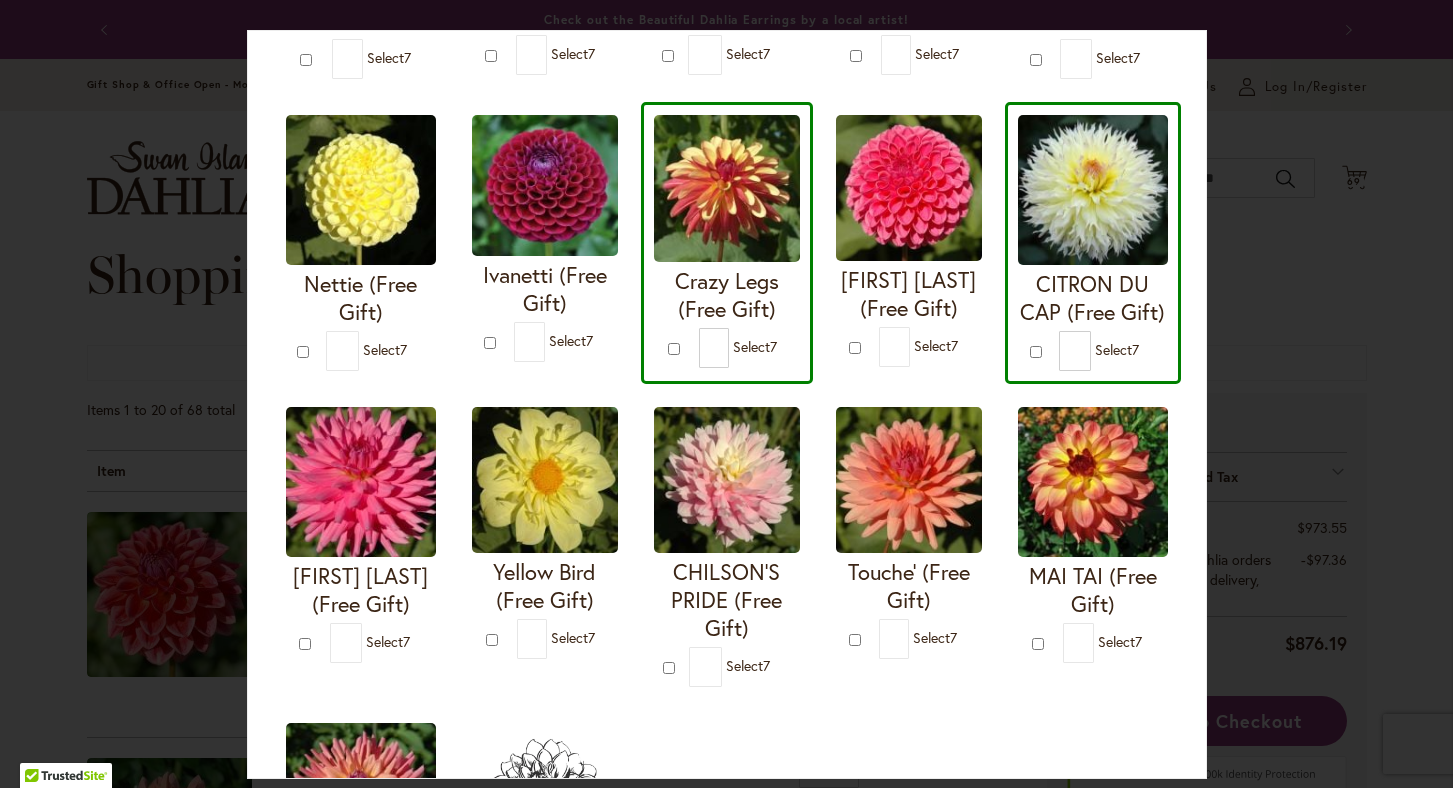 type on "*" 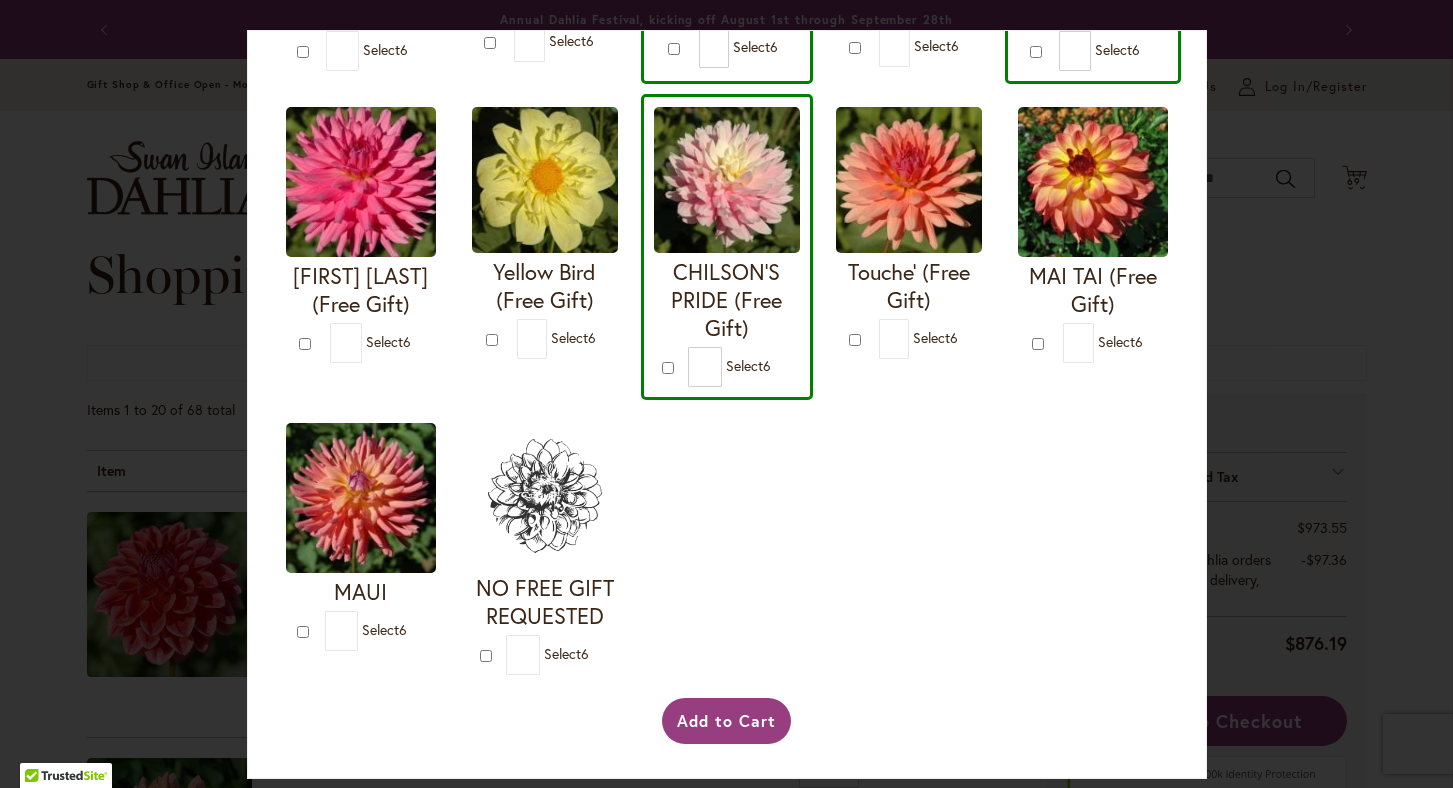 scroll, scrollTop: 726, scrollLeft: 0, axis: vertical 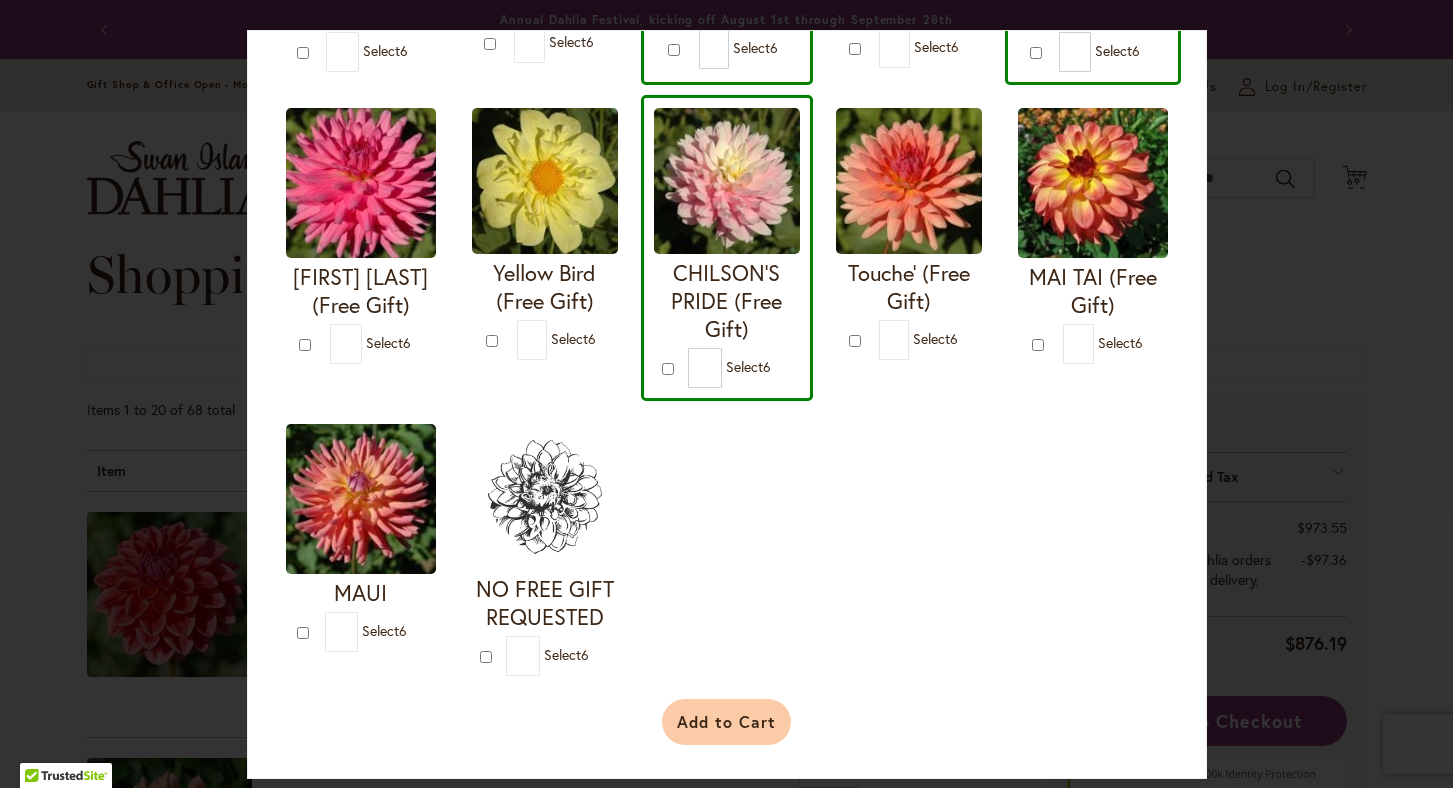 click on "Add to Cart" at bounding box center [726, 722] 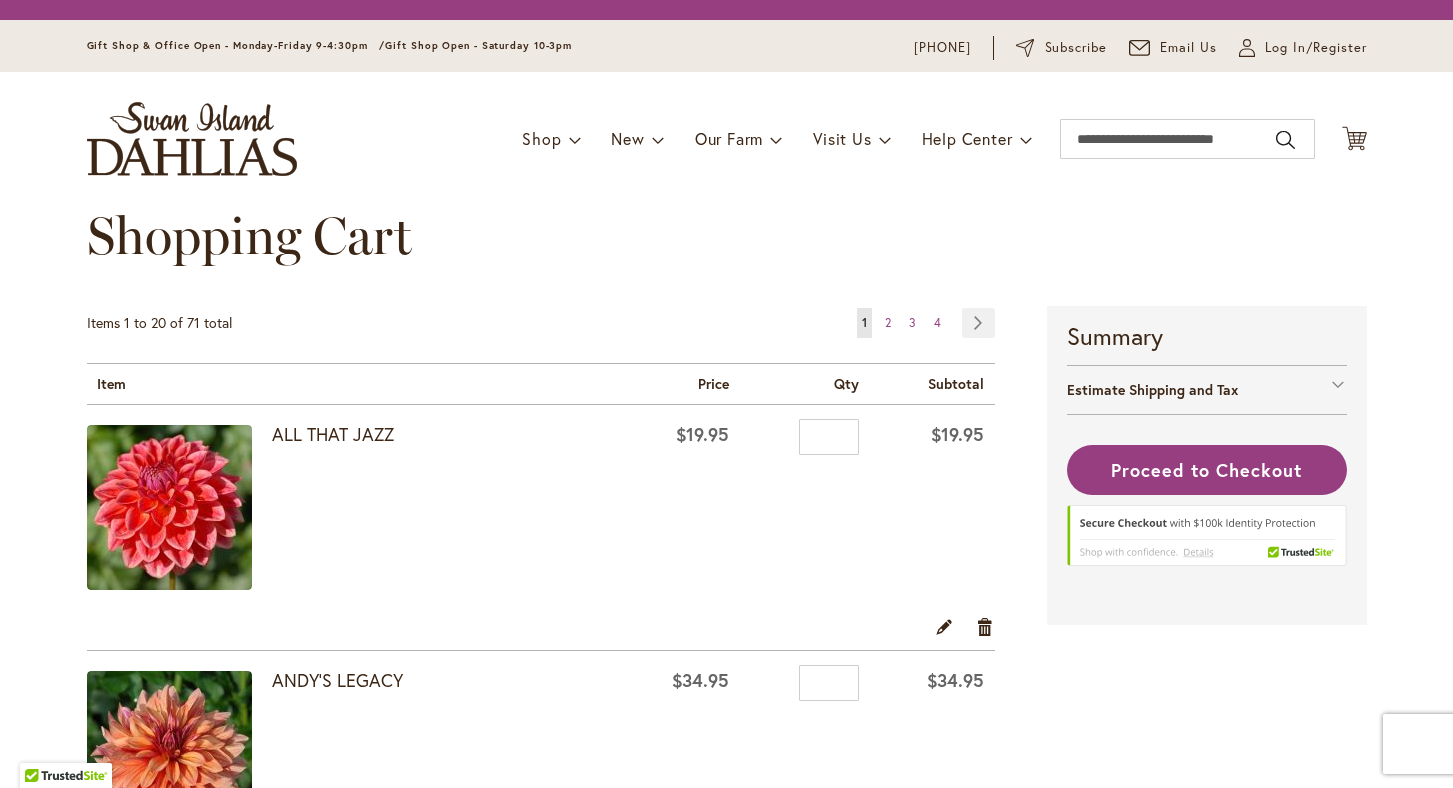 scroll, scrollTop: 0, scrollLeft: 0, axis: both 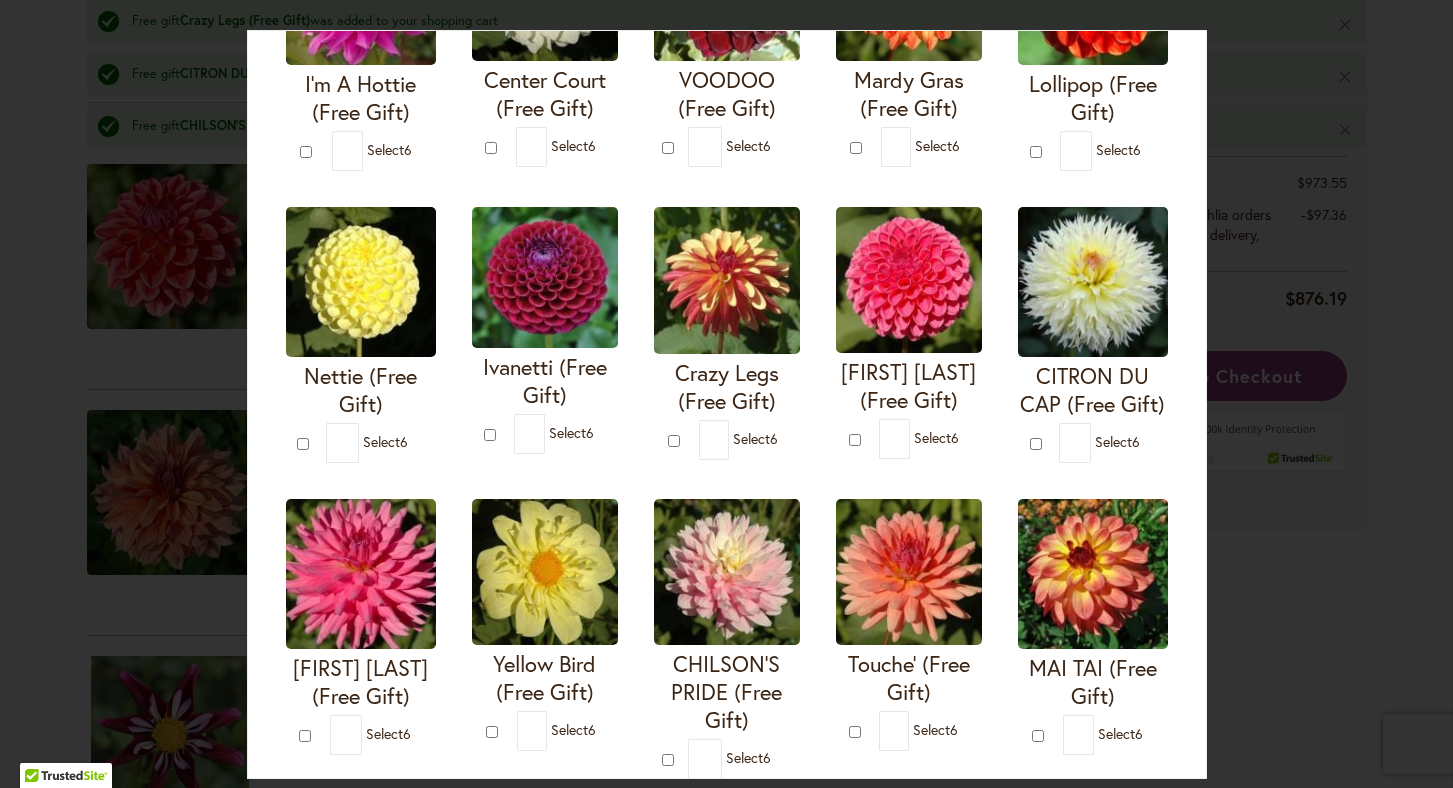 type on "*" 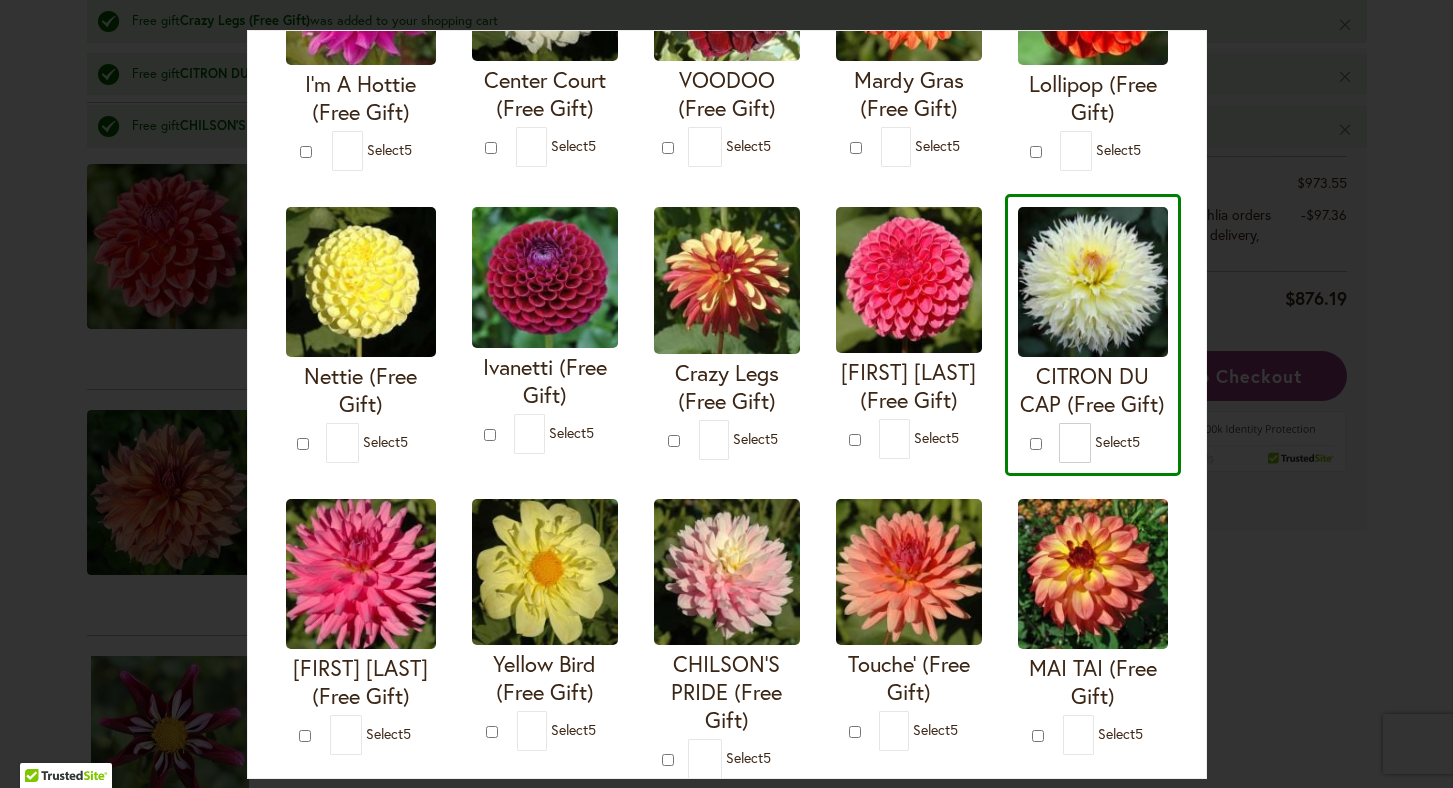 type on "*" 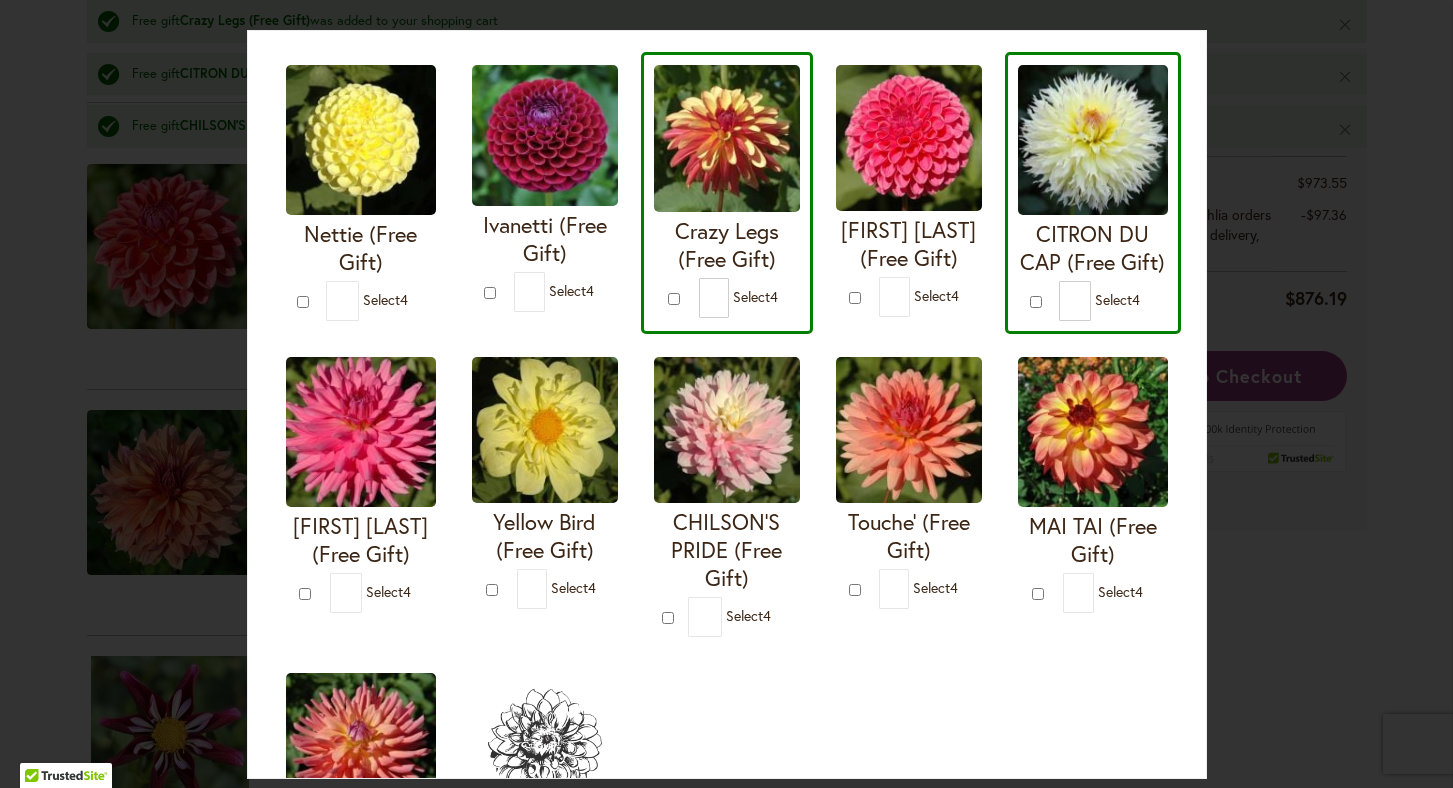 scroll, scrollTop: 478, scrollLeft: 0, axis: vertical 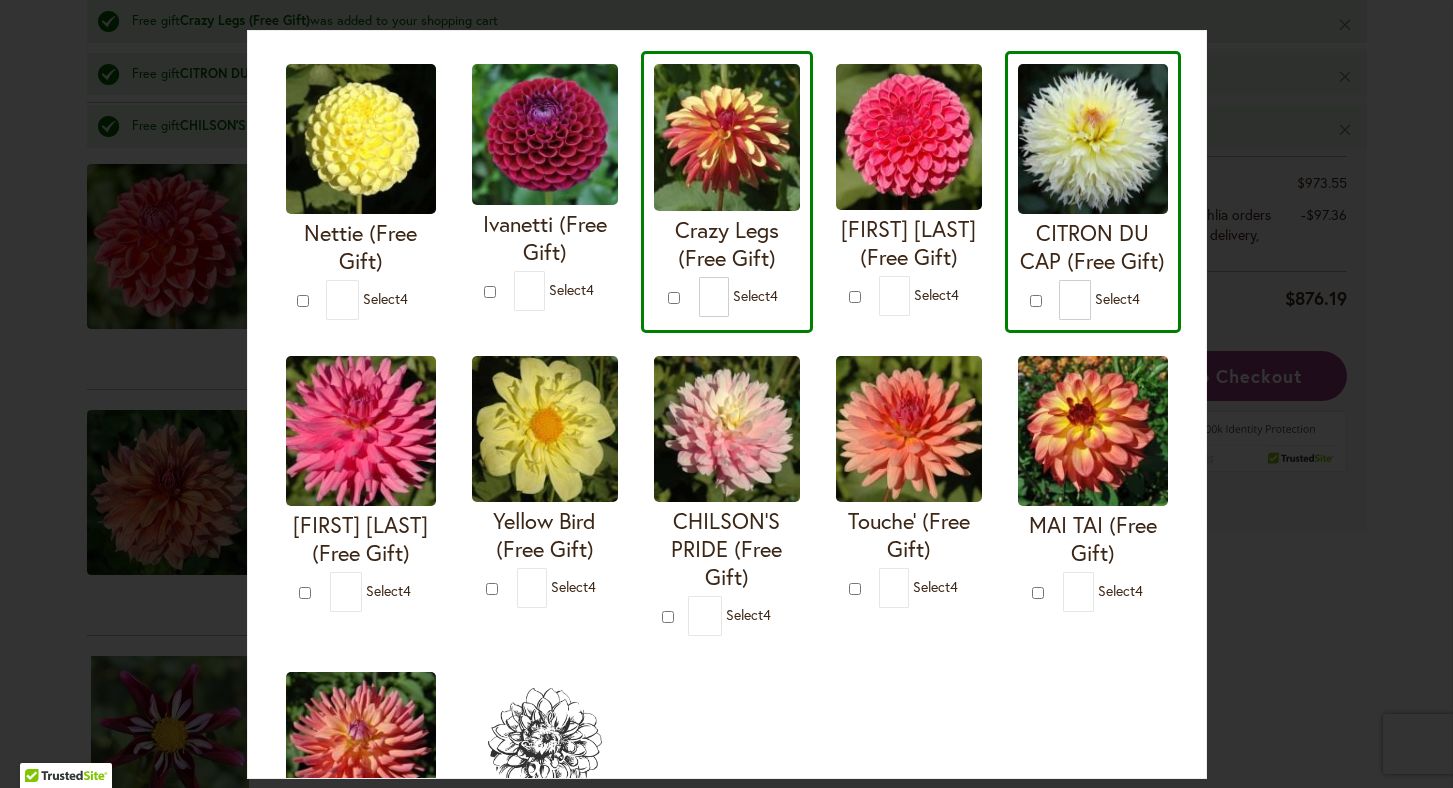type on "*" 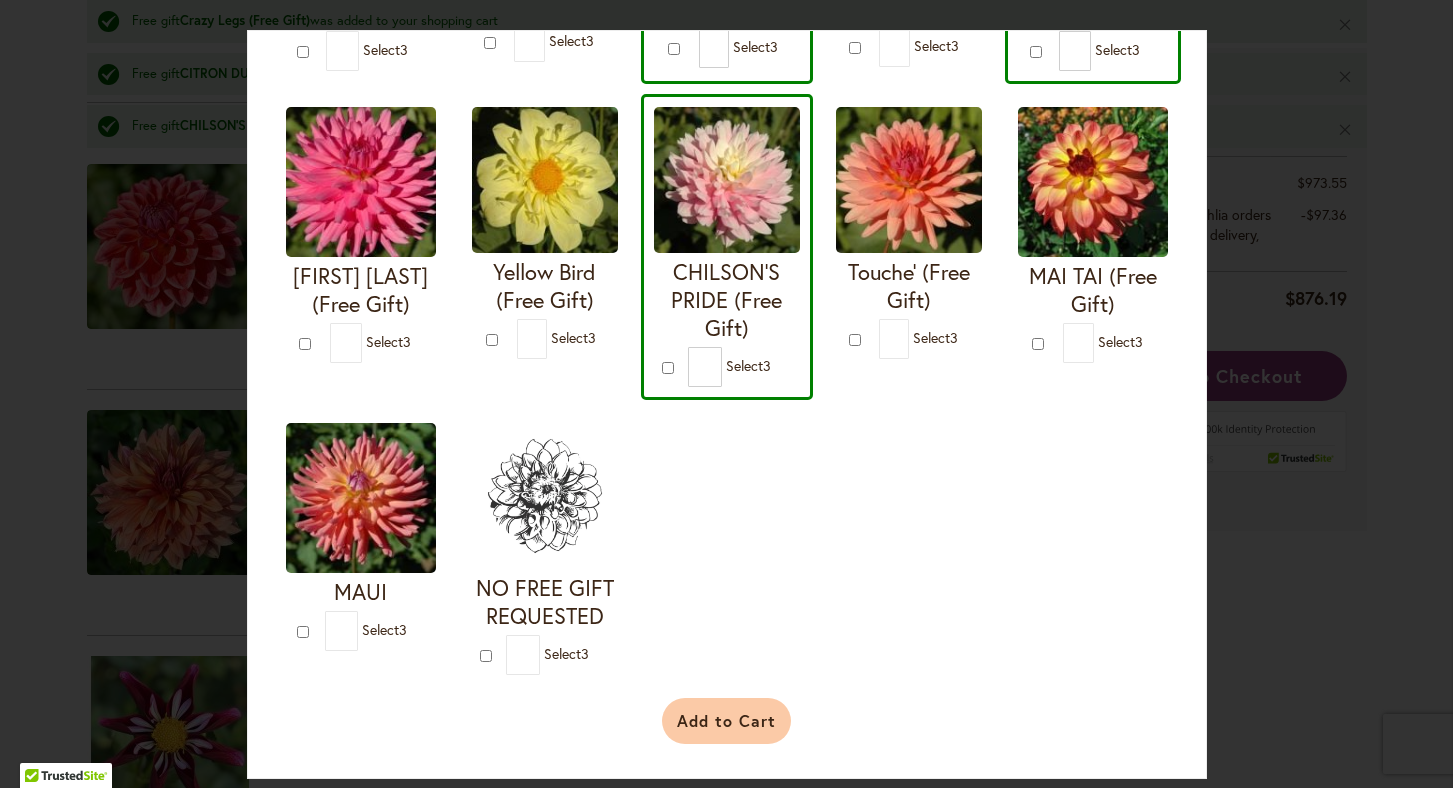 scroll, scrollTop: 726, scrollLeft: 0, axis: vertical 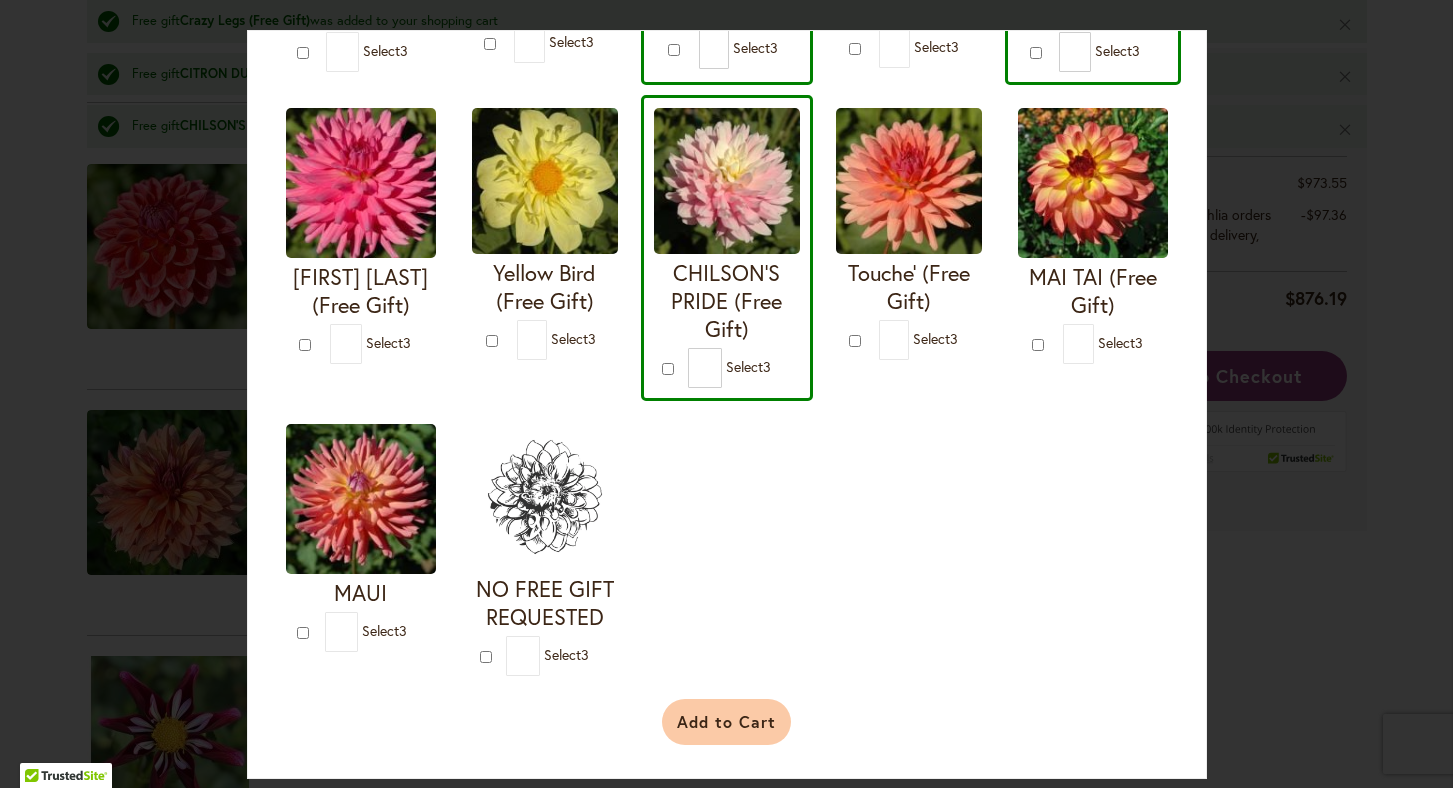 click on "Add to Cart" at bounding box center (726, 722) 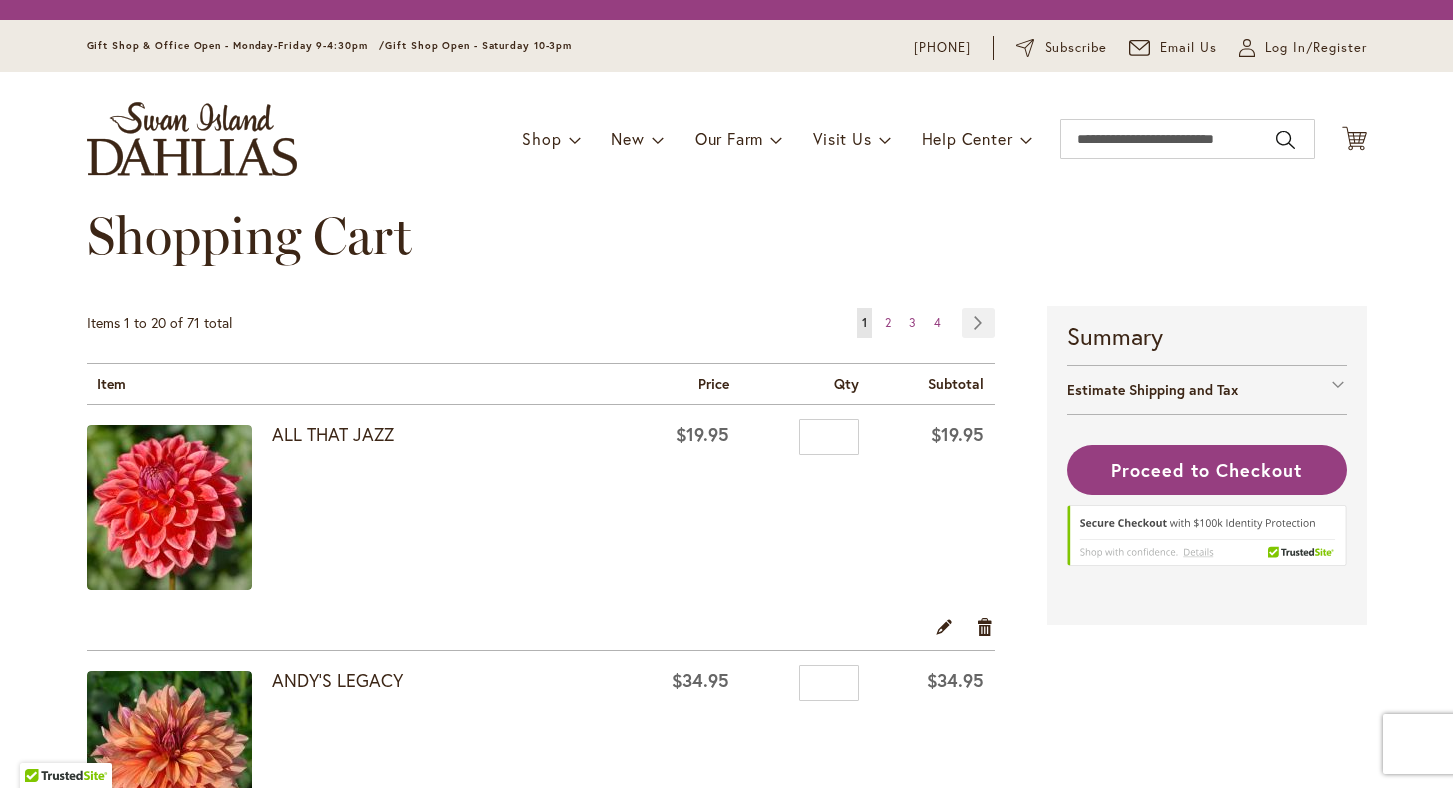 scroll, scrollTop: 0, scrollLeft: 0, axis: both 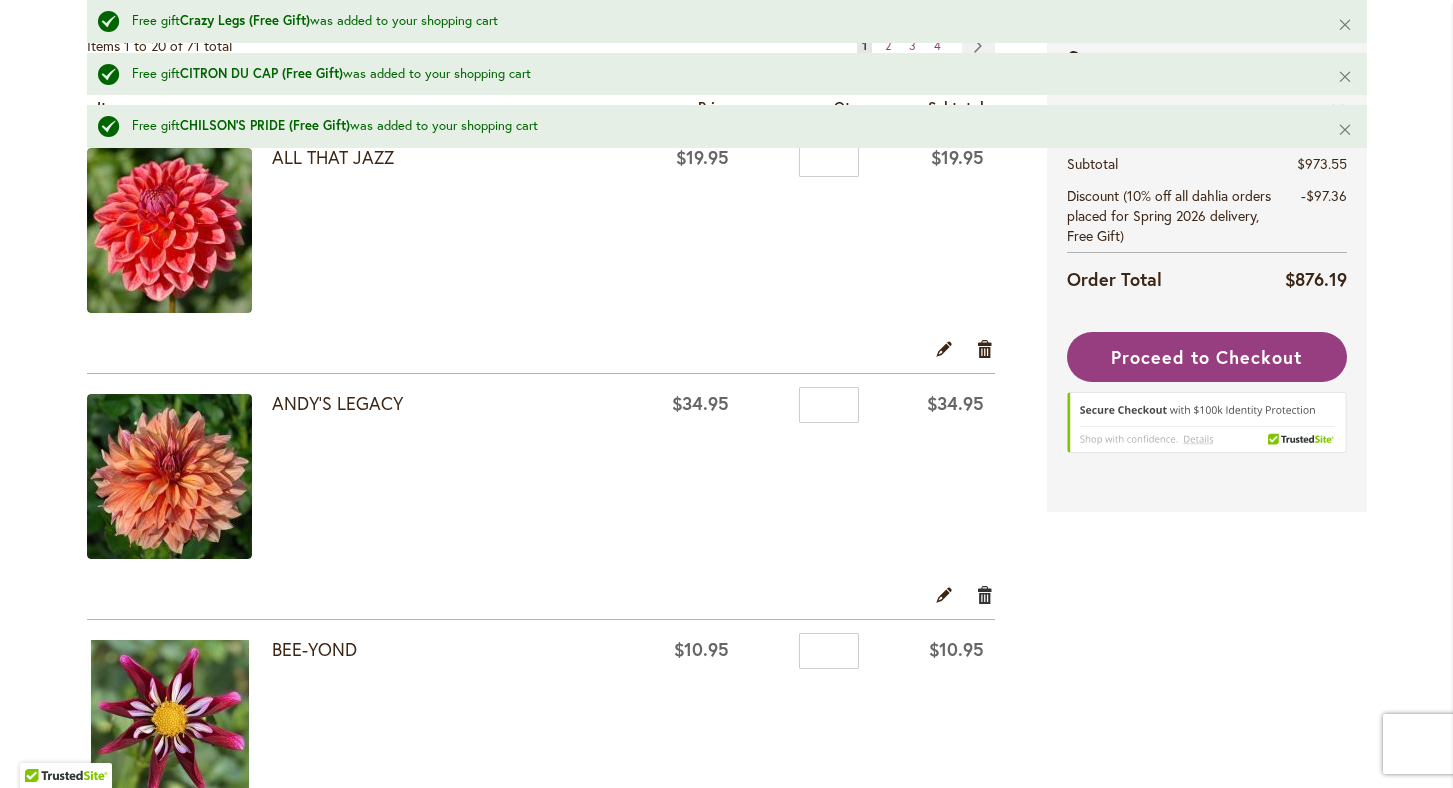 click on "Remove item" at bounding box center (985, 595) 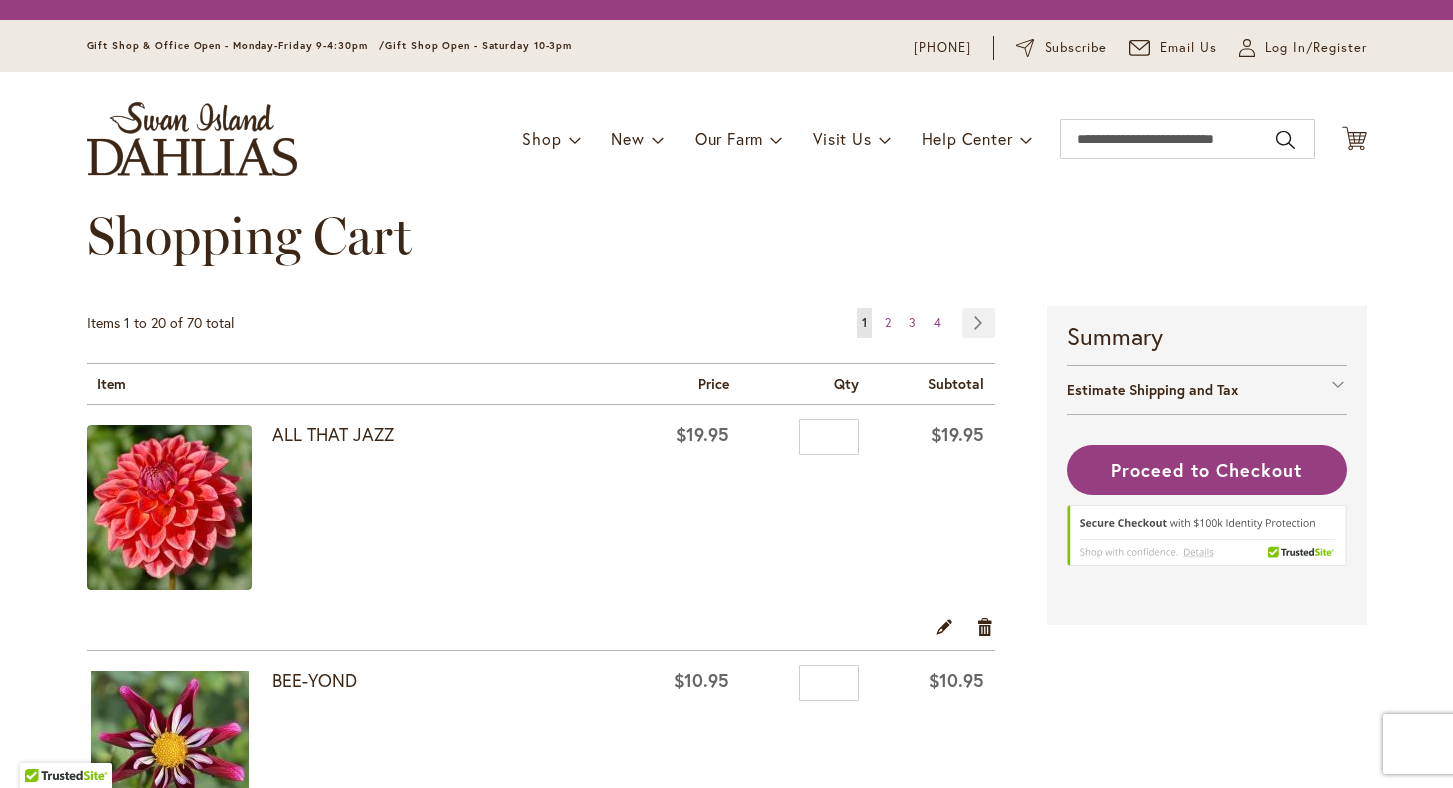 scroll, scrollTop: 0, scrollLeft: 0, axis: both 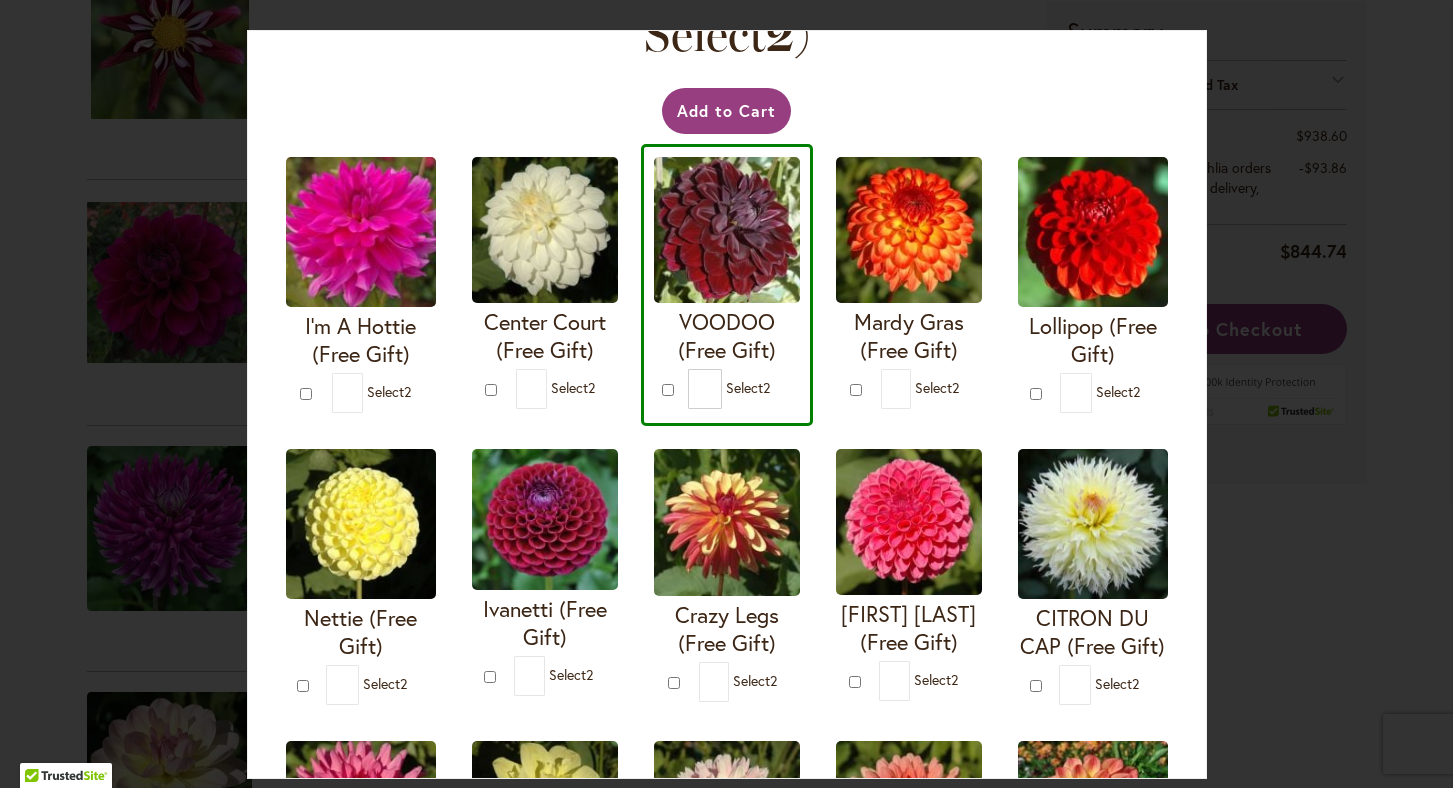 type on "*" 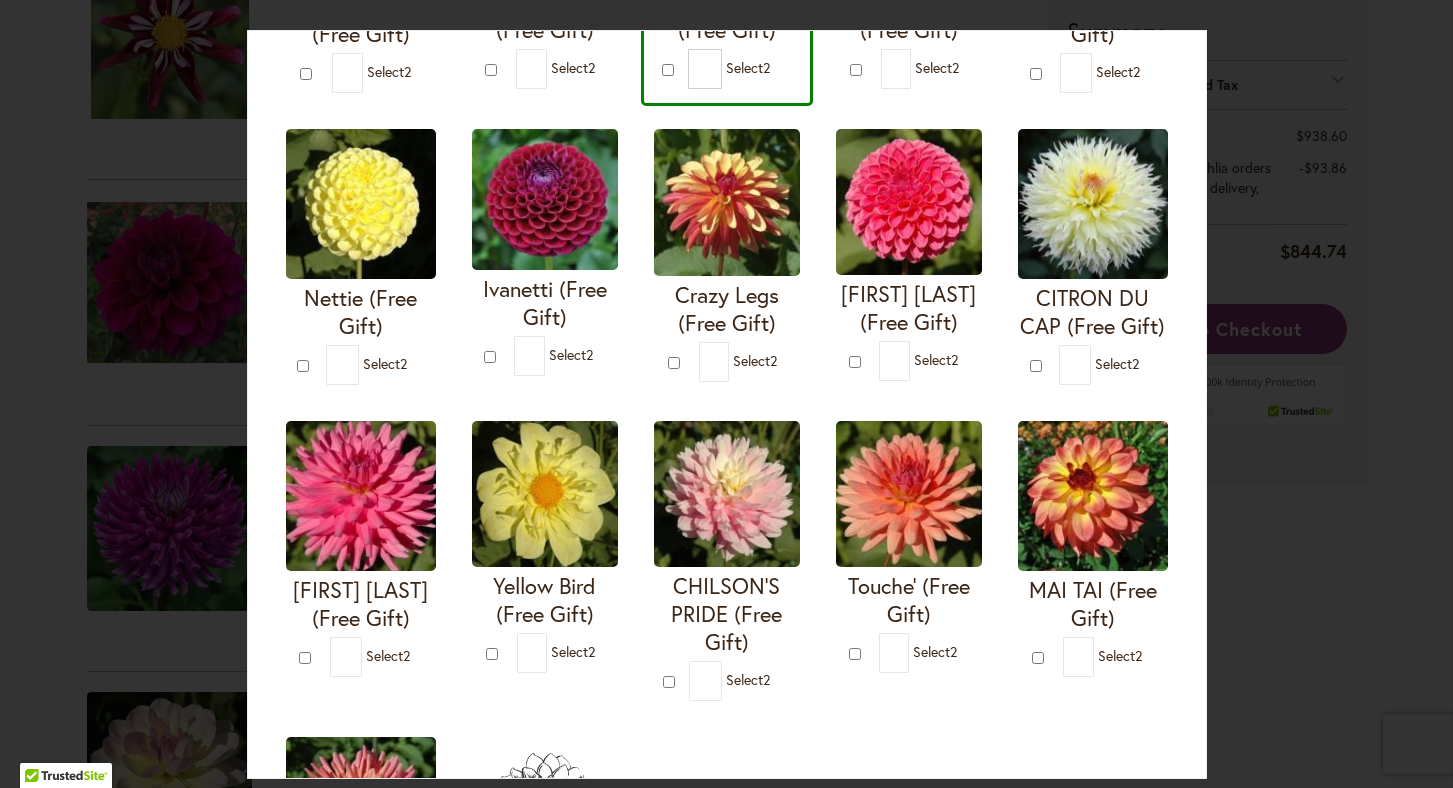 scroll, scrollTop: 411, scrollLeft: 0, axis: vertical 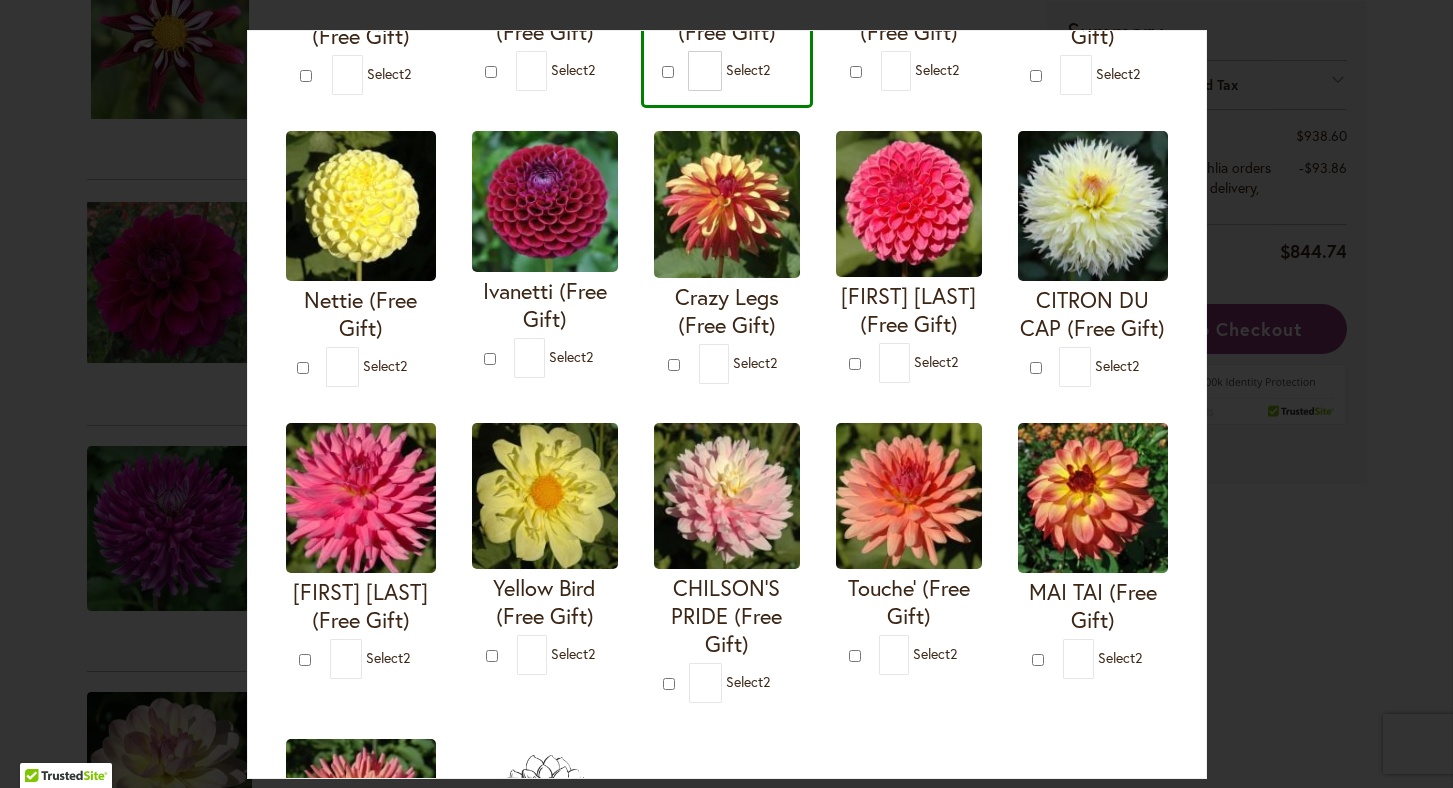 type on "*" 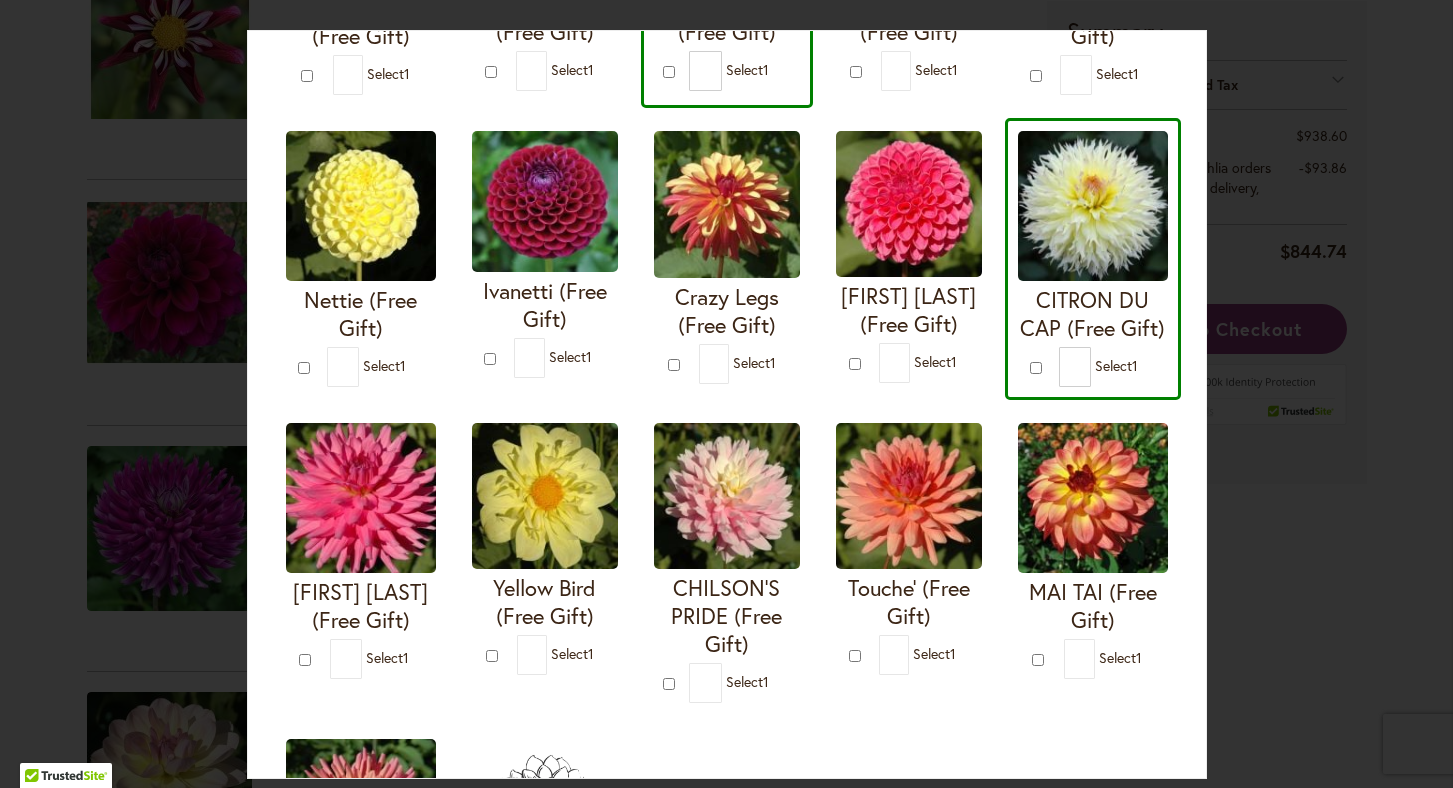 type on "*" 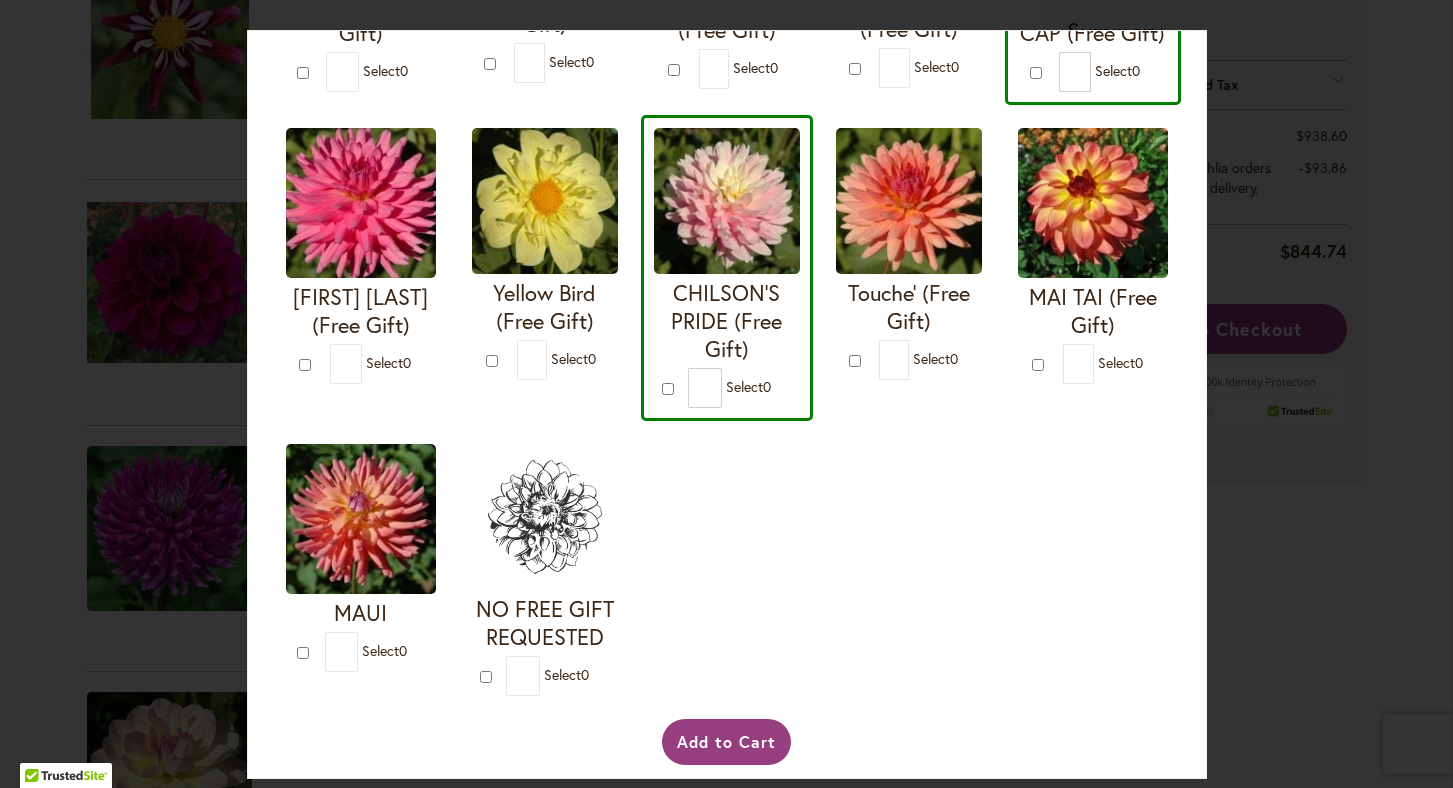 scroll, scrollTop: 713, scrollLeft: 0, axis: vertical 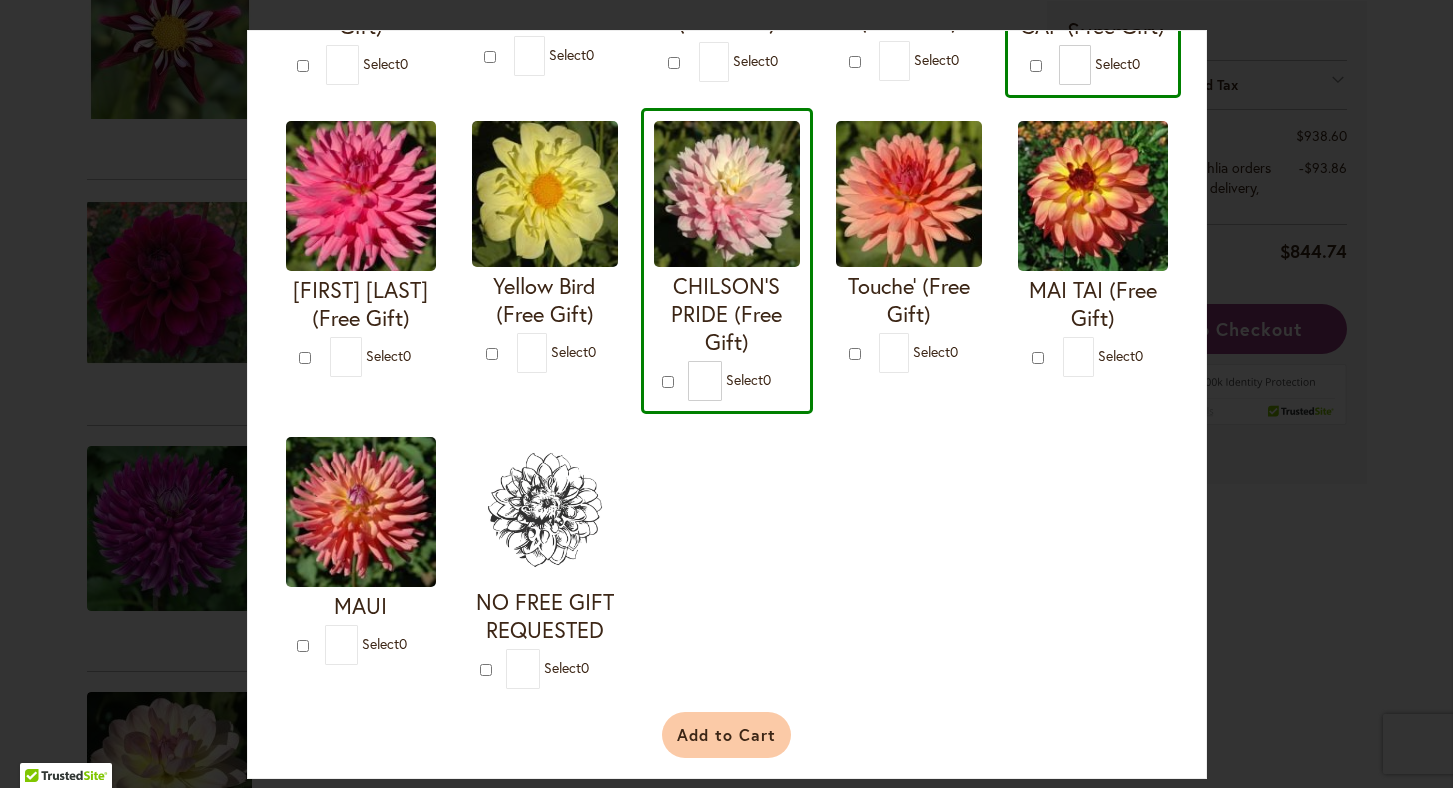 click on "Add to Cart" at bounding box center (726, 735) 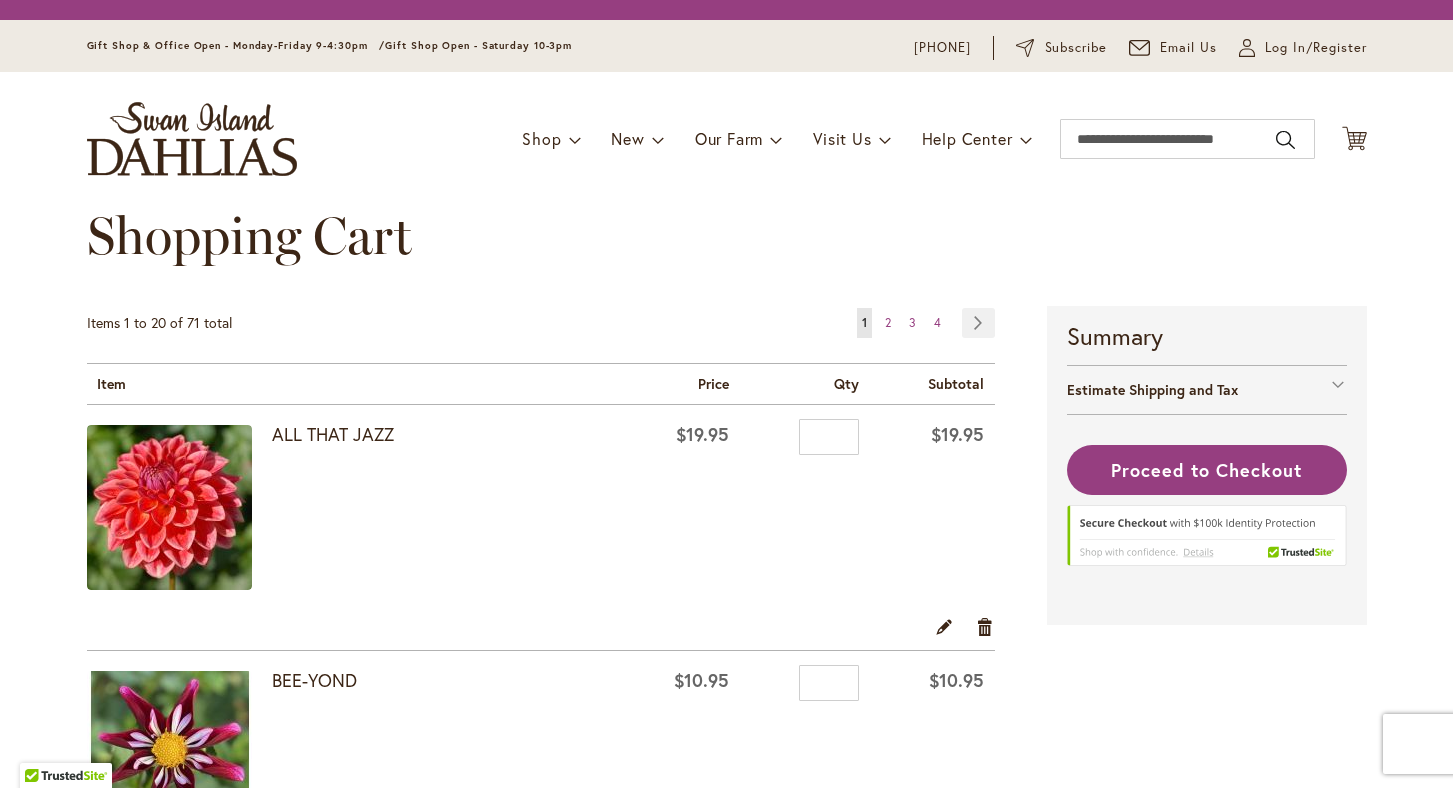 scroll, scrollTop: 0, scrollLeft: 0, axis: both 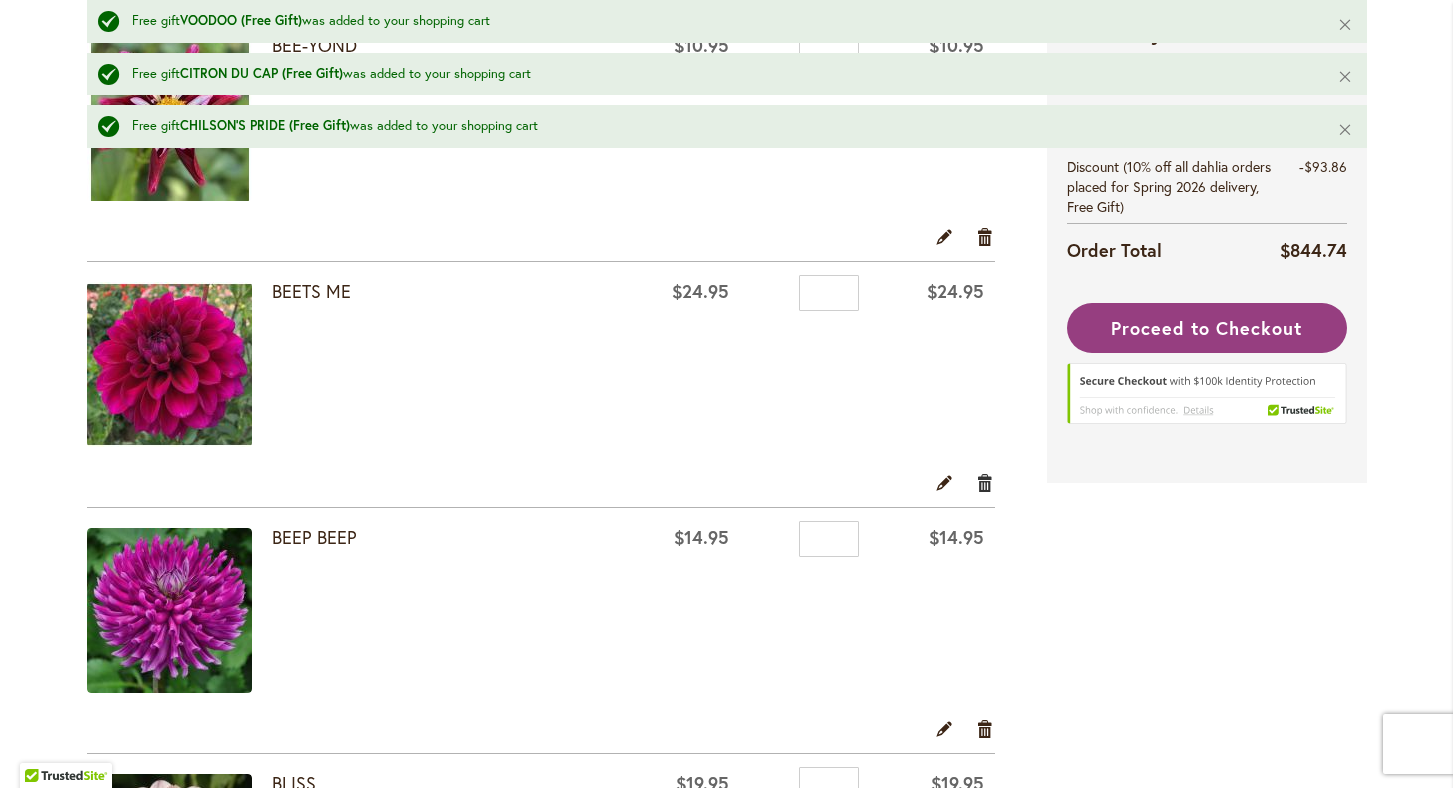 click on "Remove item" at bounding box center [985, 483] 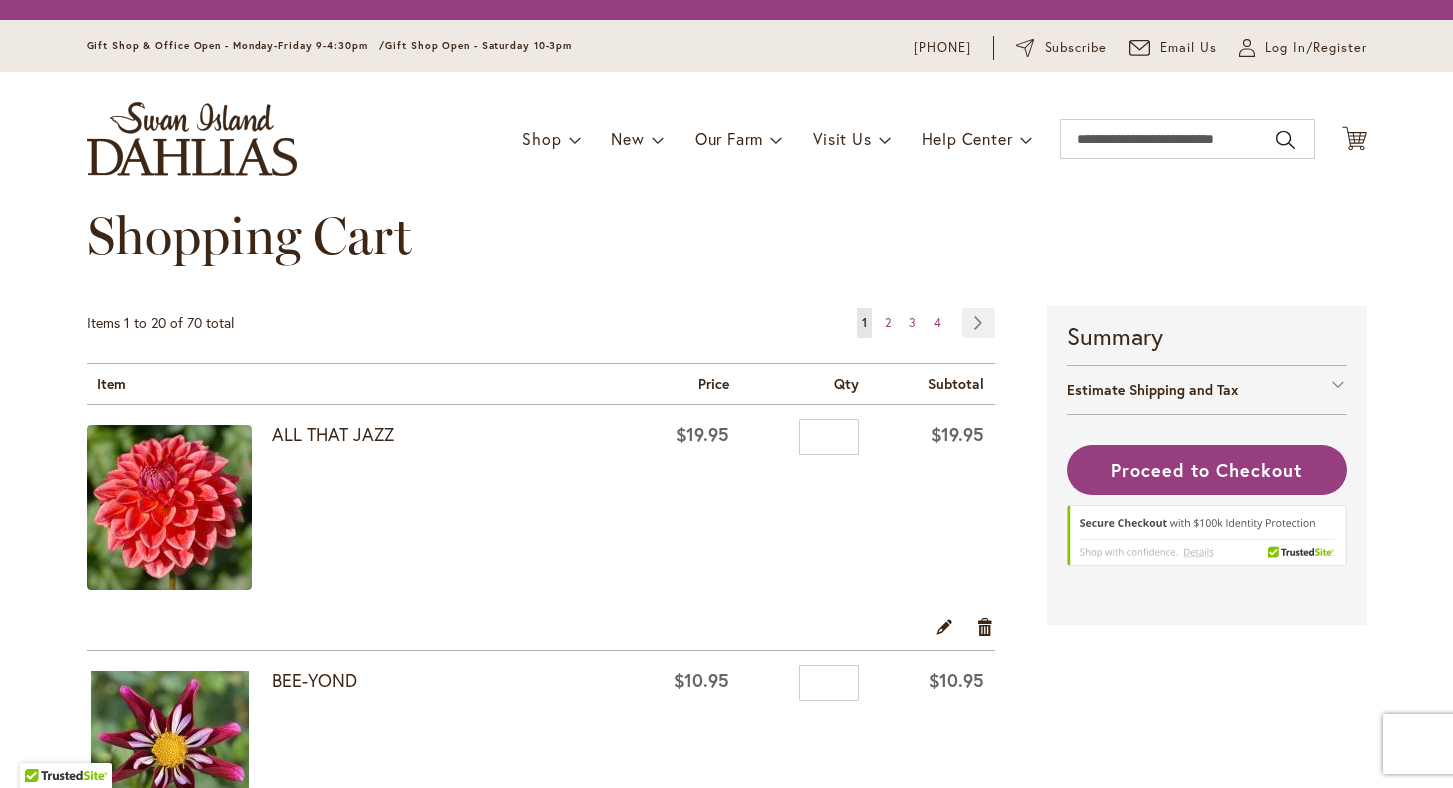 scroll, scrollTop: 0, scrollLeft: 0, axis: both 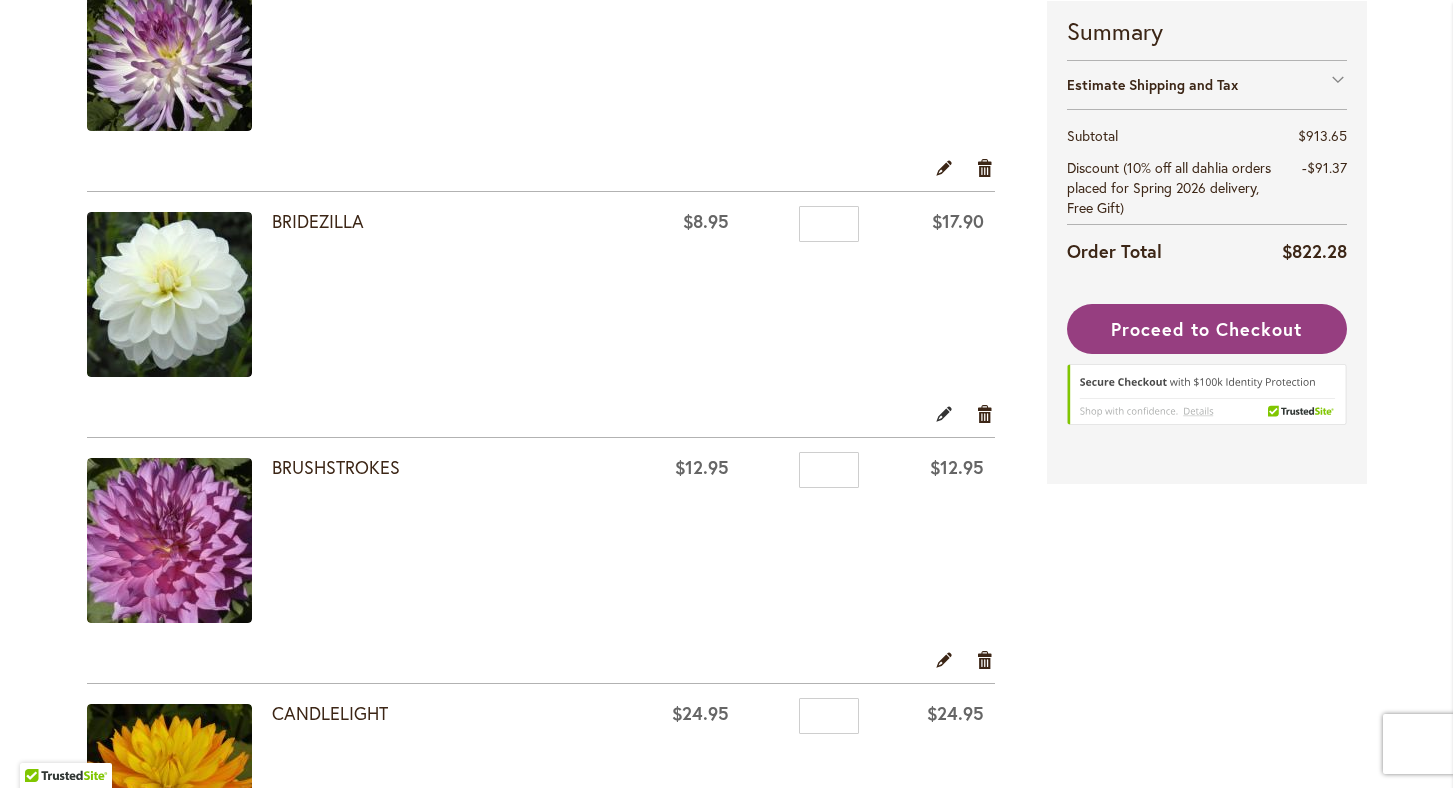 click on "Edit" at bounding box center [944, 413] 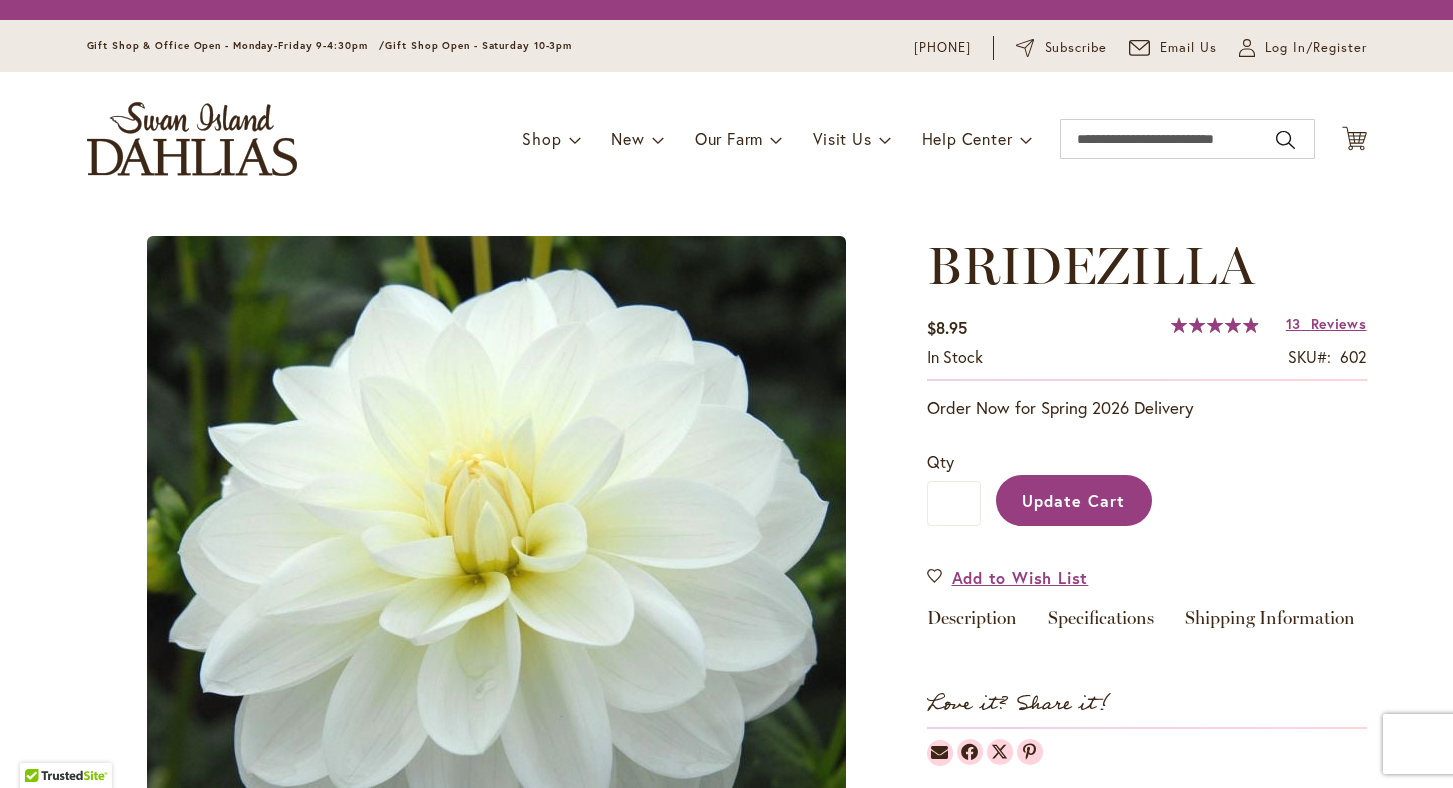 scroll, scrollTop: 0, scrollLeft: 0, axis: both 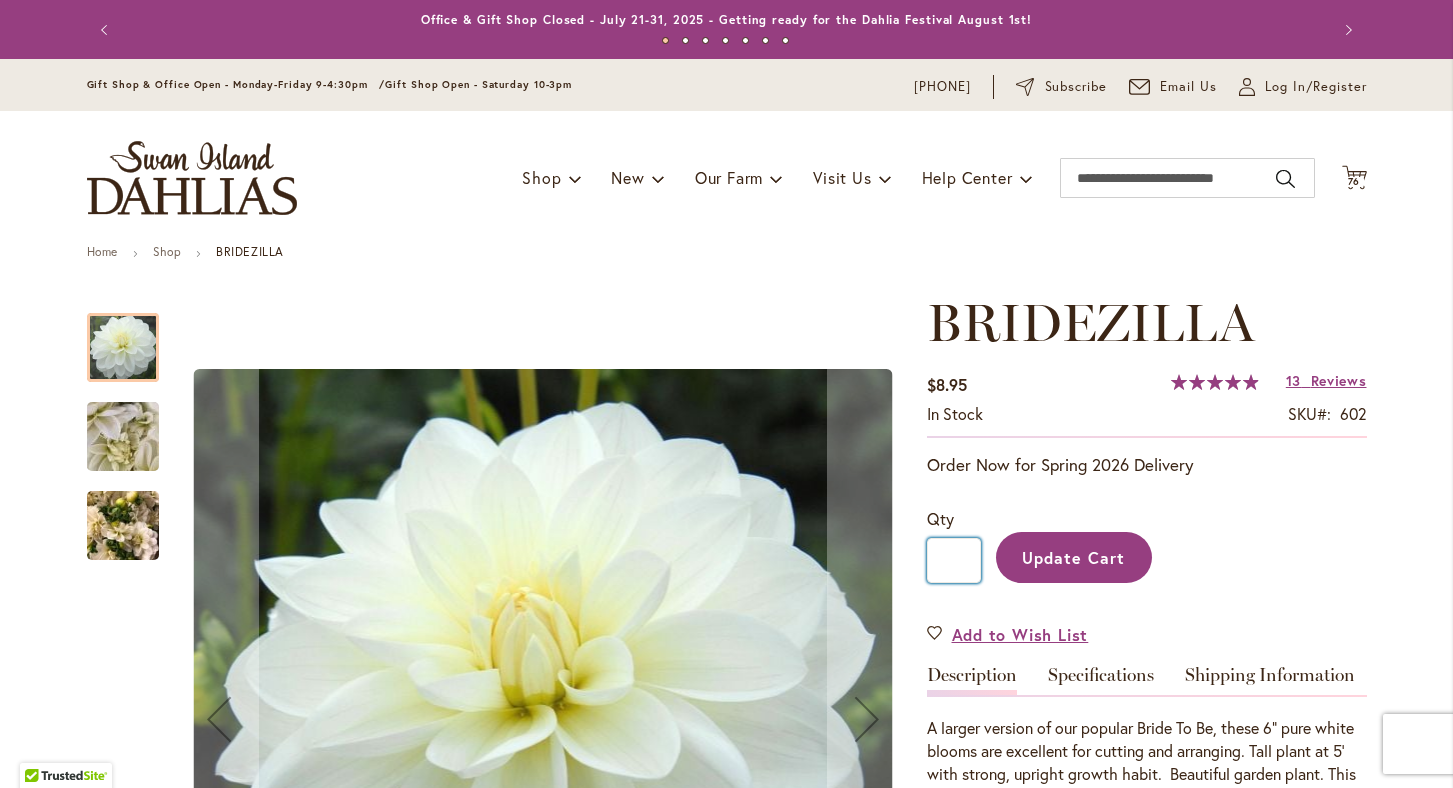 click on "*" at bounding box center (954, 560) 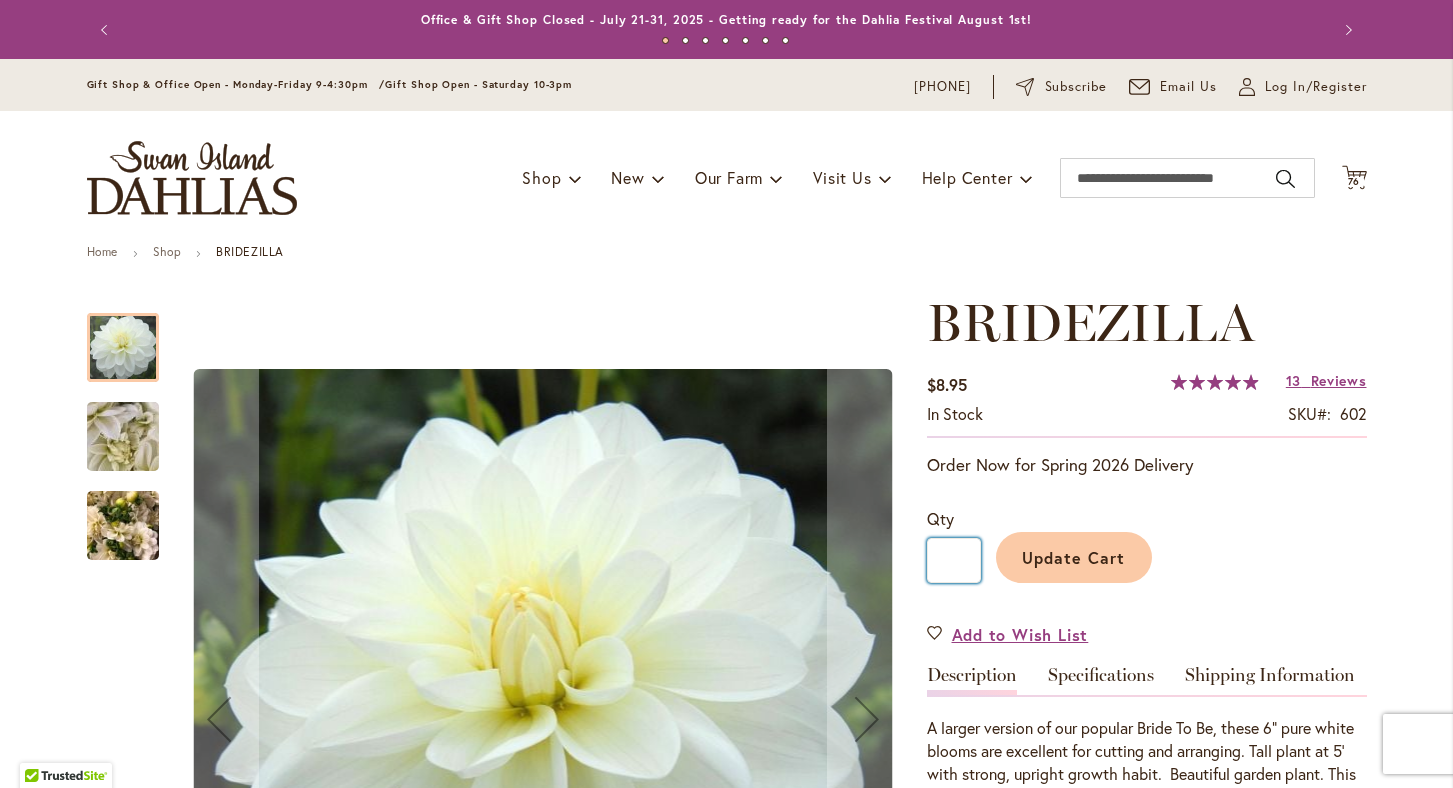 type on "*" 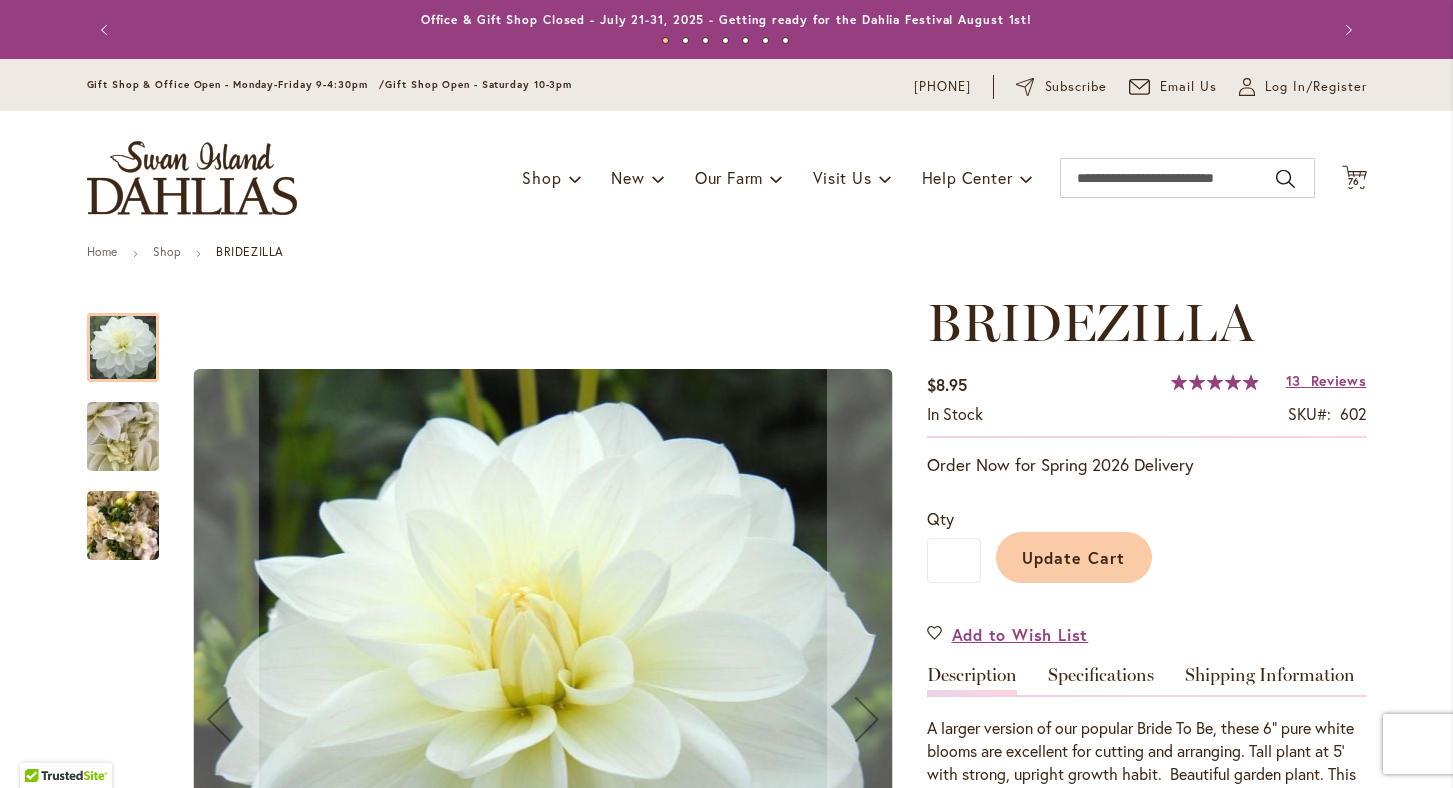 click on "Update Cart" at bounding box center [1073, 557] 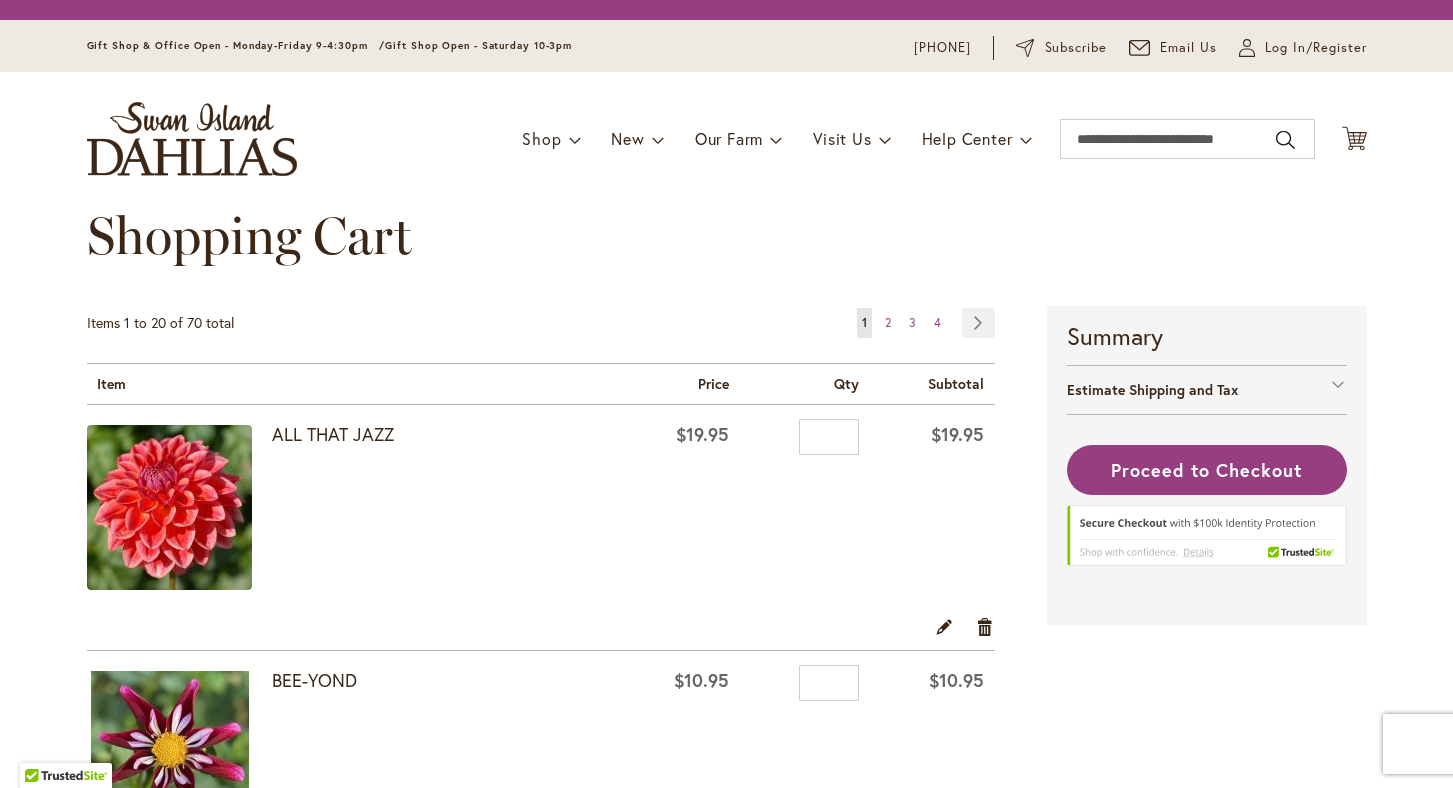 scroll, scrollTop: 0, scrollLeft: 0, axis: both 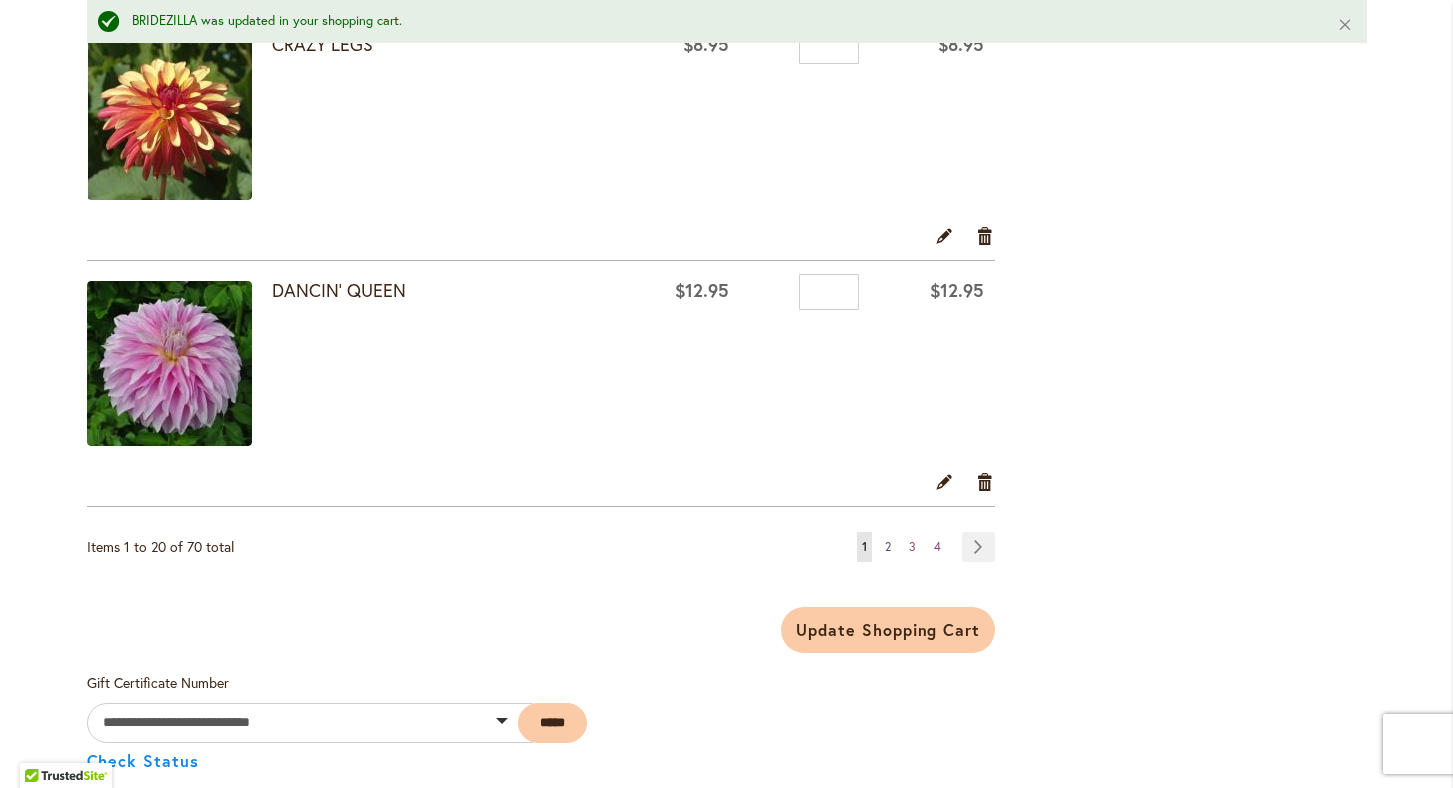 click on "2" at bounding box center [888, 546] 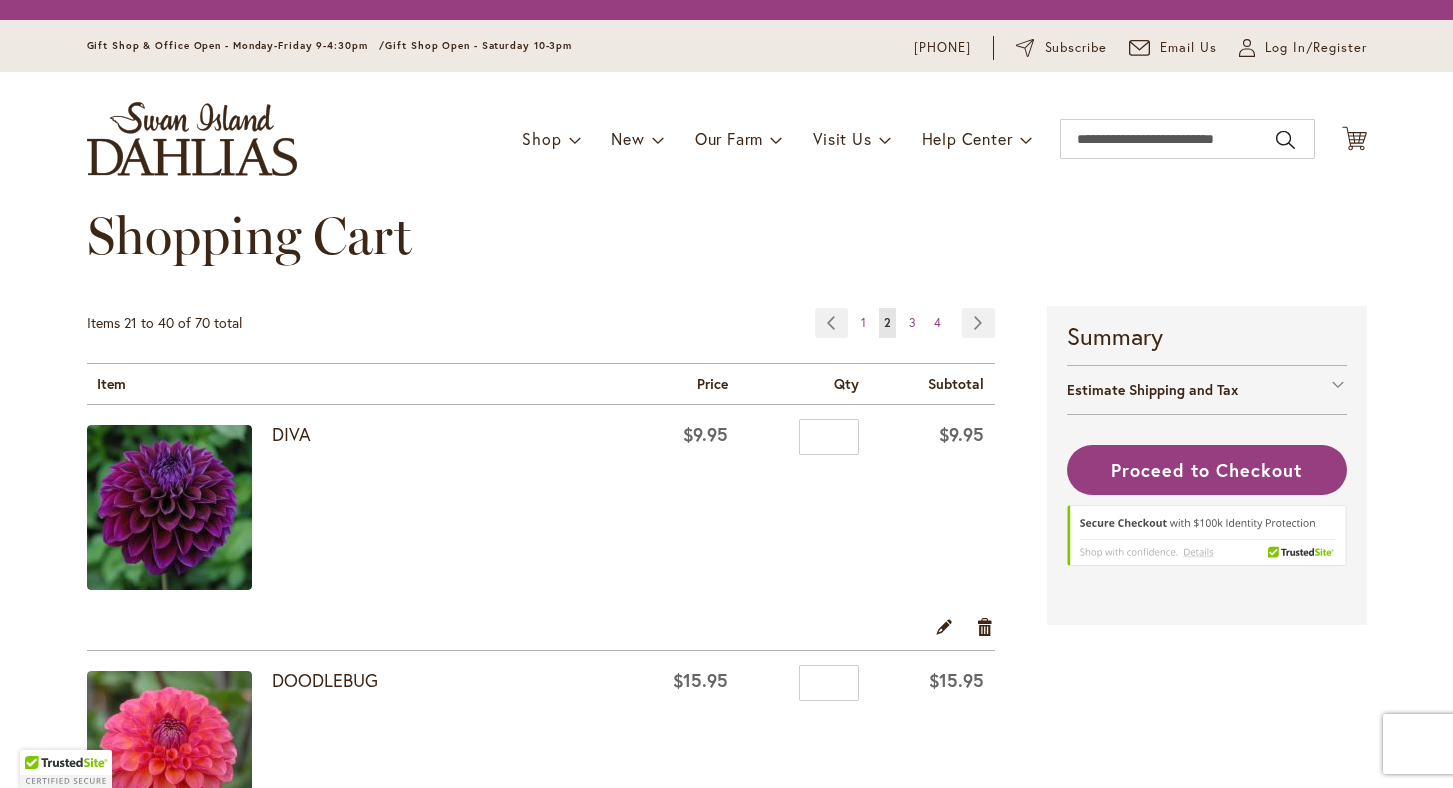 scroll, scrollTop: 0, scrollLeft: 0, axis: both 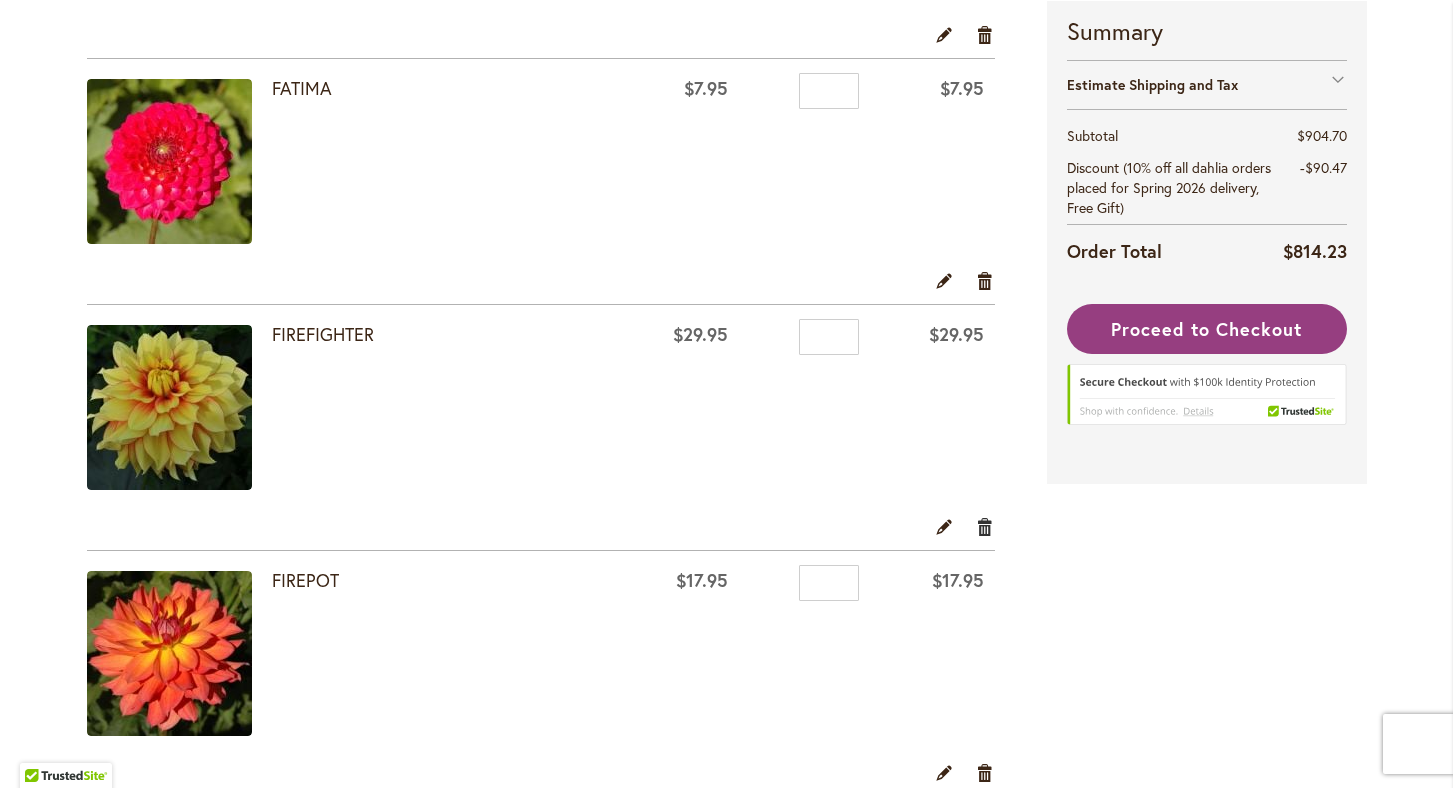 click on "Remove item" at bounding box center [985, 526] 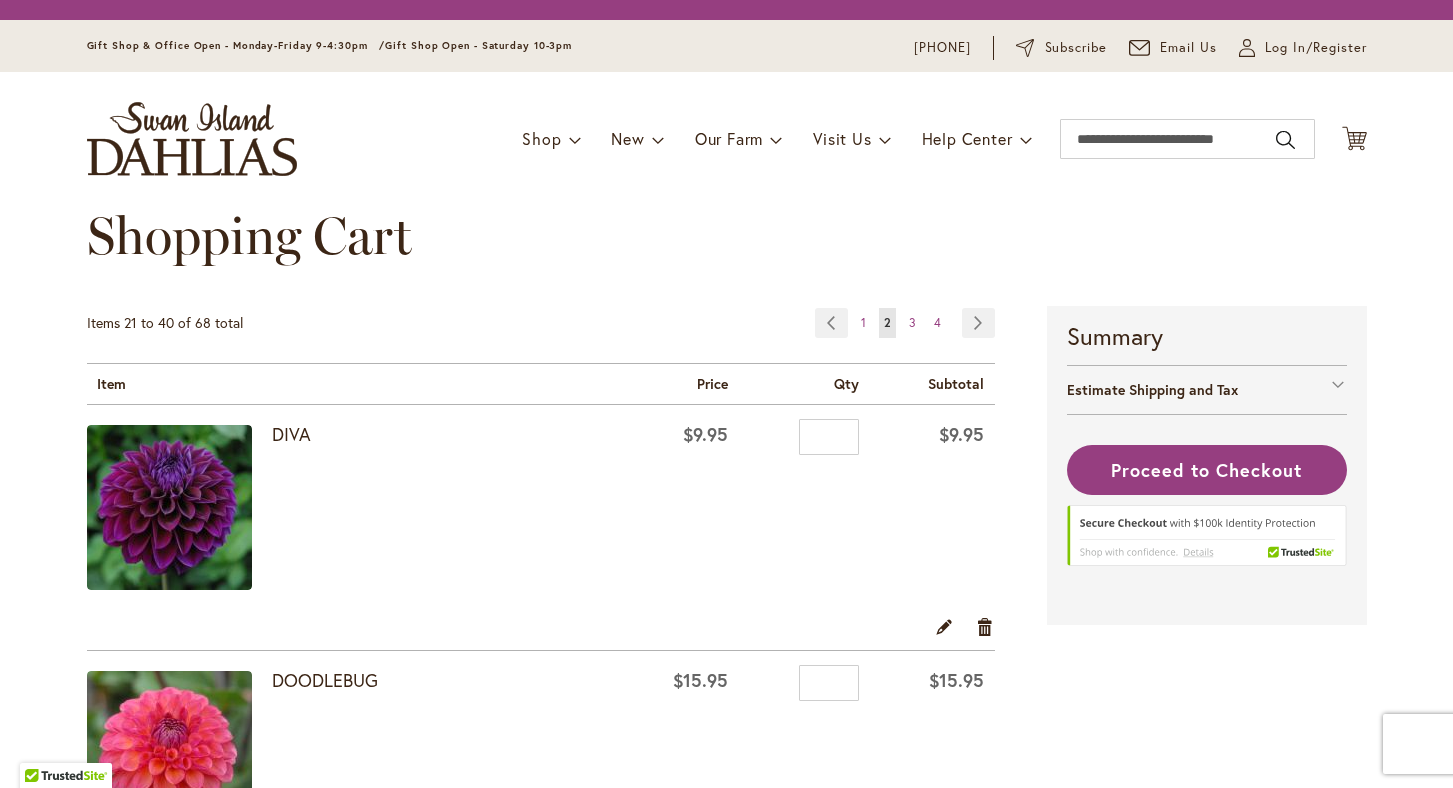 scroll, scrollTop: 0, scrollLeft: 0, axis: both 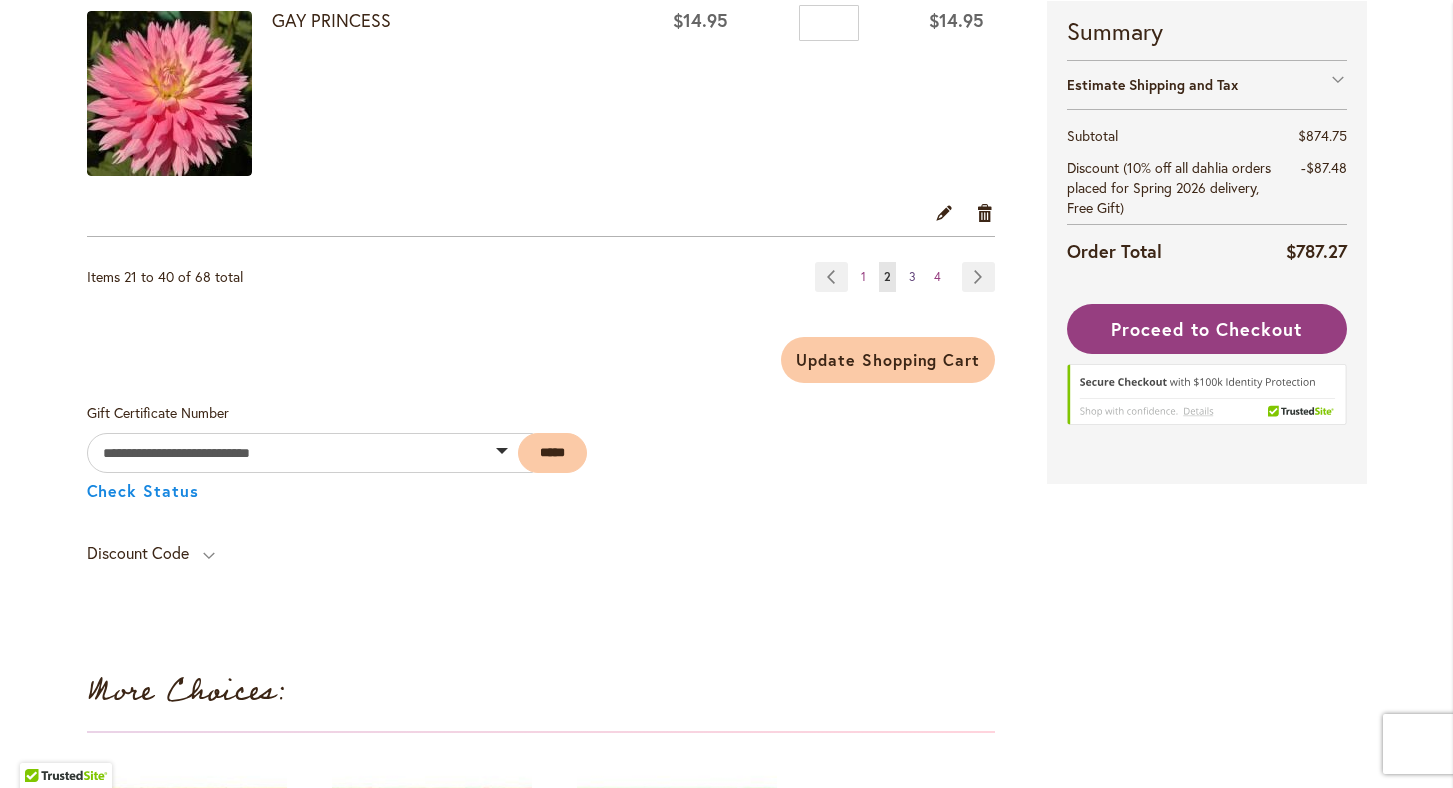 click on "3" at bounding box center [912, 276] 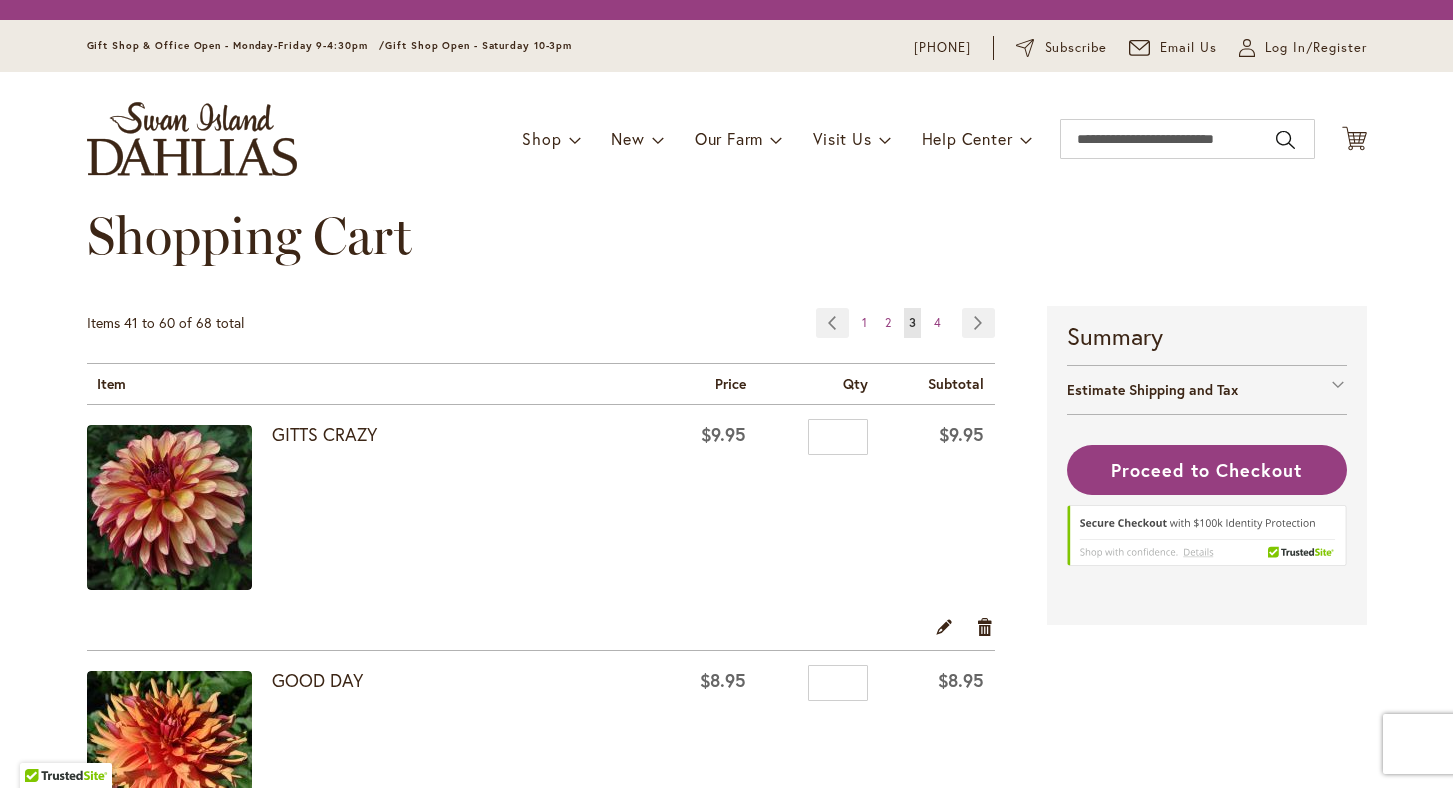 scroll, scrollTop: 0, scrollLeft: 0, axis: both 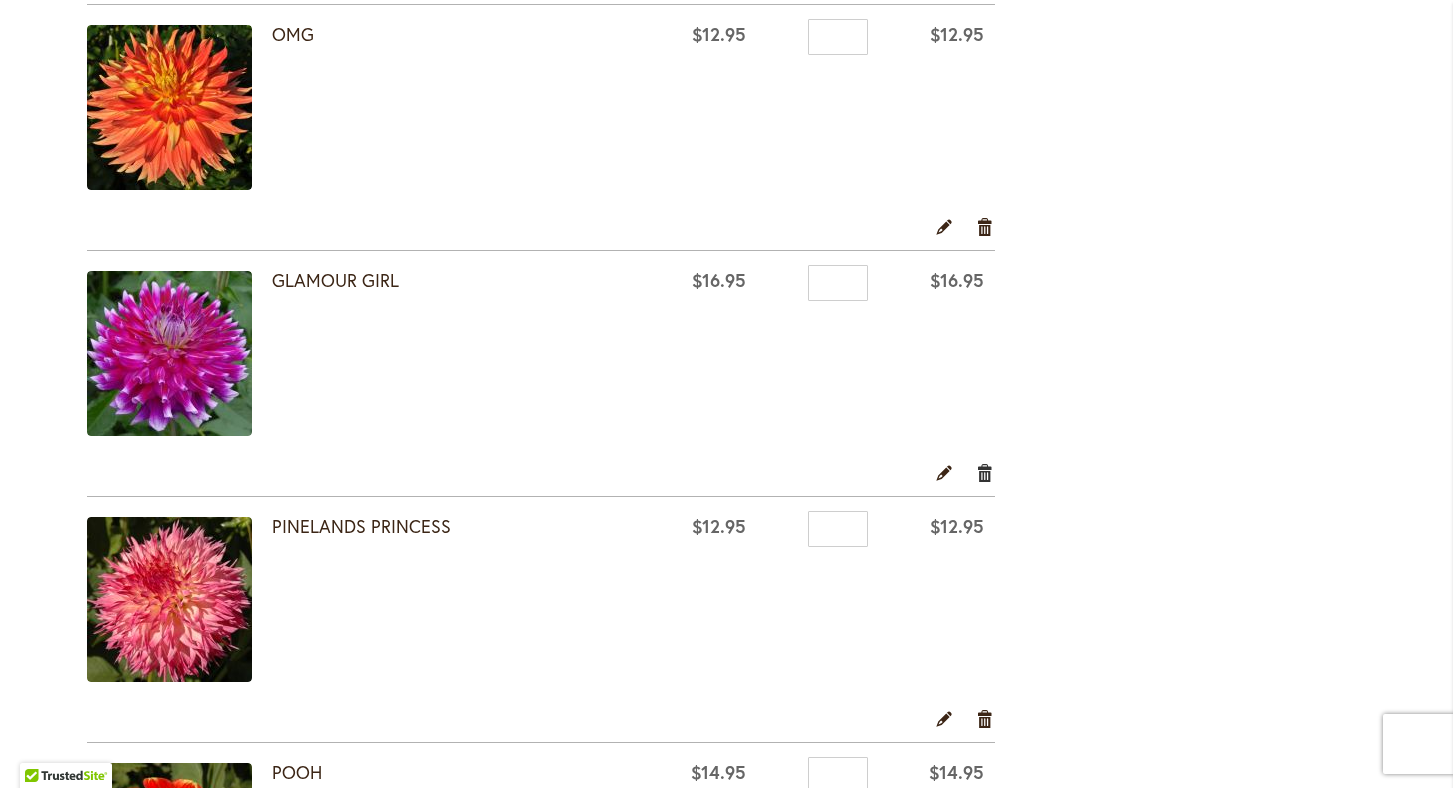click on "Remove item" at bounding box center [985, 472] 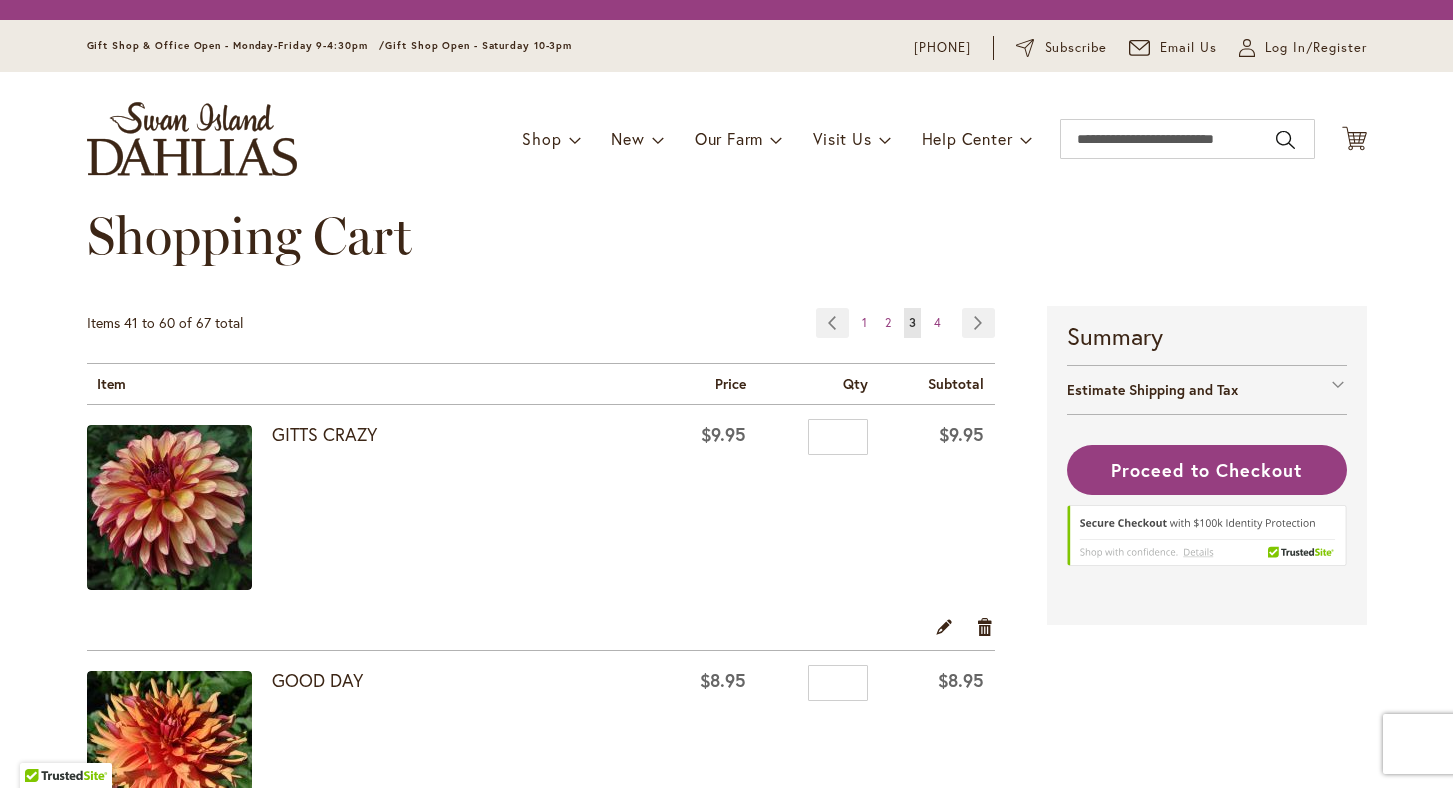 scroll, scrollTop: 0, scrollLeft: 0, axis: both 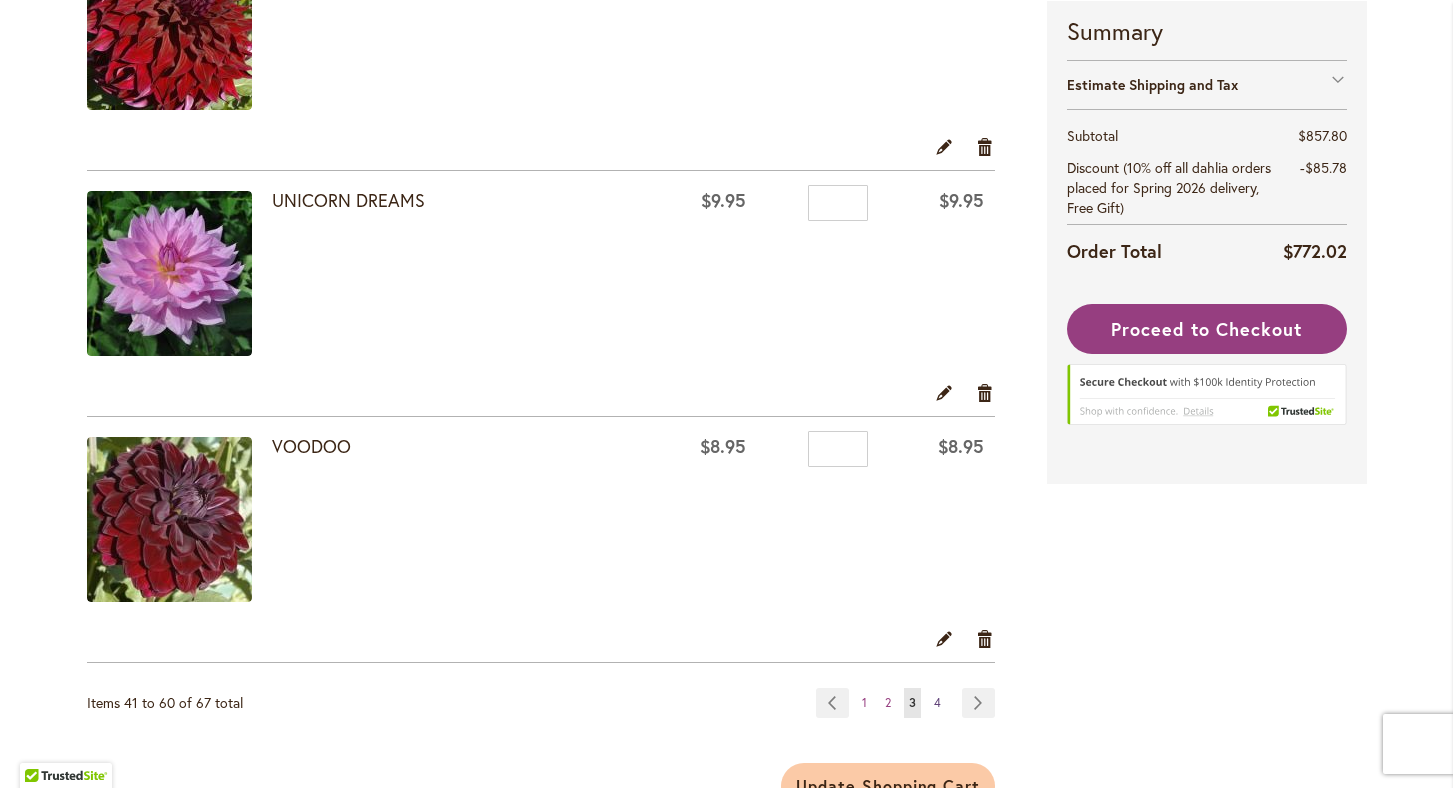 click on "4" at bounding box center (937, 702) 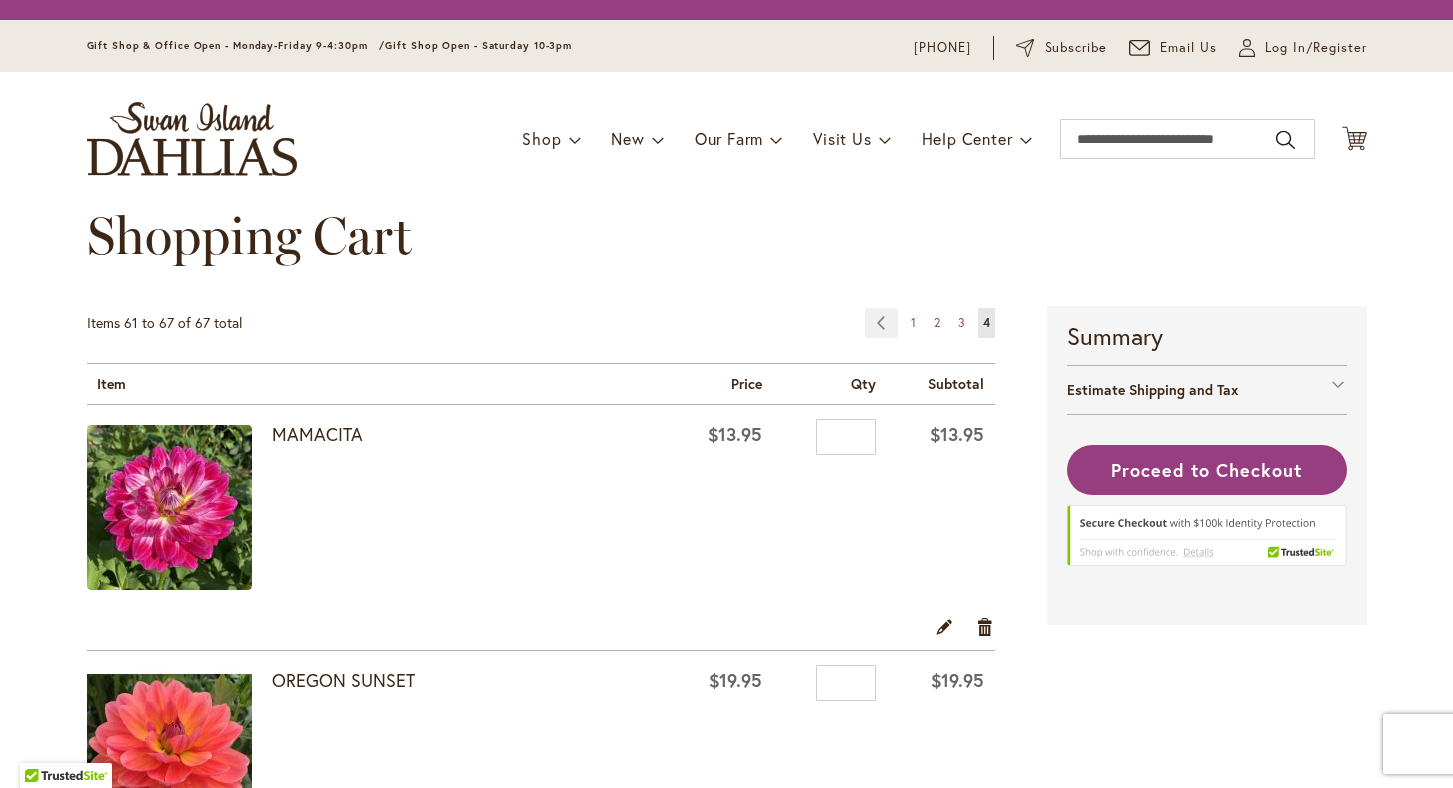 scroll, scrollTop: 0, scrollLeft: 0, axis: both 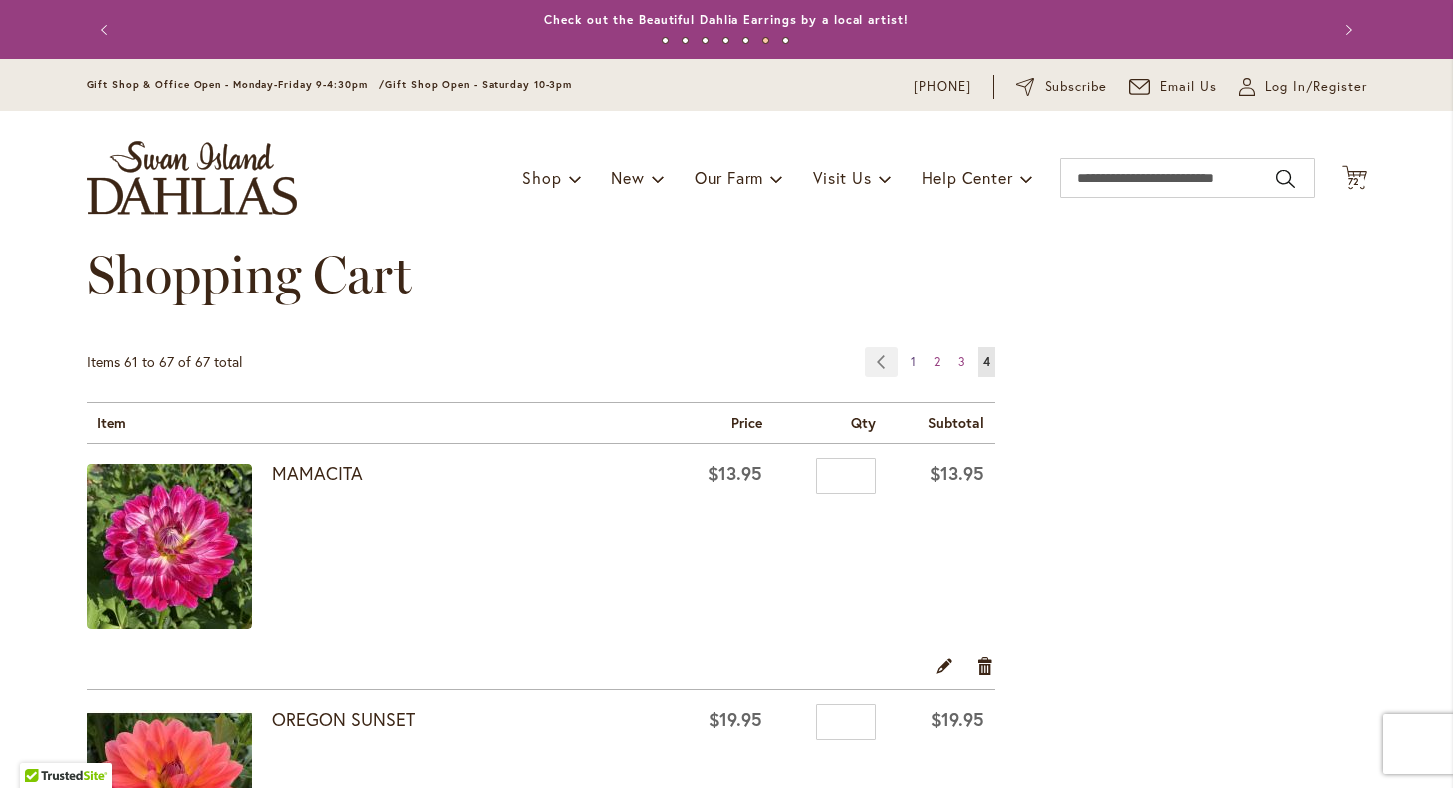 click on "1" at bounding box center (913, 361) 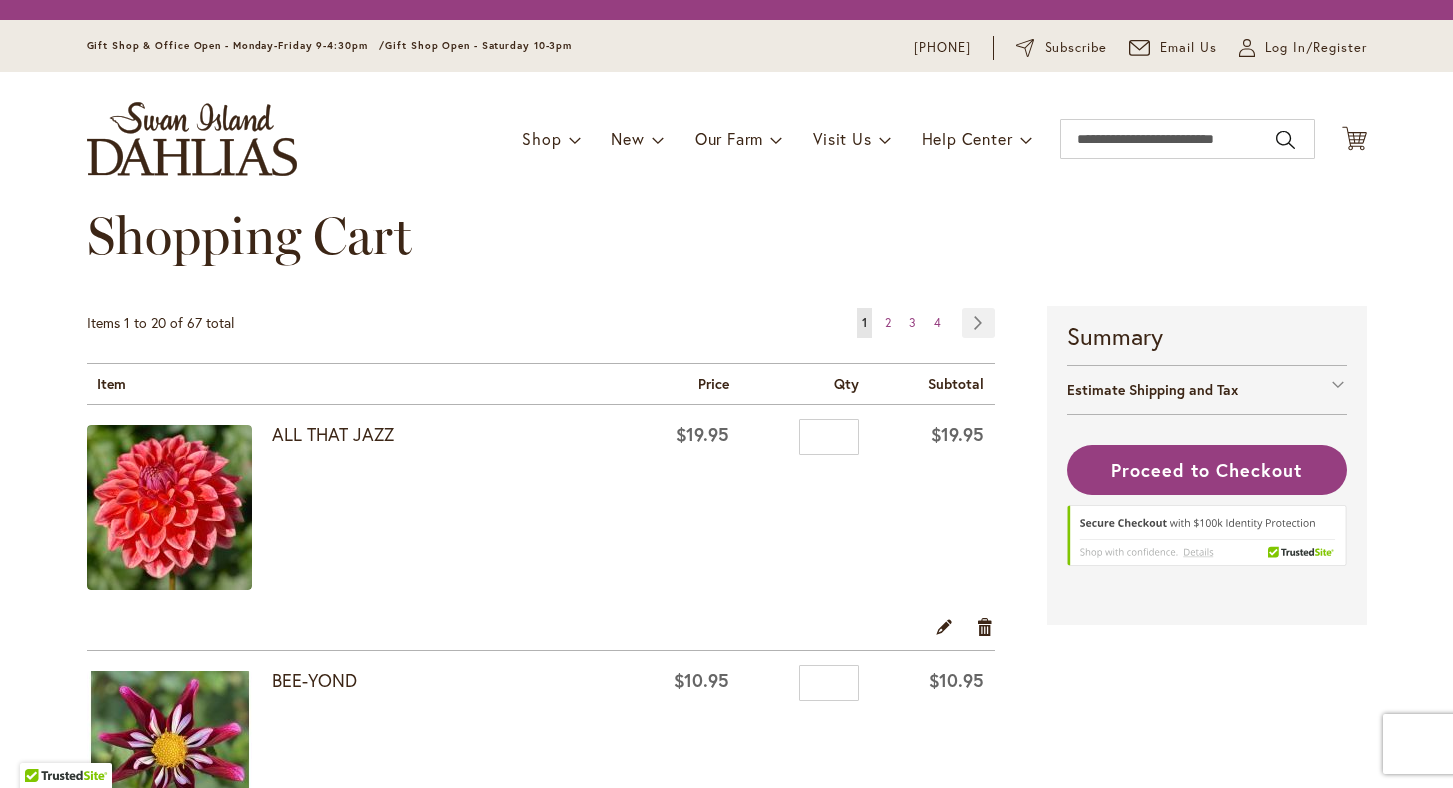 scroll, scrollTop: 0, scrollLeft: 0, axis: both 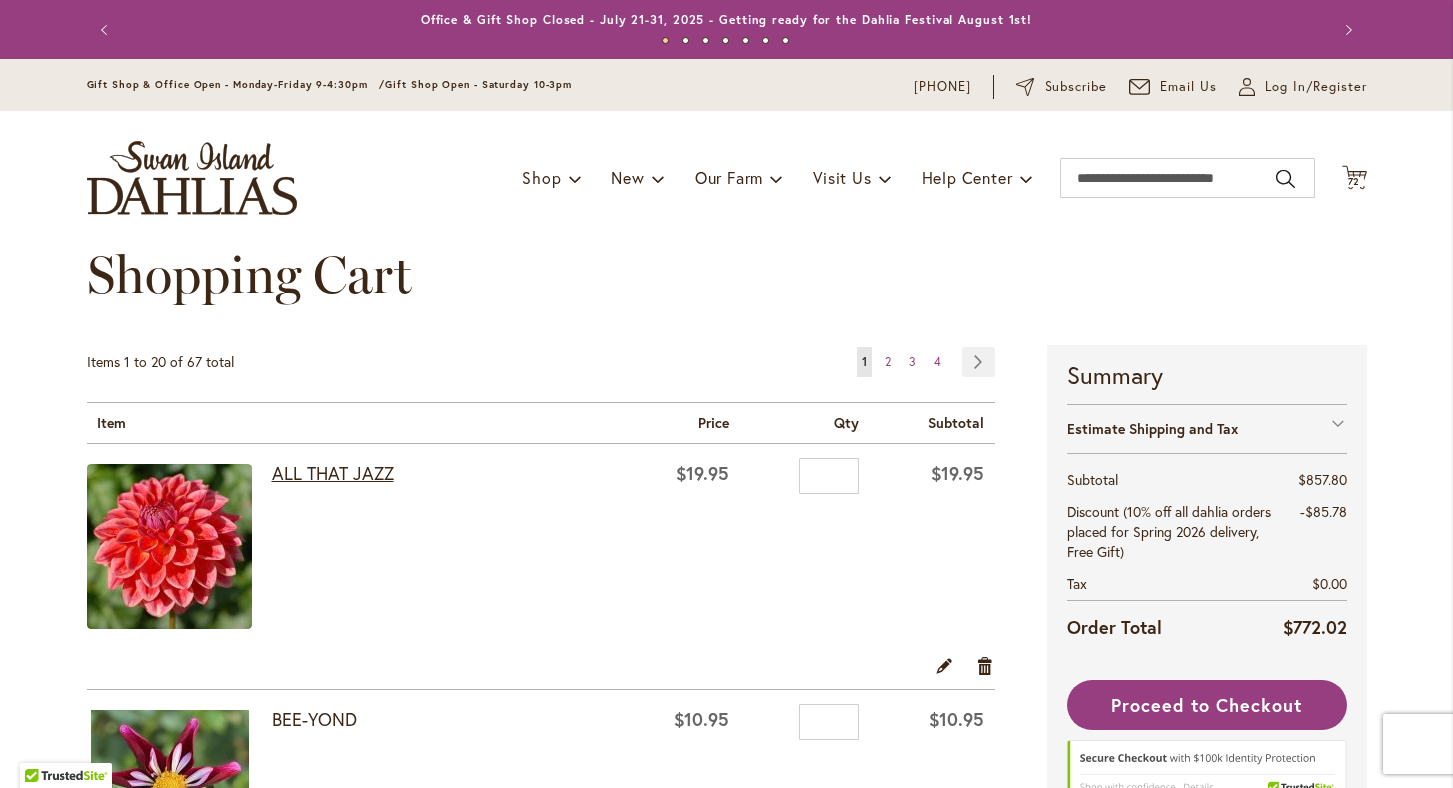 click on "ALL THAT JAZZ" at bounding box center [333, 473] 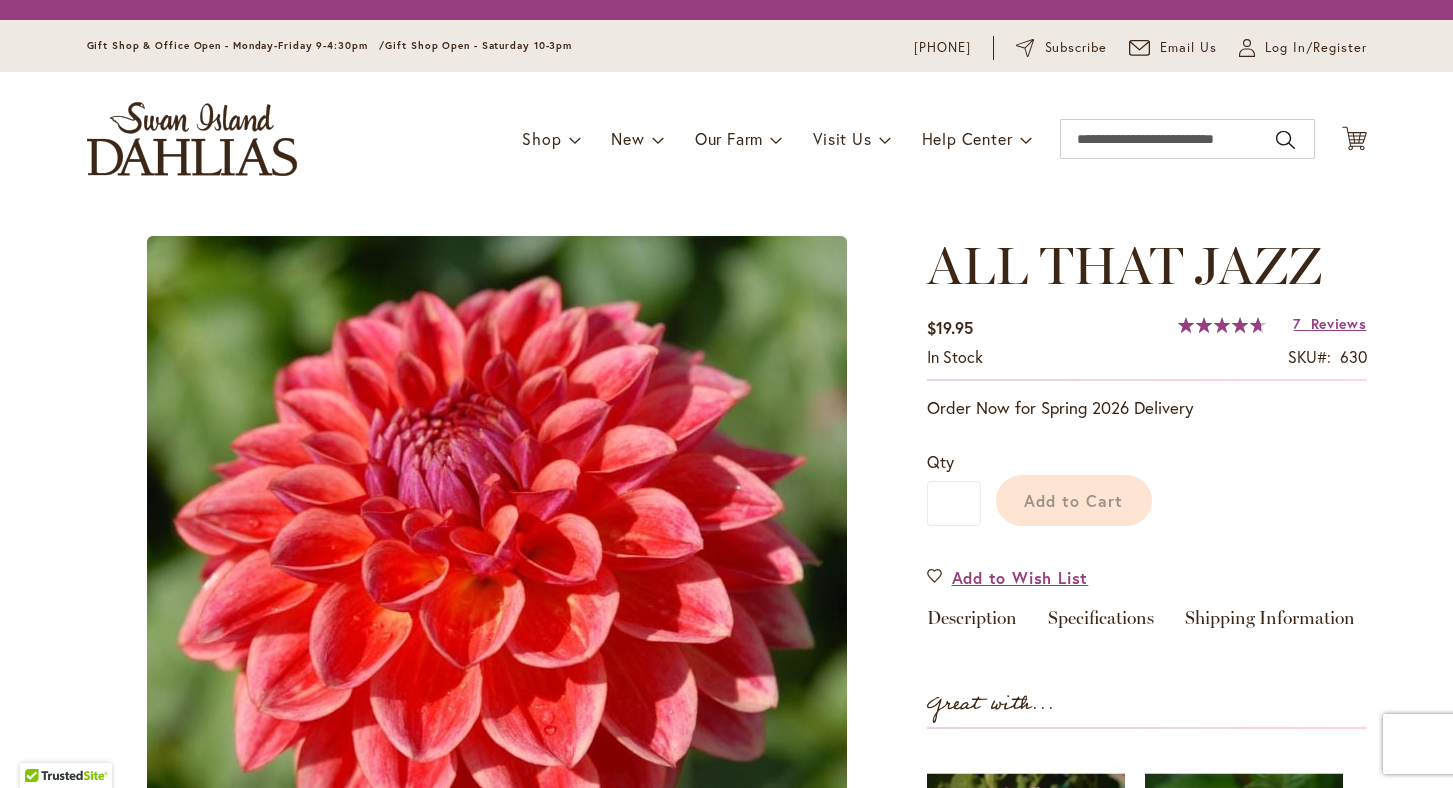 scroll, scrollTop: 0, scrollLeft: 0, axis: both 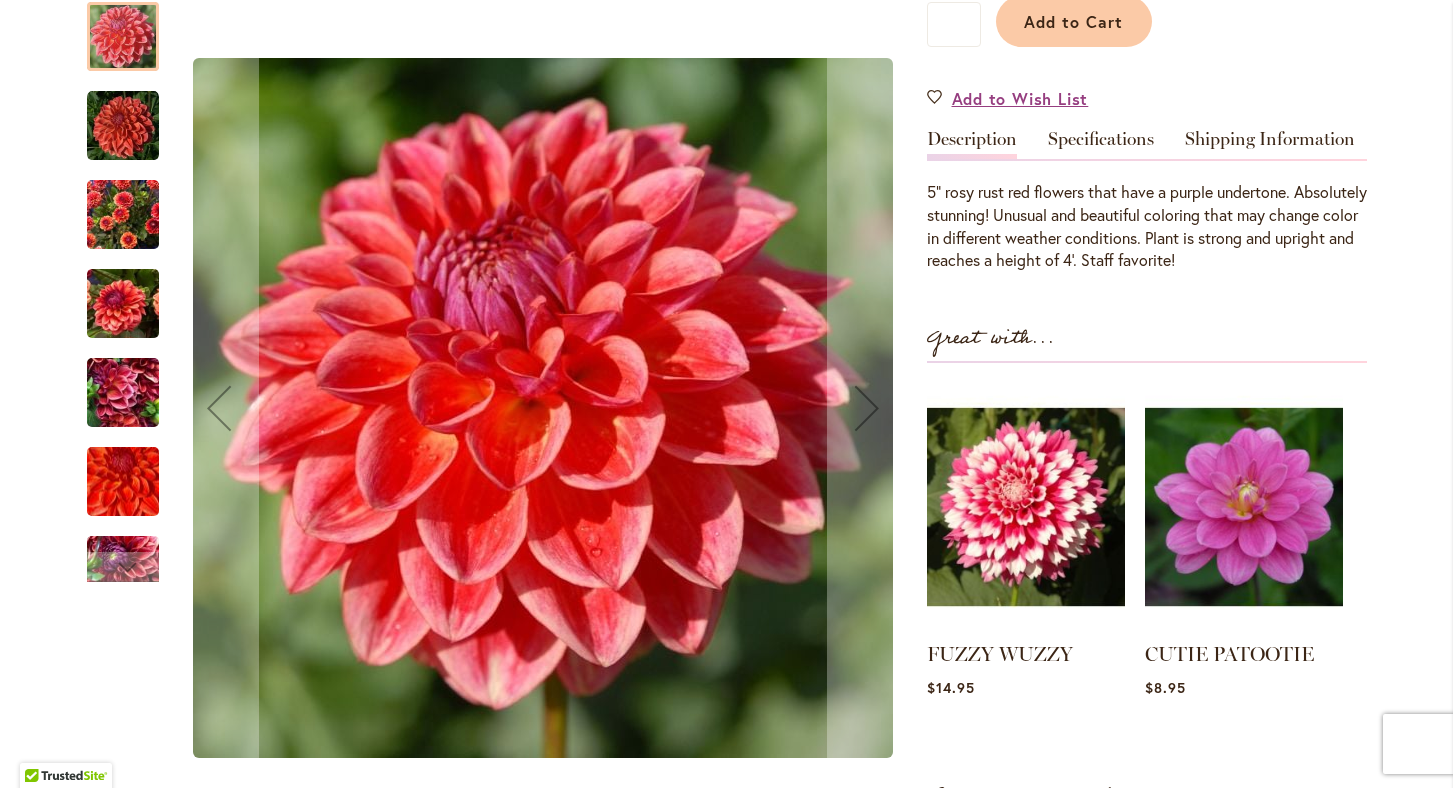 click at bounding box center [123, 304] 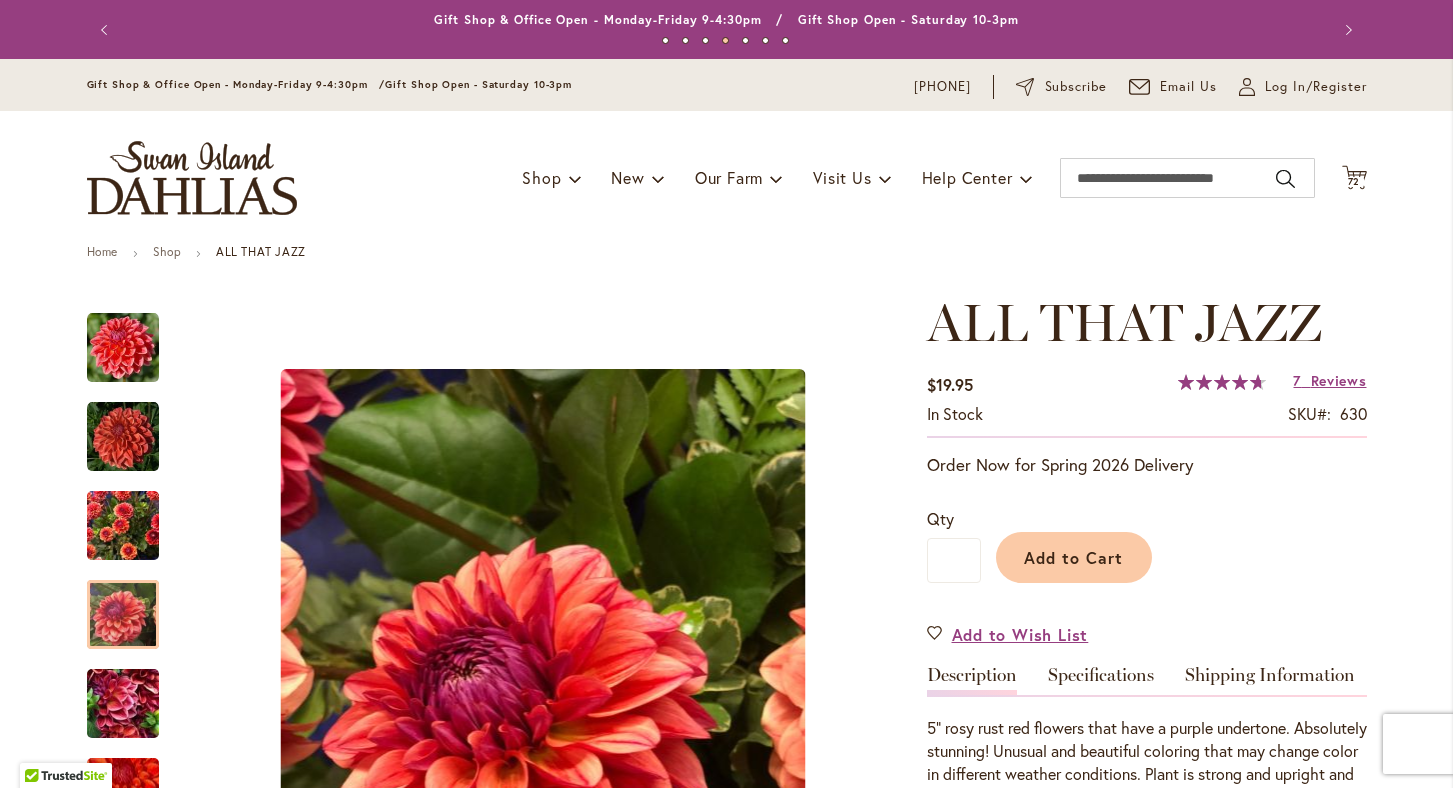 scroll, scrollTop: 0, scrollLeft: 0, axis: both 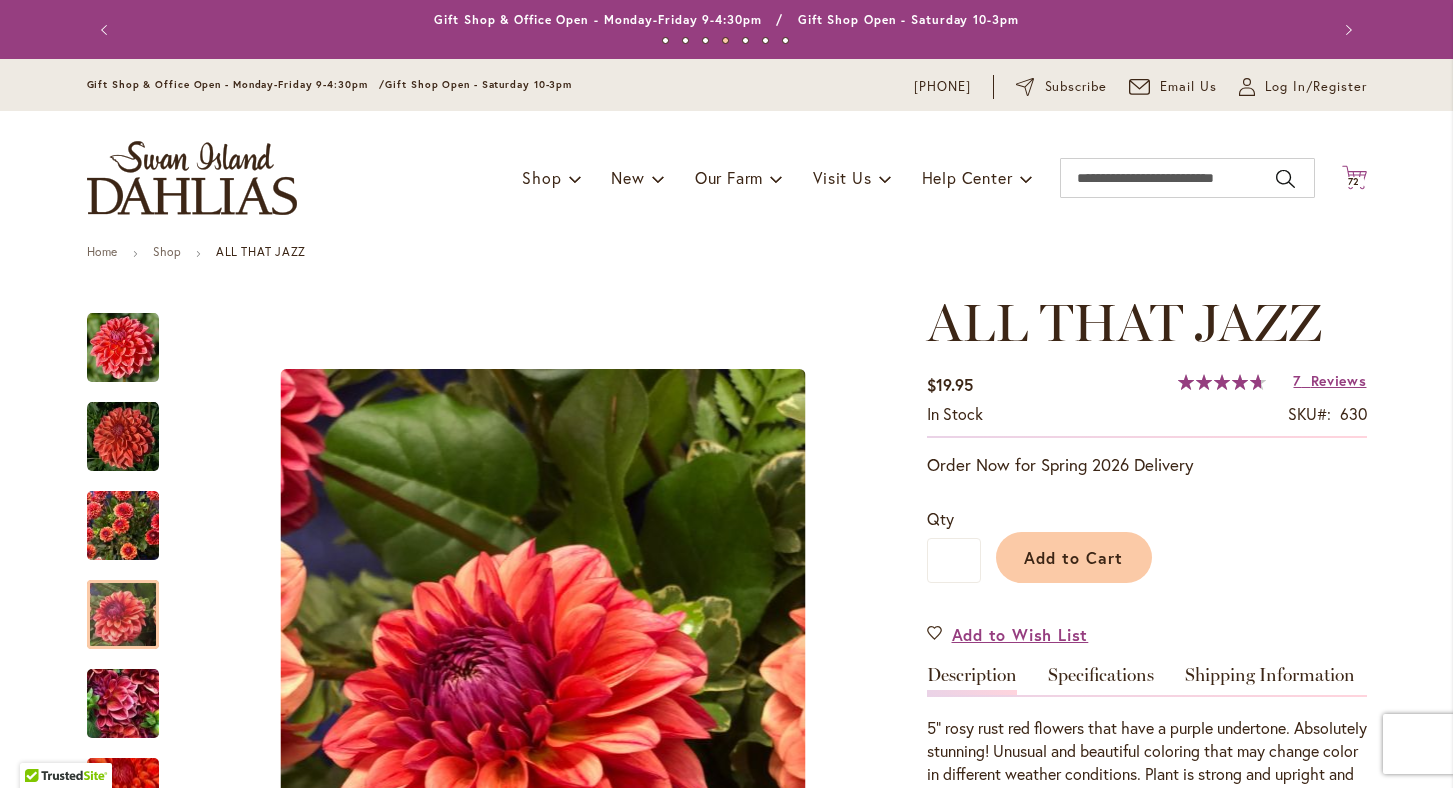 click on "72" at bounding box center (1354, 181) 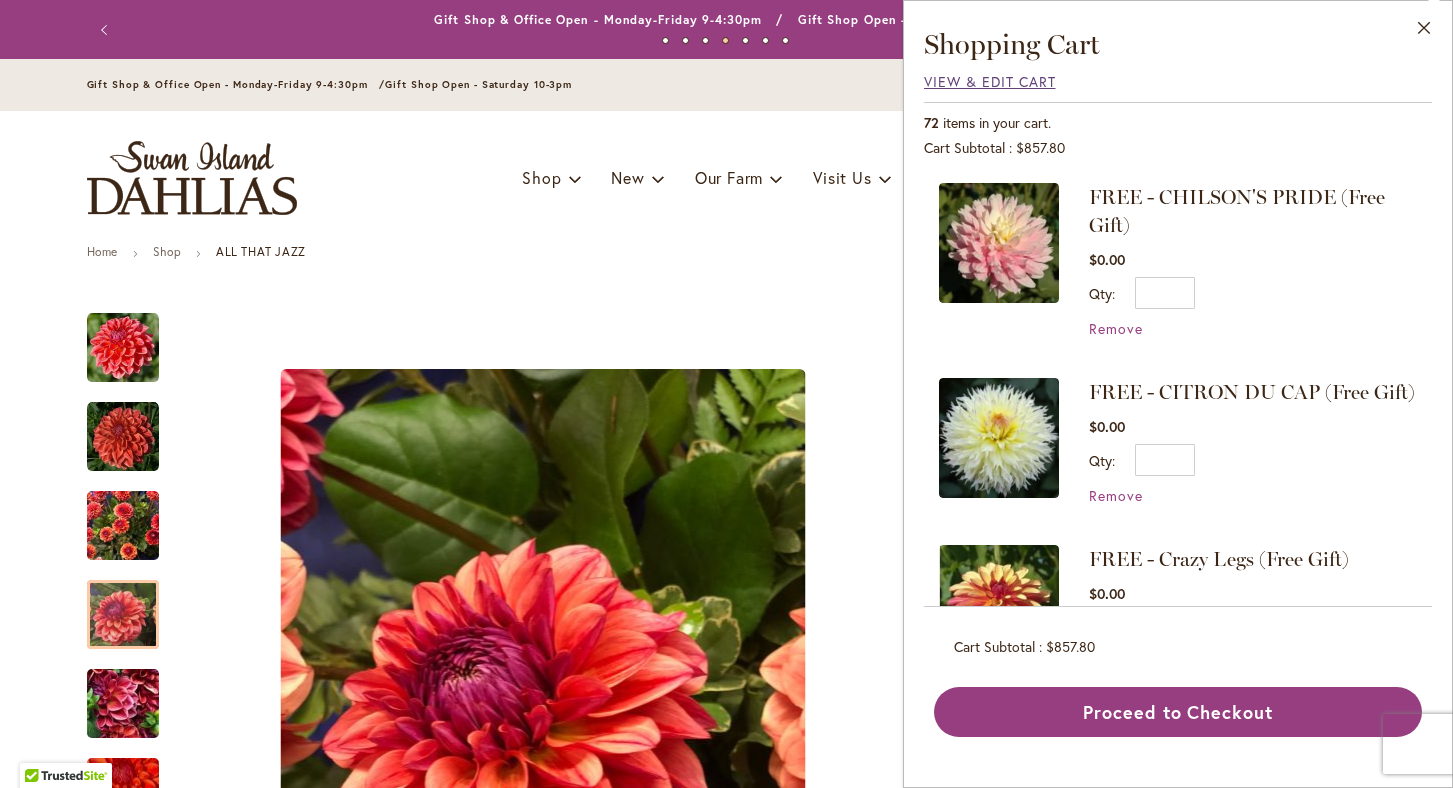 click on "View & Edit Cart" at bounding box center [990, 81] 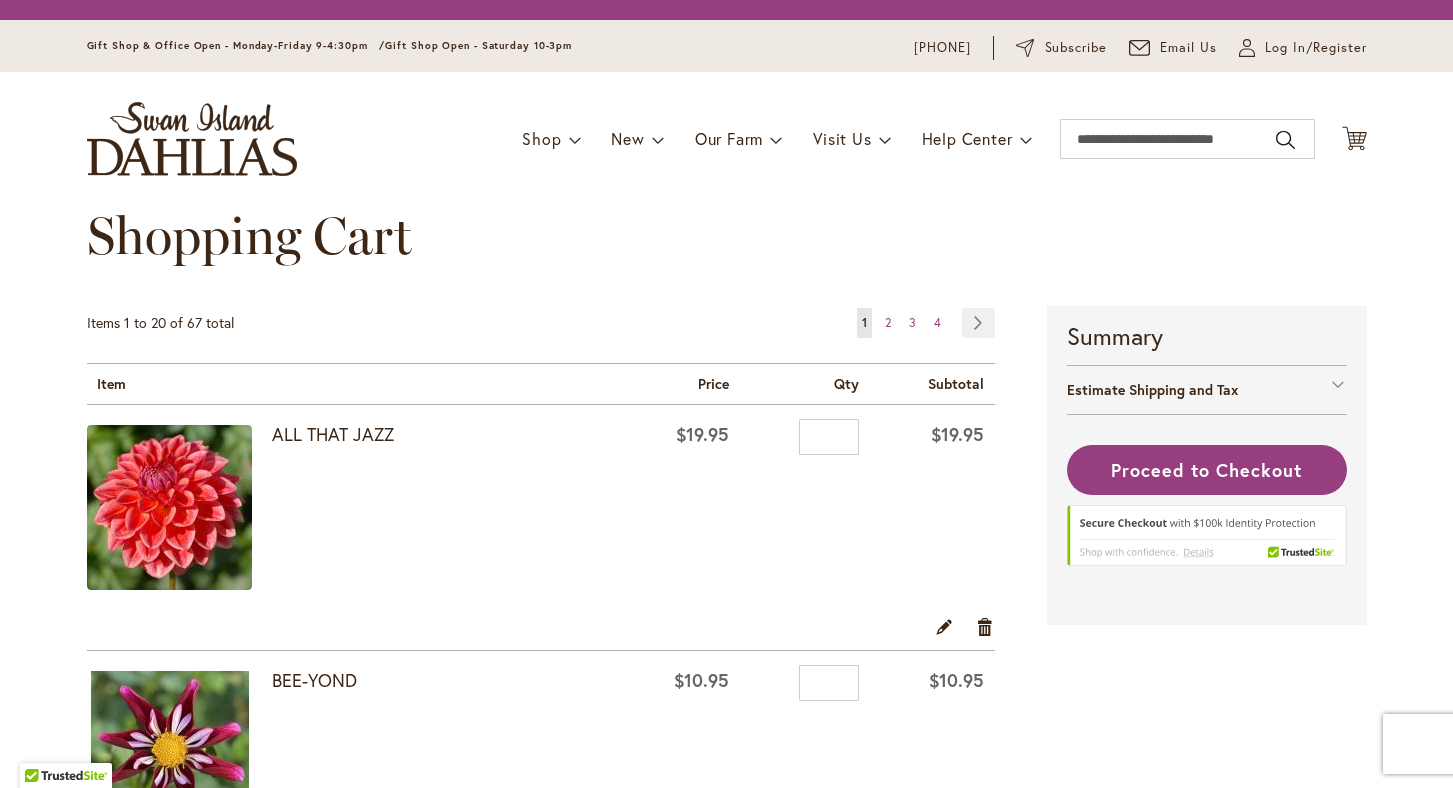 scroll, scrollTop: 0, scrollLeft: 0, axis: both 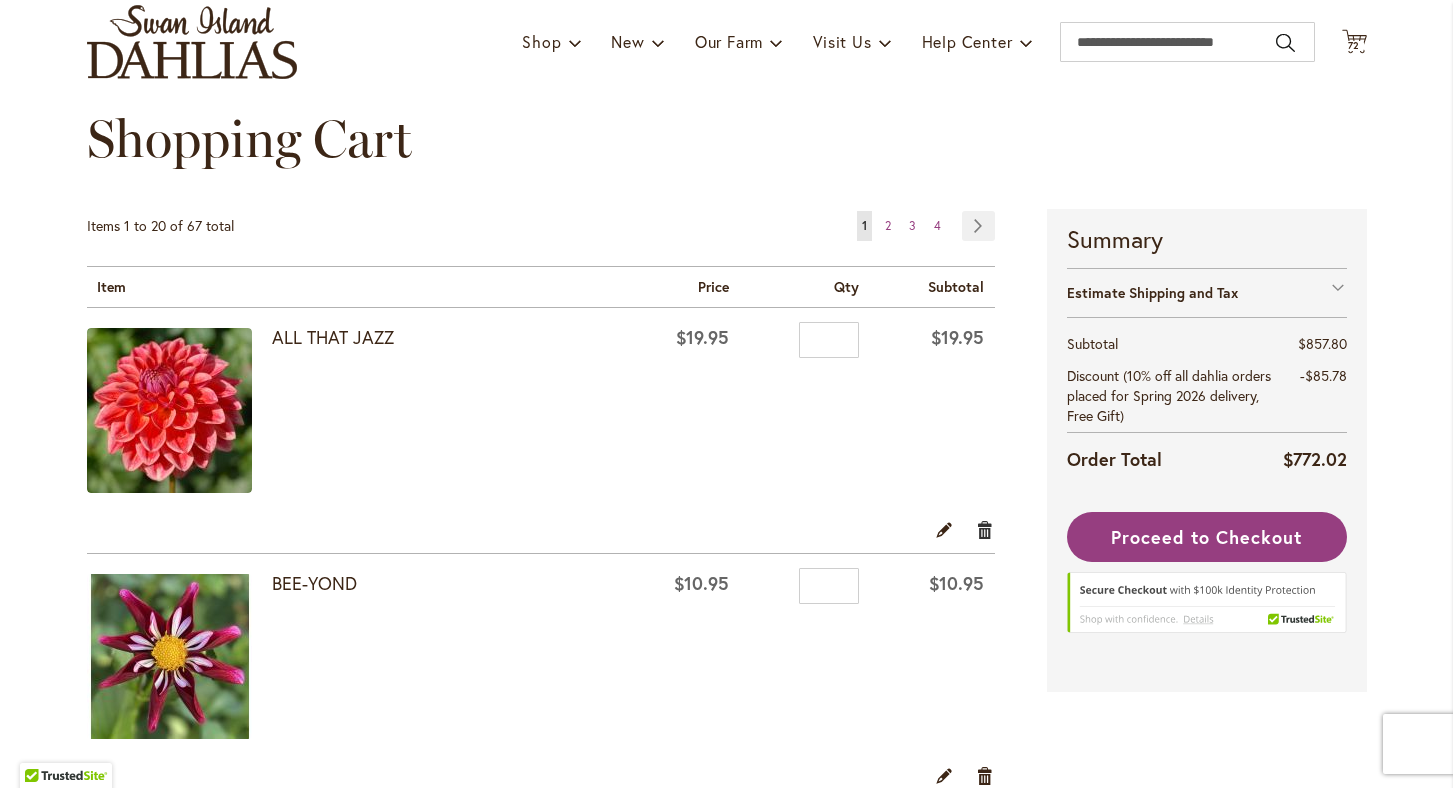 click on "Remove item" at bounding box center [985, 529] 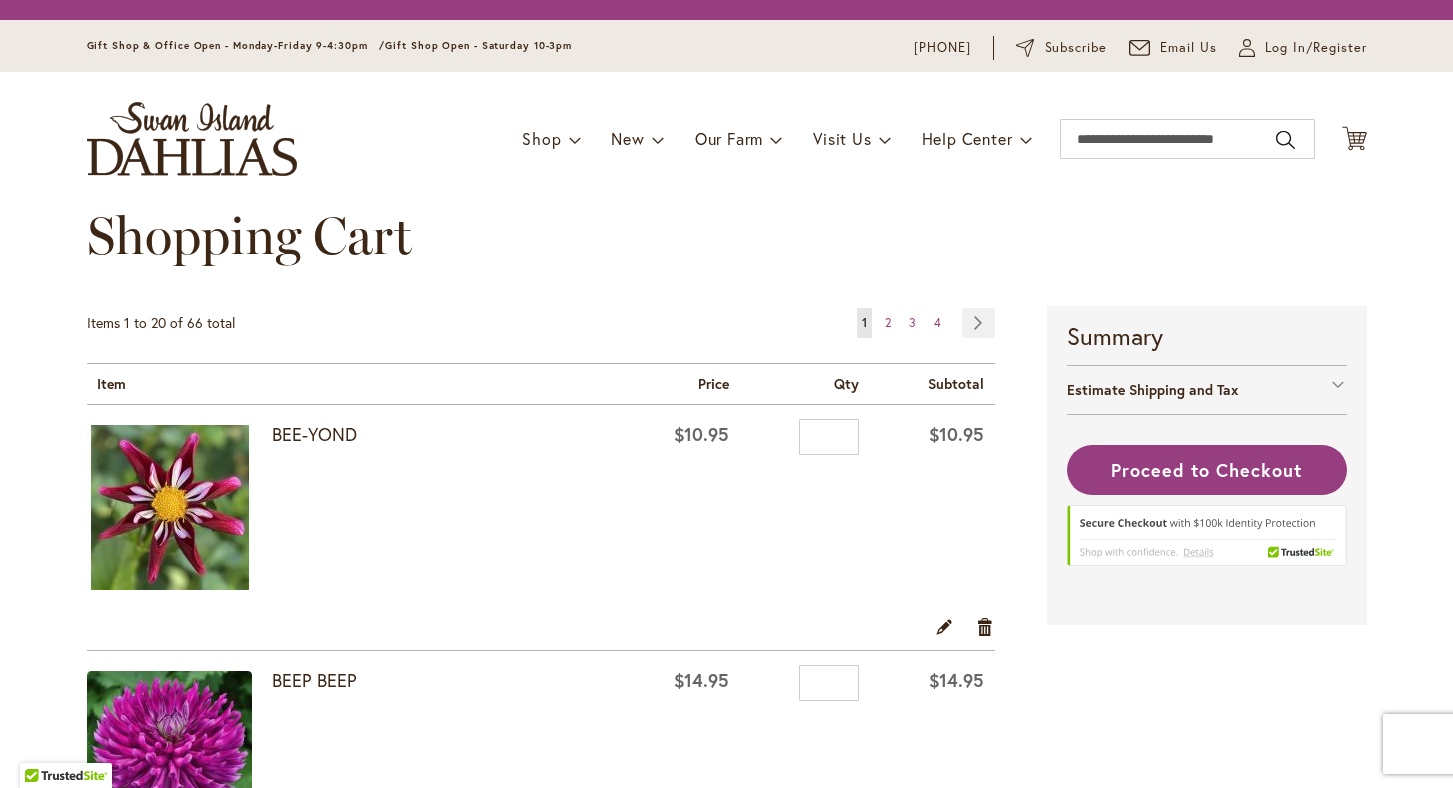 scroll, scrollTop: 0, scrollLeft: 0, axis: both 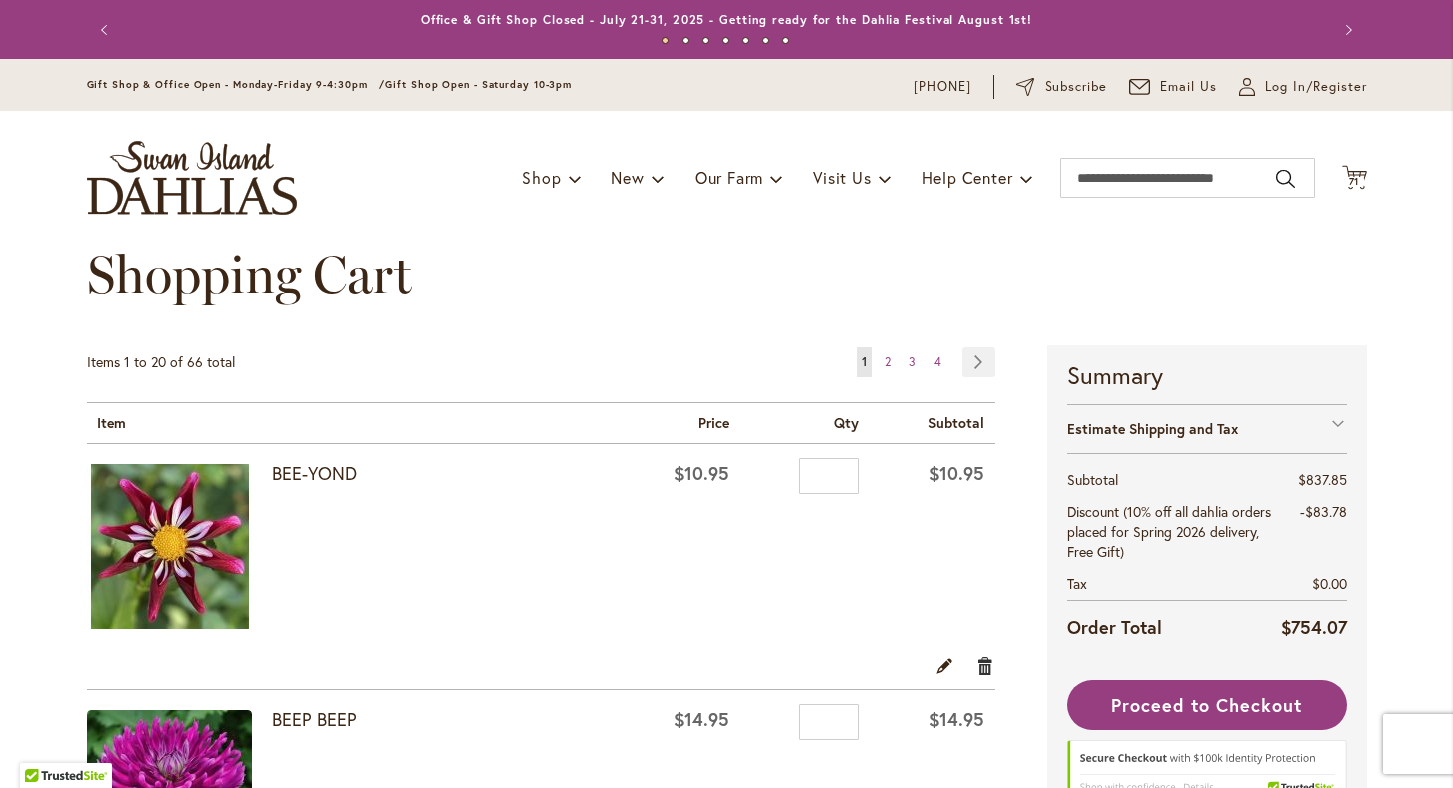 click on "Remove item" at bounding box center [985, 665] 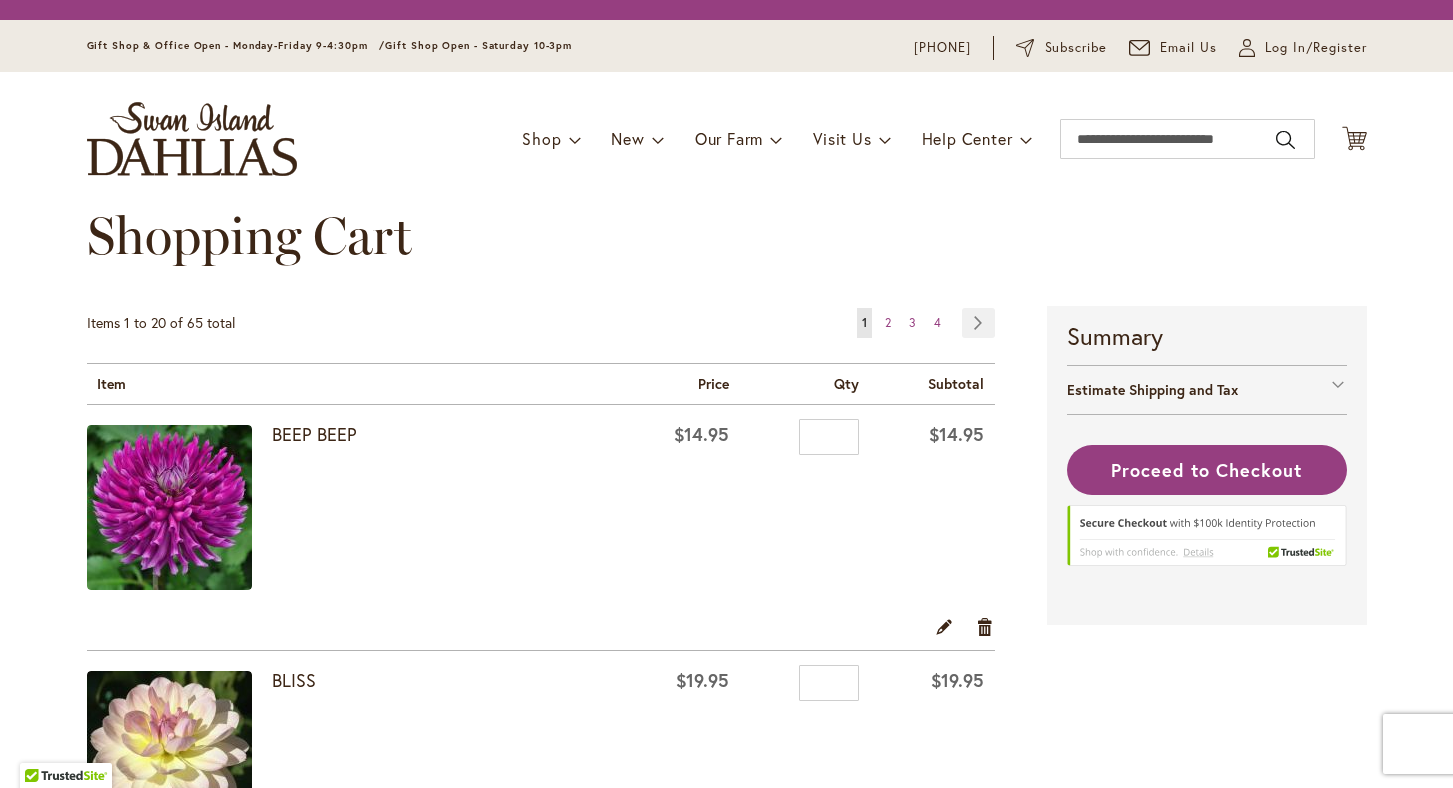 scroll, scrollTop: 0, scrollLeft: 0, axis: both 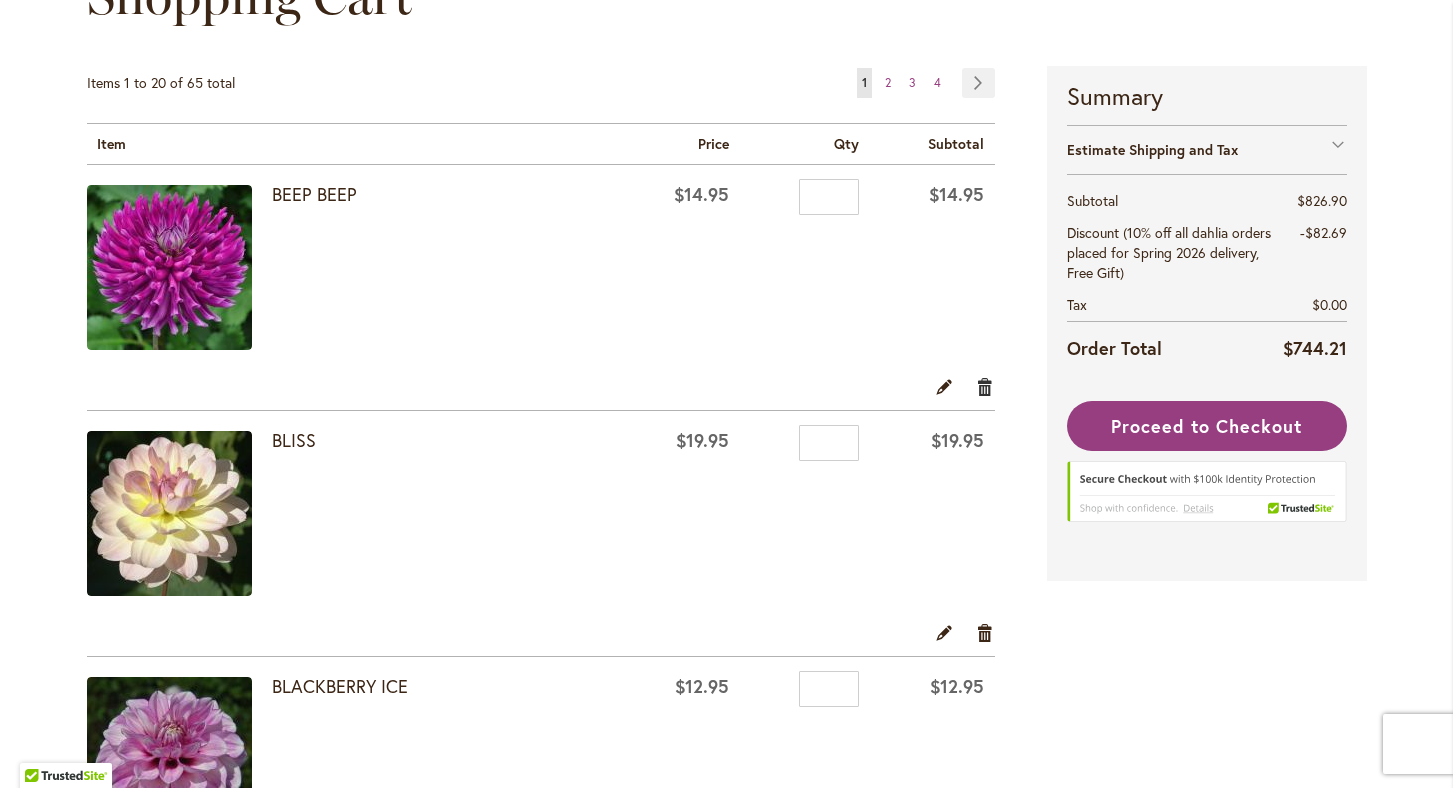 click on "Remove item" at bounding box center [985, 386] 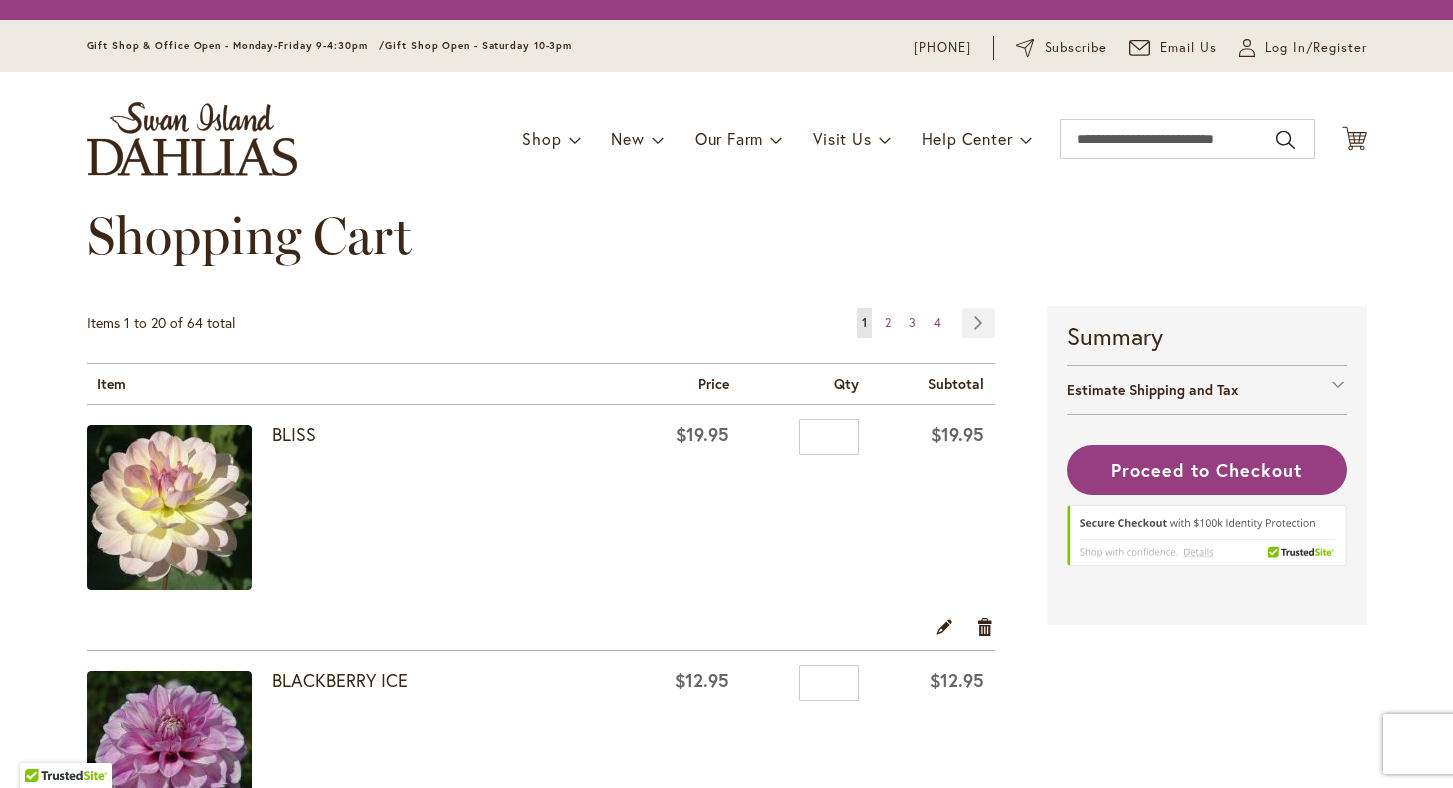 scroll, scrollTop: 0, scrollLeft: 0, axis: both 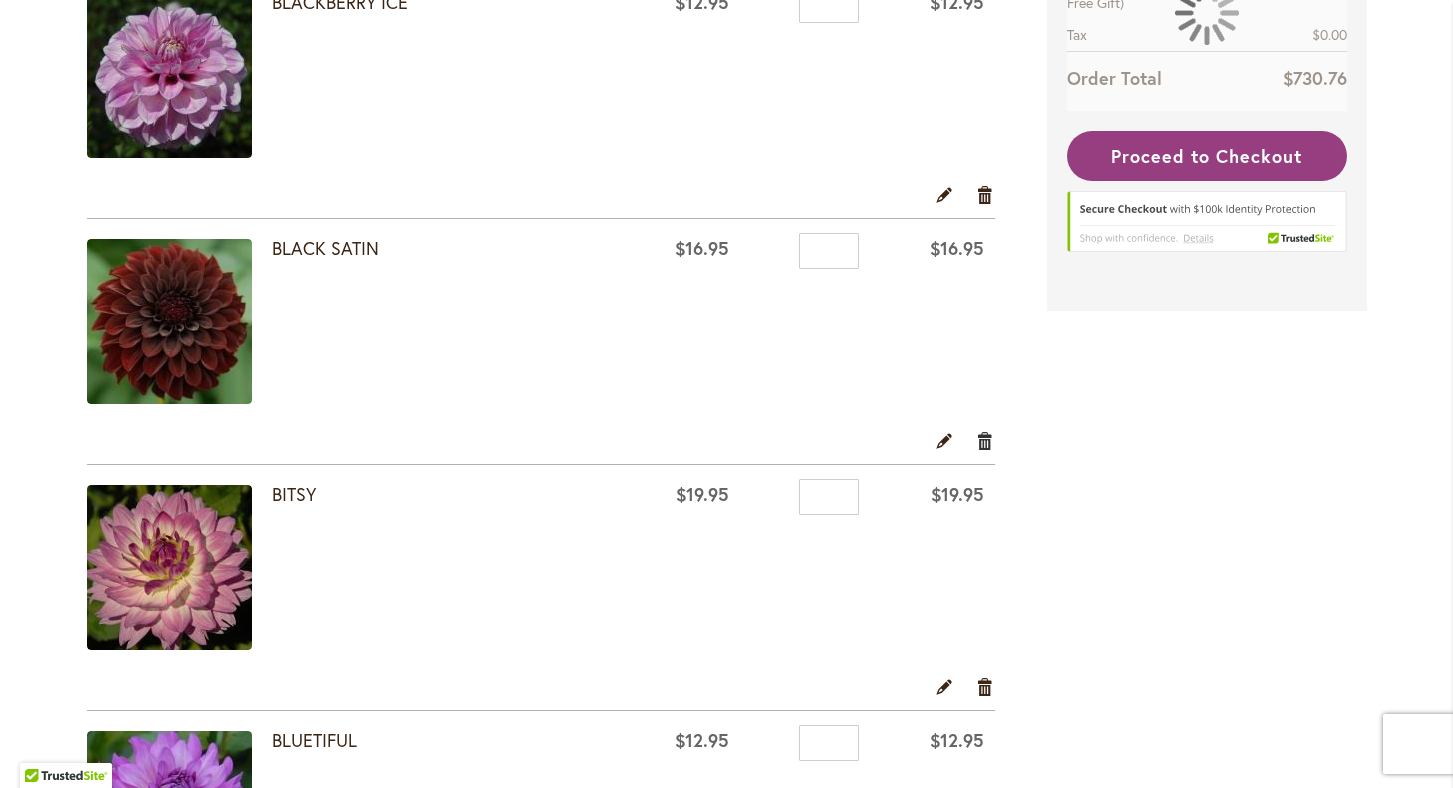 click on "Remove item" at bounding box center [985, 440] 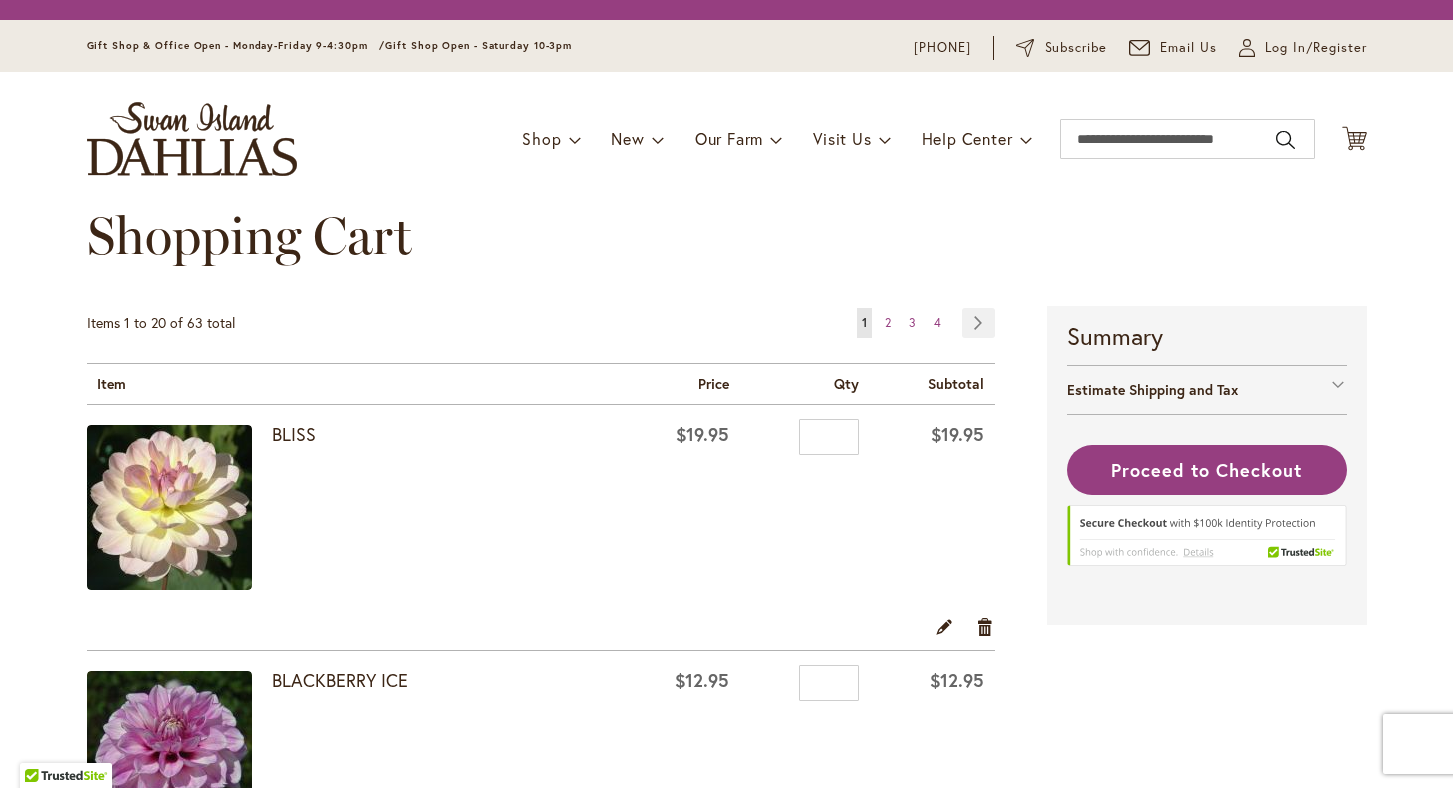 scroll, scrollTop: 0, scrollLeft: 0, axis: both 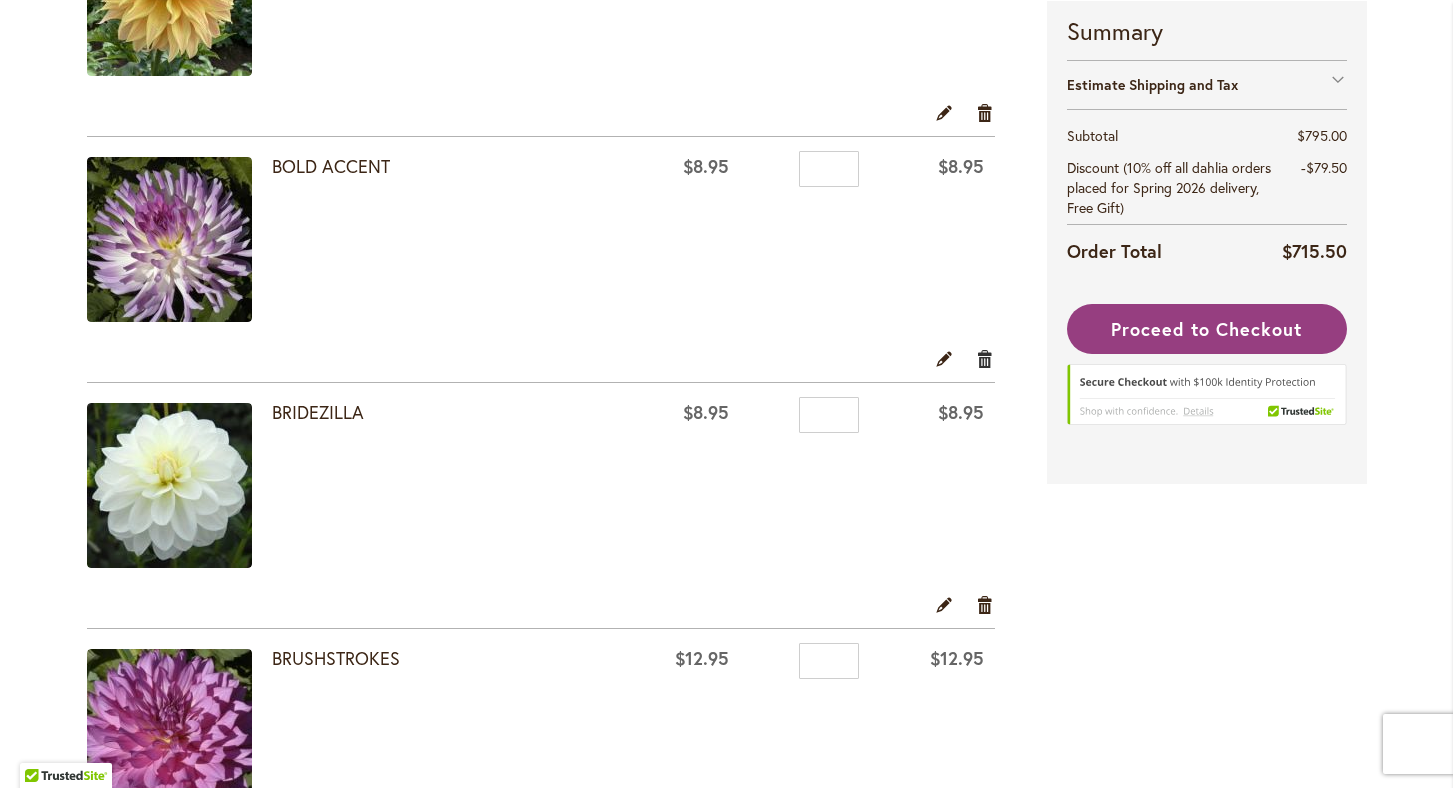 click on "Remove item" at bounding box center [985, 358] 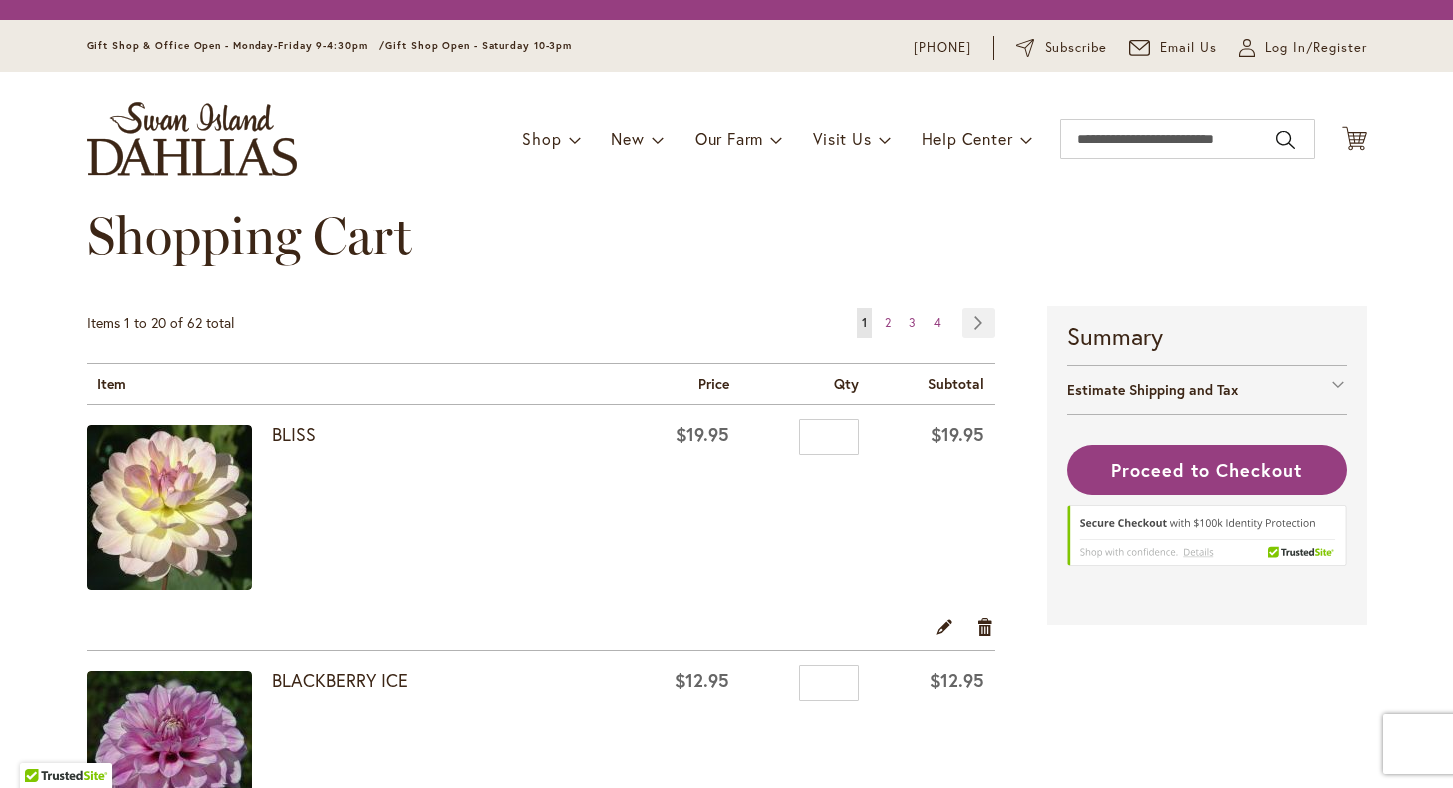 scroll, scrollTop: 0, scrollLeft: 0, axis: both 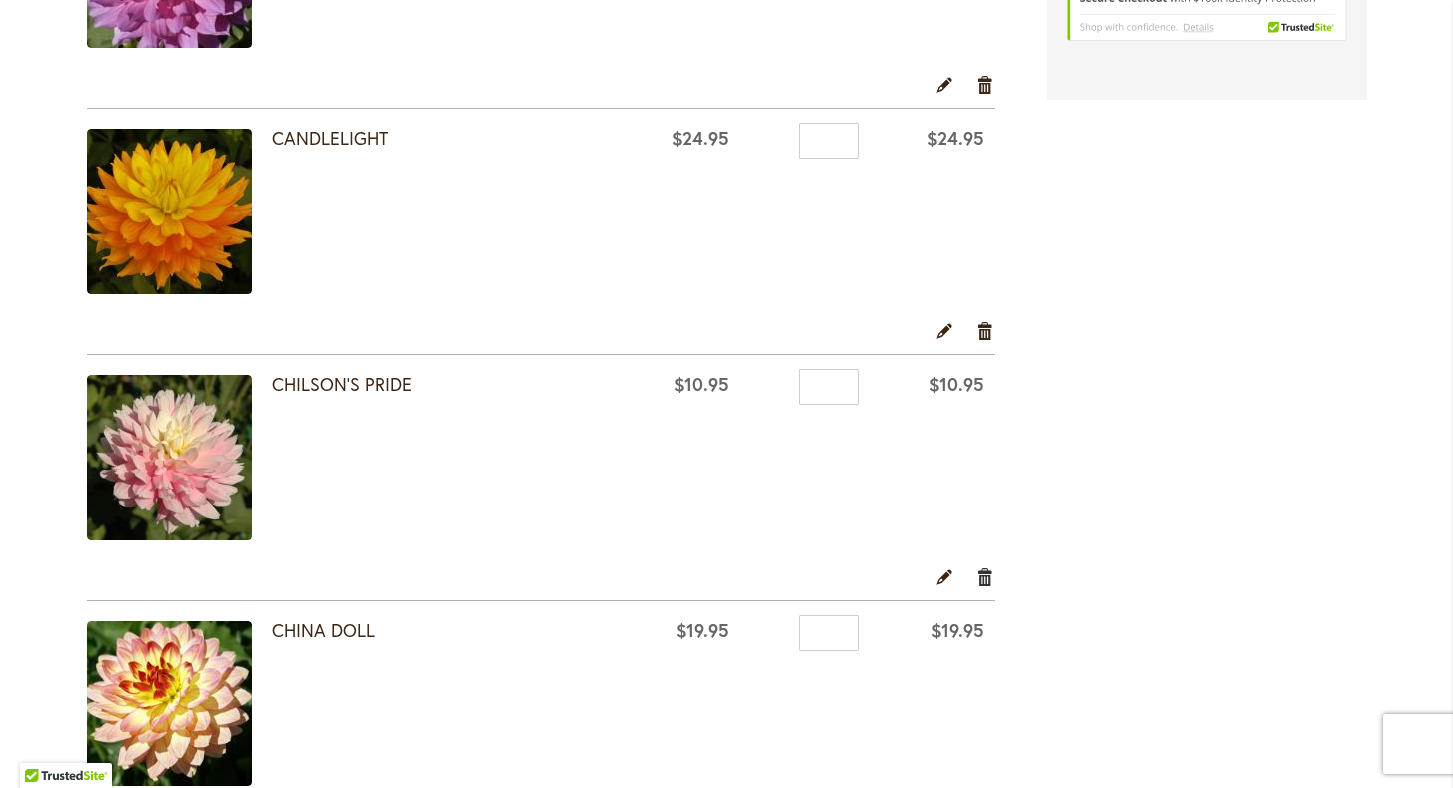 click on "Remove item" at bounding box center [985, 576] 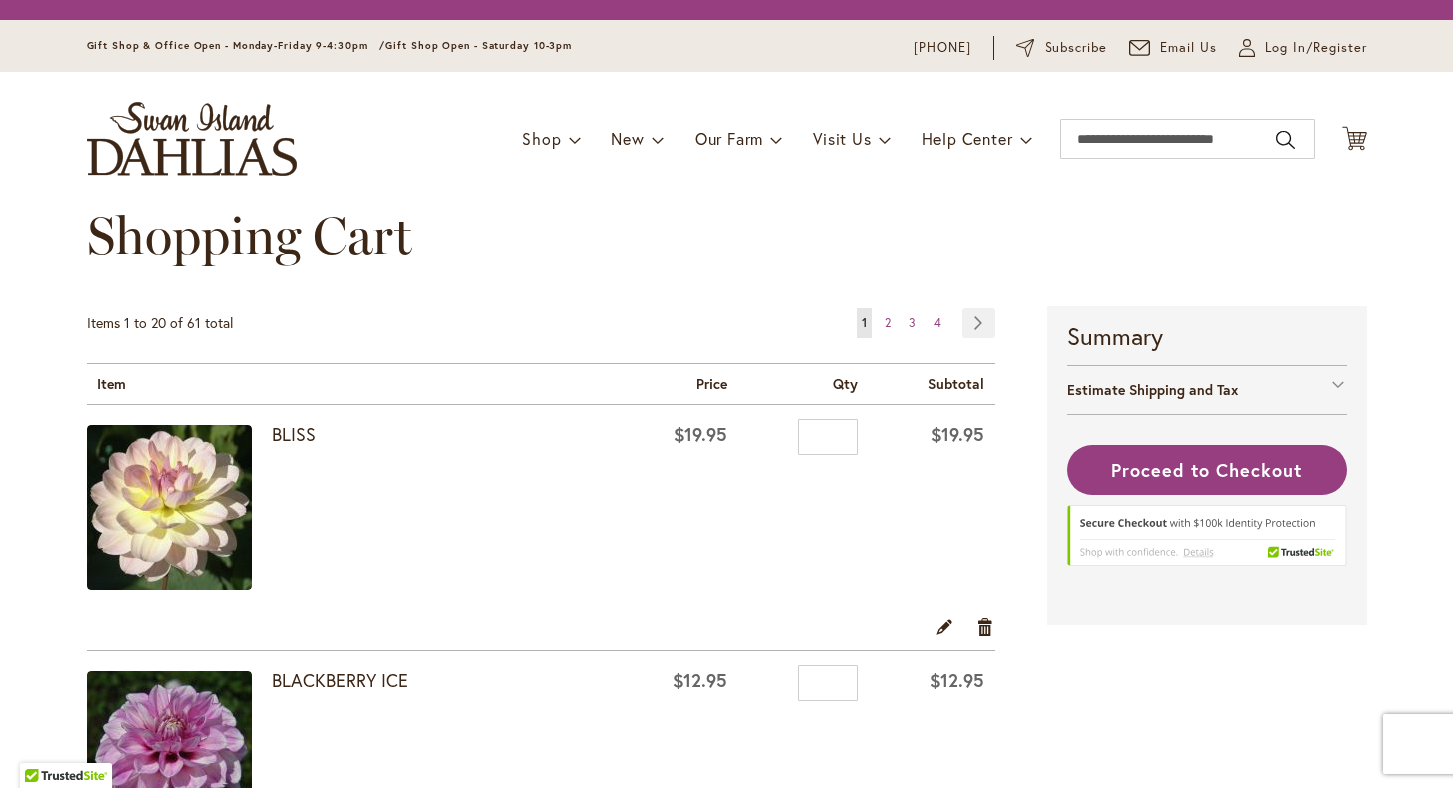 scroll, scrollTop: 0, scrollLeft: 0, axis: both 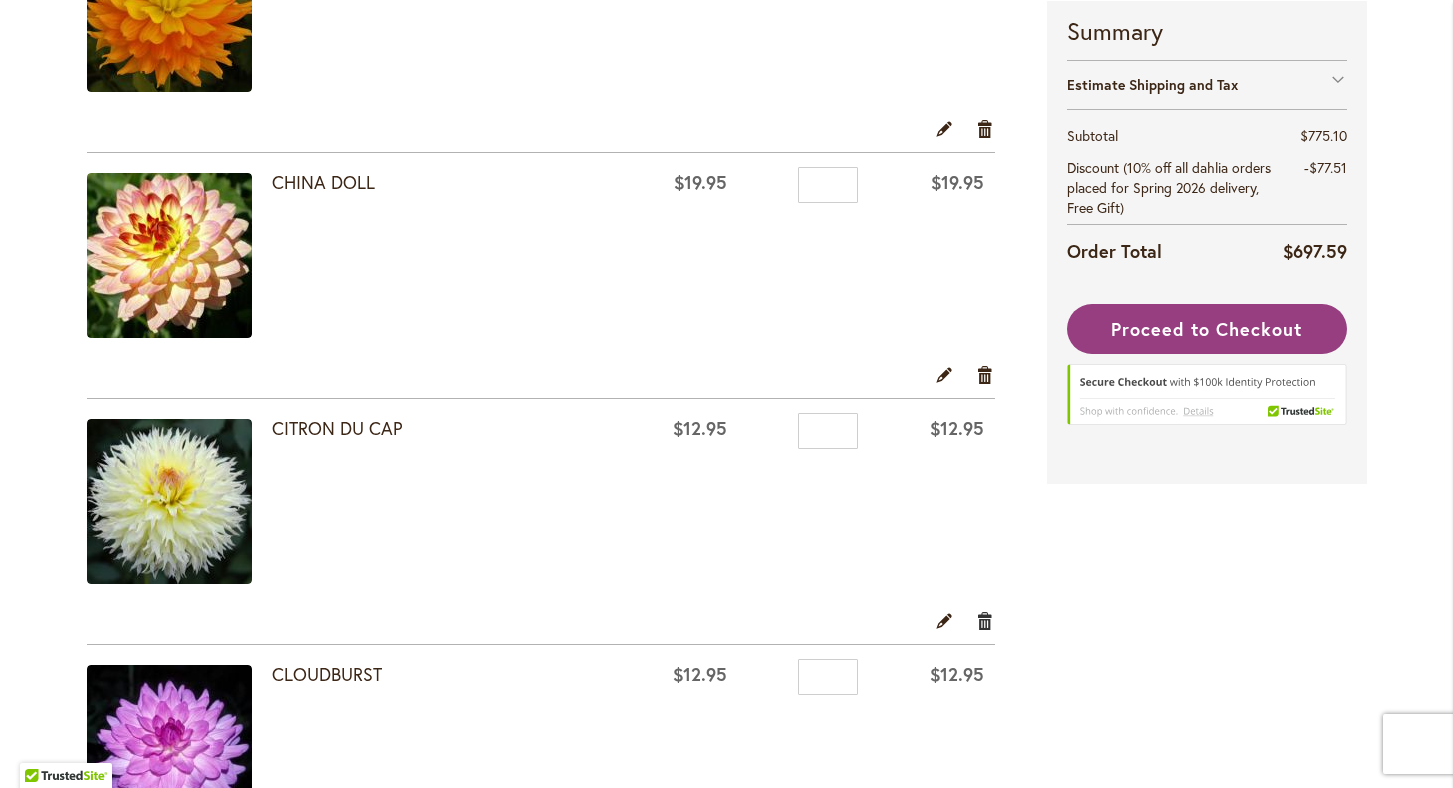 click on "Remove item" at bounding box center (985, 620) 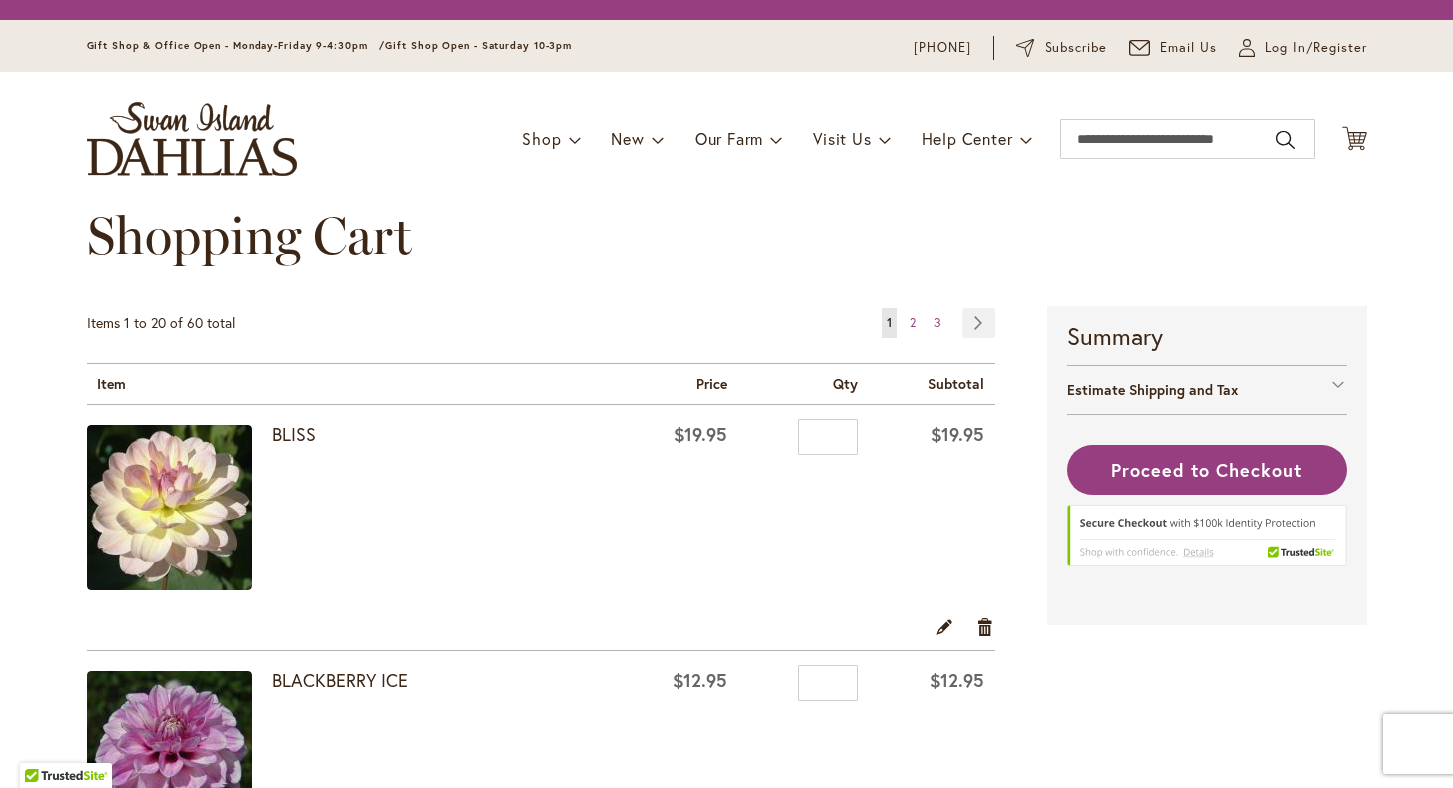 scroll, scrollTop: 0, scrollLeft: 0, axis: both 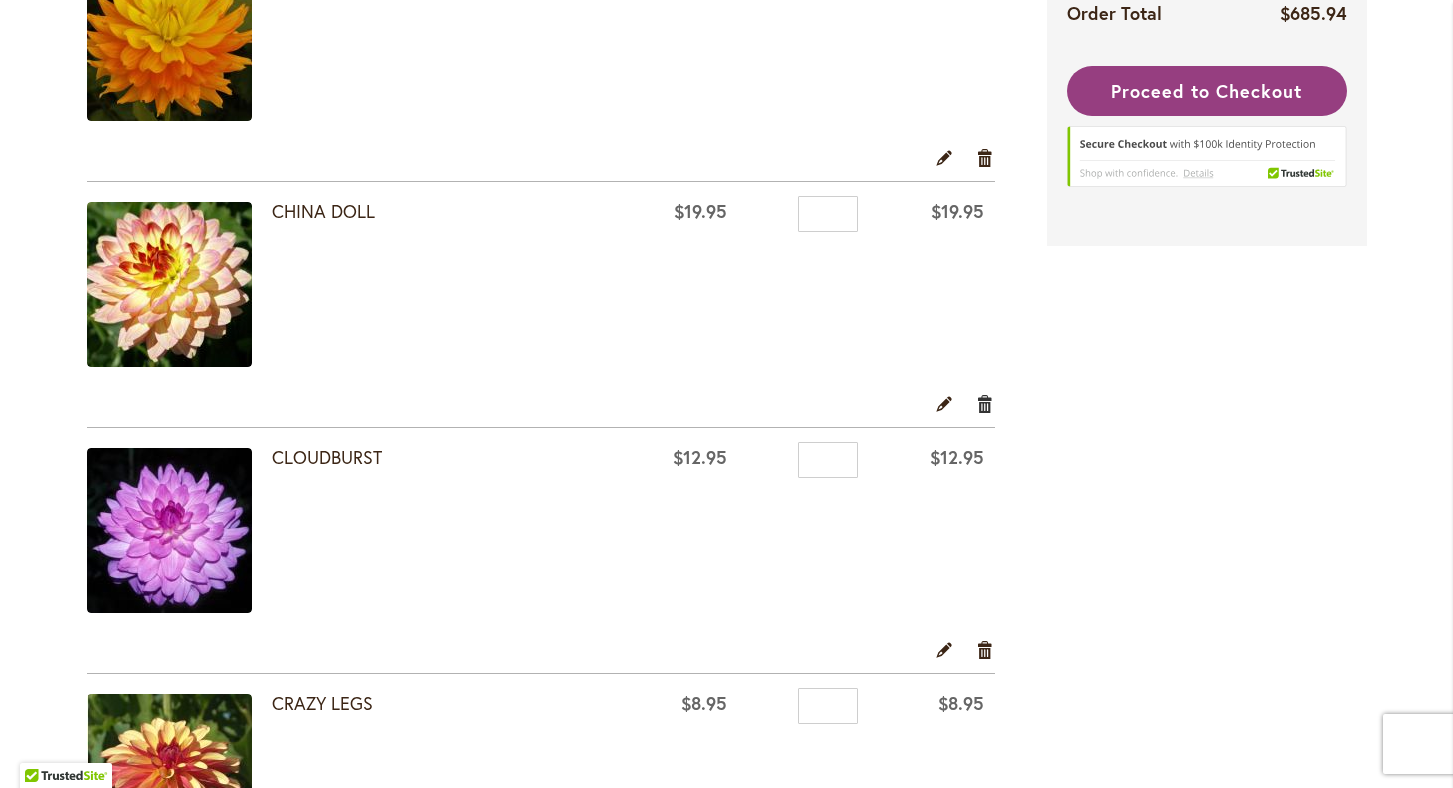 click on "Remove item" at bounding box center [985, 403] 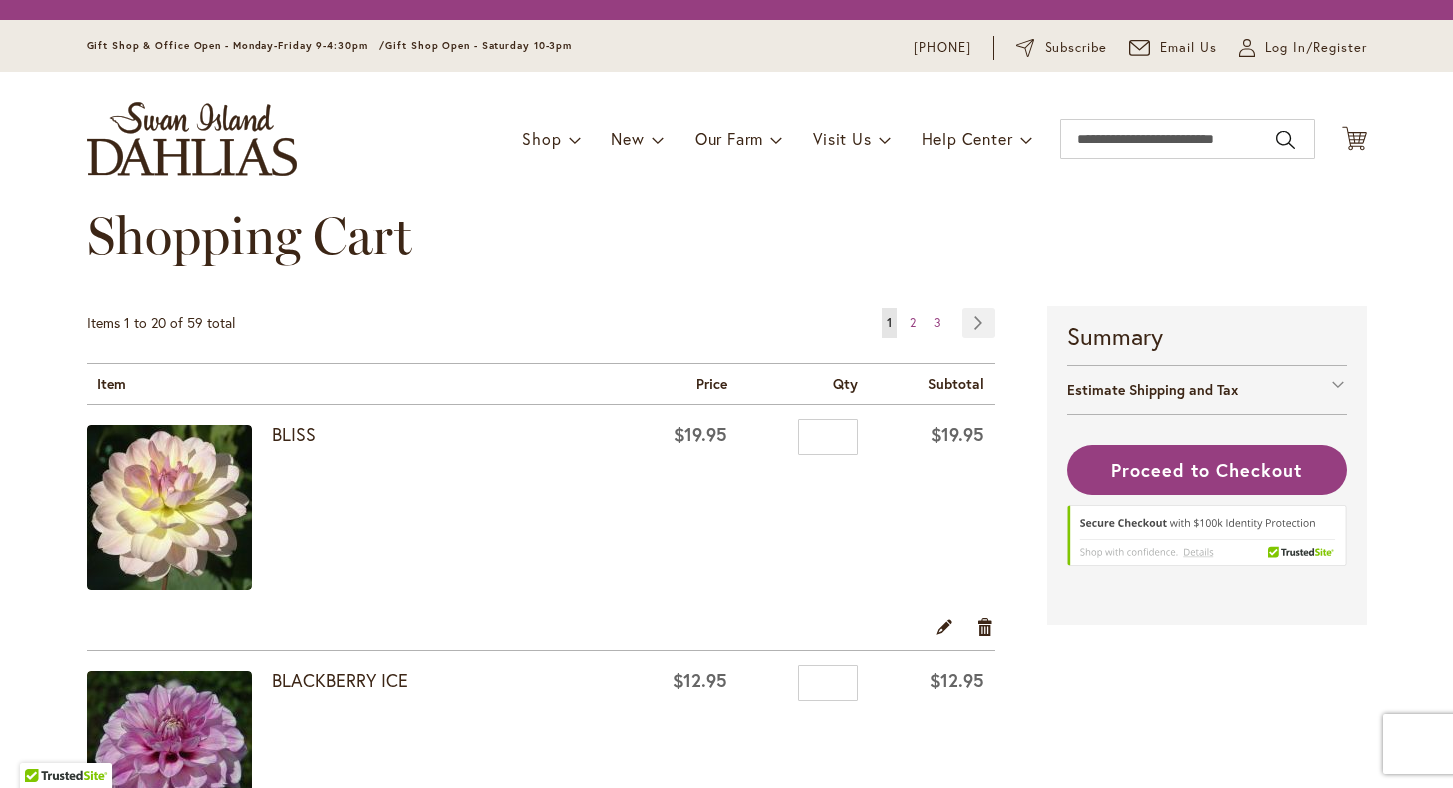 scroll, scrollTop: 0, scrollLeft: 0, axis: both 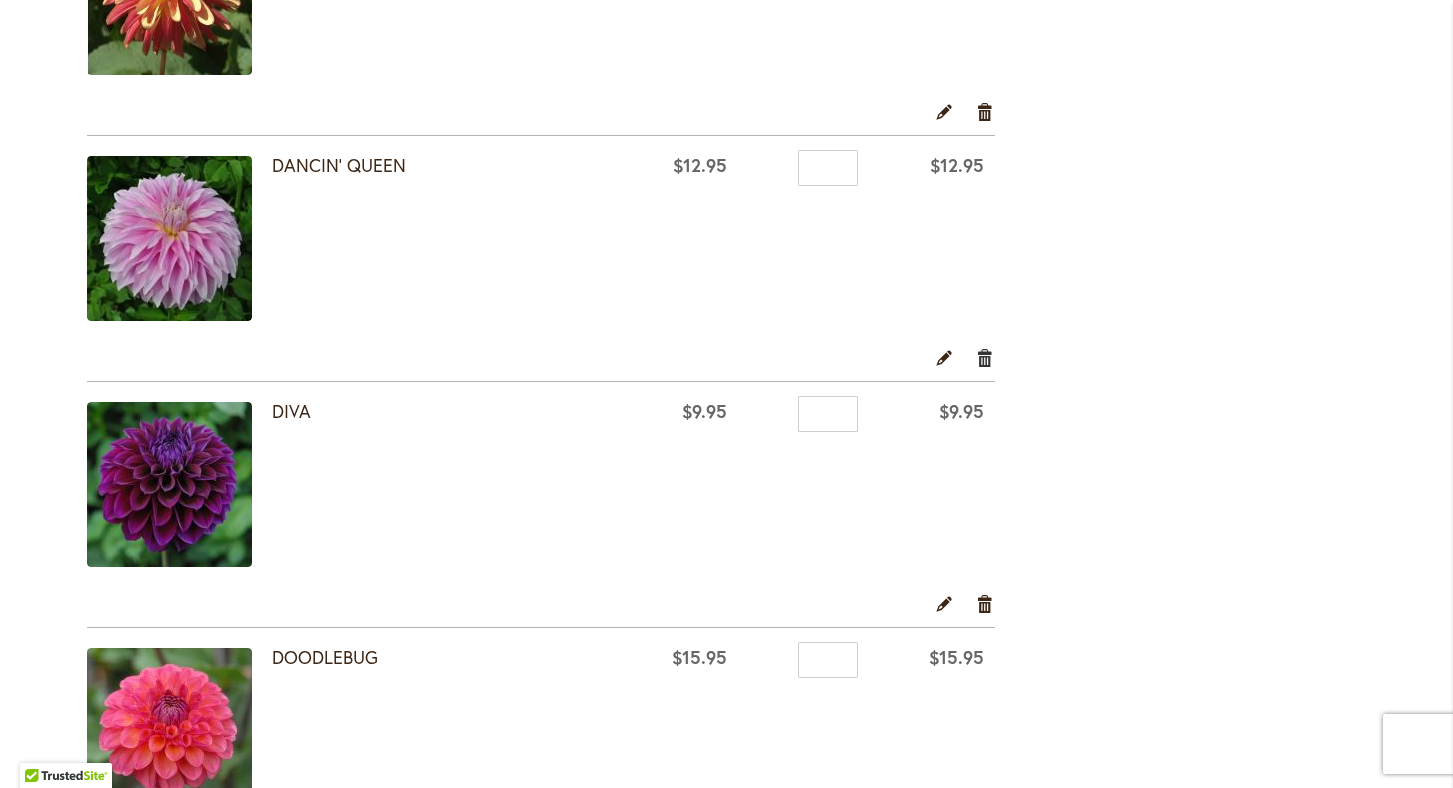 click on "Remove item" at bounding box center [985, 357] 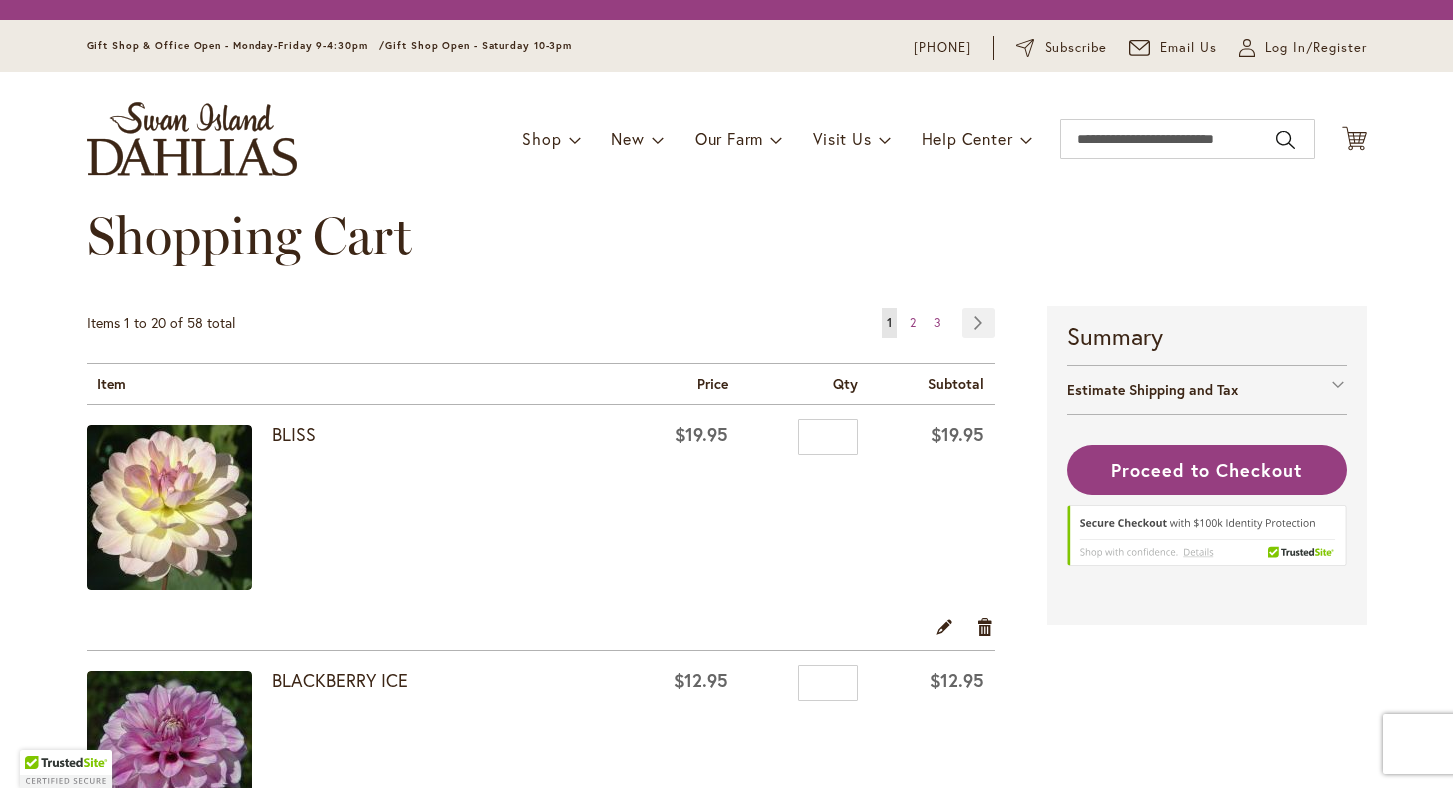 scroll, scrollTop: 0, scrollLeft: 0, axis: both 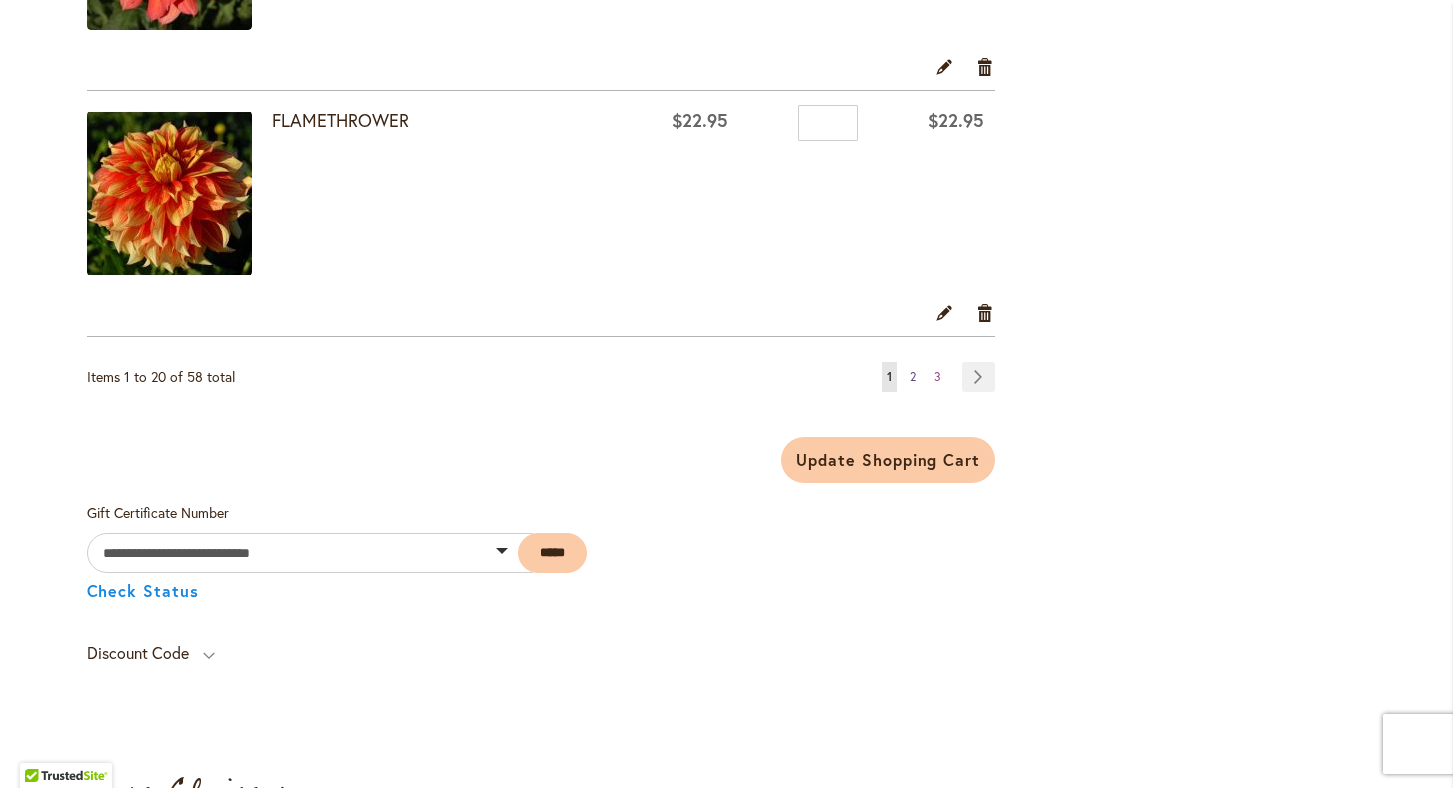 click on "2" at bounding box center [913, 376] 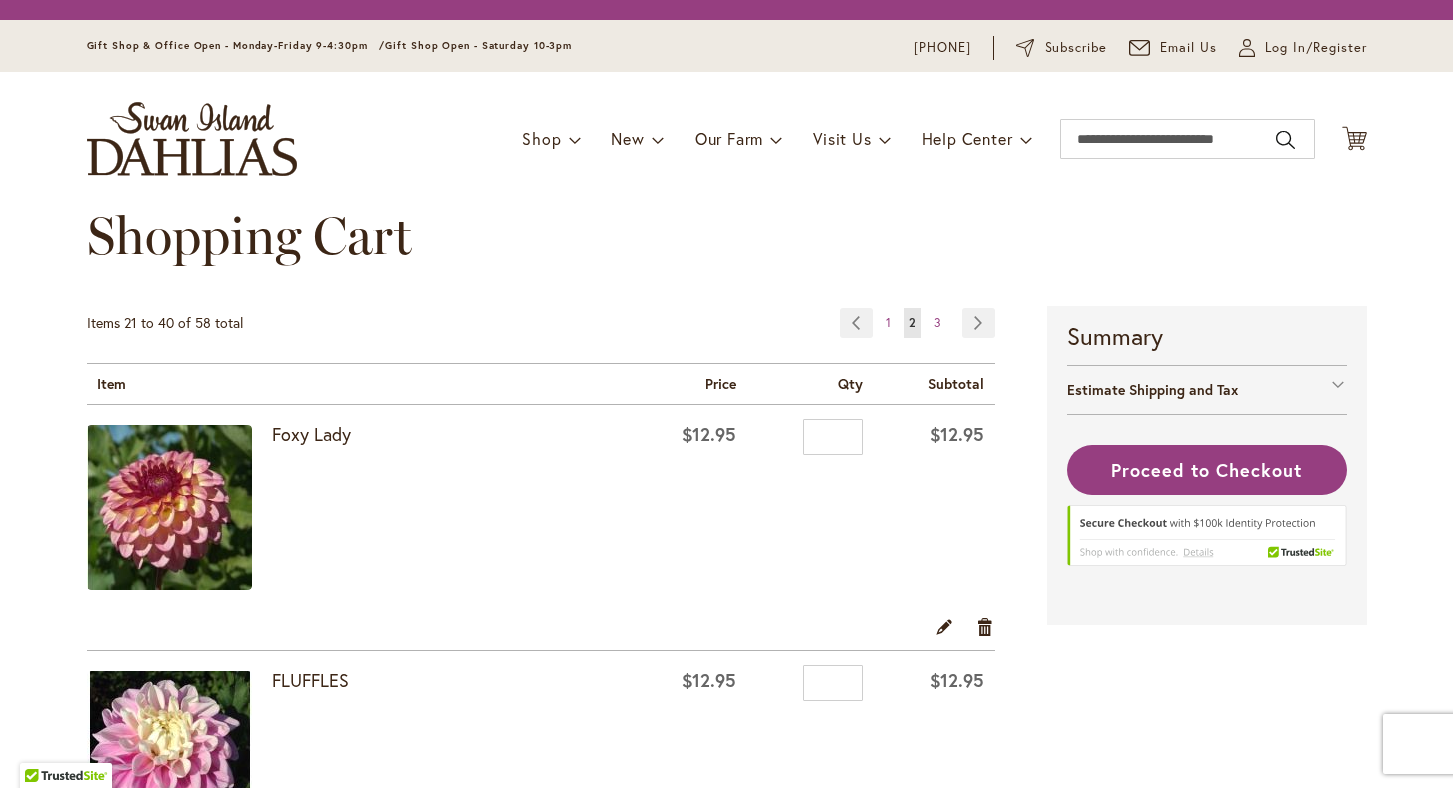 scroll, scrollTop: 0, scrollLeft: 0, axis: both 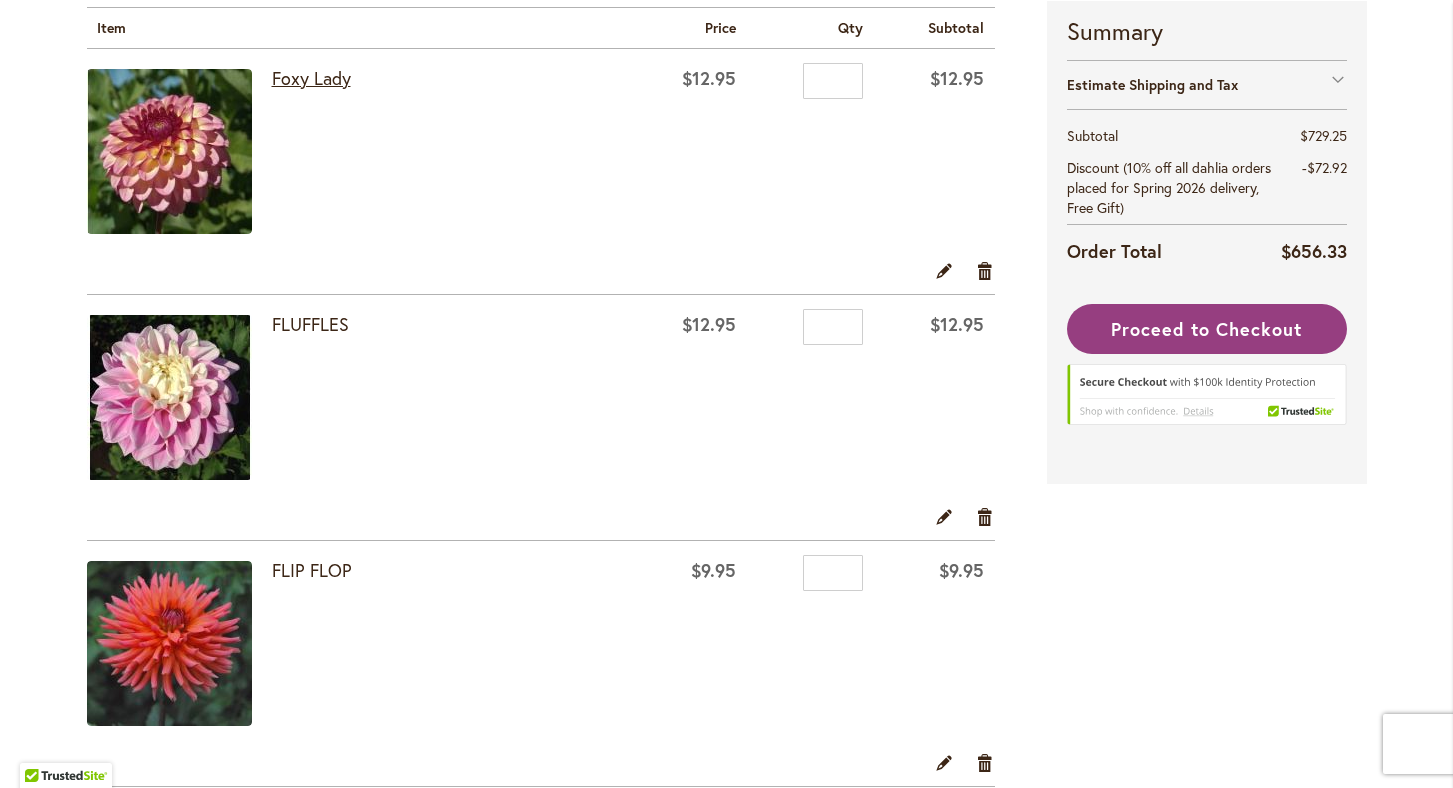 click on "Foxy Lady" at bounding box center (311, 78) 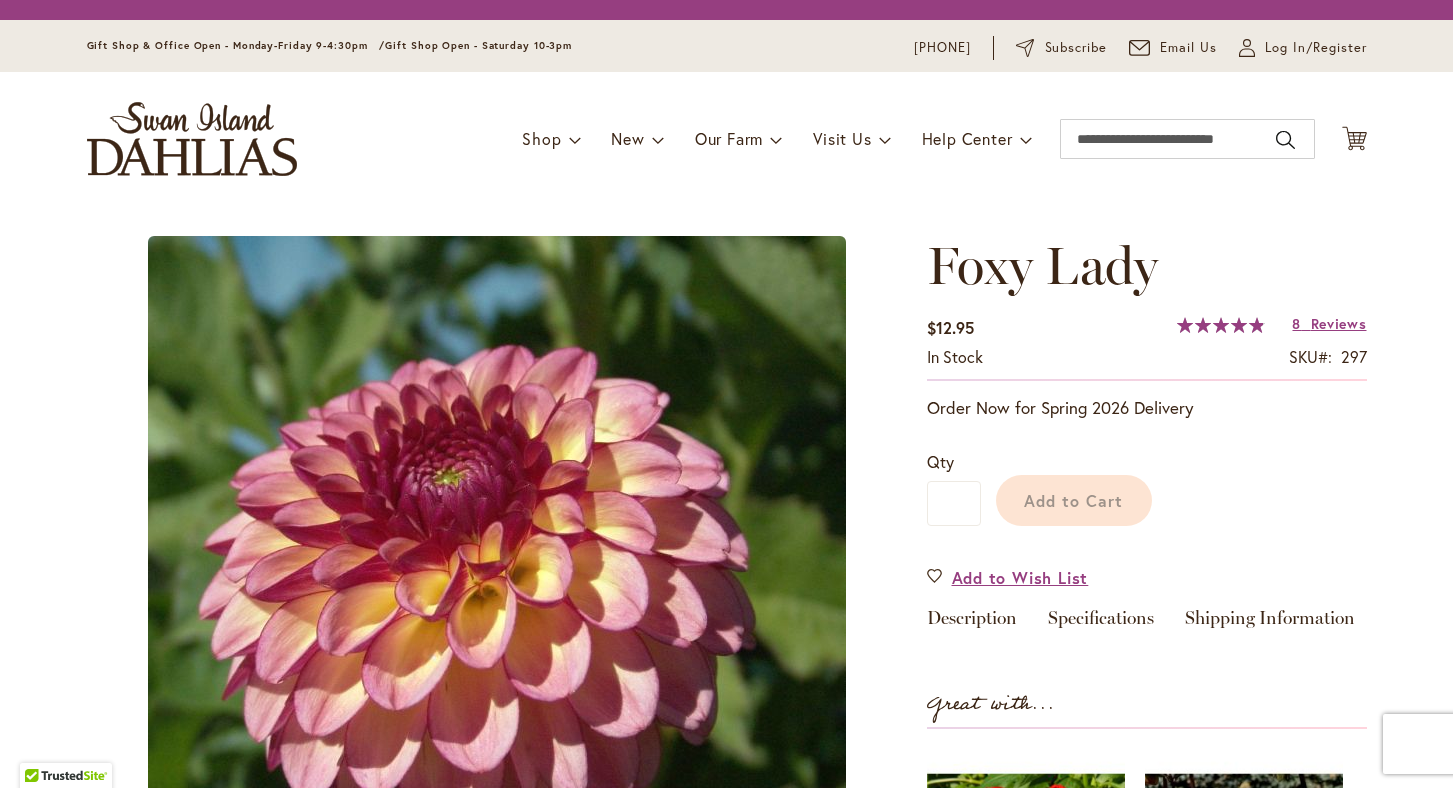 scroll, scrollTop: 0, scrollLeft: 0, axis: both 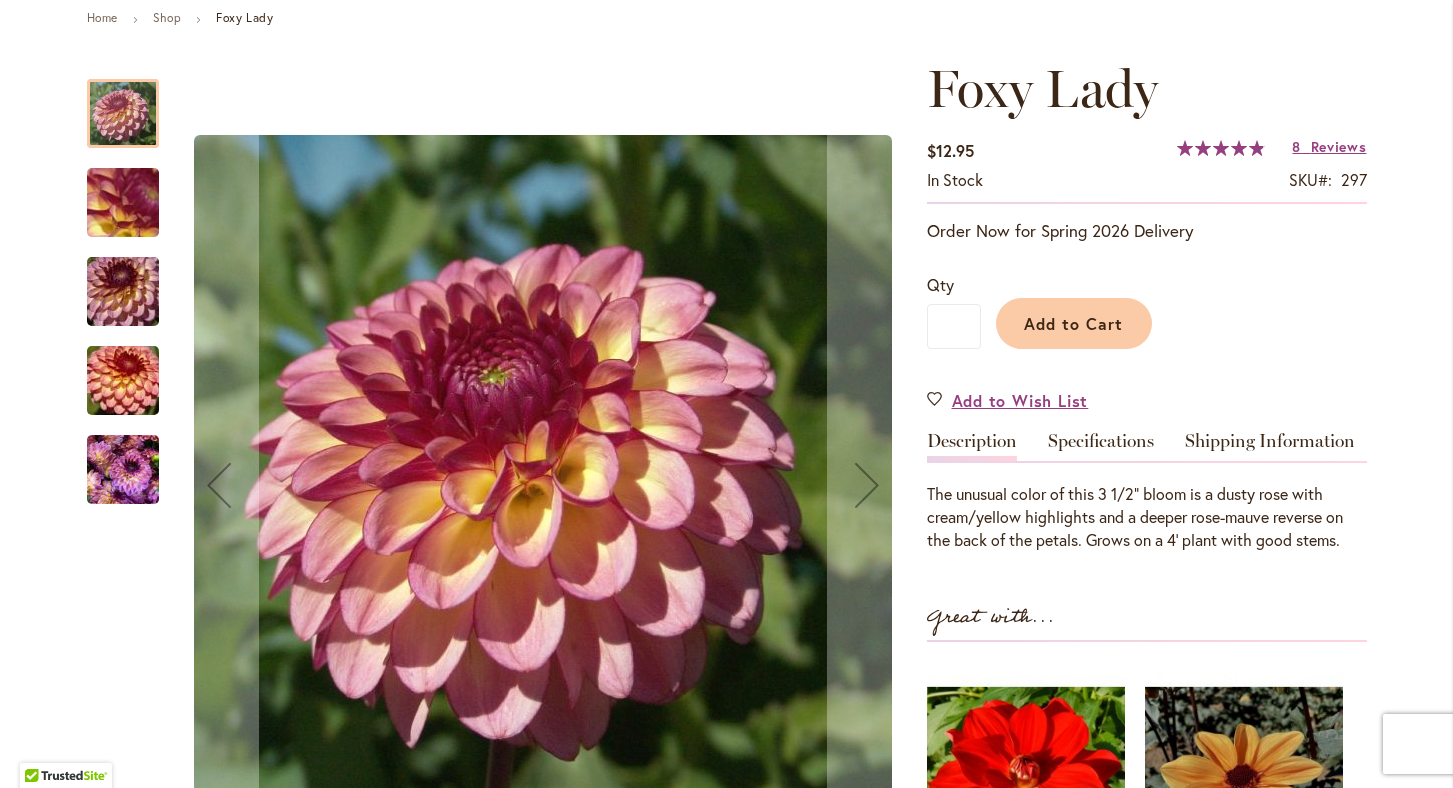 click at bounding box center [123, 470] 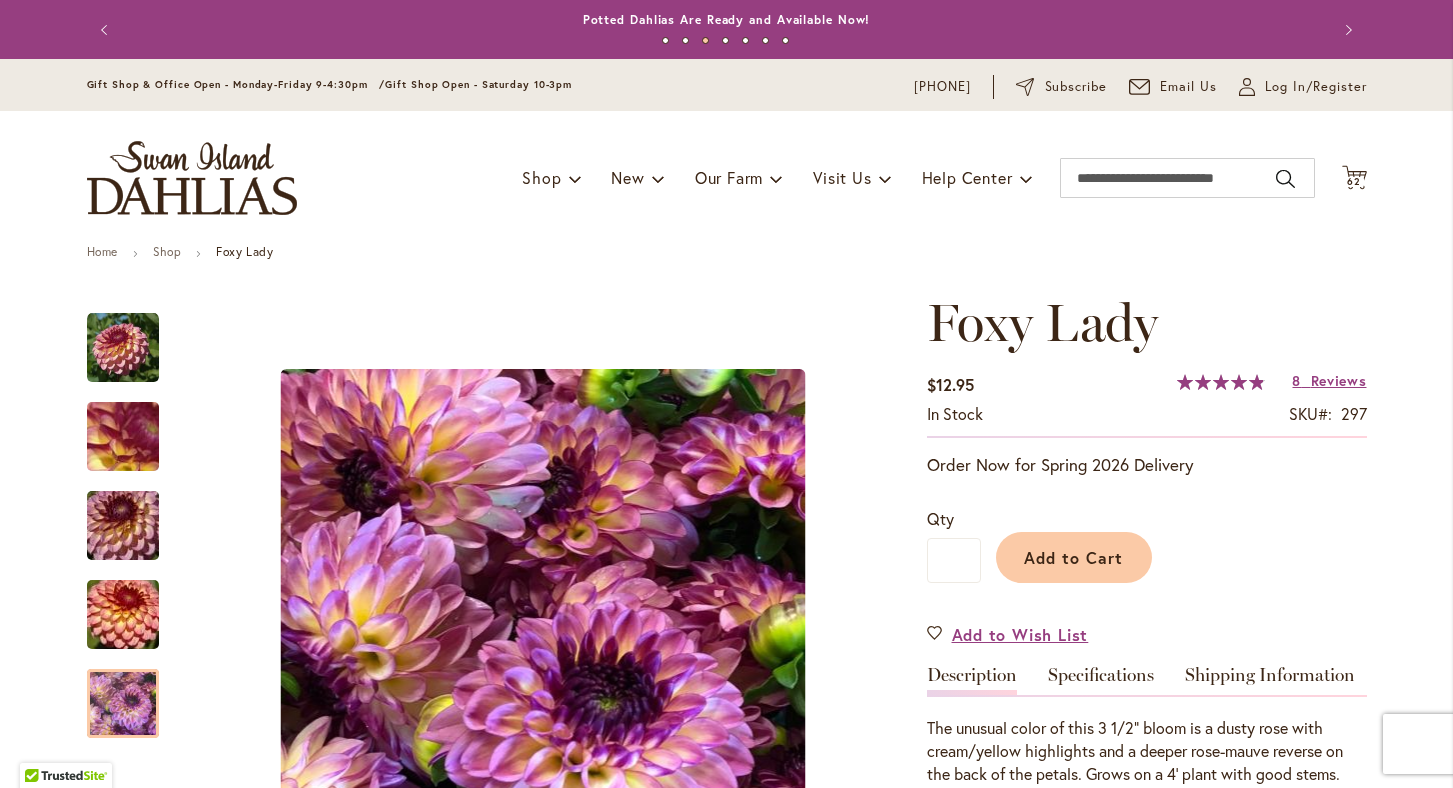 scroll, scrollTop: 0, scrollLeft: 0, axis: both 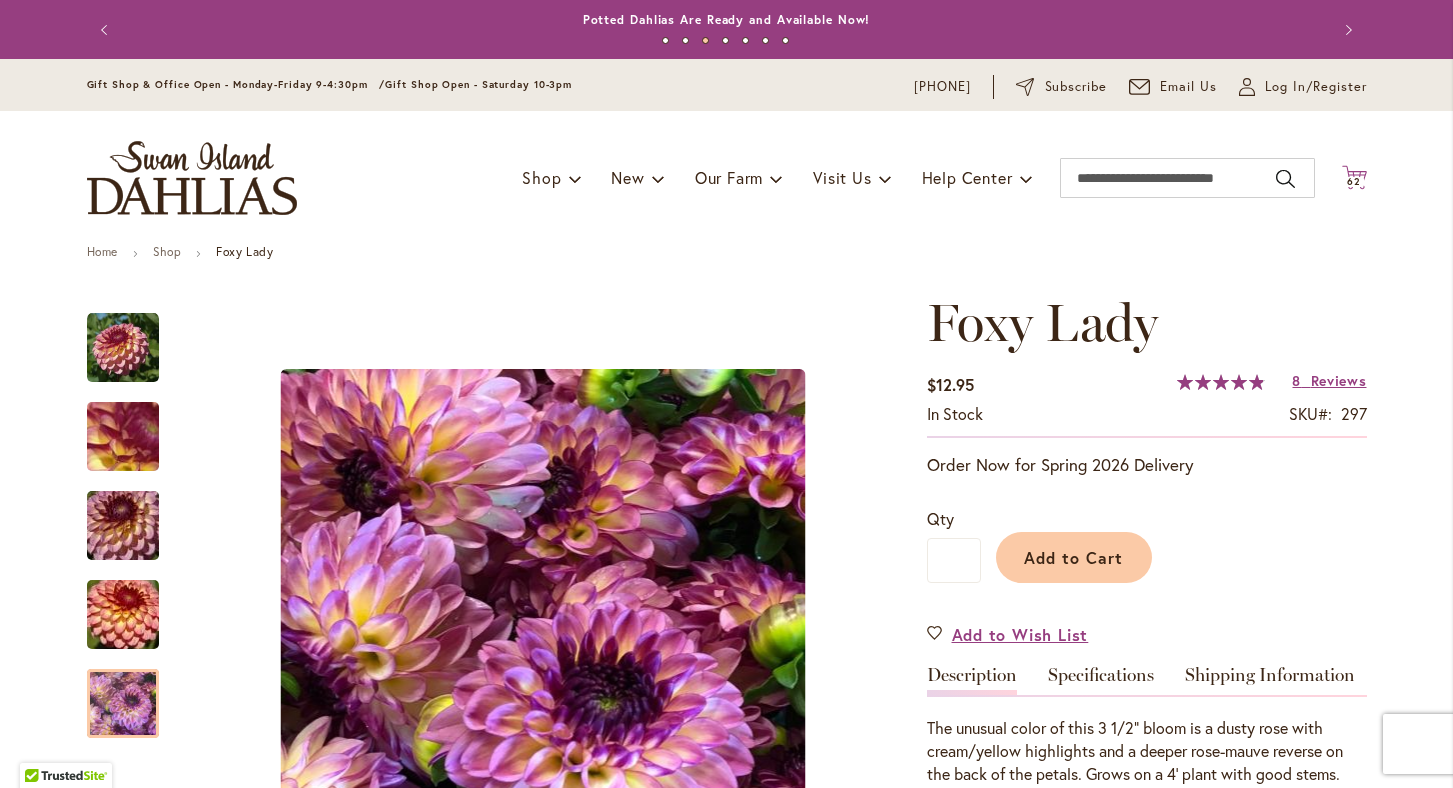 click on "62
62
items" at bounding box center (1354, 182) 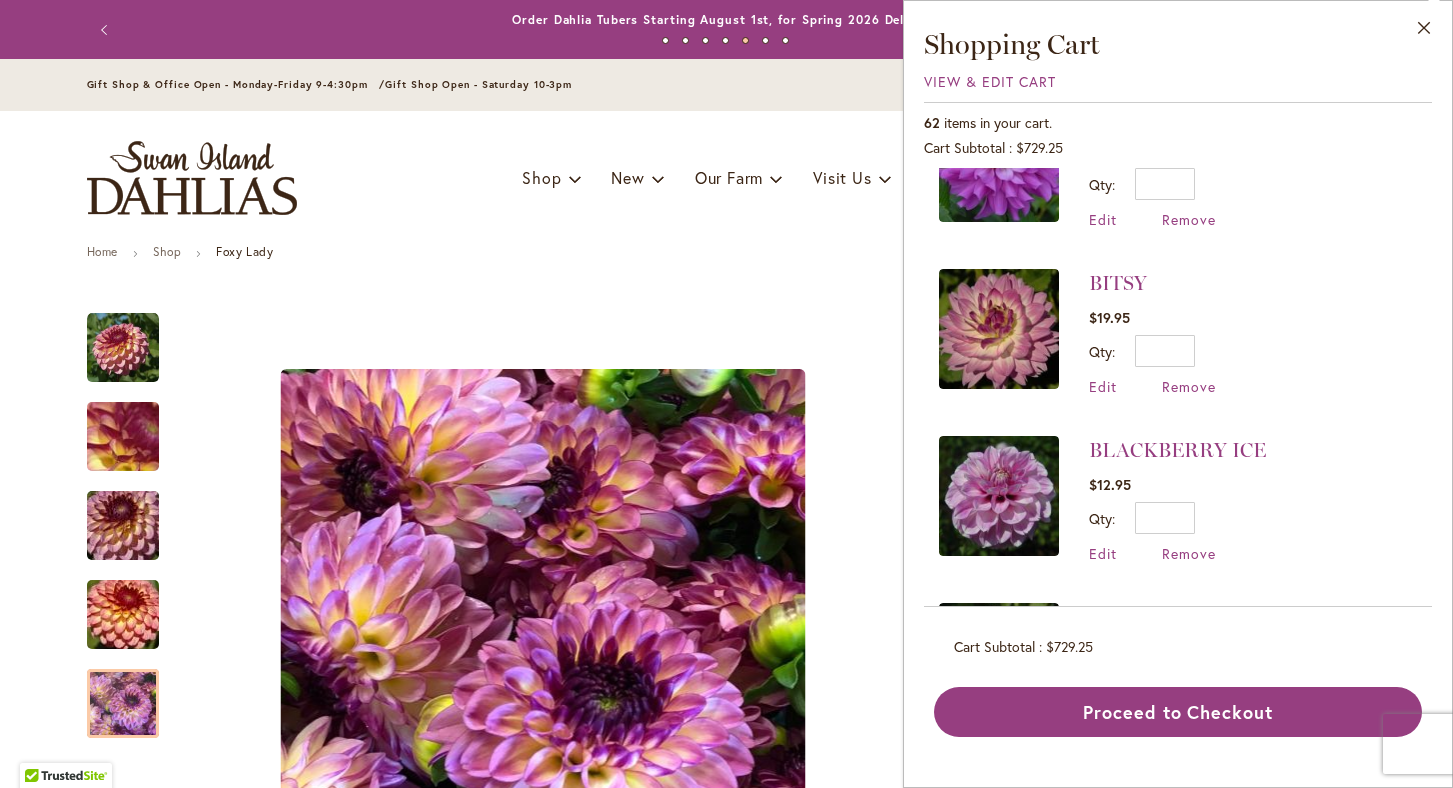 scroll, scrollTop: 9085, scrollLeft: 0, axis: vertical 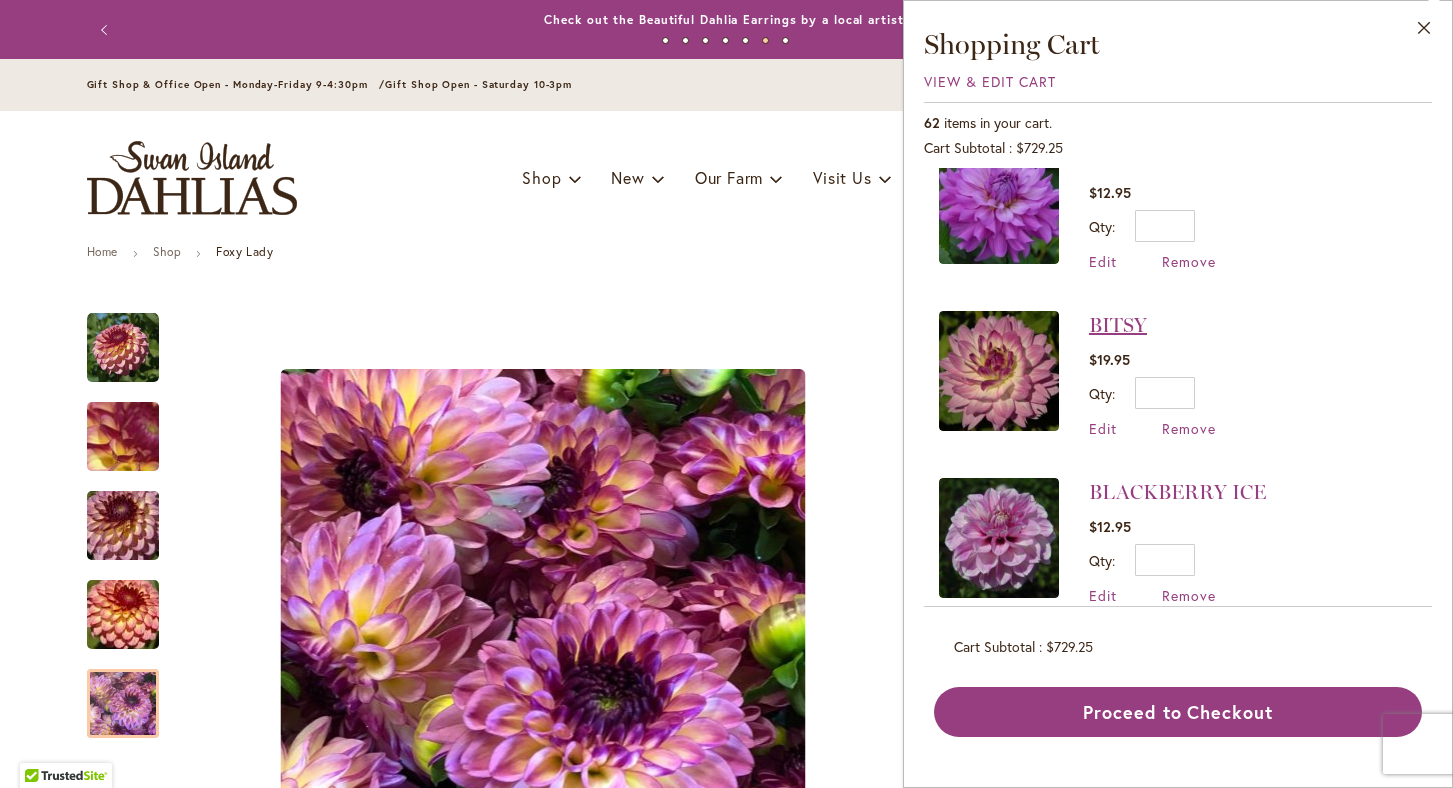 click on "BITSY" at bounding box center [1118, 325] 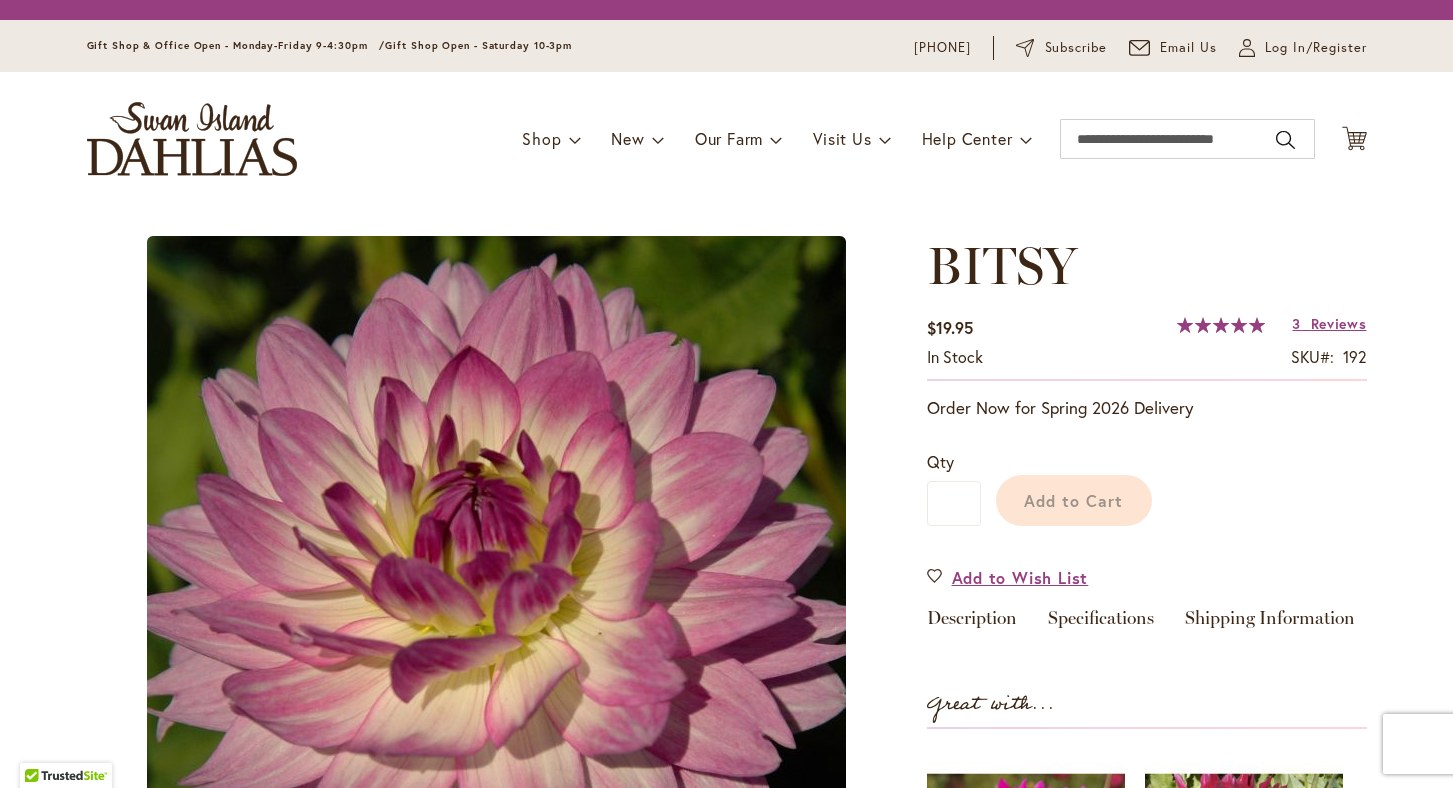 scroll, scrollTop: 0, scrollLeft: 0, axis: both 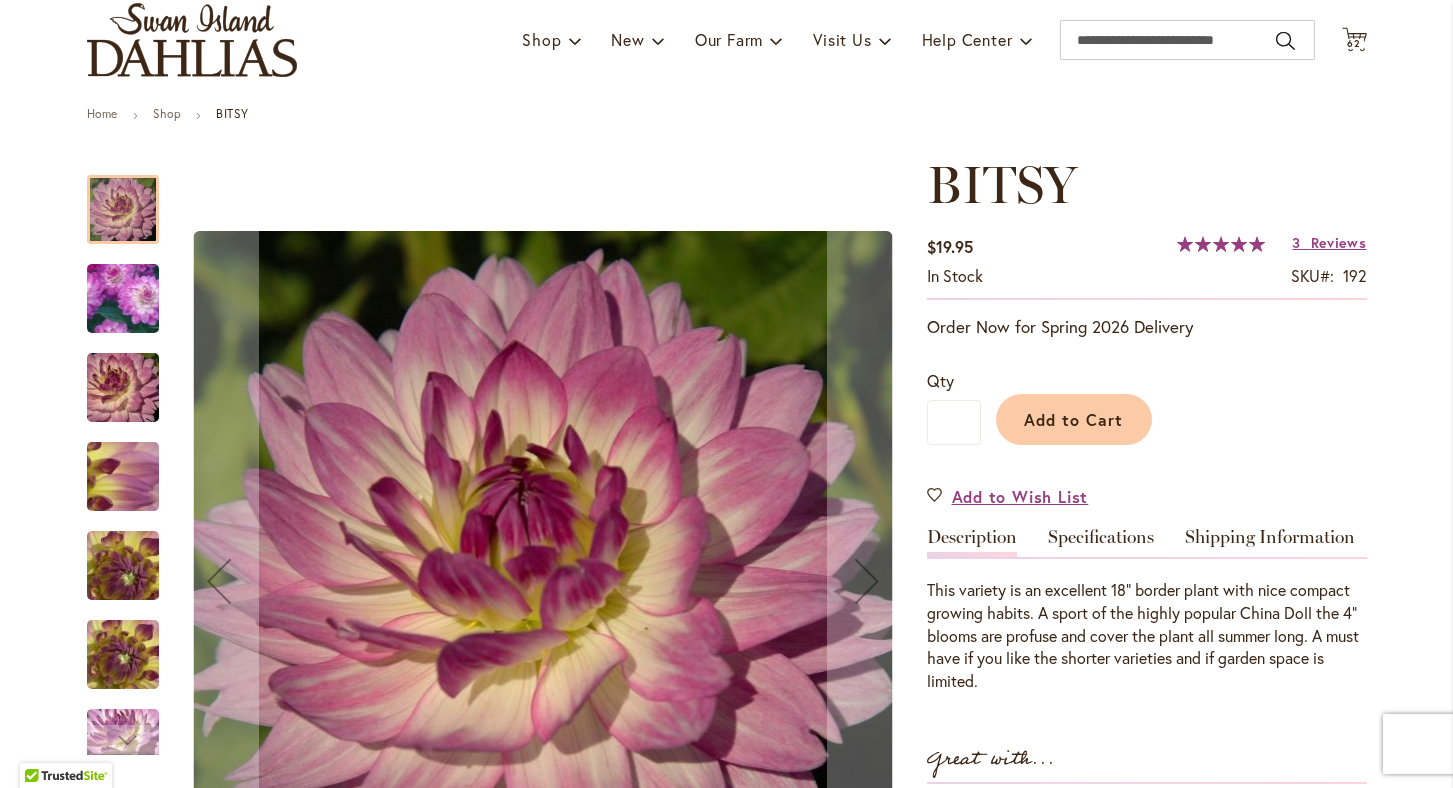 click at bounding box center [122, 299] 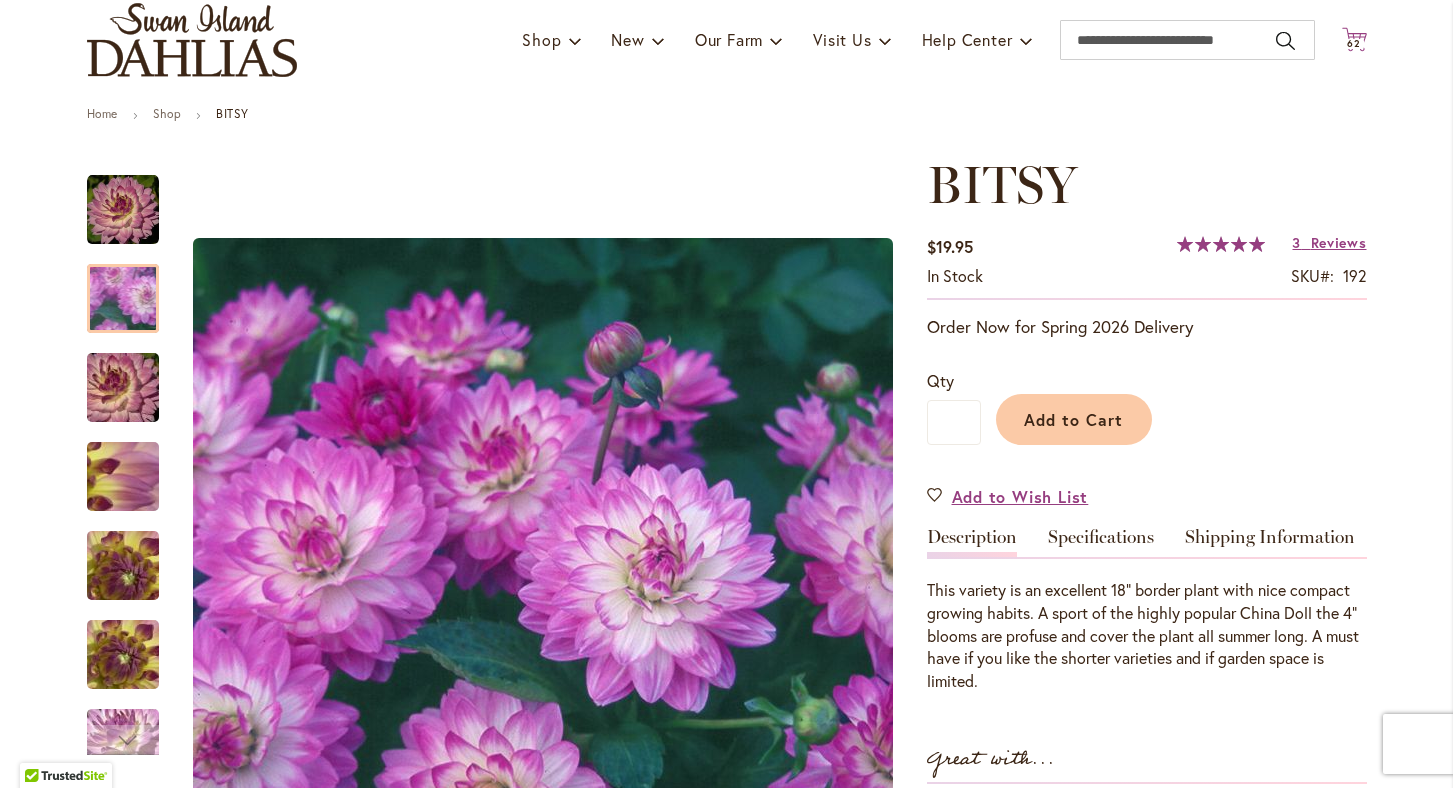 click on "62" at bounding box center (1354, 43) 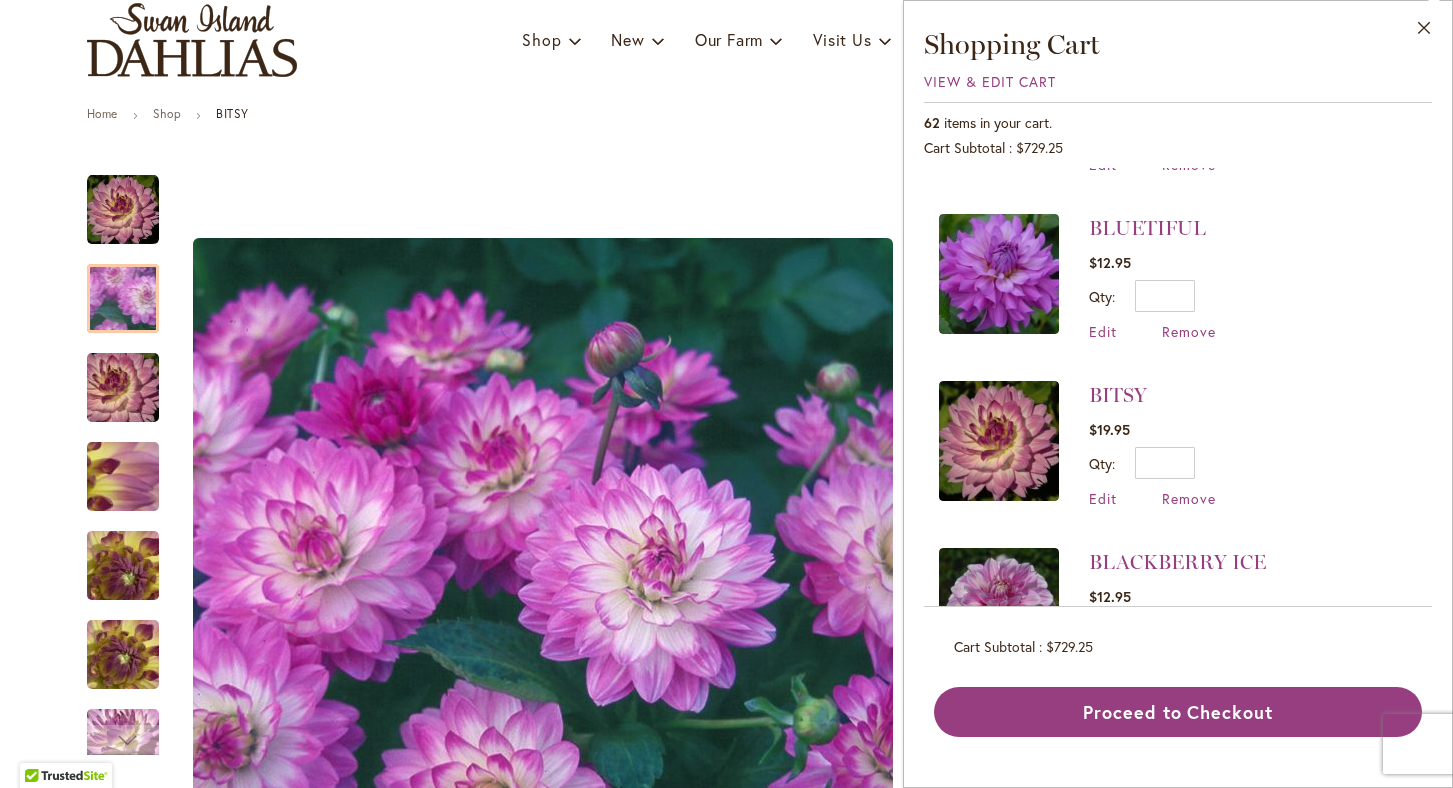 scroll, scrollTop: 9018, scrollLeft: 0, axis: vertical 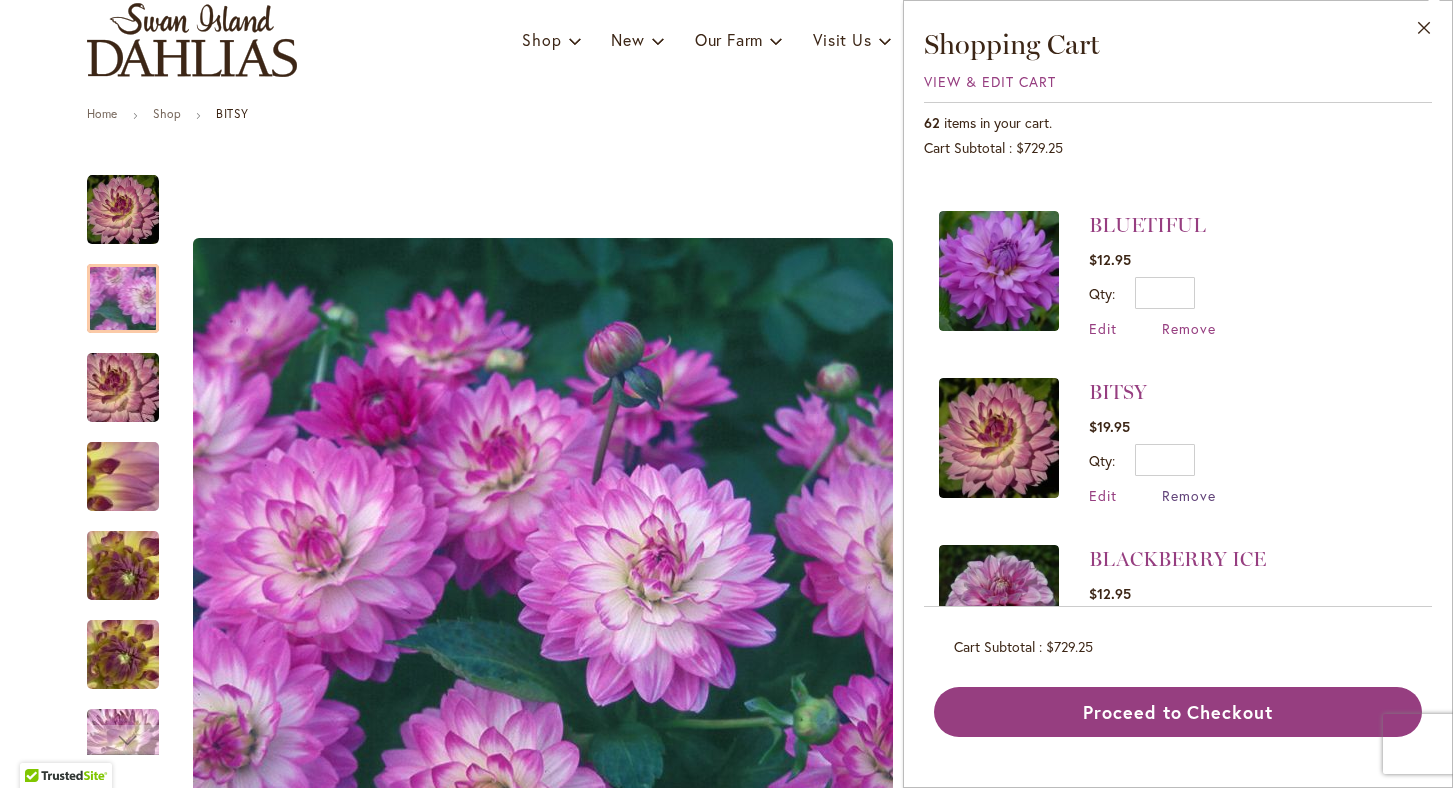 click on "Remove" at bounding box center (1189, 495) 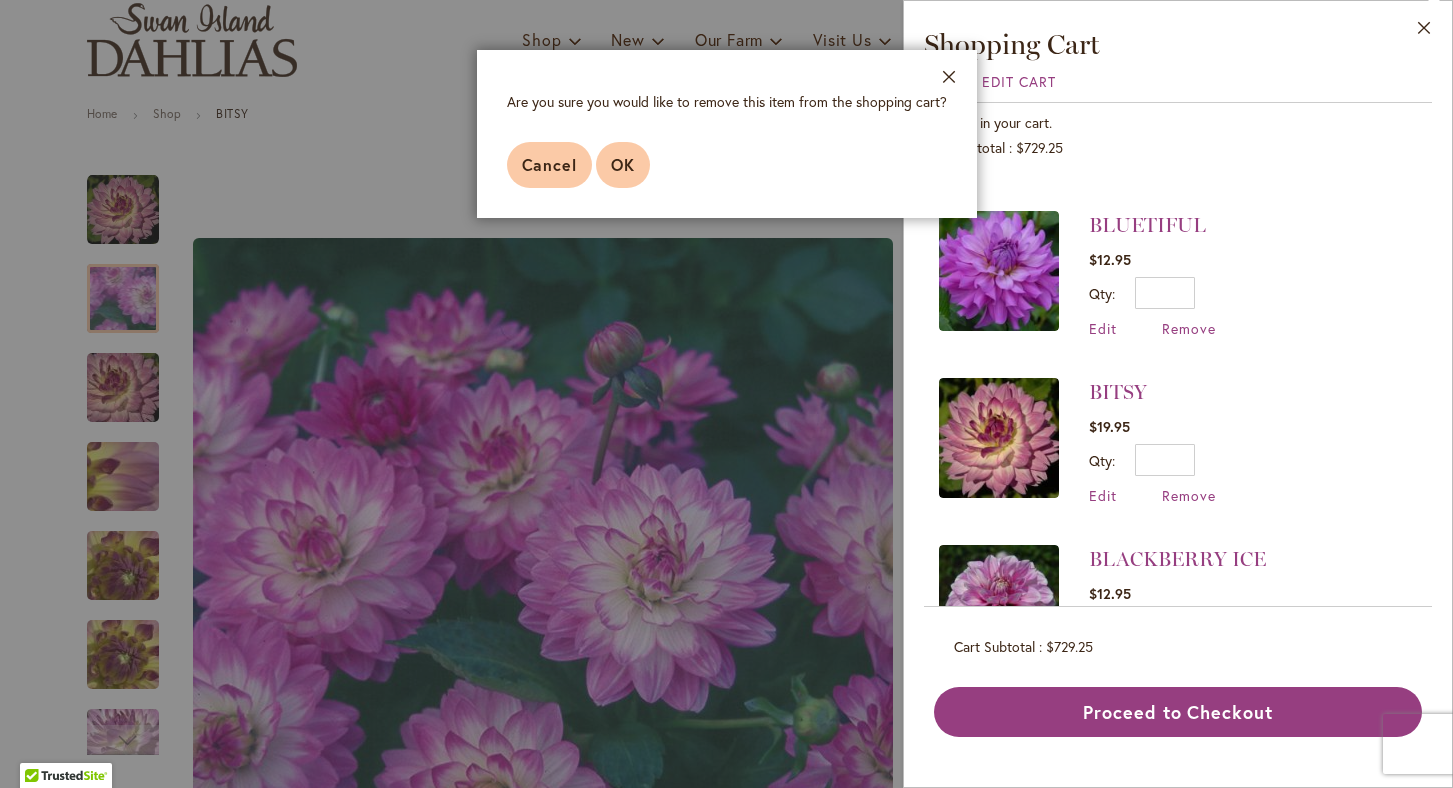 click on "OK" at bounding box center [623, 165] 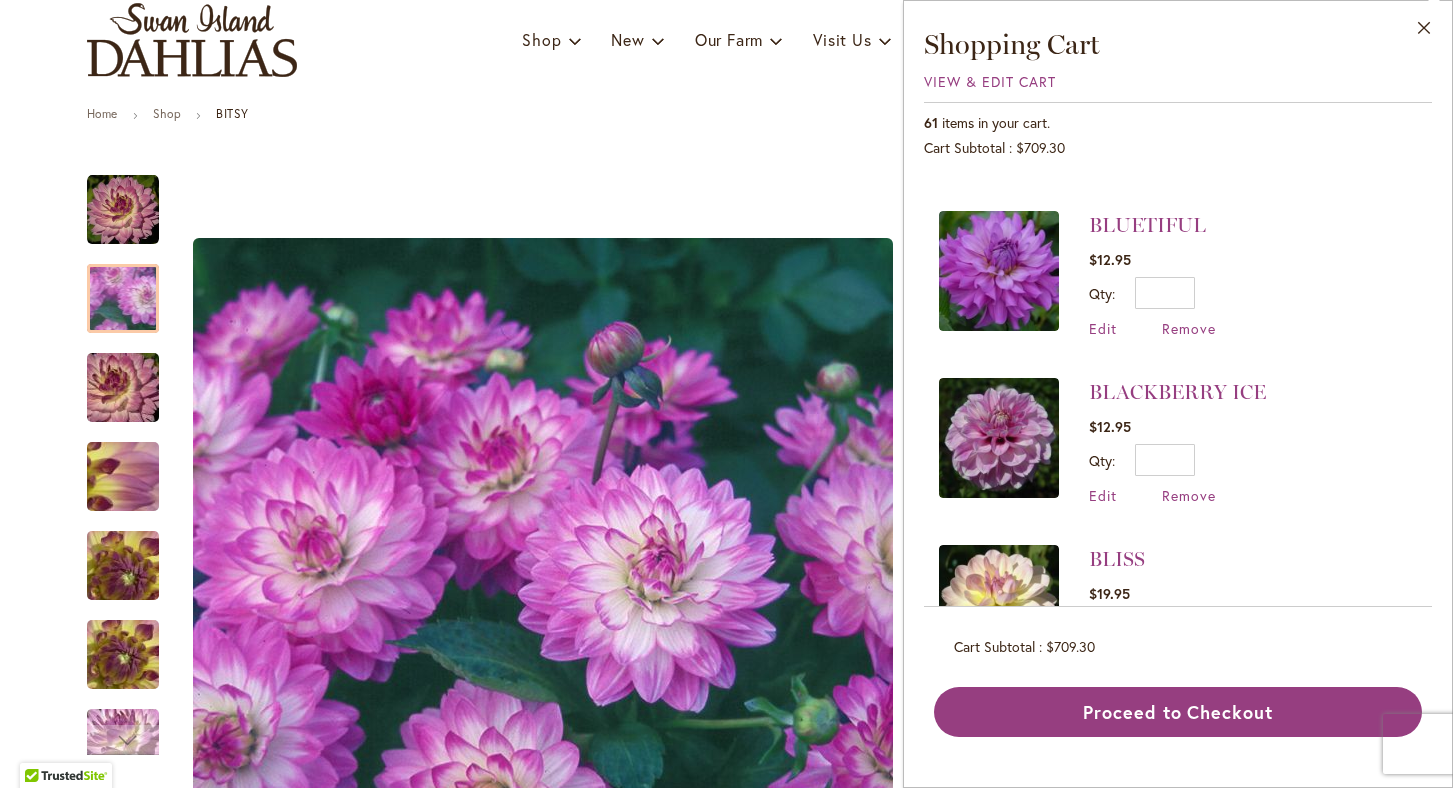 scroll, scrollTop: 0, scrollLeft: 0, axis: both 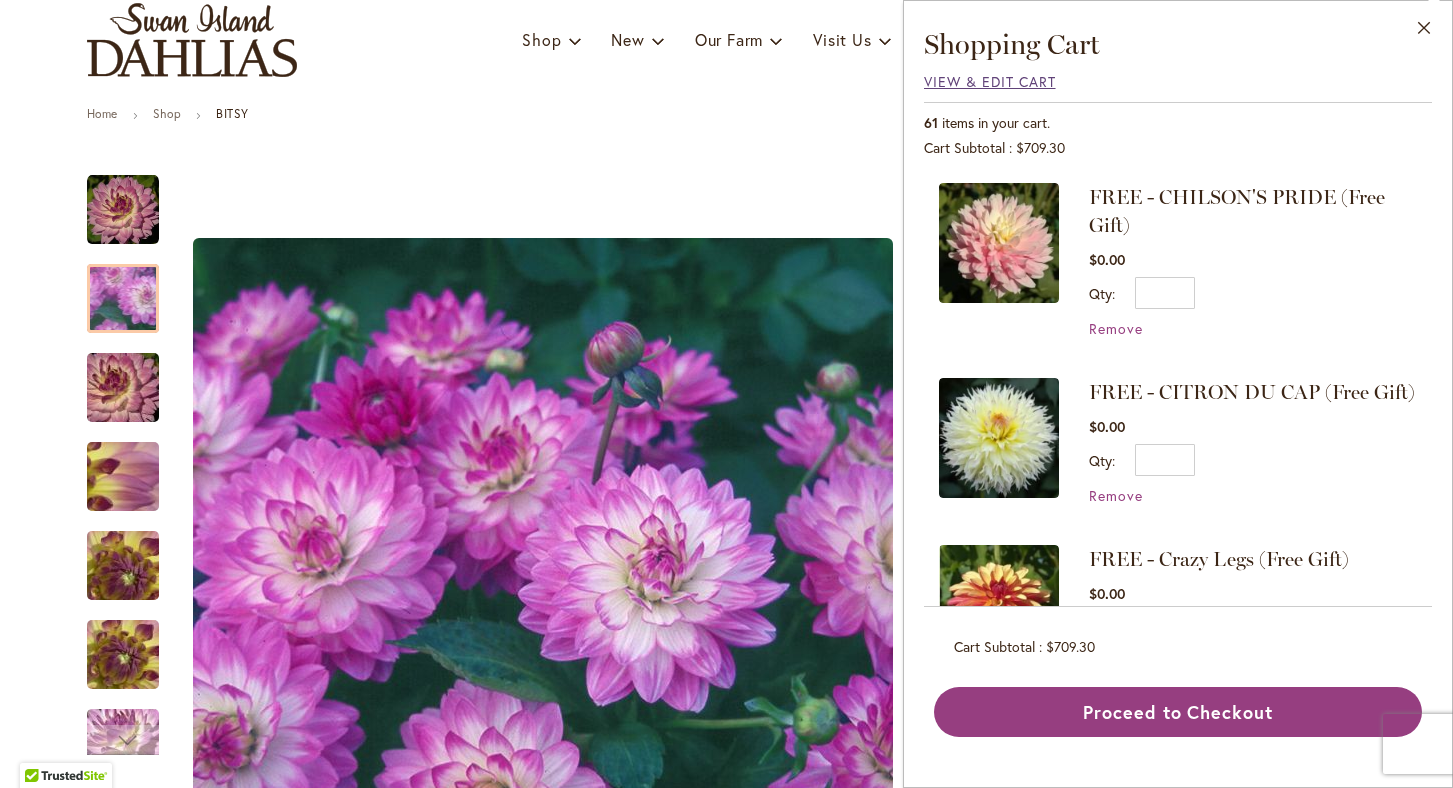 click on "View & Edit Cart" at bounding box center (990, 81) 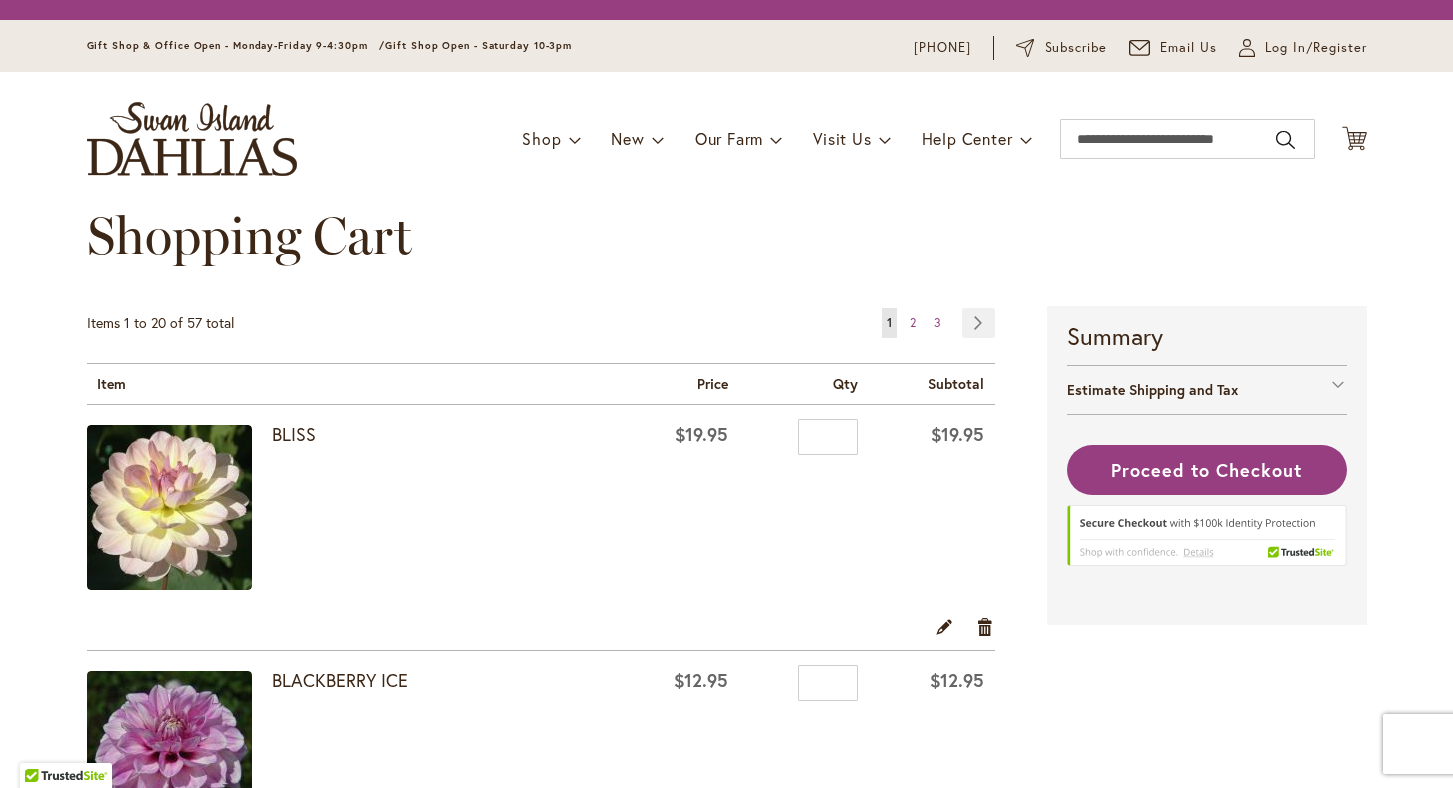 scroll, scrollTop: 0, scrollLeft: 0, axis: both 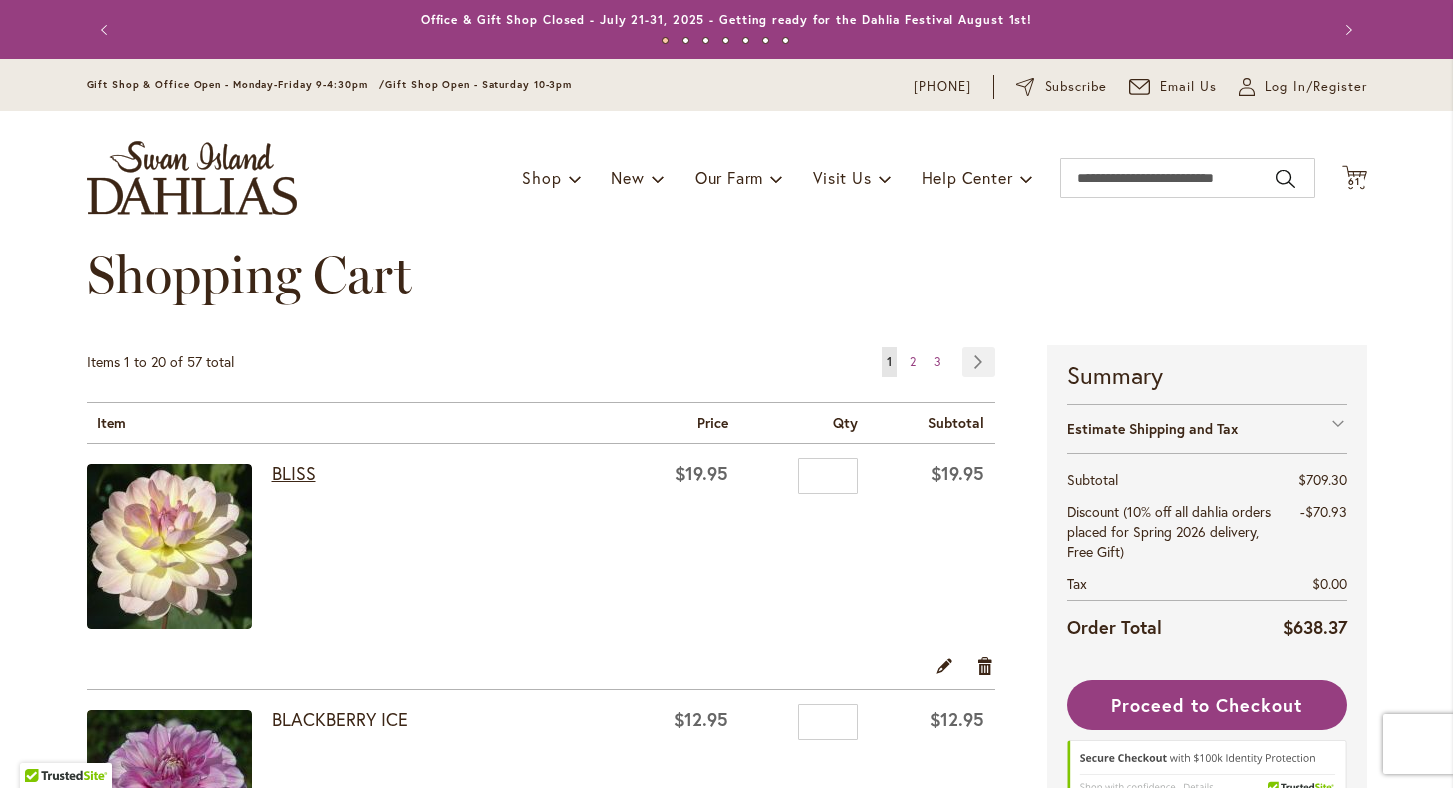 click on "BLISS" at bounding box center [294, 473] 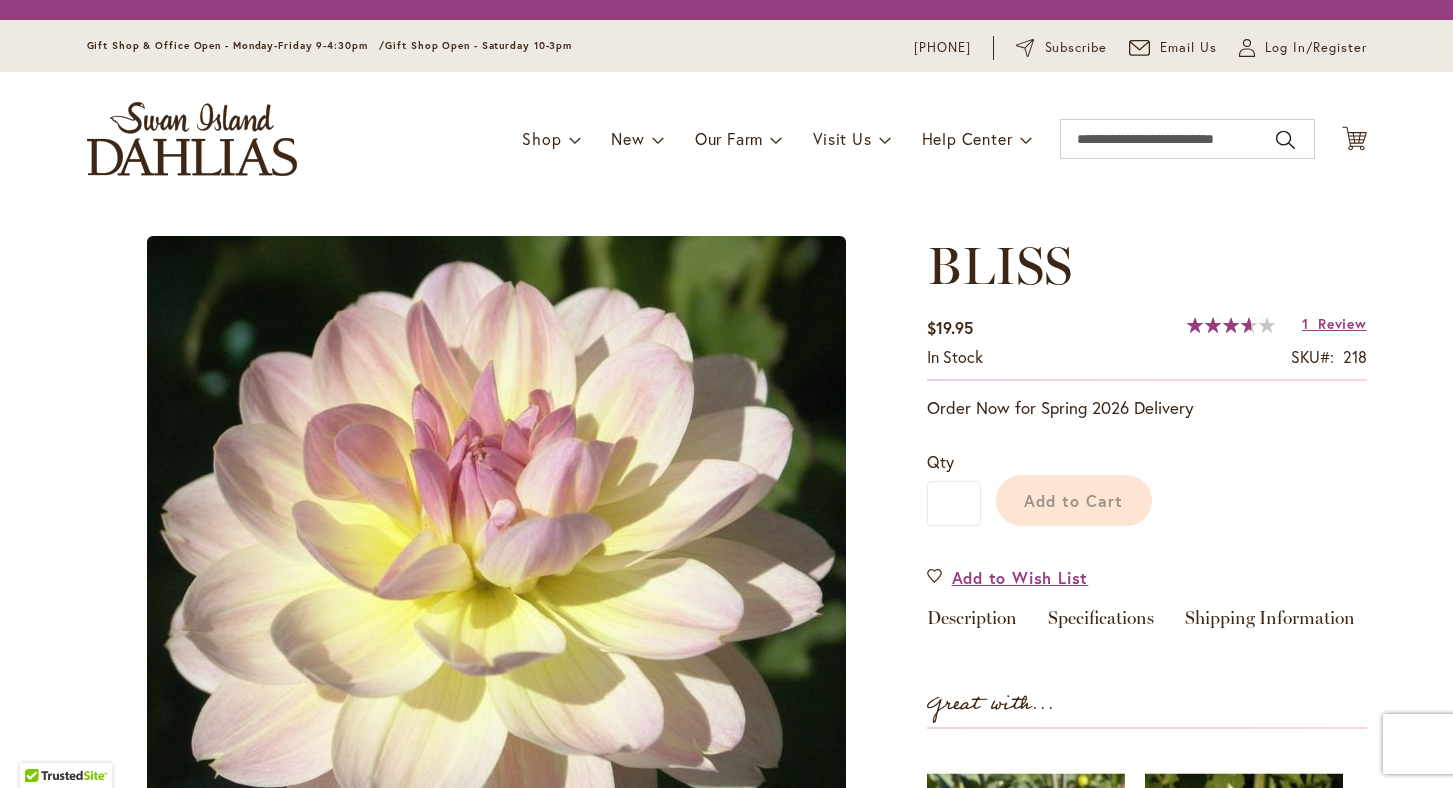 scroll, scrollTop: 0, scrollLeft: 0, axis: both 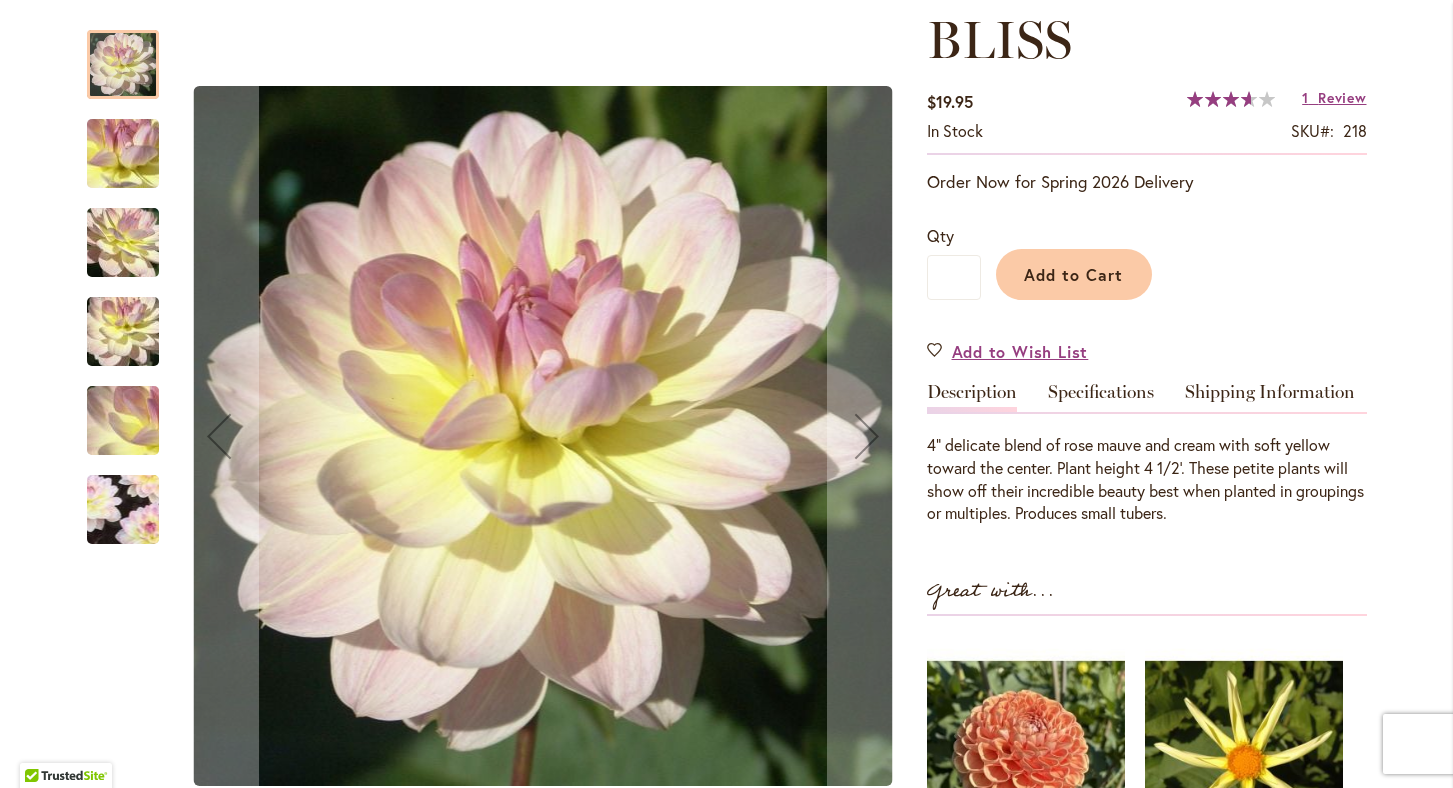 click at bounding box center (122, 510) 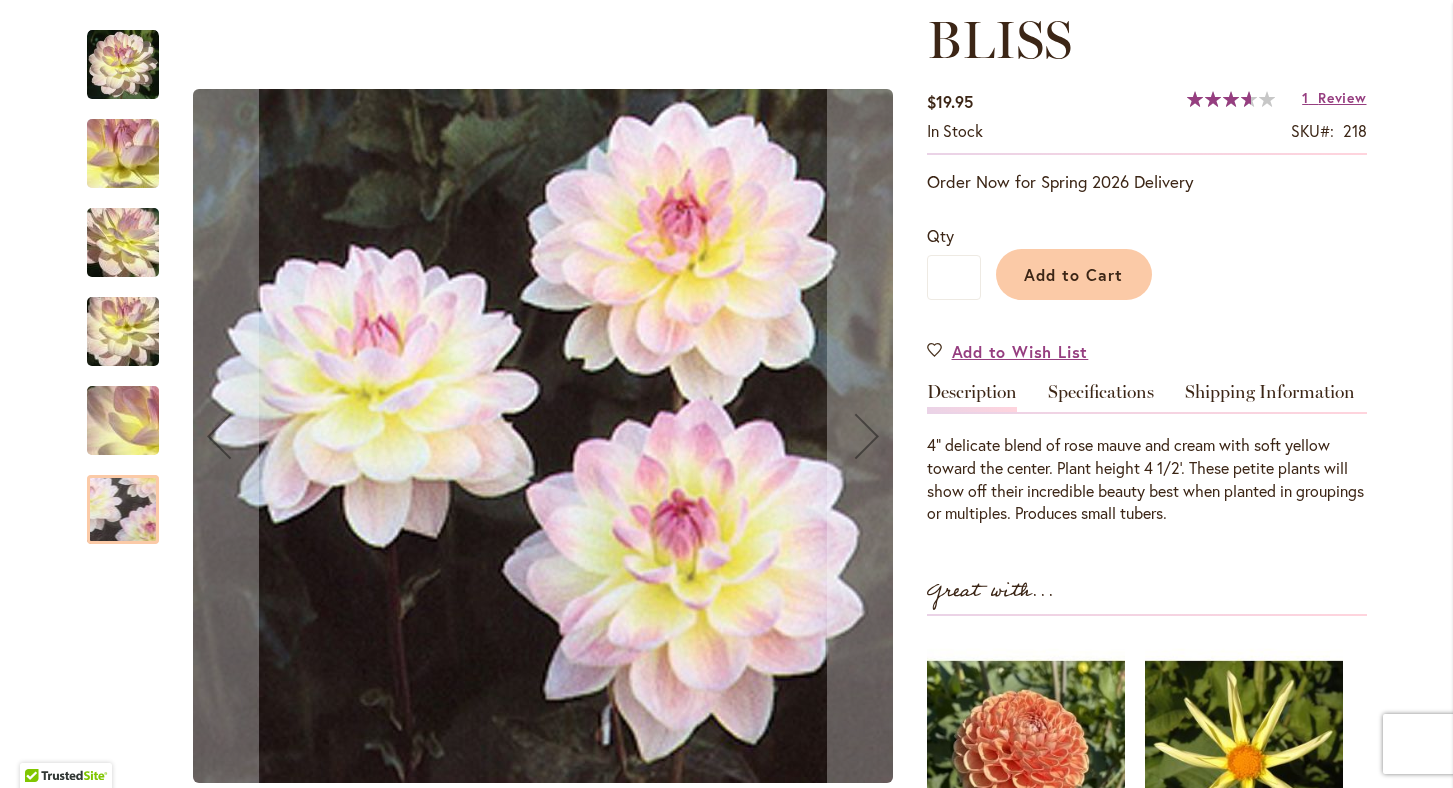 click at bounding box center [123, 154] 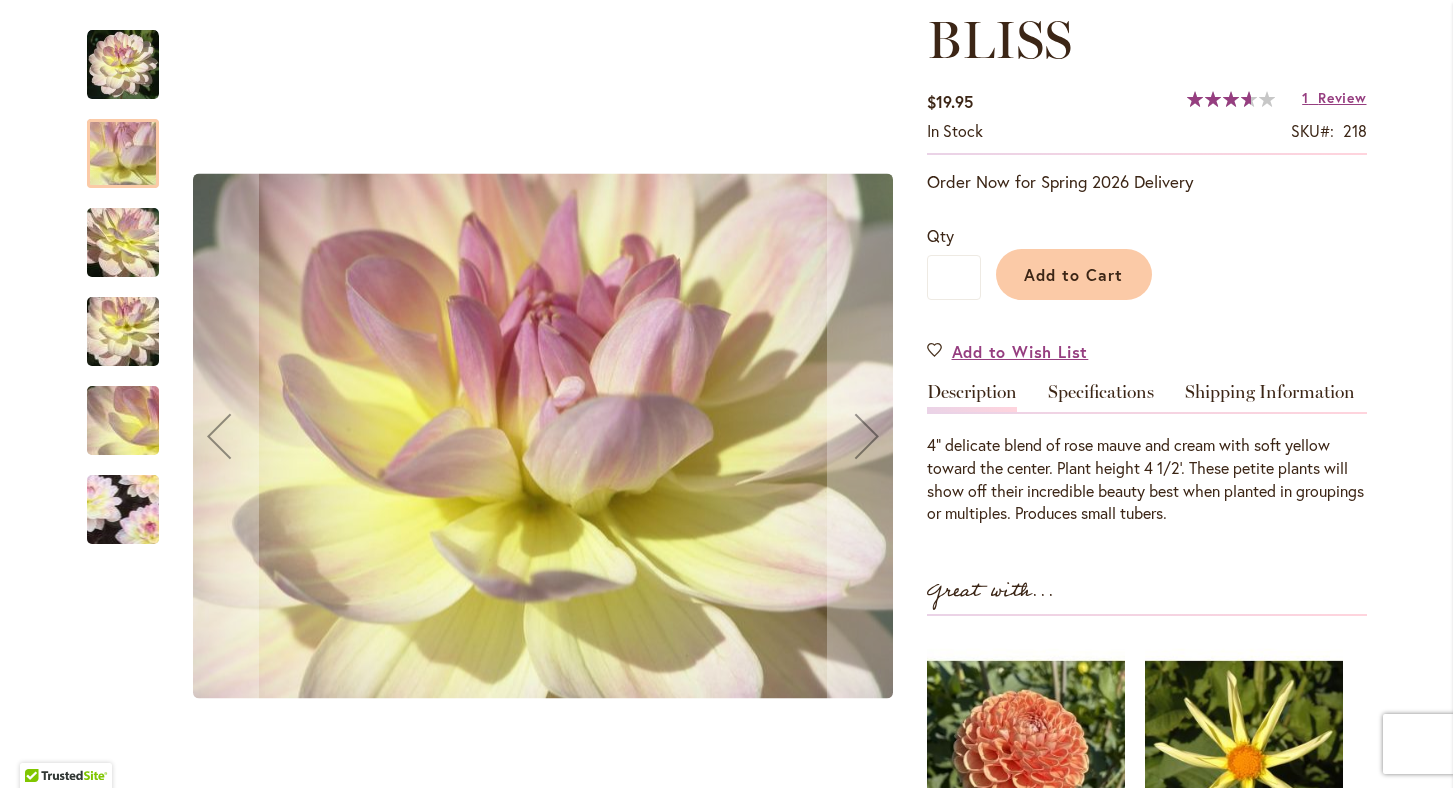 click at bounding box center [123, 243] 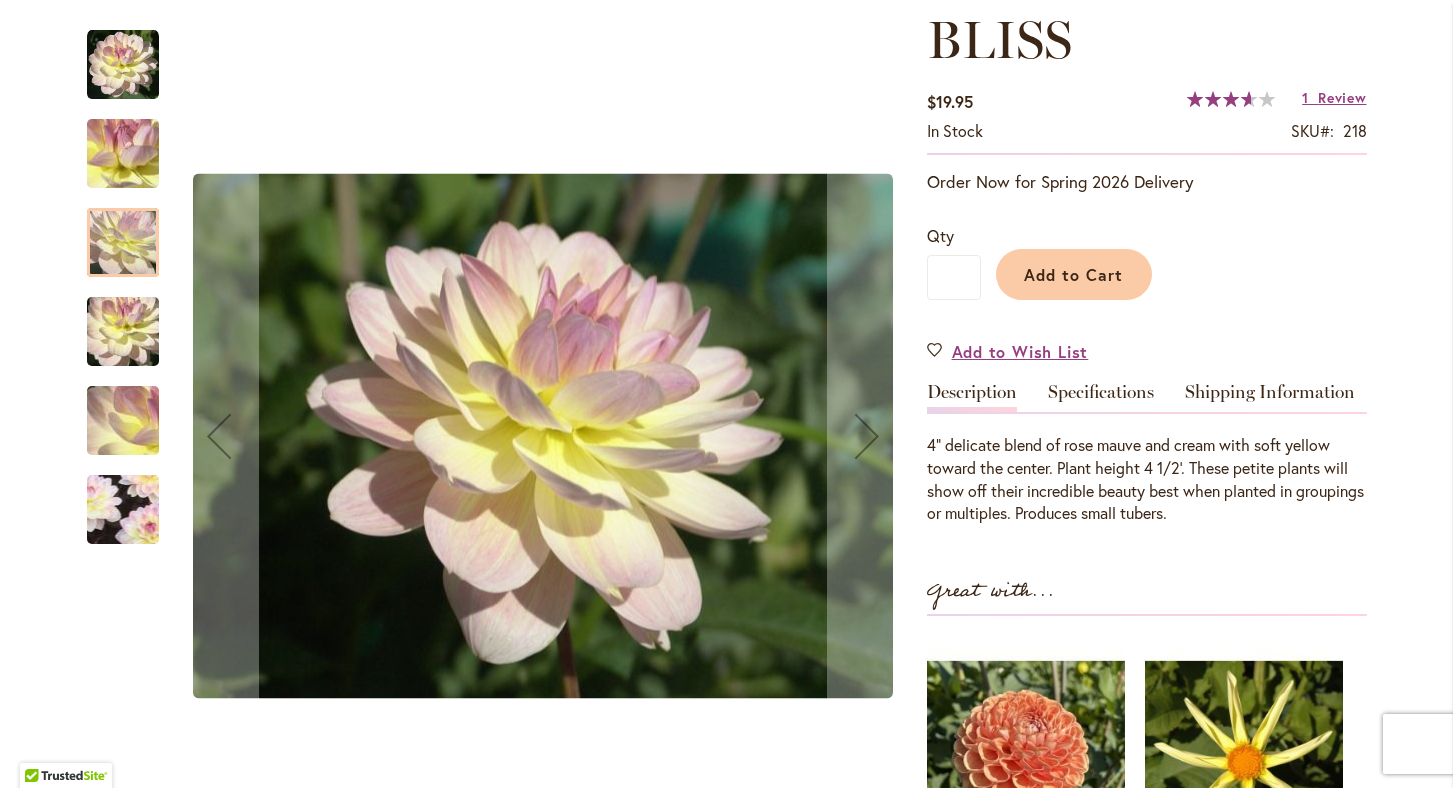 click at bounding box center [123, 332] 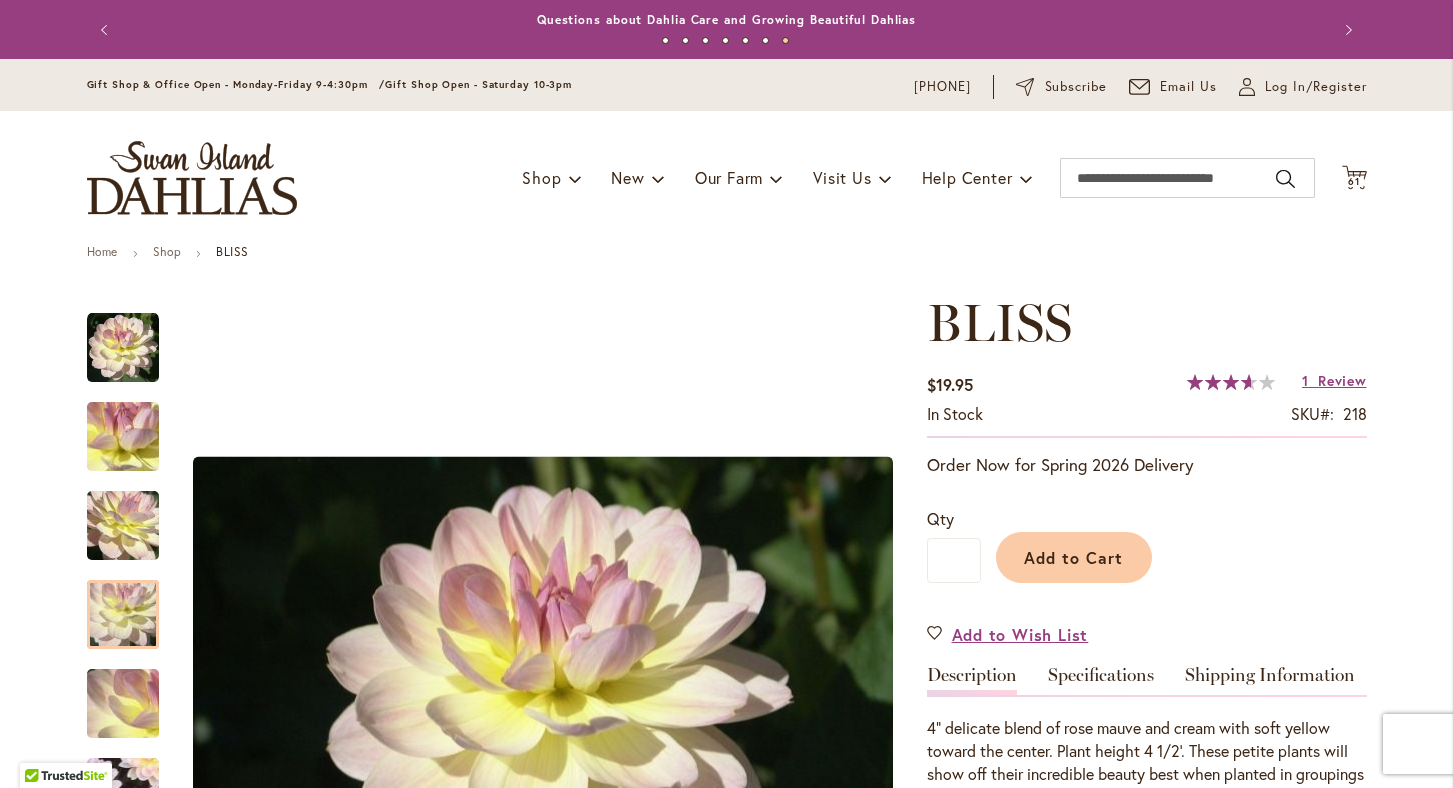 scroll, scrollTop: 0, scrollLeft: 0, axis: both 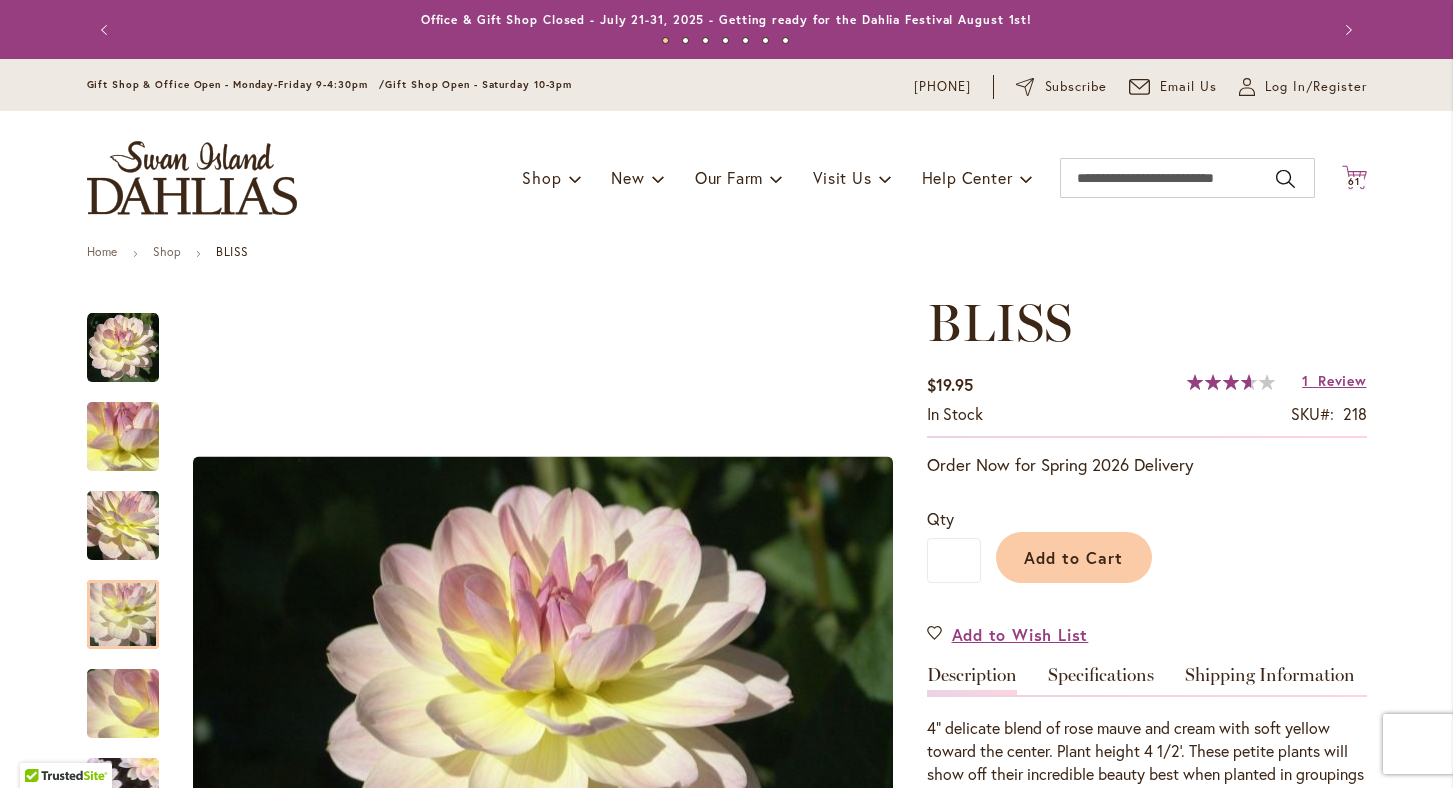 click on "61" at bounding box center [1354, 181] 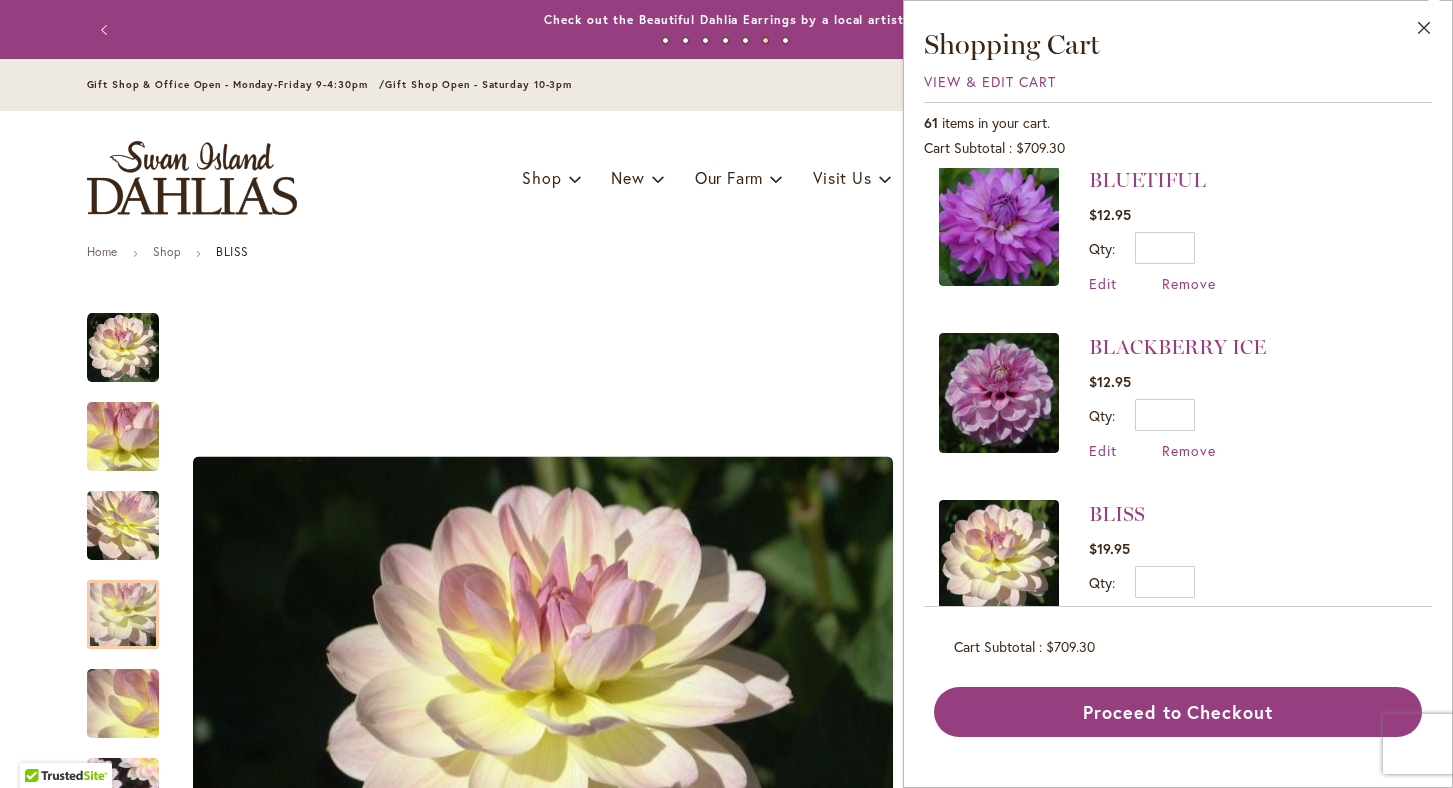 scroll, scrollTop: 9062, scrollLeft: 0, axis: vertical 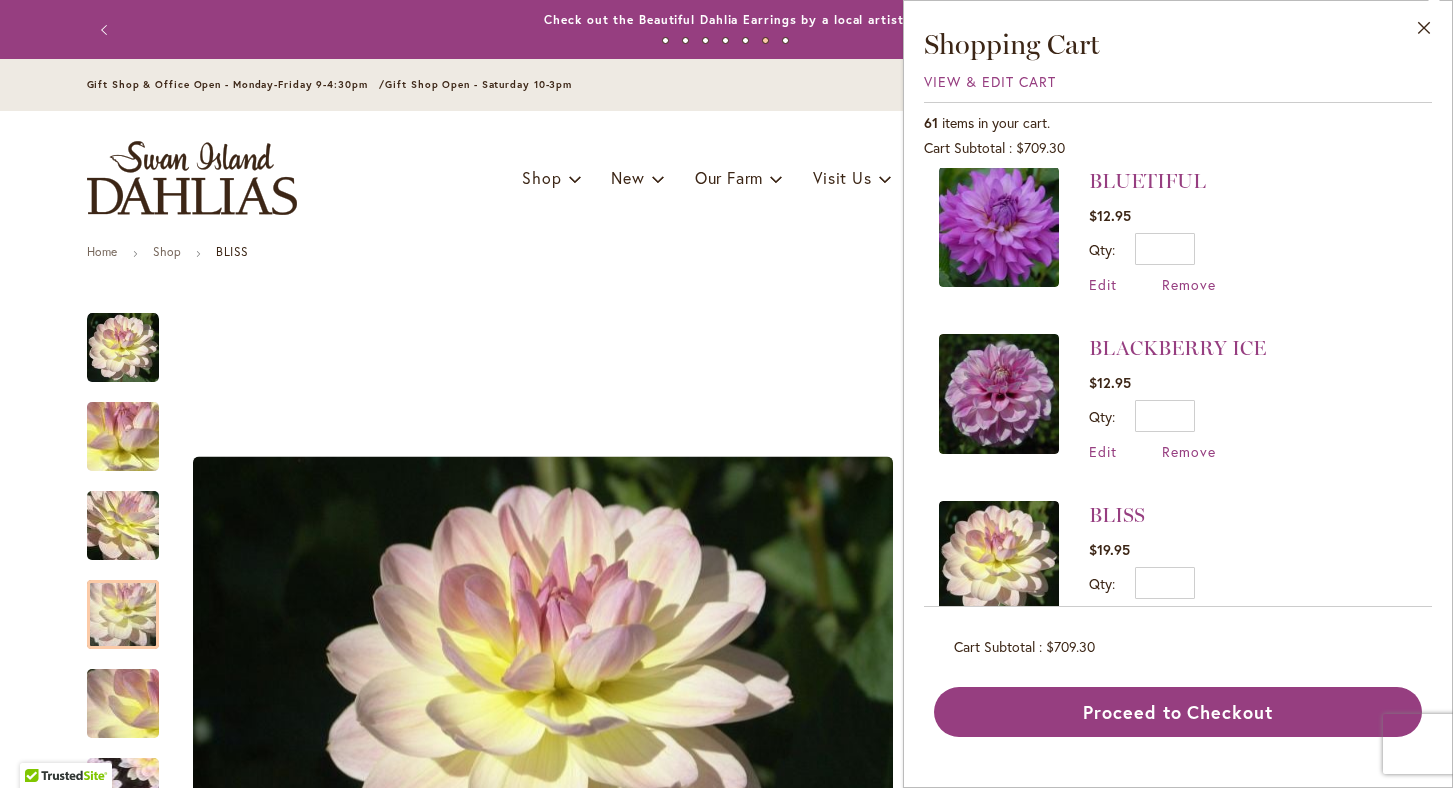 click on "Remove" at bounding box center (1189, 618) 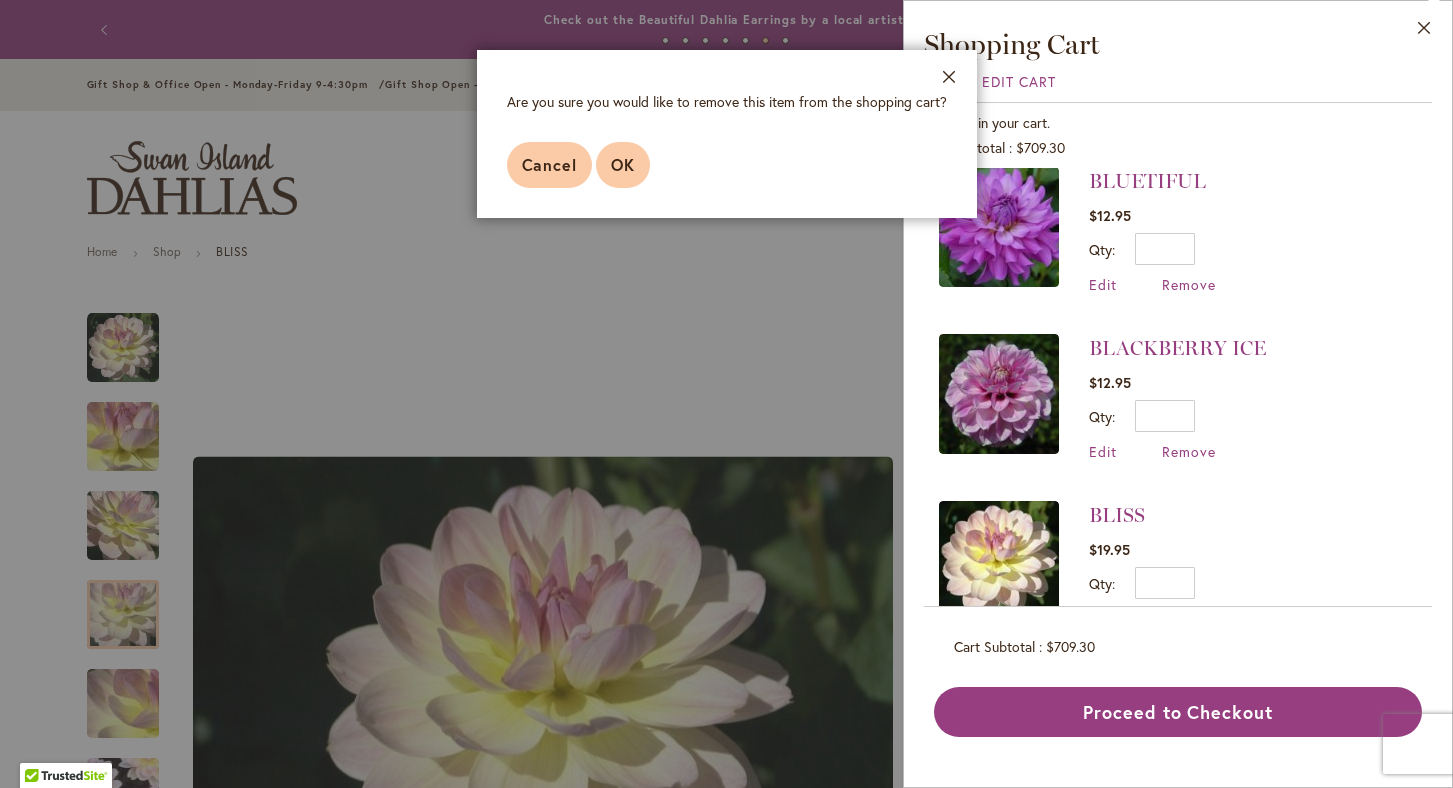 click on "OK" at bounding box center (623, 164) 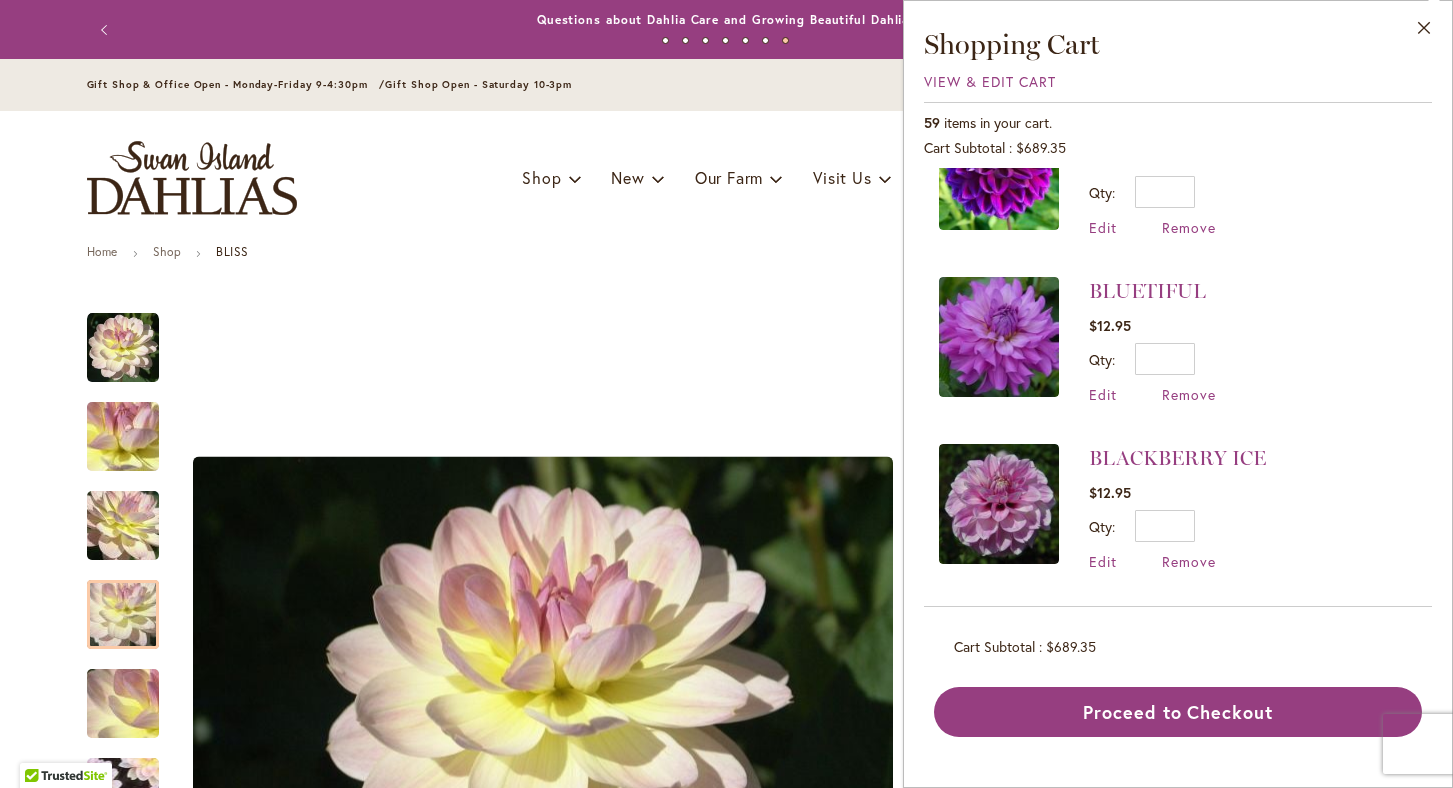 scroll, scrollTop: 0, scrollLeft: 0, axis: both 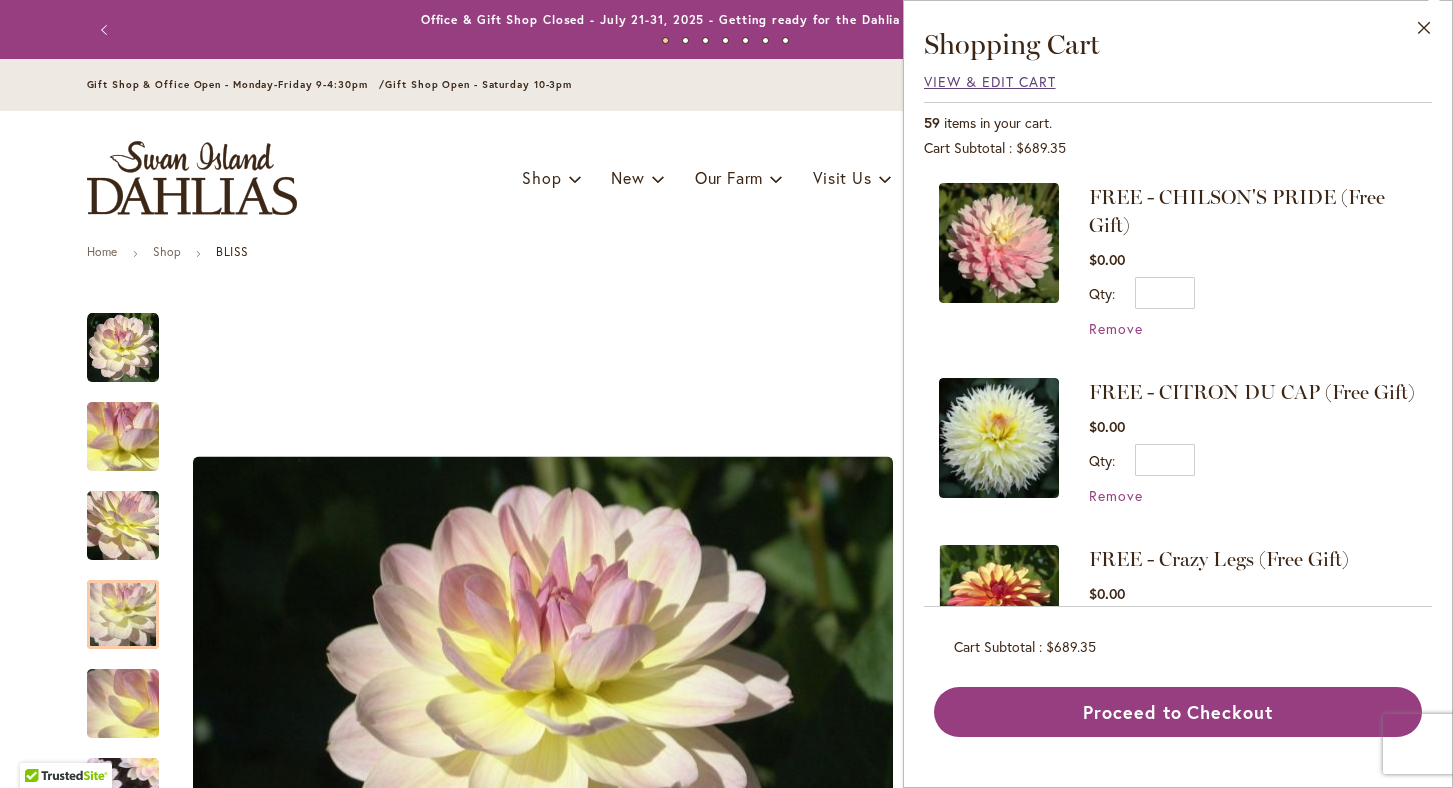 click on "View & Edit Cart" at bounding box center [990, 81] 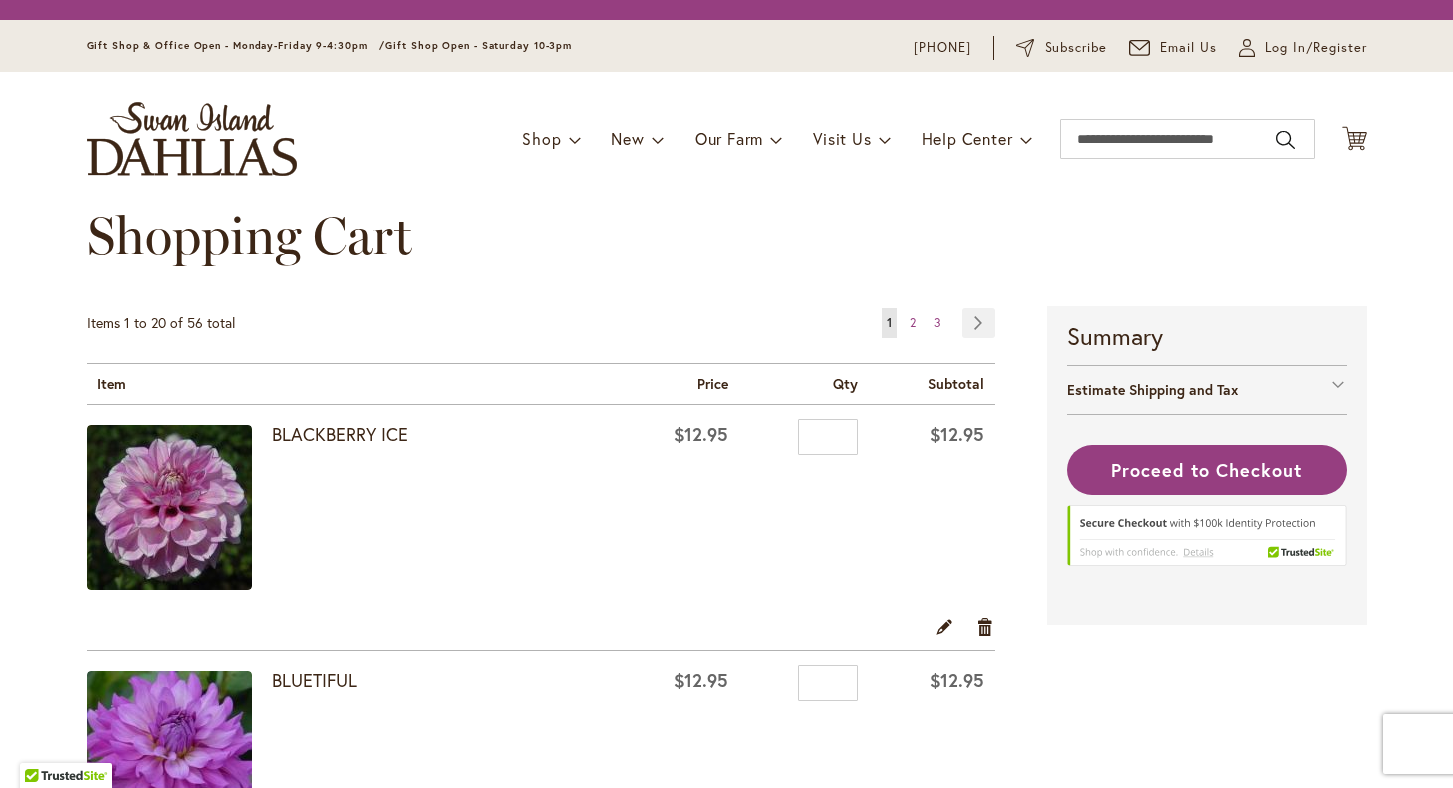 scroll, scrollTop: 0, scrollLeft: 0, axis: both 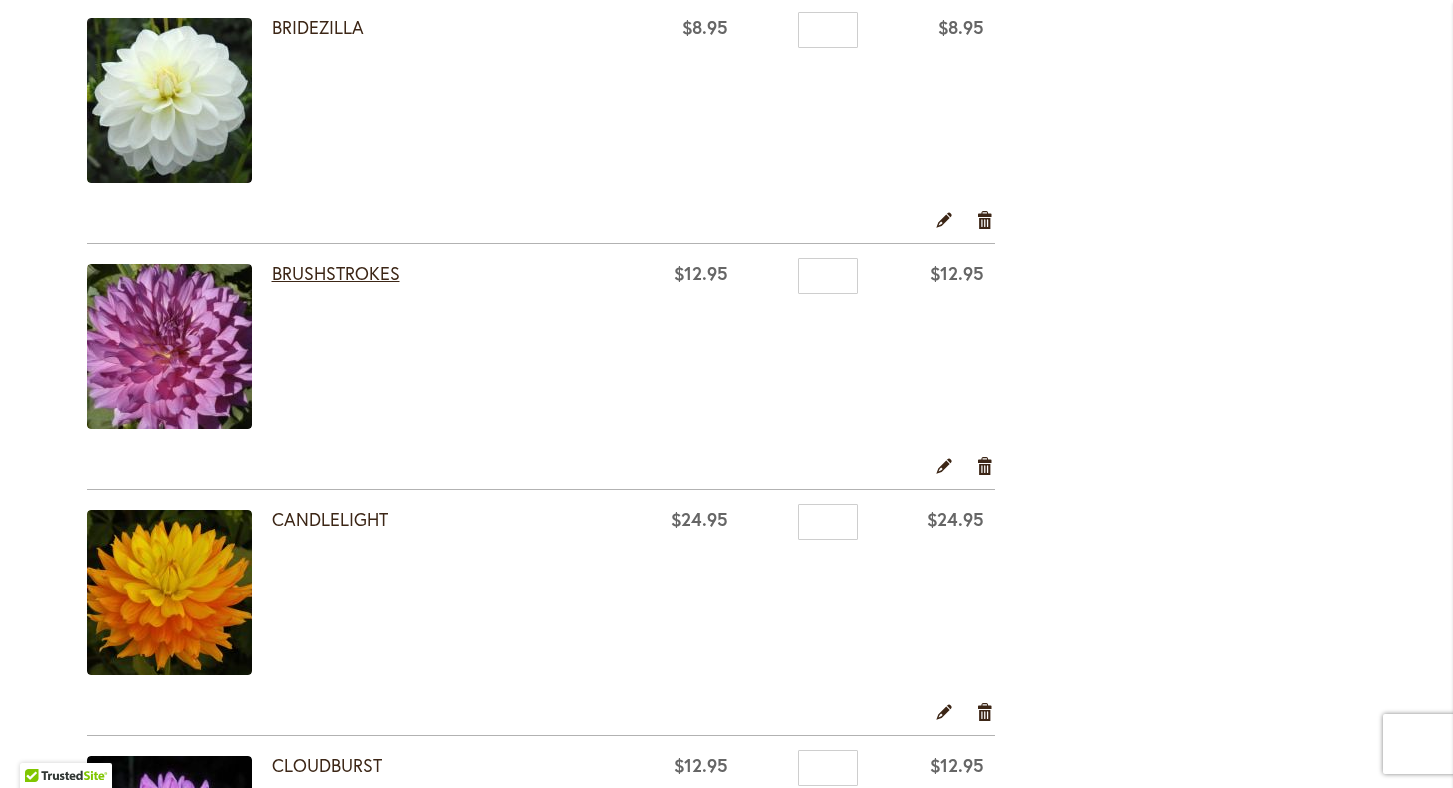 click on "BRUSHSTROKES" at bounding box center [336, 273] 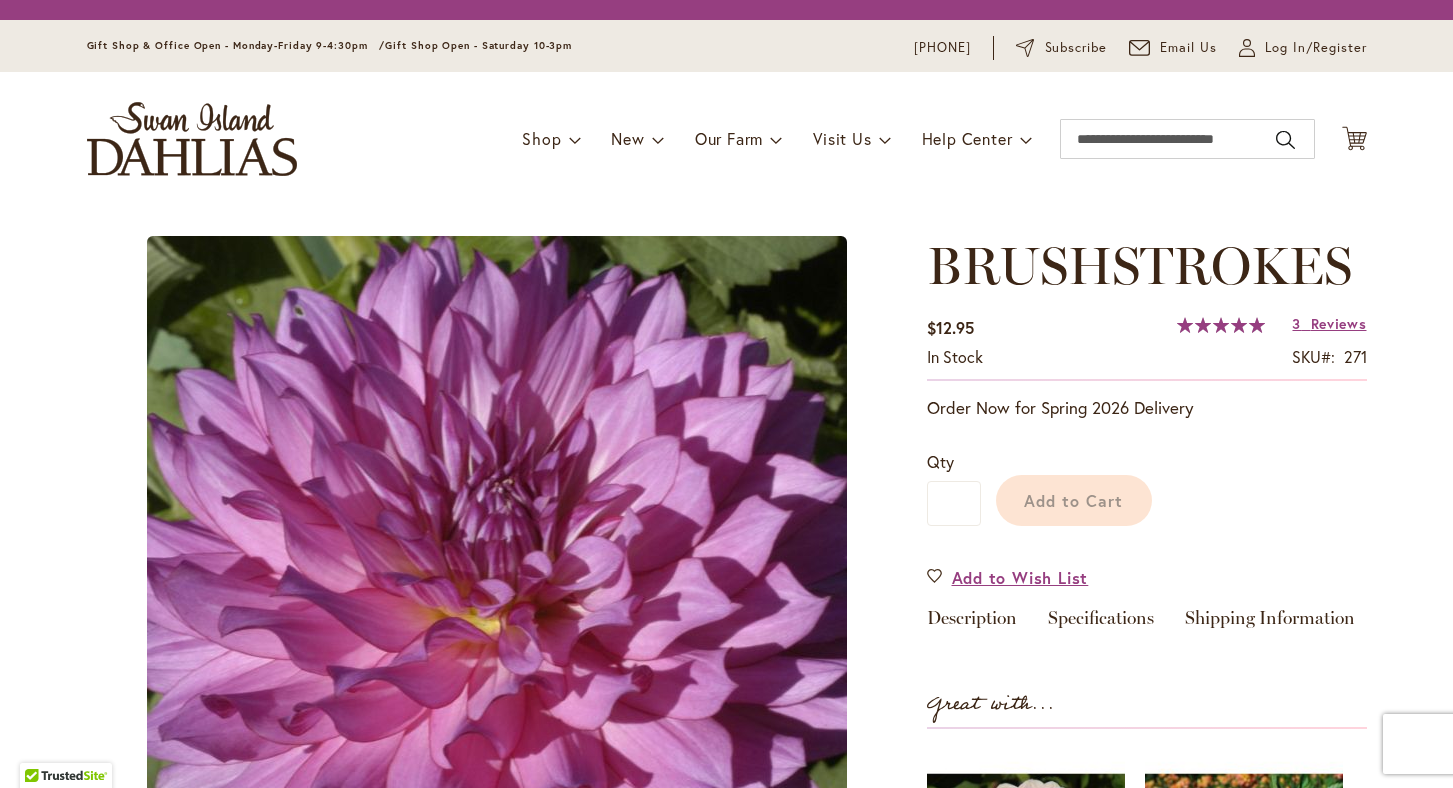 scroll, scrollTop: 0, scrollLeft: 0, axis: both 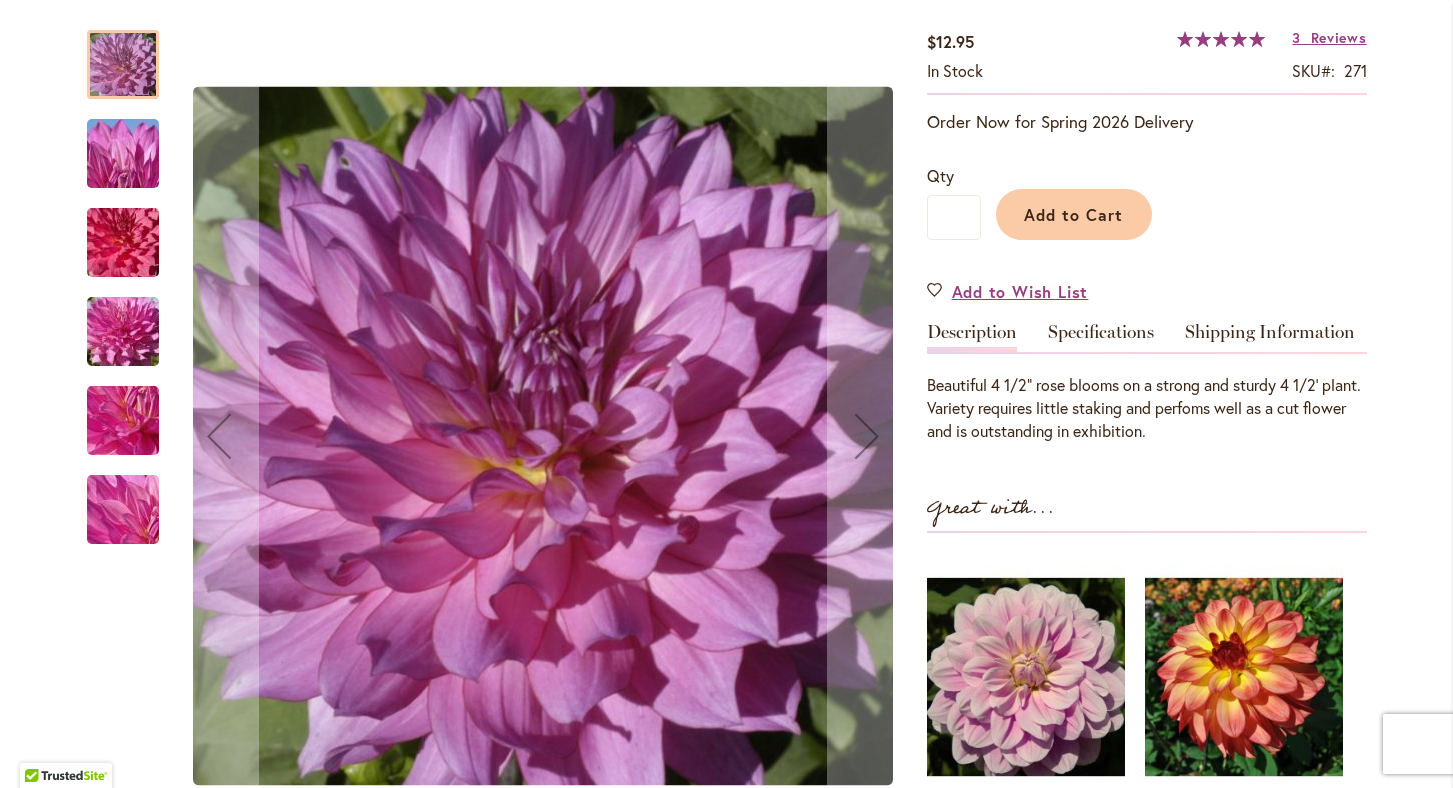 click at bounding box center (123, 243) 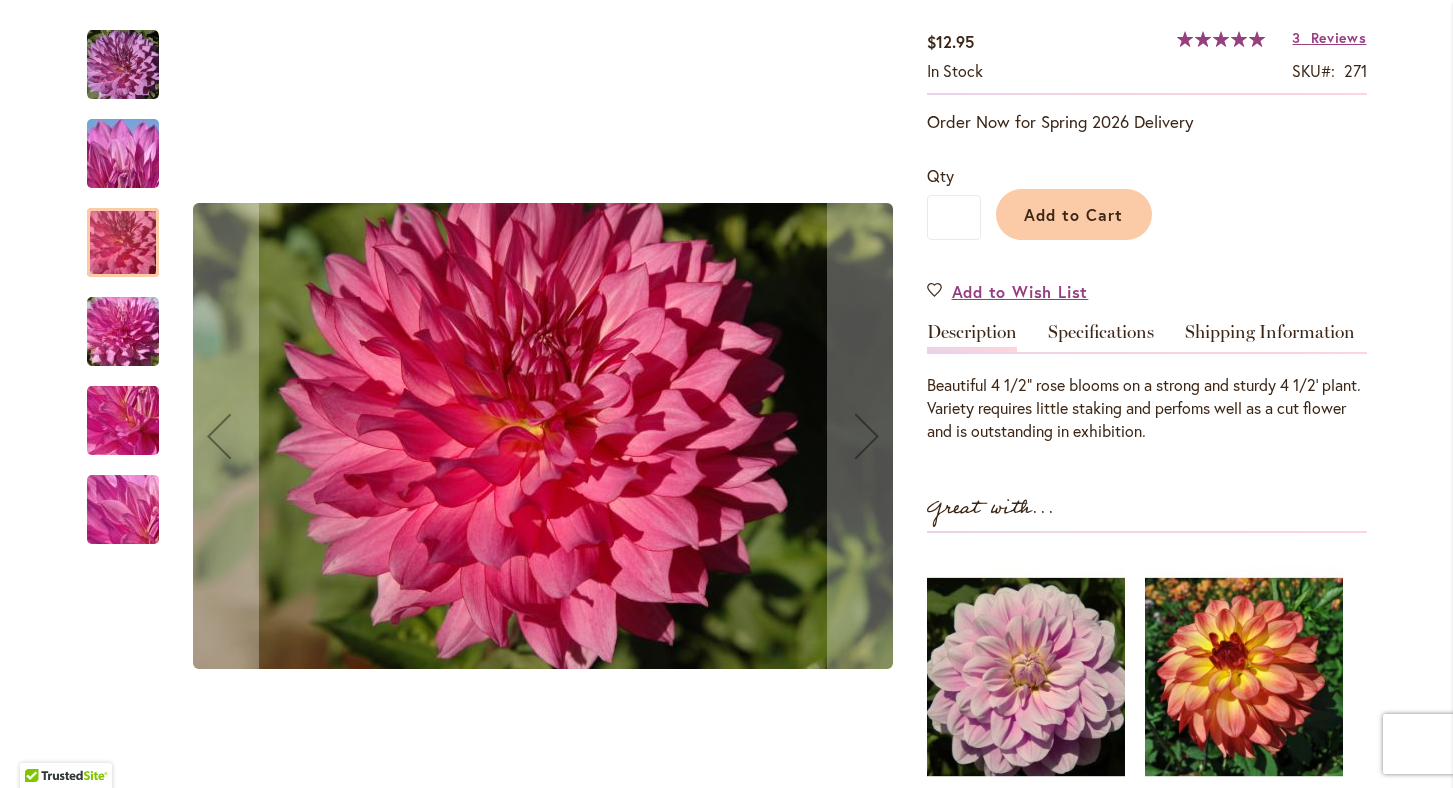 click at bounding box center (123, 154) 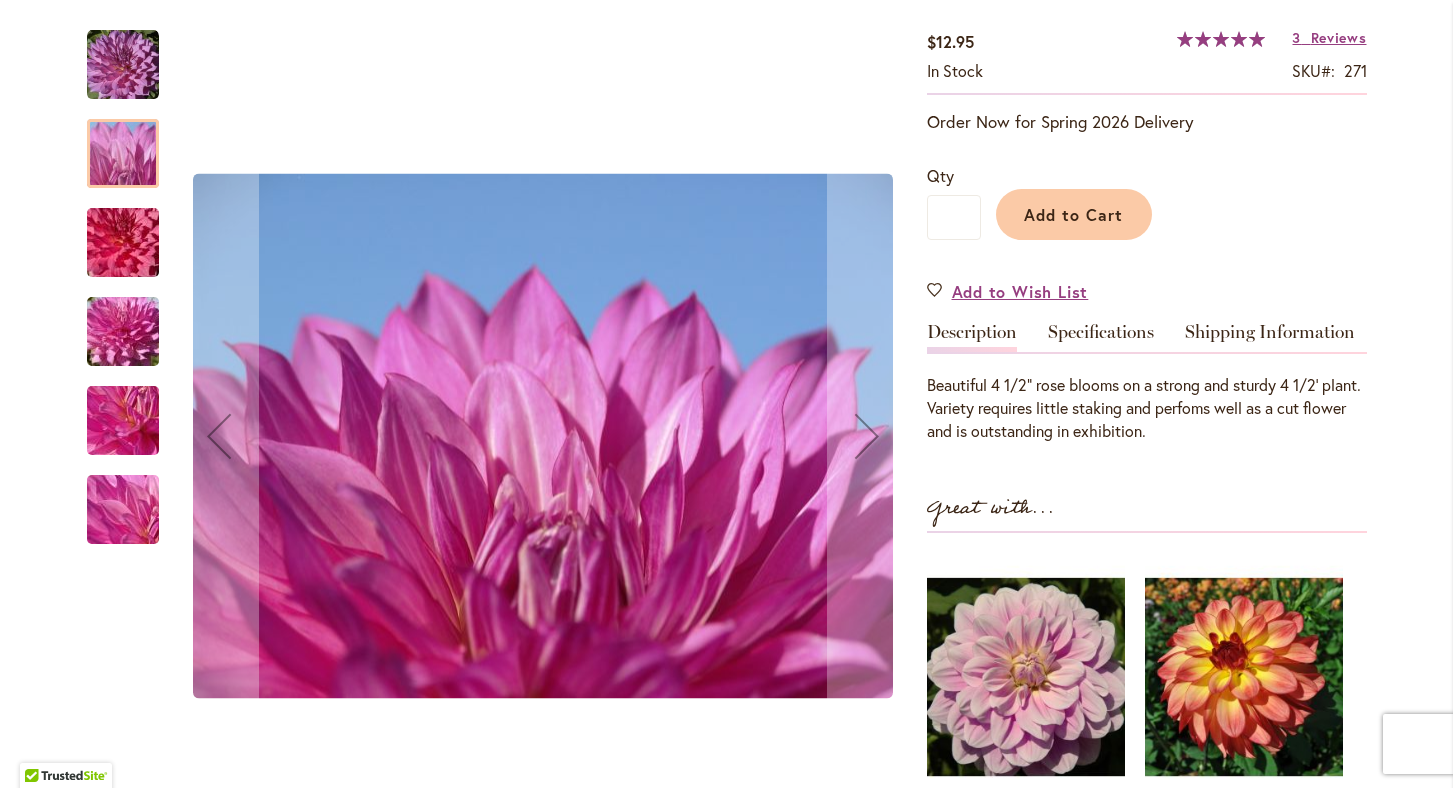 click at bounding box center (123, 421) 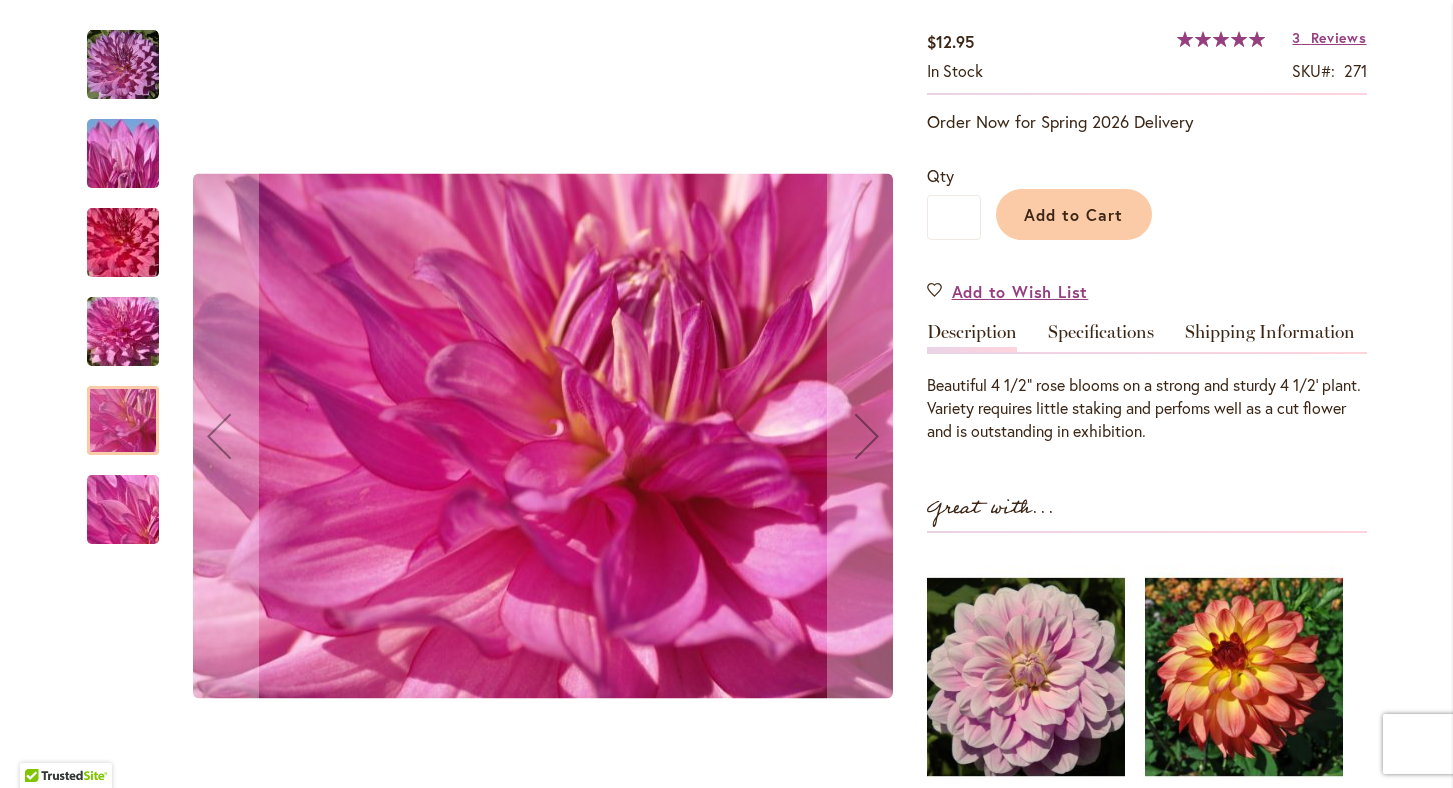click at bounding box center [123, 510] 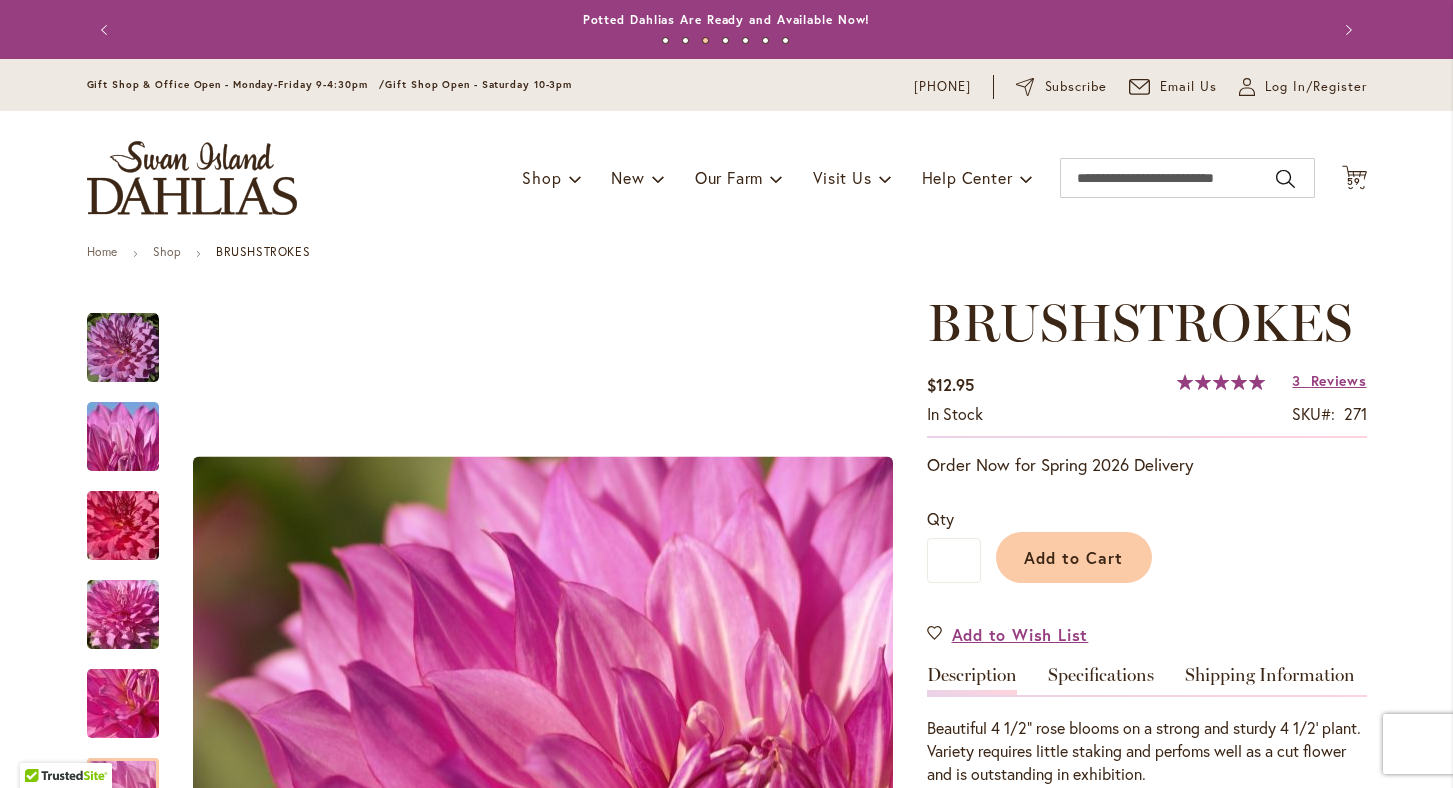 scroll, scrollTop: 0, scrollLeft: 0, axis: both 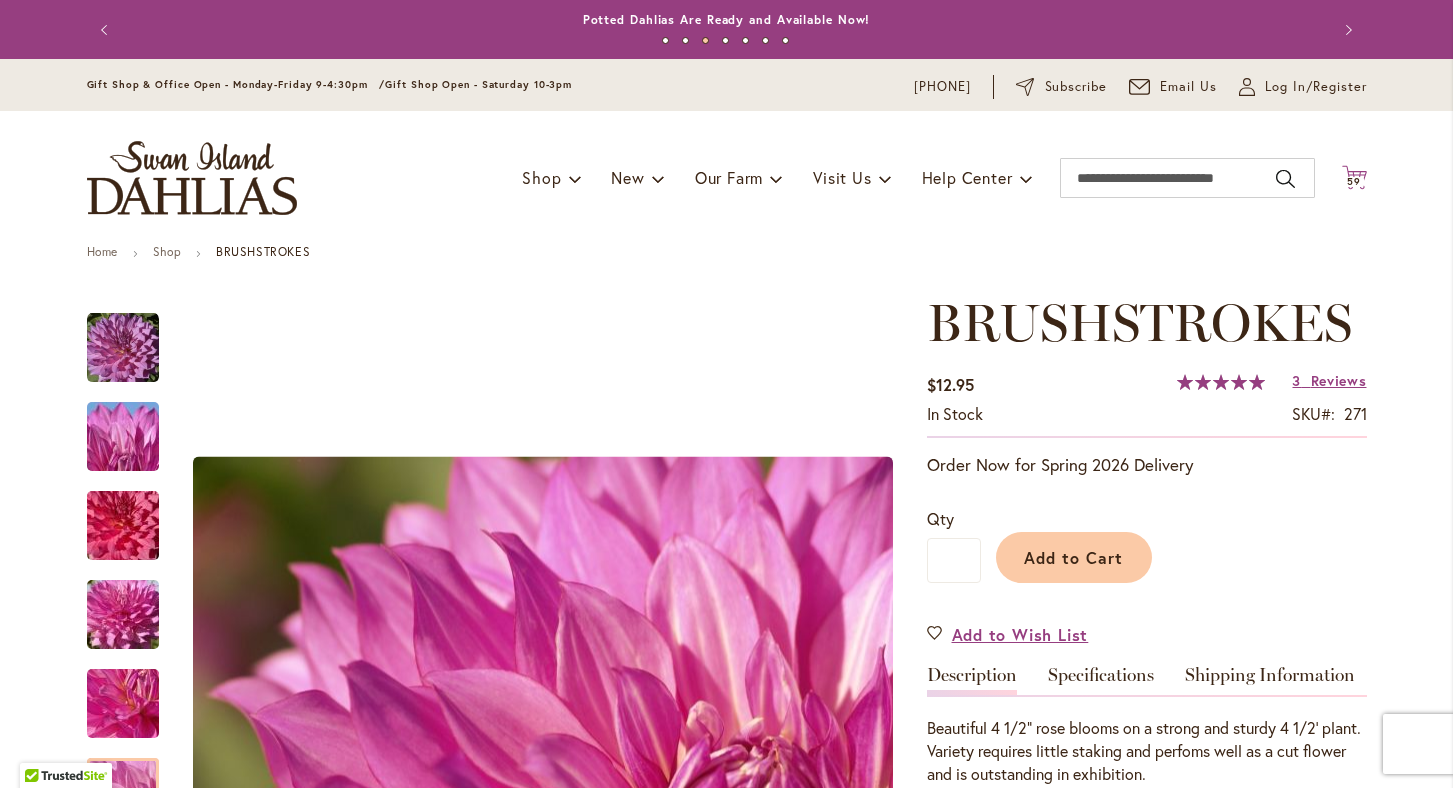 click on "59" at bounding box center [1354, 181] 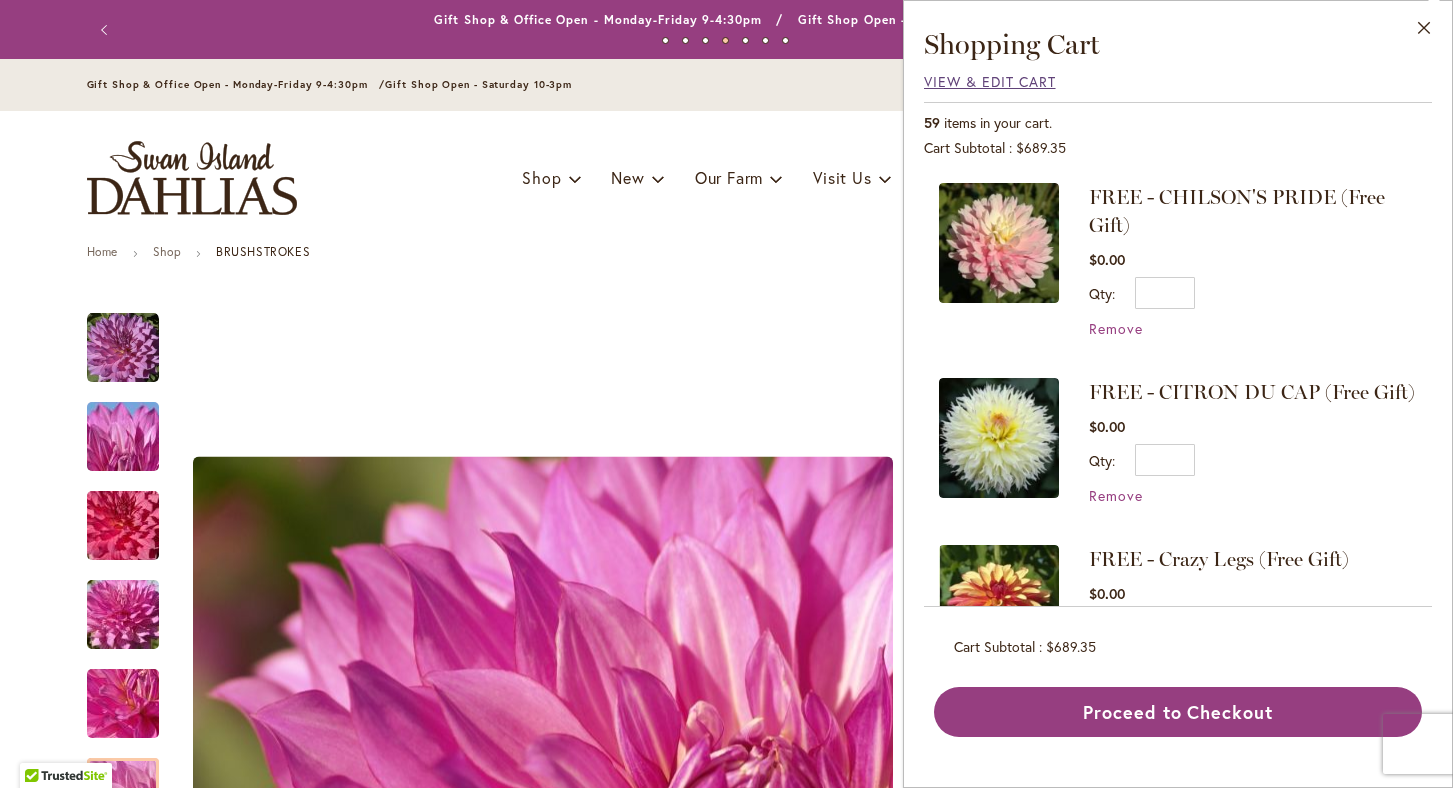 click on "View & Edit Cart" at bounding box center (990, 81) 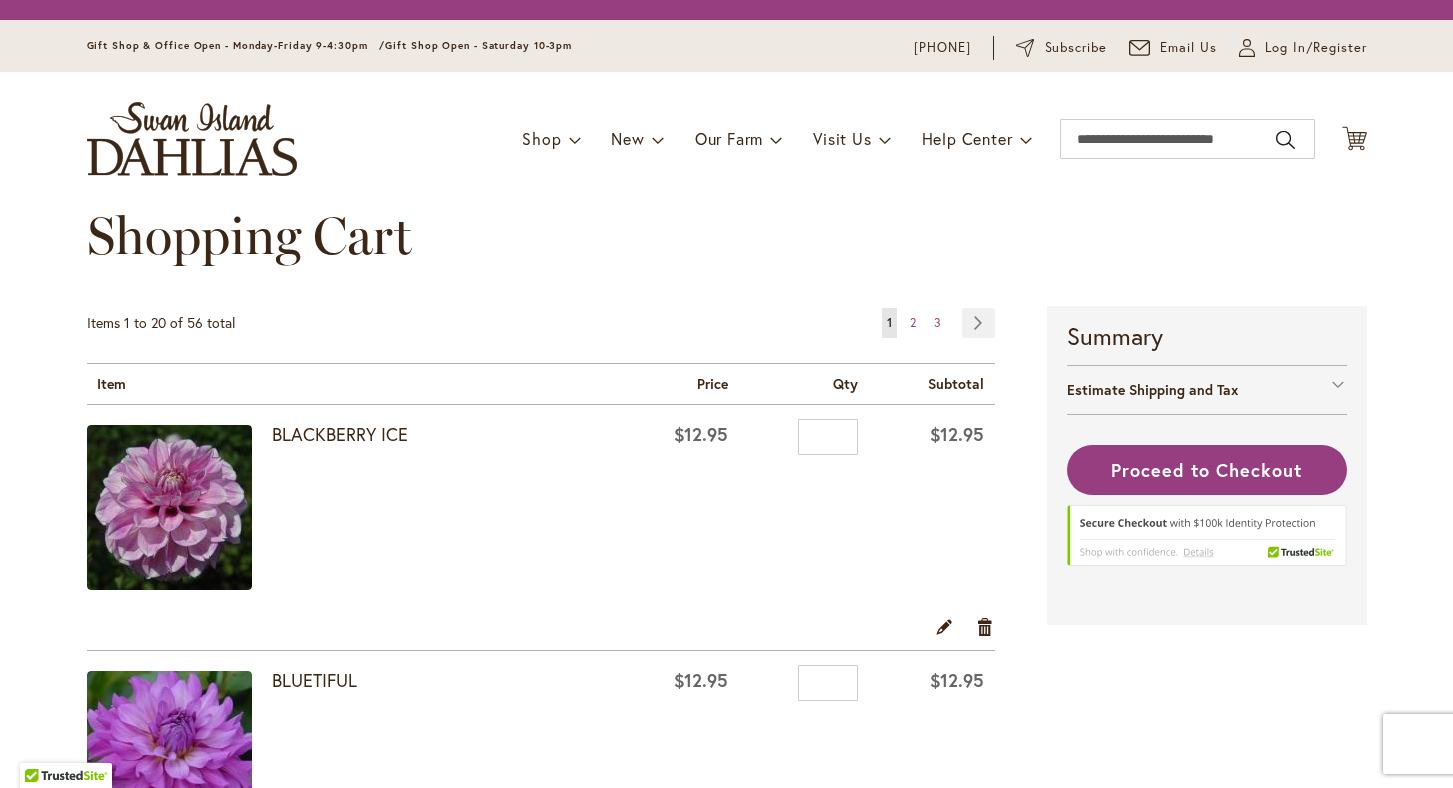 scroll, scrollTop: 0, scrollLeft: 0, axis: both 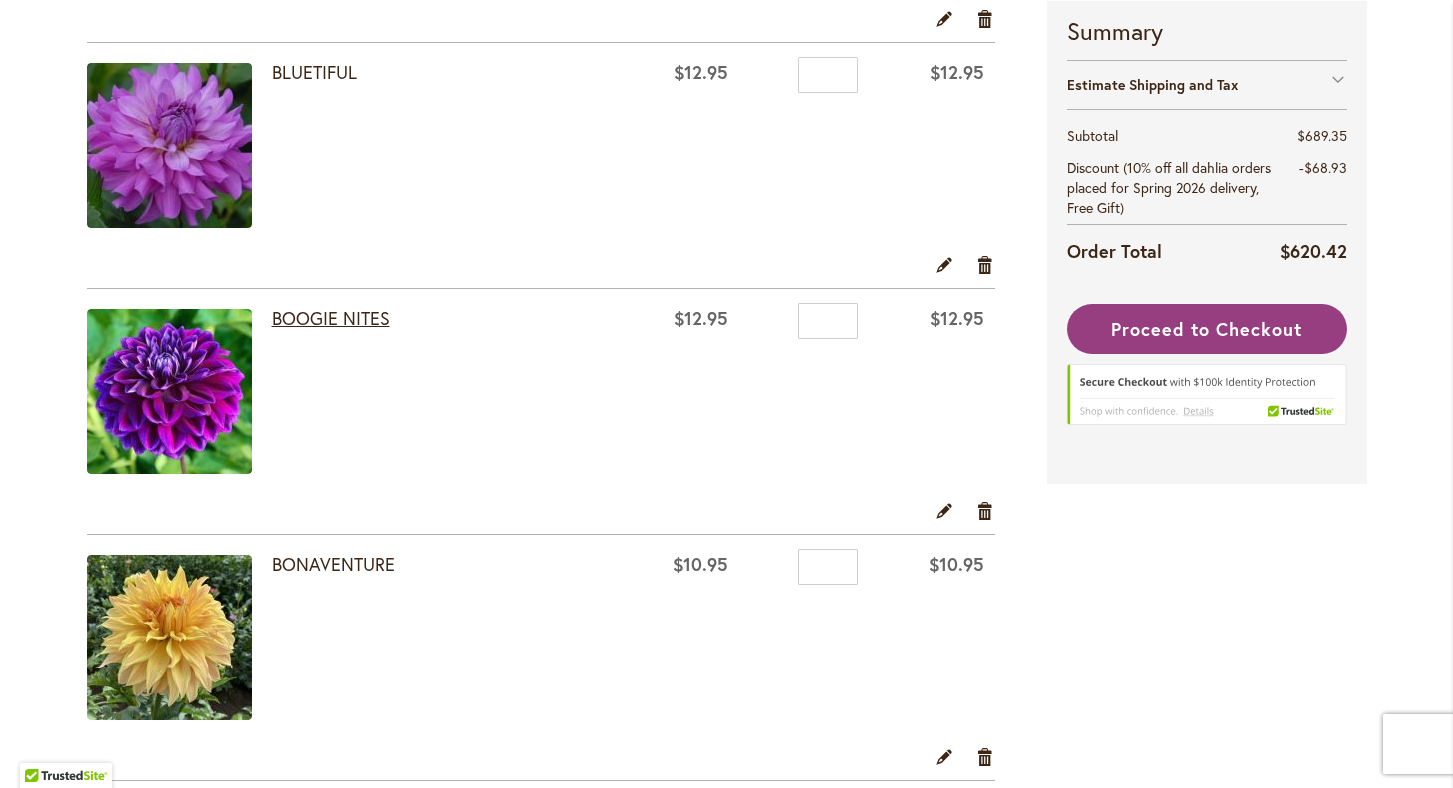 click on "BOOGIE NITES" at bounding box center [331, 318] 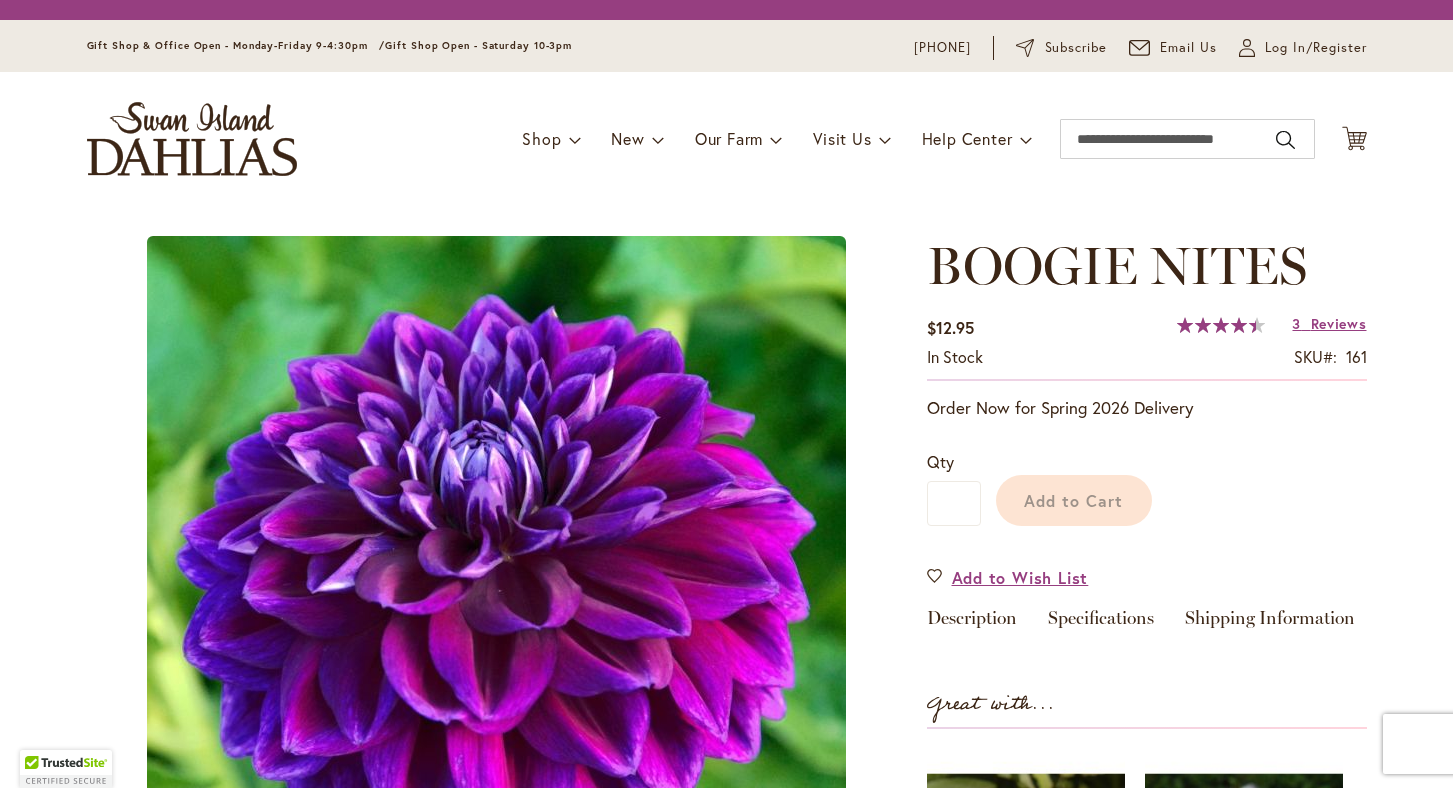 scroll, scrollTop: 0, scrollLeft: 0, axis: both 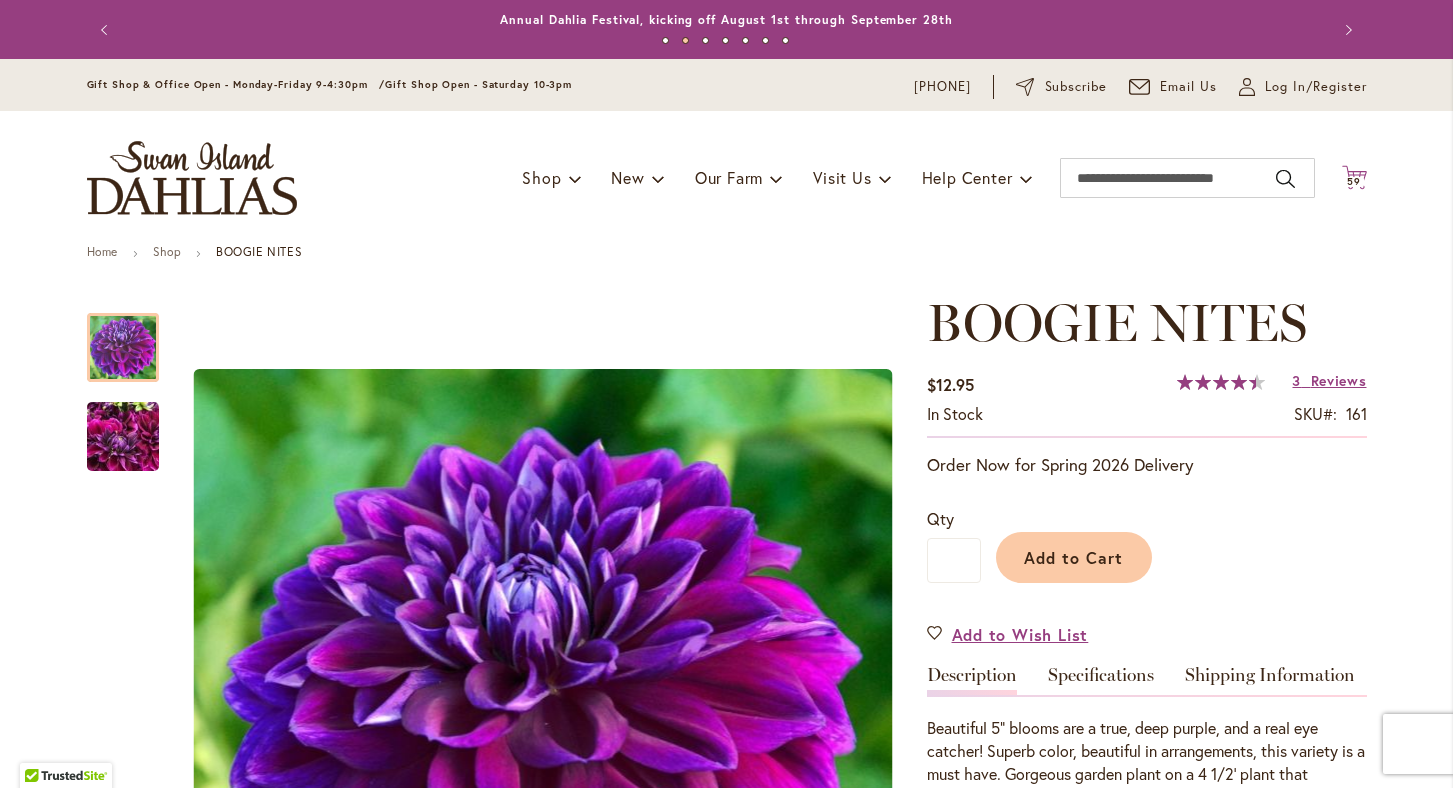 click on "59" at bounding box center [1354, 181] 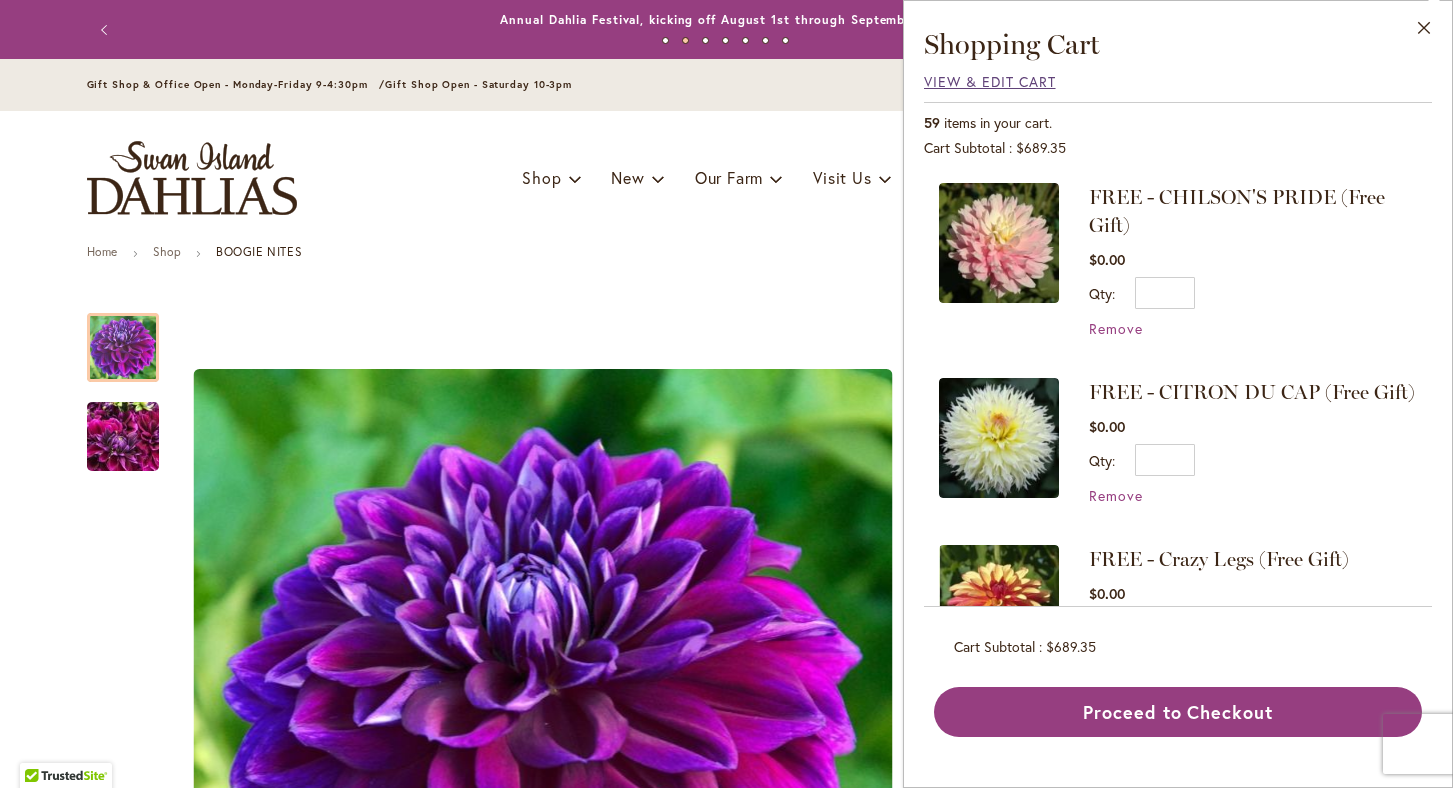 click on "View & Edit Cart" at bounding box center [990, 81] 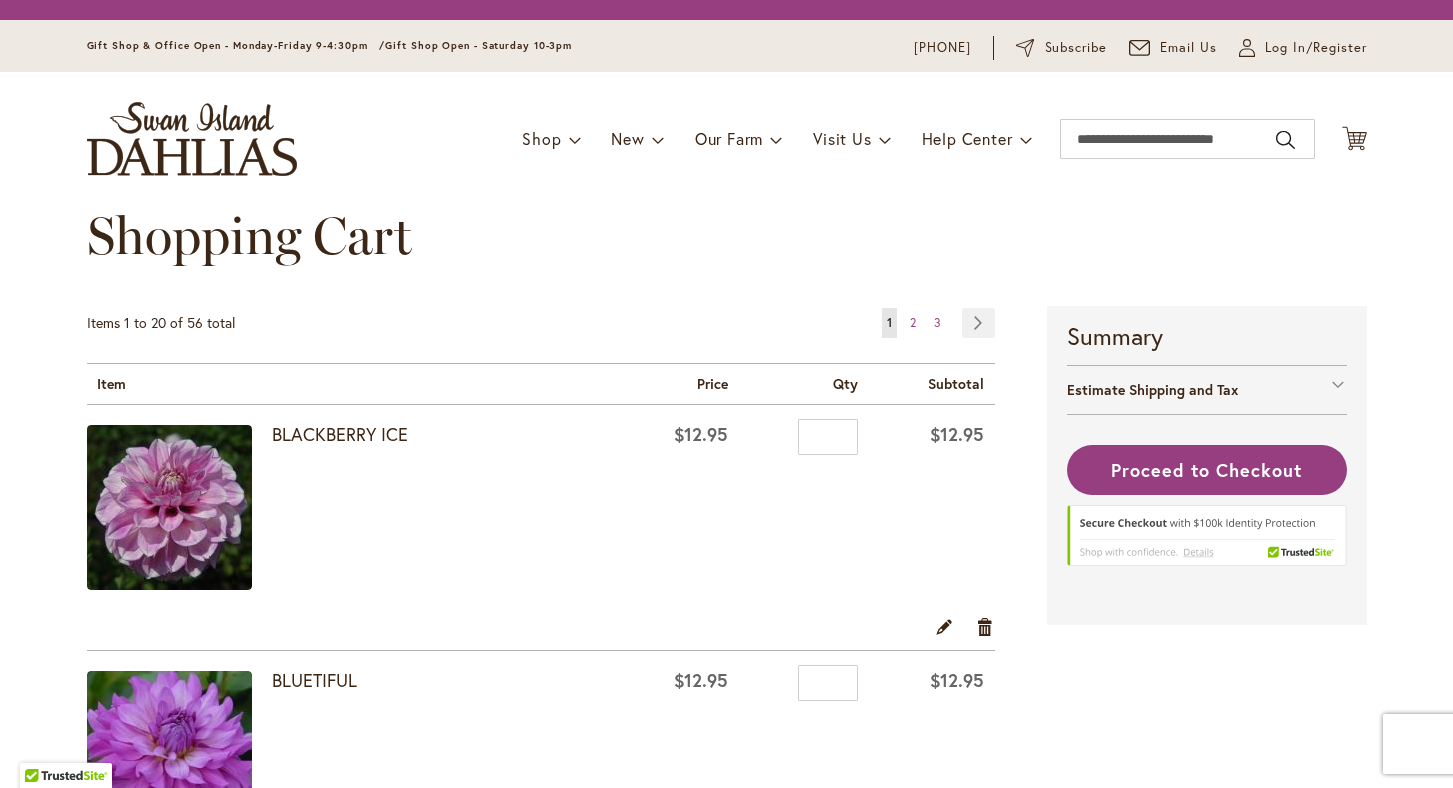 scroll, scrollTop: 0, scrollLeft: 0, axis: both 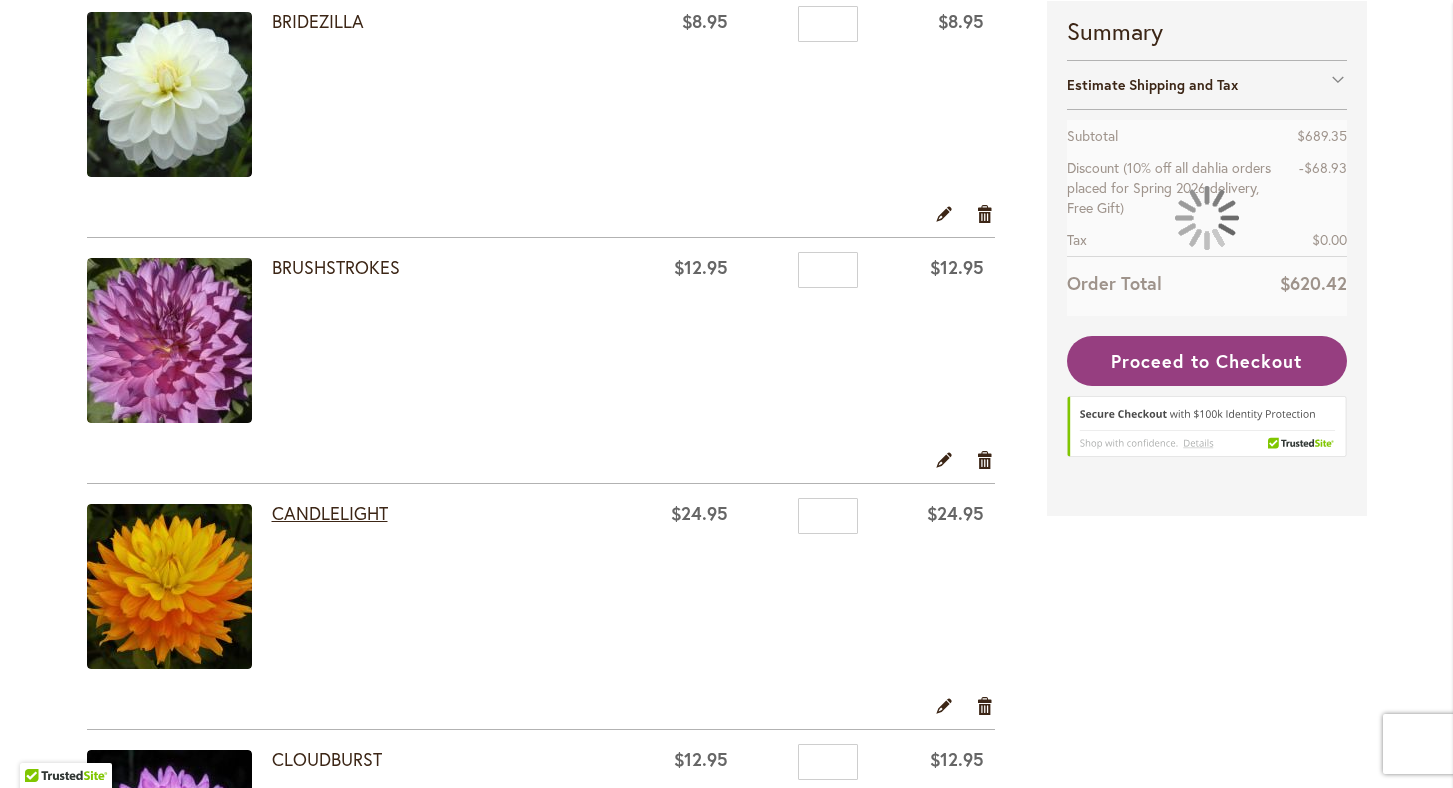 click on "CANDLELIGHT" at bounding box center (330, 513) 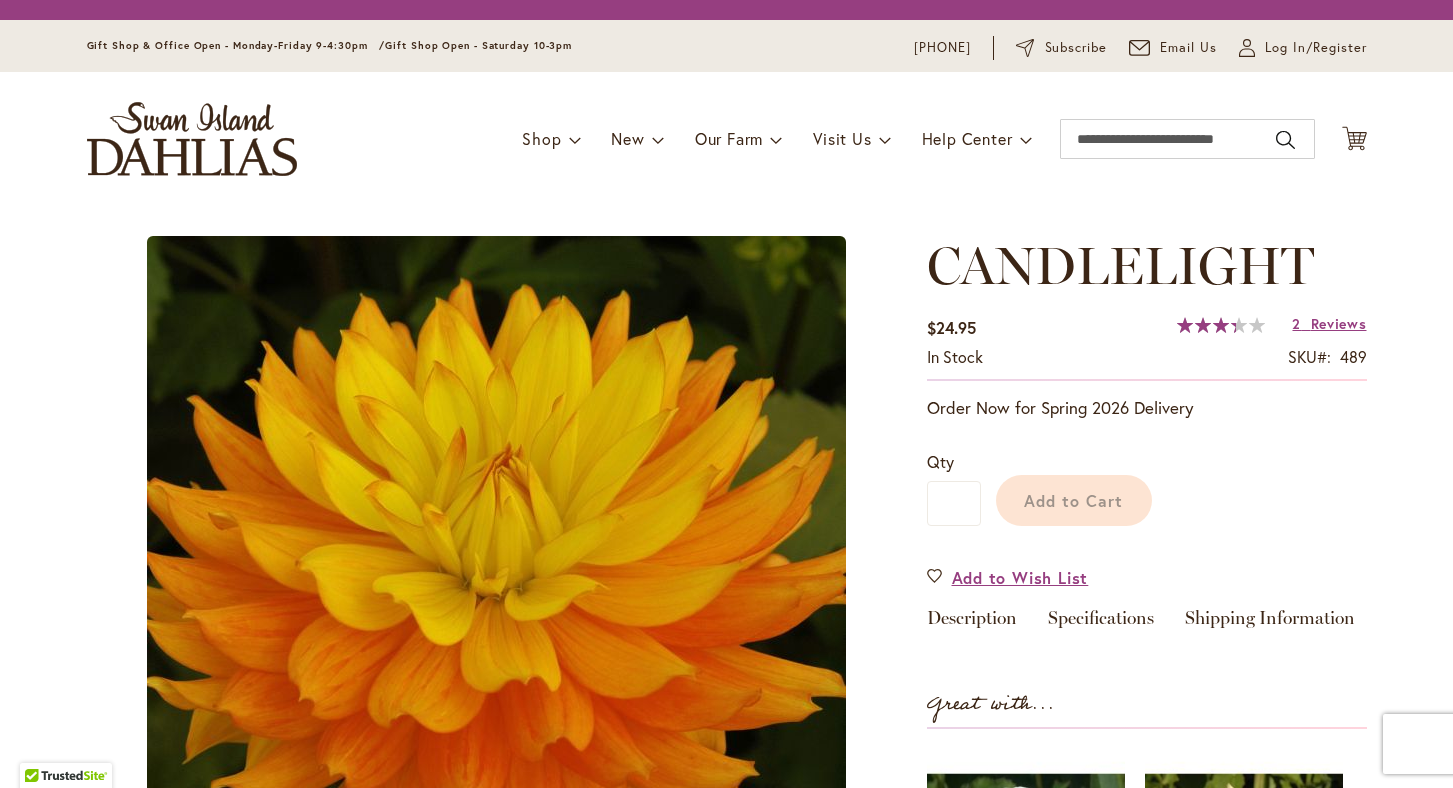 scroll, scrollTop: 0, scrollLeft: 0, axis: both 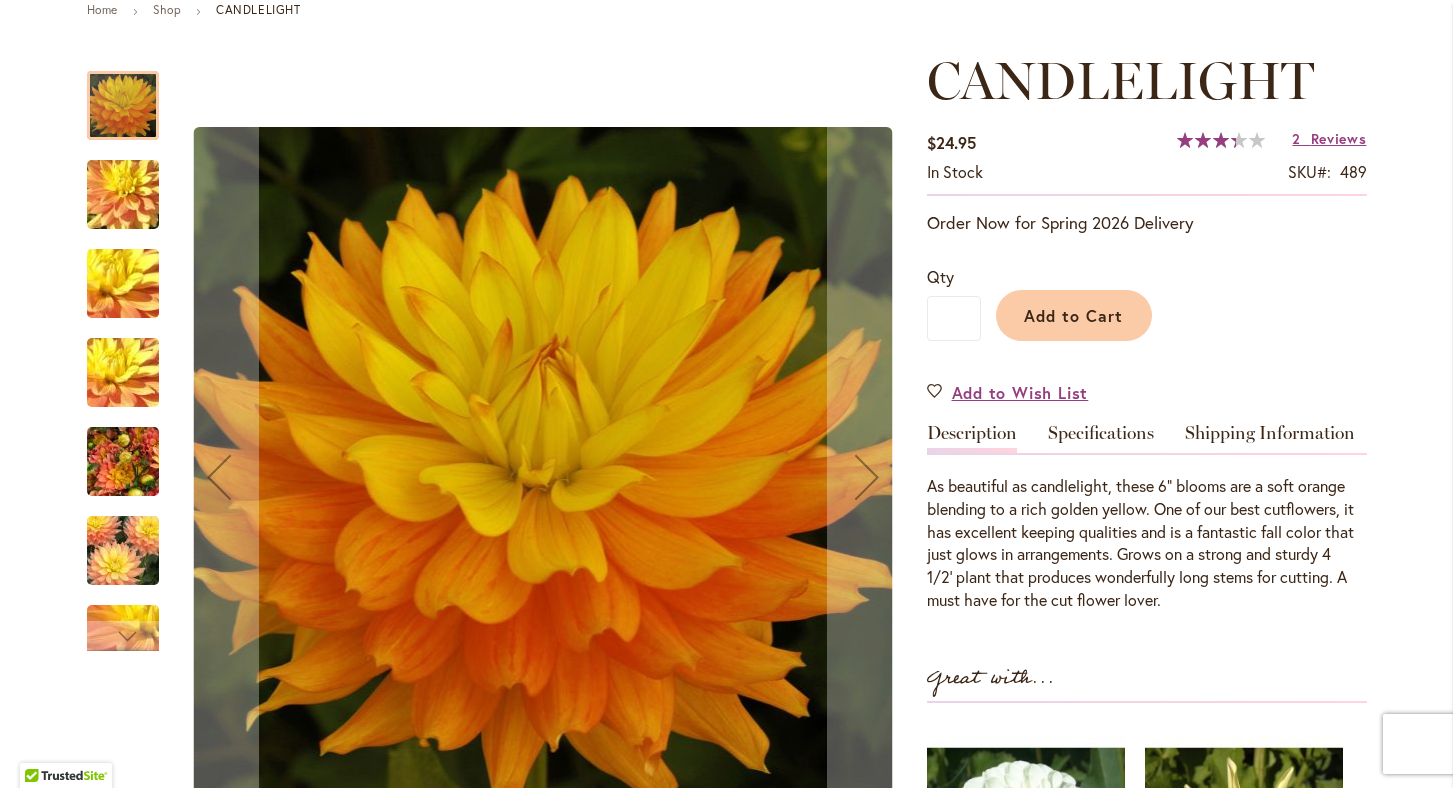 click at bounding box center (123, 195) 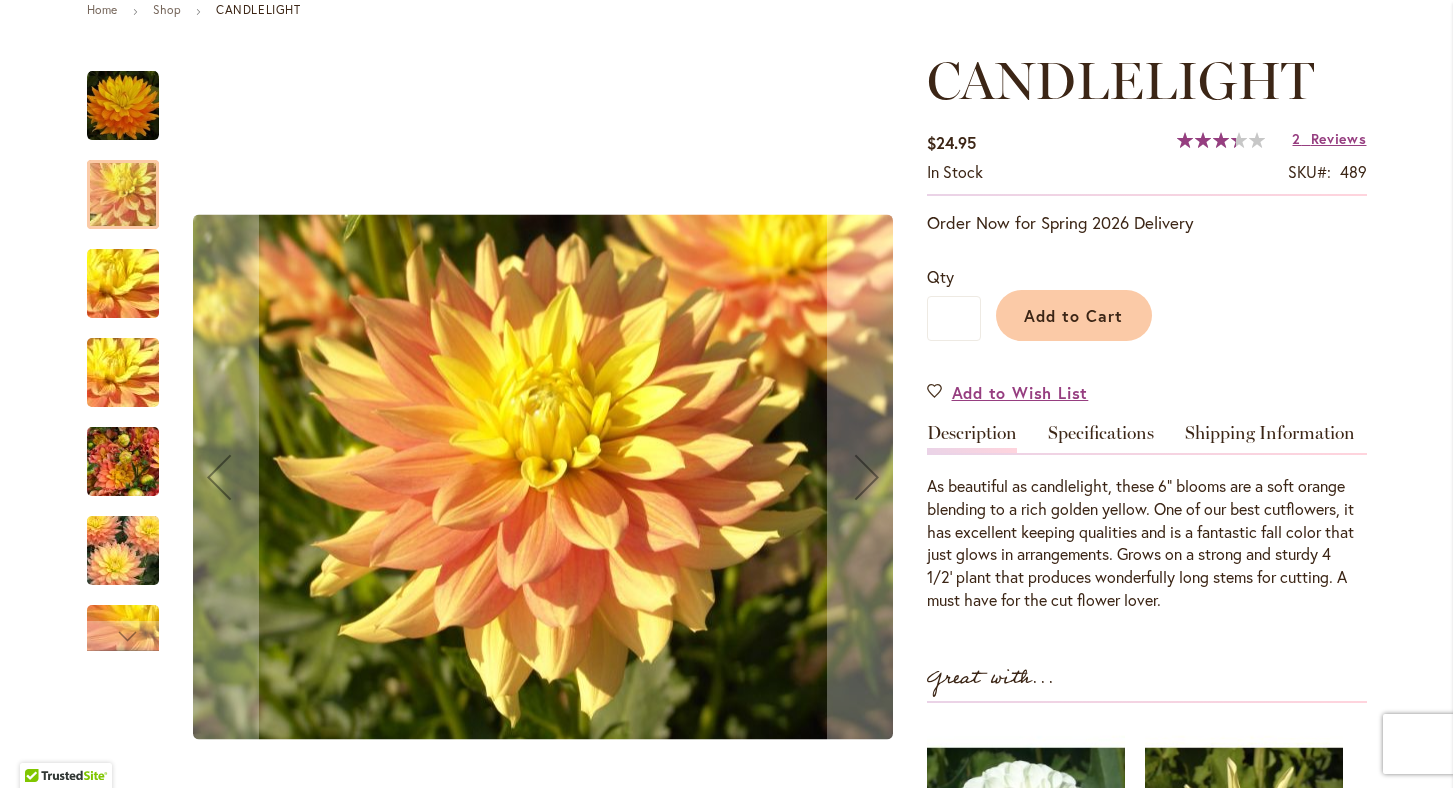click at bounding box center (123, 284) 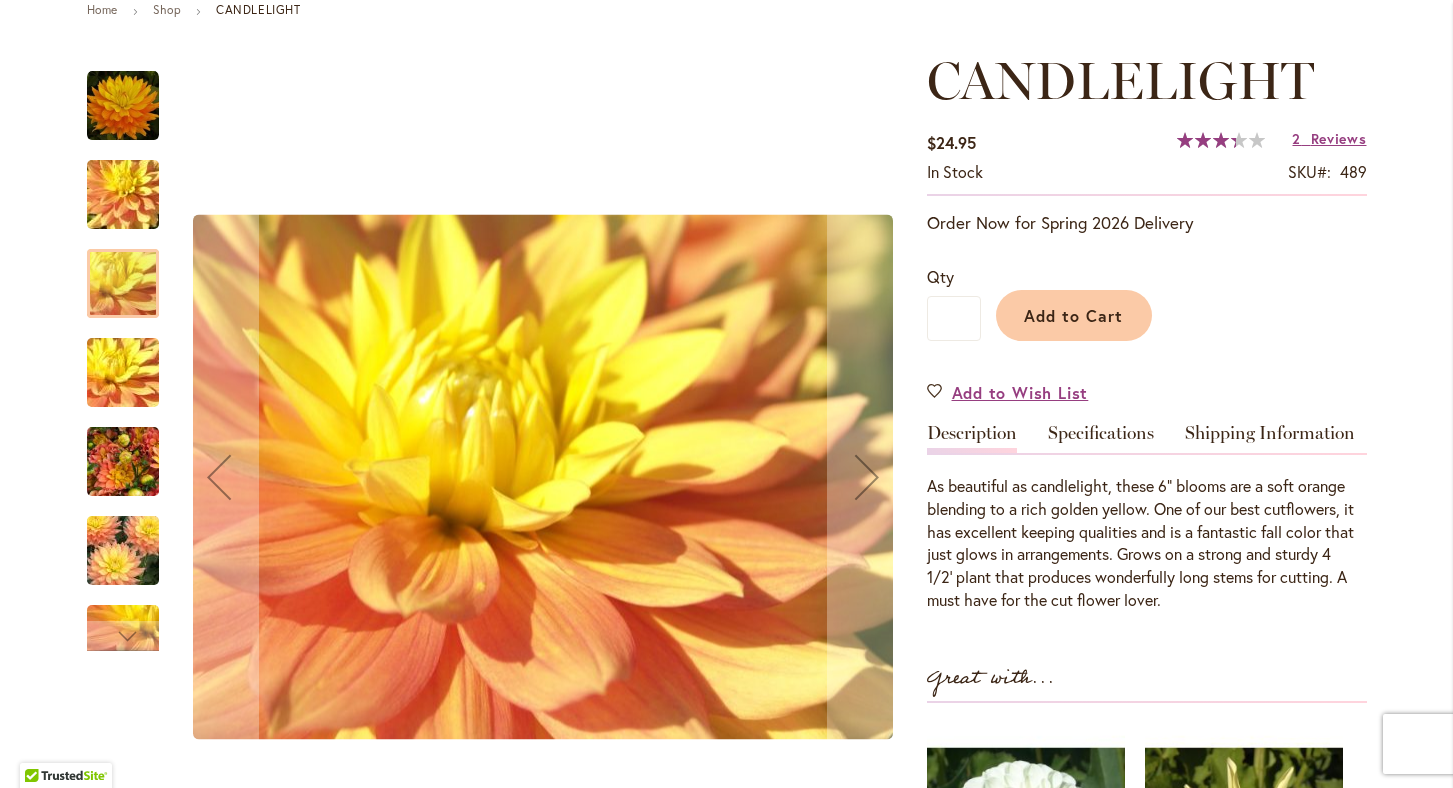 click at bounding box center [123, 373] 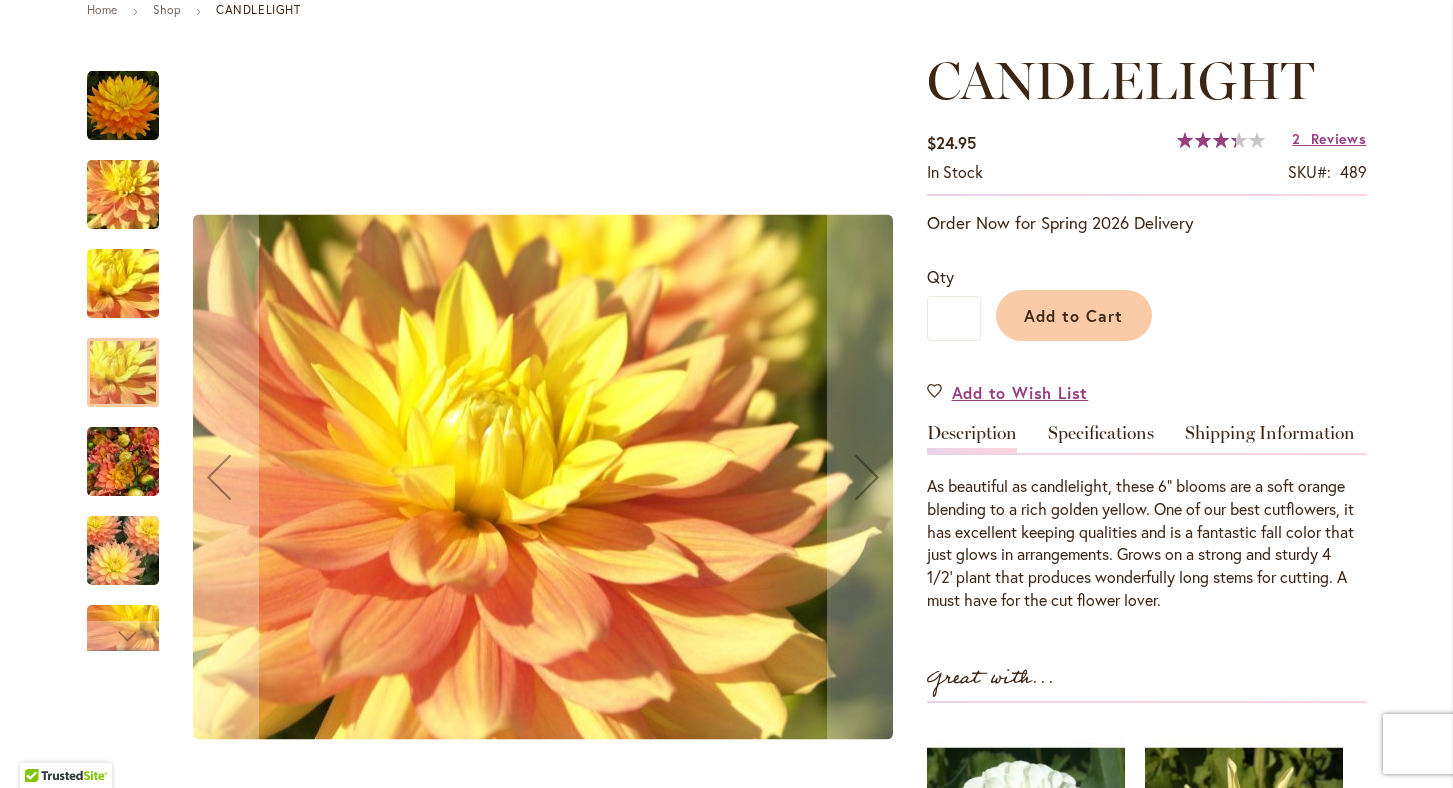click at bounding box center (123, 462) 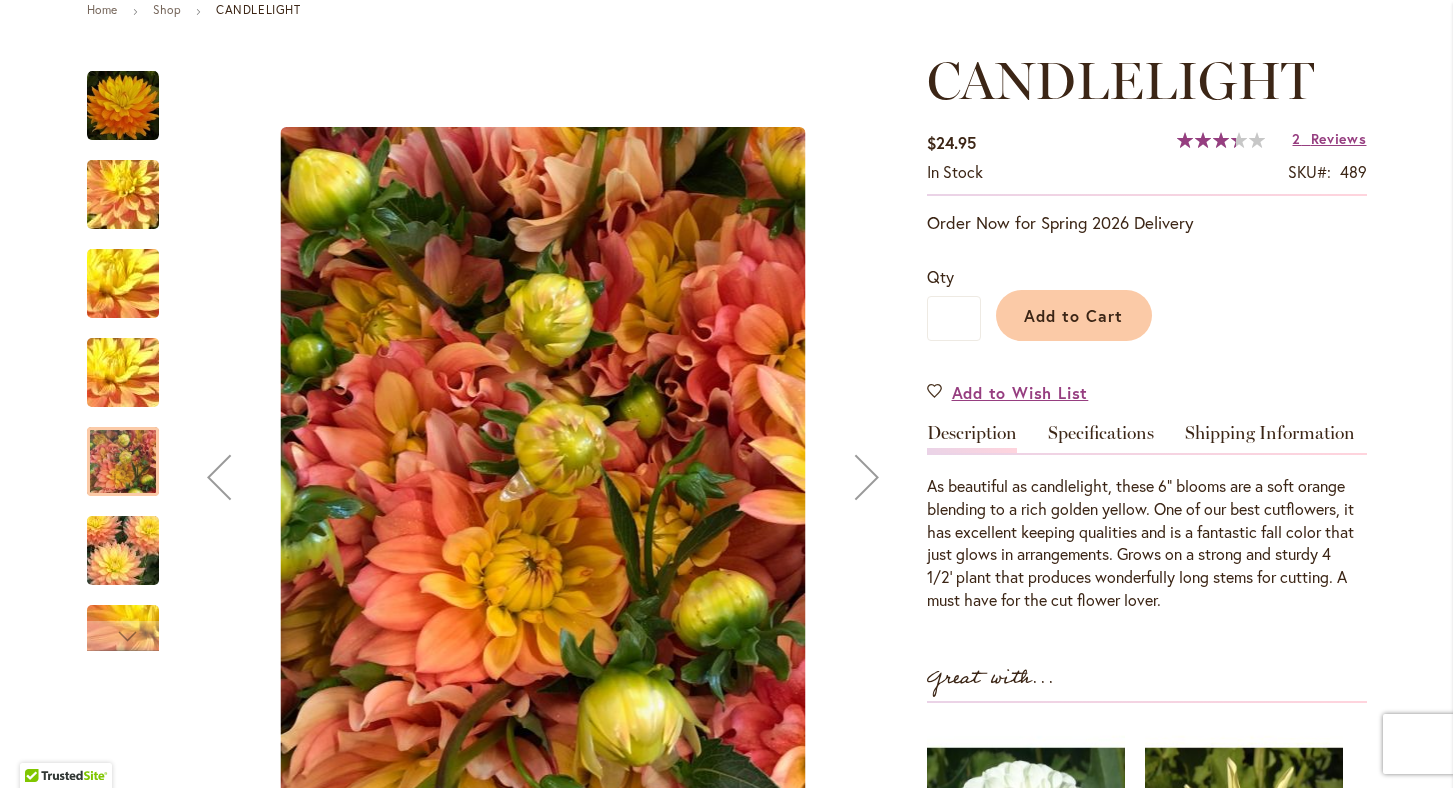 click at bounding box center (123, 551) 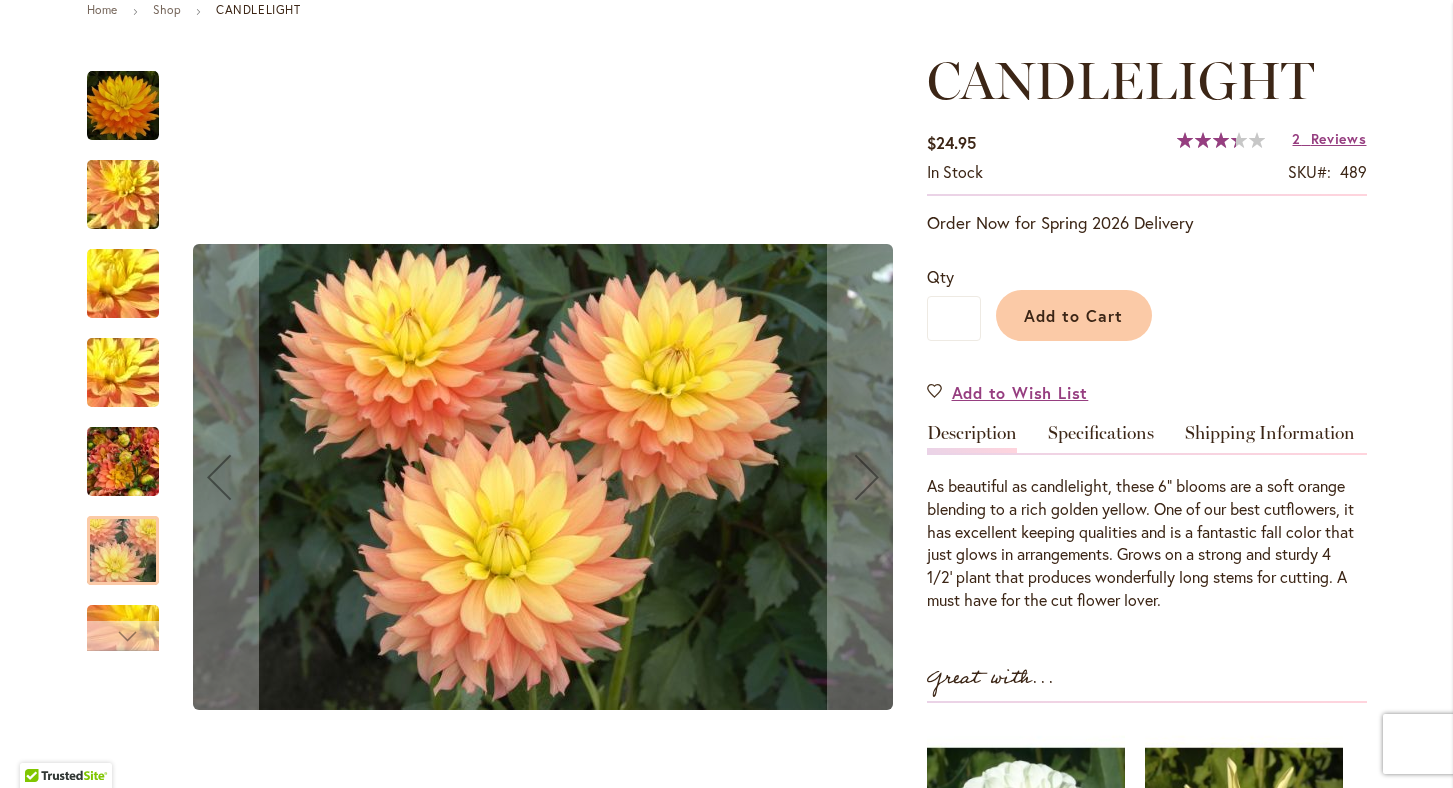 click at bounding box center (123, 636) 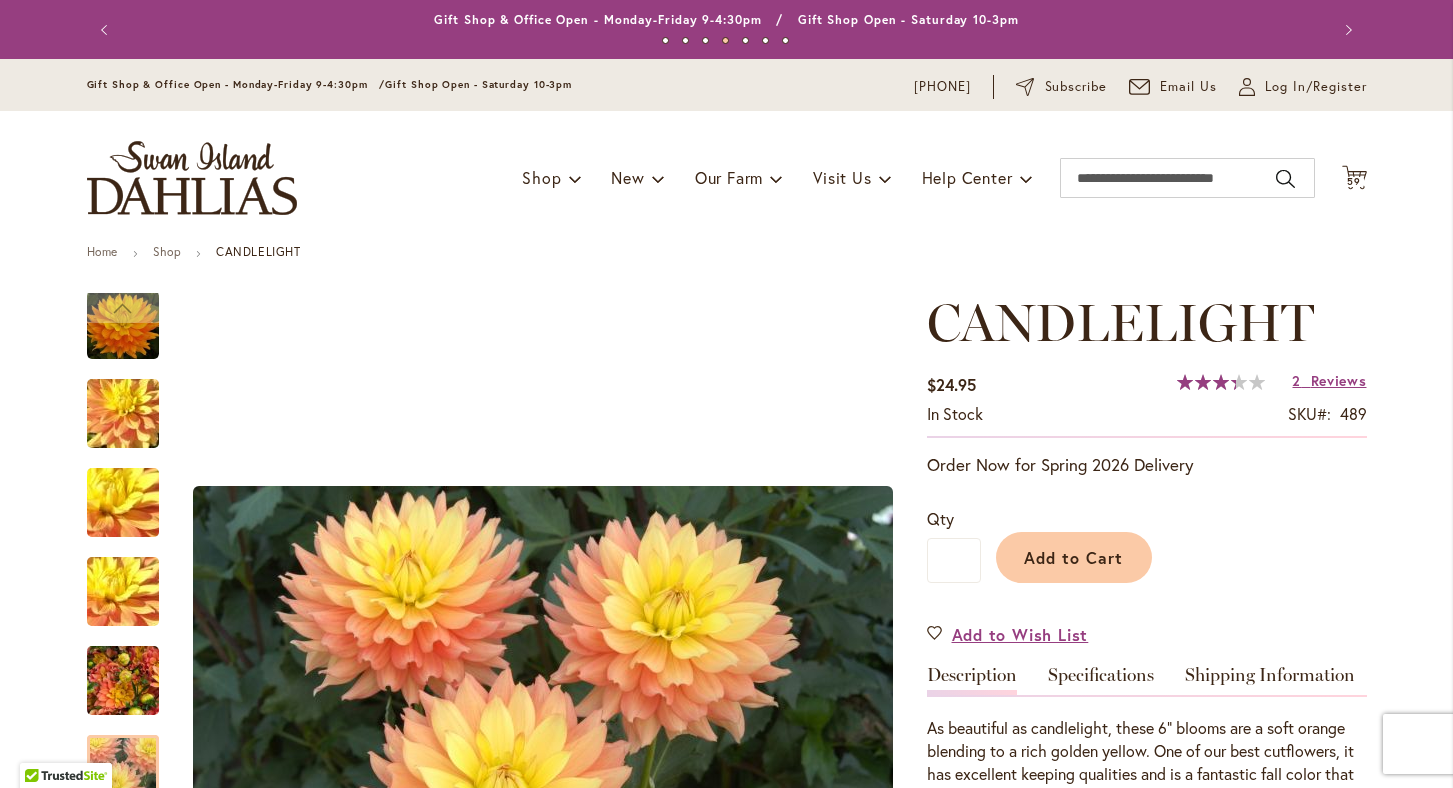 scroll, scrollTop: 0, scrollLeft: 0, axis: both 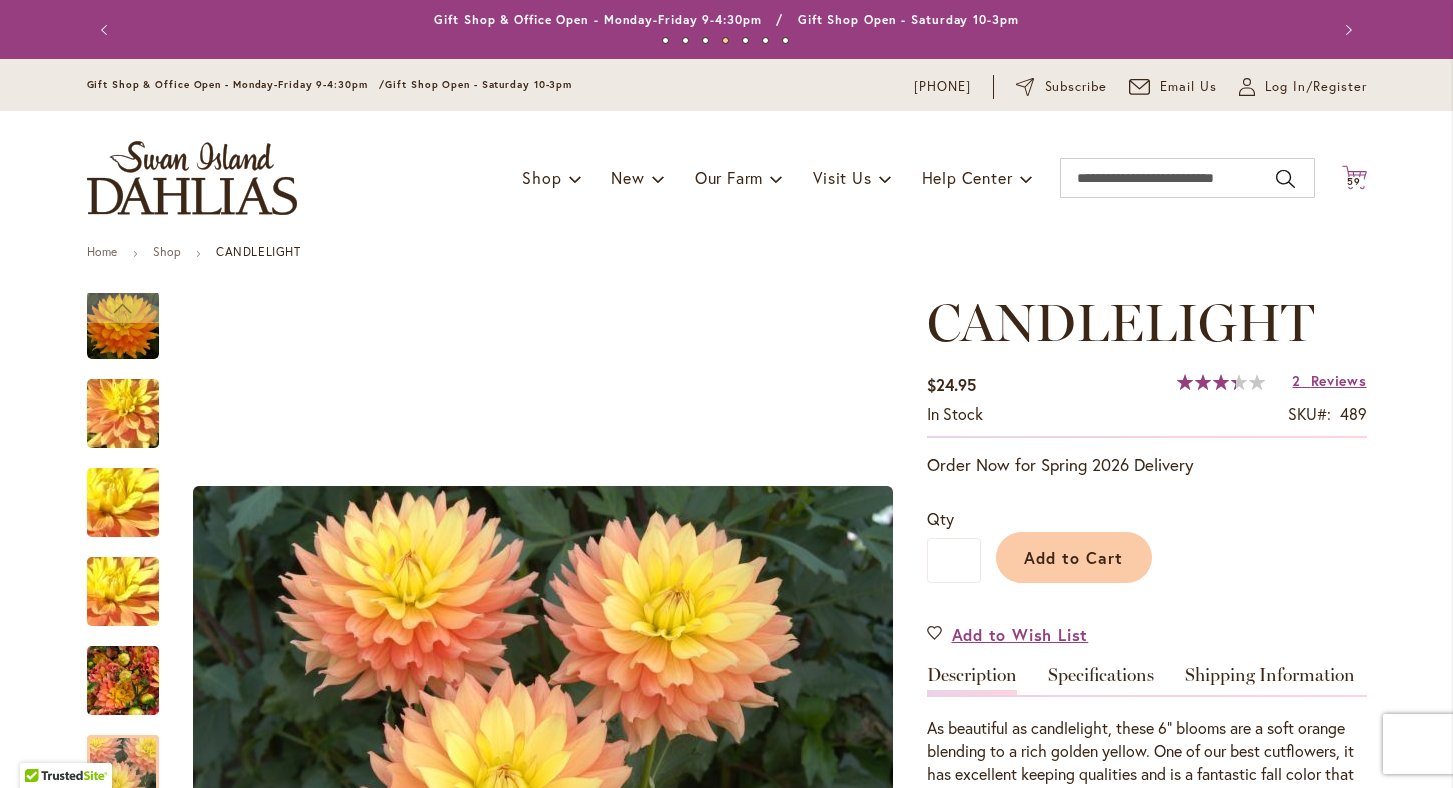 click on "59" at bounding box center (1354, 181) 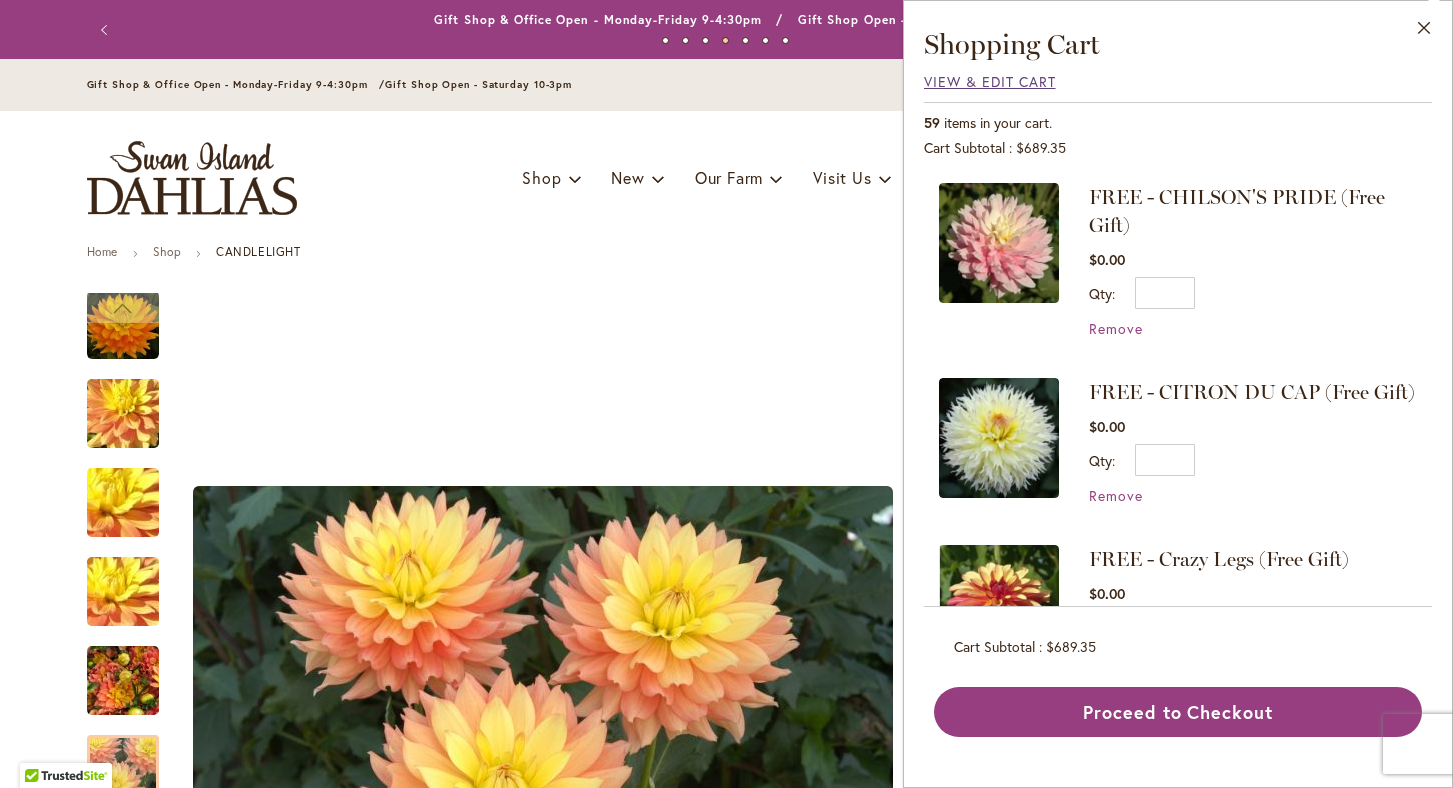 click on "View & Edit Cart" at bounding box center (990, 81) 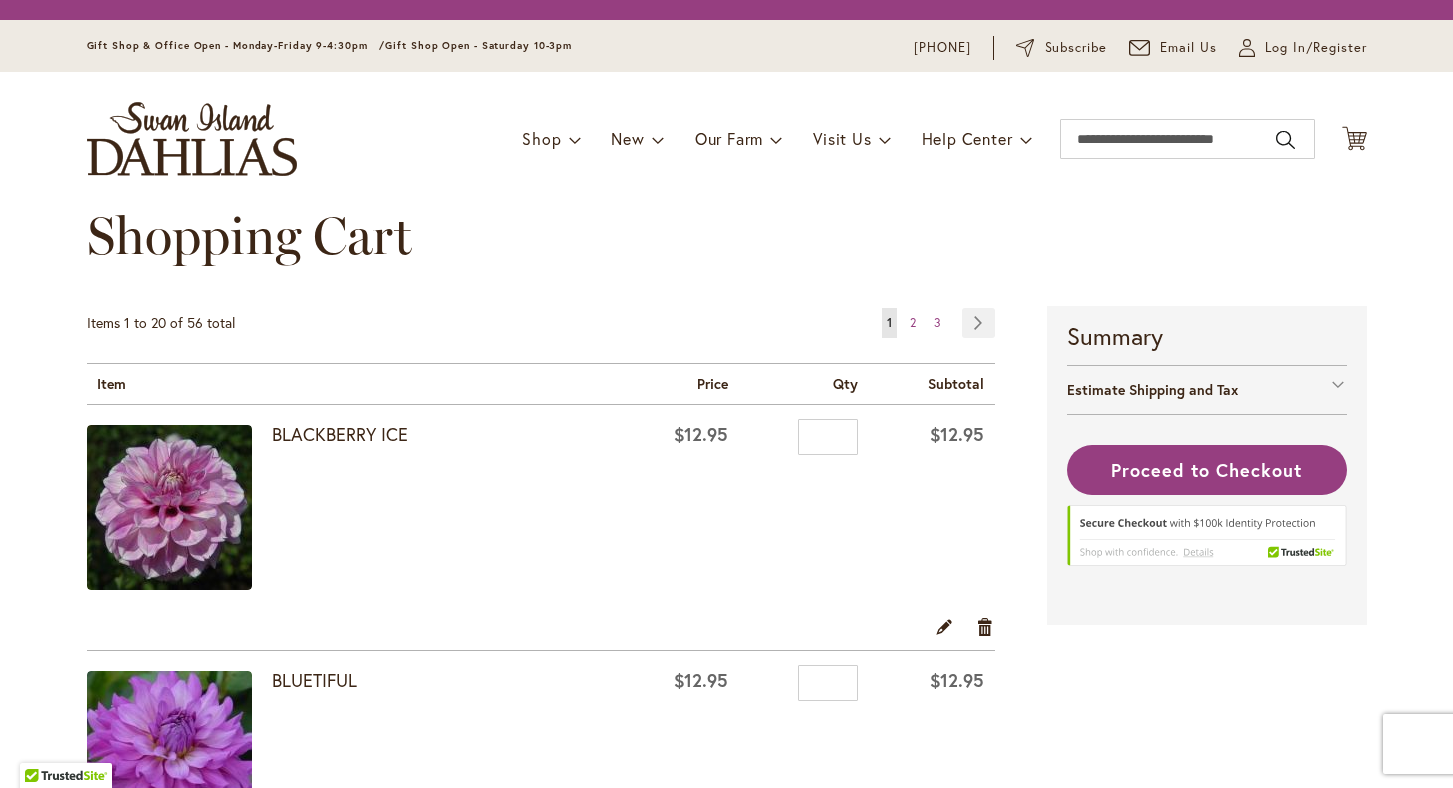 scroll, scrollTop: 0, scrollLeft: 0, axis: both 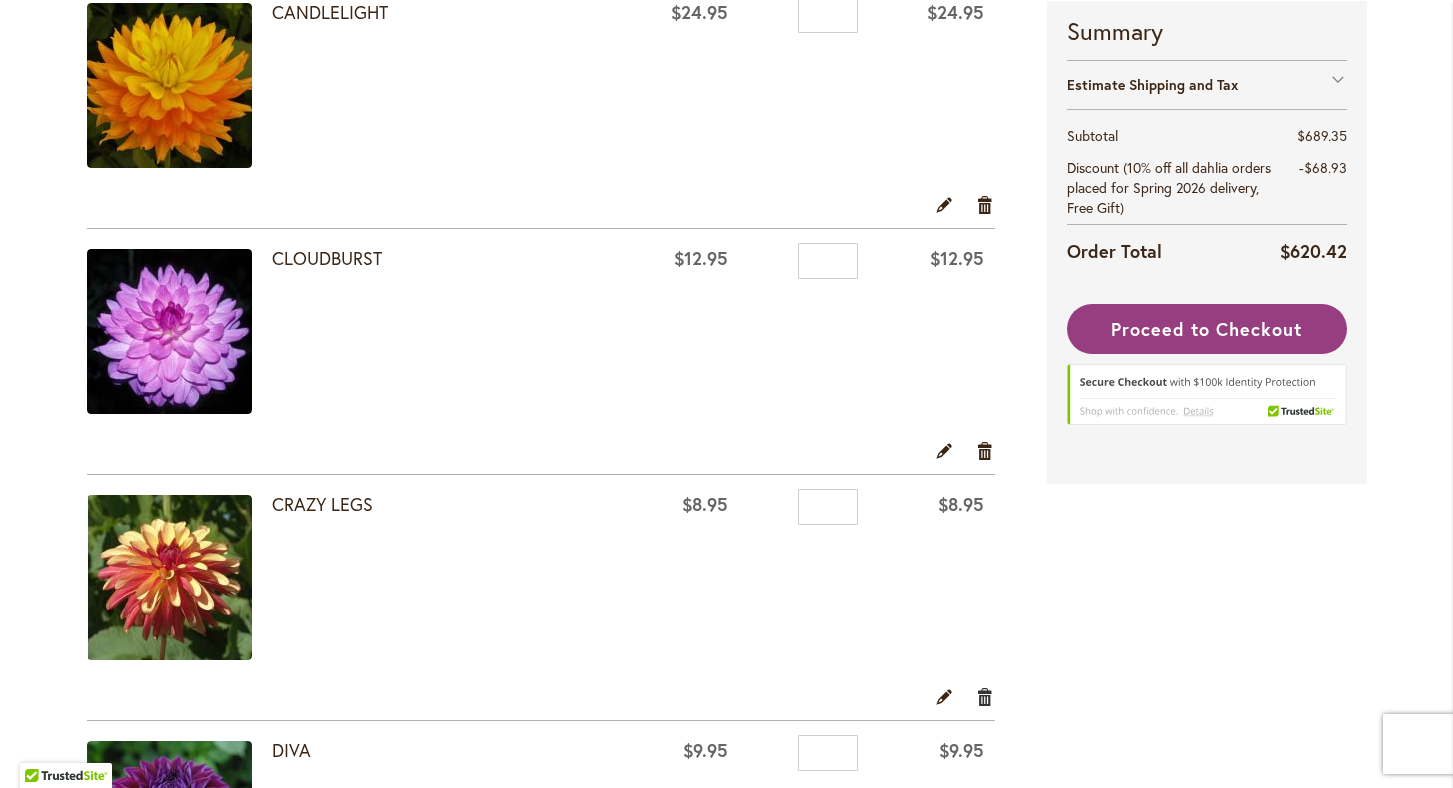 click on "Remove item" at bounding box center [985, 696] 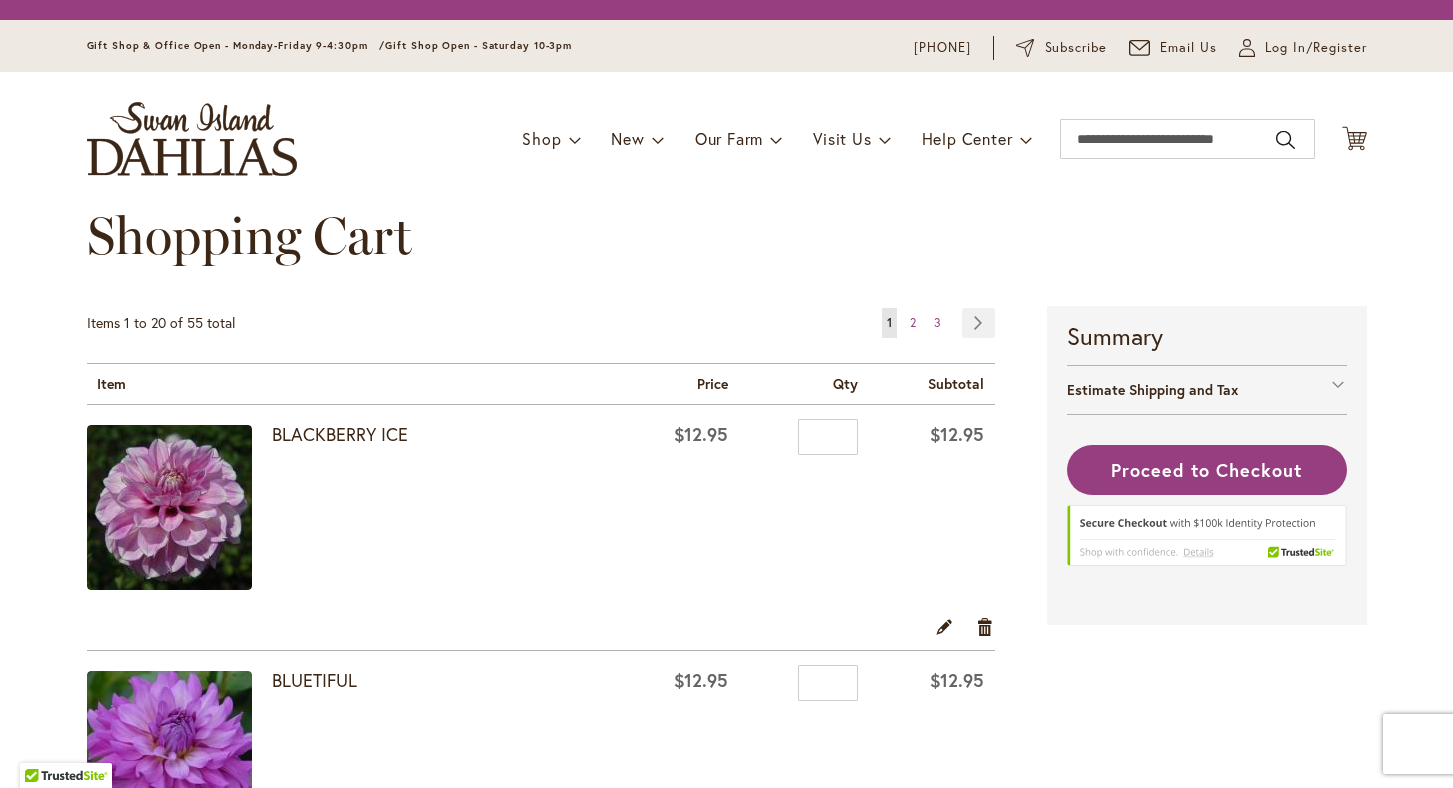 scroll, scrollTop: 0, scrollLeft: 0, axis: both 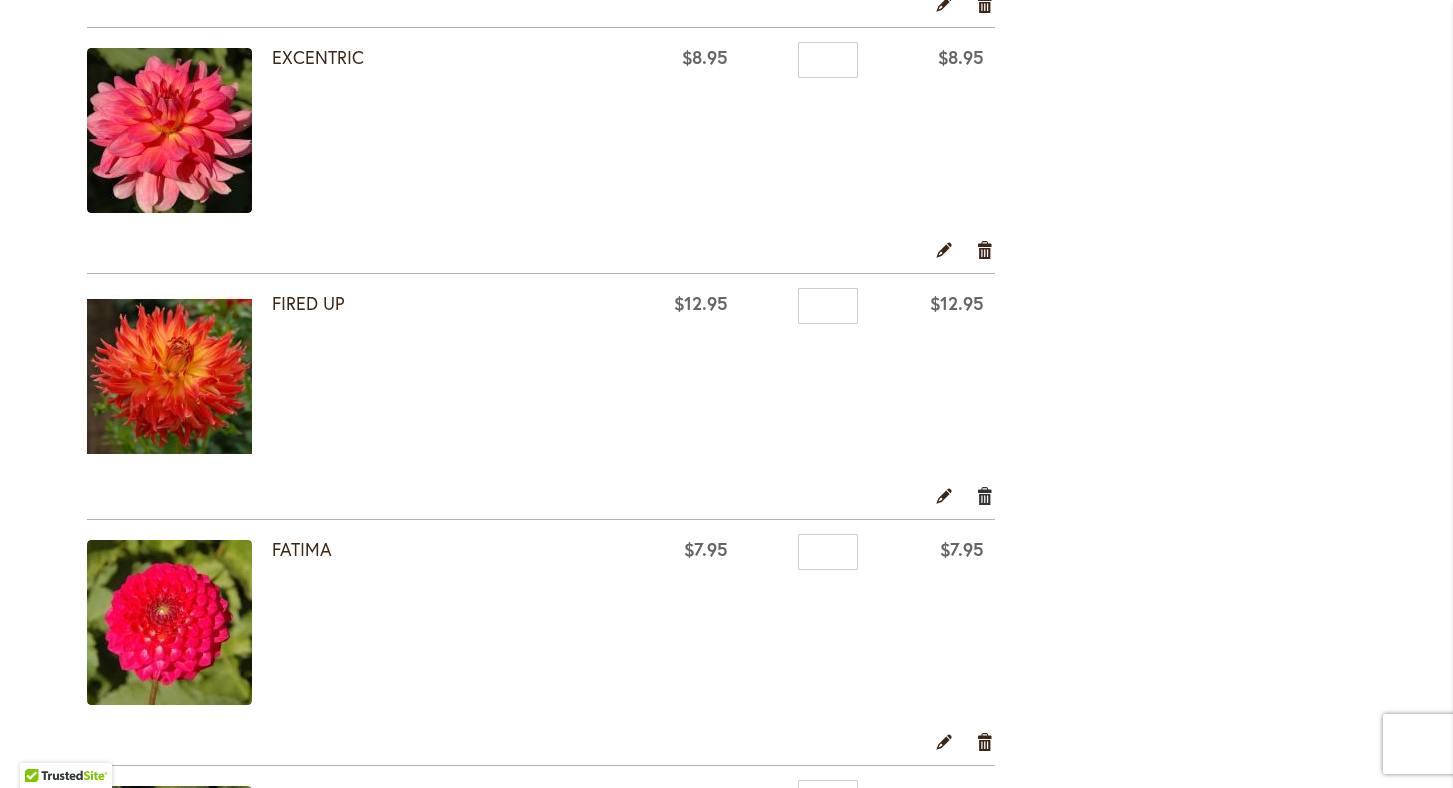 click on "Remove item" at bounding box center (985, 495) 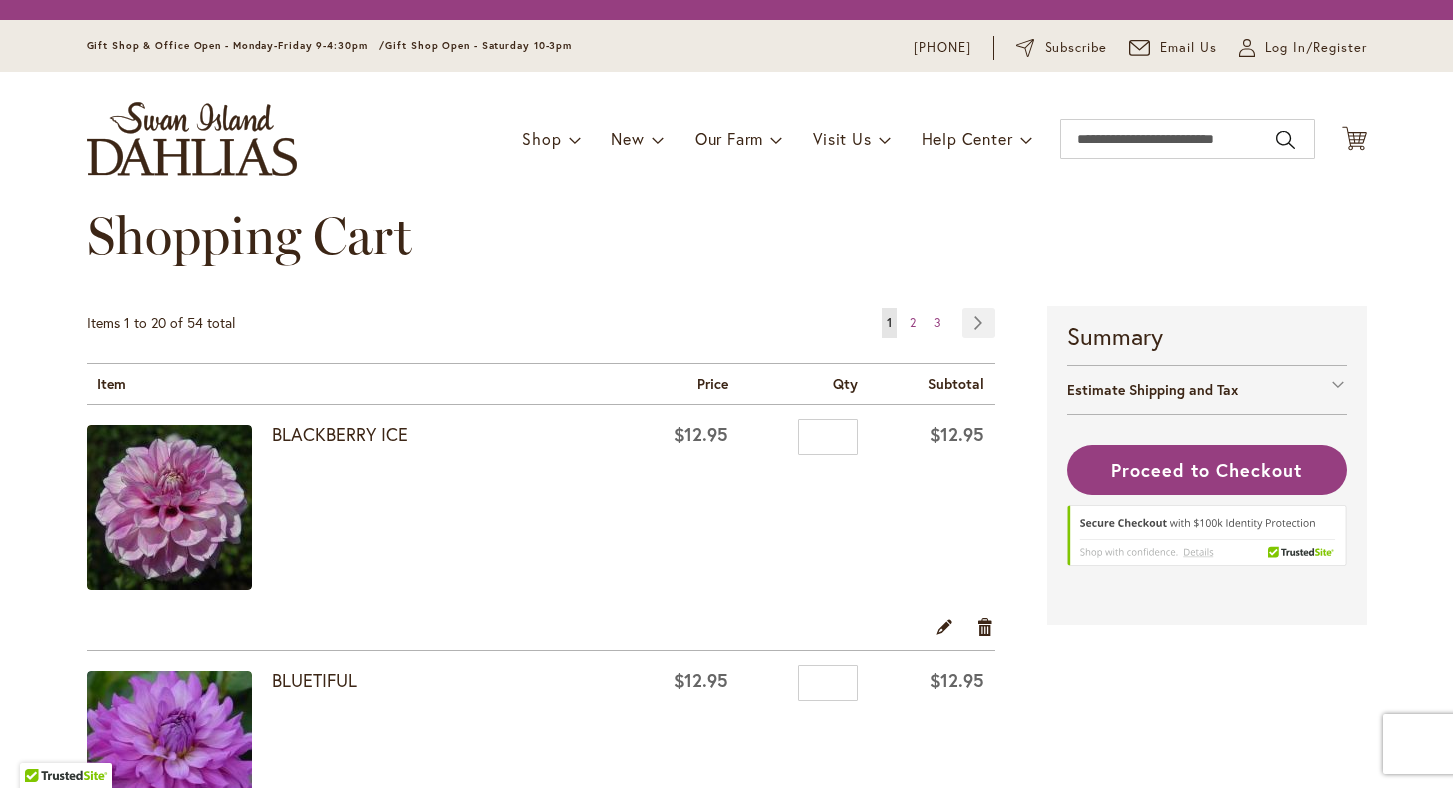 scroll, scrollTop: 0, scrollLeft: 0, axis: both 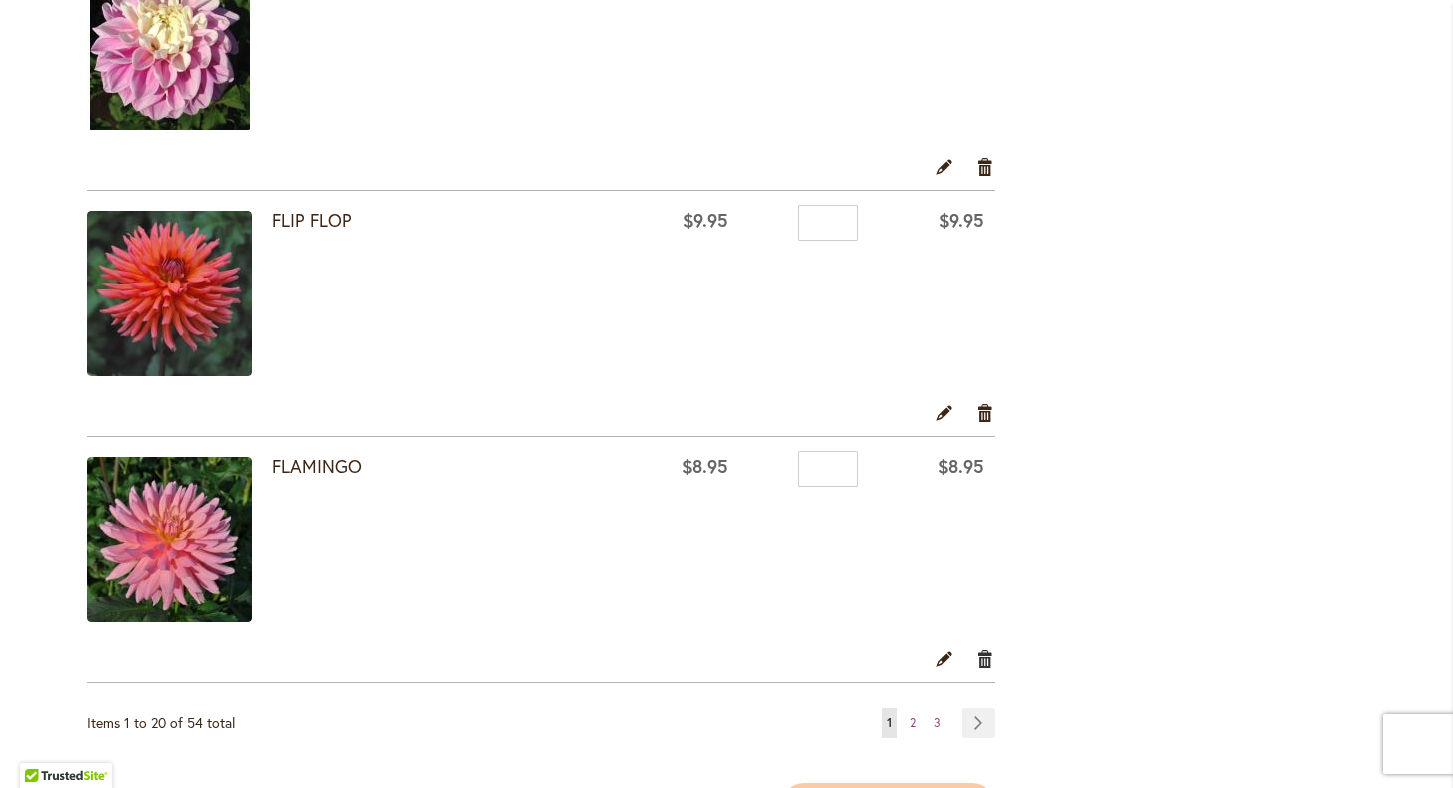 click on "Remove item" at bounding box center [985, 658] 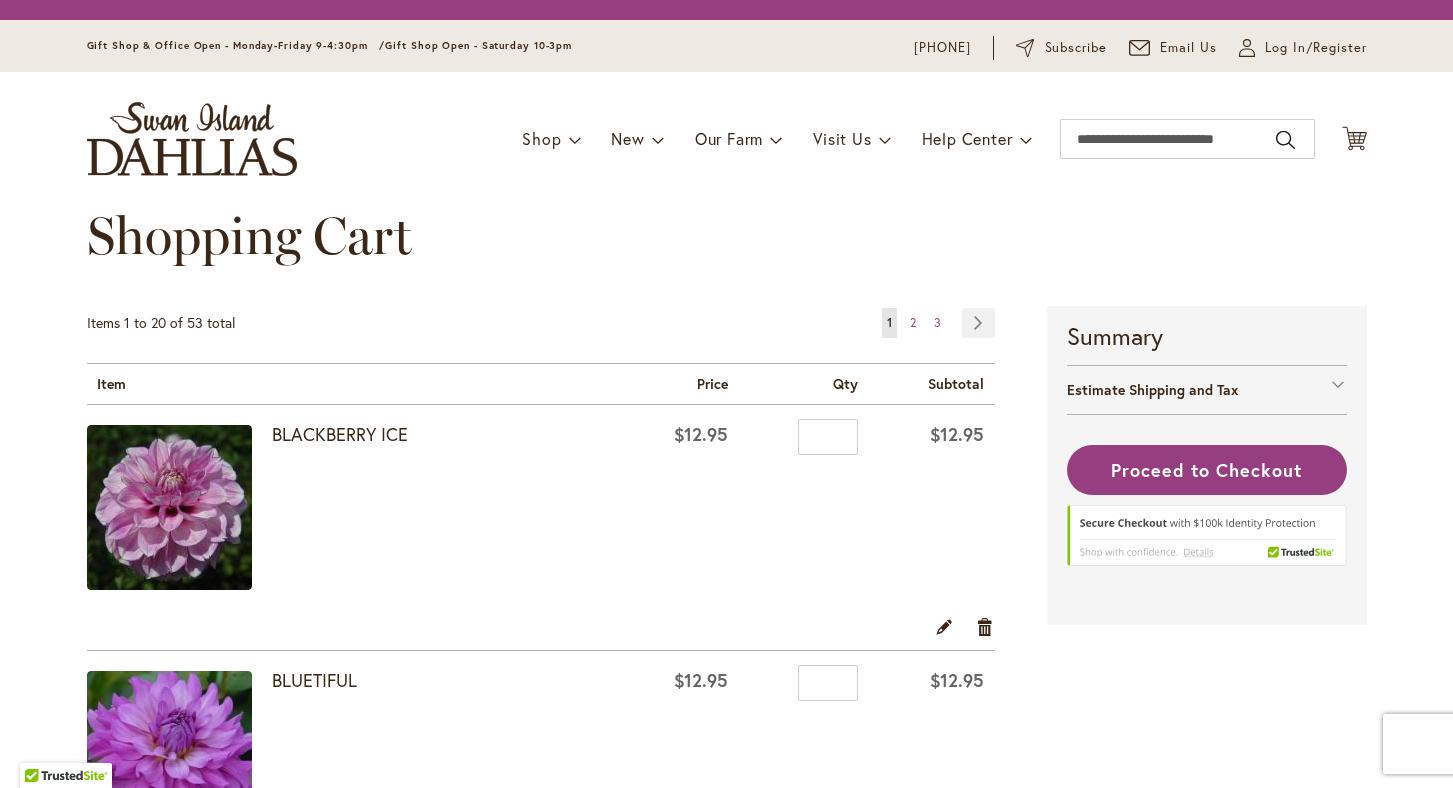 scroll, scrollTop: 0, scrollLeft: 0, axis: both 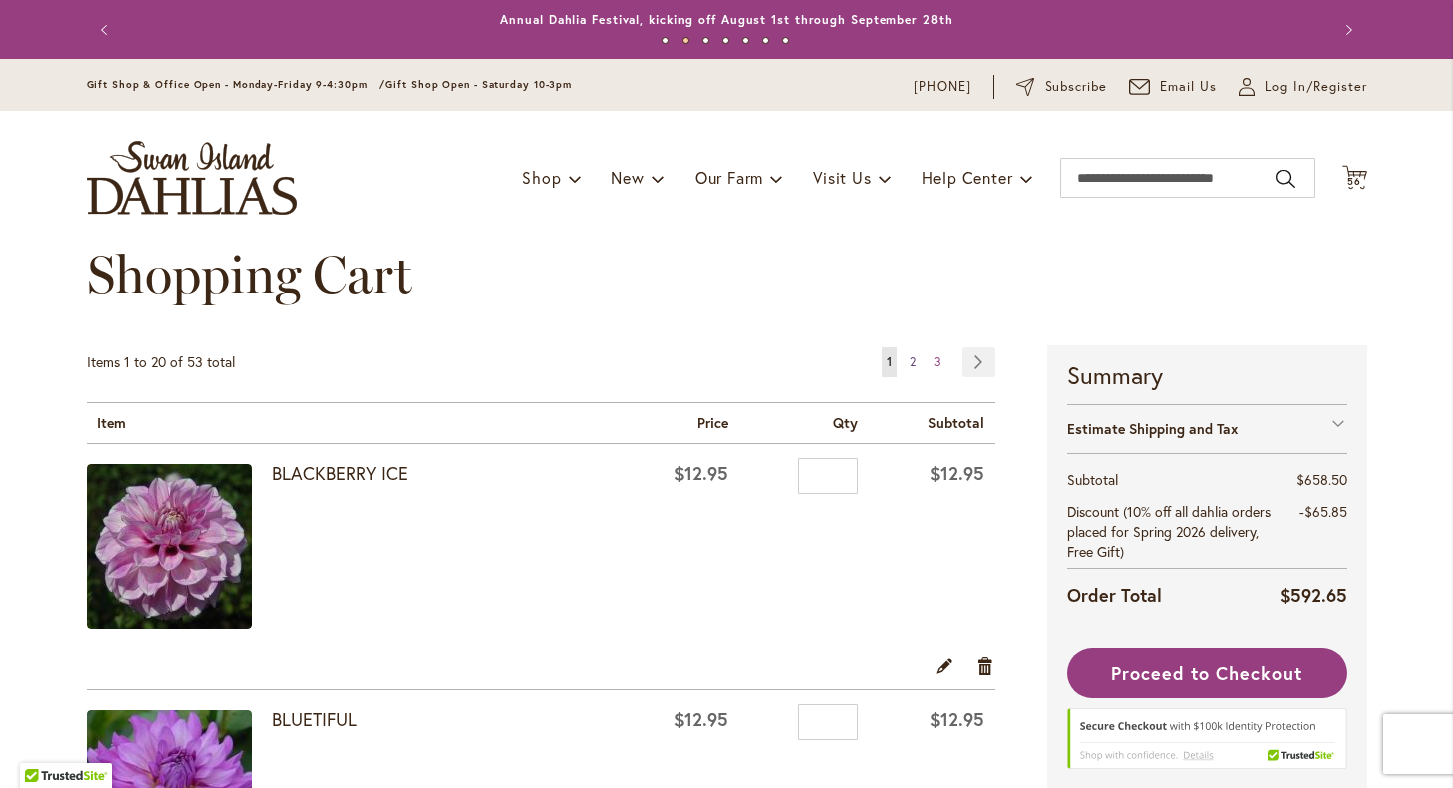 click on "2" at bounding box center [913, 361] 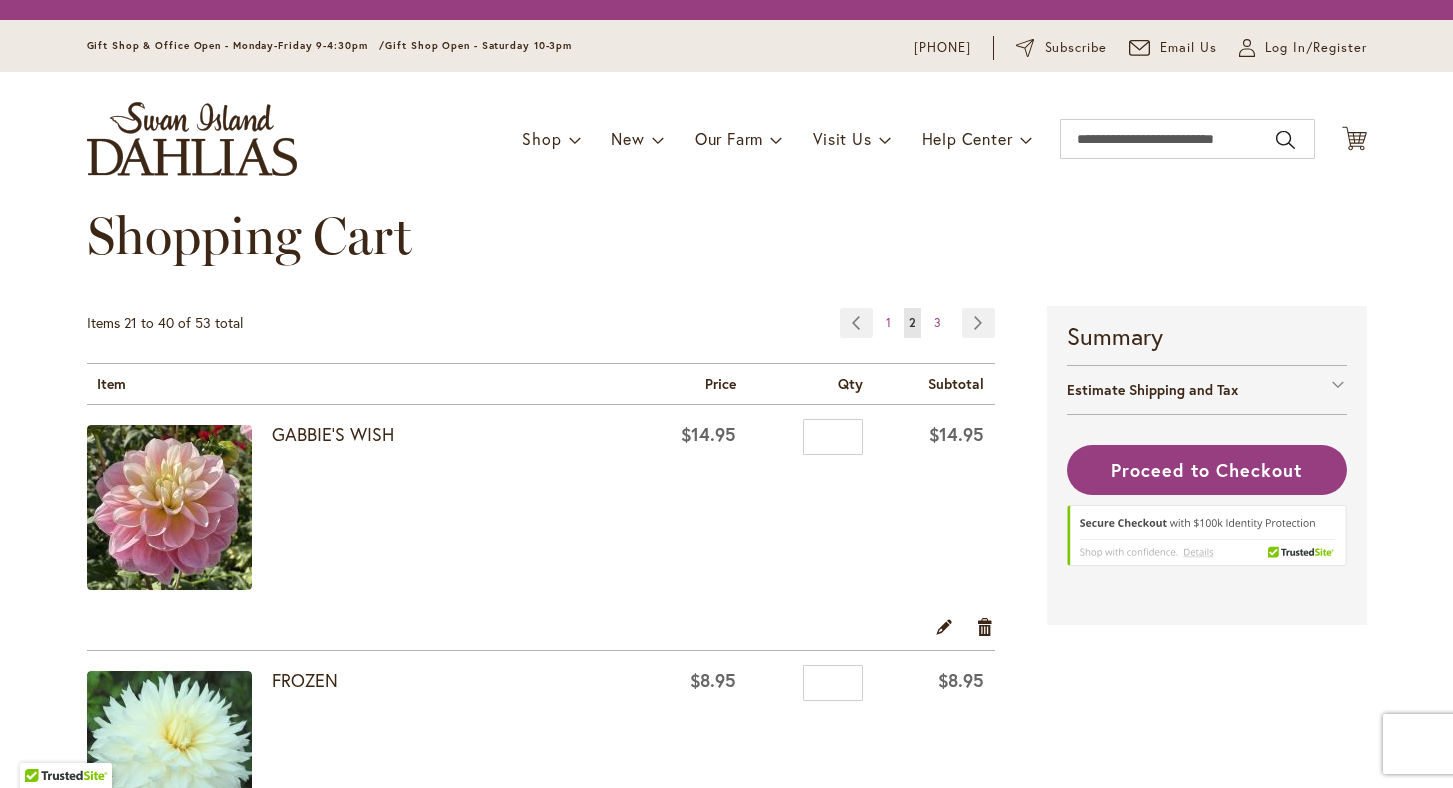 scroll, scrollTop: 0, scrollLeft: 0, axis: both 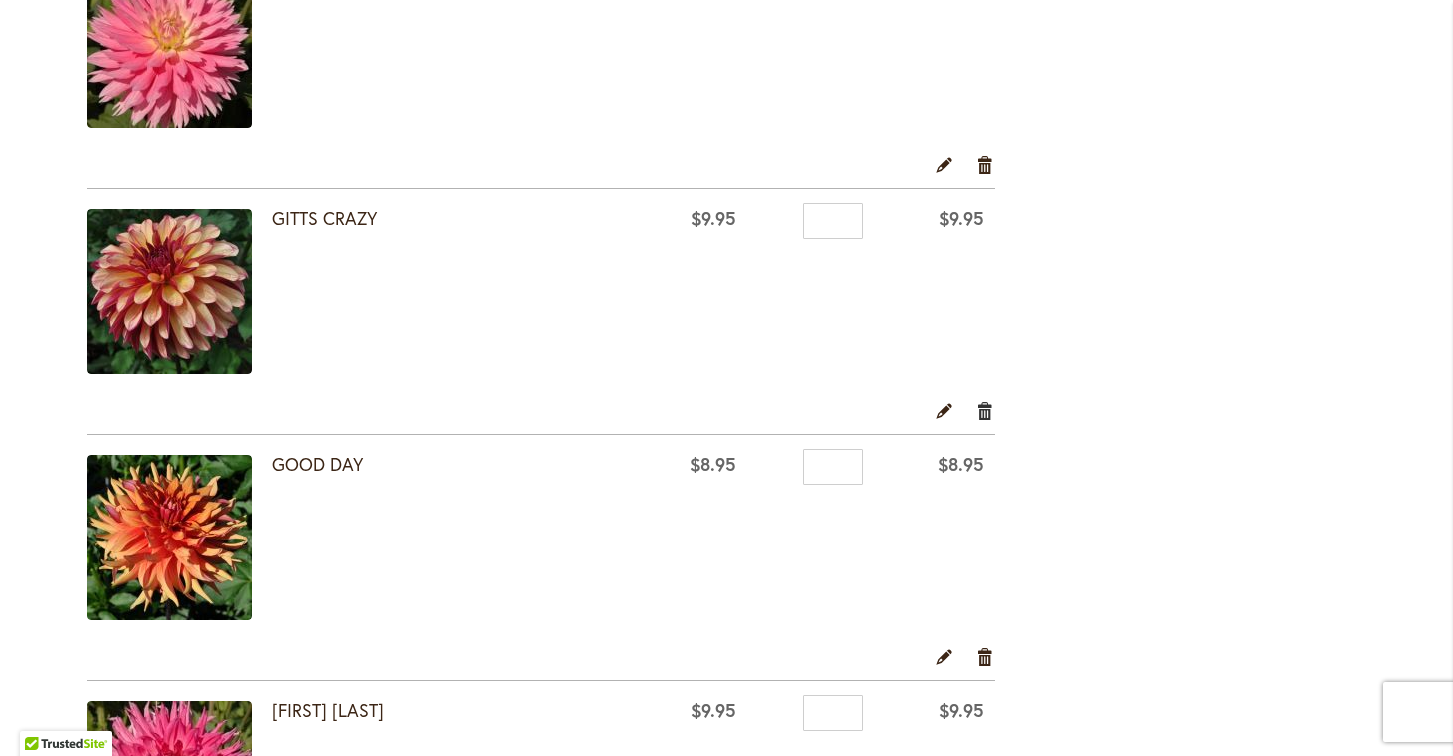 click on "Remove item" at bounding box center [985, 410] 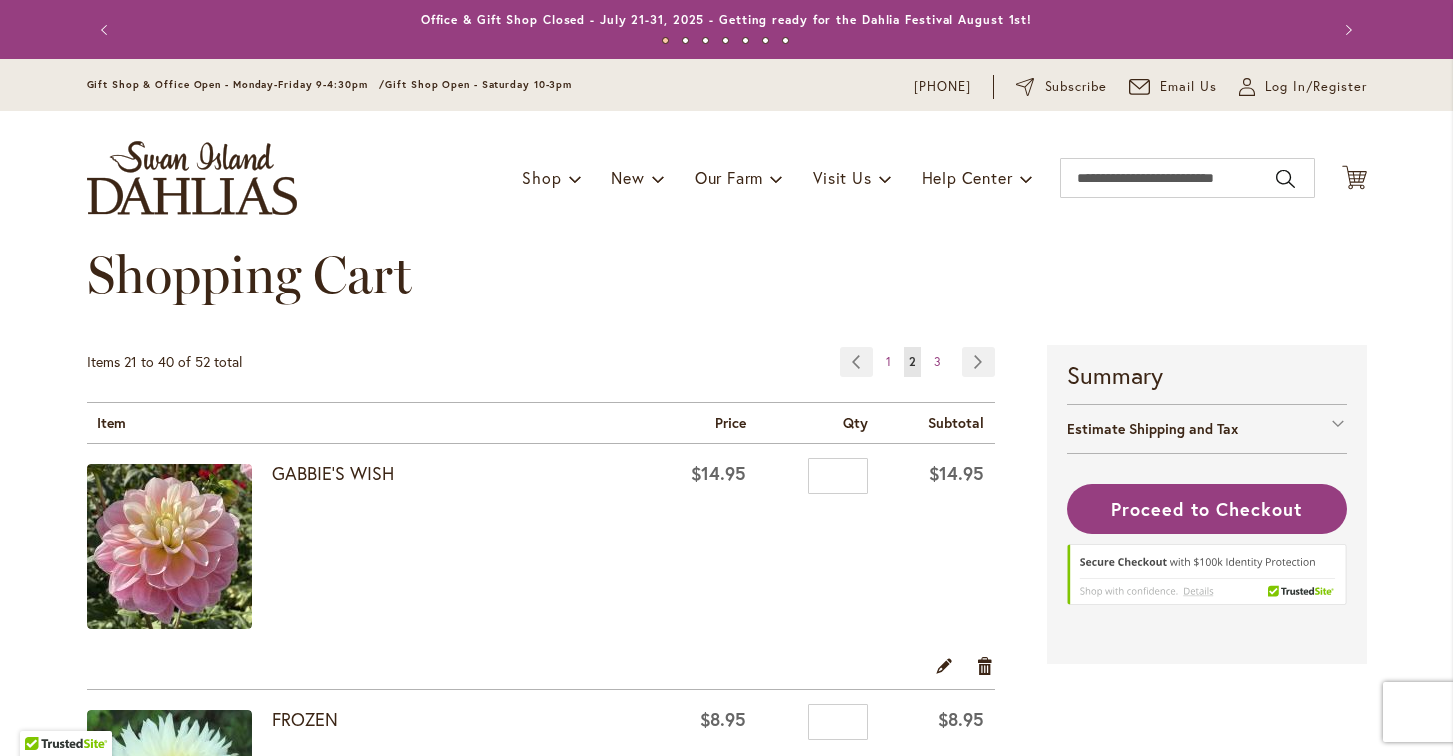 scroll, scrollTop: 0, scrollLeft: 0, axis: both 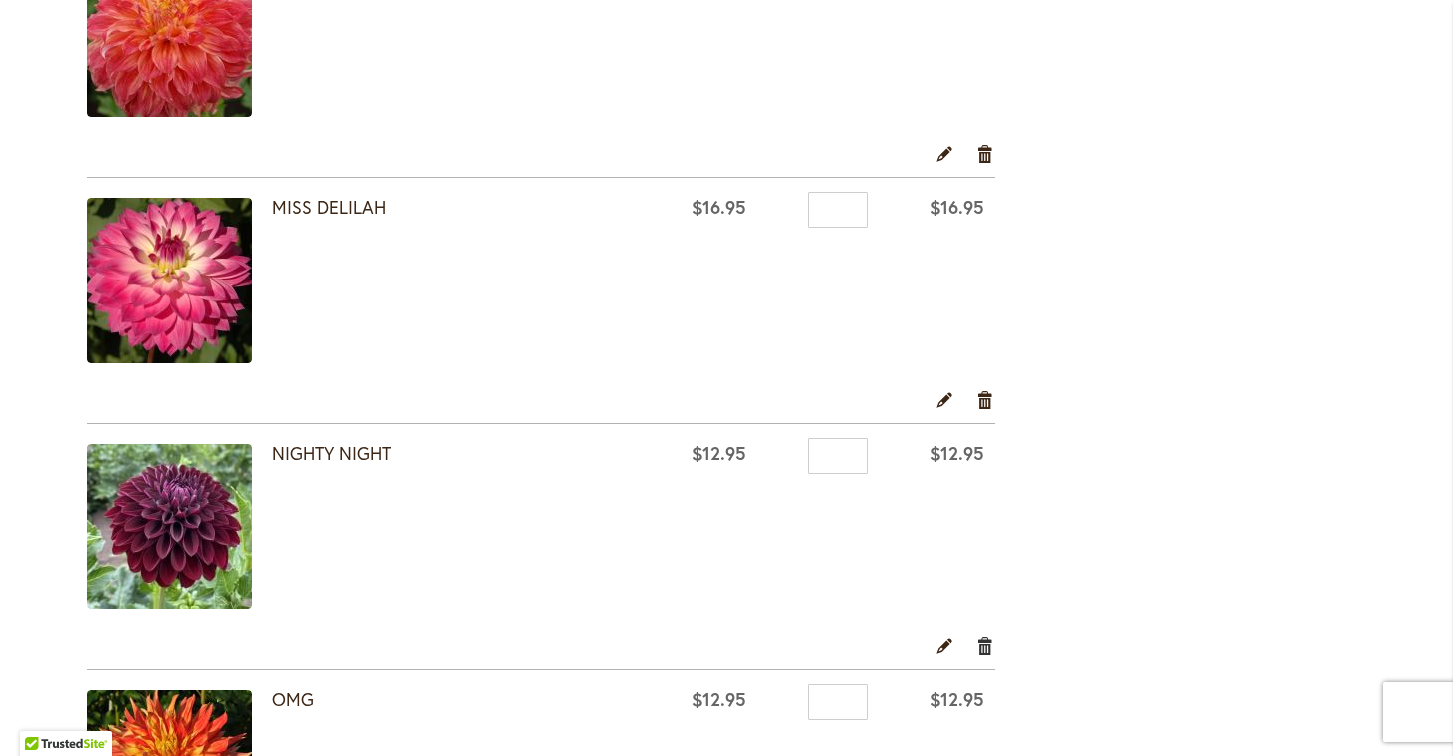 click on "Remove item" at bounding box center (985, 645) 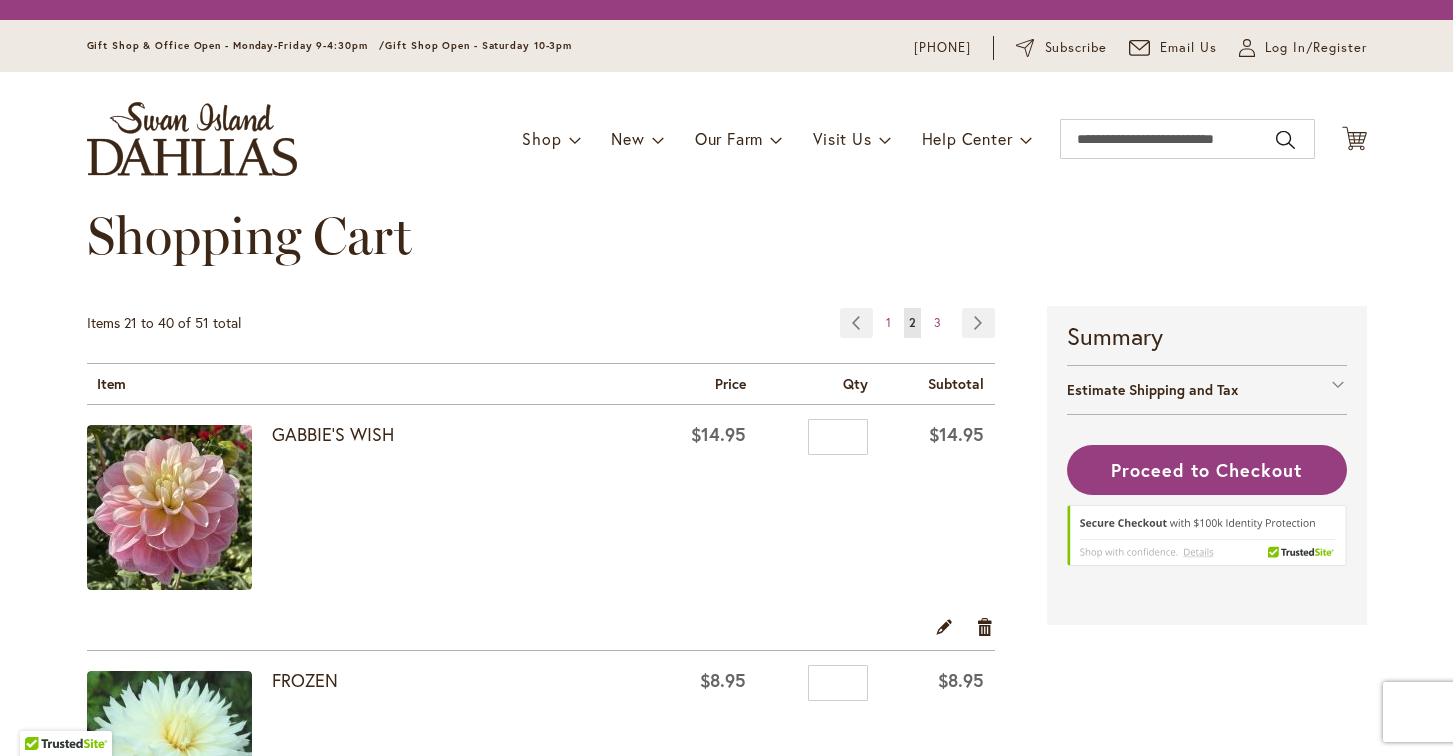 scroll, scrollTop: 0, scrollLeft: 0, axis: both 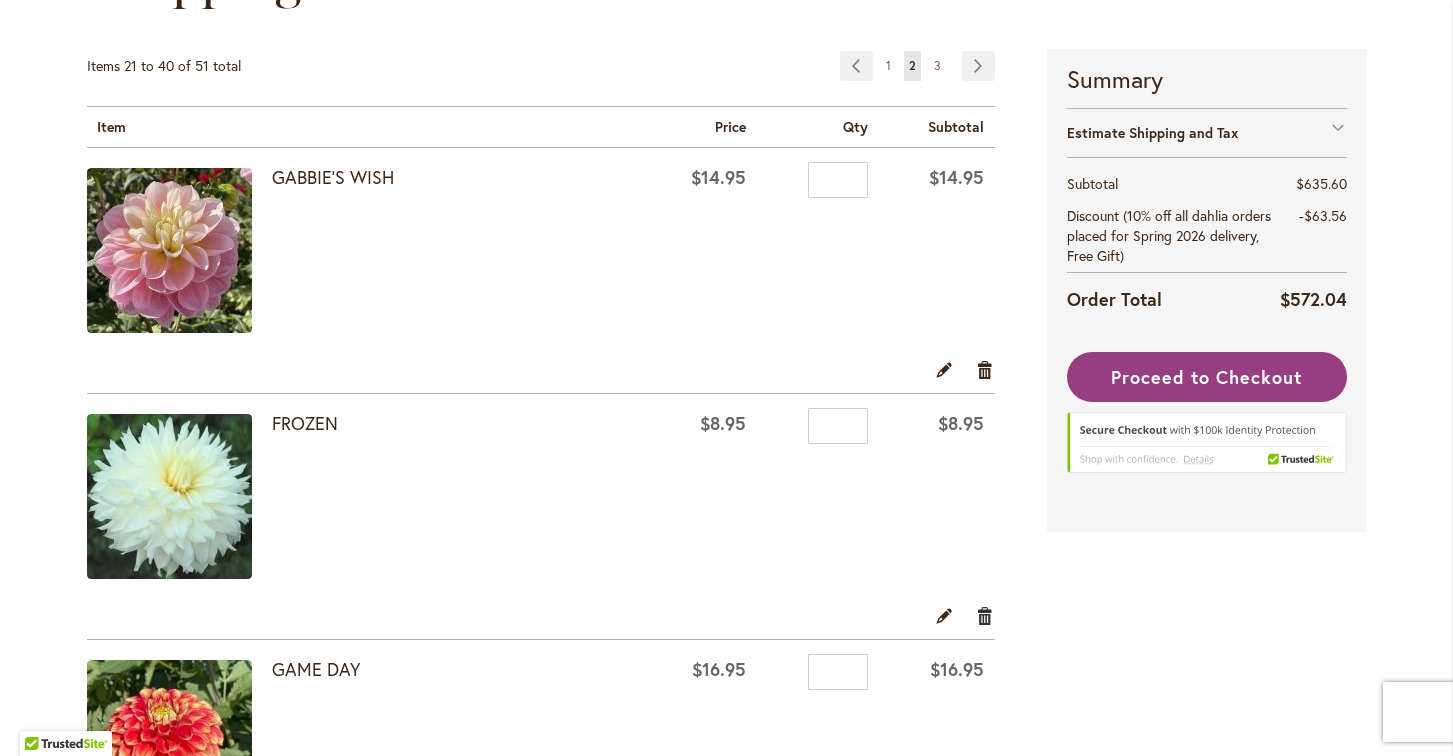 click on "Remove item" at bounding box center [985, 615] 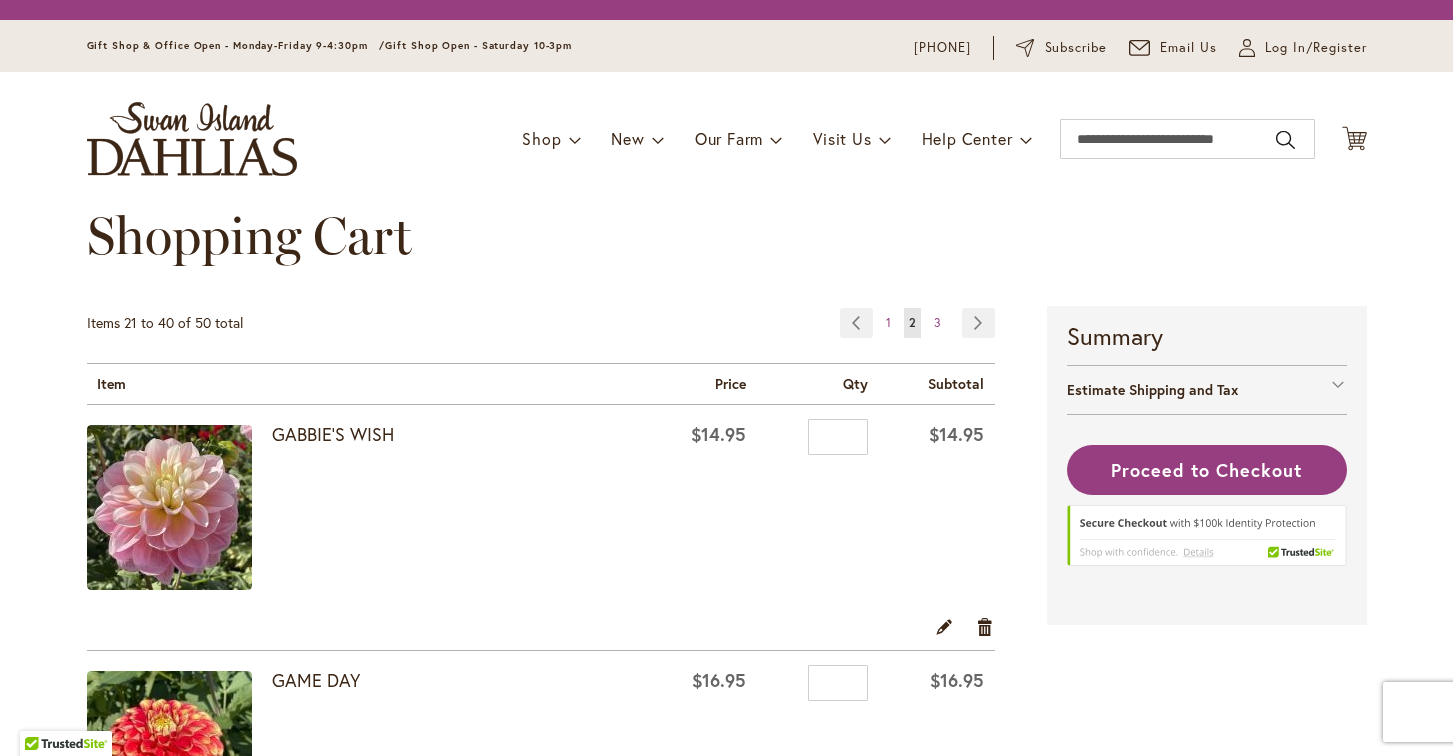 scroll, scrollTop: 0, scrollLeft: 0, axis: both 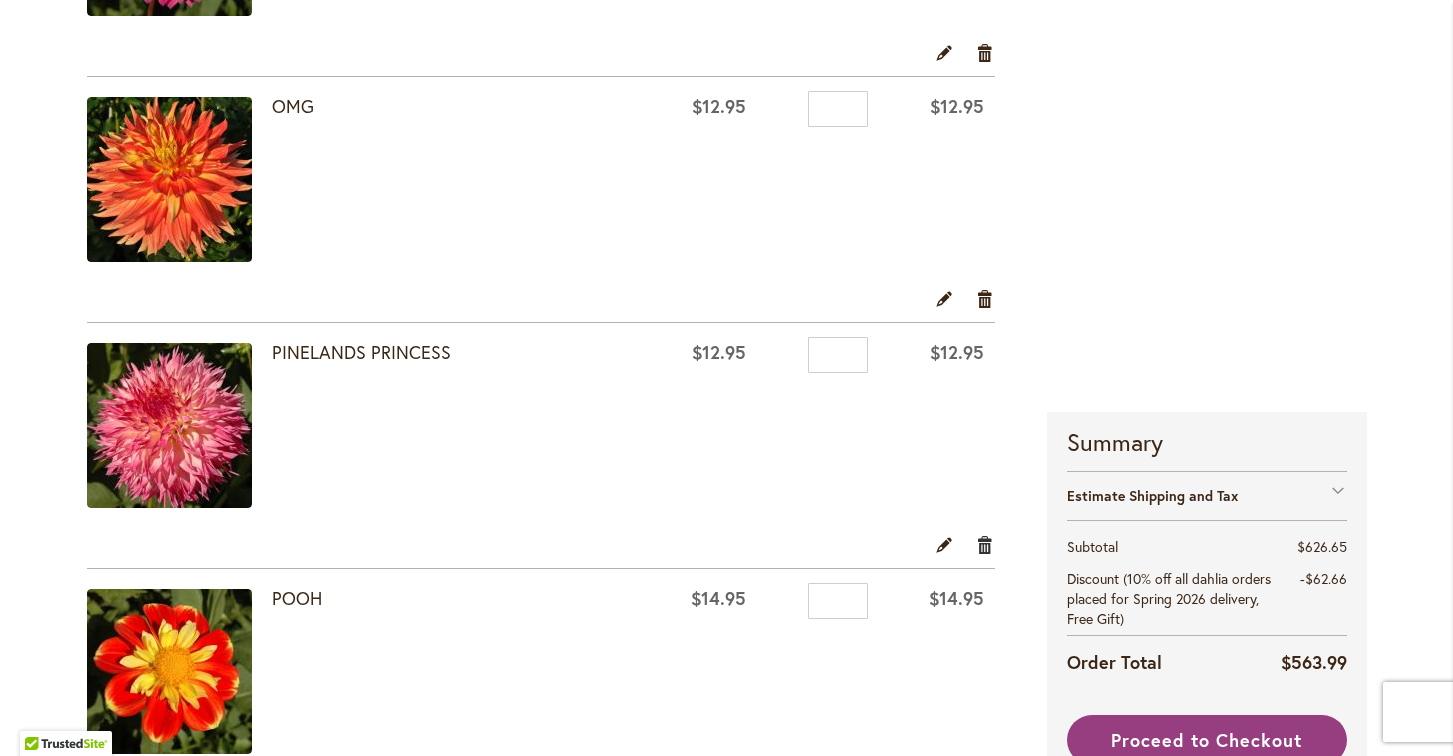 click on "Remove item" at bounding box center (985, 544) 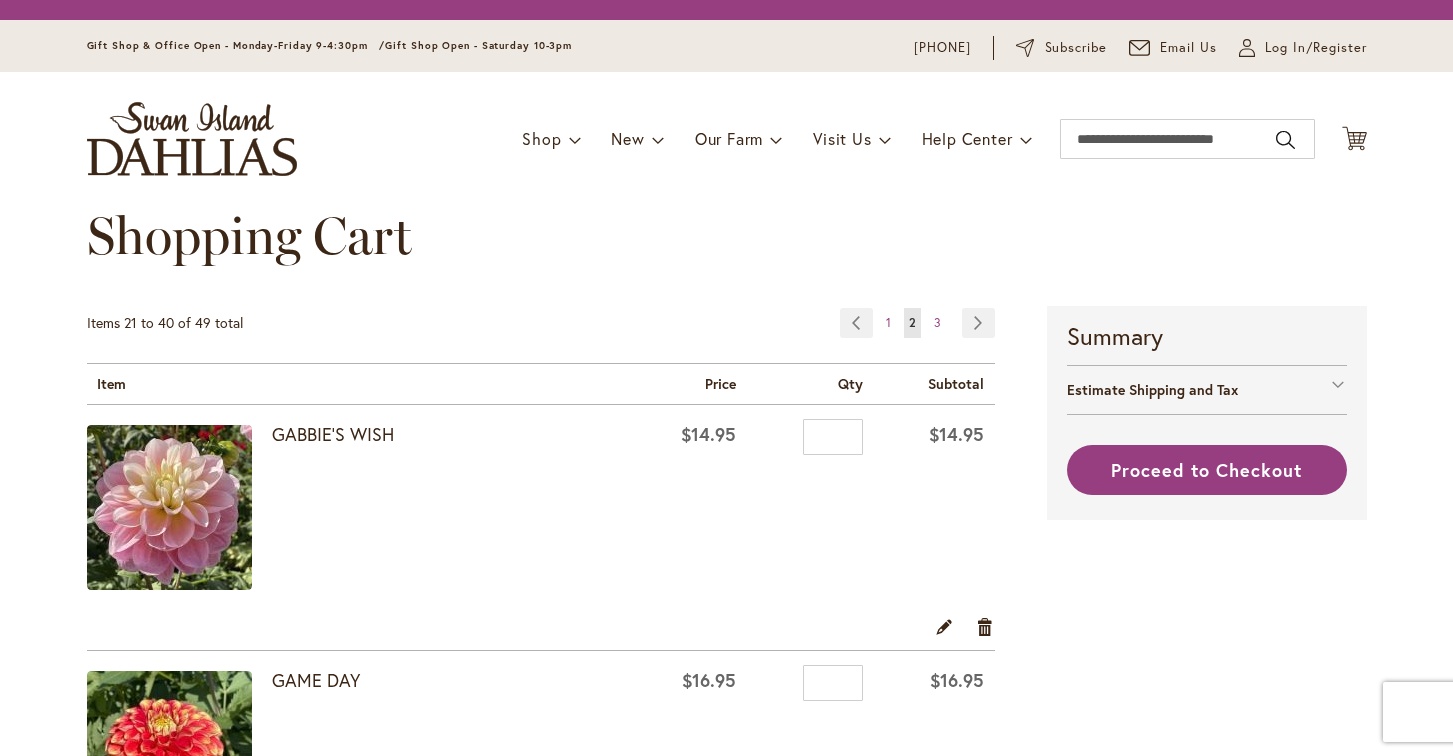 scroll, scrollTop: 0, scrollLeft: 0, axis: both 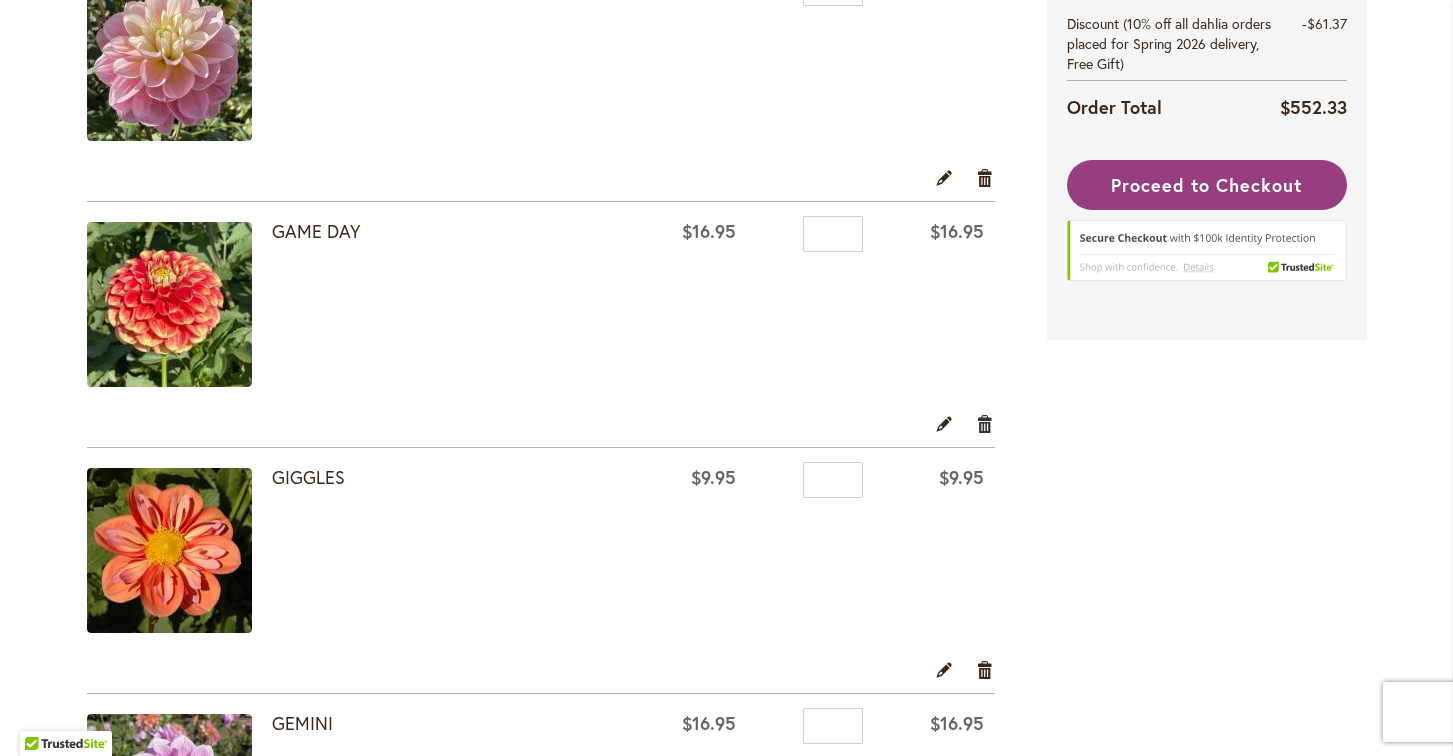 click on "Remove item" at bounding box center [985, 423] 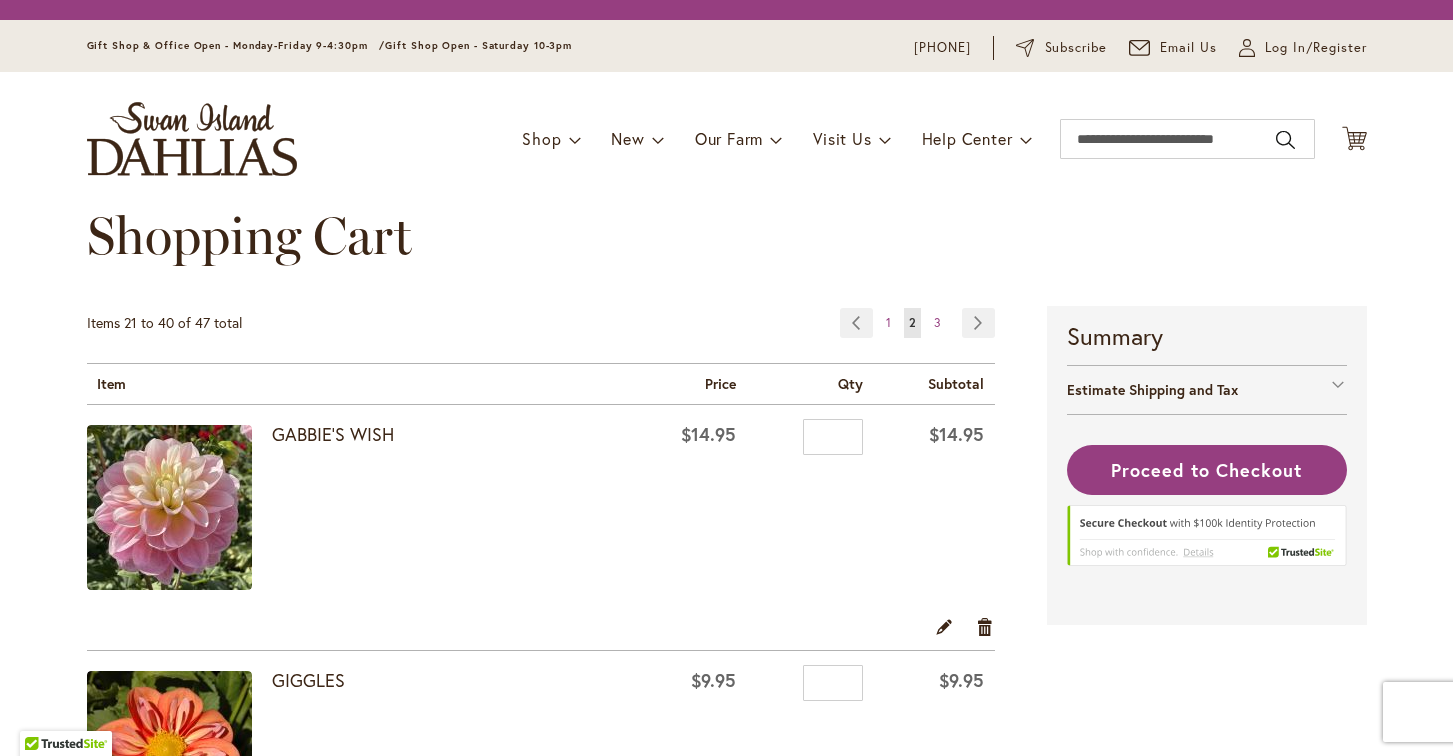 scroll, scrollTop: 0, scrollLeft: 0, axis: both 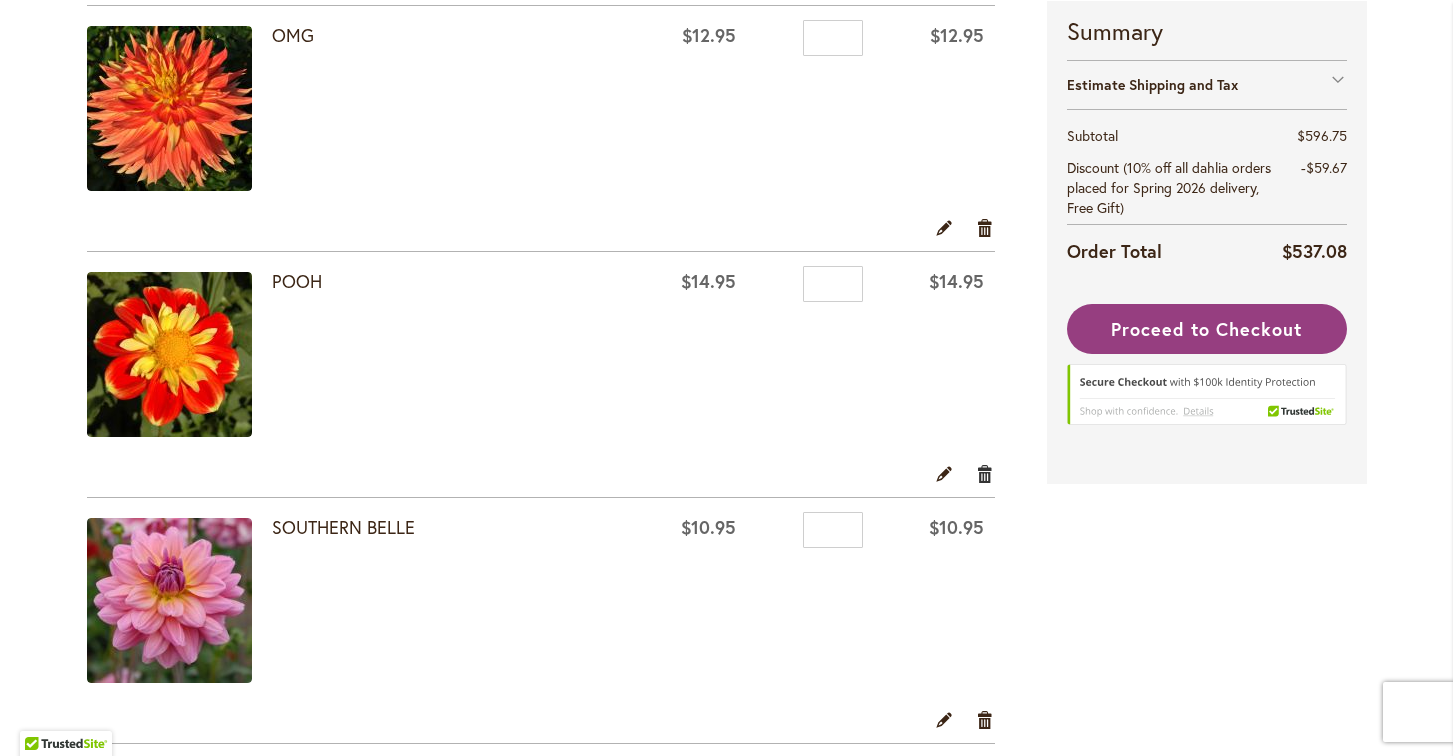 click on "Remove item" at bounding box center [985, 473] 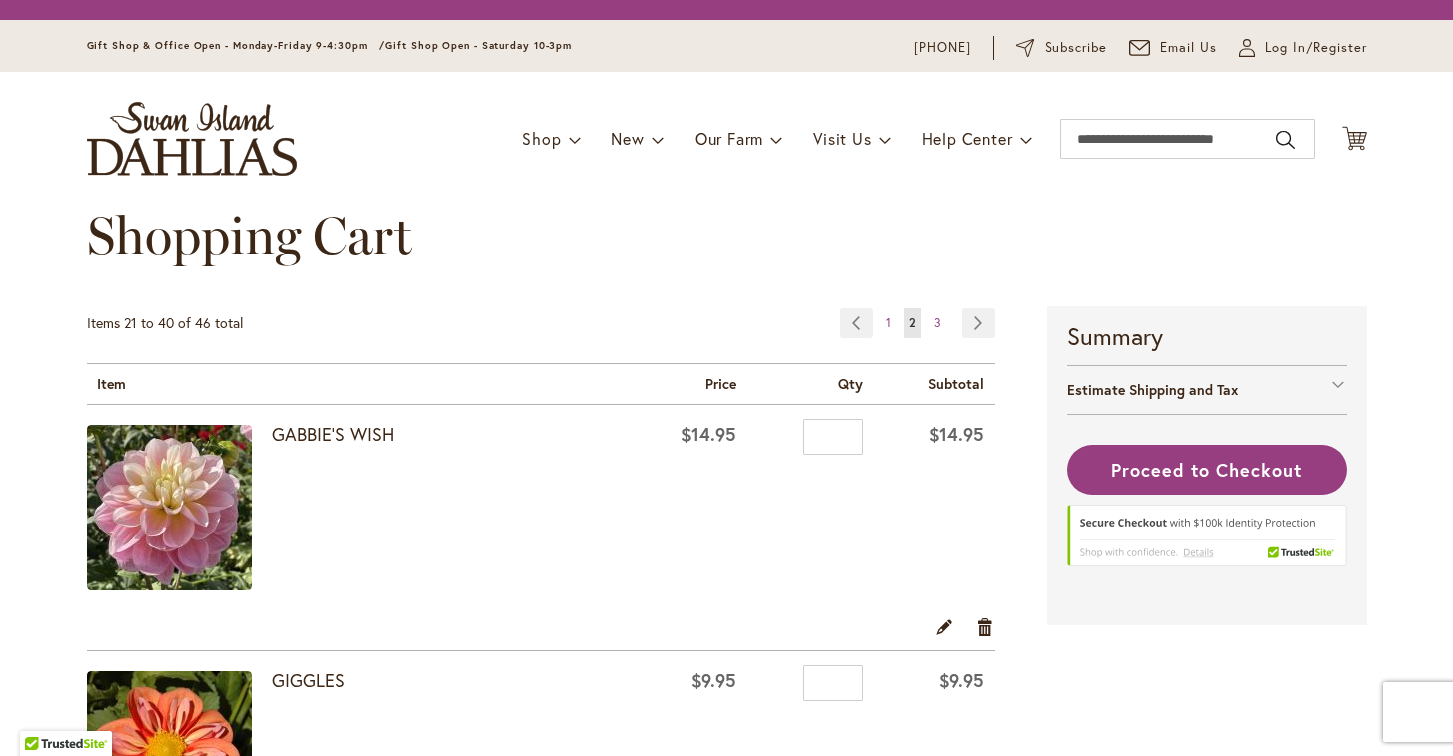scroll, scrollTop: 0, scrollLeft: 0, axis: both 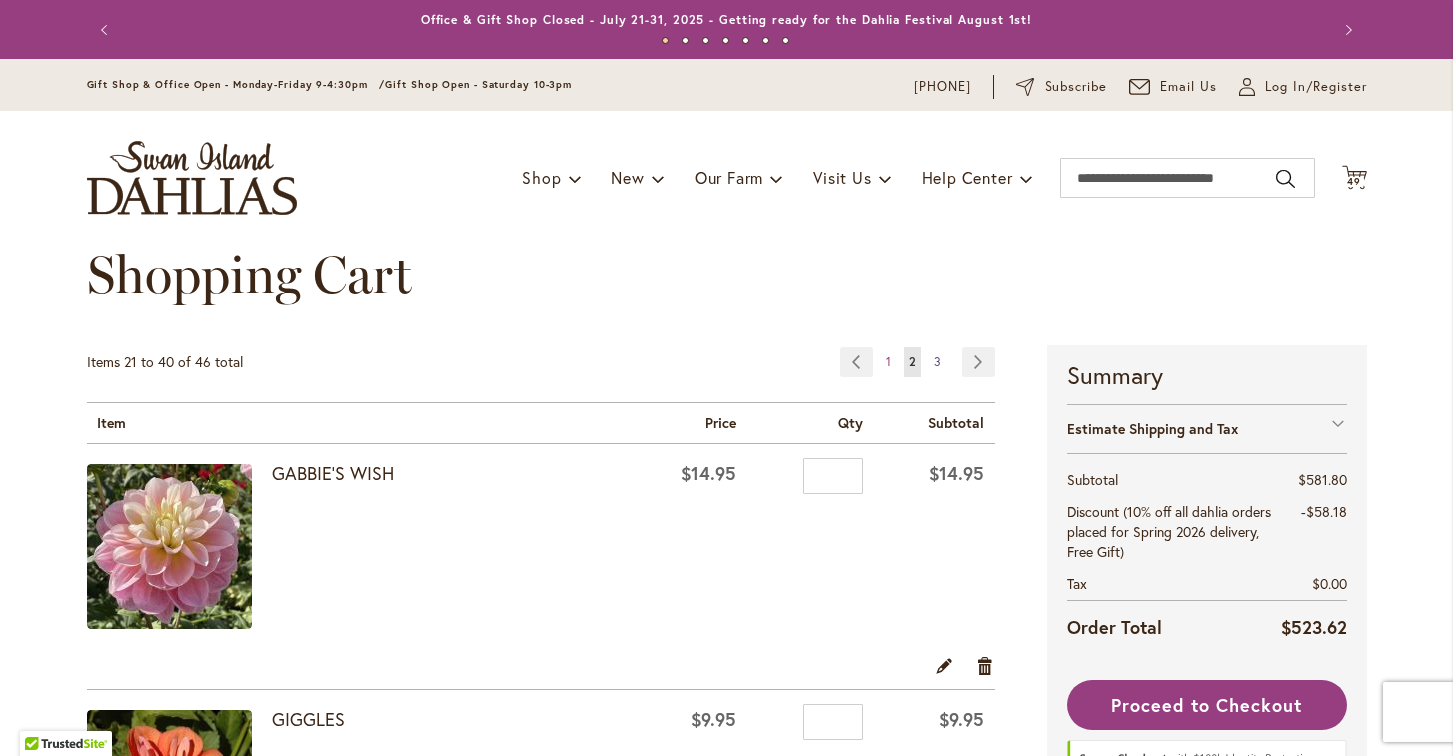 click on "3" at bounding box center (937, 361) 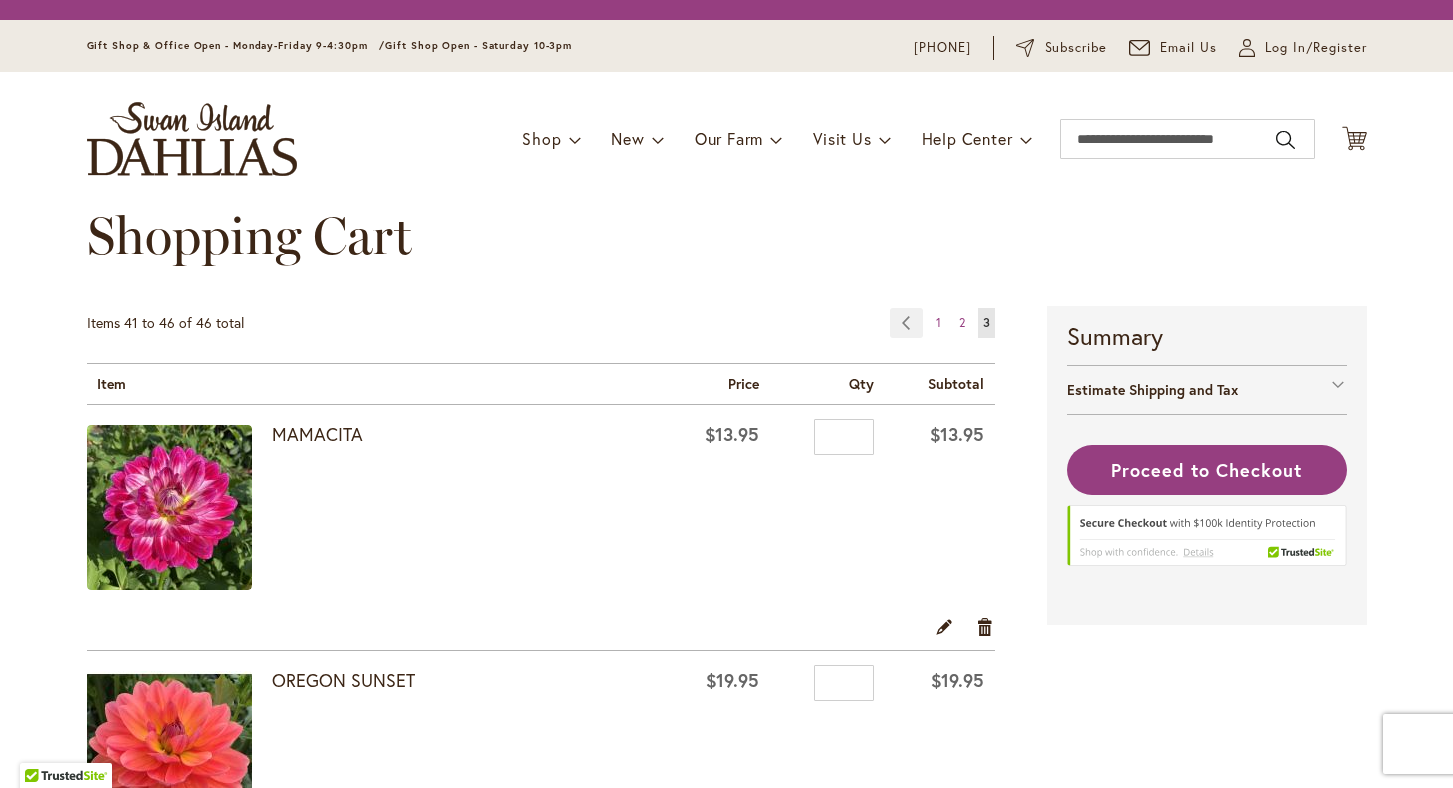 scroll, scrollTop: 0, scrollLeft: 0, axis: both 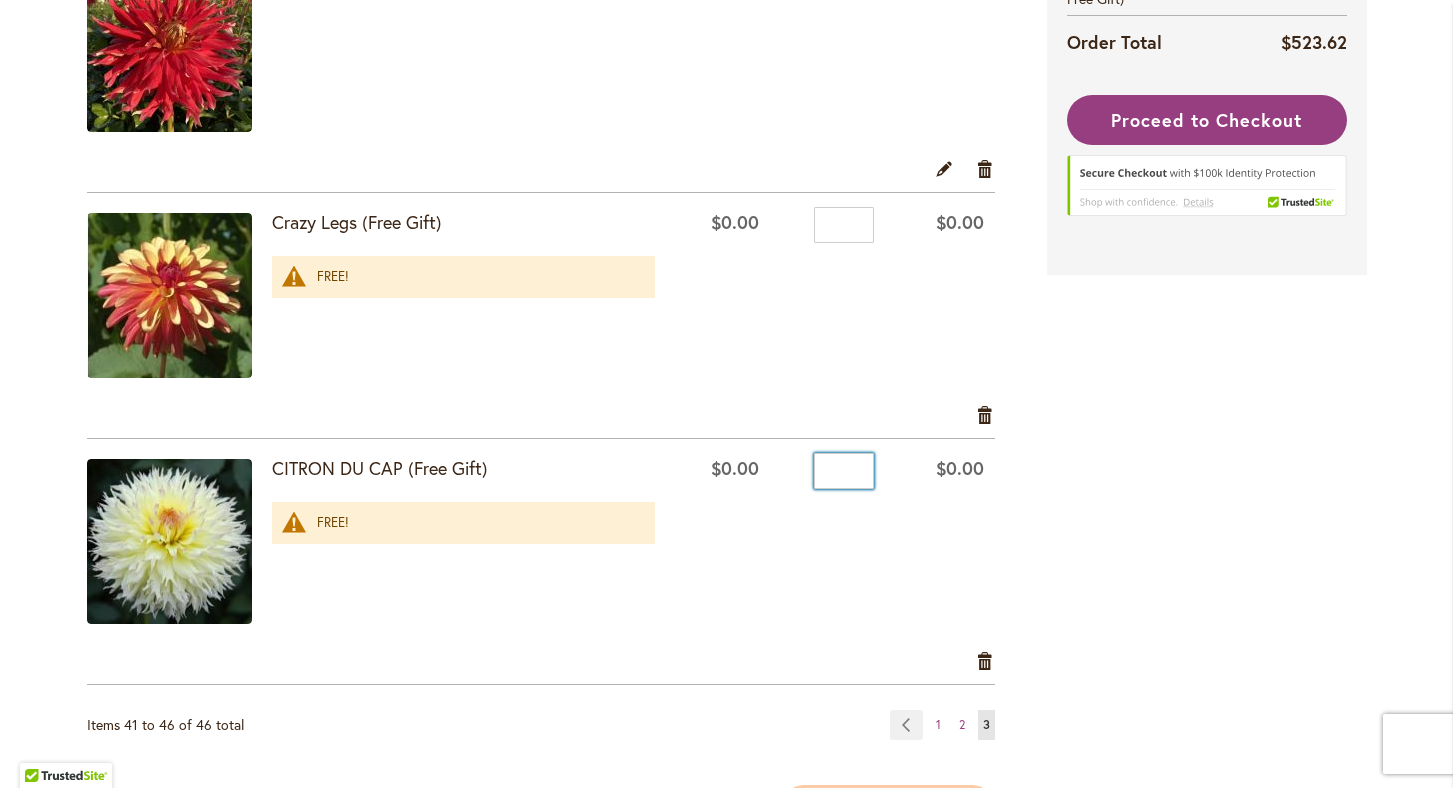 click on "*" at bounding box center [844, 471] 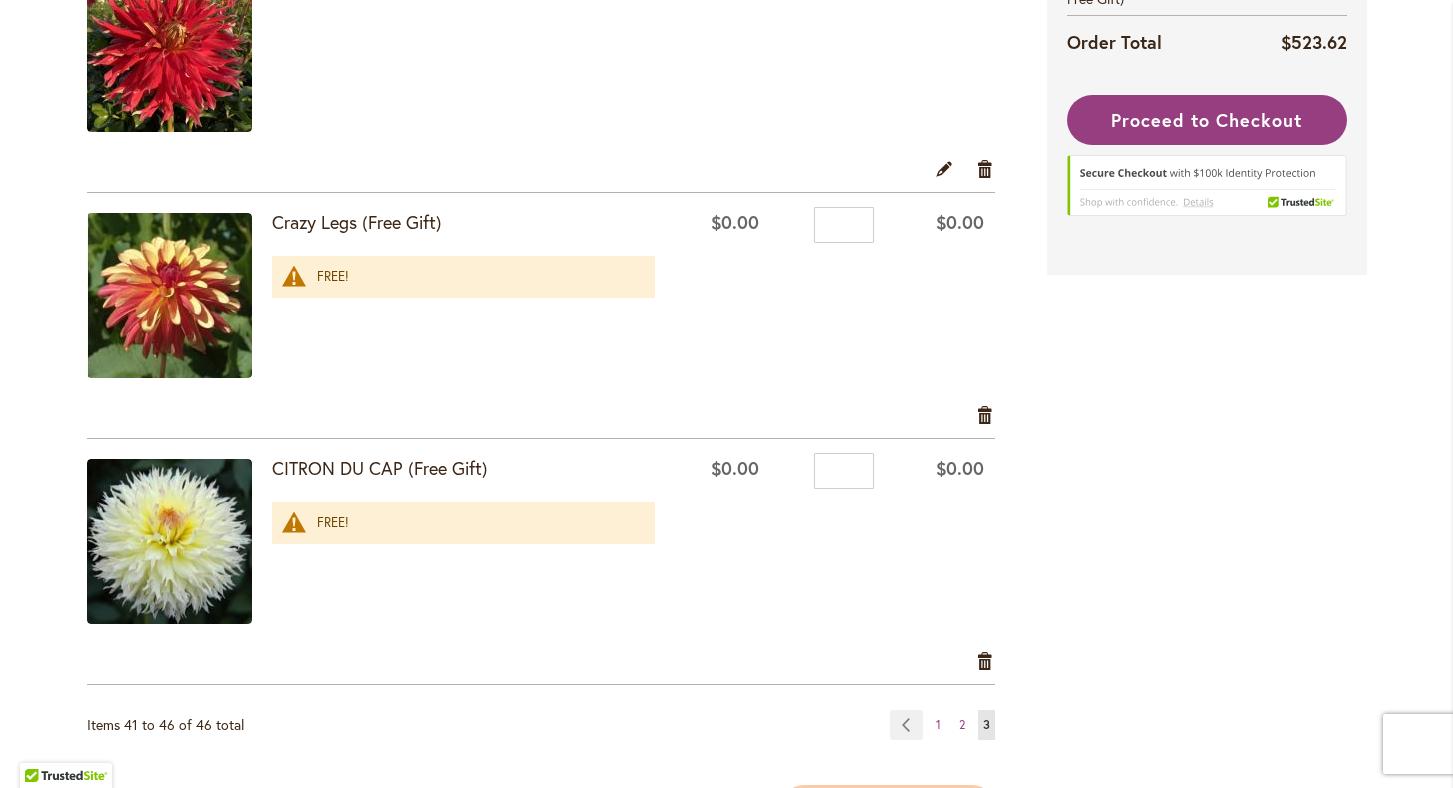 click on "**********" at bounding box center (727, 550) 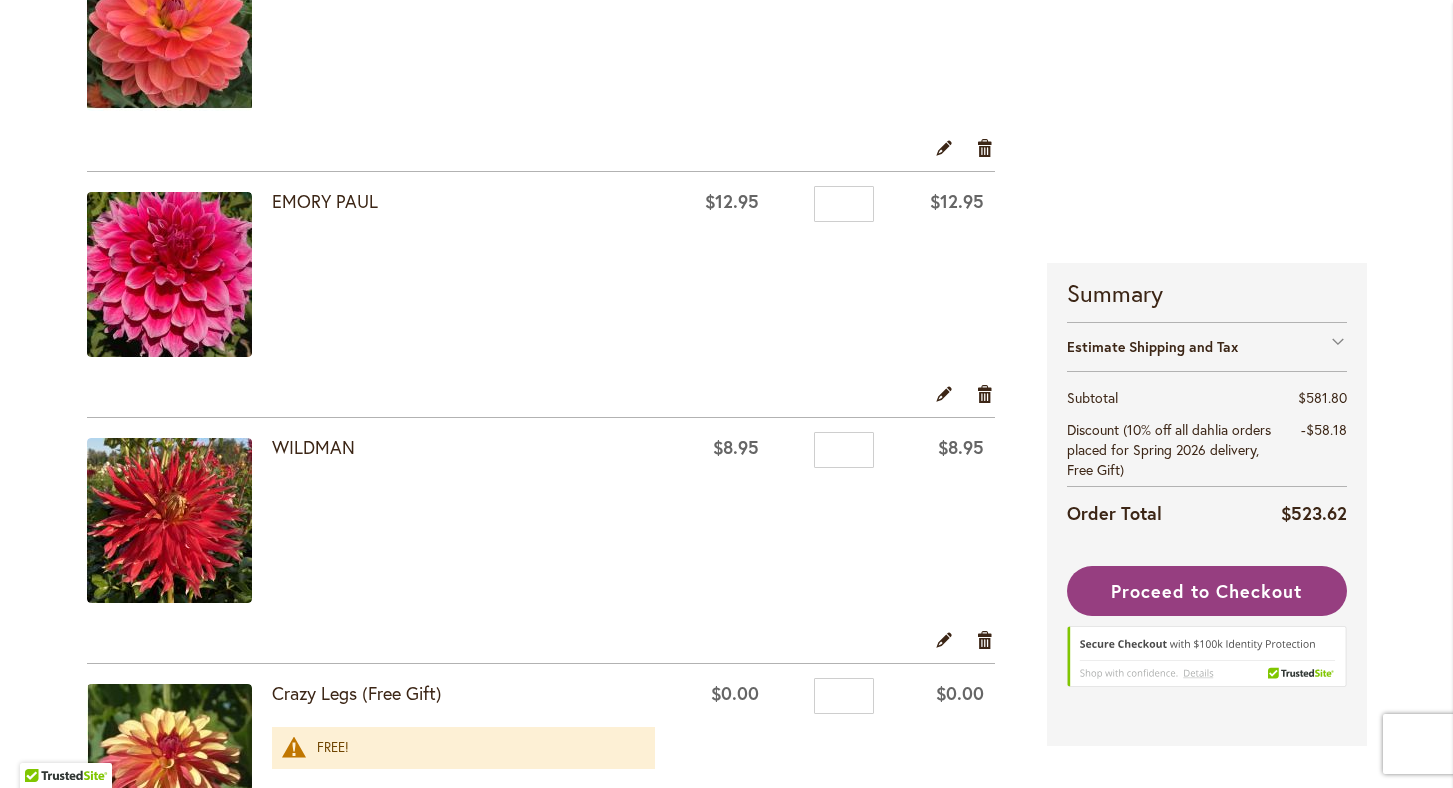 scroll, scrollTop: 756, scrollLeft: 0, axis: vertical 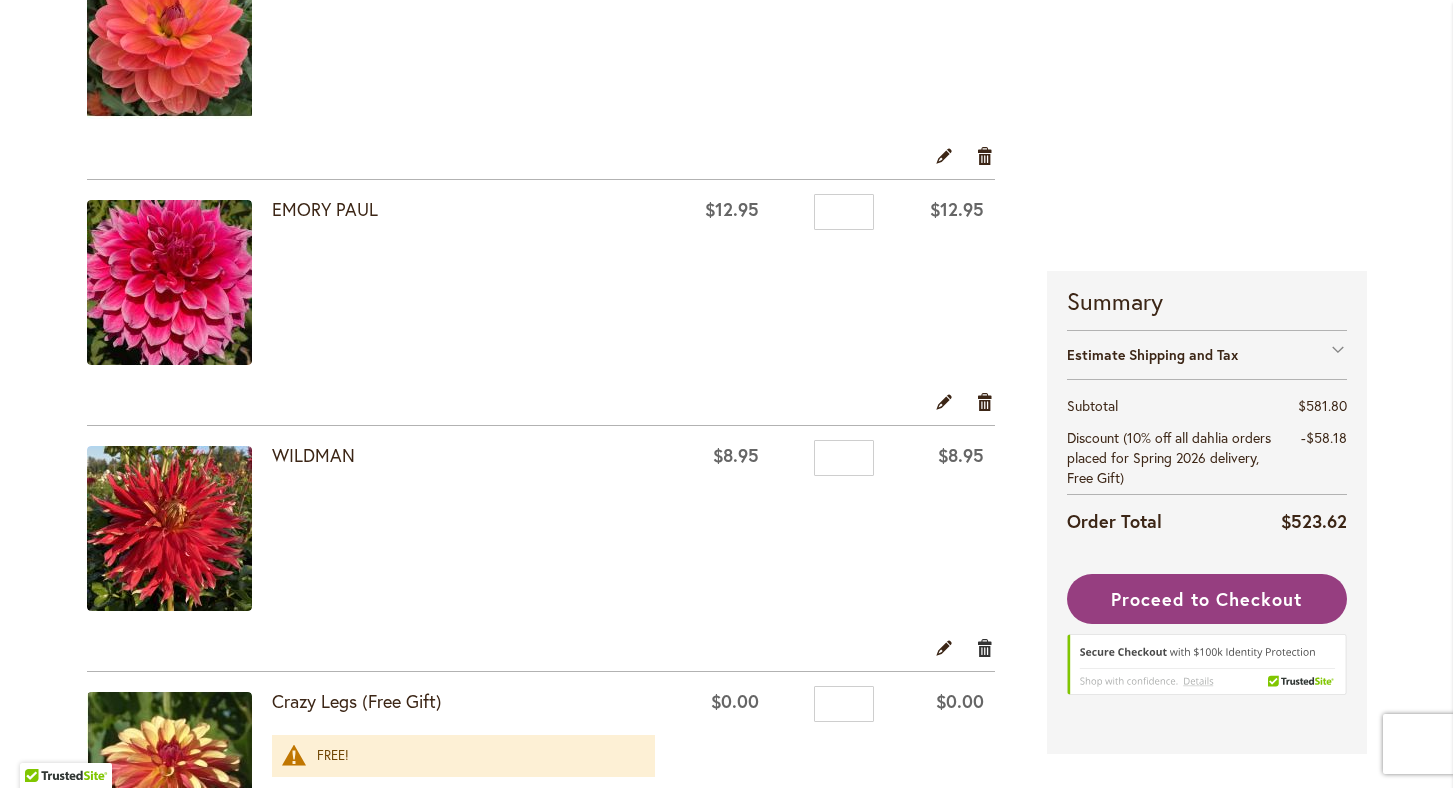 click on "Remove item" at bounding box center (985, 647) 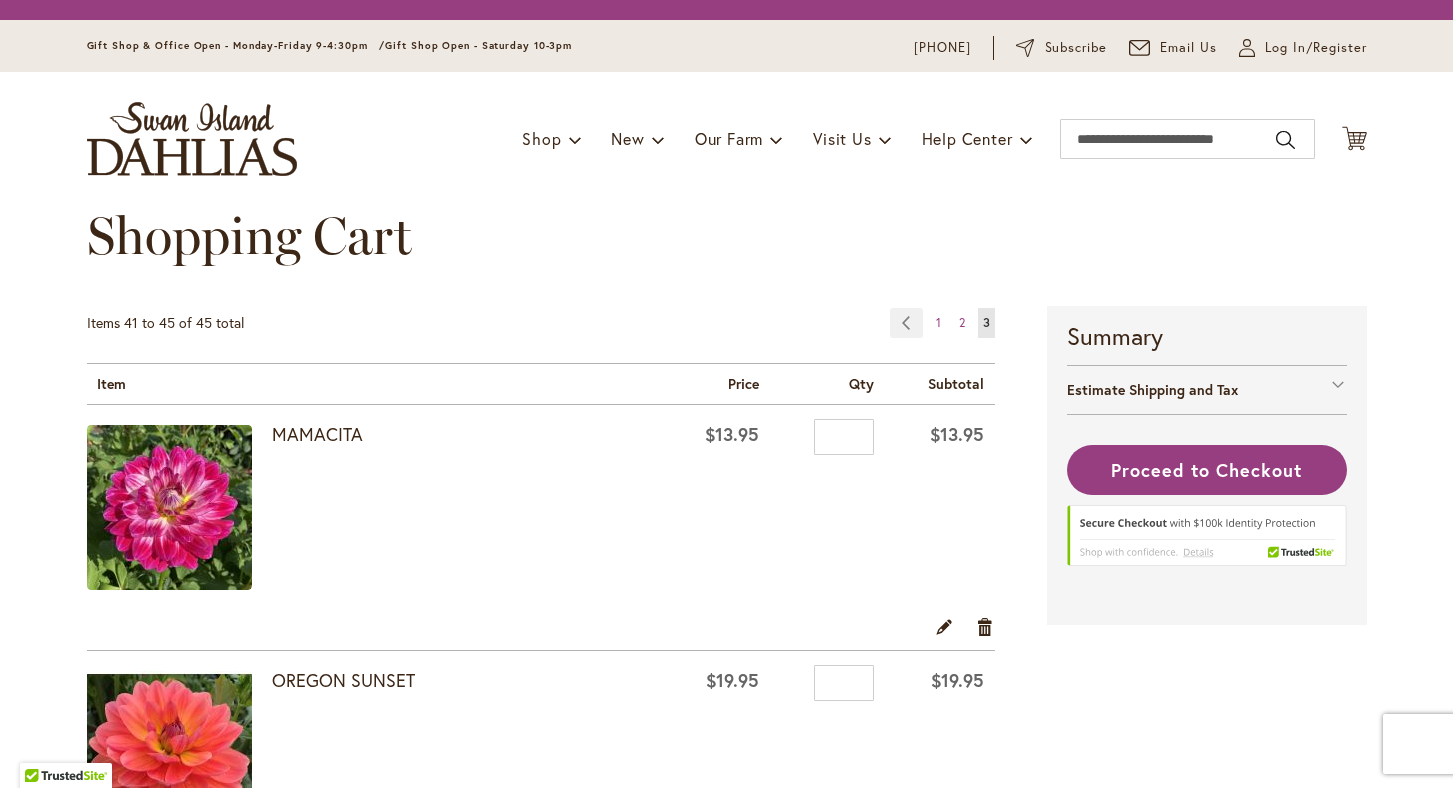 scroll, scrollTop: 0, scrollLeft: 0, axis: both 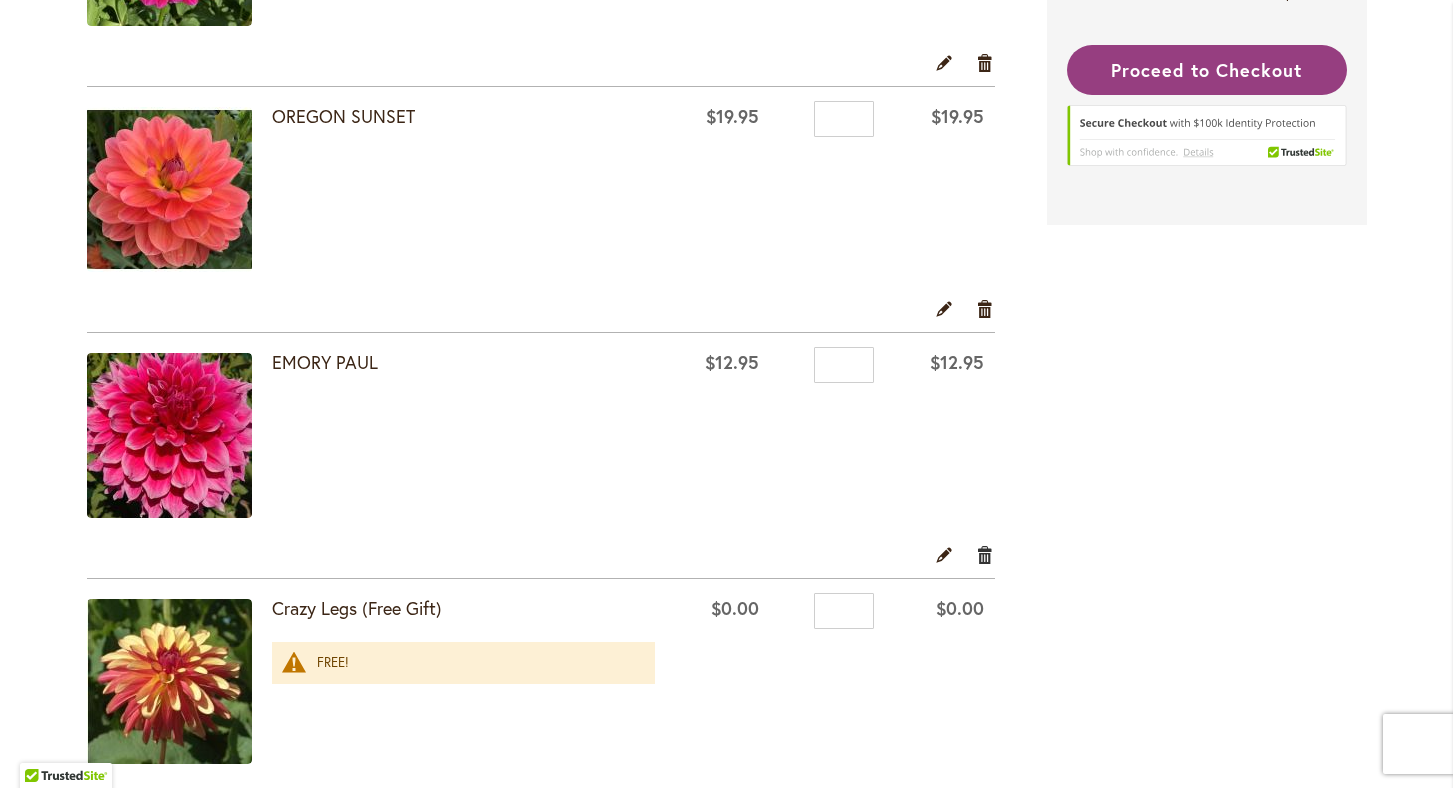 click on "Remove item" at bounding box center [985, 554] 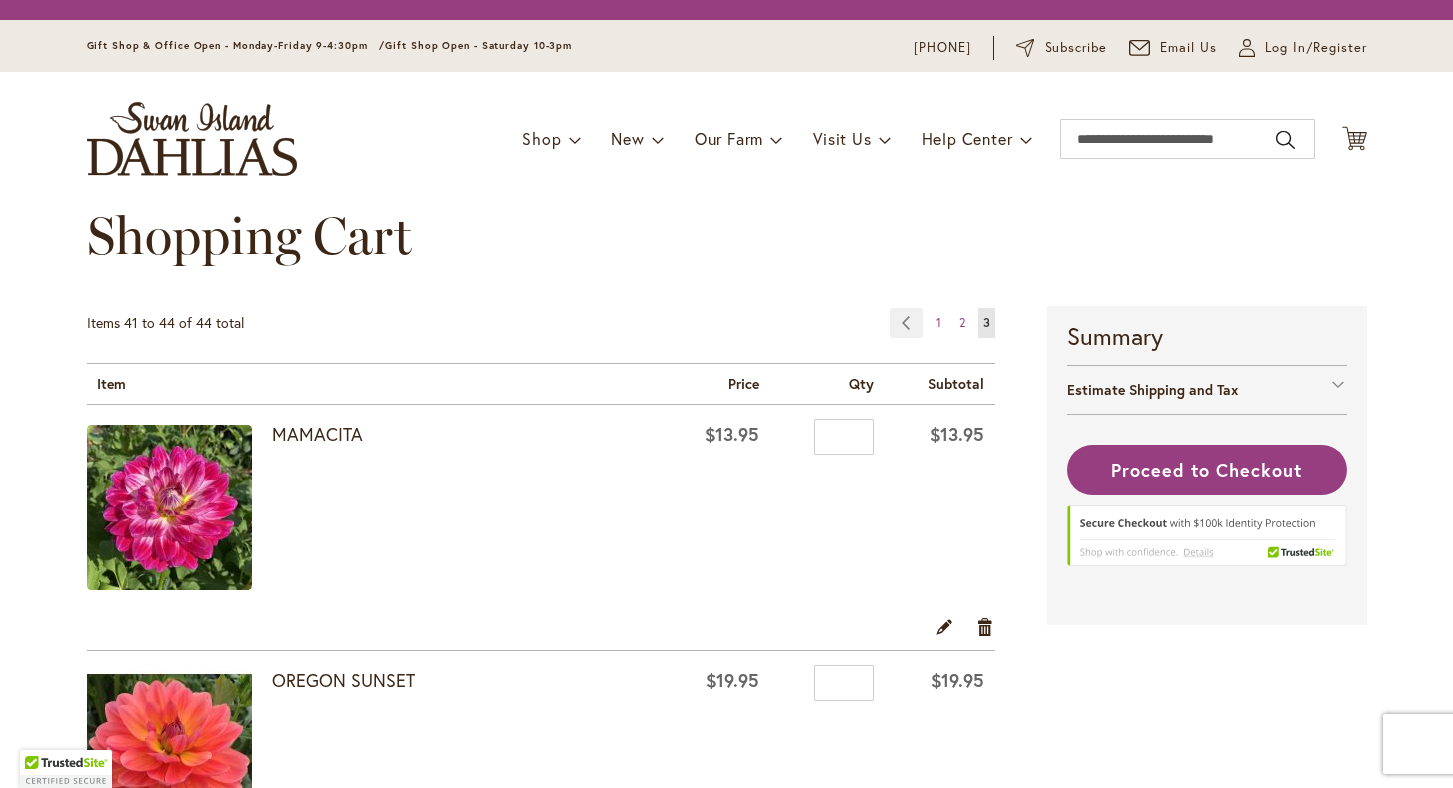 scroll, scrollTop: 0, scrollLeft: 0, axis: both 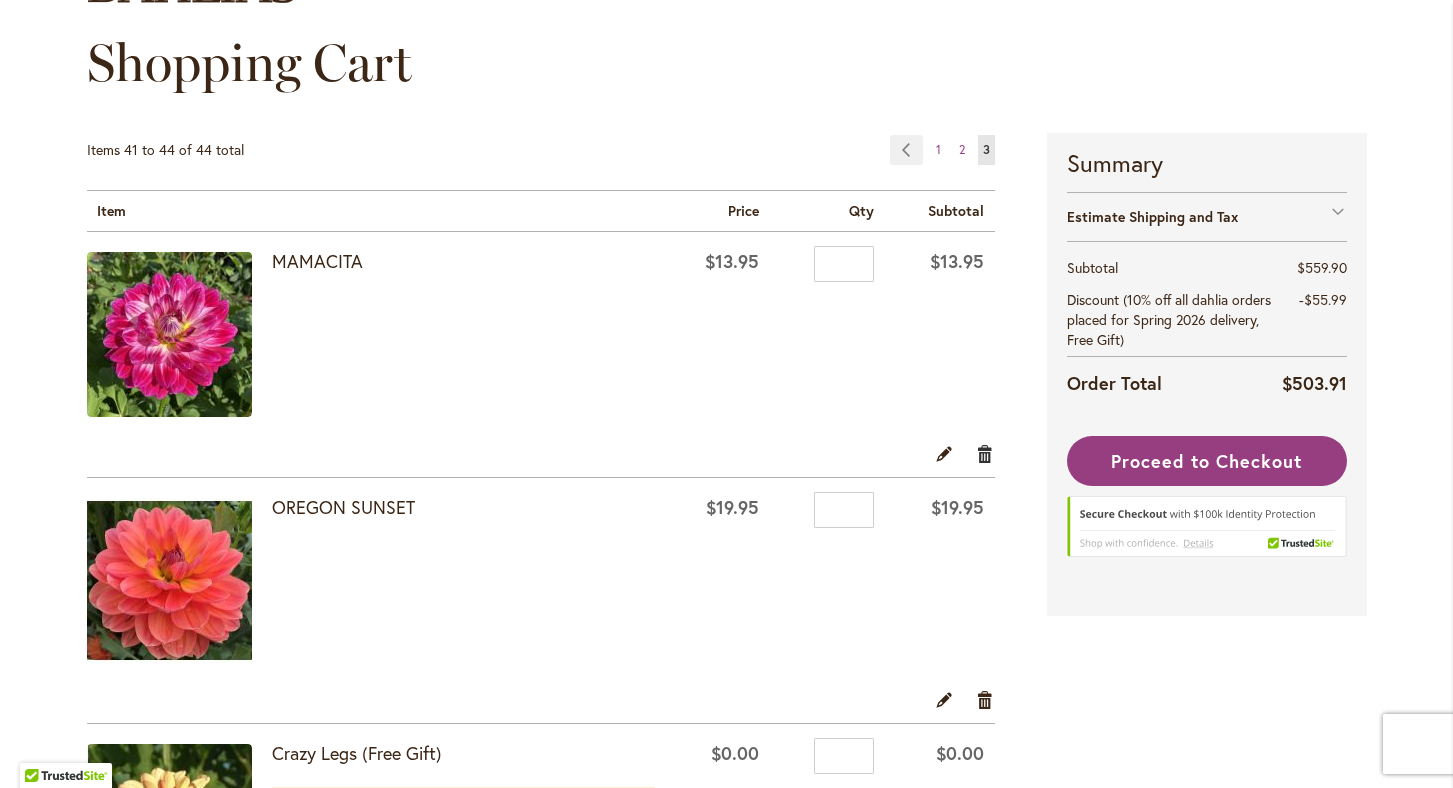 click on "Remove item" at bounding box center (985, 453) 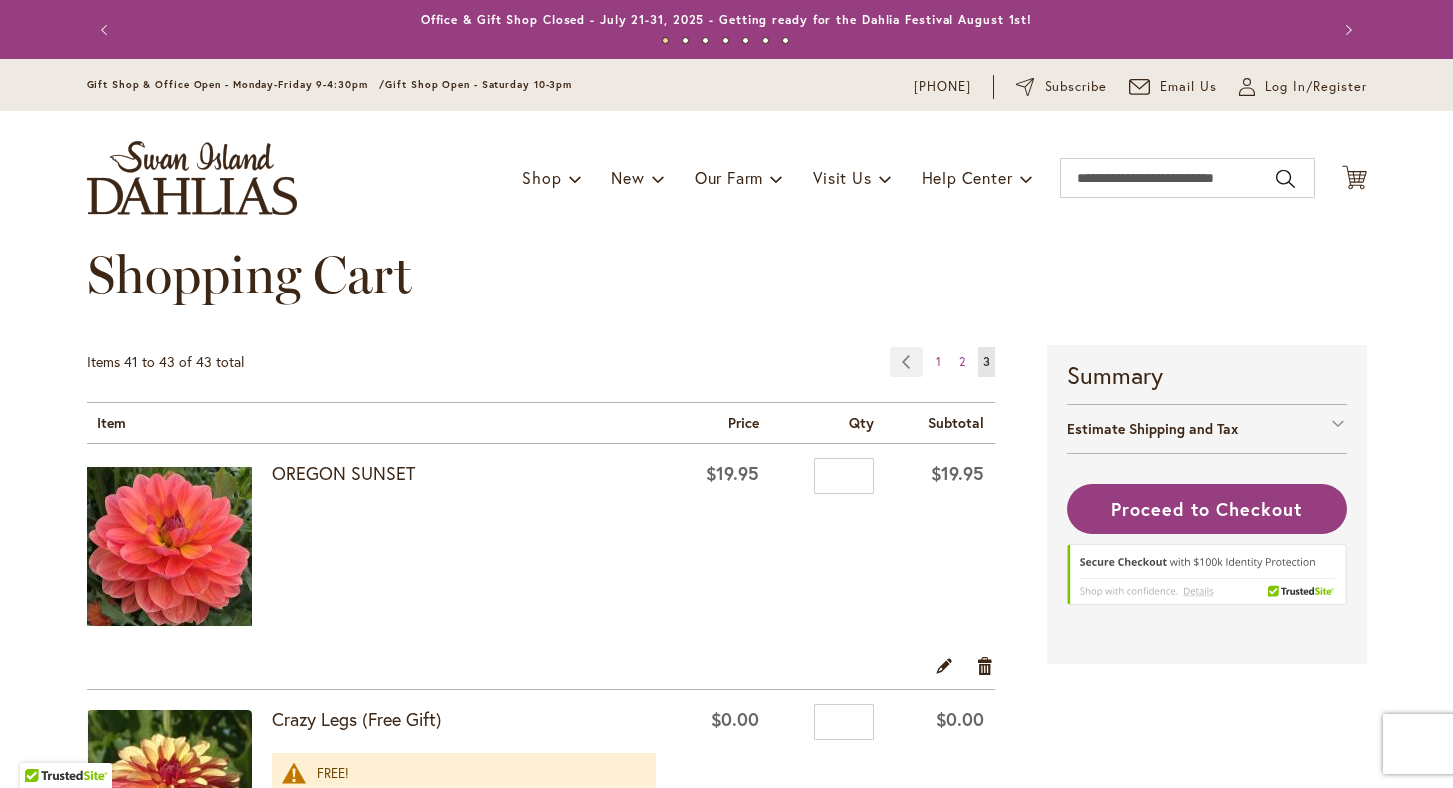scroll, scrollTop: 0, scrollLeft: 0, axis: both 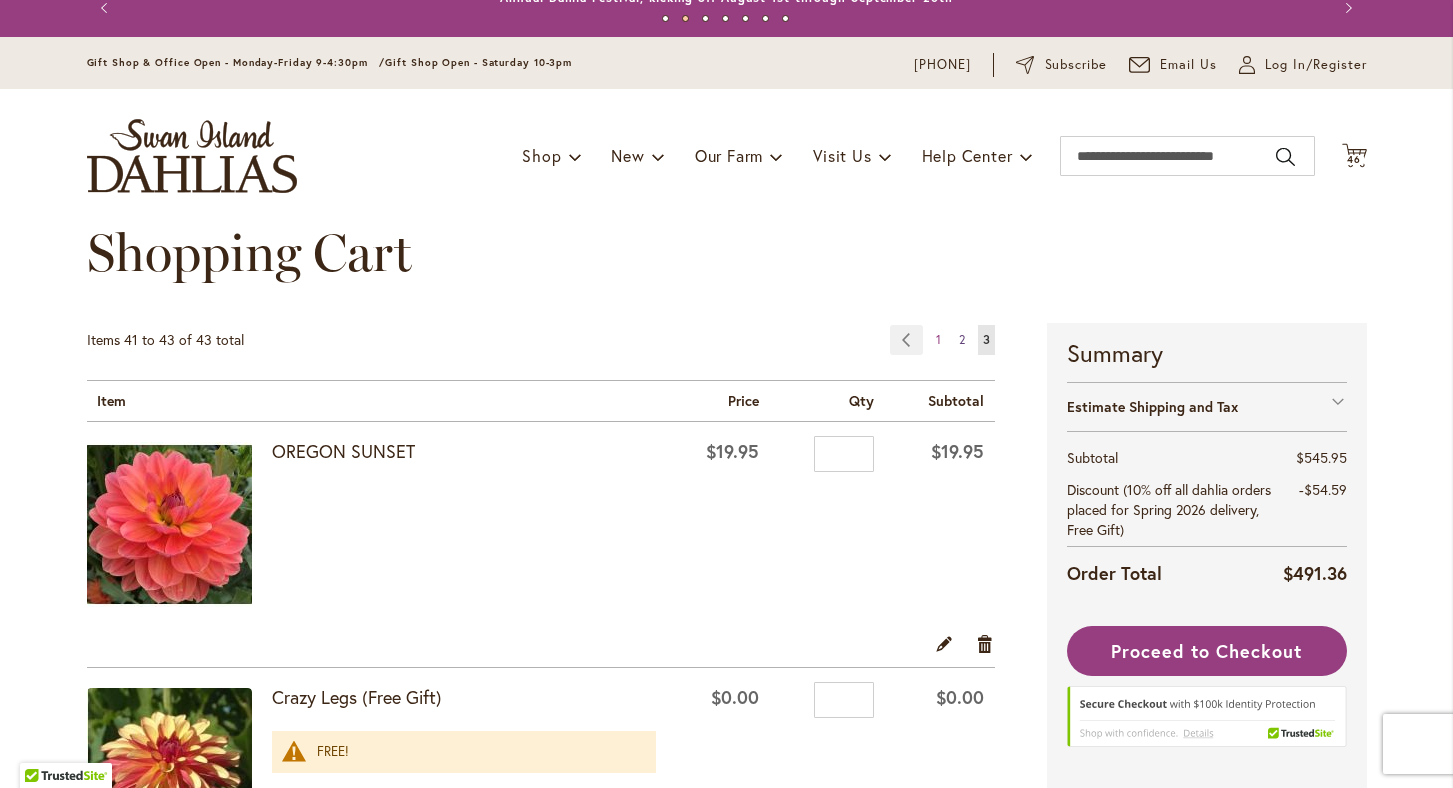 click on "2" at bounding box center [962, 339] 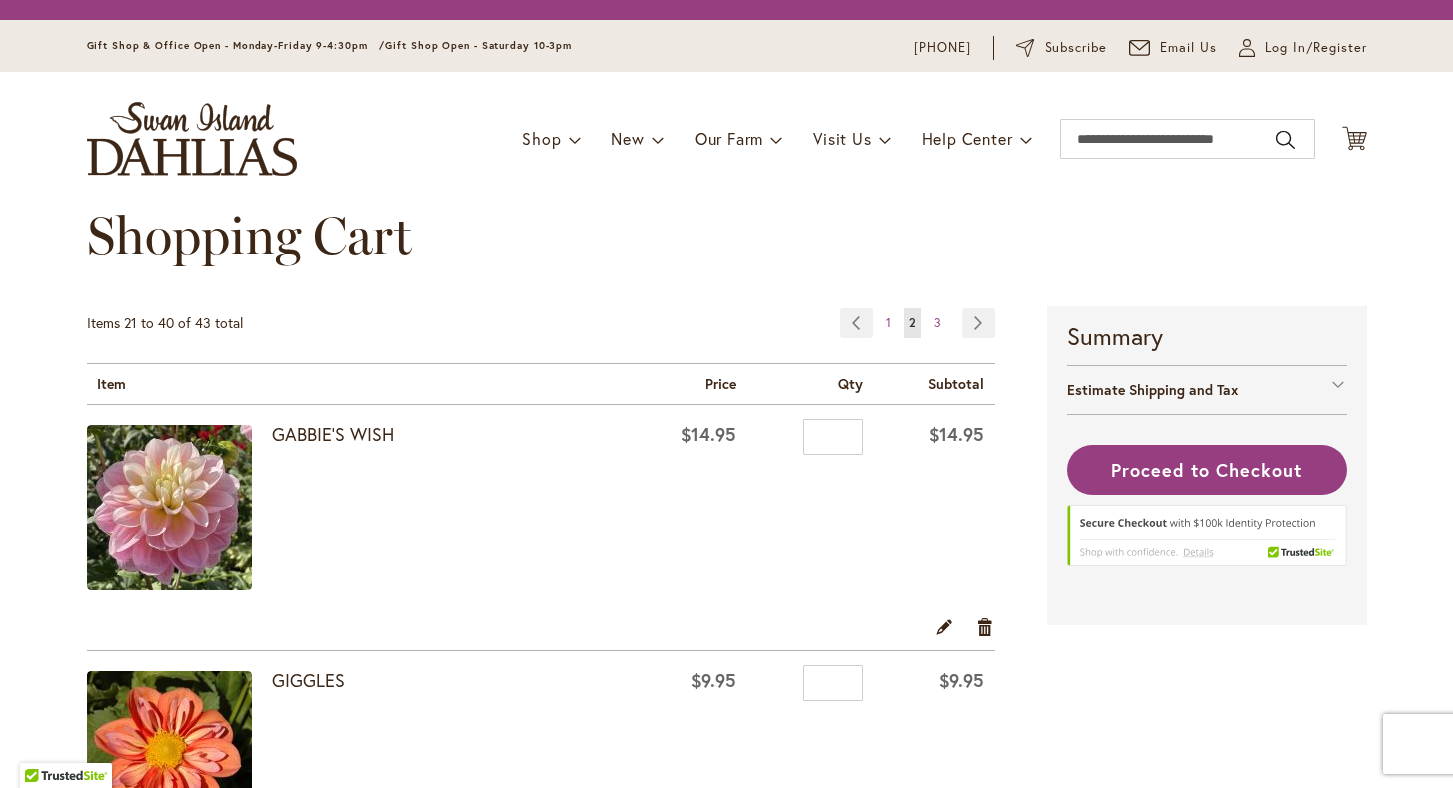 scroll, scrollTop: 0, scrollLeft: 0, axis: both 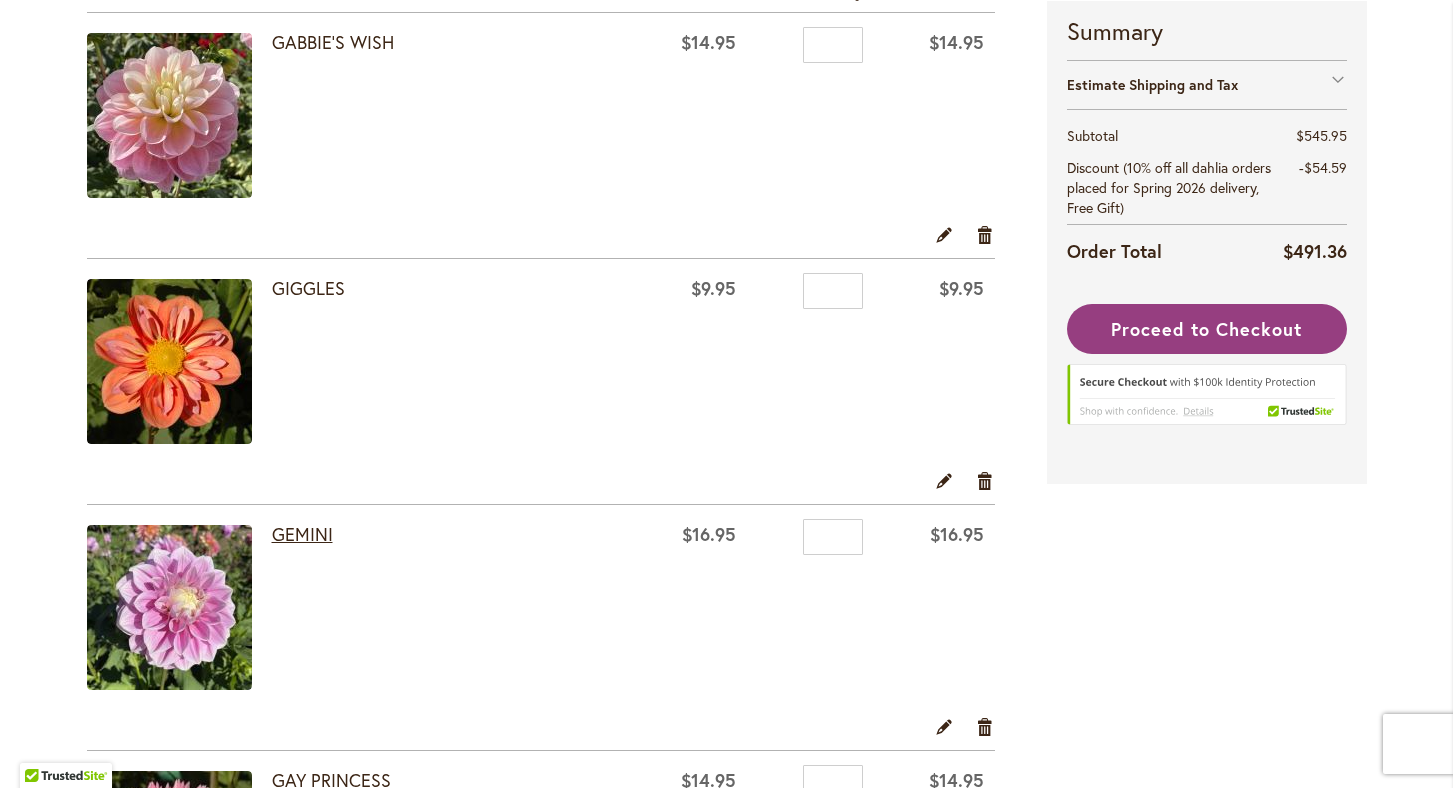 click on "GEMINI" at bounding box center [302, 534] 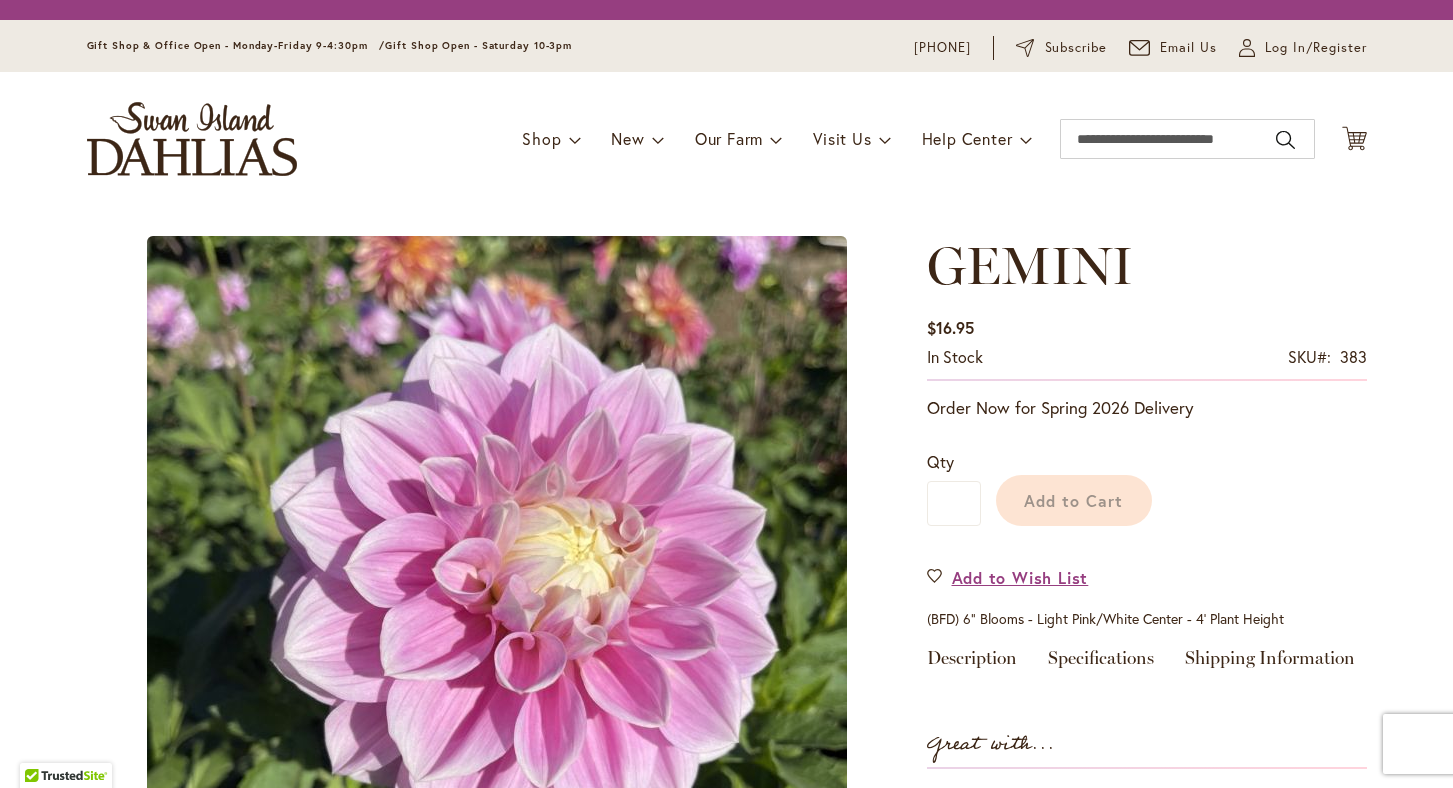 scroll, scrollTop: 0, scrollLeft: 0, axis: both 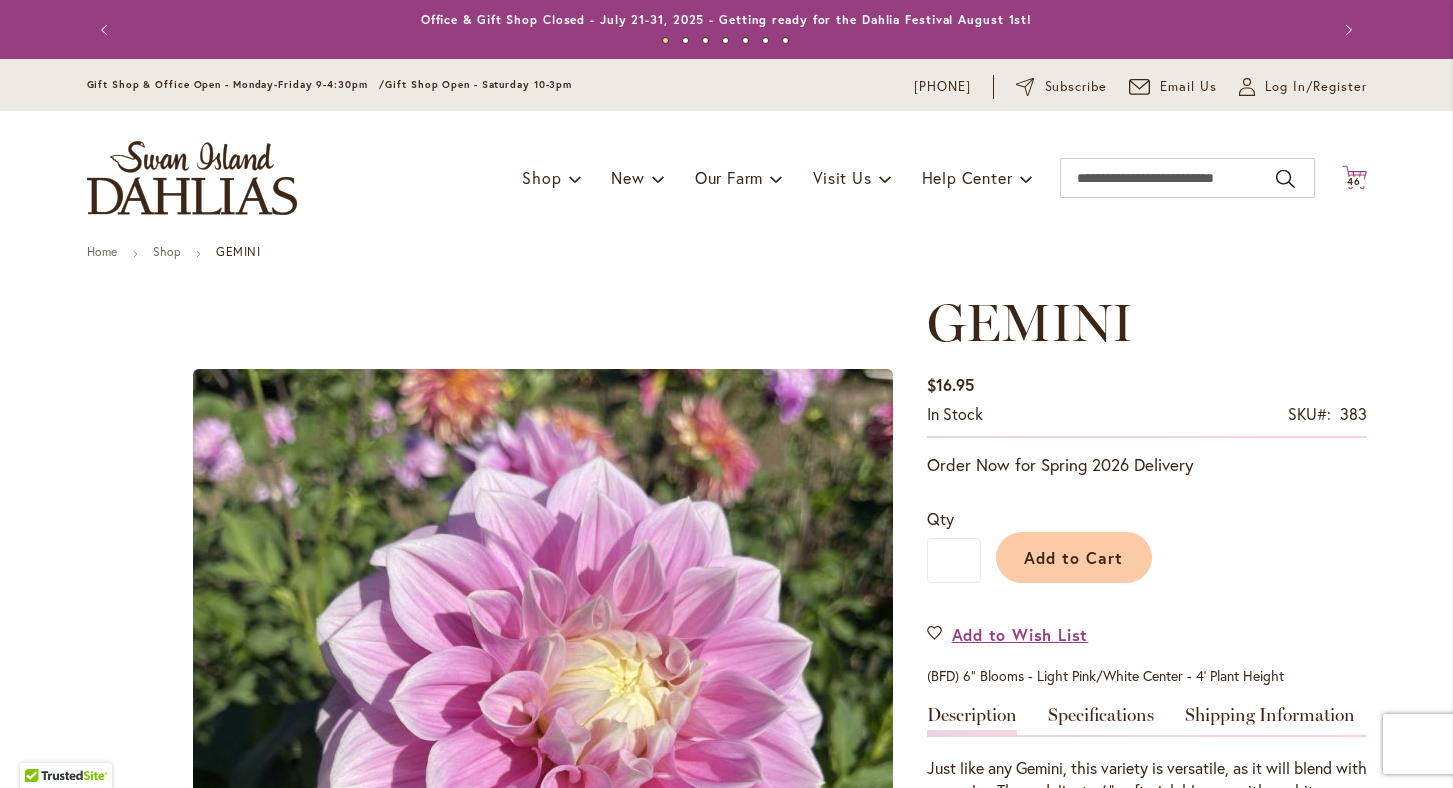 click on "Cart
.cls-1 {
fill: #231f20;
}" 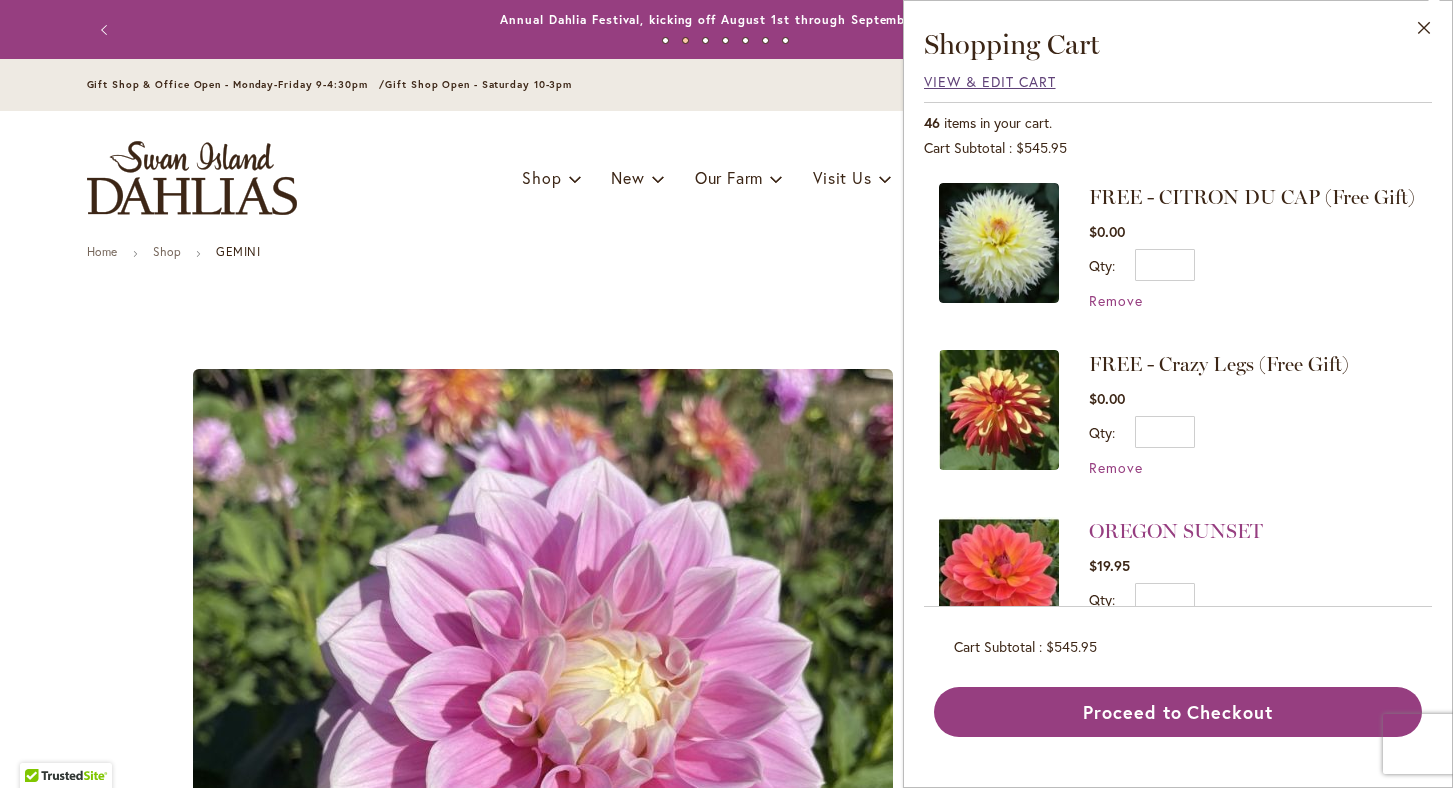 click on "View & Edit Cart" at bounding box center (990, 81) 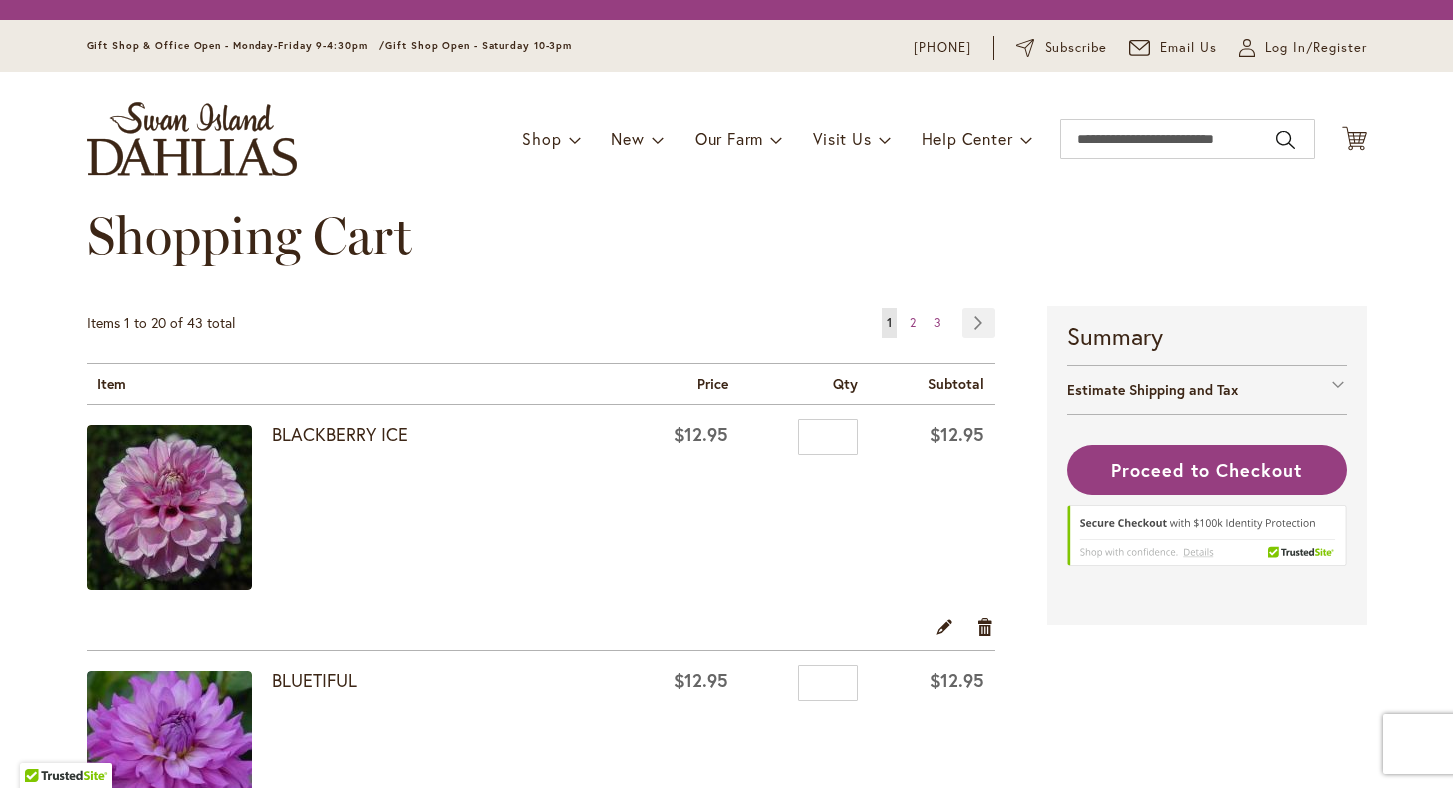 scroll, scrollTop: 0, scrollLeft: 0, axis: both 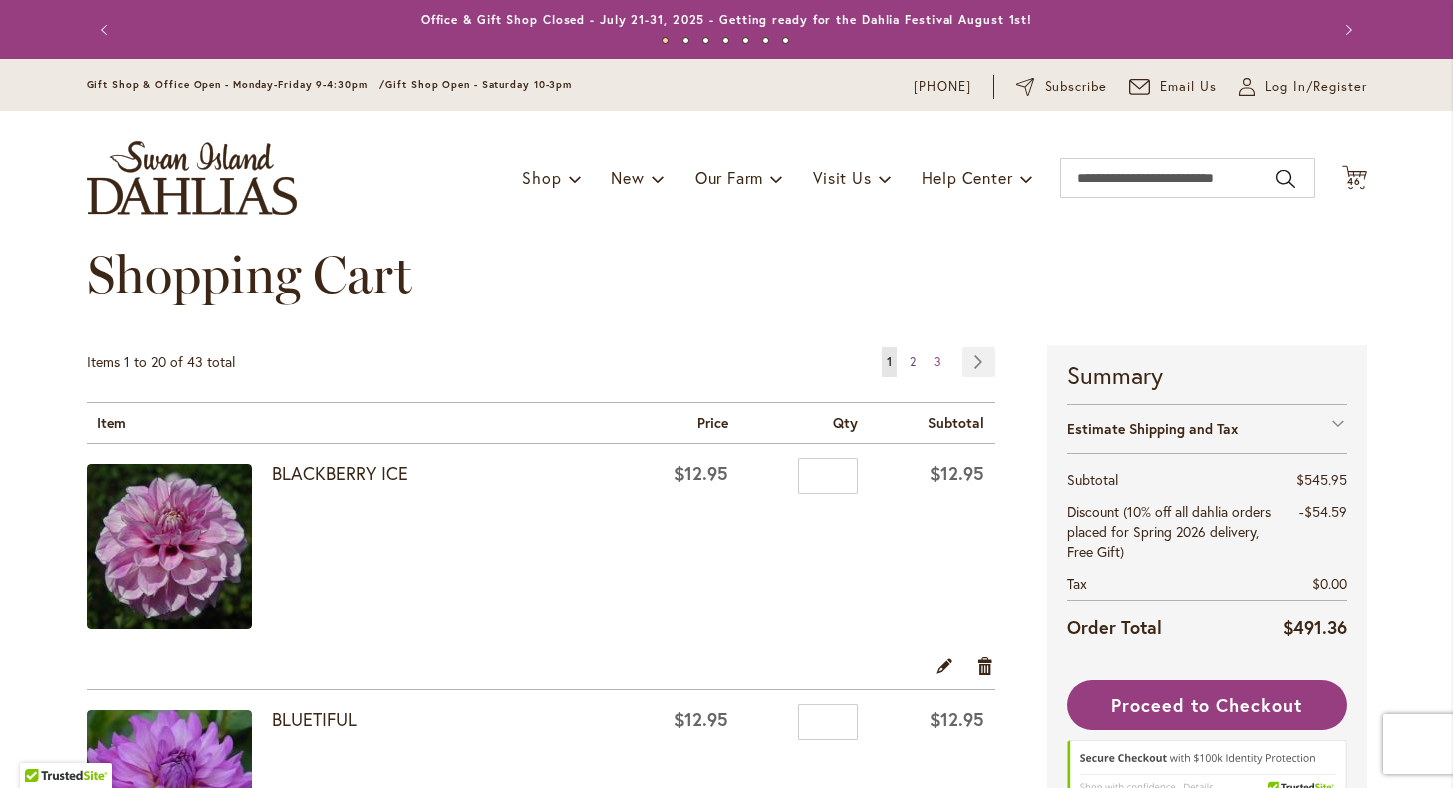 click on "2" at bounding box center [913, 361] 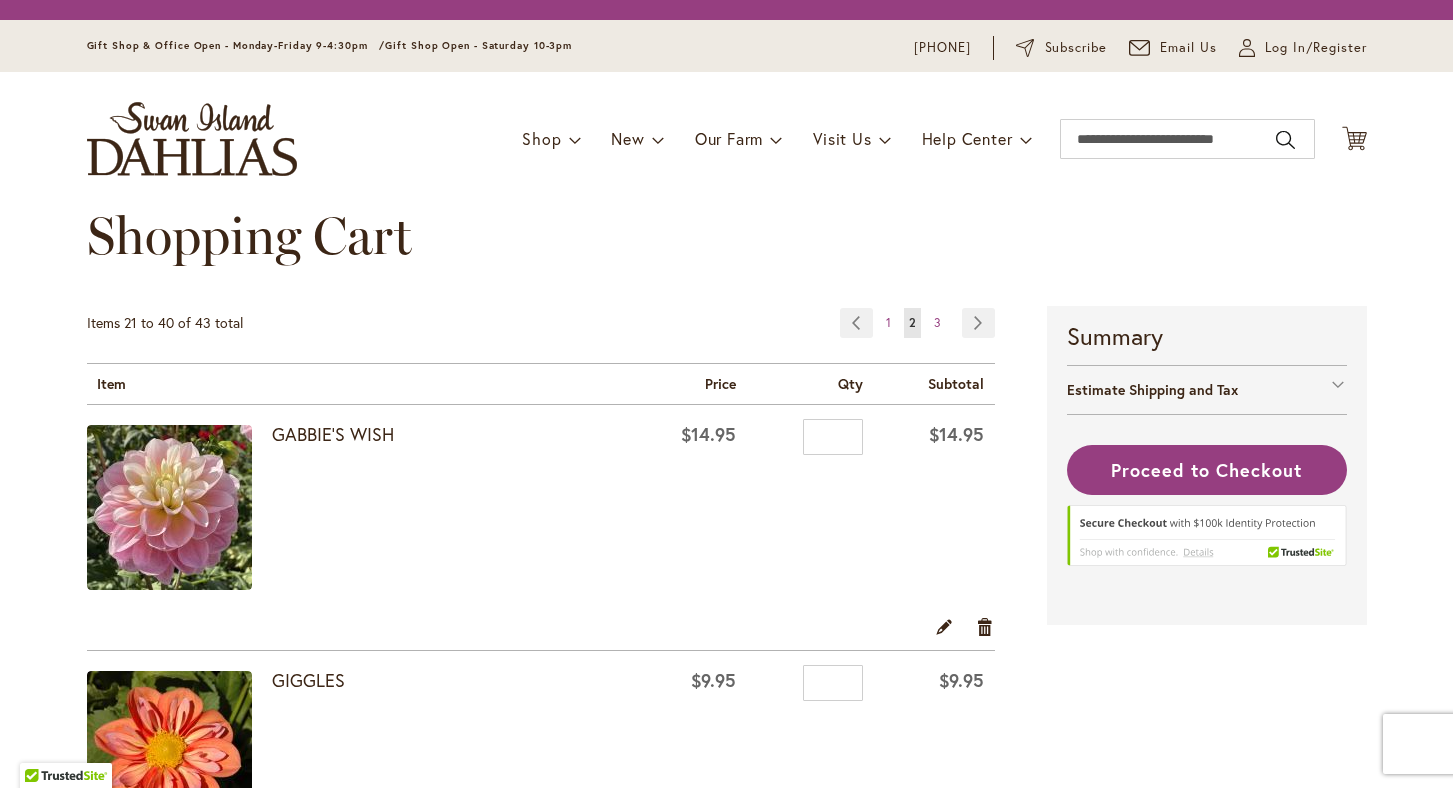 scroll, scrollTop: 0, scrollLeft: 0, axis: both 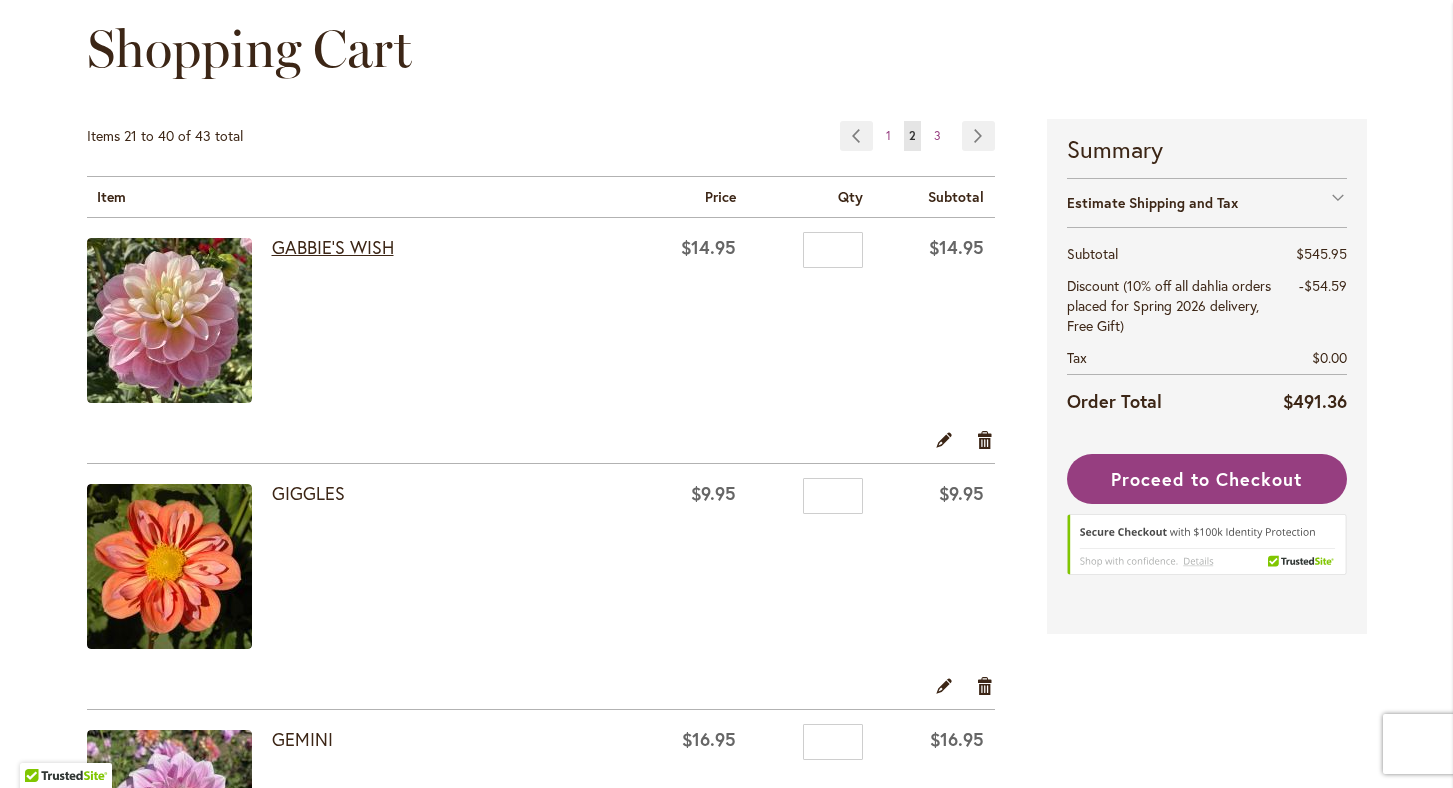 click on "GABBIE'S WISH" at bounding box center (333, 247) 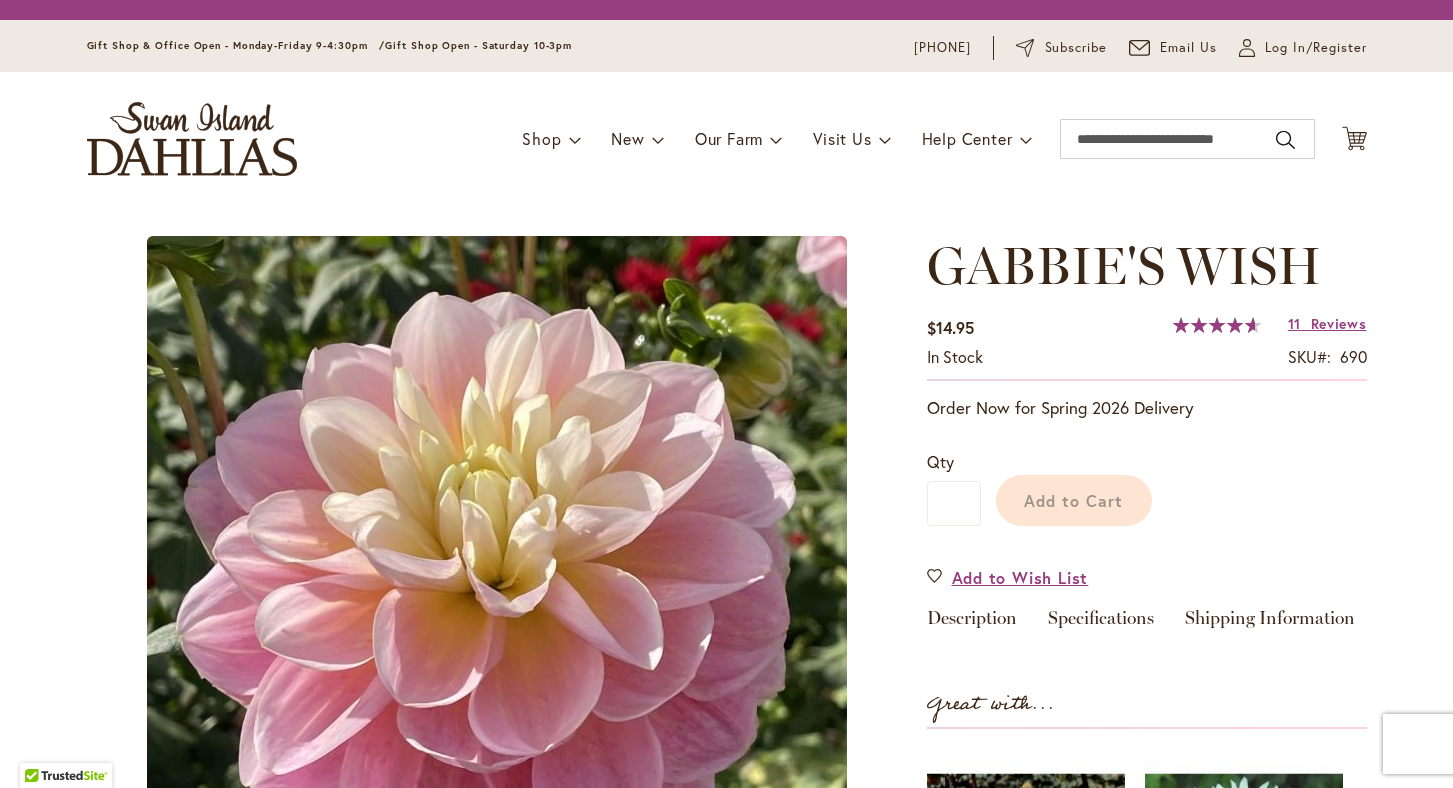 scroll, scrollTop: 0, scrollLeft: 0, axis: both 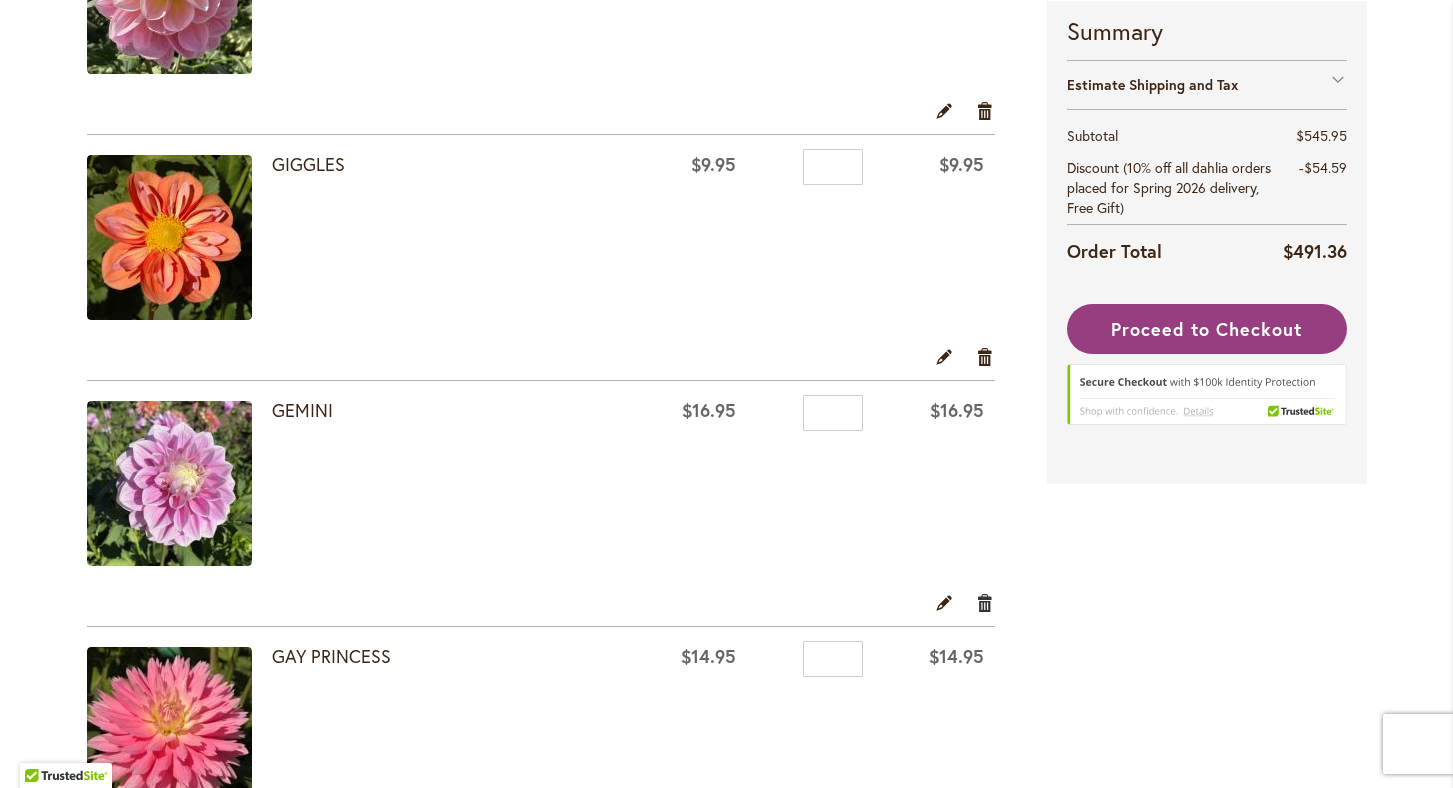 click on "Remove item" at bounding box center [985, 602] 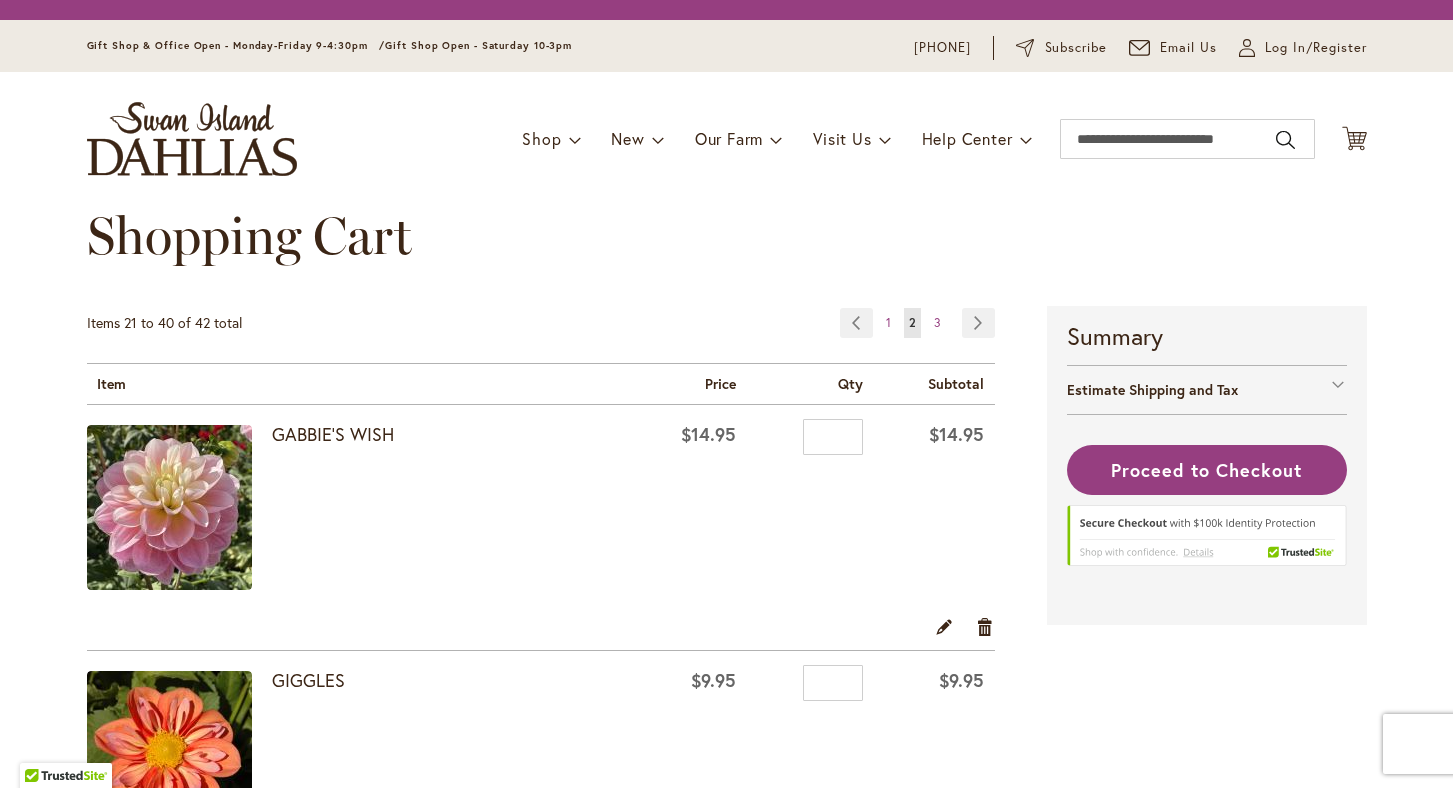 scroll, scrollTop: 0, scrollLeft: 0, axis: both 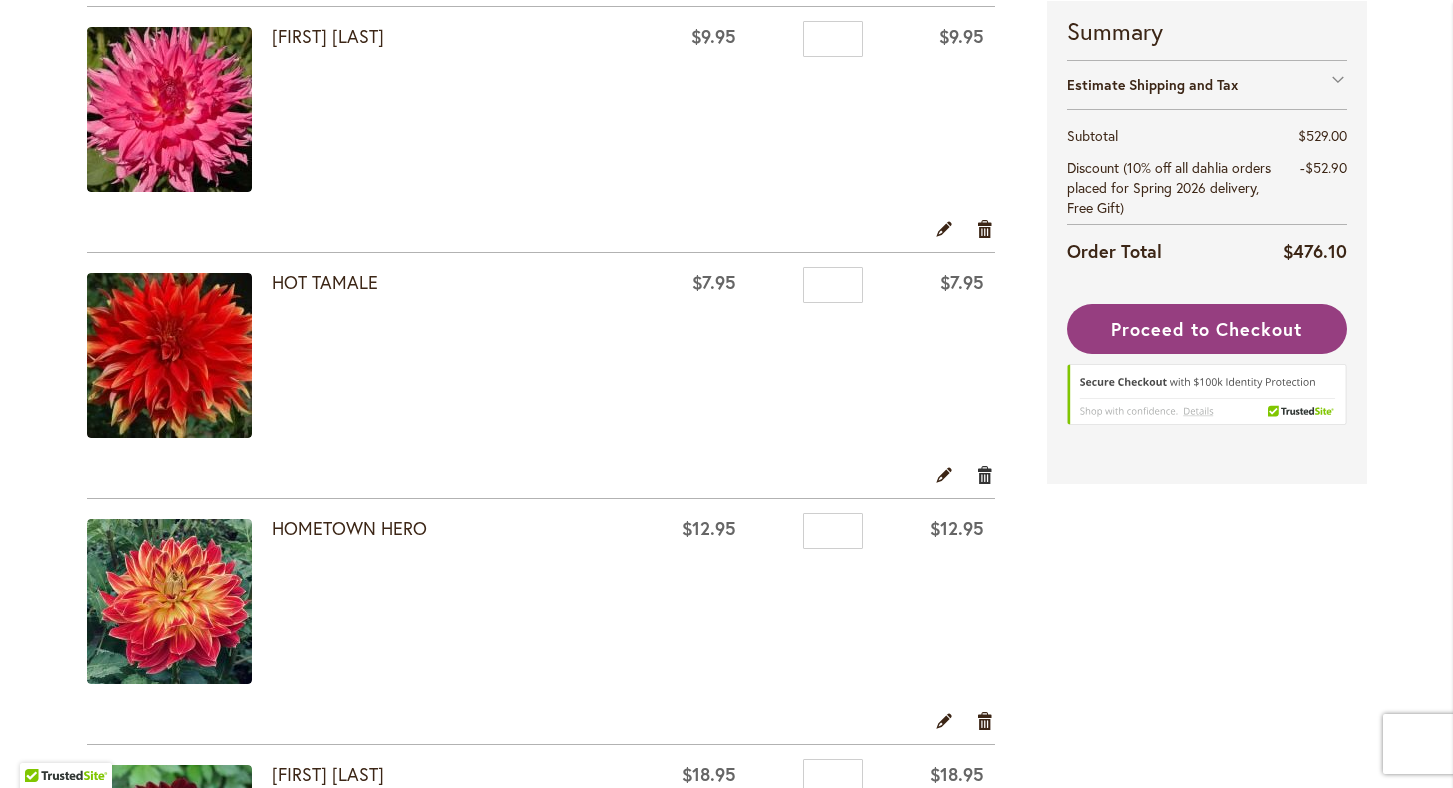 click on "Remove item" at bounding box center [985, 474] 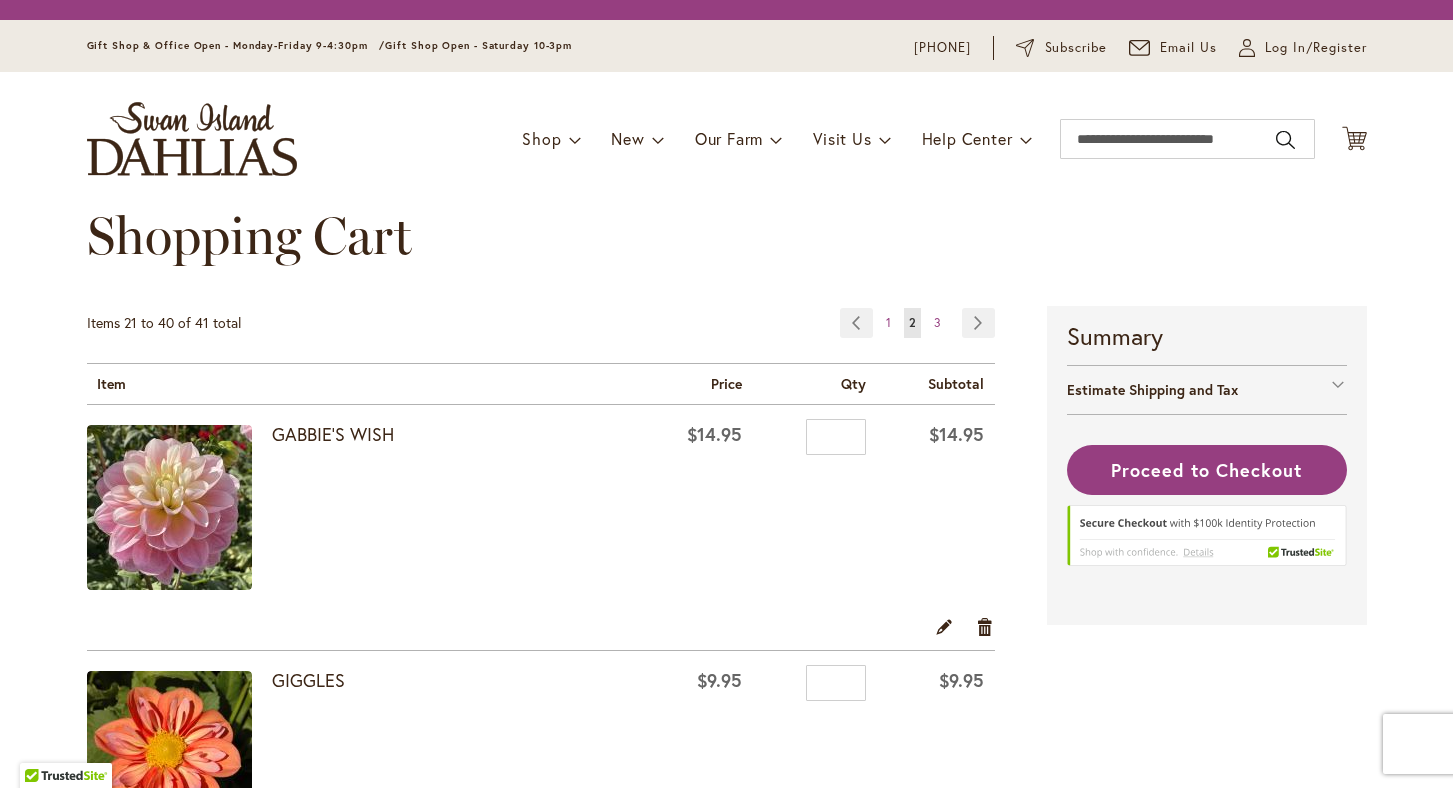 scroll, scrollTop: 0, scrollLeft: 0, axis: both 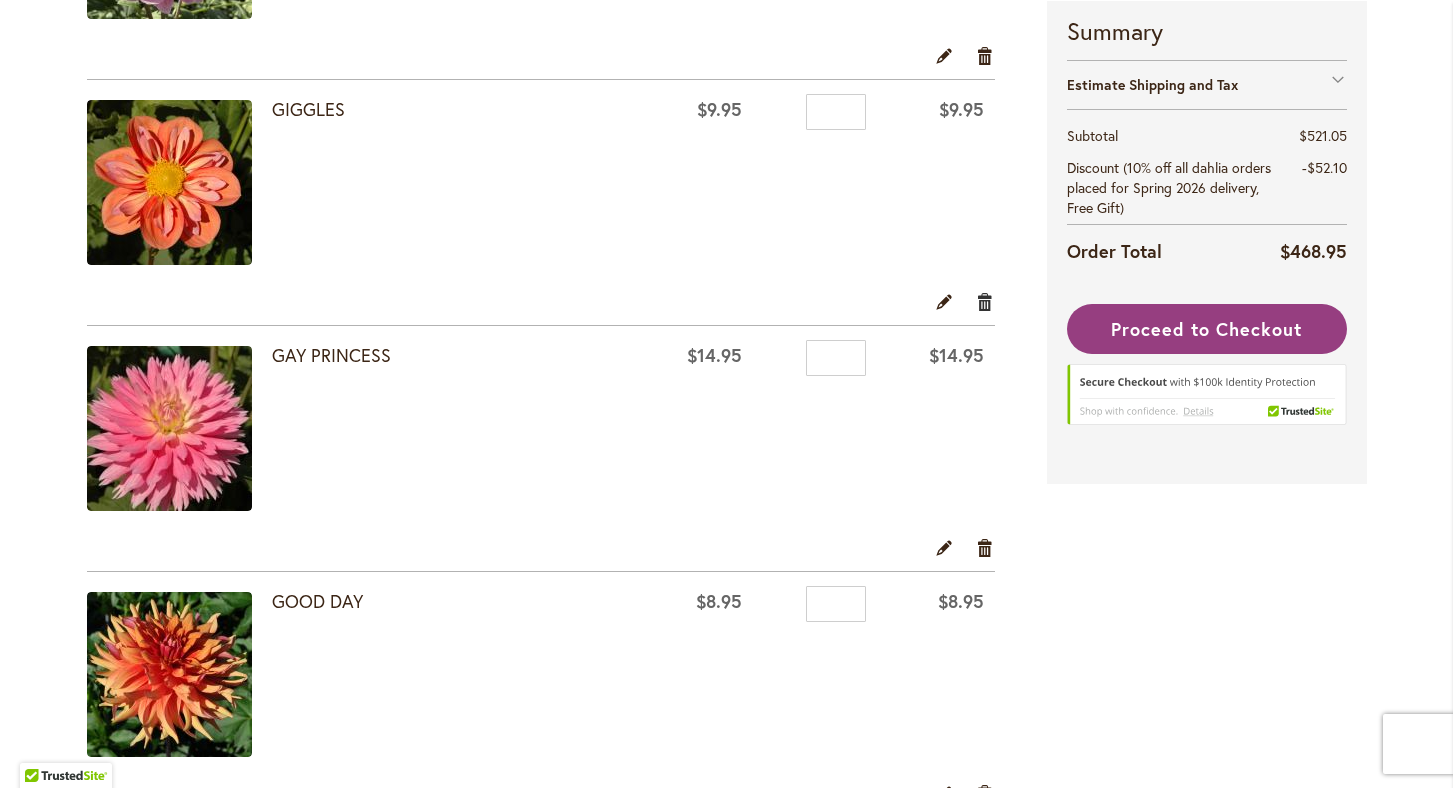 click on "Remove item" at bounding box center [985, 301] 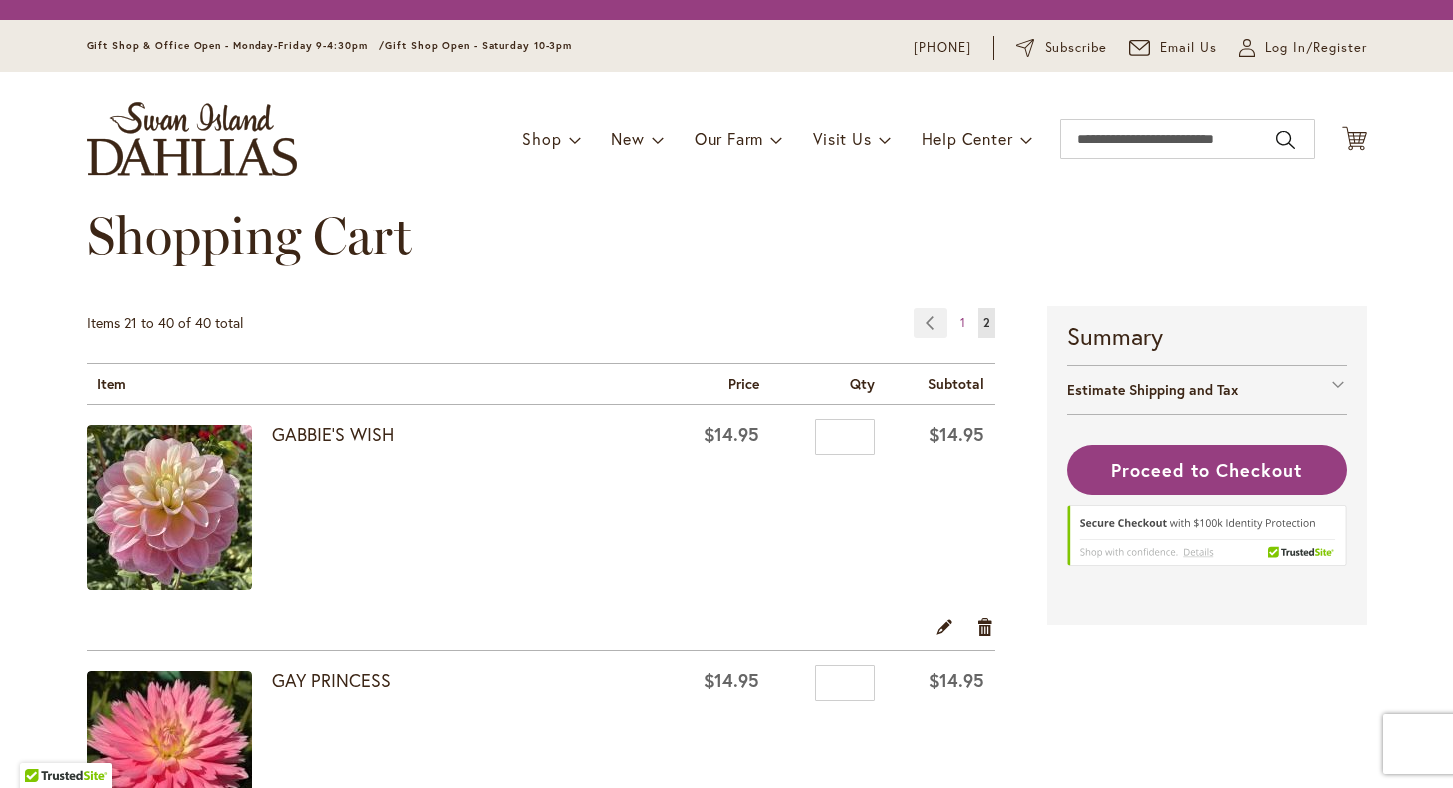 scroll, scrollTop: 0, scrollLeft: 0, axis: both 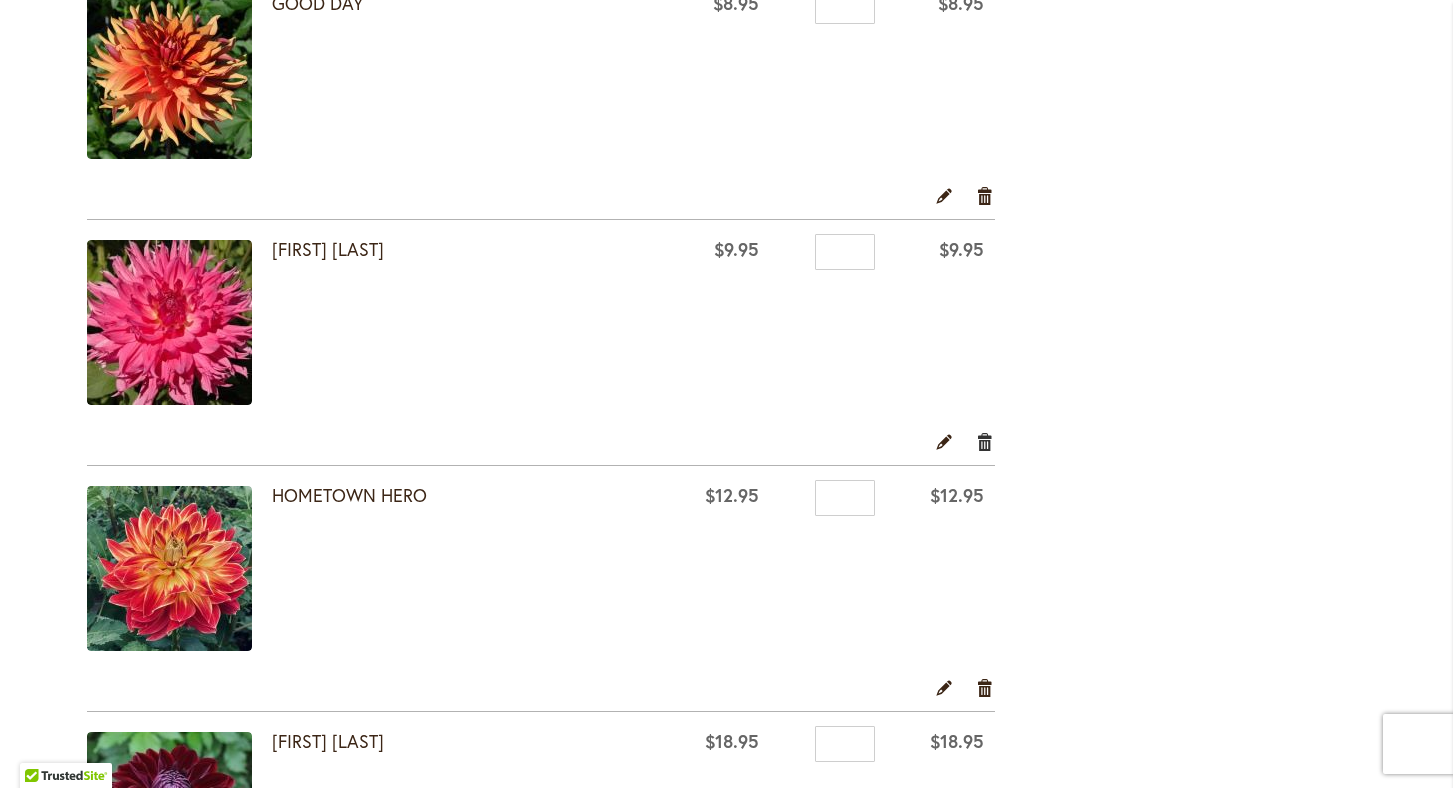 click on "Remove item" at bounding box center (985, 441) 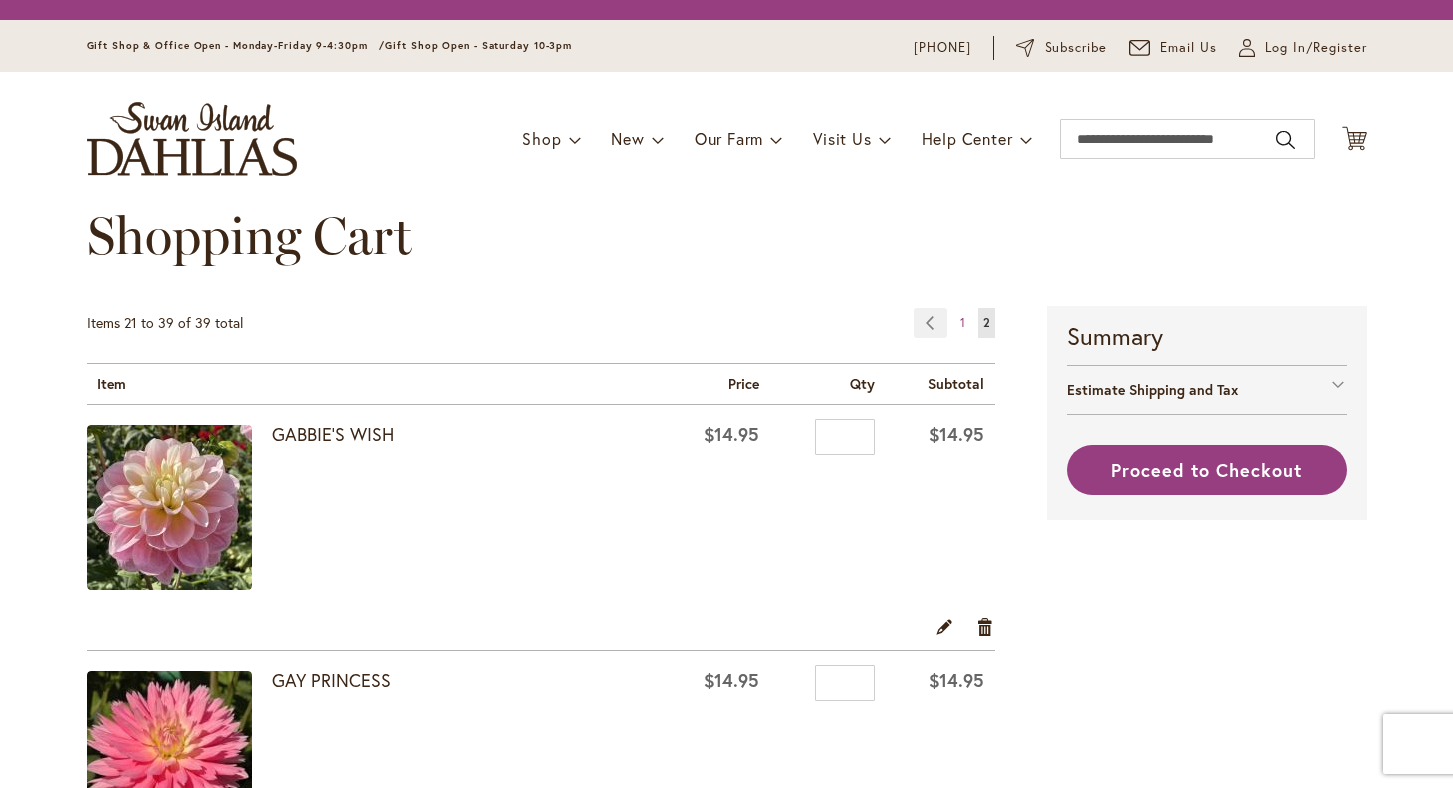 scroll, scrollTop: 0, scrollLeft: 0, axis: both 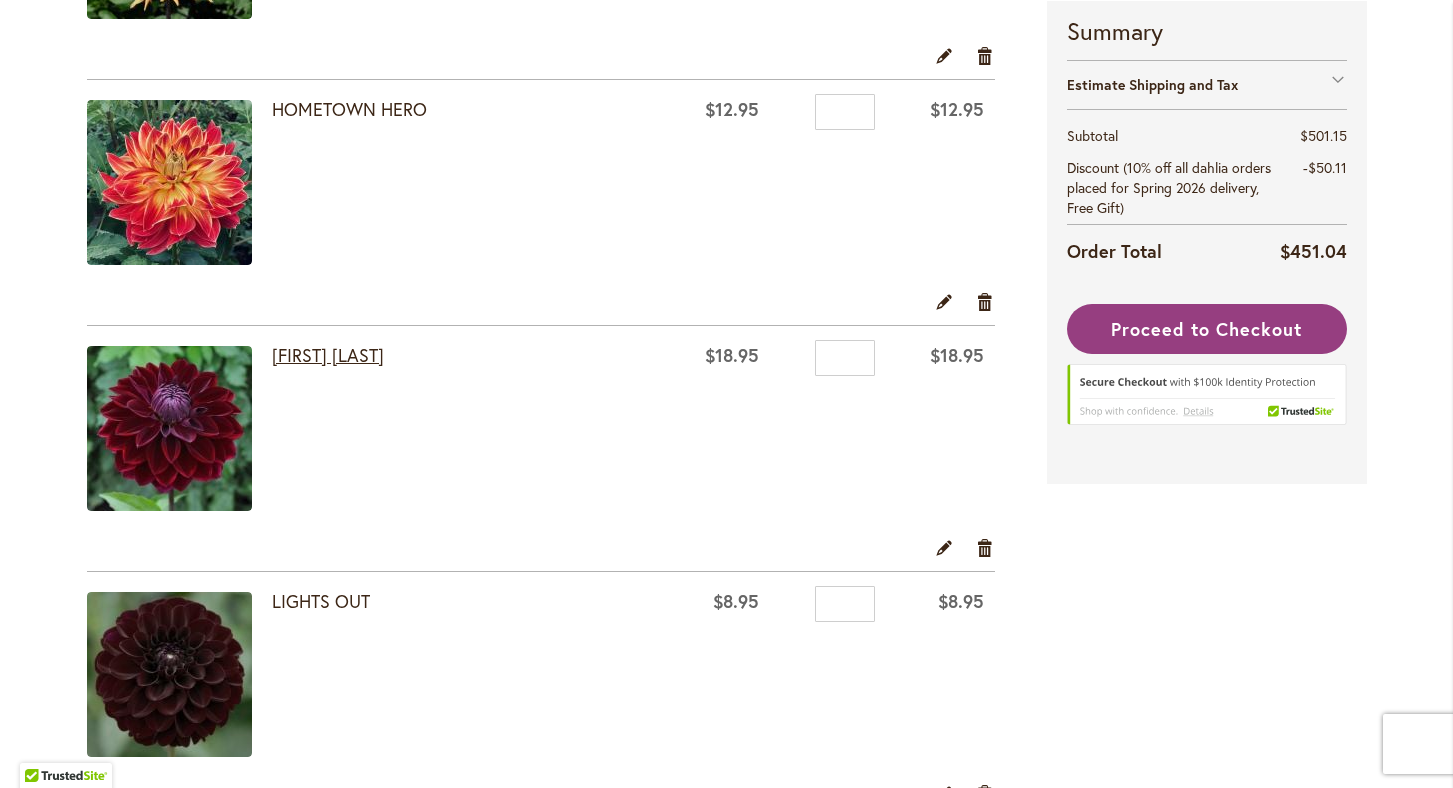 click on "[FIRST] [LAST]" at bounding box center [328, 355] 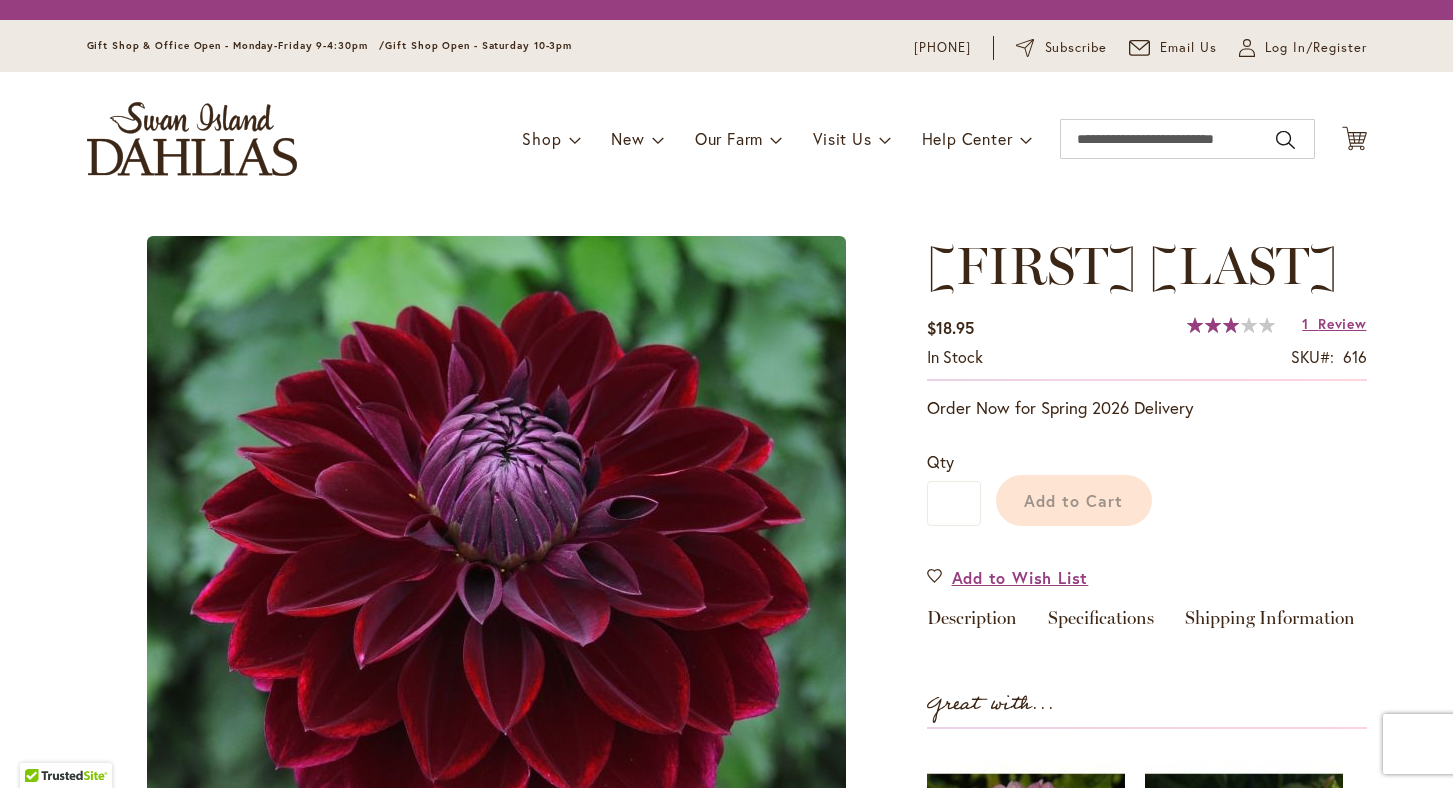 scroll, scrollTop: 0, scrollLeft: 0, axis: both 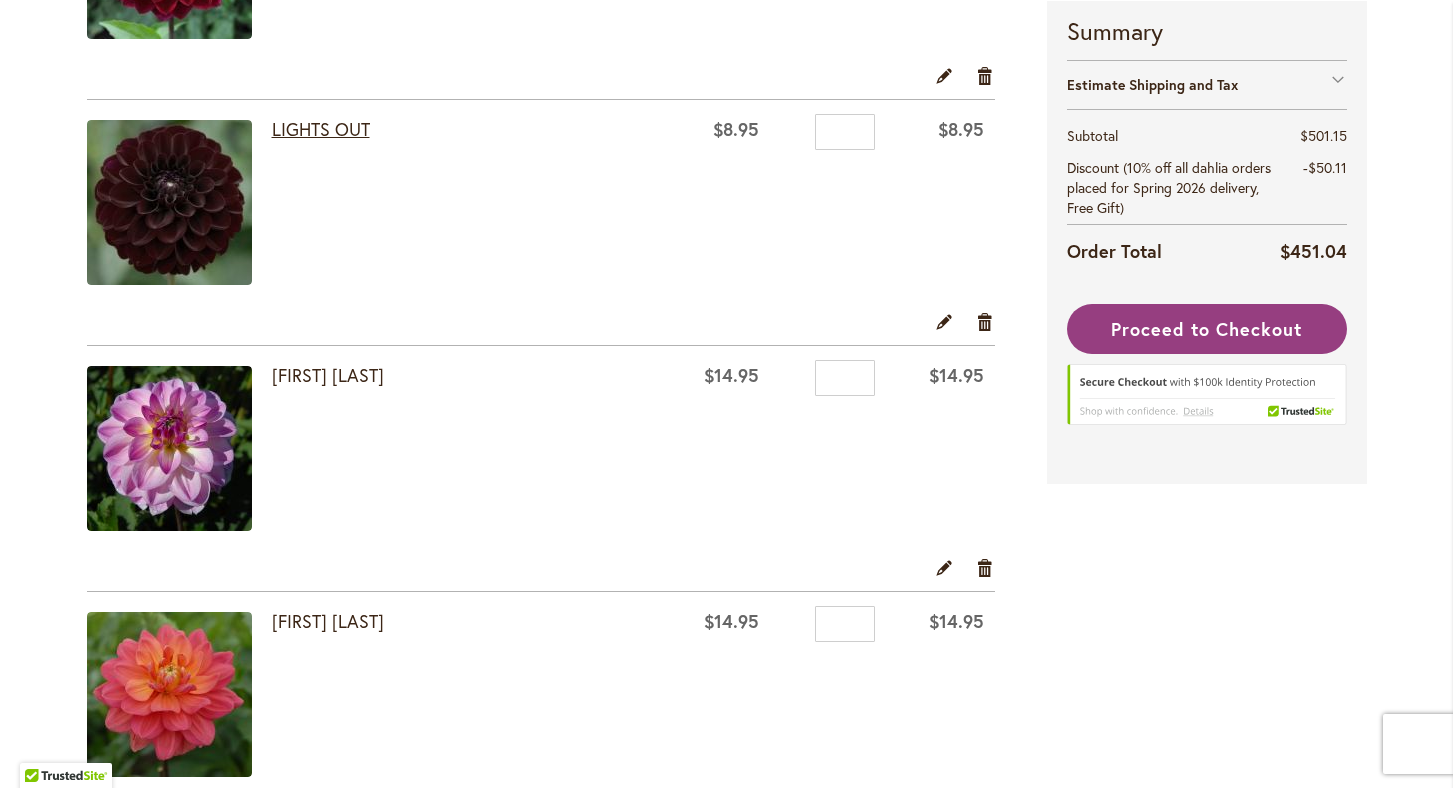 click on "LIGHTS OUT" at bounding box center (321, 129) 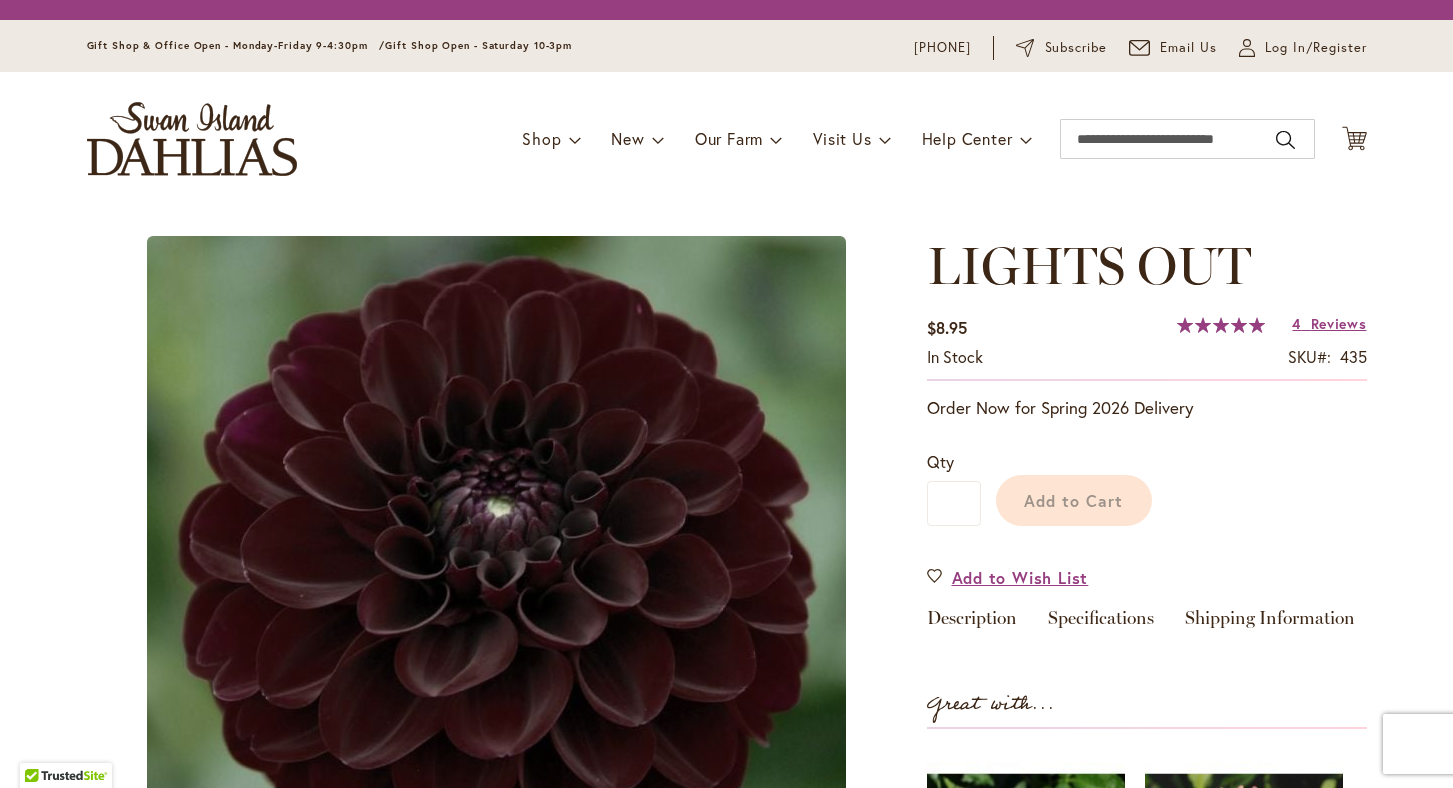 scroll, scrollTop: 0, scrollLeft: 0, axis: both 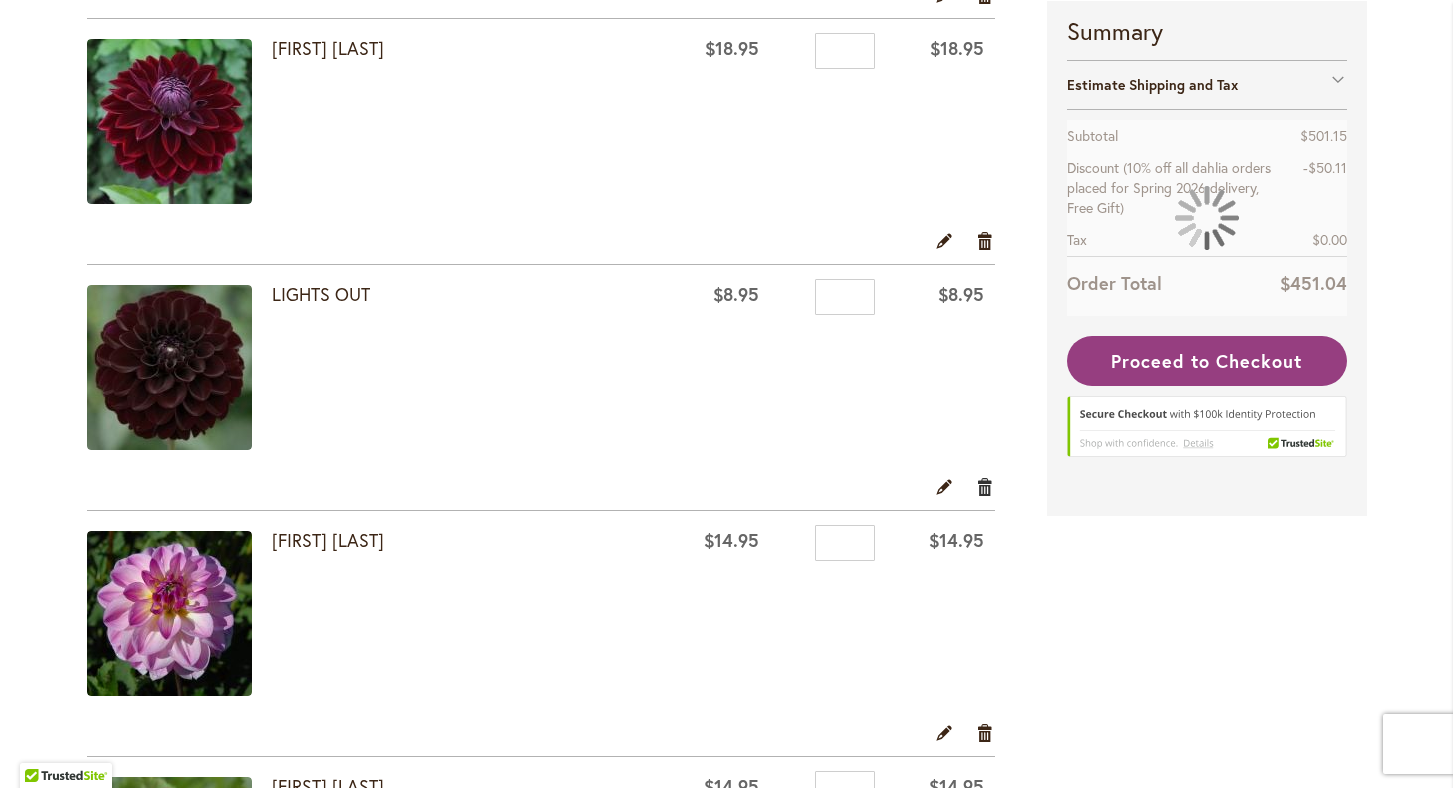 click on "Remove item" at bounding box center [985, 486] 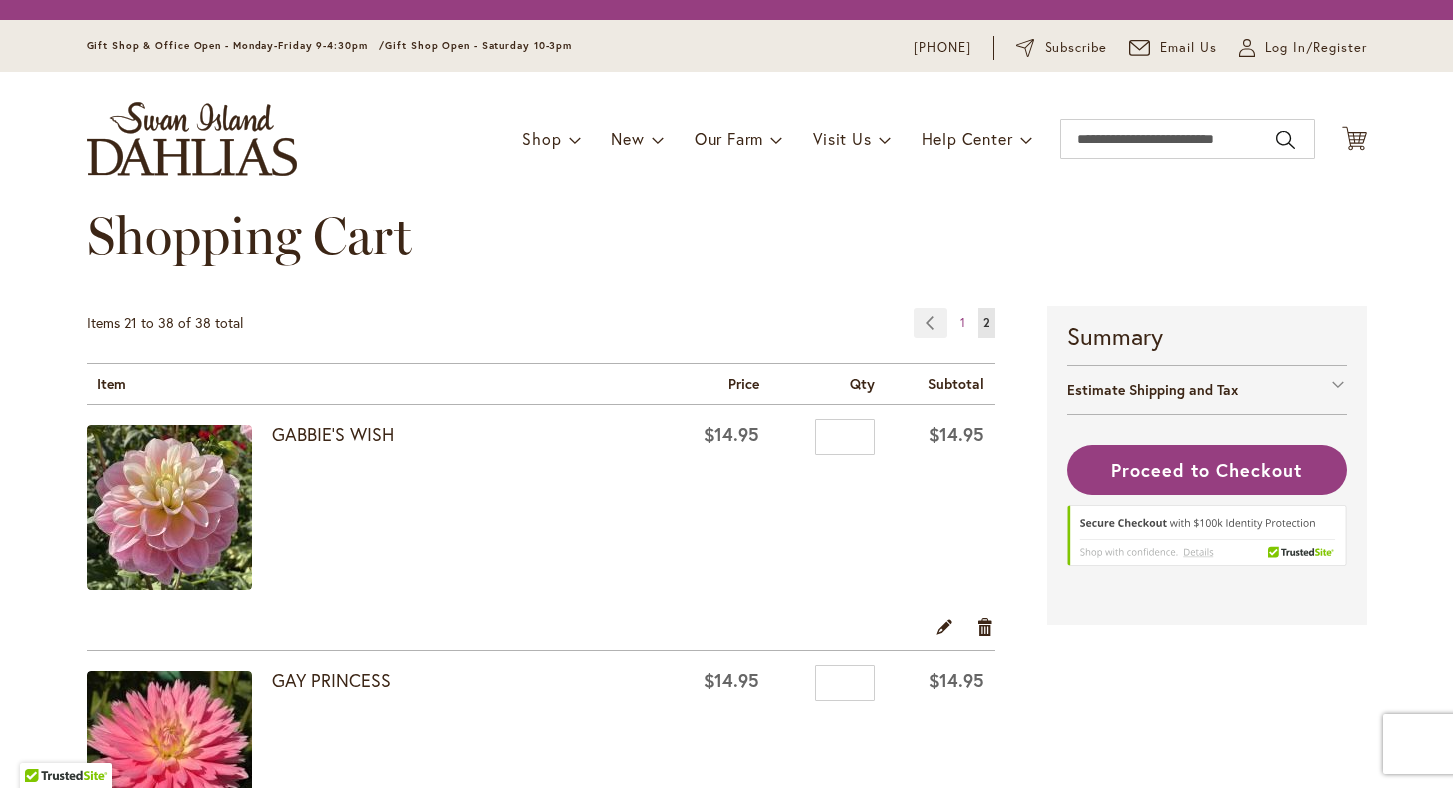 scroll, scrollTop: 0, scrollLeft: 0, axis: both 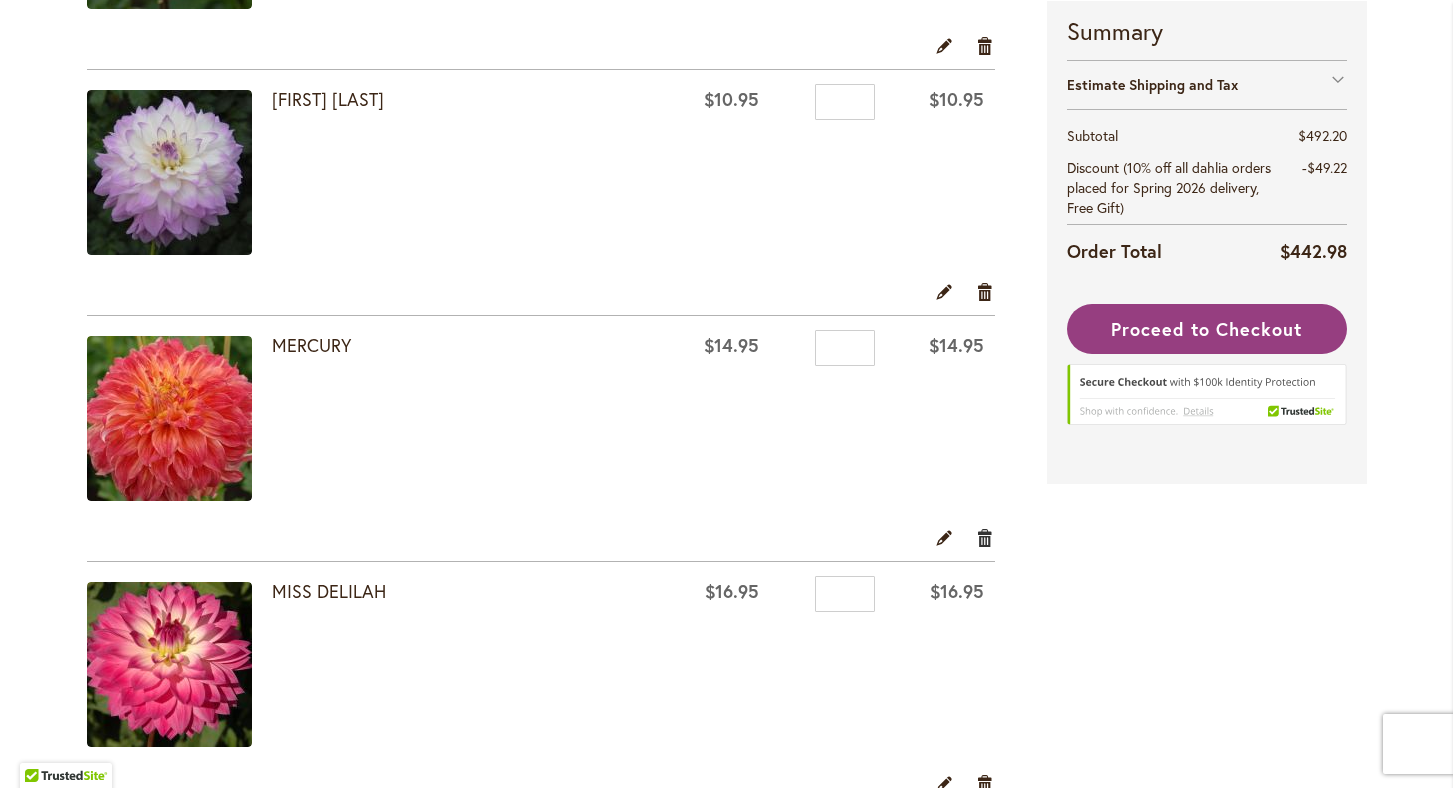 click on "Remove item" at bounding box center (985, 537) 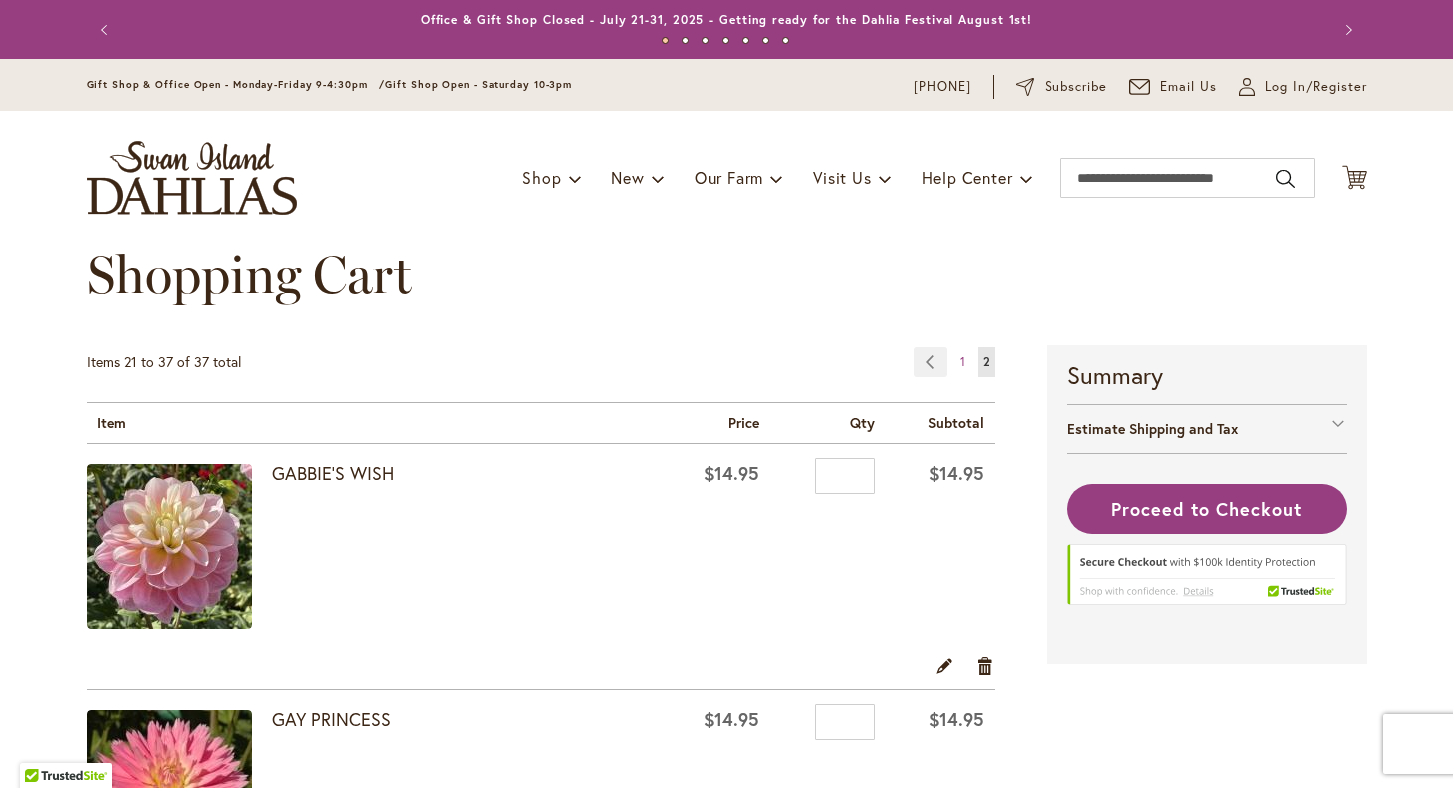 scroll, scrollTop: 0, scrollLeft: 0, axis: both 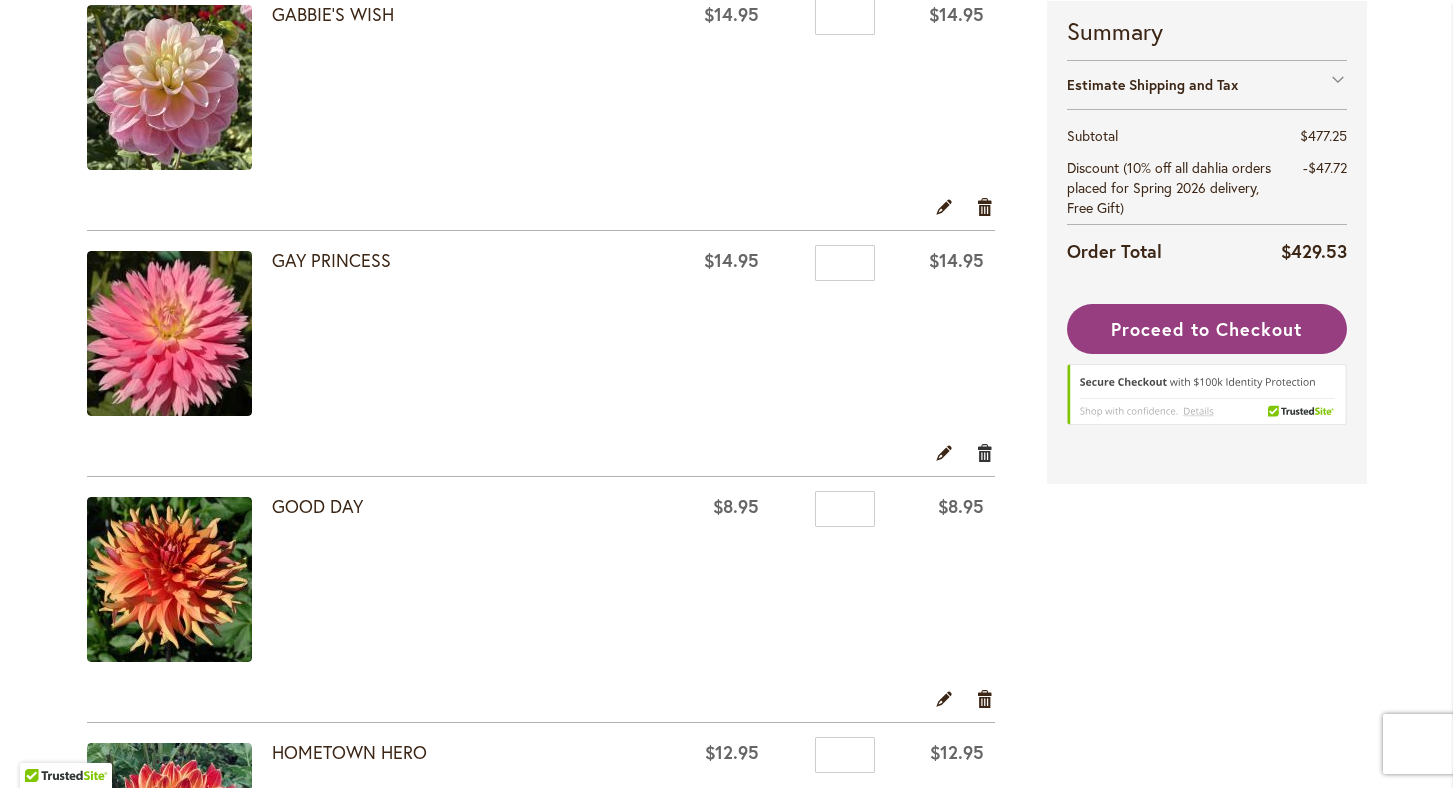 click on "Remove item" at bounding box center (985, 452) 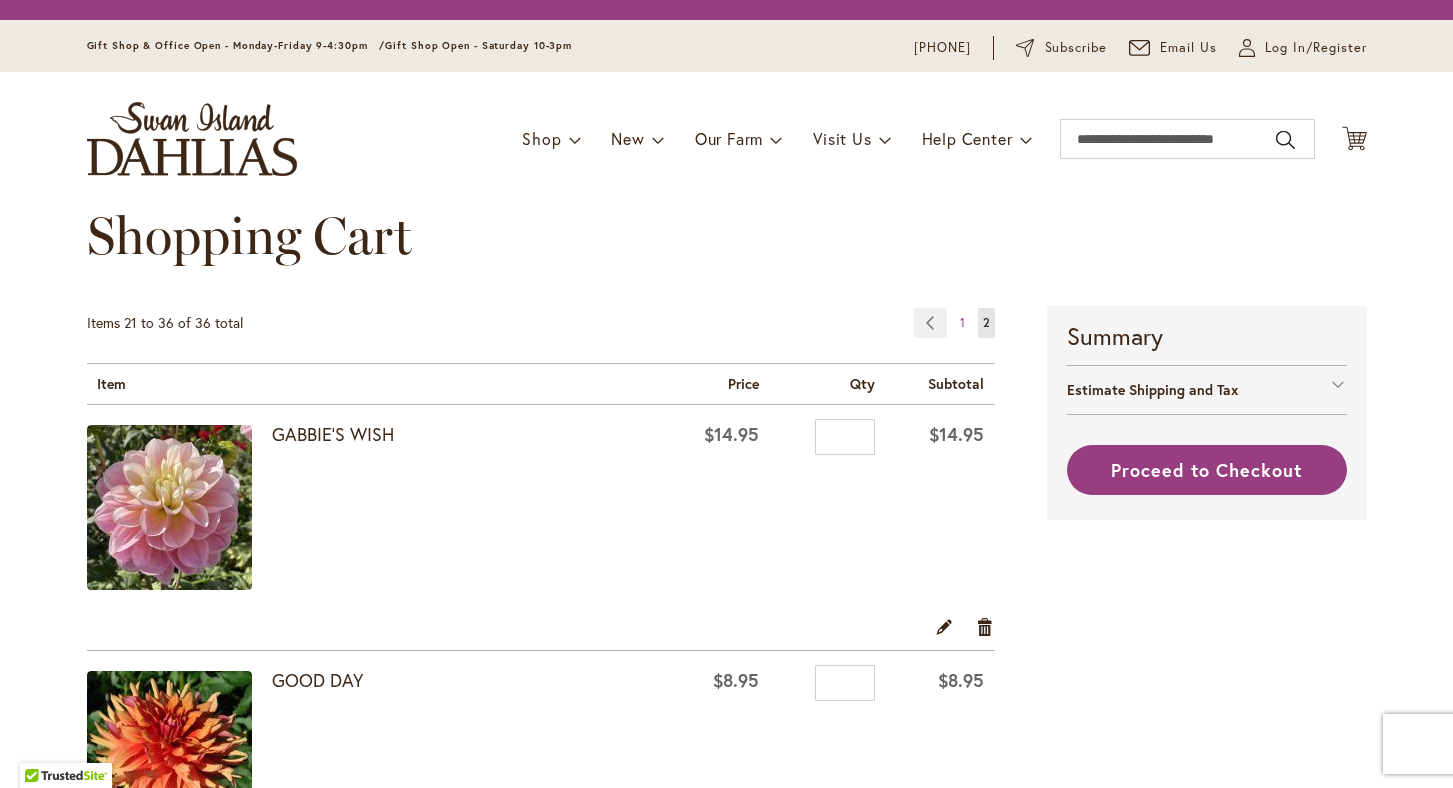 scroll, scrollTop: 0, scrollLeft: 0, axis: both 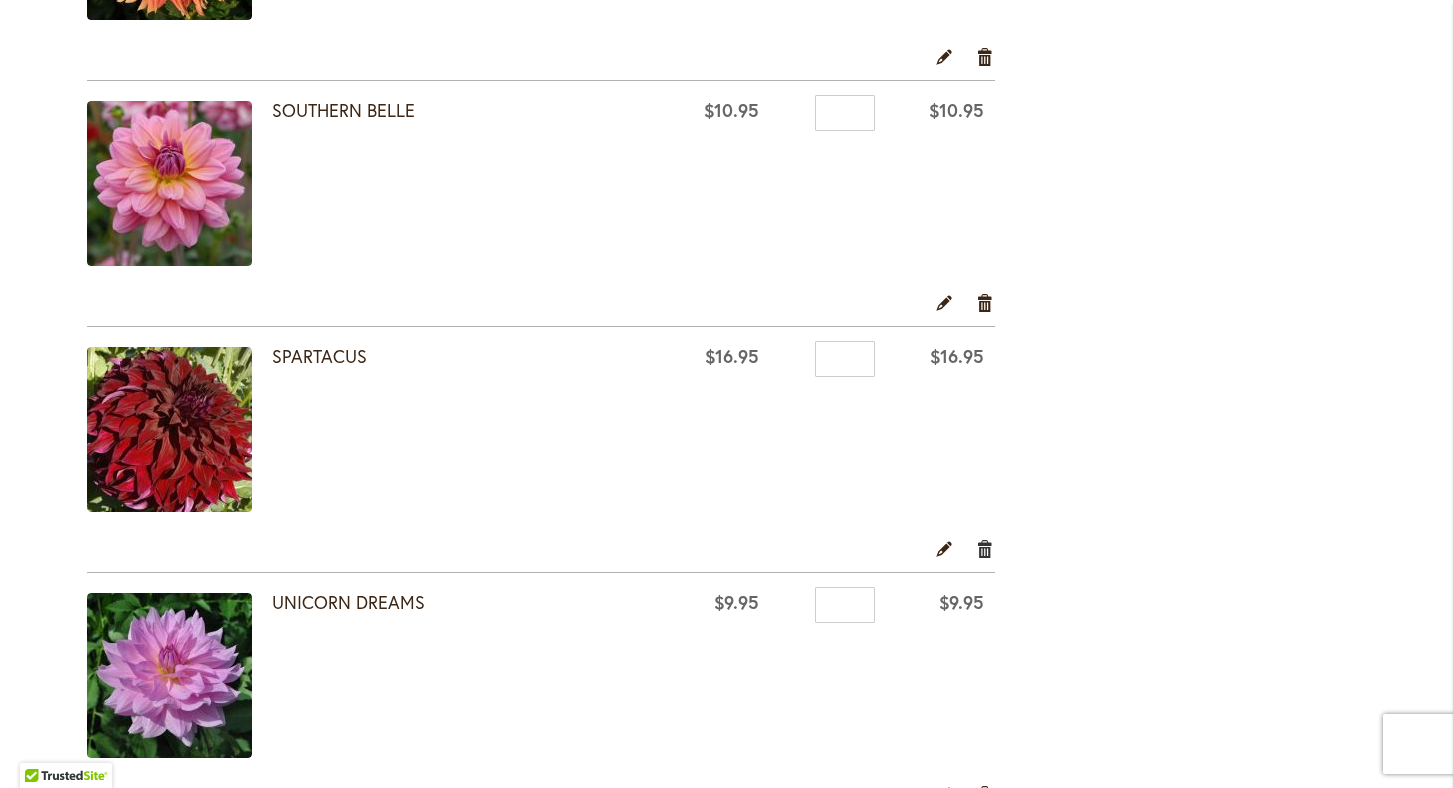 click on "Remove item" at bounding box center (985, 548) 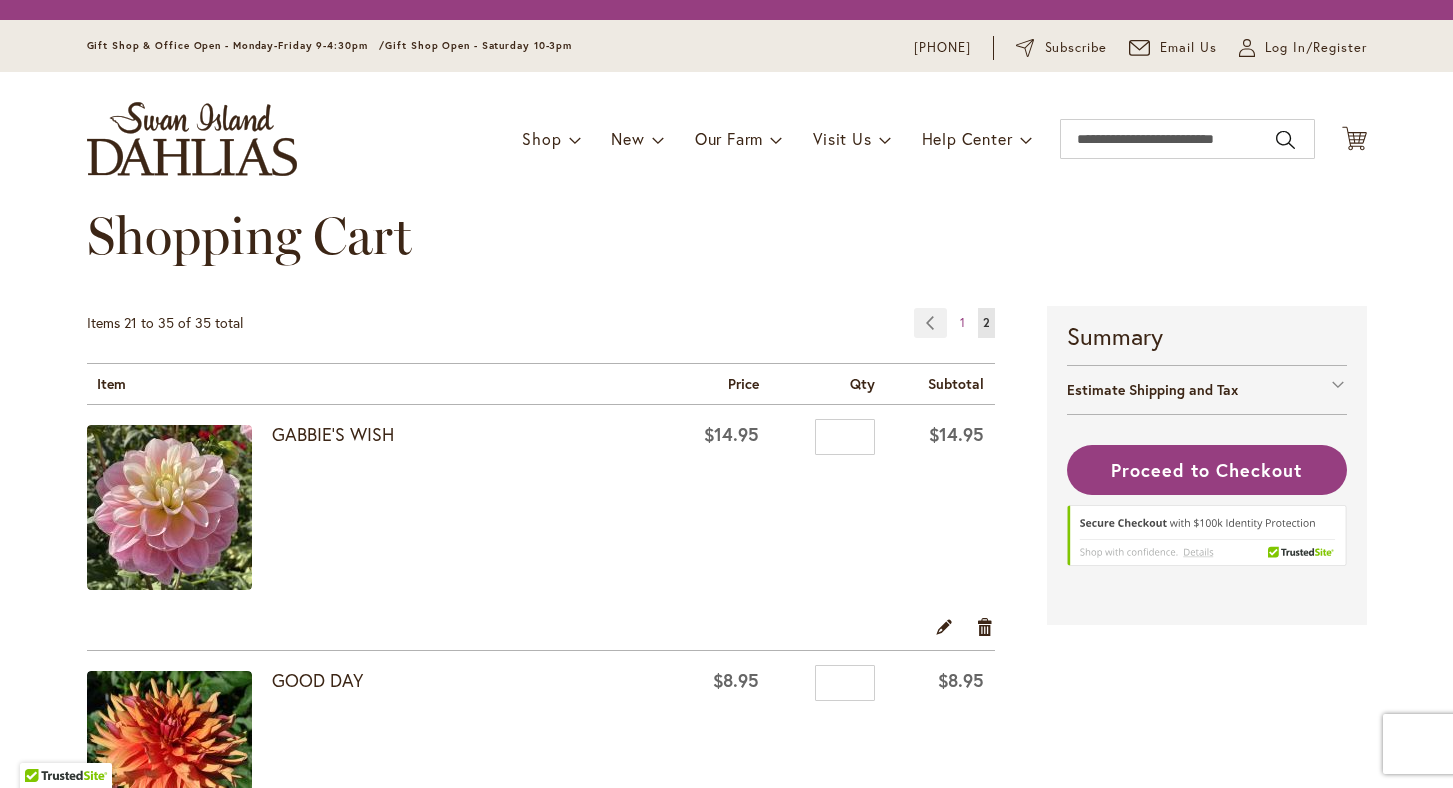 scroll, scrollTop: 0, scrollLeft: 0, axis: both 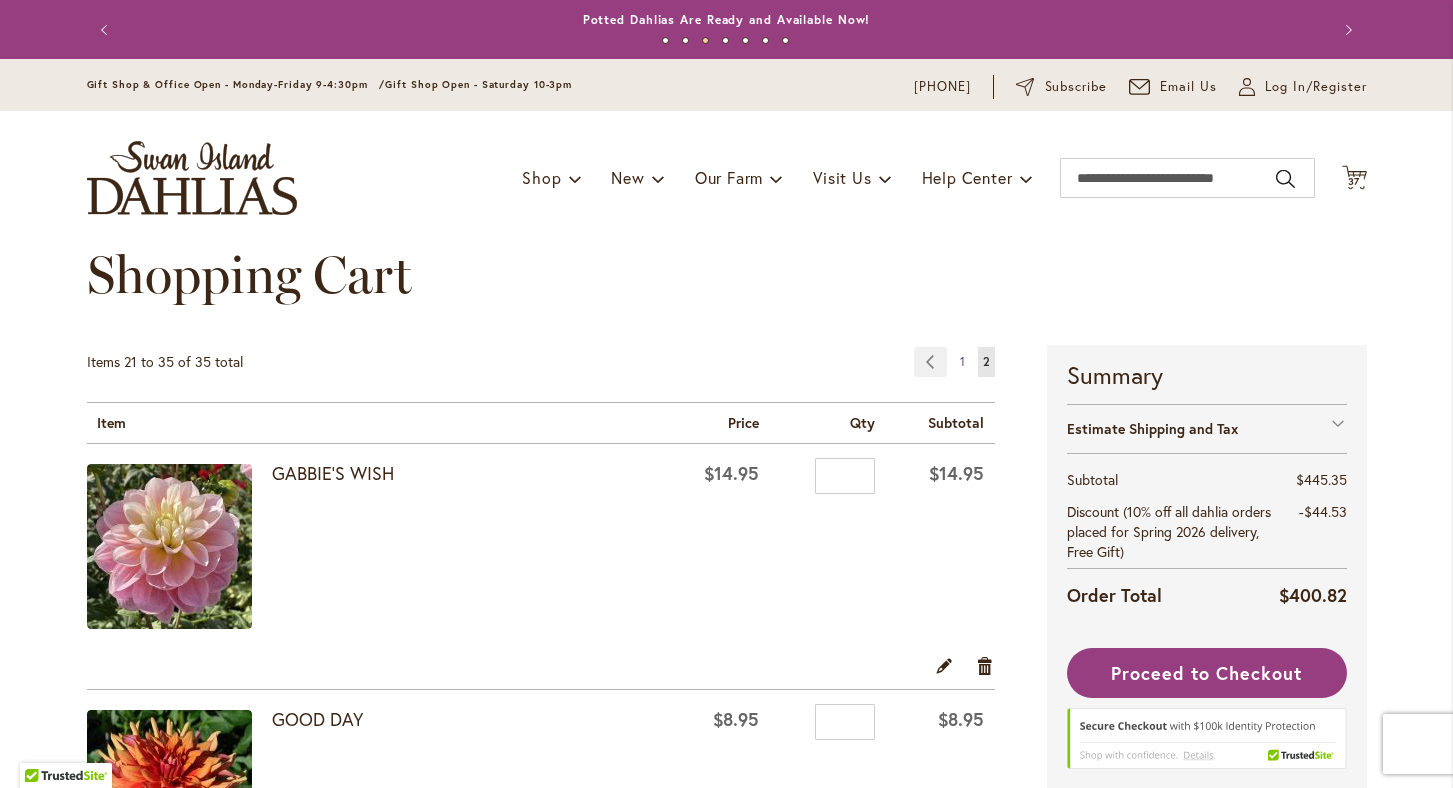 click on "1" at bounding box center [962, 361] 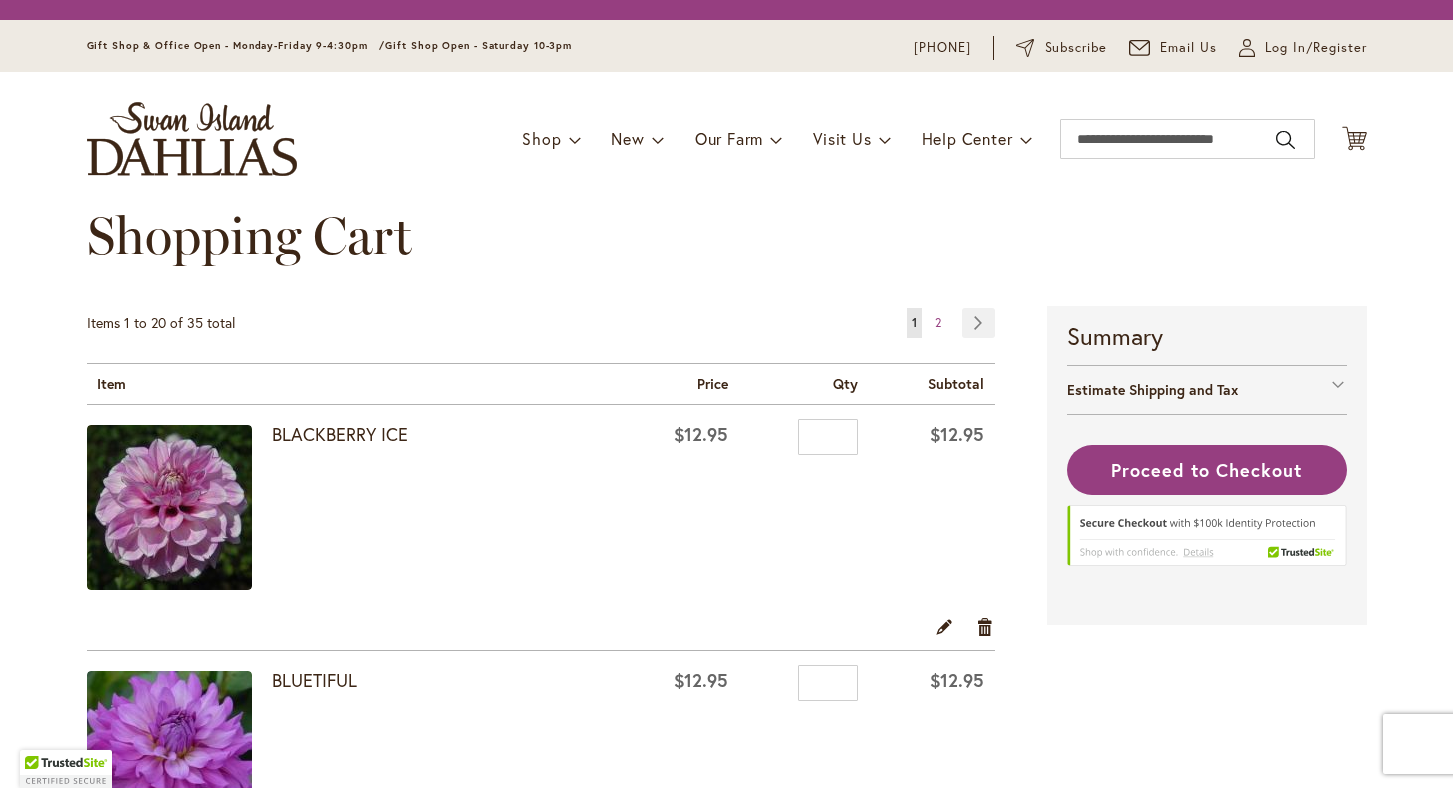 scroll, scrollTop: 0, scrollLeft: 0, axis: both 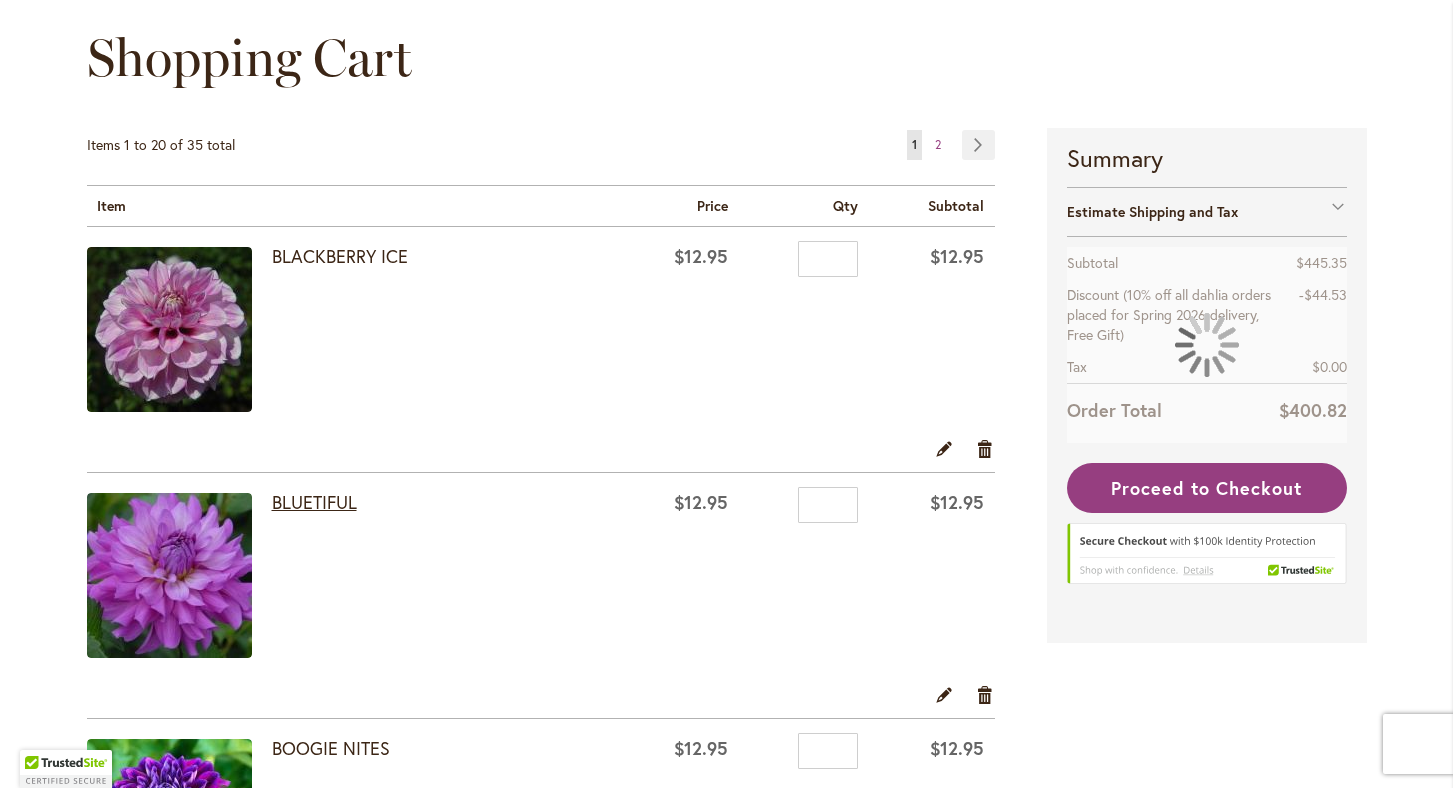 click on "BLUETIFUL" at bounding box center (314, 502) 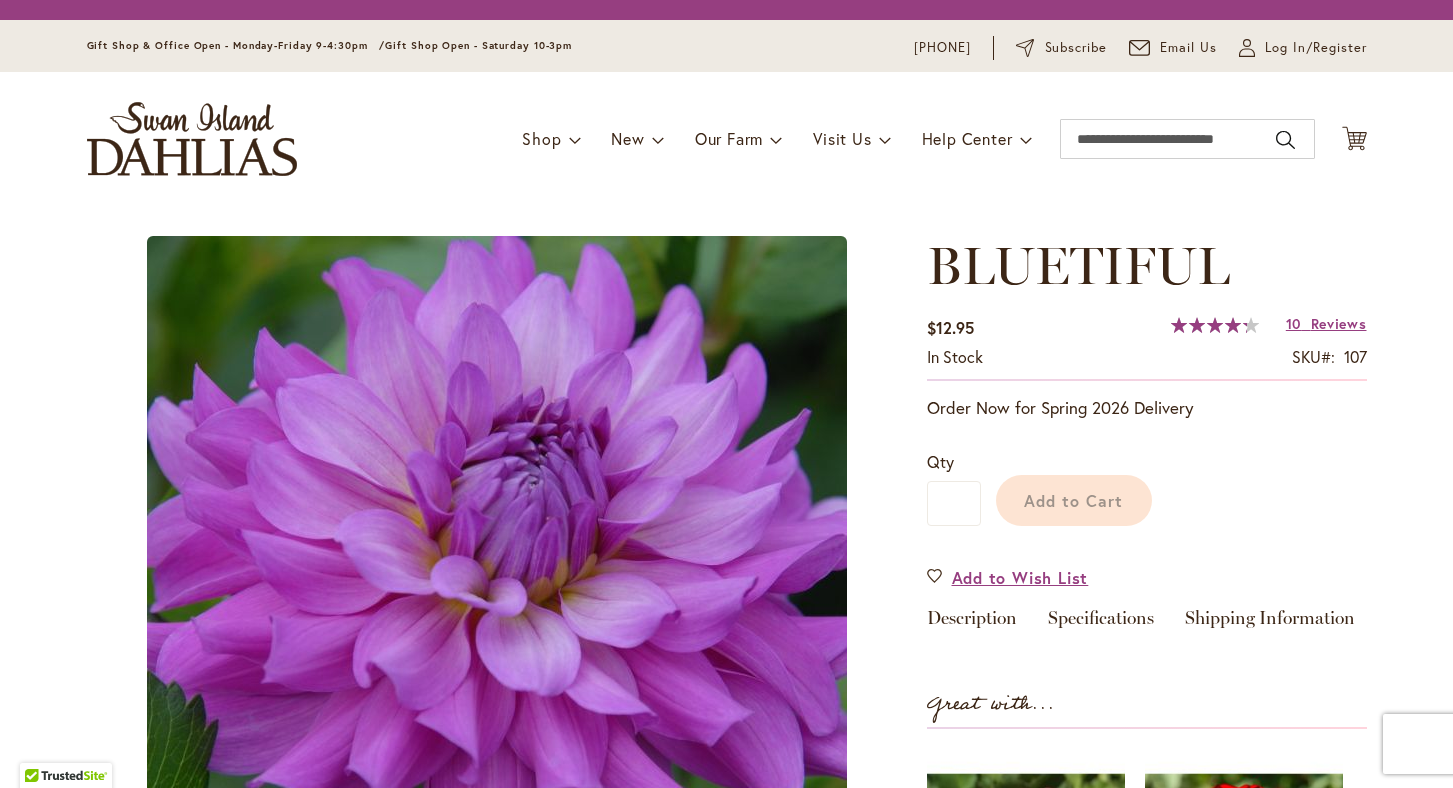 scroll, scrollTop: 0, scrollLeft: 0, axis: both 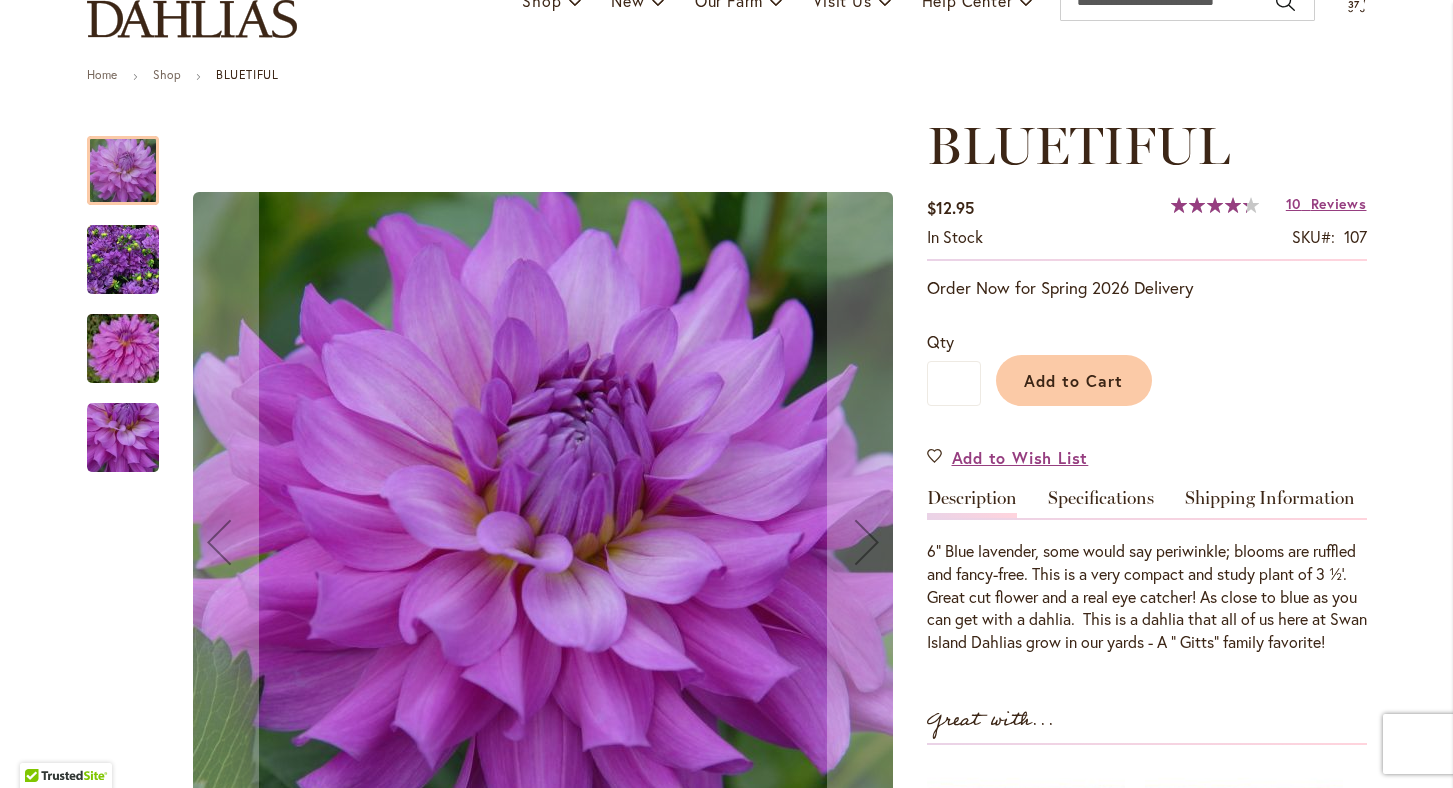 click at bounding box center (123, 260) 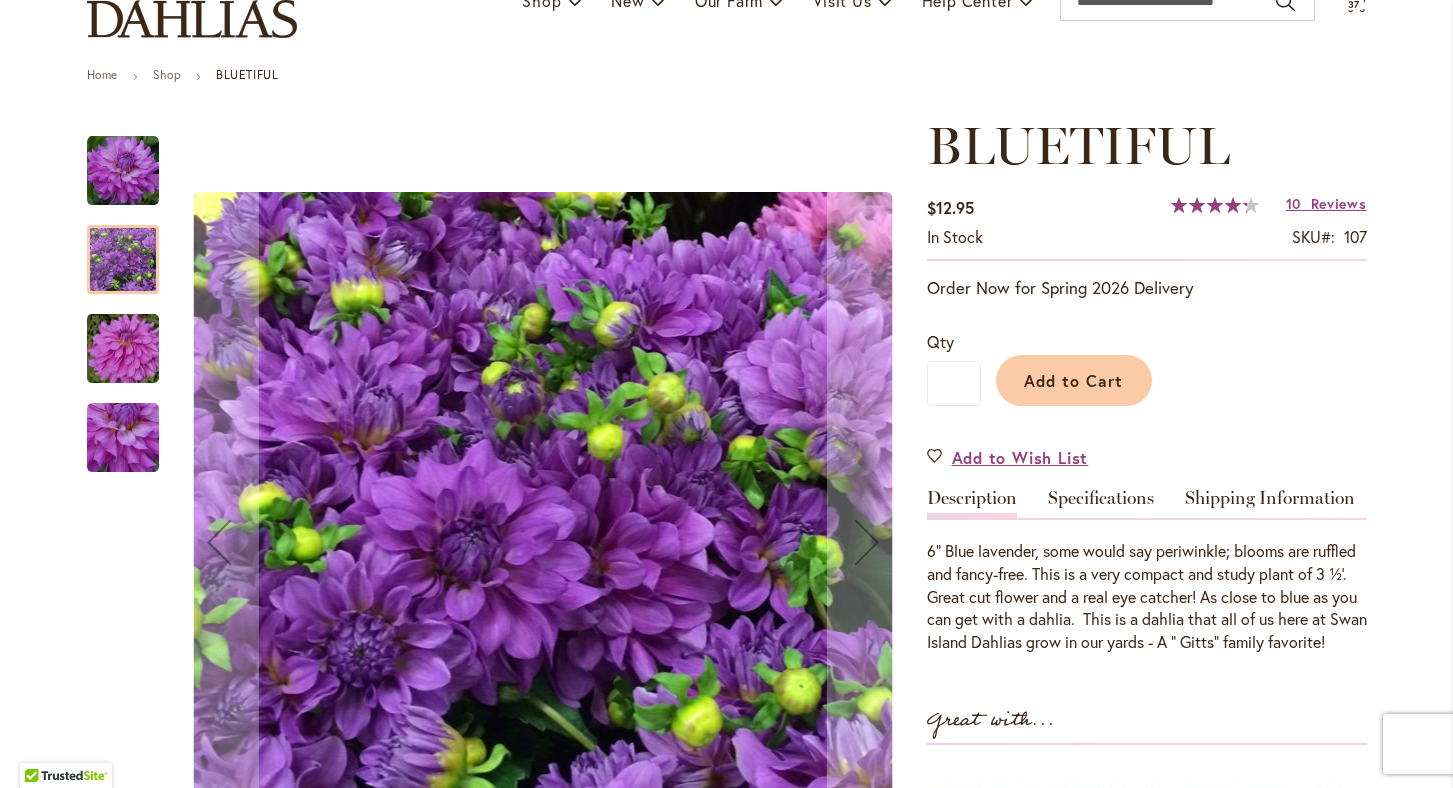click at bounding box center [123, 349] 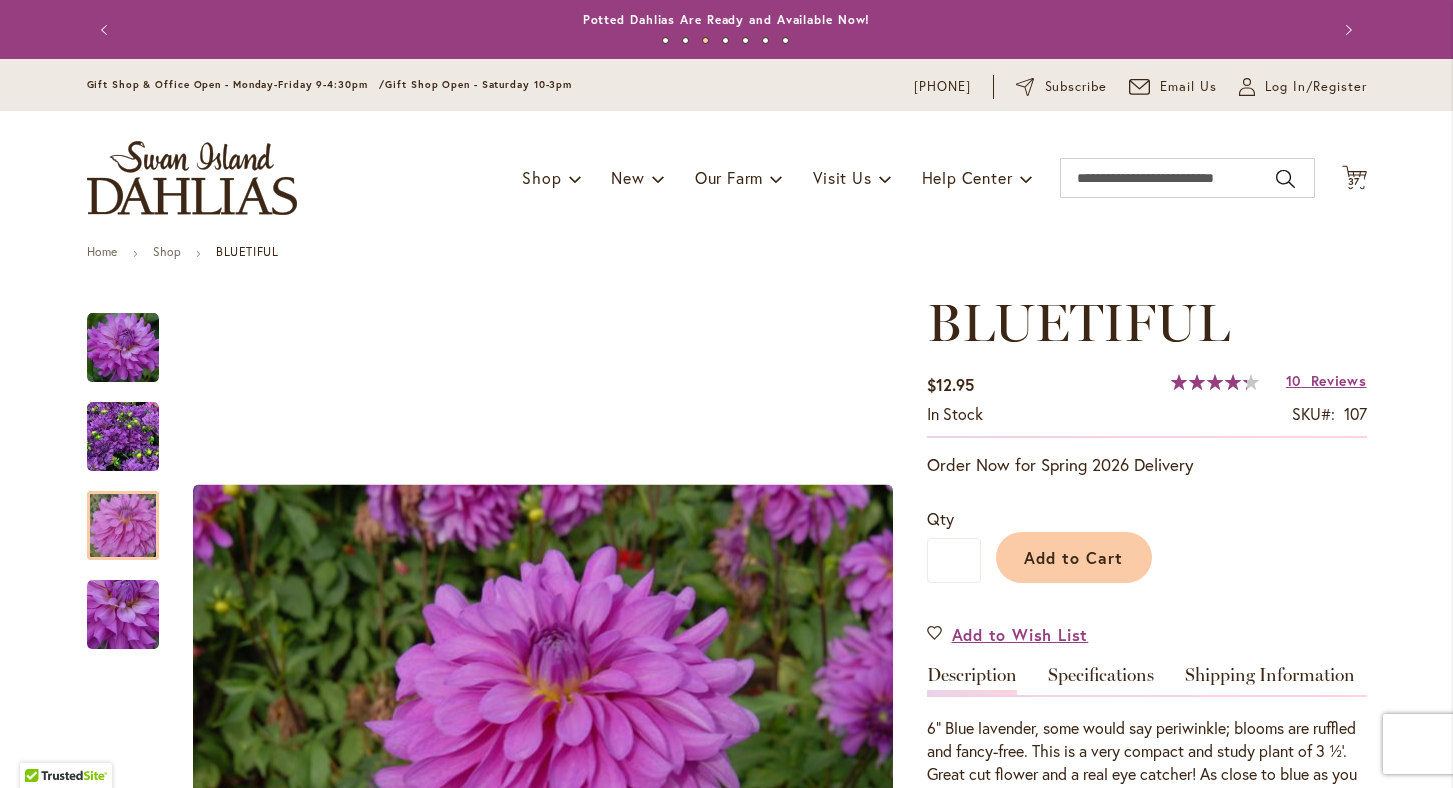 scroll, scrollTop: 0, scrollLeft: 0, axis: both 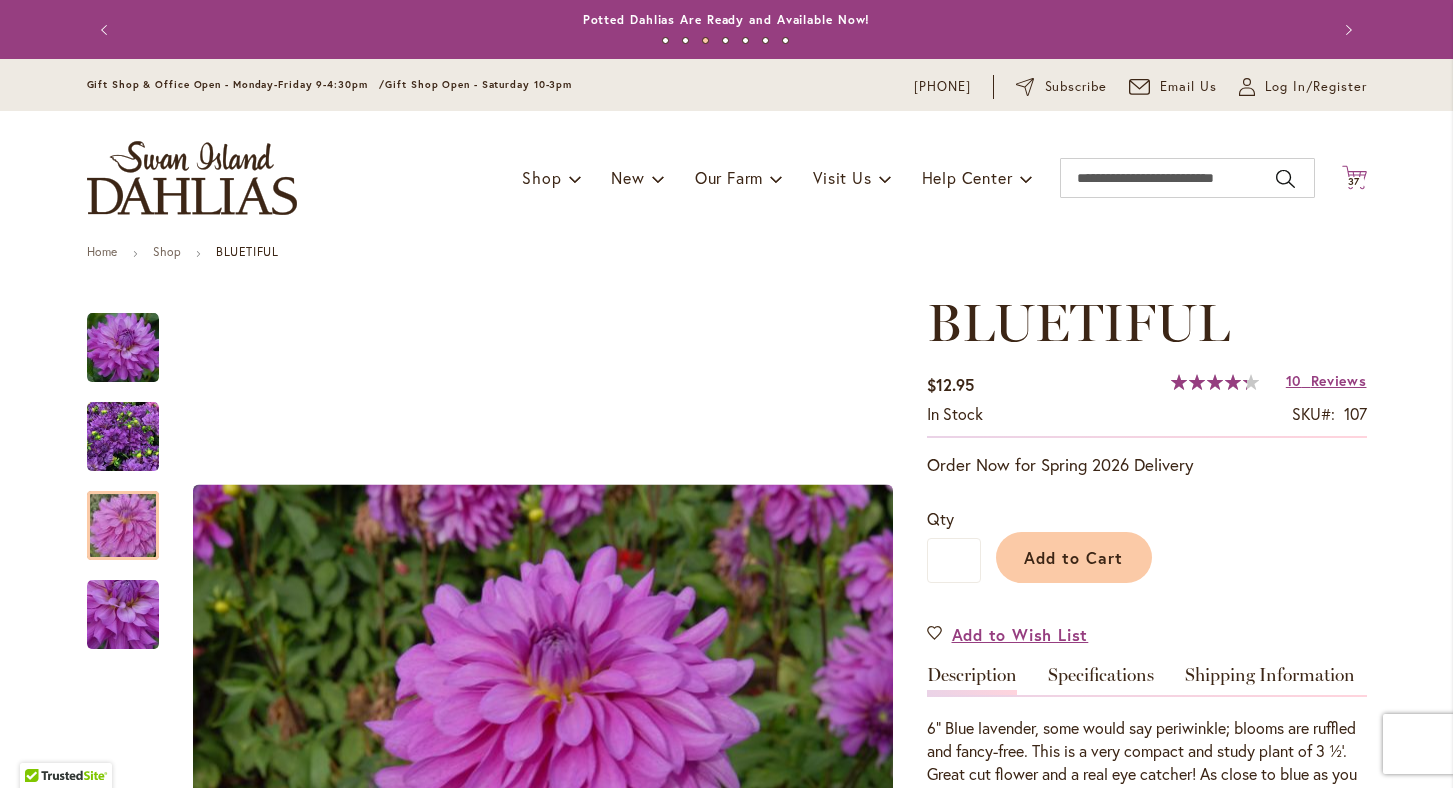 click on "Cart
.cls-1 {
fill: #231f20;
}" 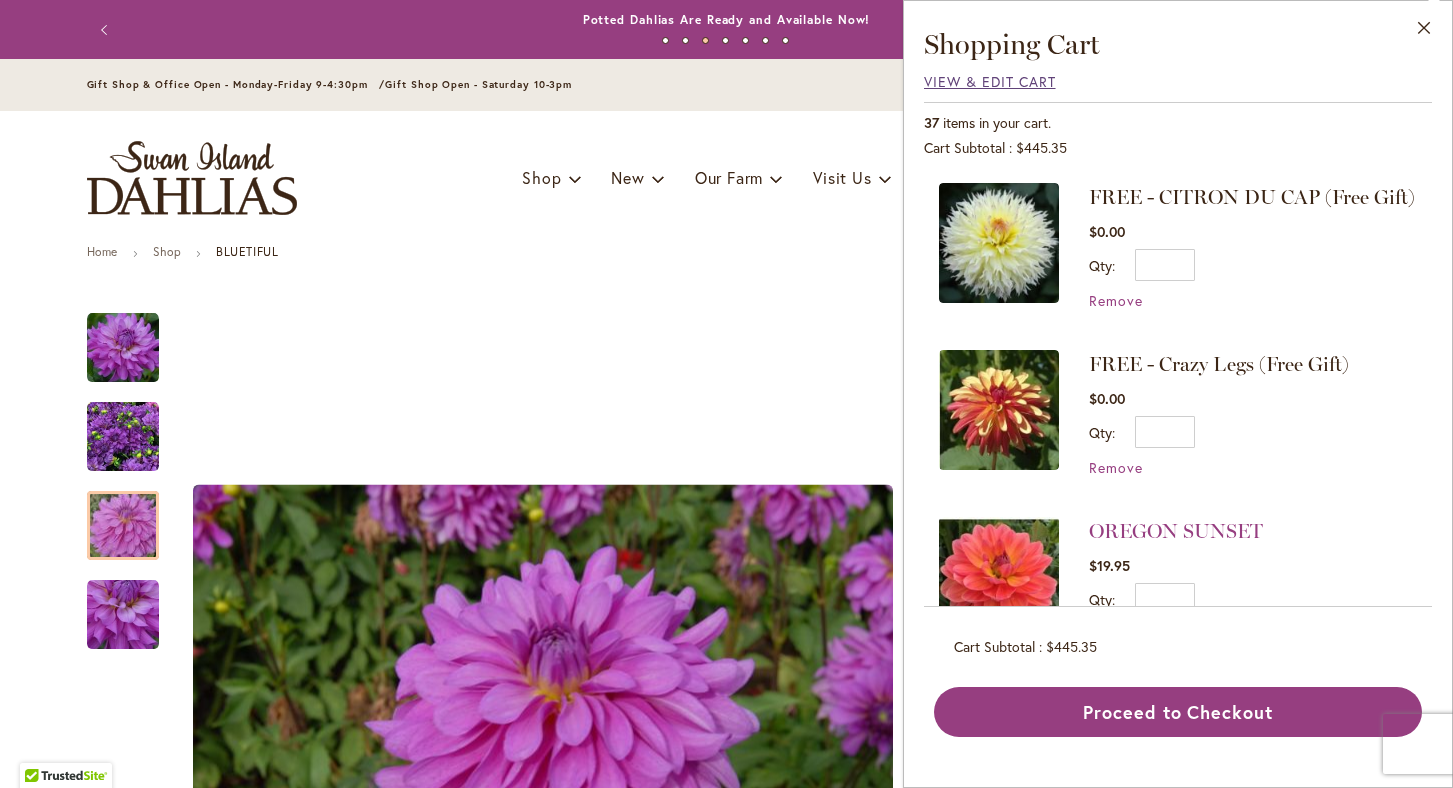 click on "View & Edit Cart" at bounding box center [990, 81] 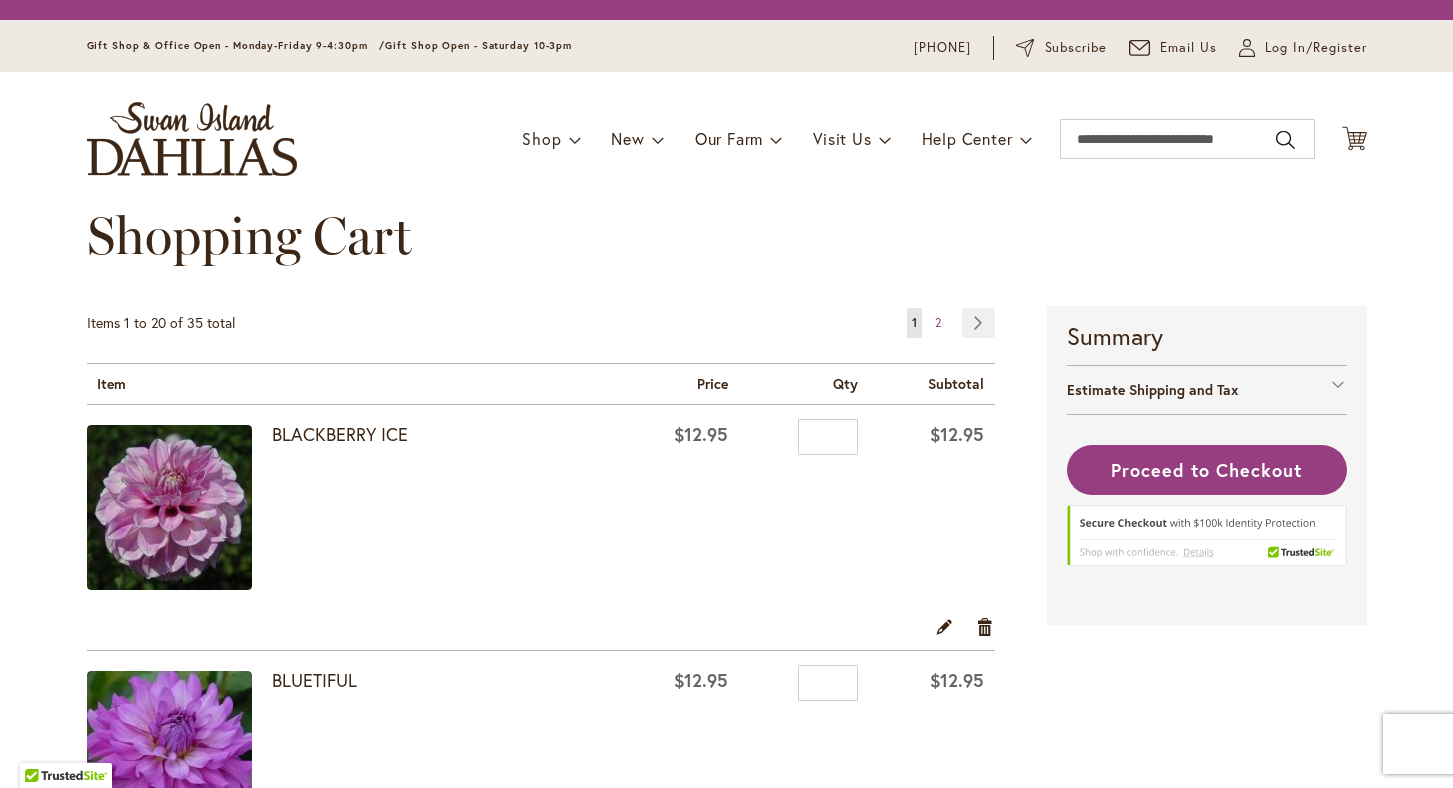 scroll, scrollTop: 0, scrollLeft: 0, axis: both 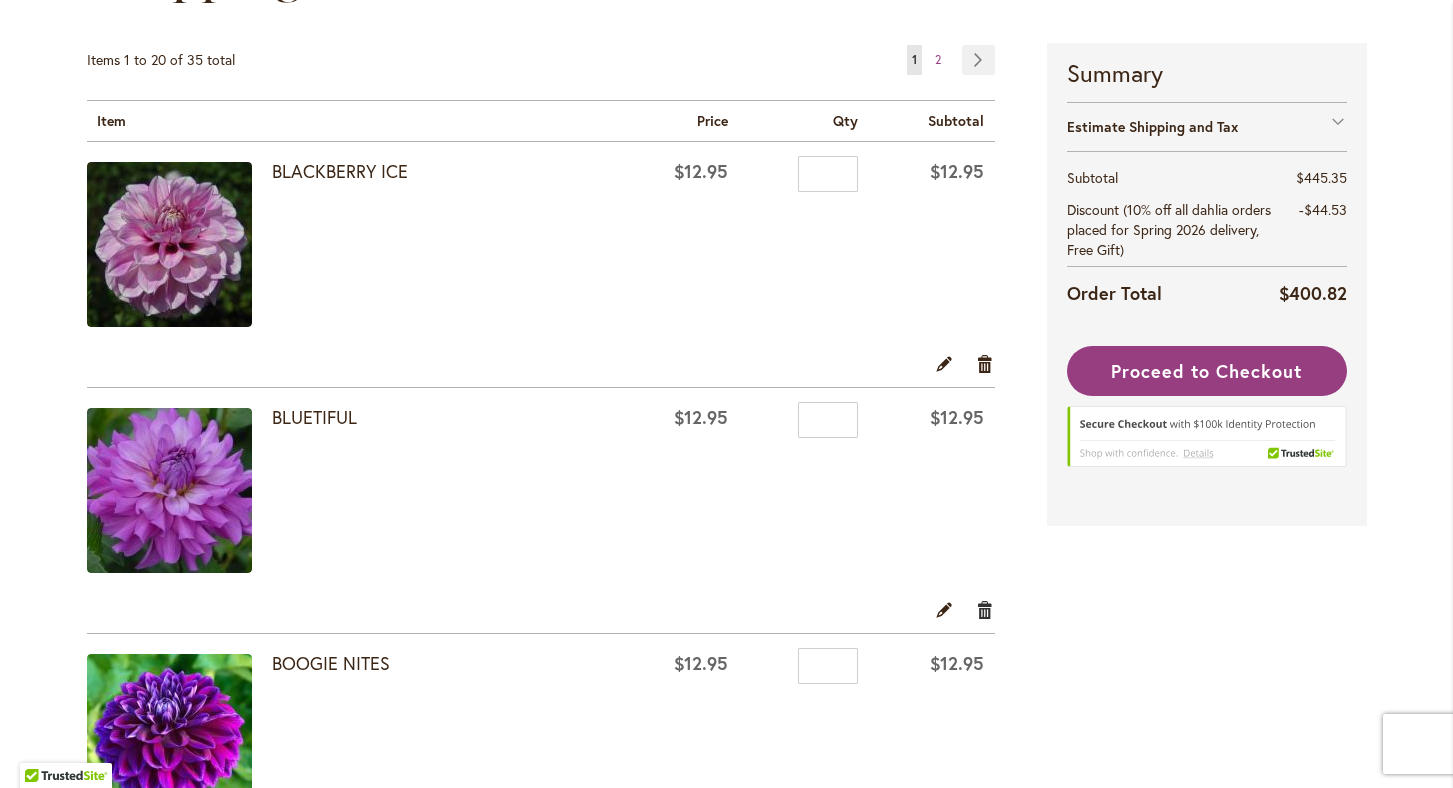 click on "Remove item" at bounding box center (985, 609) 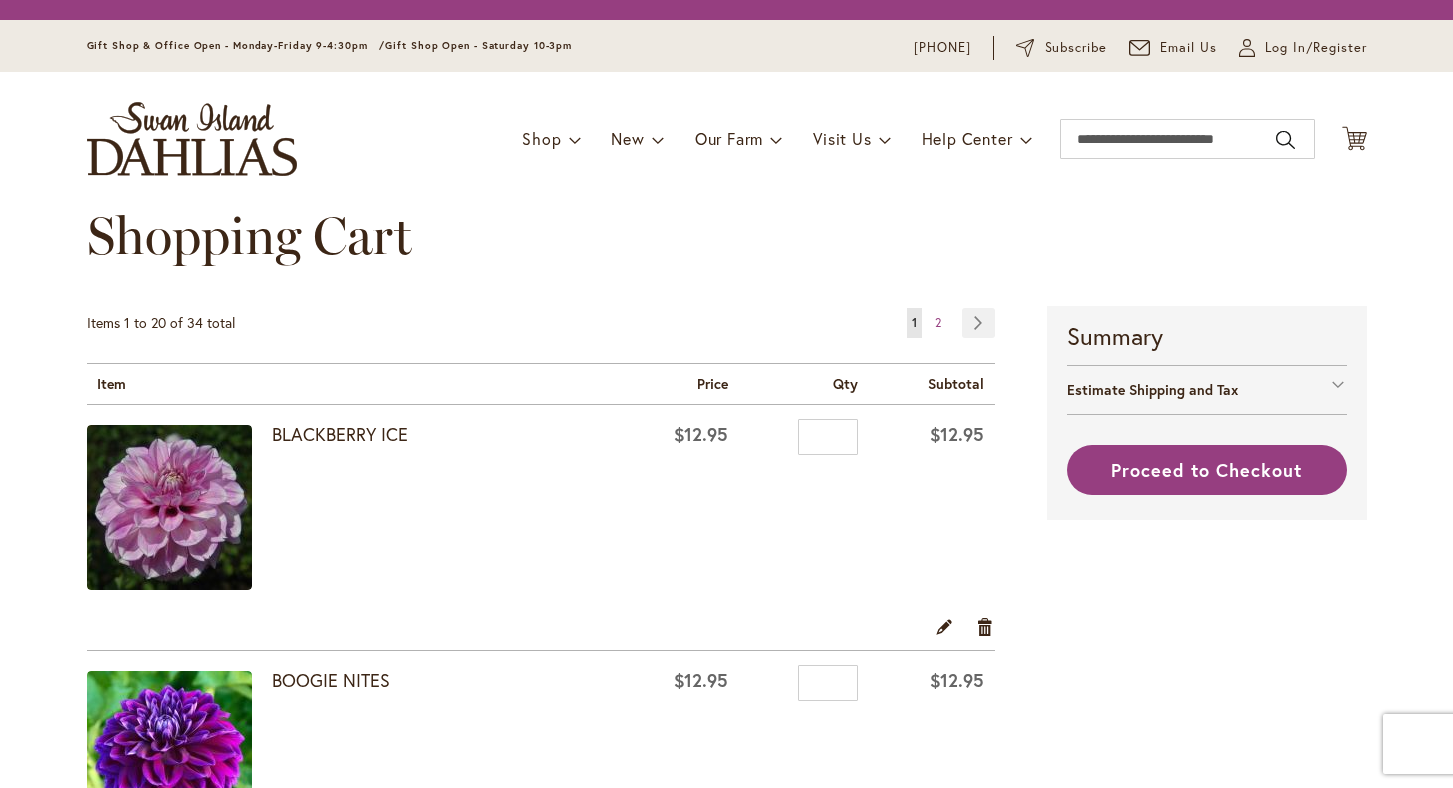 scroll, scrollTop: 0, scrollLeft: 0, axis: both 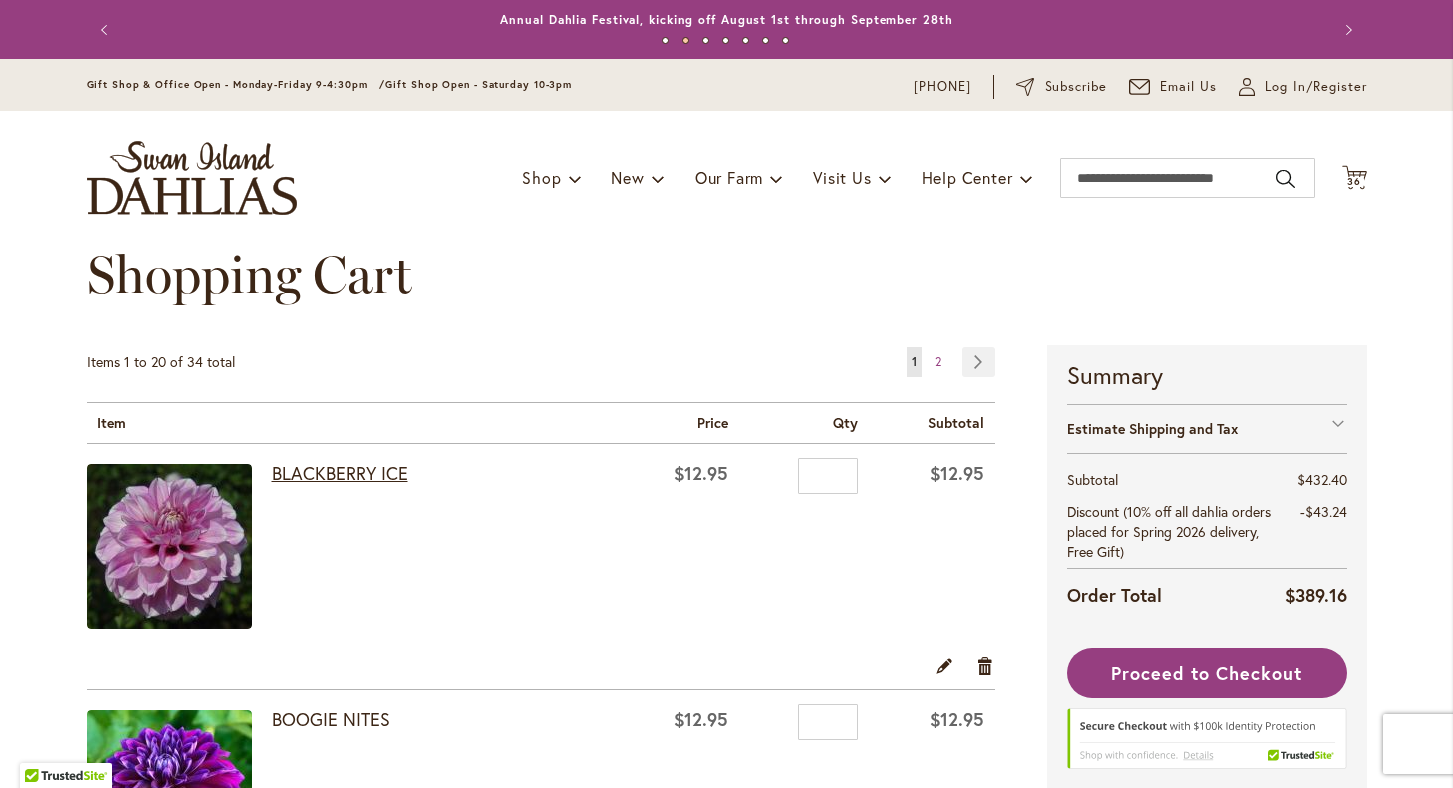 click on "BLACKBERRY ICE" at bounding box center (340, 473) 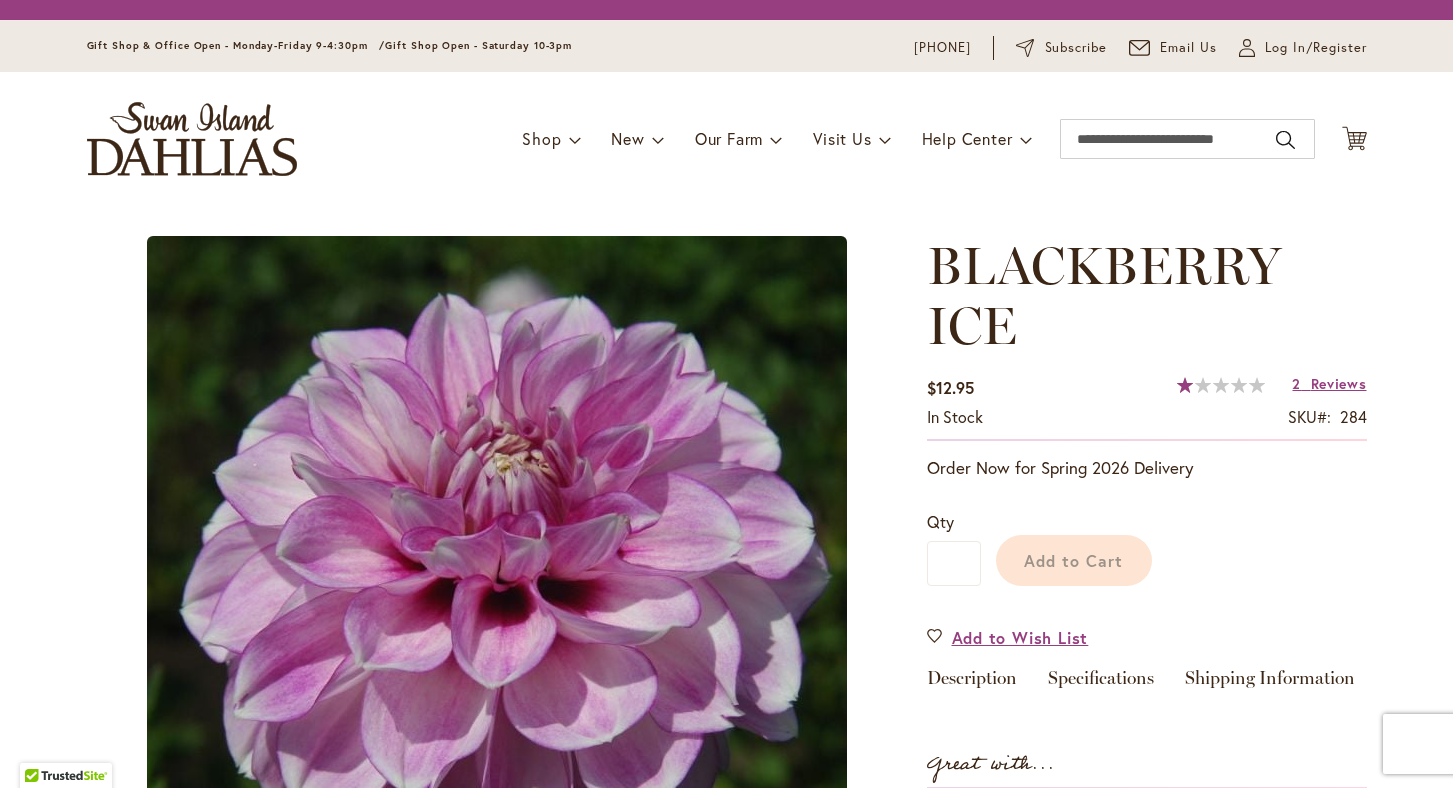 scroll, scrollTop: 0, scrollLeft: 0, axis: both 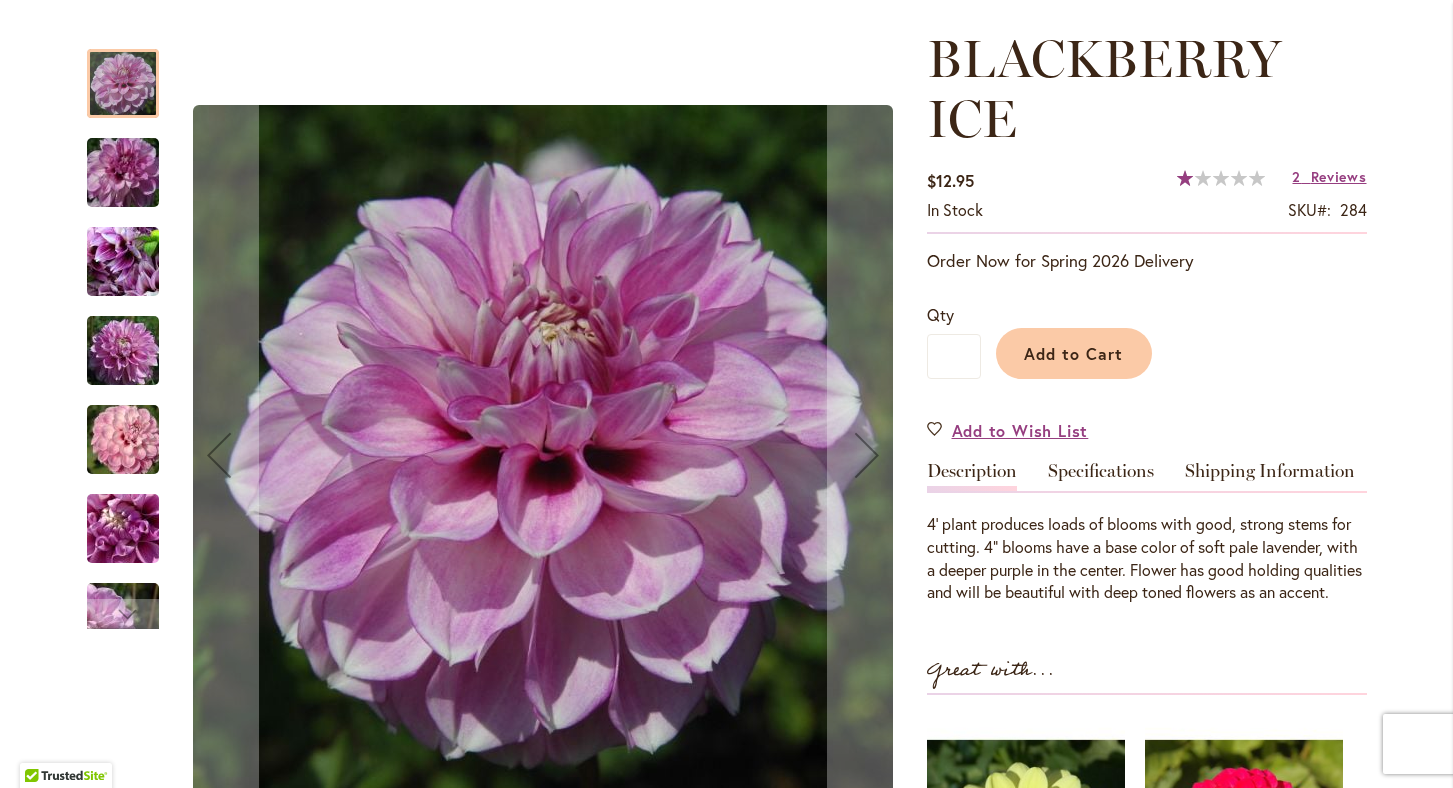 click at bounding box center [123, 173] 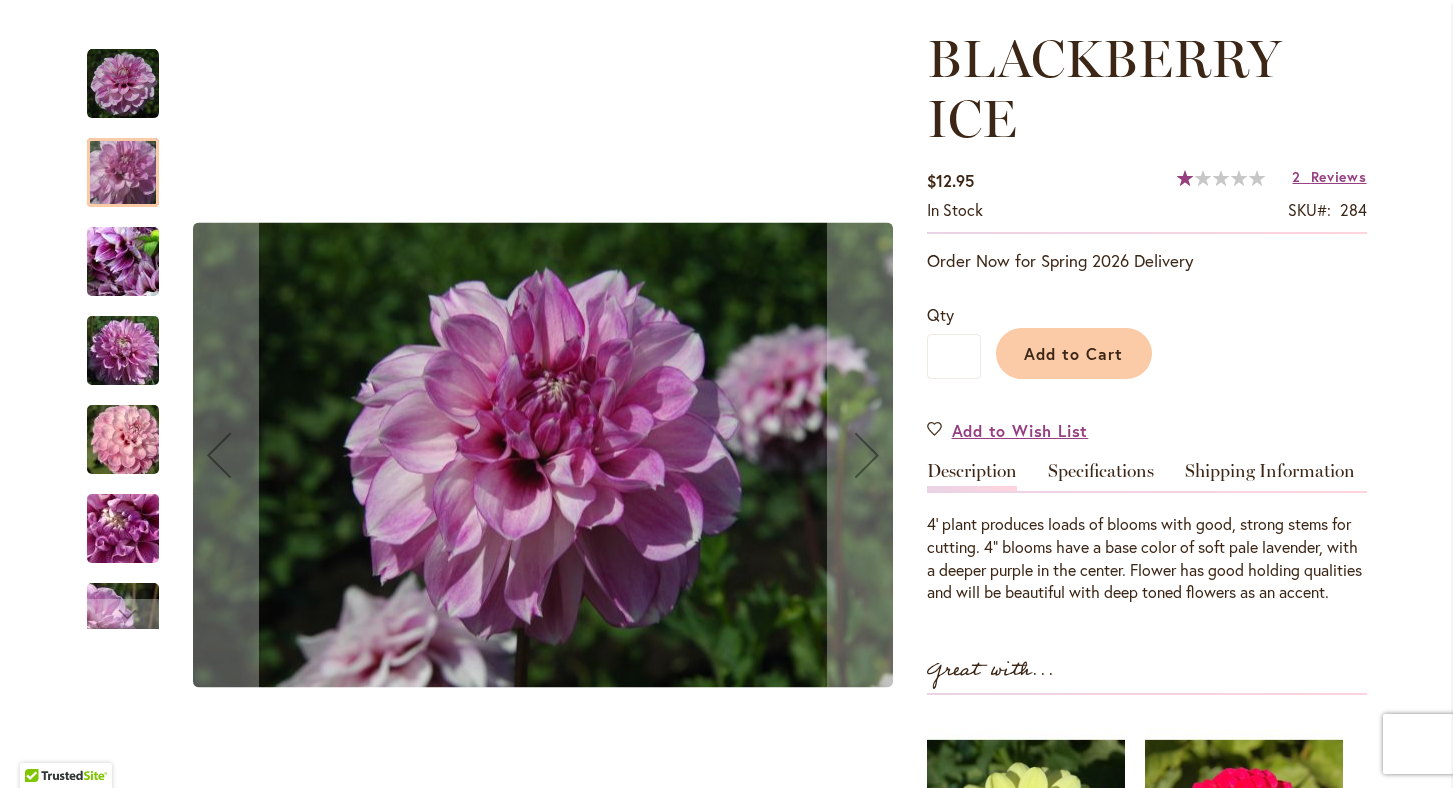 click at bounding box center [123, 262] 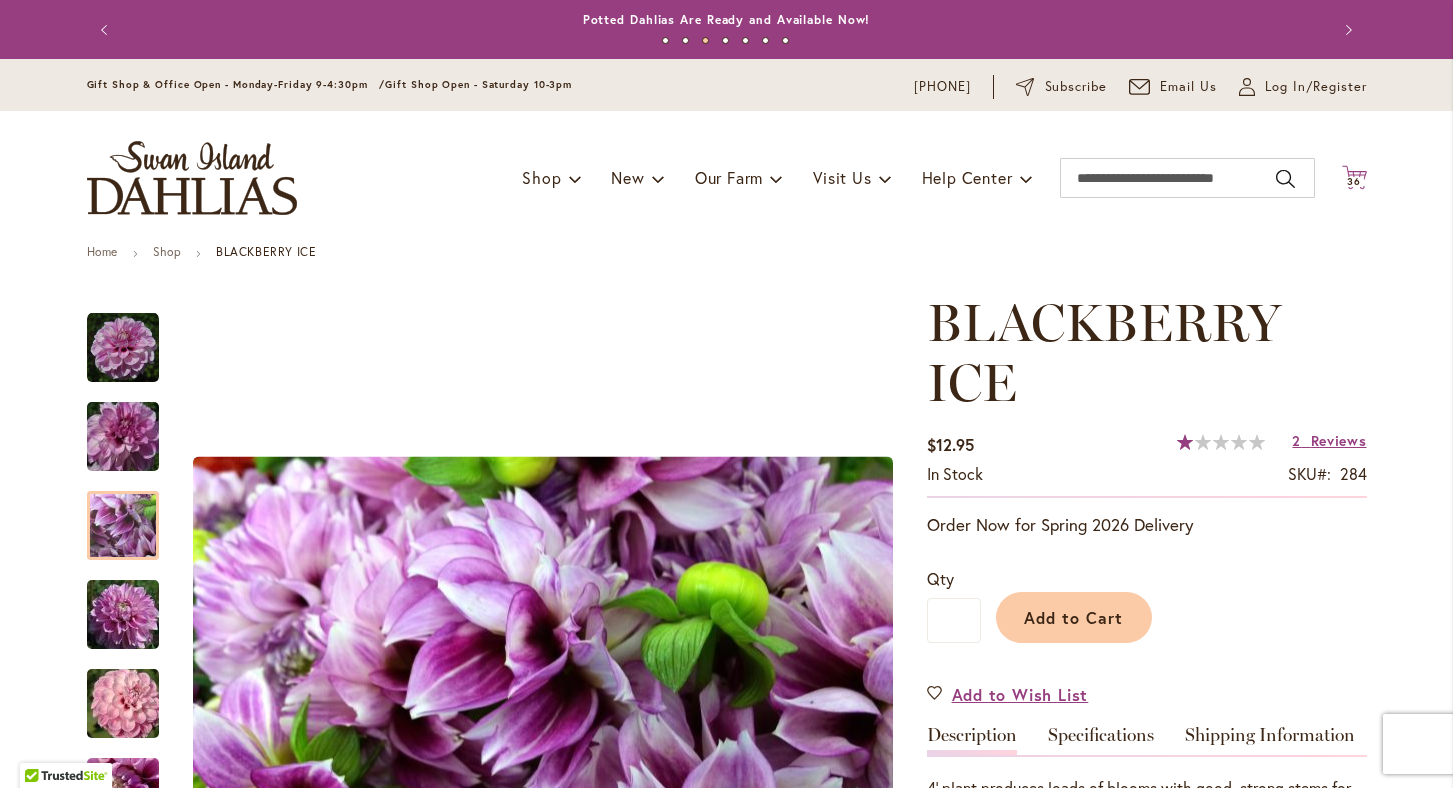 scroll, scrollTop: 0, scrollLeft: 0, axis: both 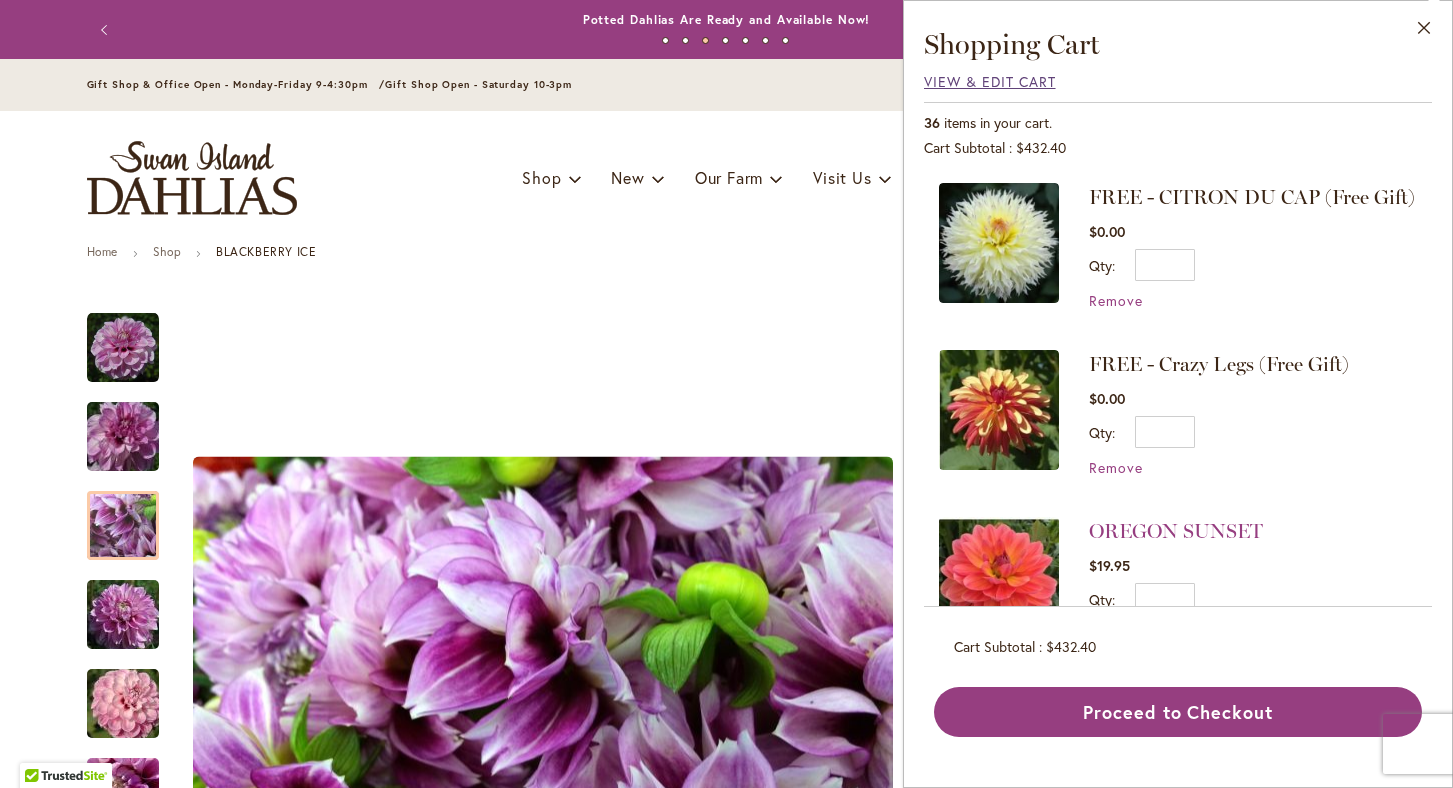 click on "View & Edit Cart" at bounding box center [990, 81] 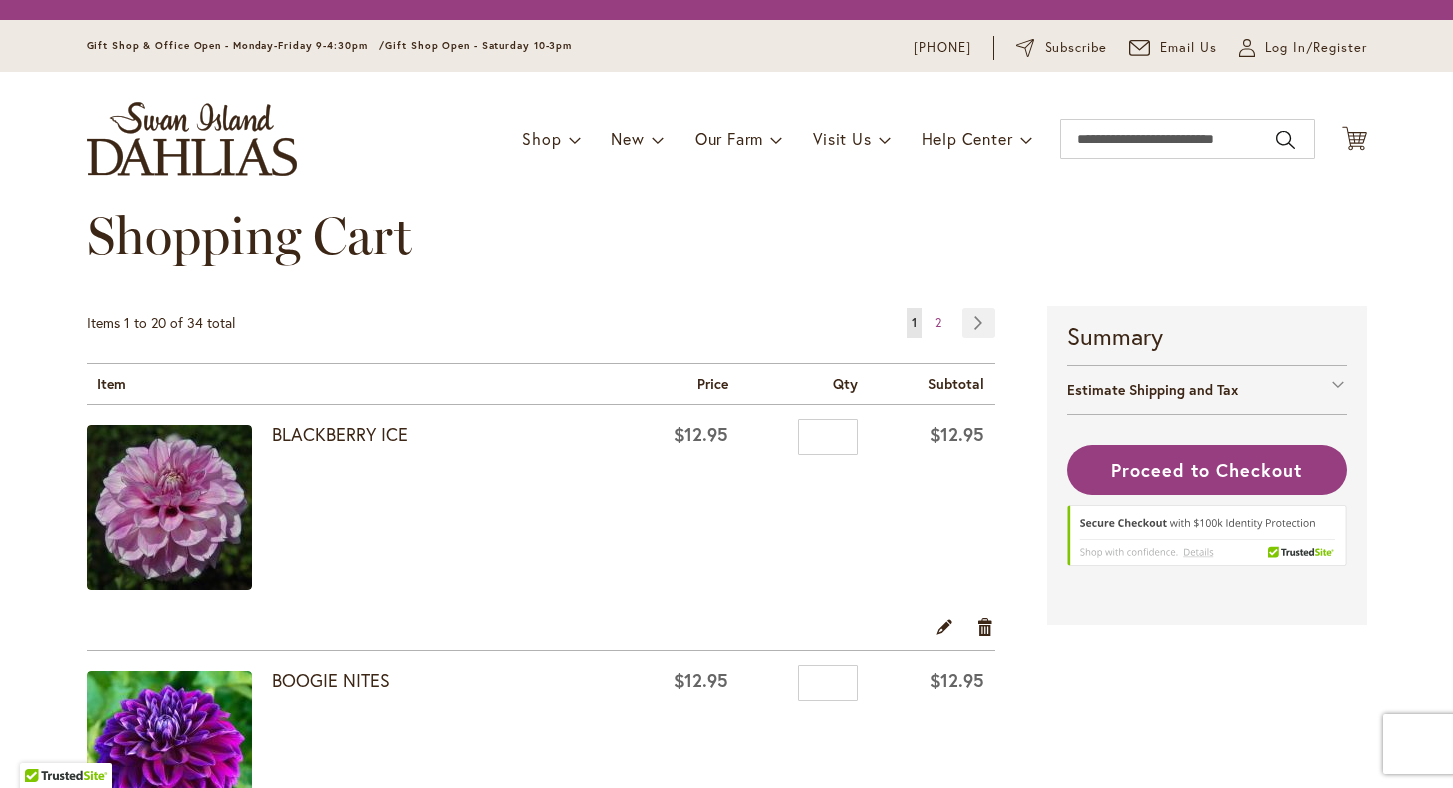 scroll, scrollTop: 0, scrollLeft: 0, axis: both 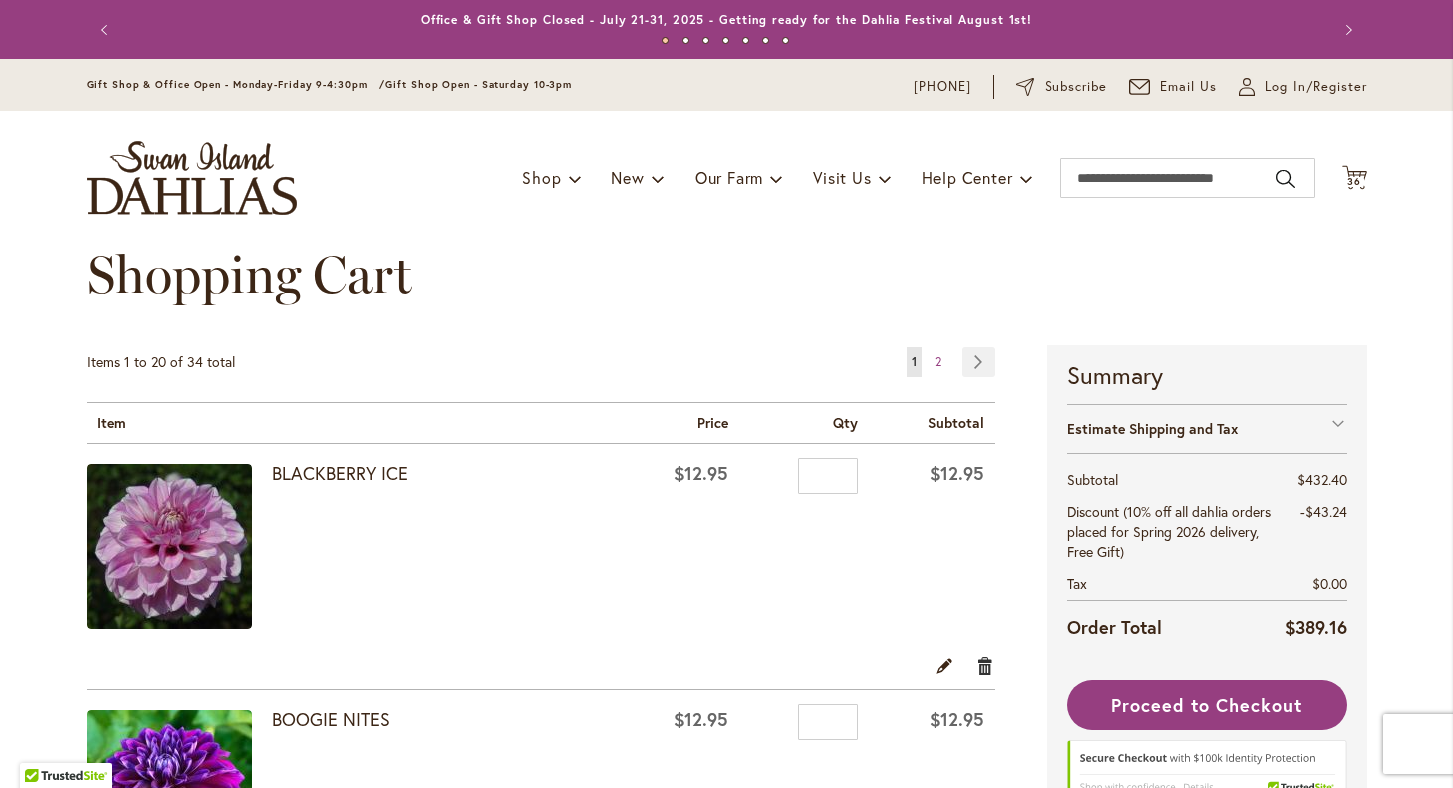 click on "Remove item" at bounding box center [985, 665] 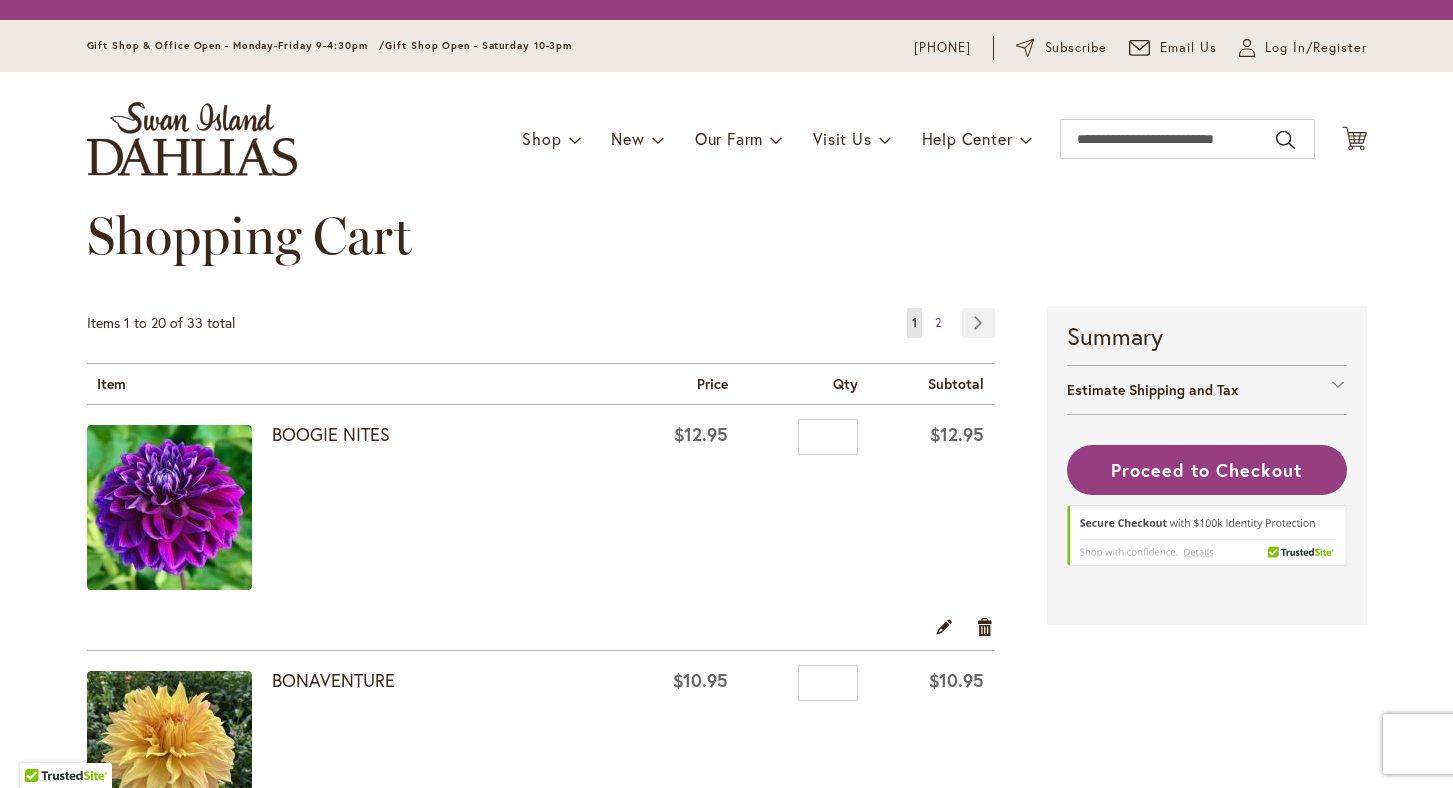 scroll, scrollTop: 0, scrollLeft: 0, axis: both 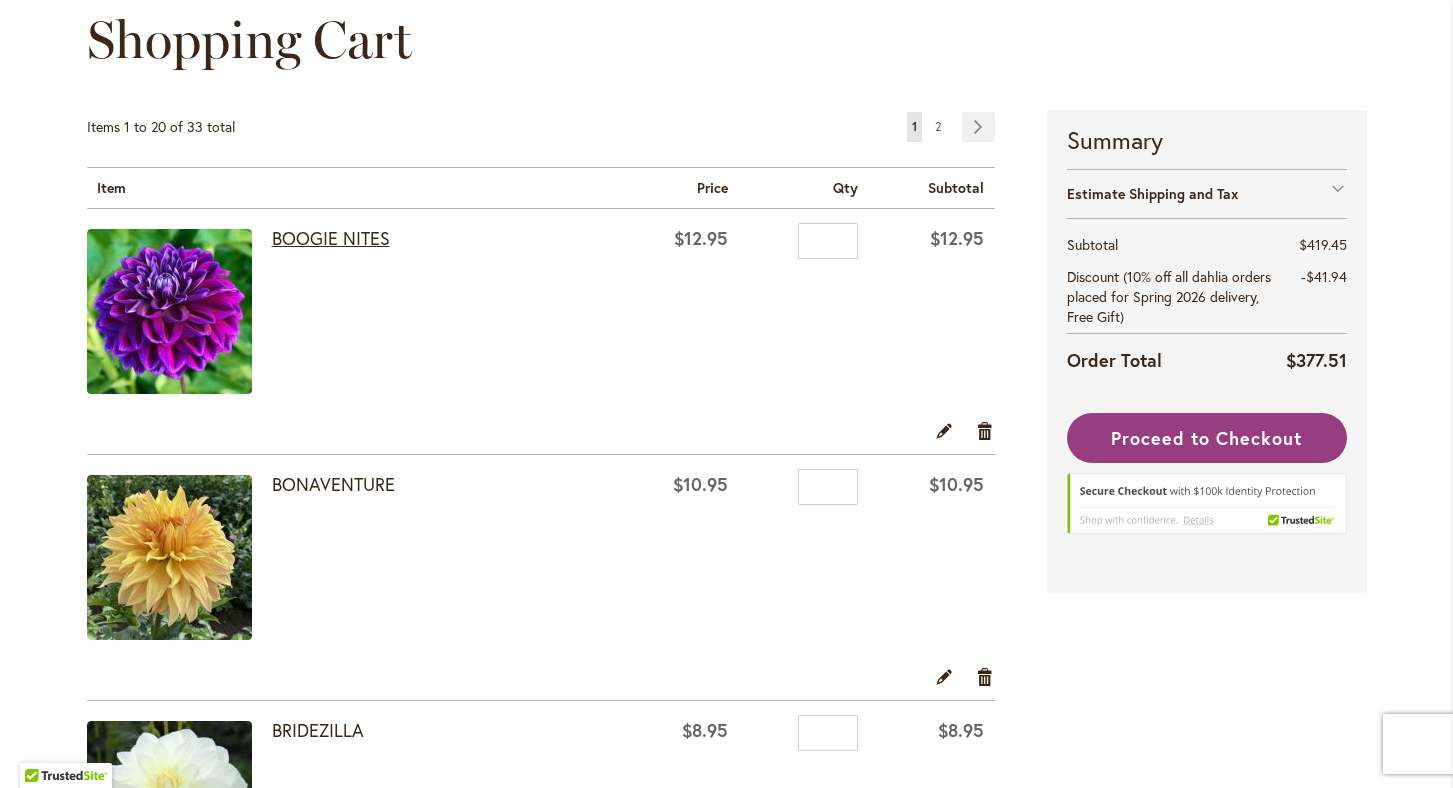 click on "BOOGIE NITES" at bounding box center [331, 238] 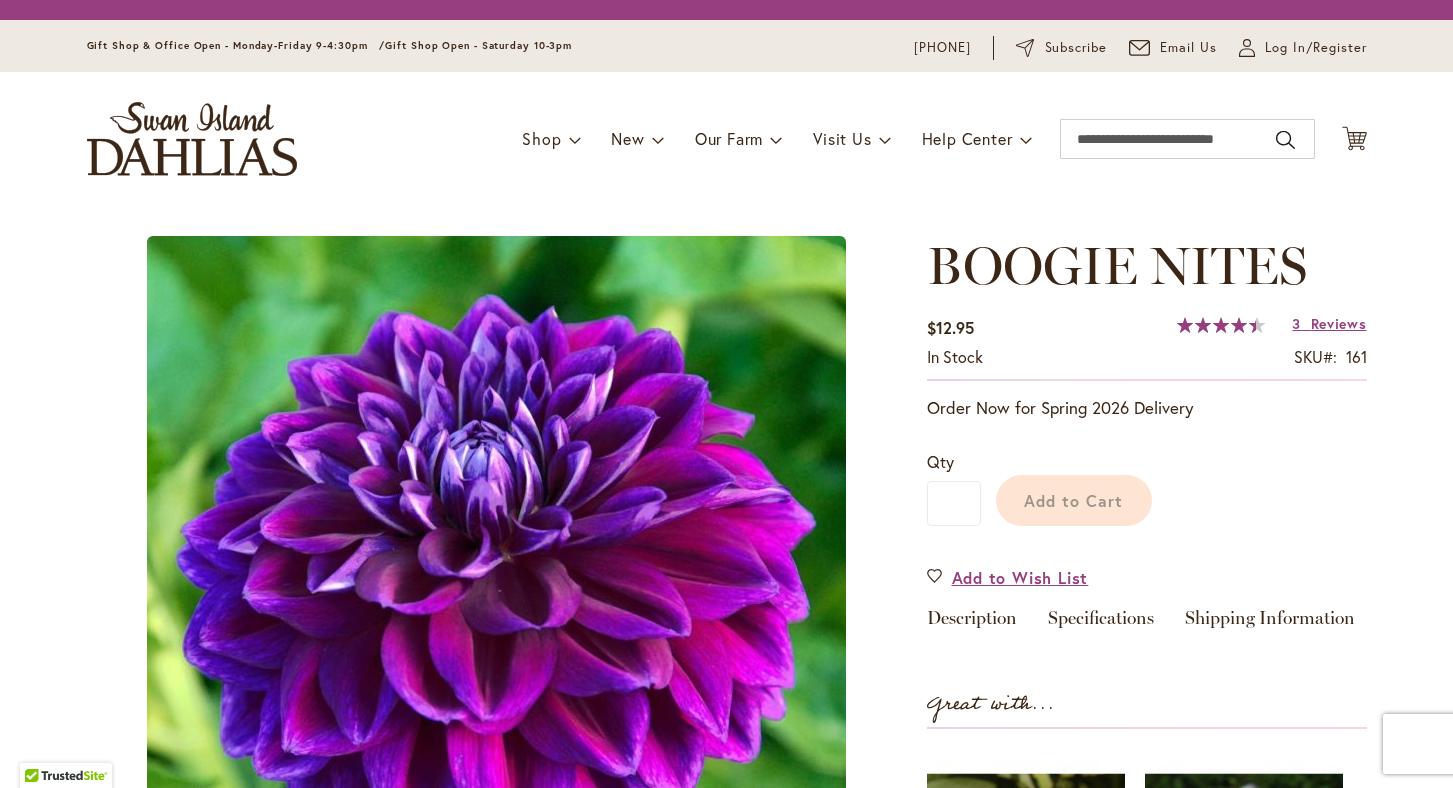 scroll, scrollTop: 0, scrollLeft: 0, axis: both 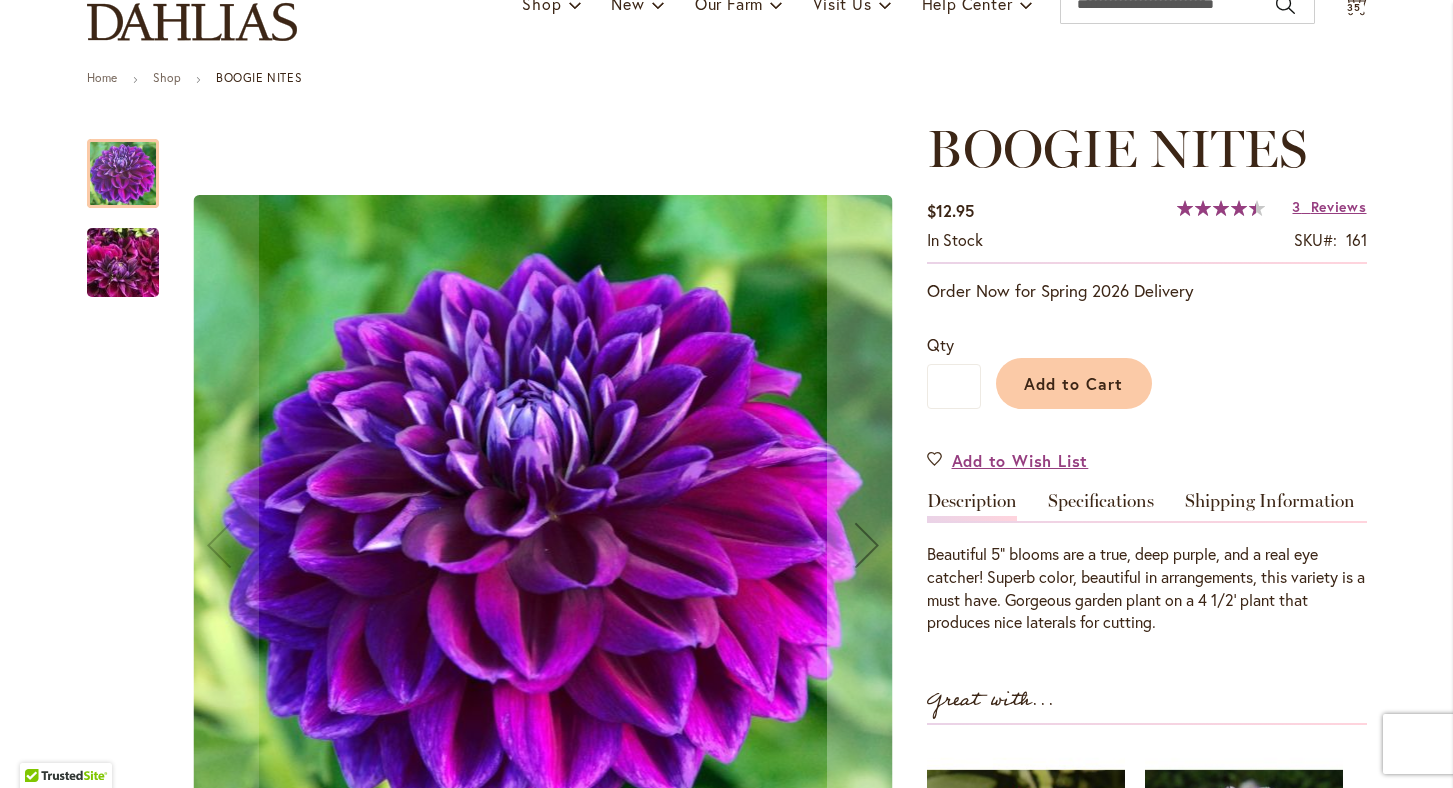 click at bounding box center (123, 263) 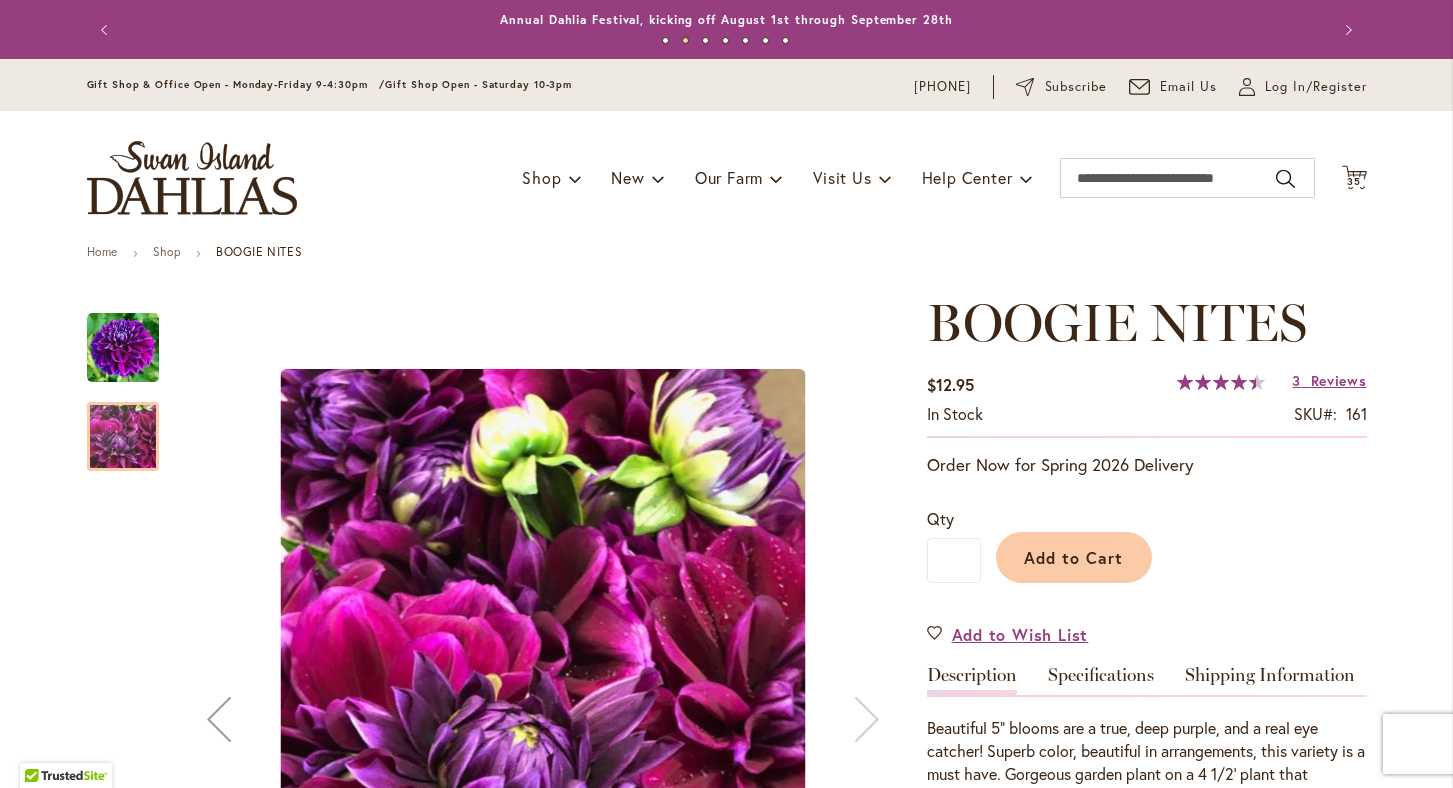 scroll, scrollTop: 0, scrollLeft: 0, axis: both 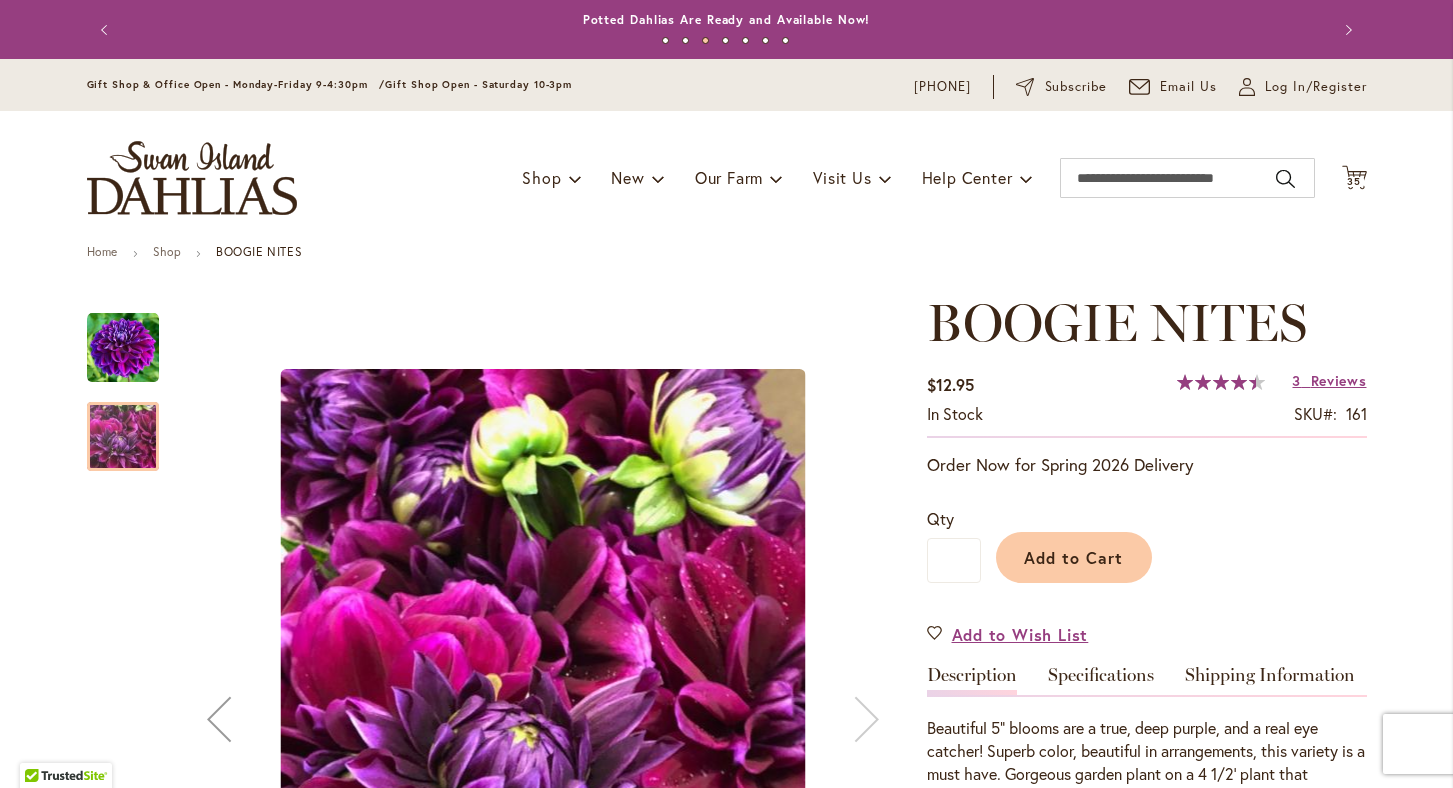 click at bounding box center (123, 348) 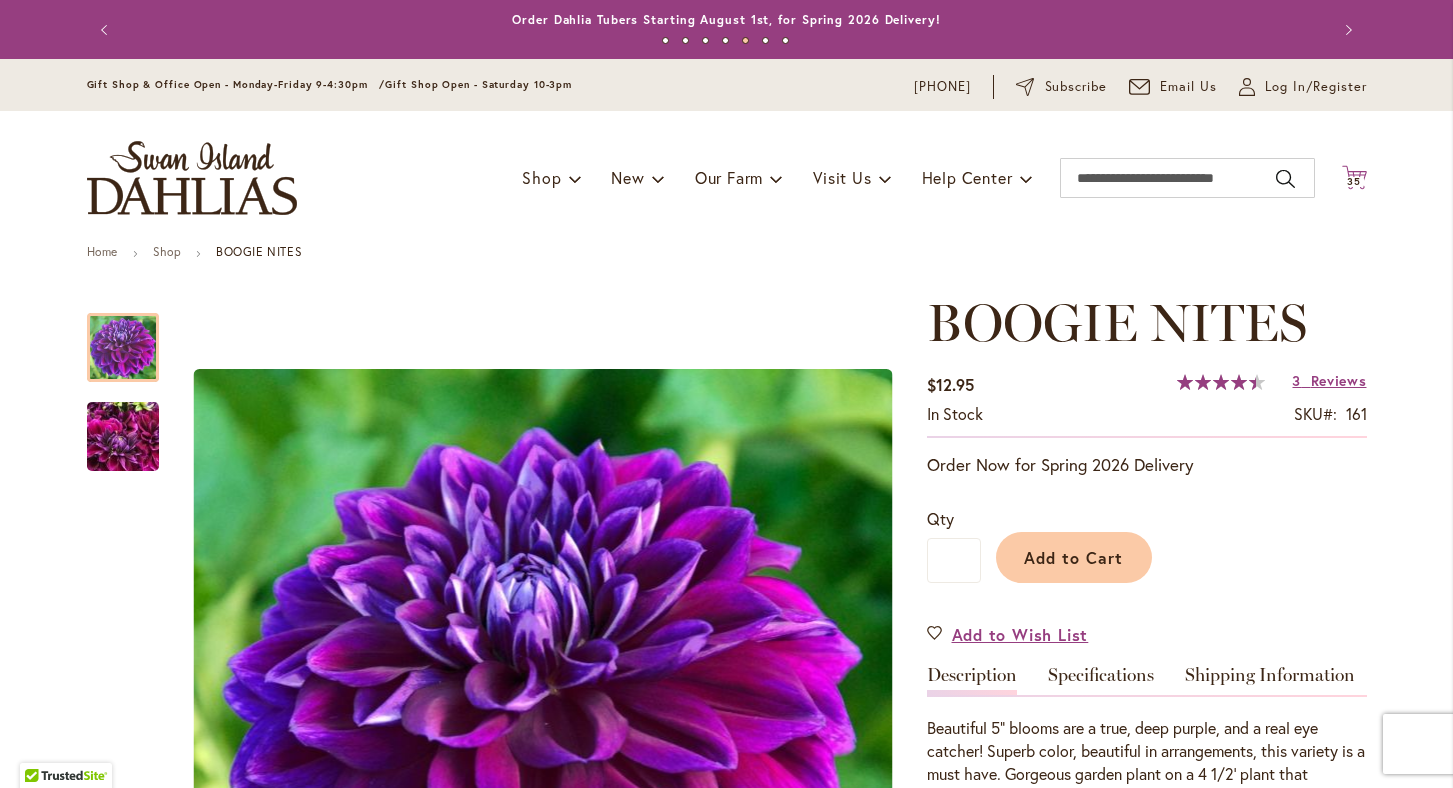 scroll, scrollTop: 0, scrollLeft: 0, axis: both 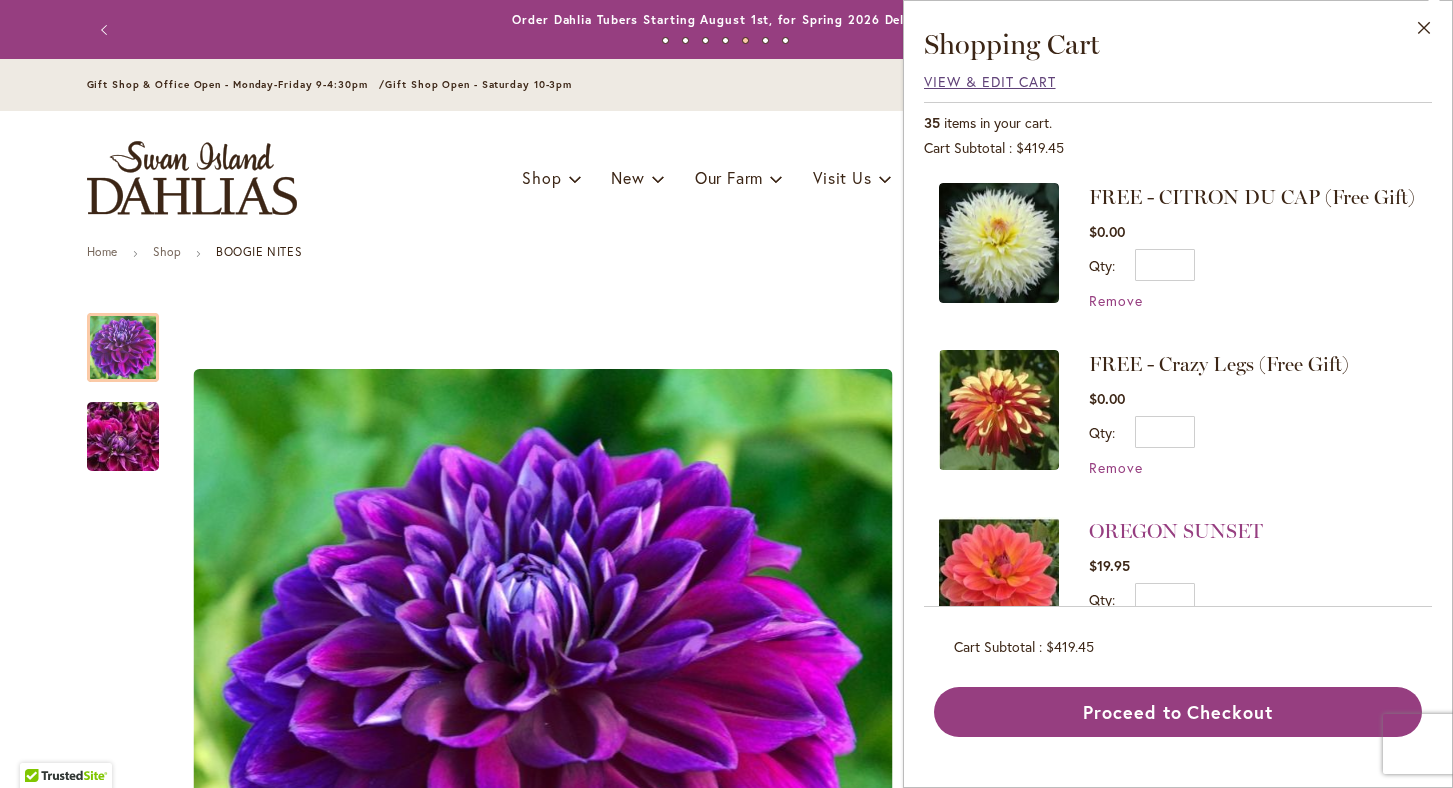 click on "View & Edit Cart" at bounding box center [990, 81] 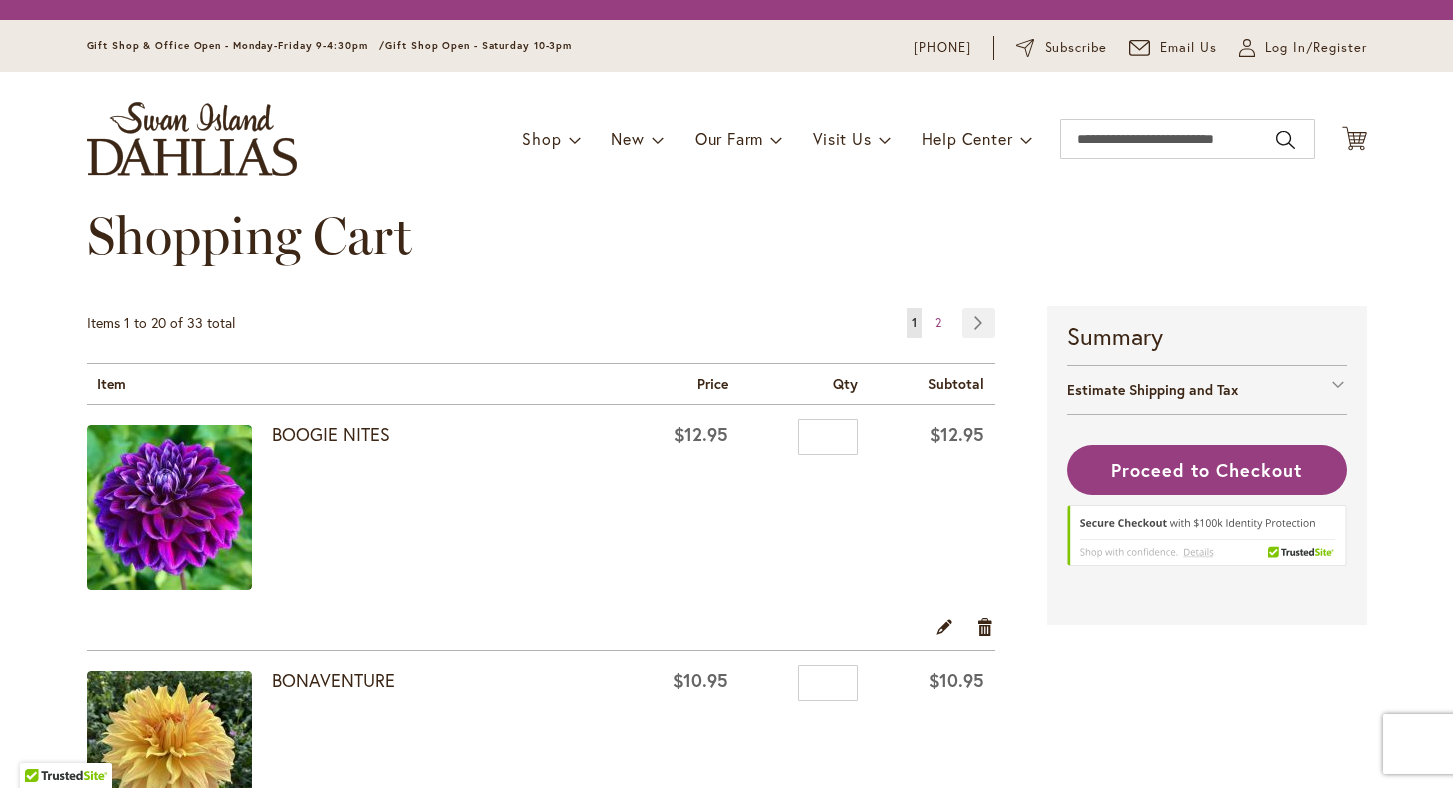 scroll, scrollTop: 0, scrollLeft: 0, axis: both 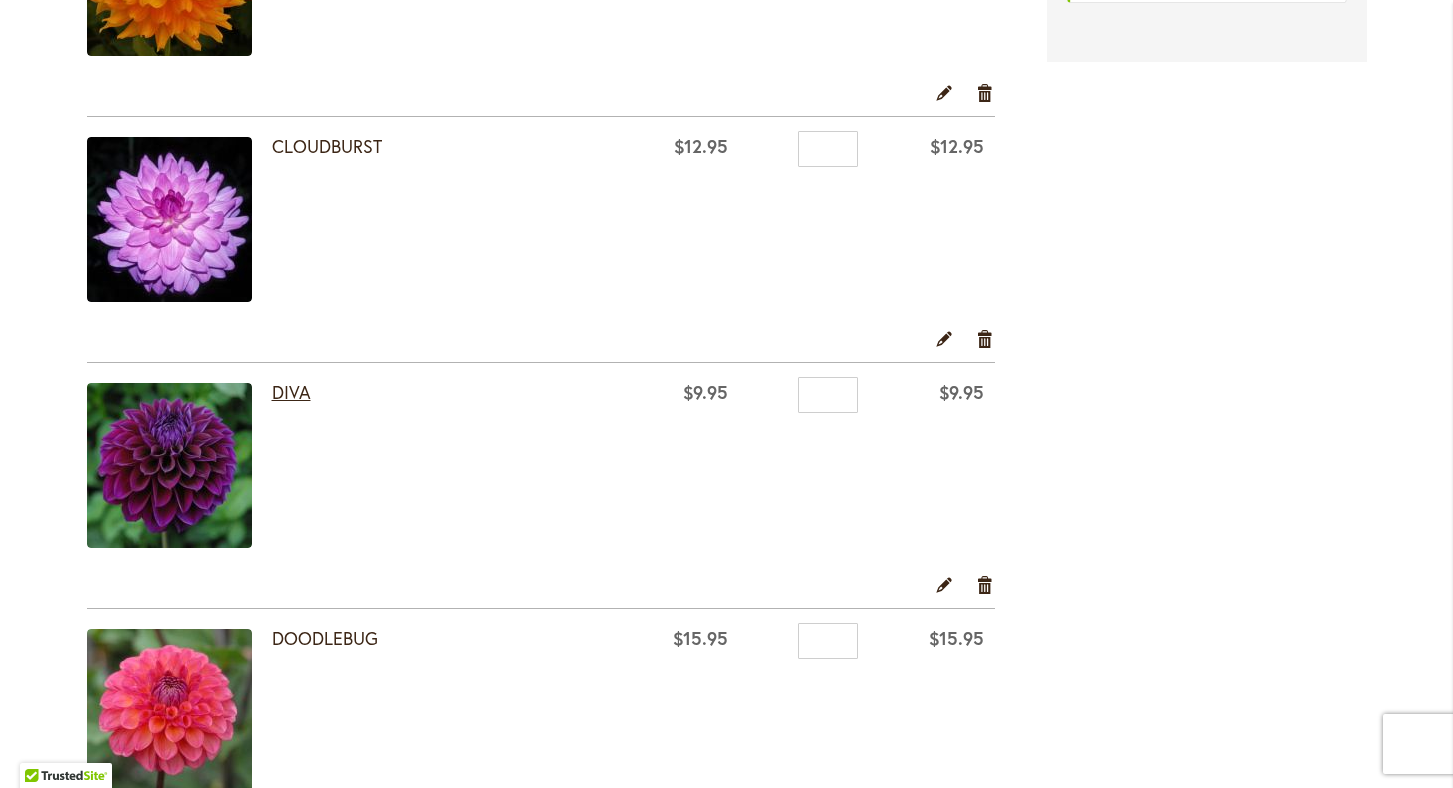 click on "DIVA" at bounding box center [291, 392] 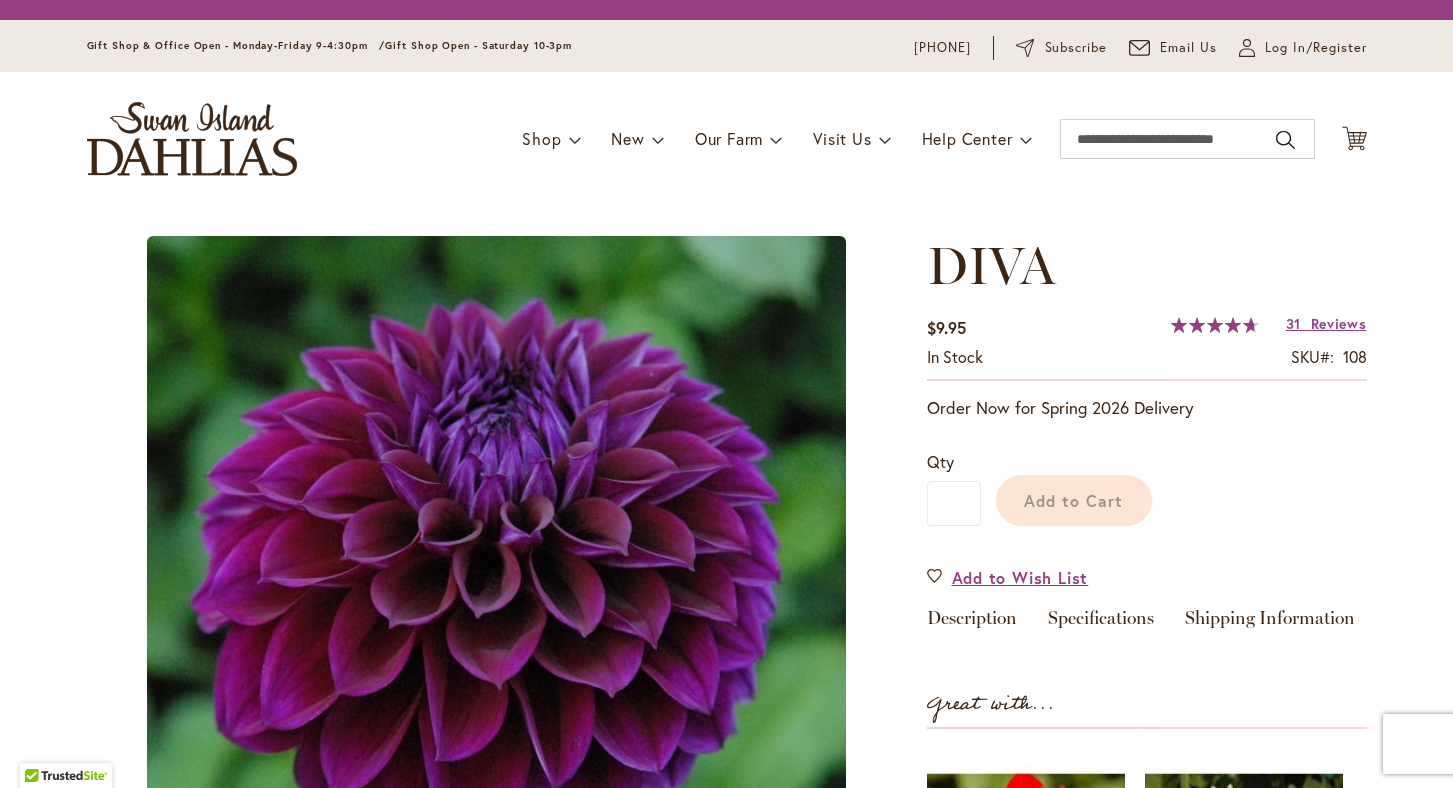 scroll, scrollTop: 0, scrollLeft: 0, axis: both 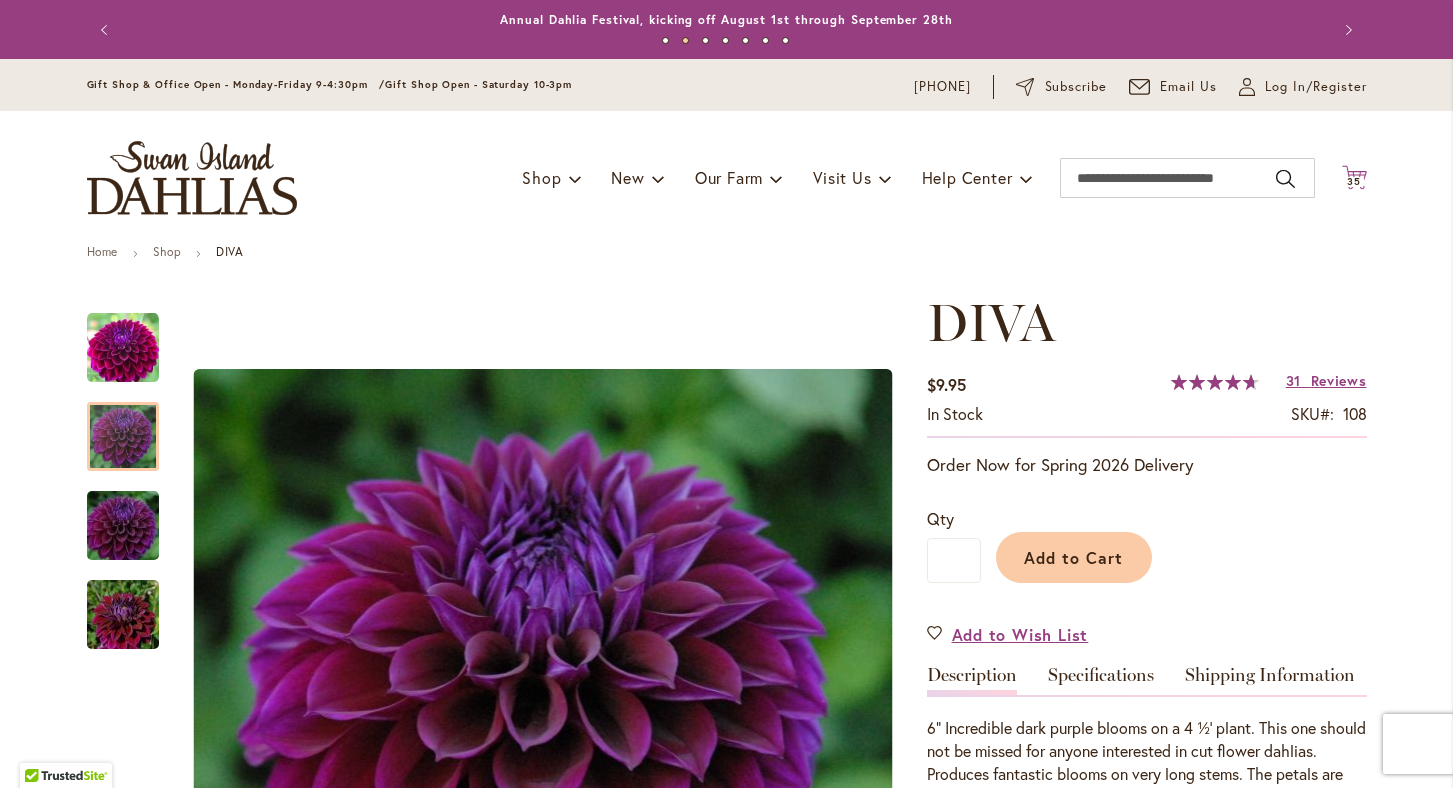 click on "35" at bounding box center (1354, 181) 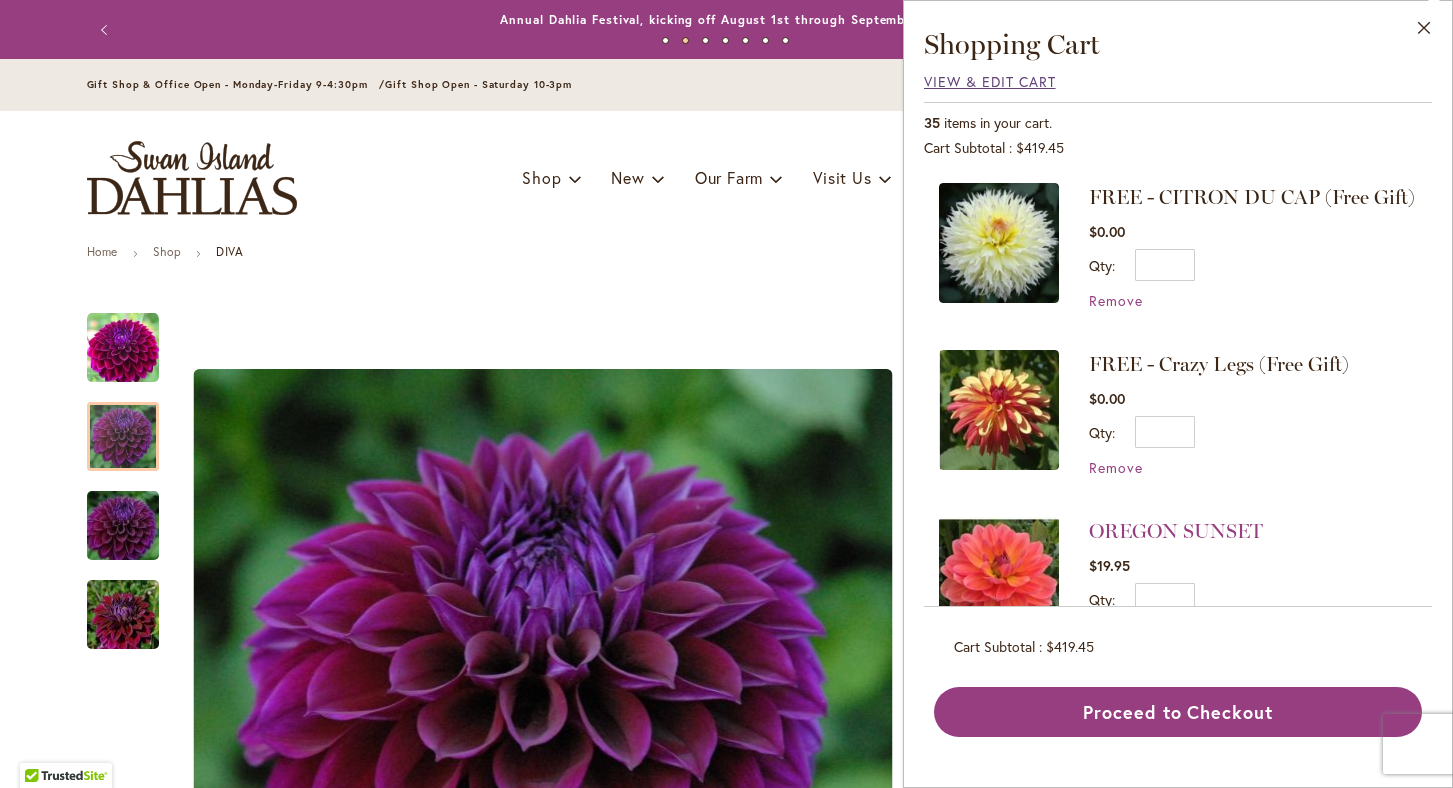 click on "View & Edit Cart" at bounding box center (990, 81) 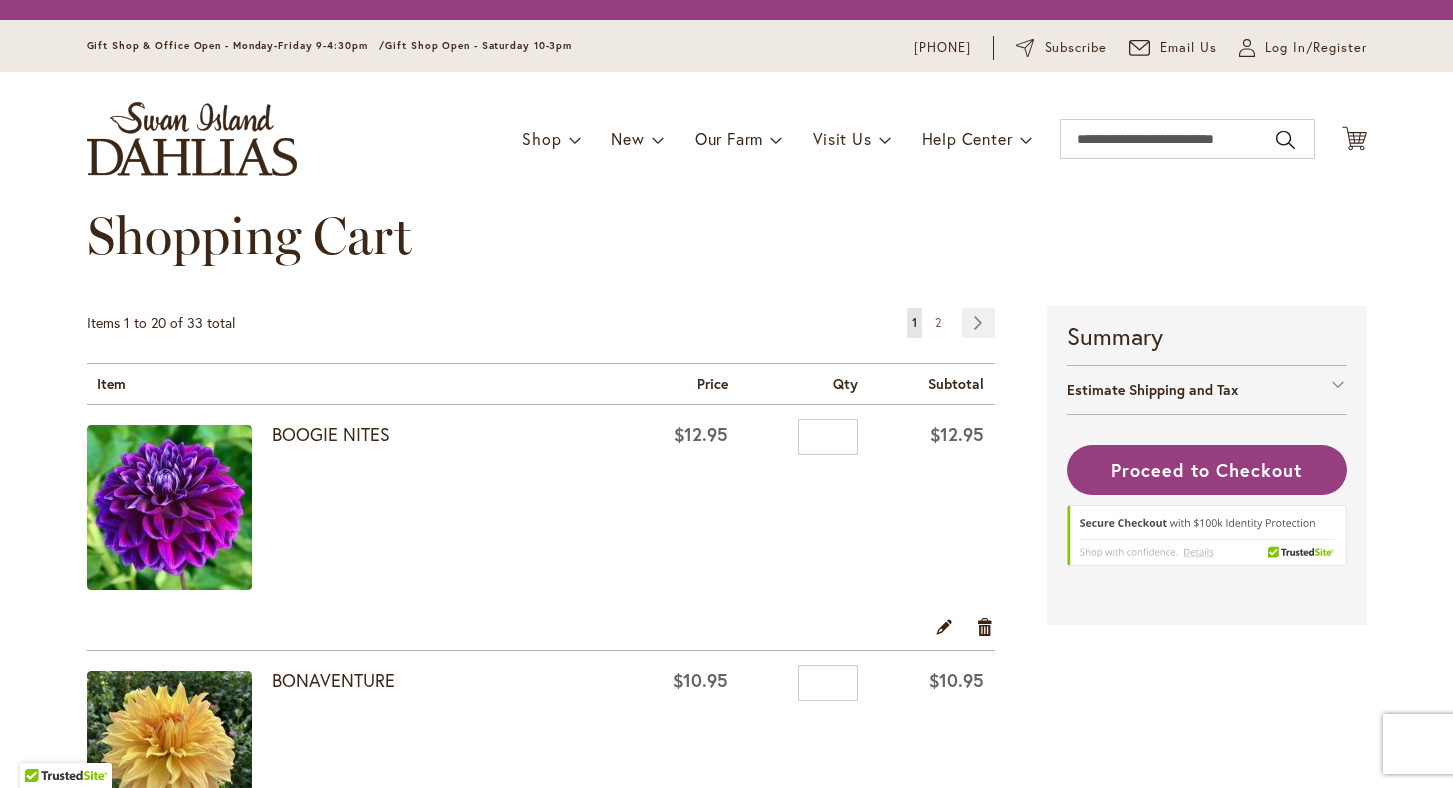 scroll, scrollTop: 0, scrollLeft: 0, axis: both 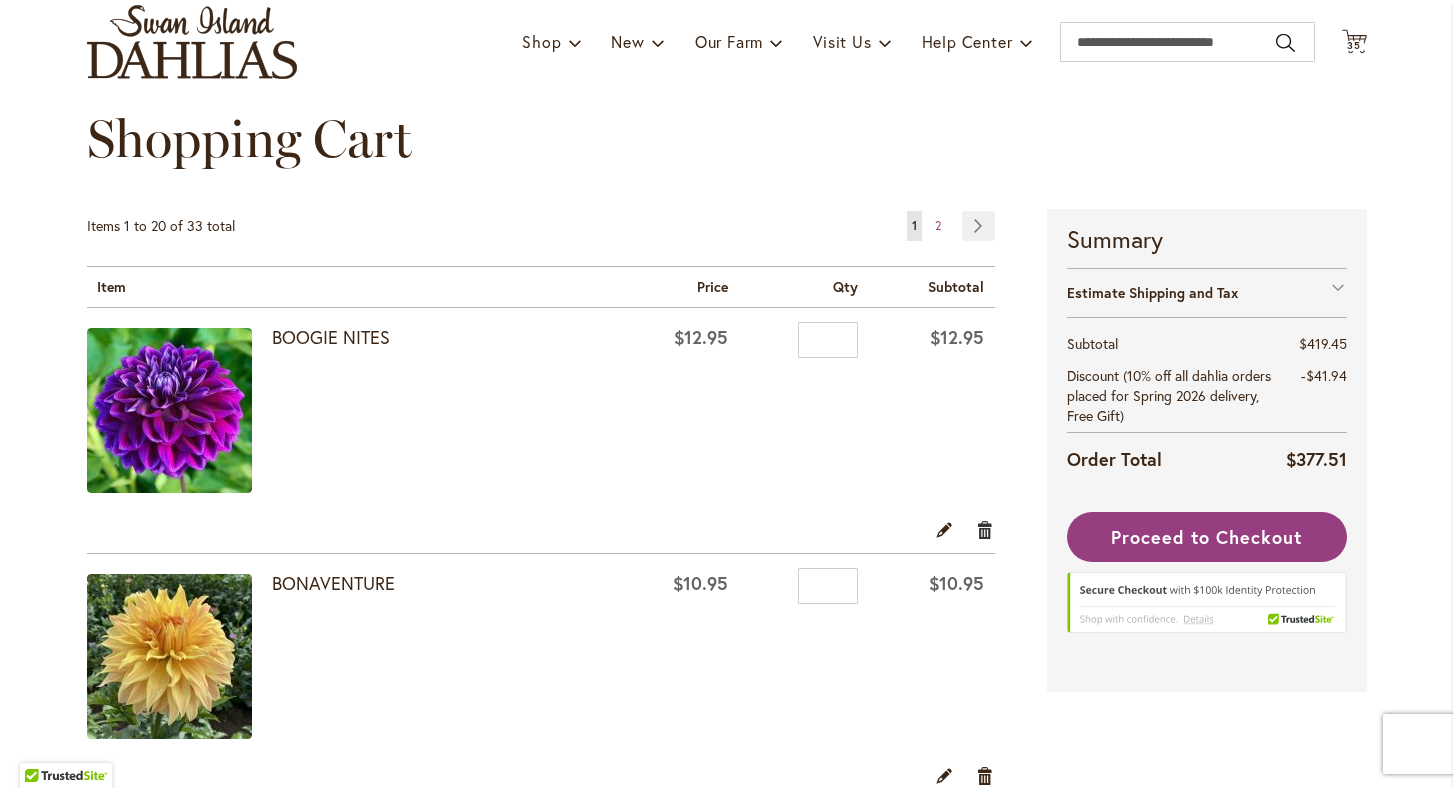 click on "Remove item" at bounding box center [985, 529] 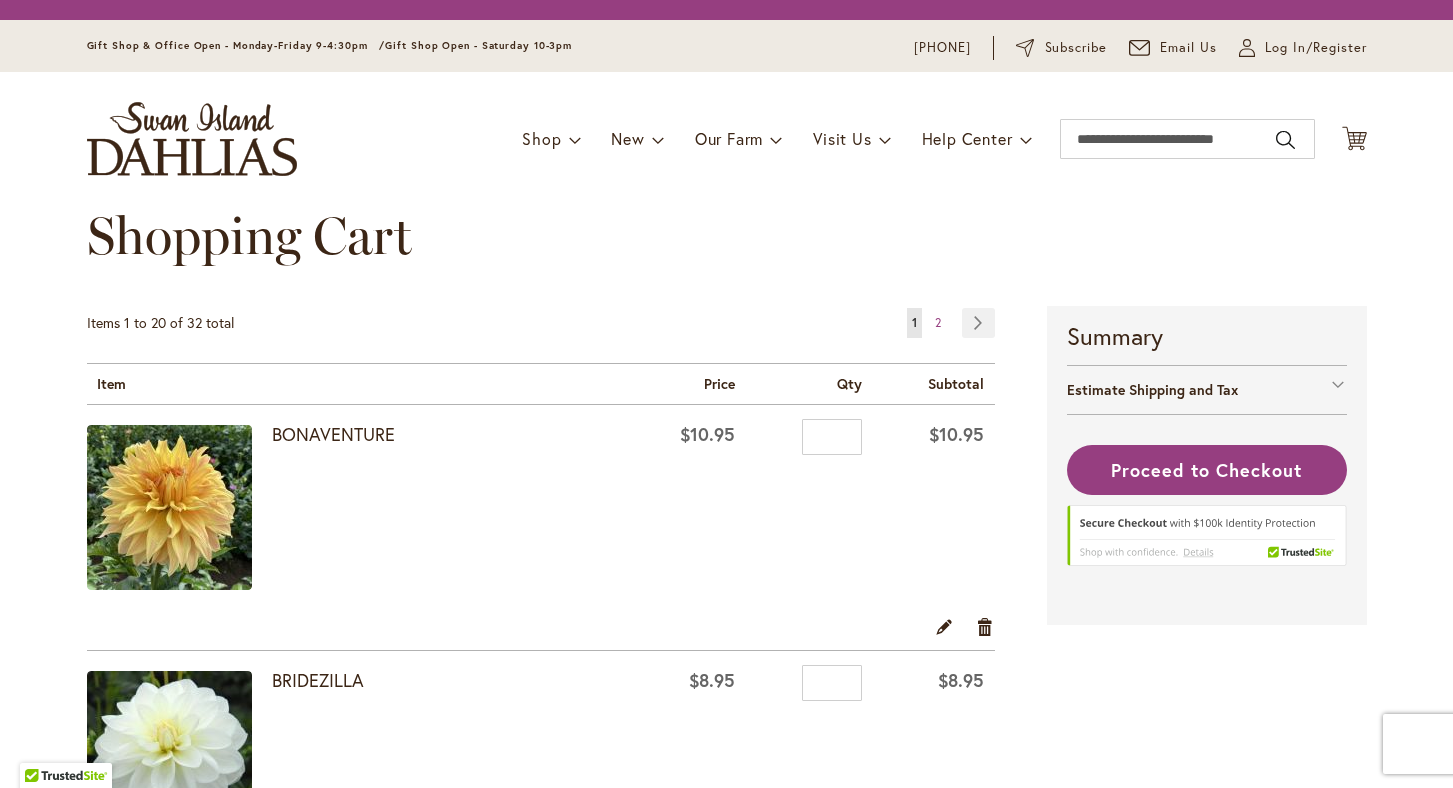scroll, scrollTop: 0, scrollLeft: 0, axis: both 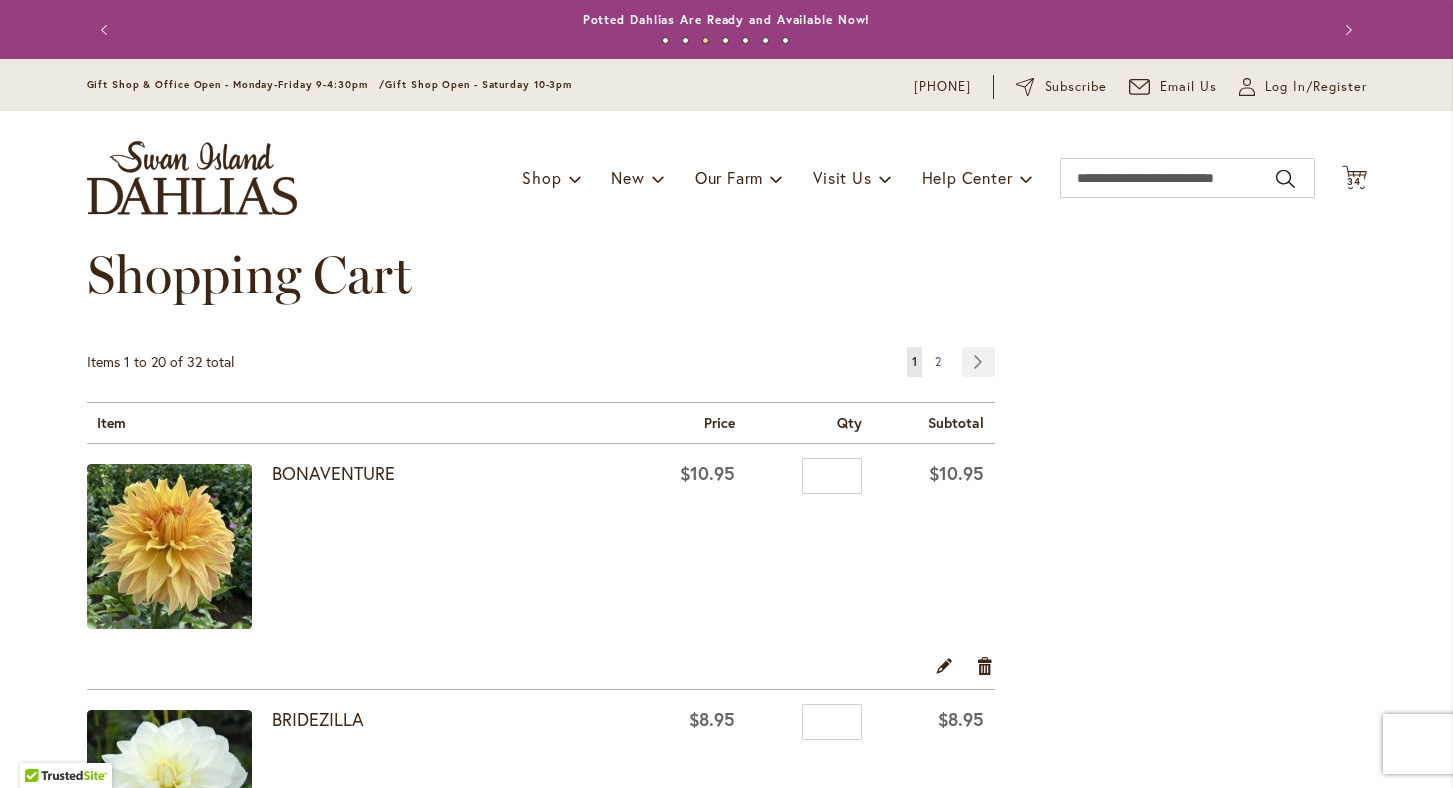 click on "2" at bounding box center (938, 361) 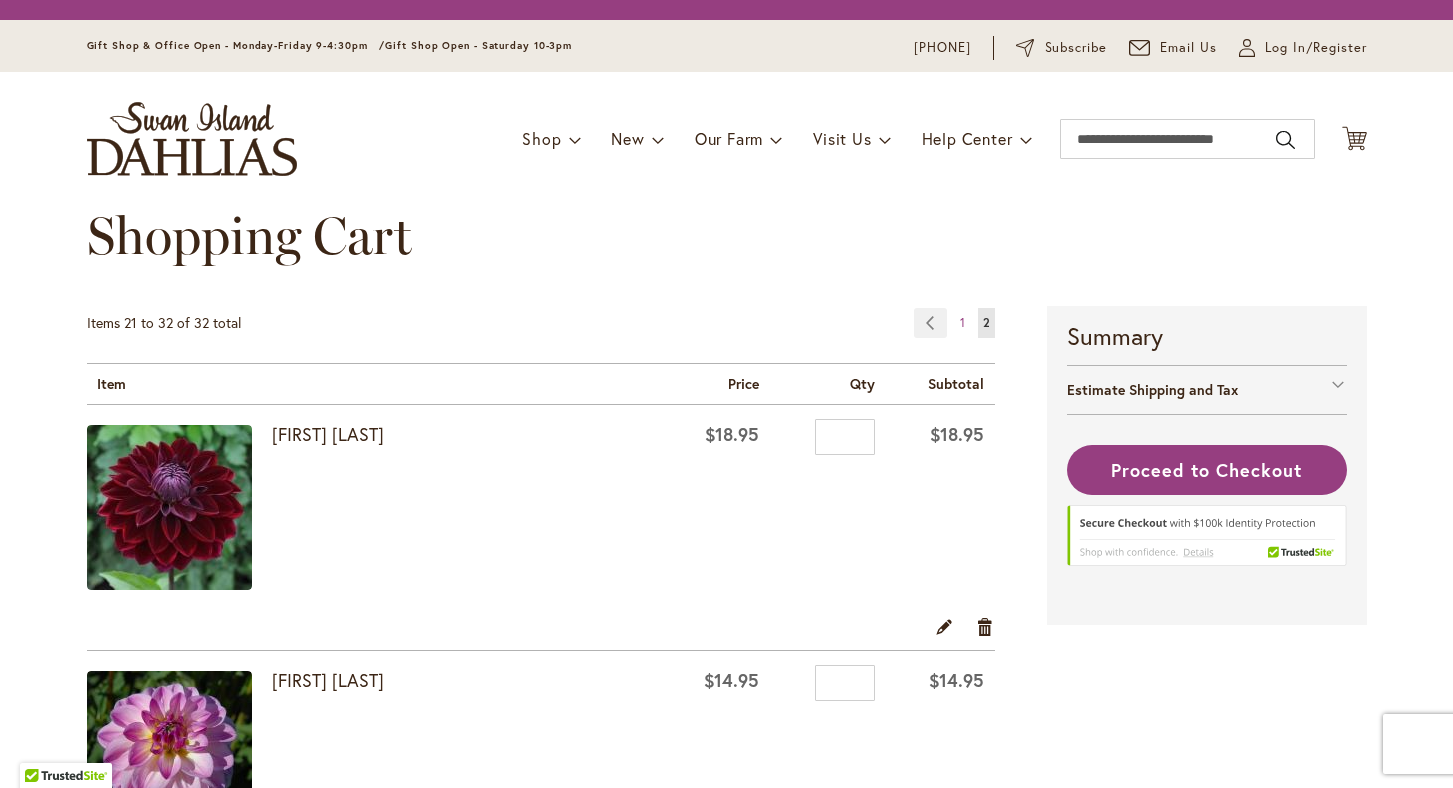 scroll, scrollTop: 0, scrollLeft: 0, axis: both 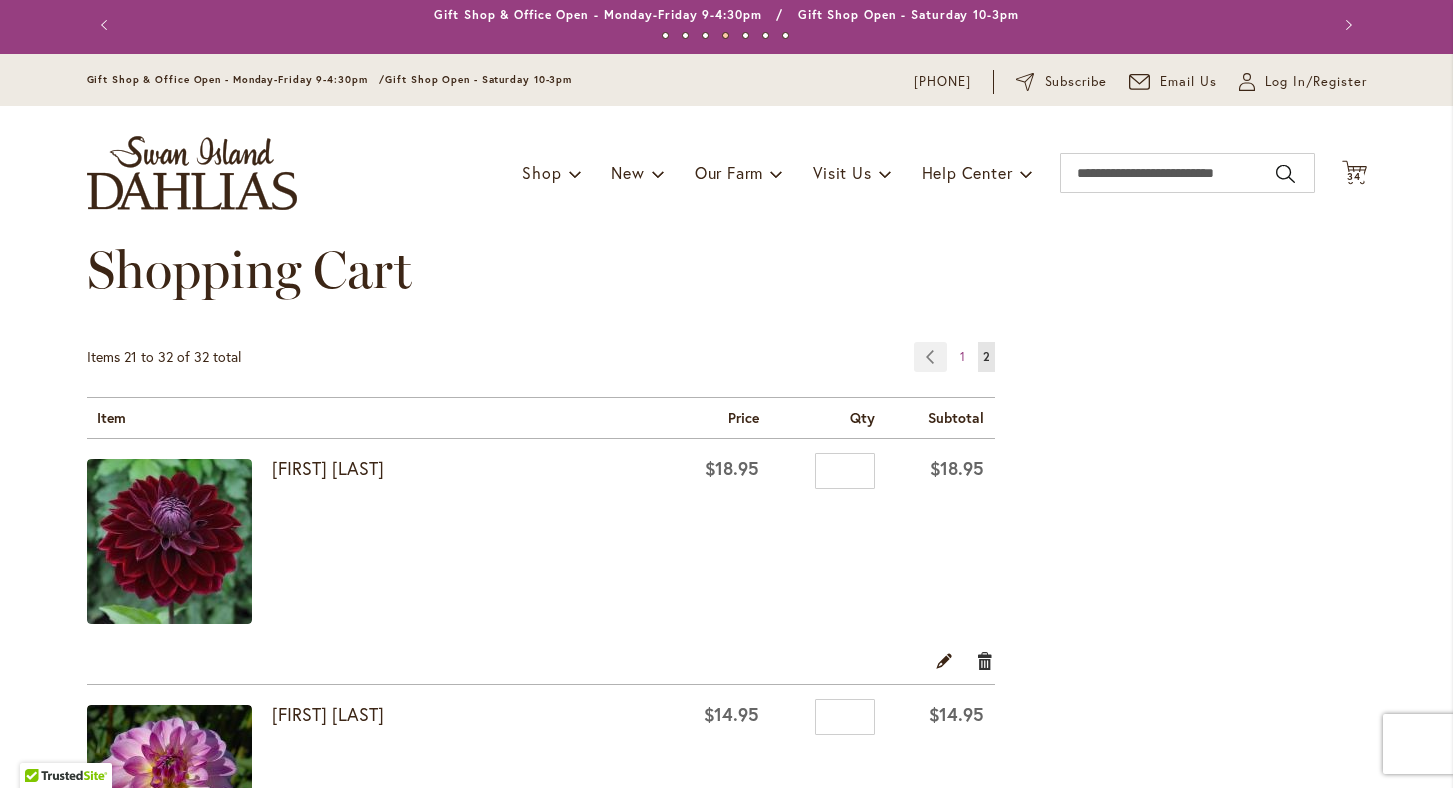 click on "Remove item" at bounding box center [985, 660] 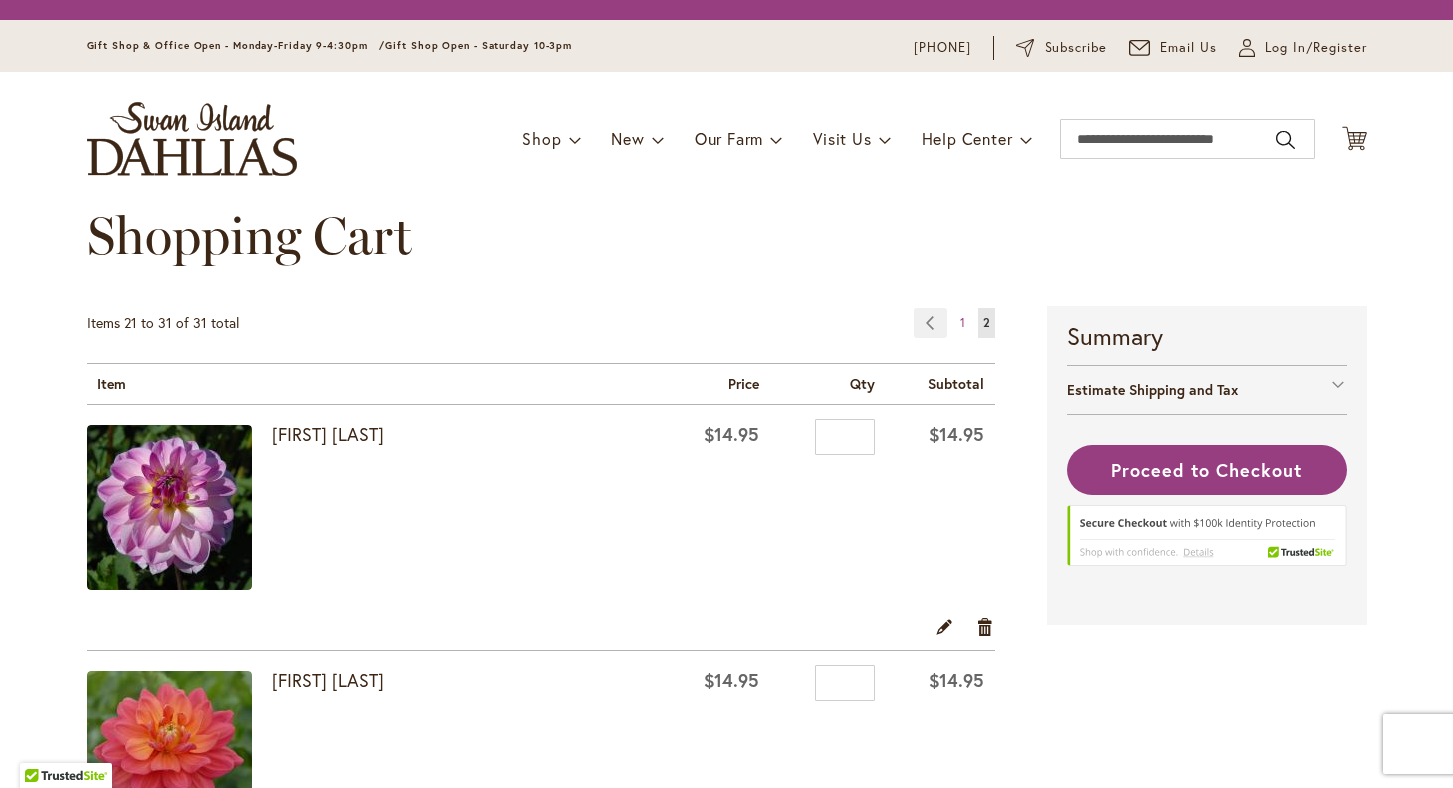 scroll, scrollTop: 0, scrollLeft: 0, axis: both 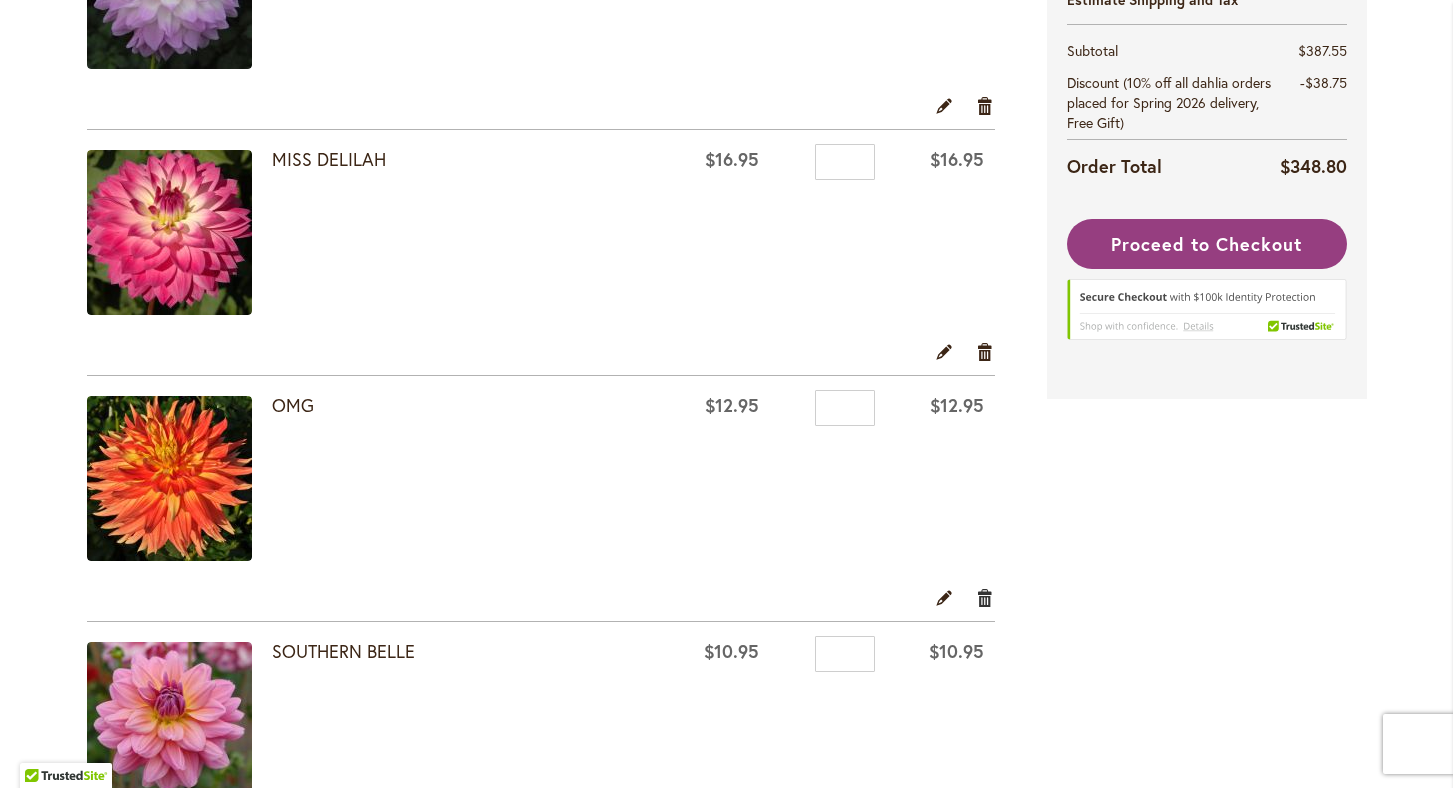 click on "Remove item" at bounding box center [985, 597] 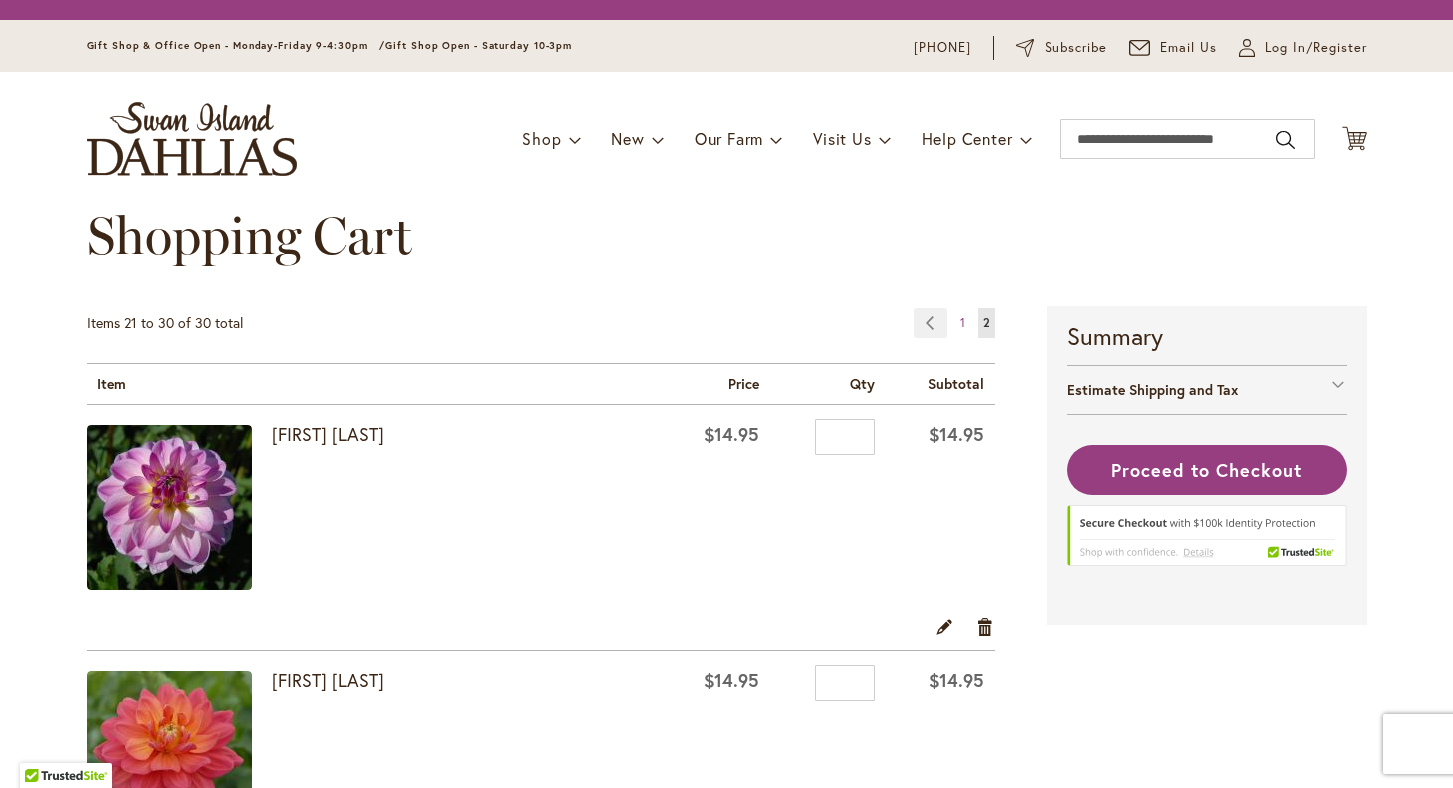 scroll, scrollTop: 0, scrollLeft: 0, axis: both 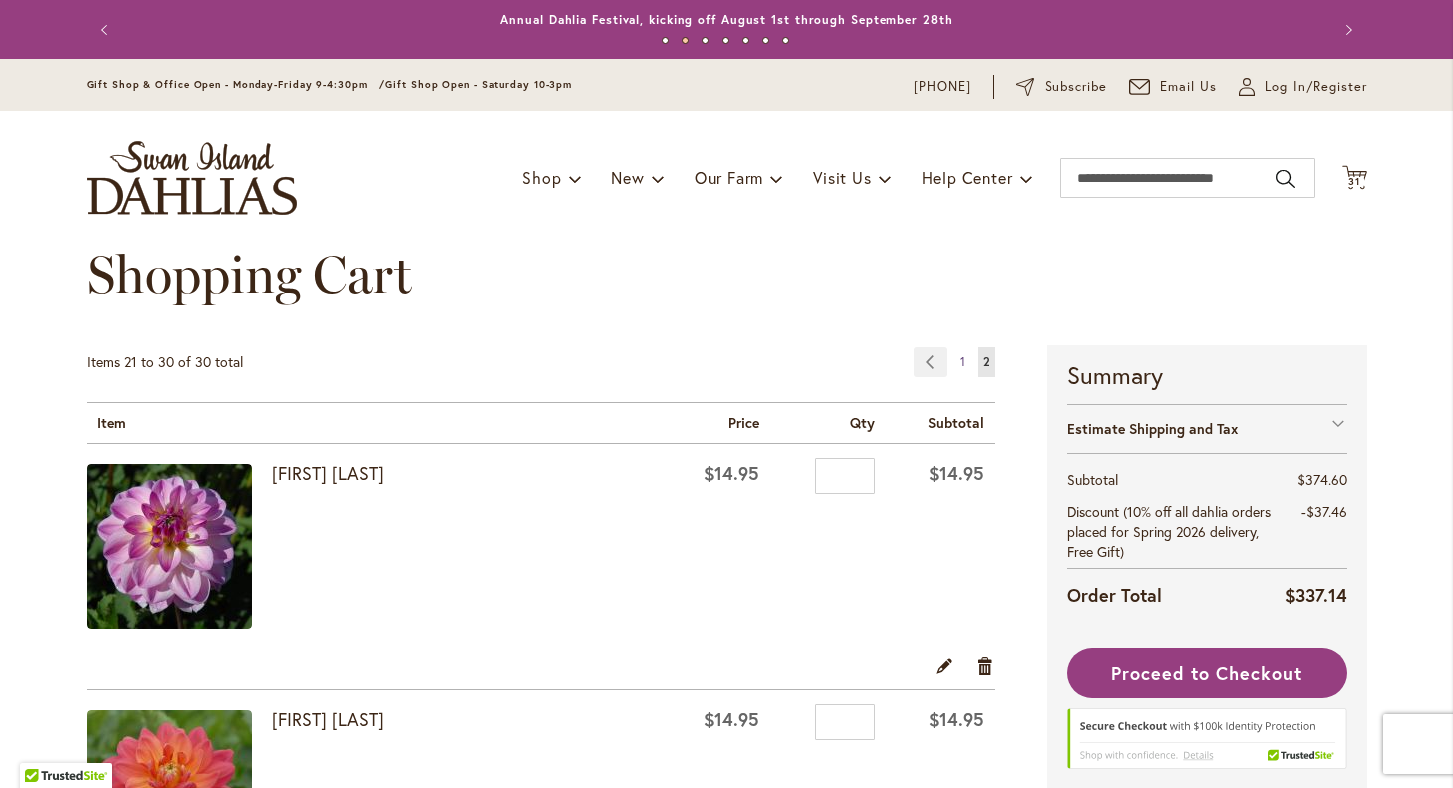 click on "1" at bounding box center (962, 361) 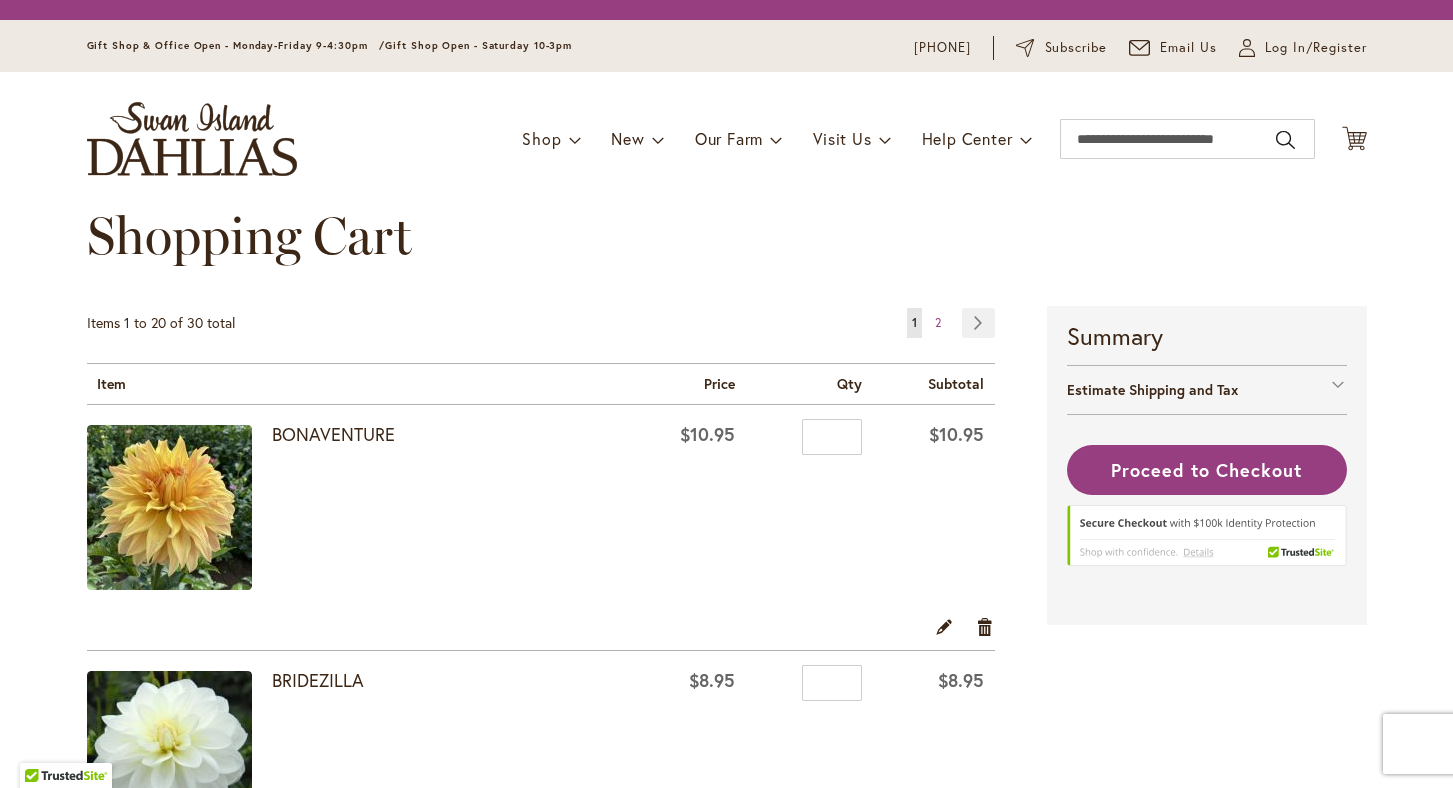 scroll, scrollTop: 0, scrollLeft: 0, axis: both 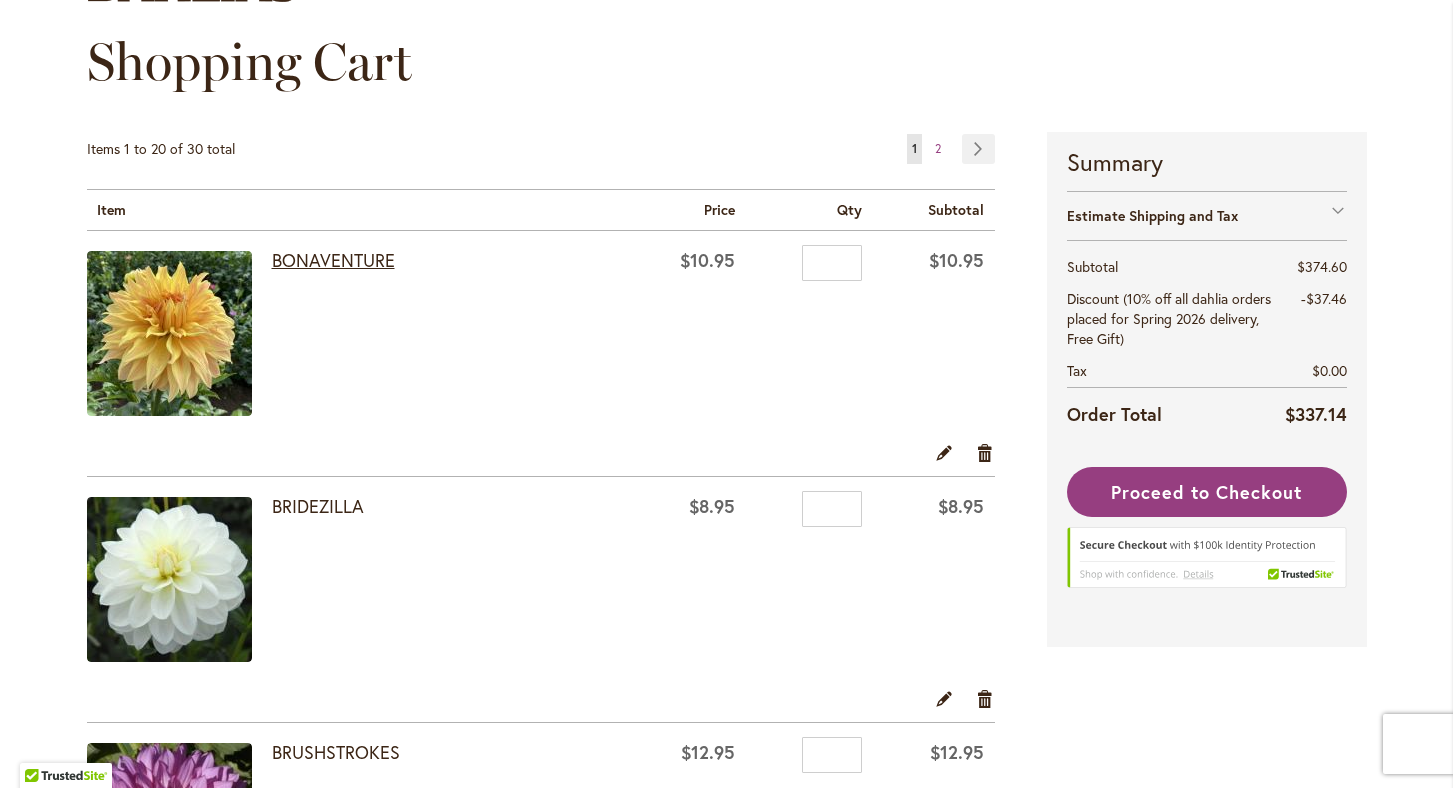 click on "BONAVENTURE" at bounding box center (333, 260) 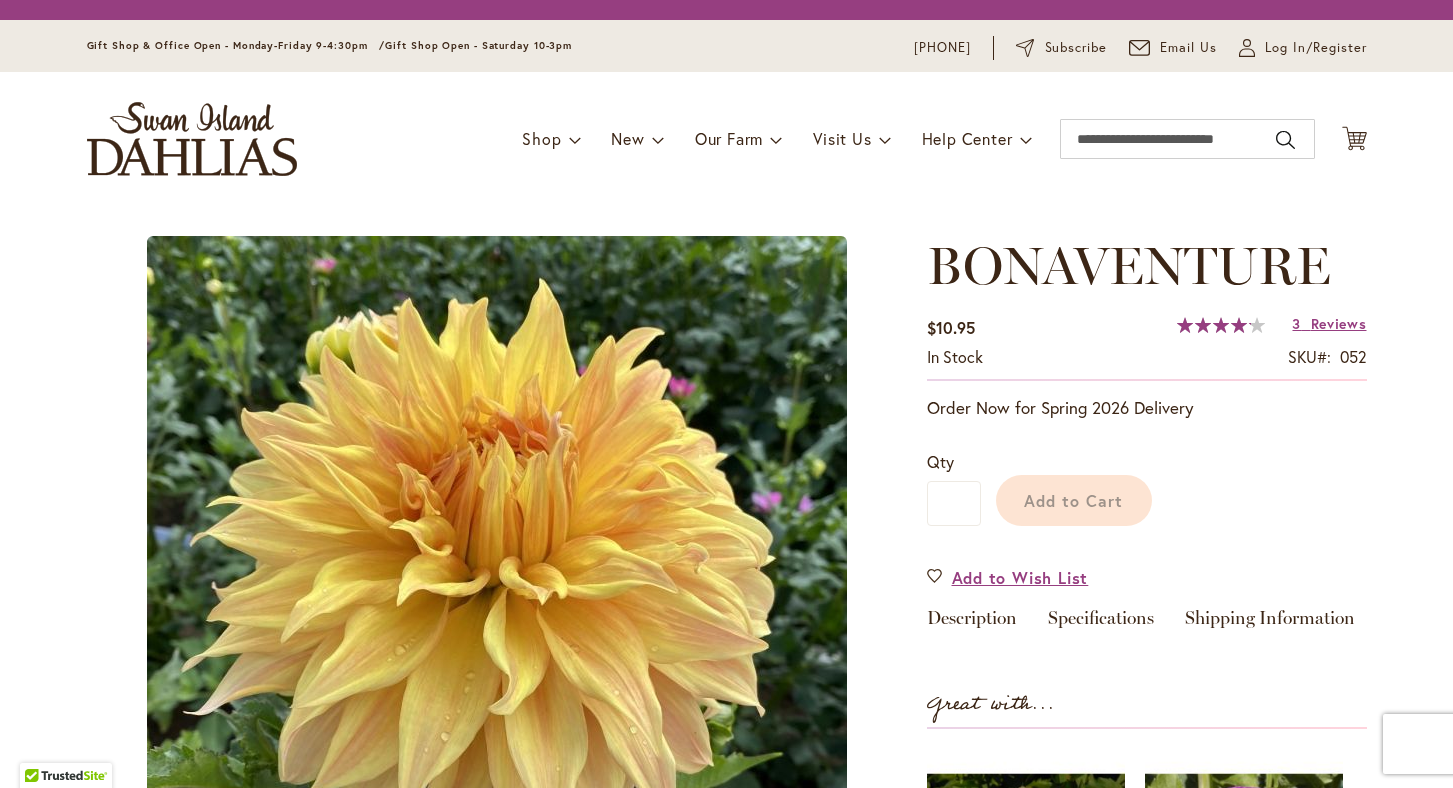 scroll, scrollTop: 0, scrollLeft: 0, axis: both 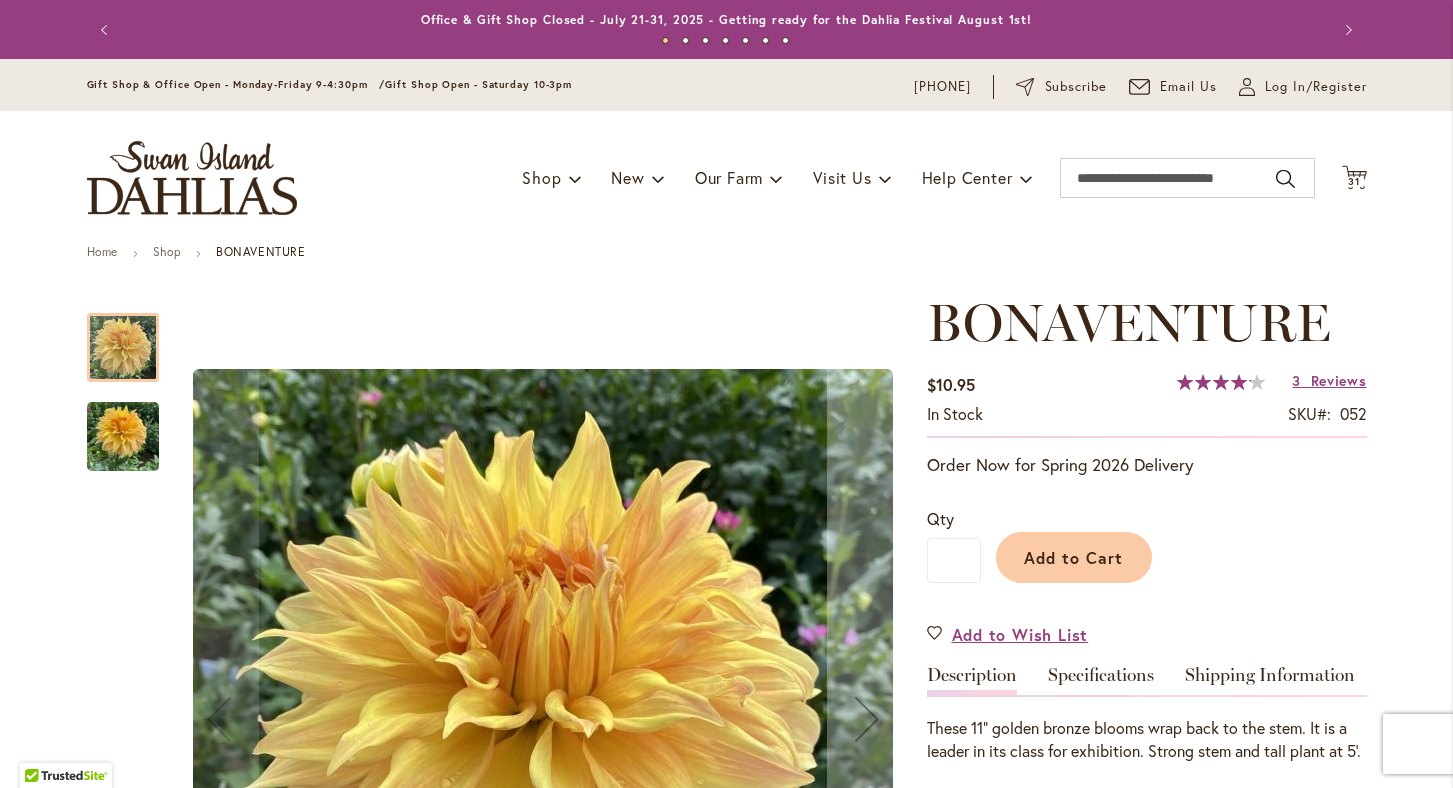 click at bounding box center (123, 437) 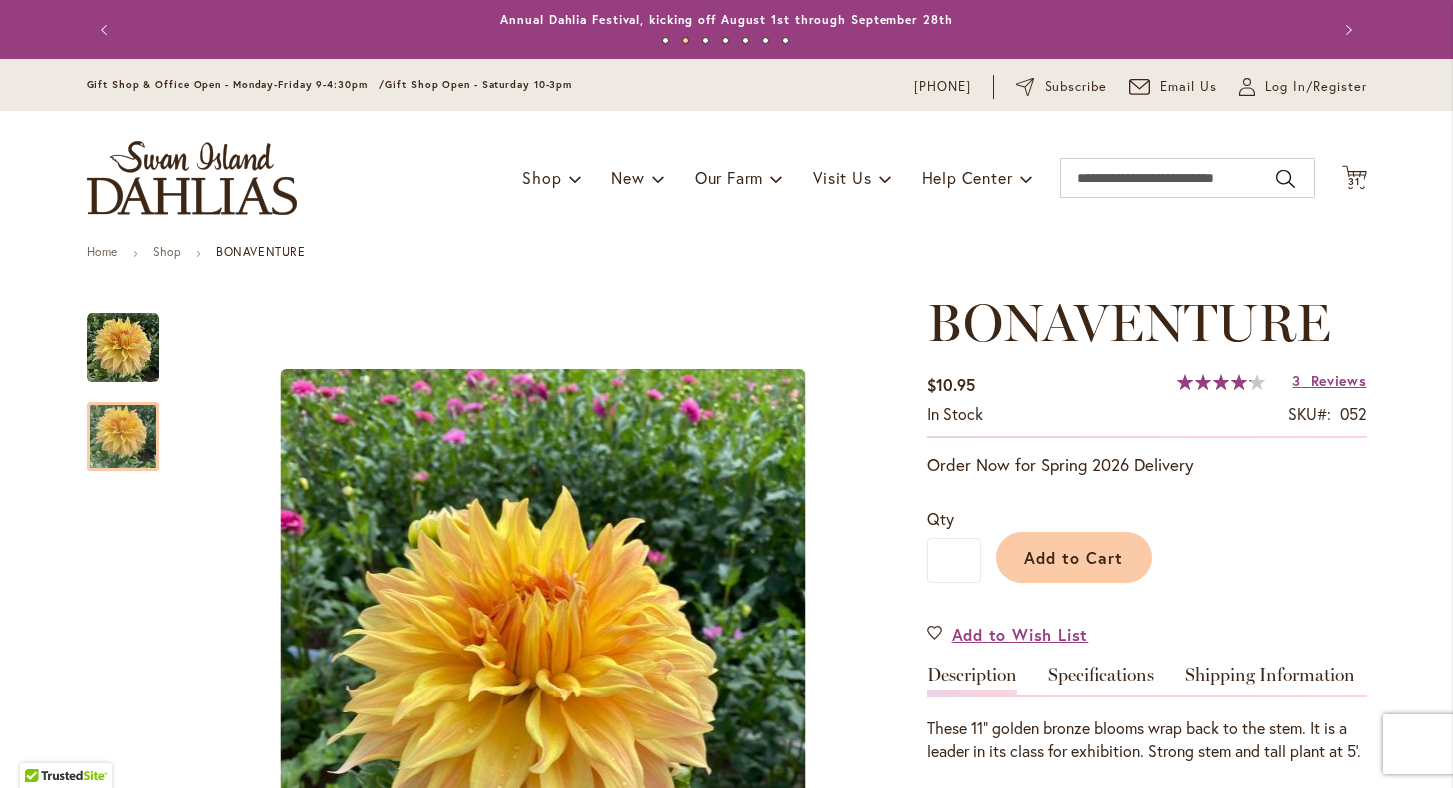 scroll, scrollTop: 0, scrollLeft: 0, axis: both 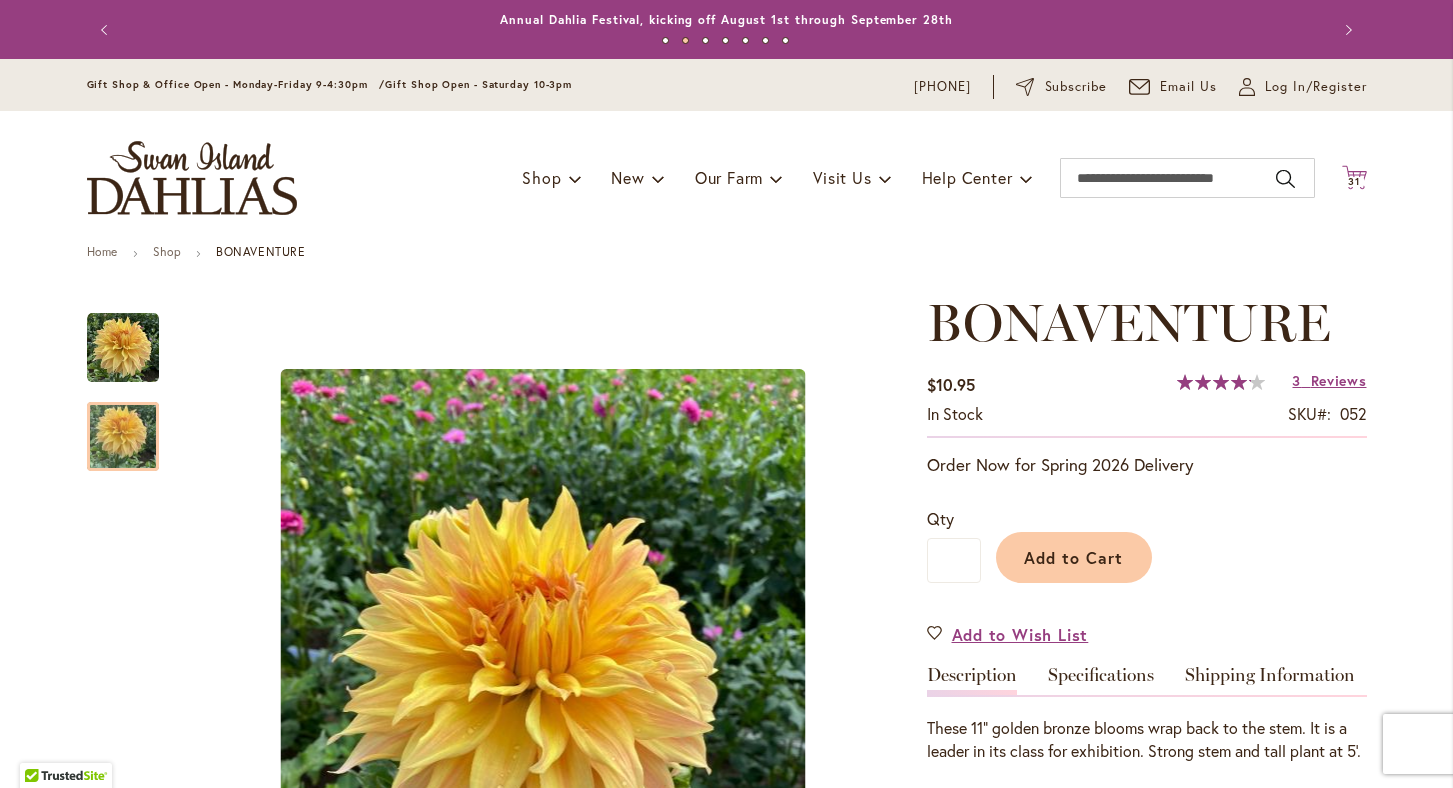 click on "31" at bounding box center [1354, 181] 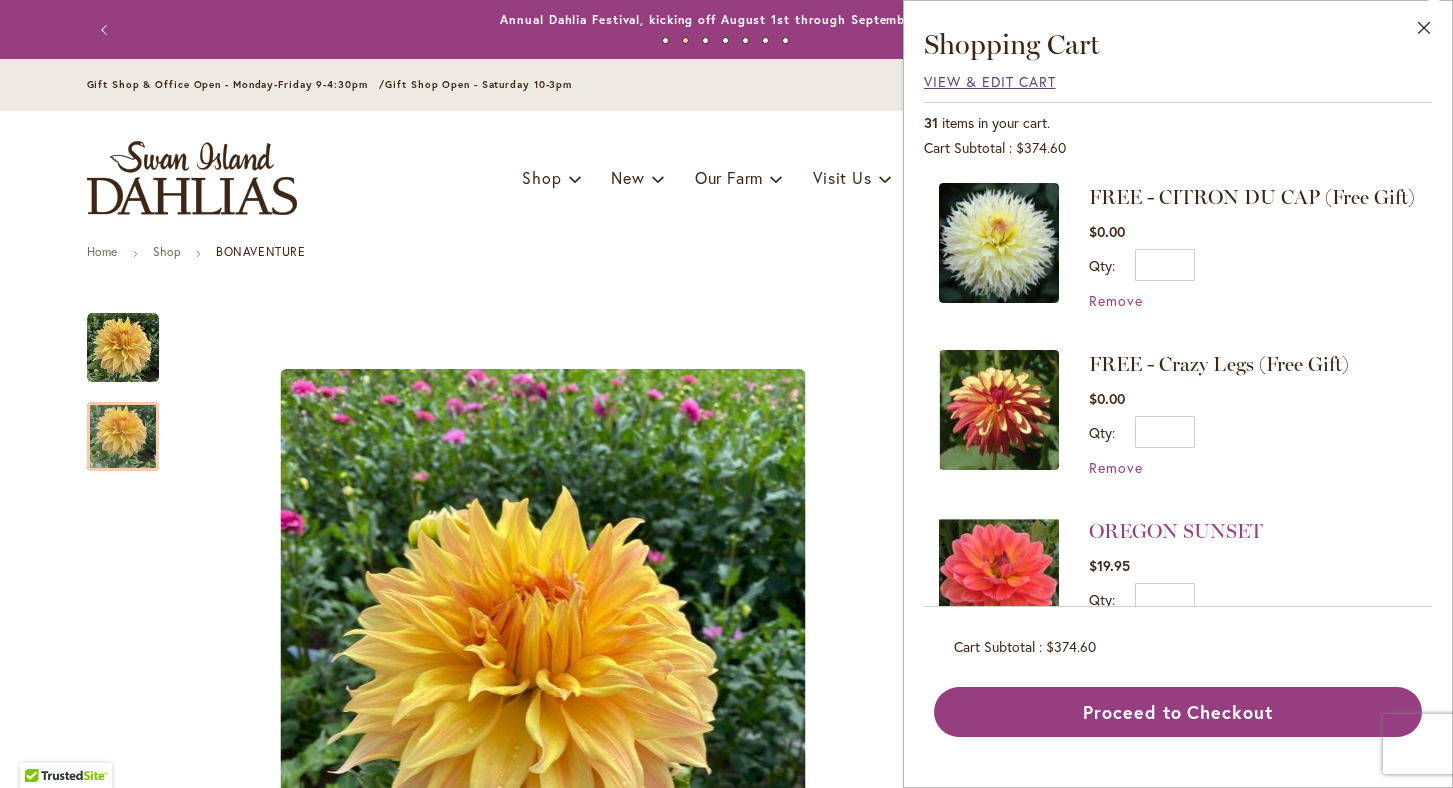 click on "View & Edit Cart" at bounding box center [990, 81] 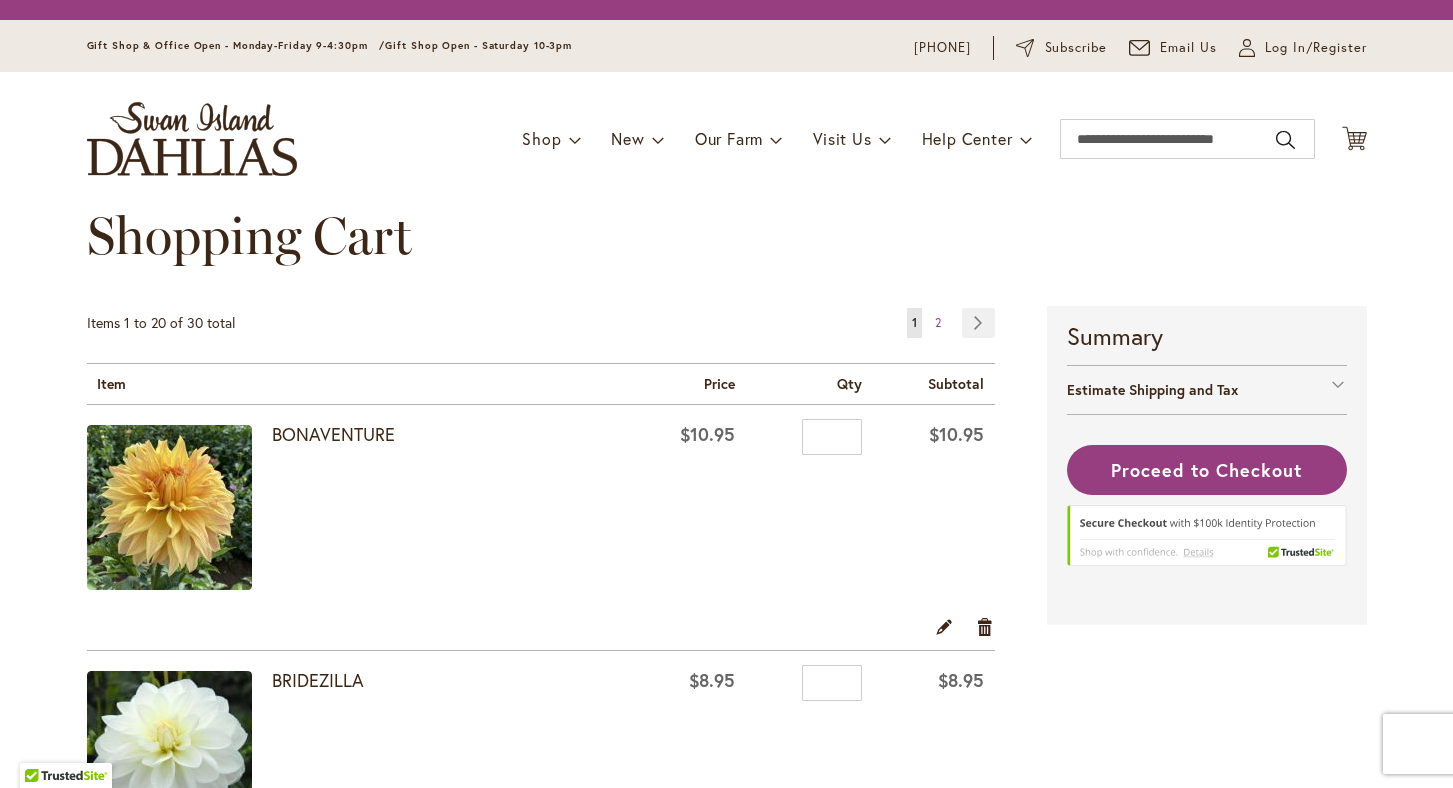 scroll, scrollTop: 0, scrollLeft: 0, axis: both 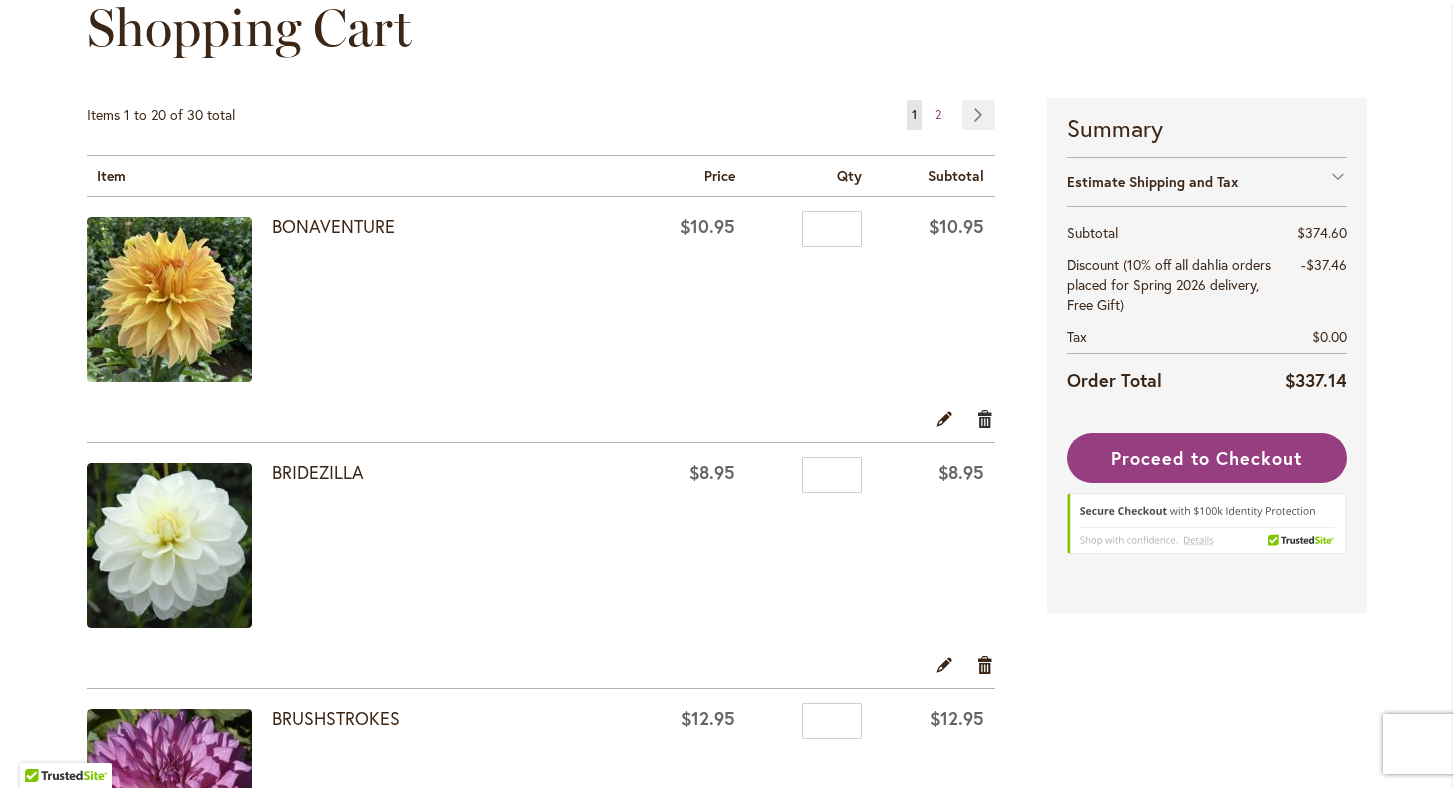 click on "Remove item" at bounding box center (985, 418) 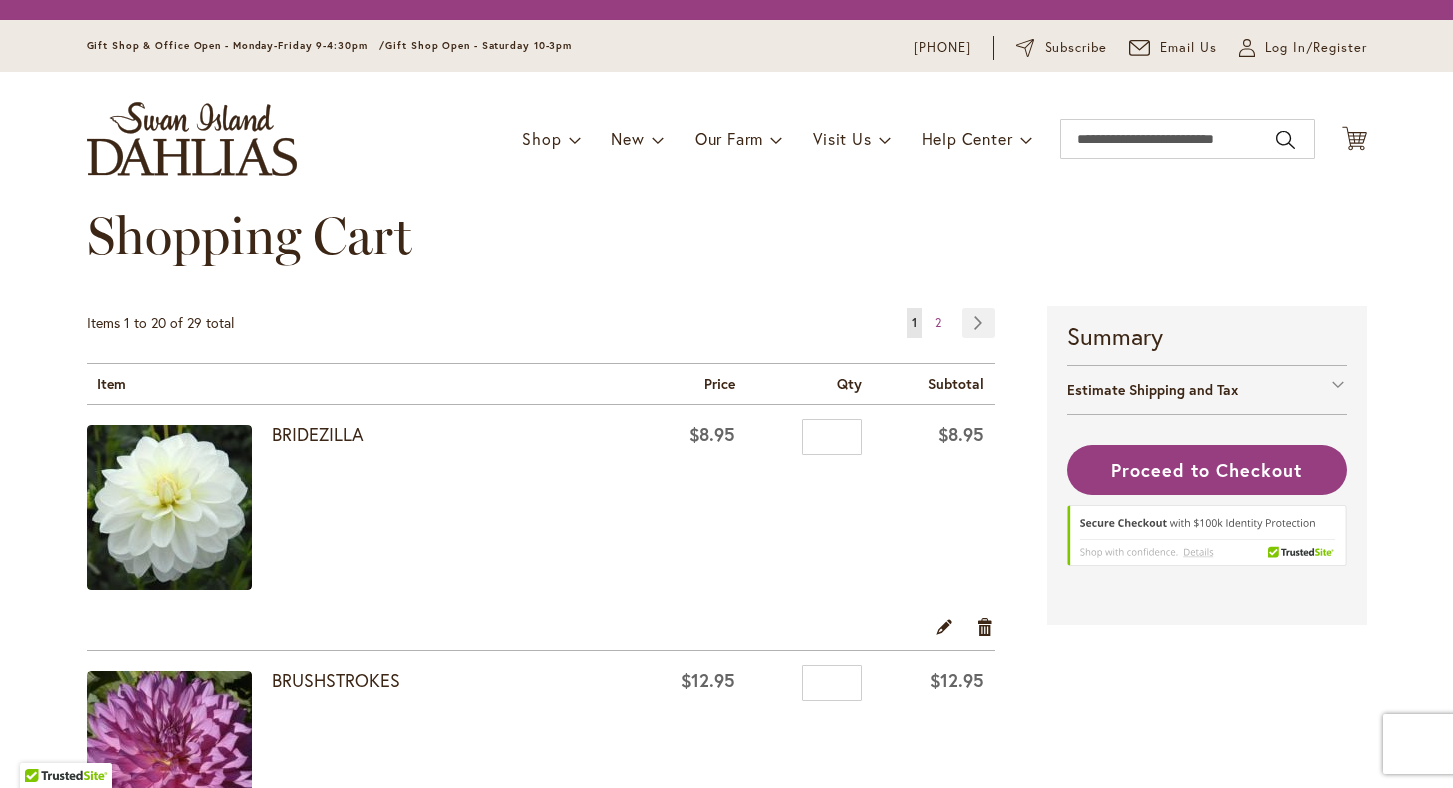 scroll, scrollTop: 0, scrollLeft: 0, axis: both 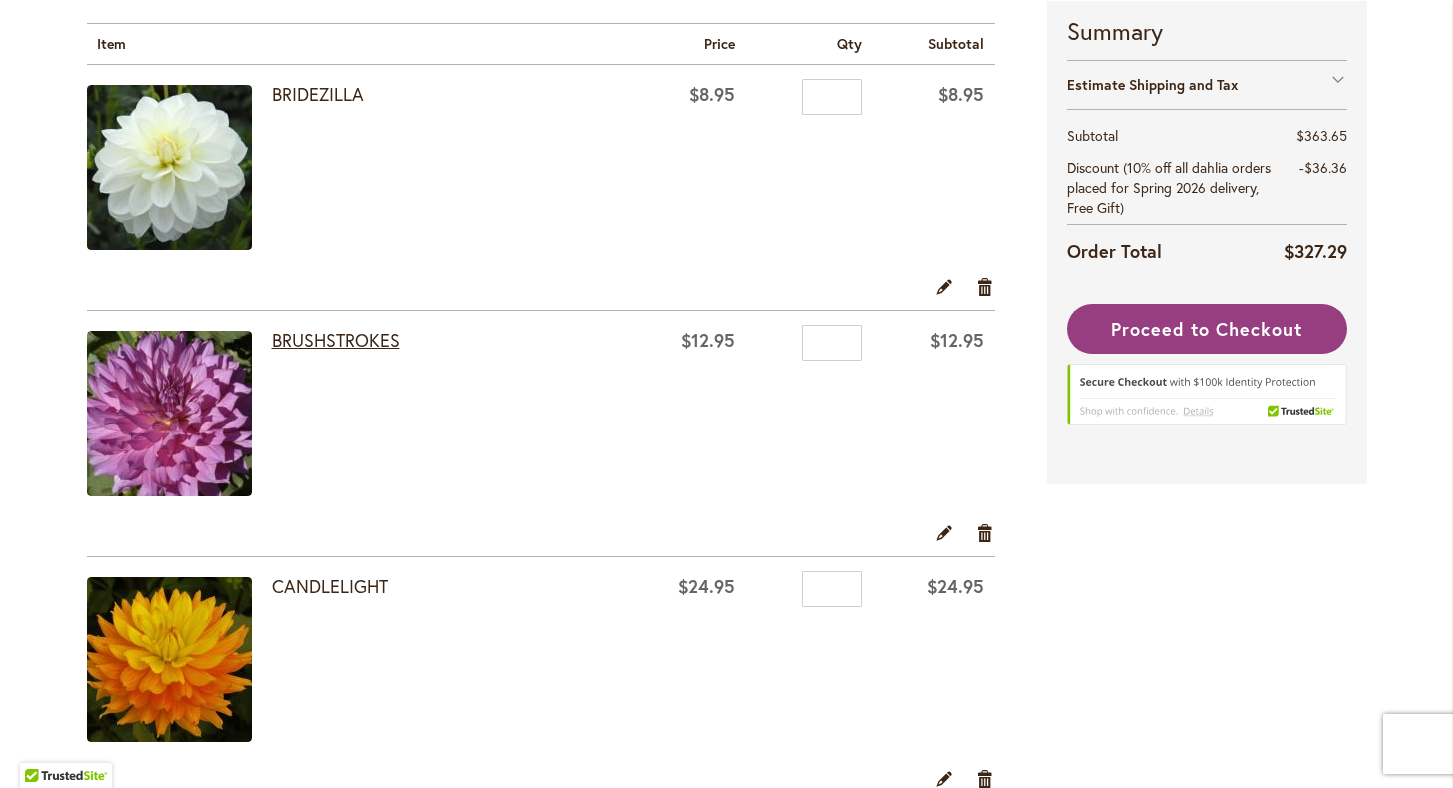 click on "BRUSHSTROKES" at bounding box center (336, 340) 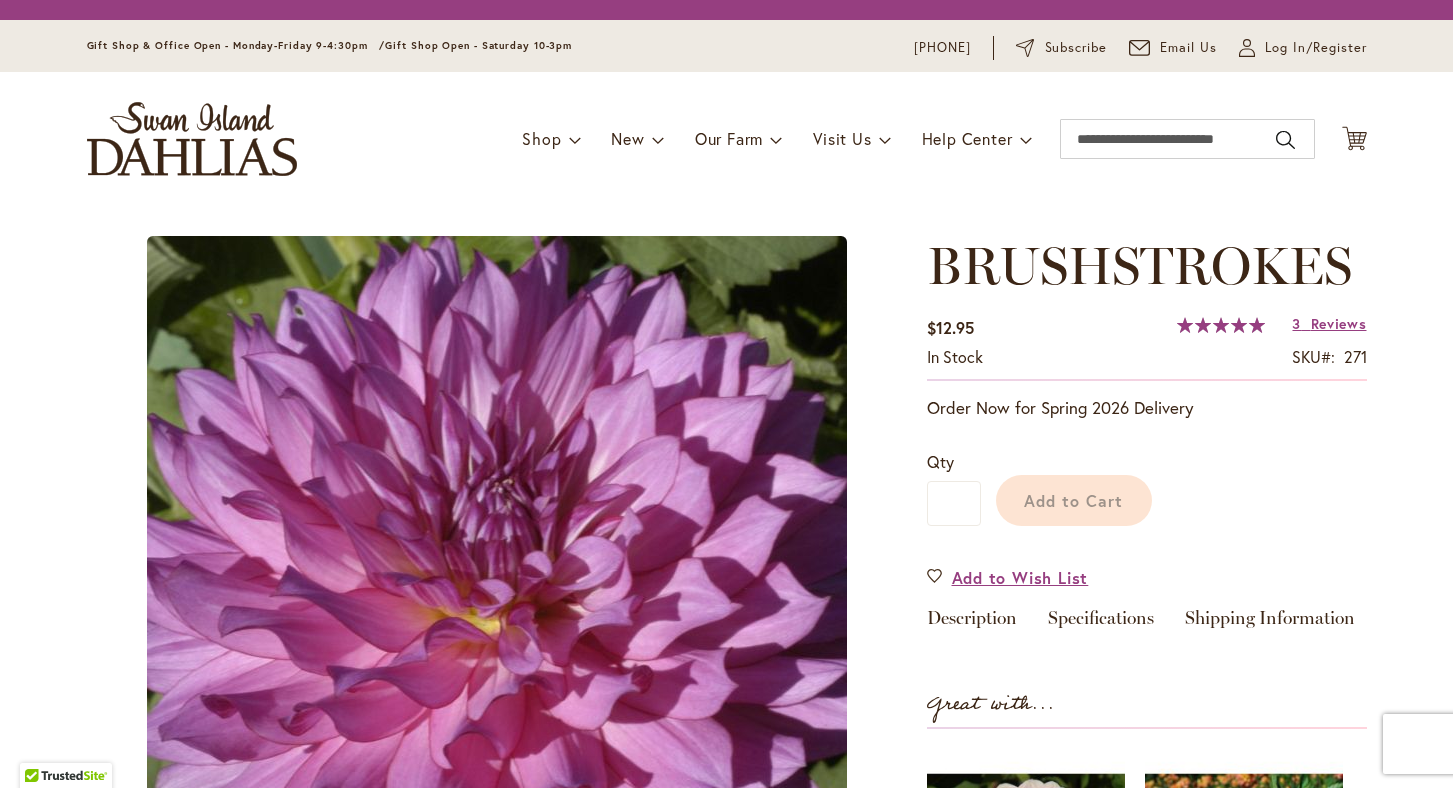 scroll, scrollTop: 0, scrollLeft: 0, axis: both 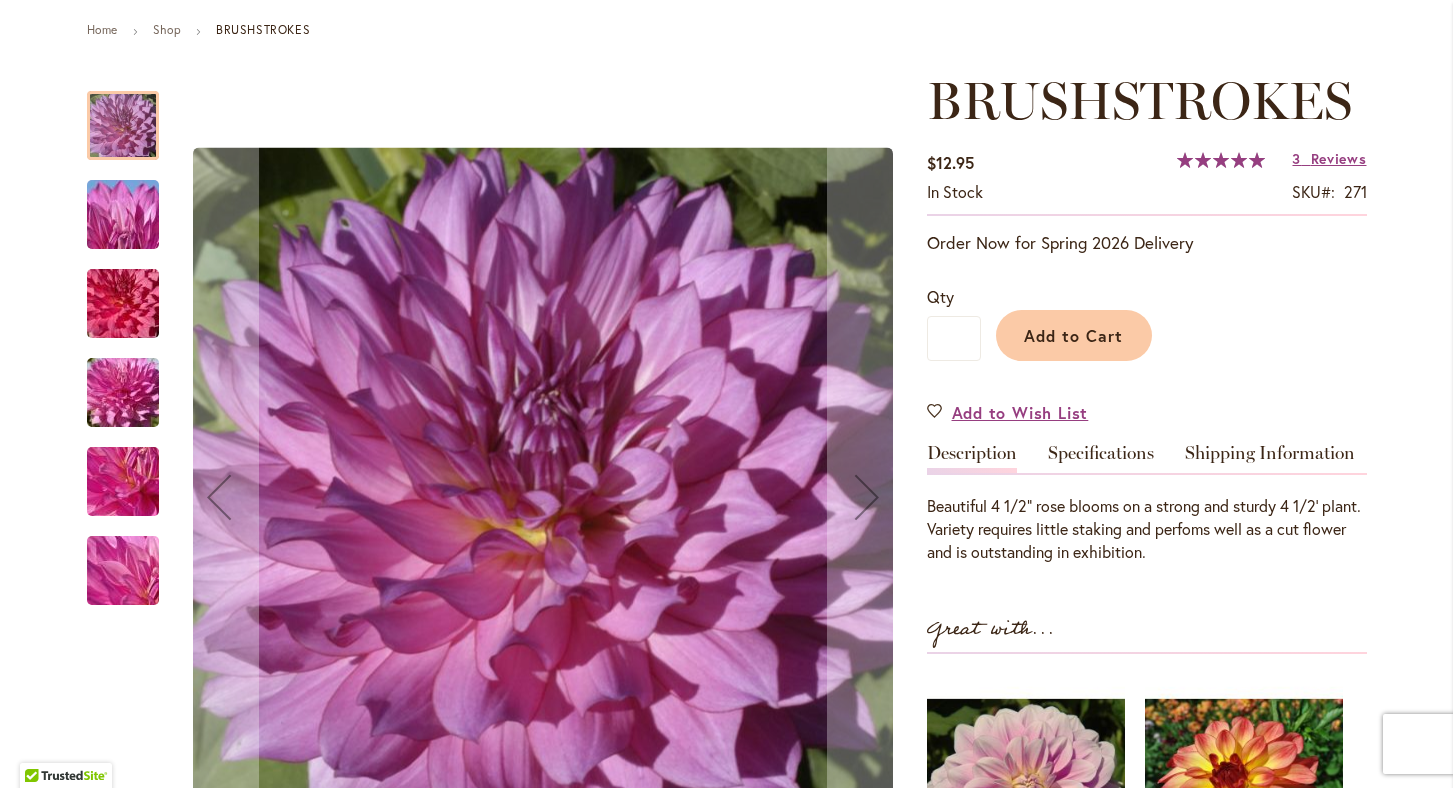 click at bounding box center [123, 215] 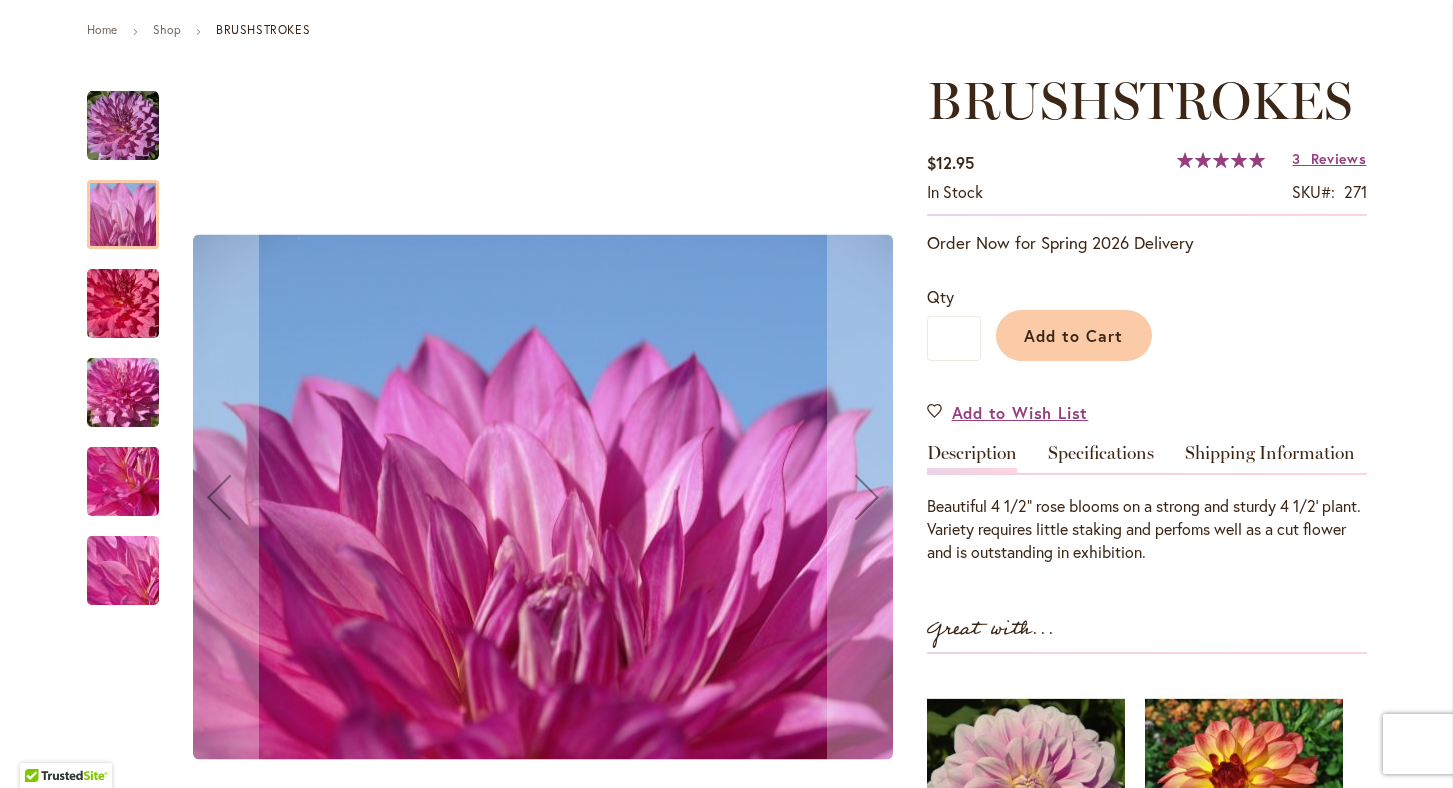 click at bounding box center [123, 304] 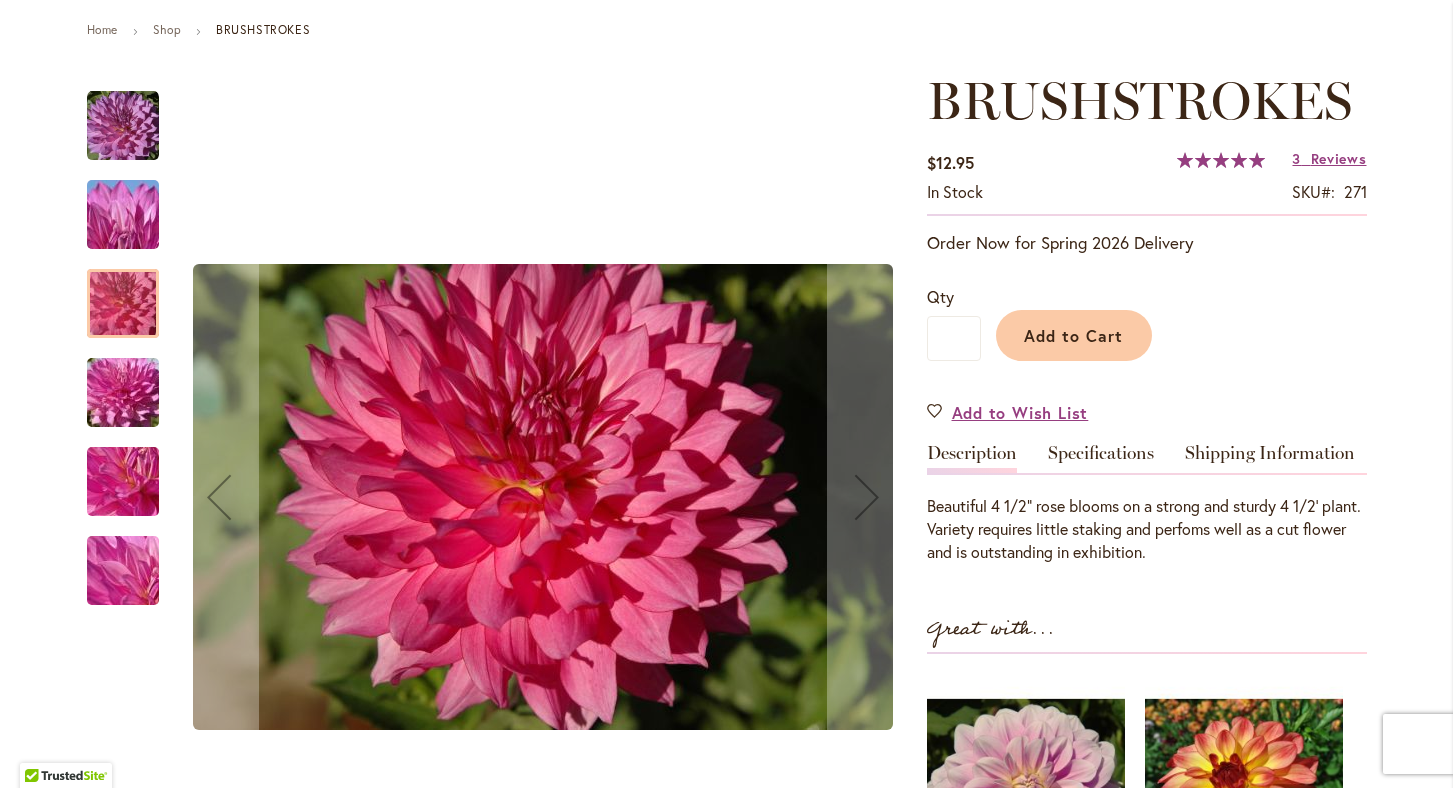 click at bounding box center (123, 393) 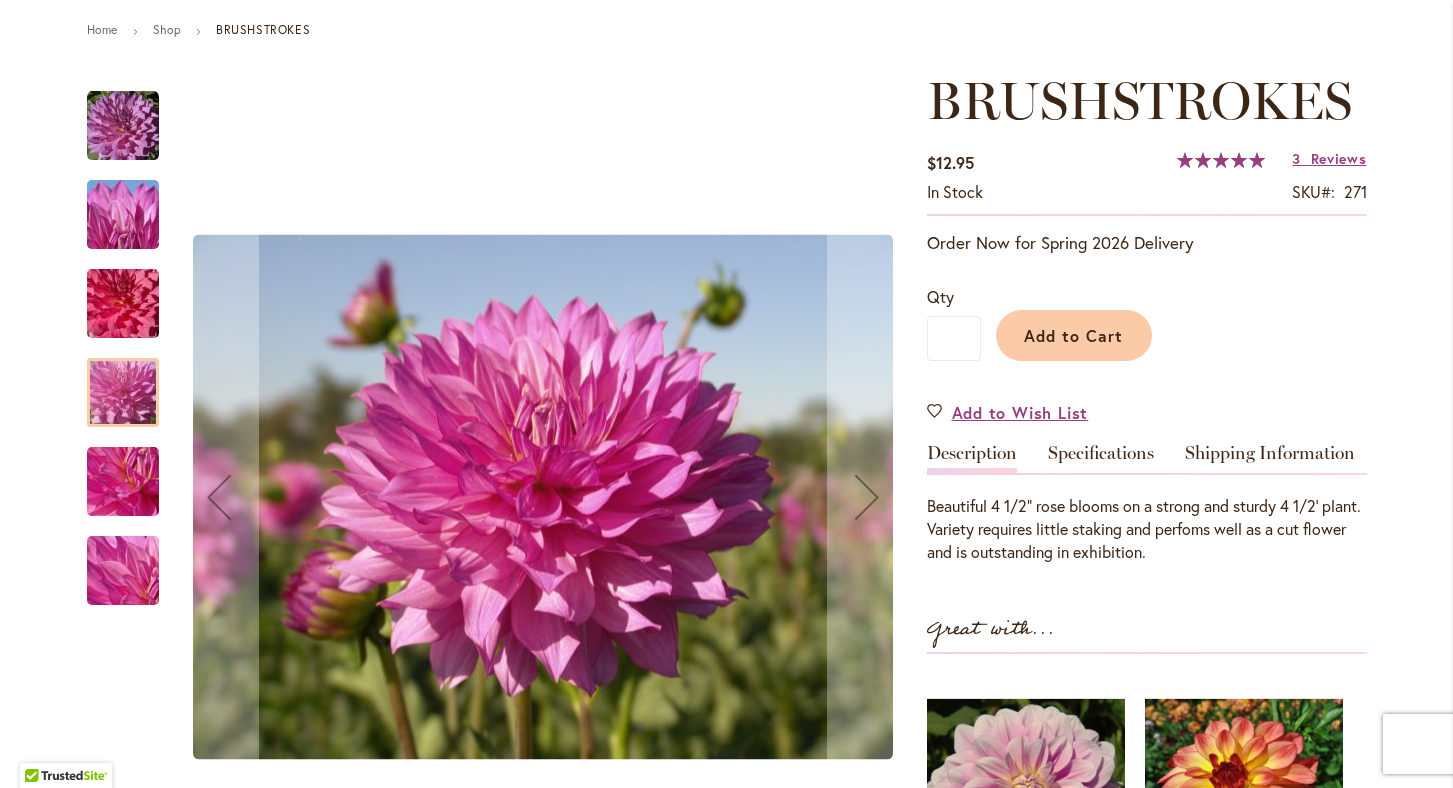 click at bounding box center [123, 482] 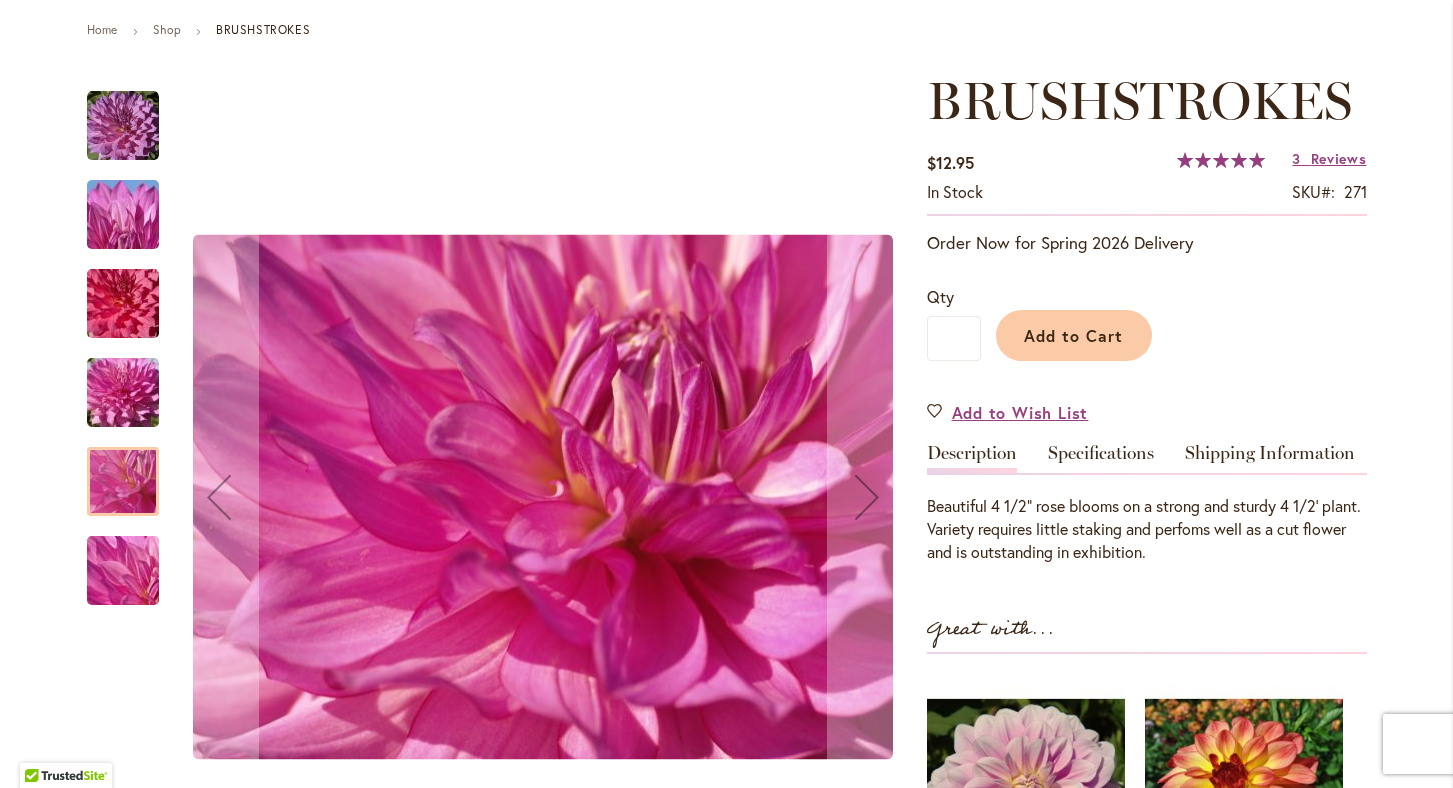 click at bounding box center (123, 571) 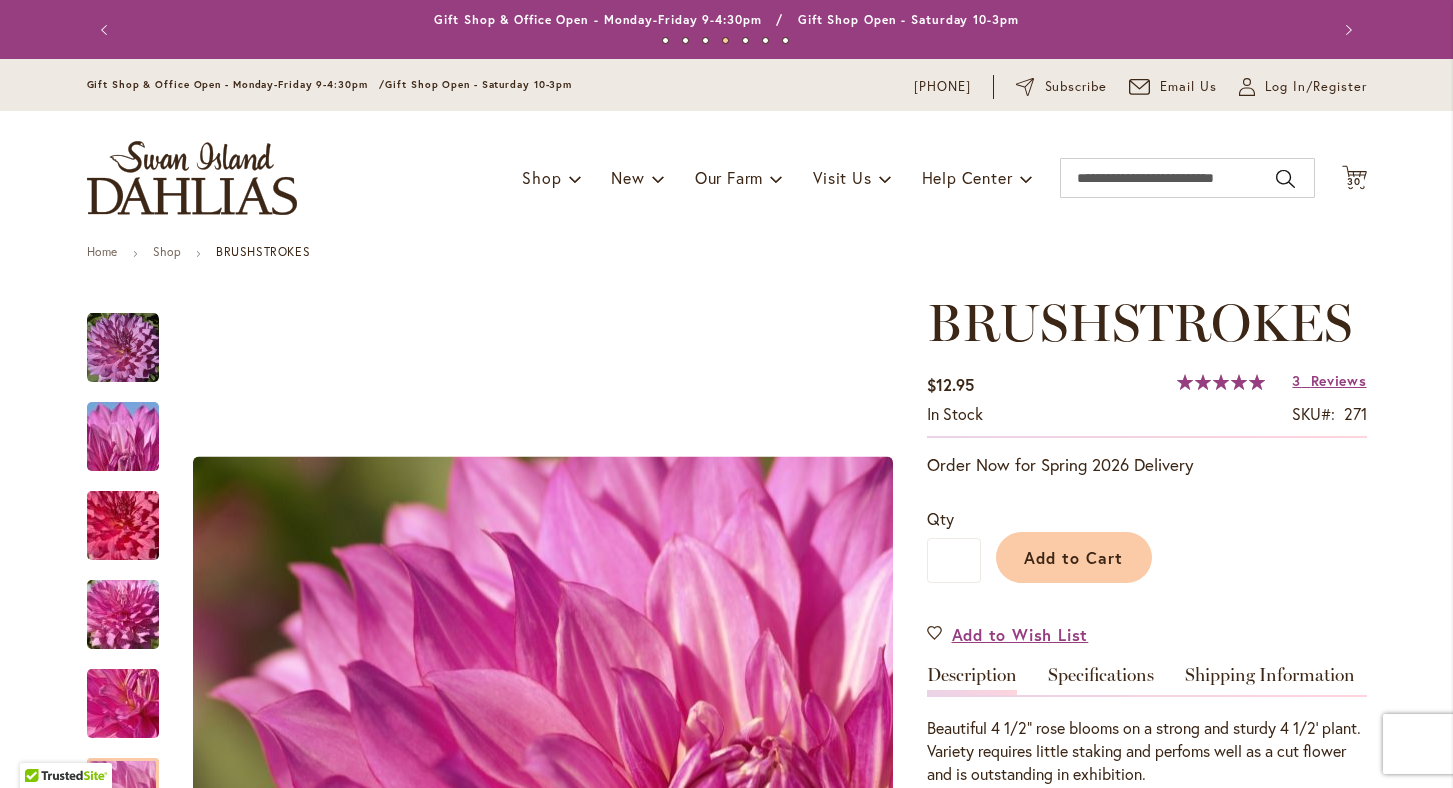scroll, scrollTop: 0, scrollLeft: 0, axis: both 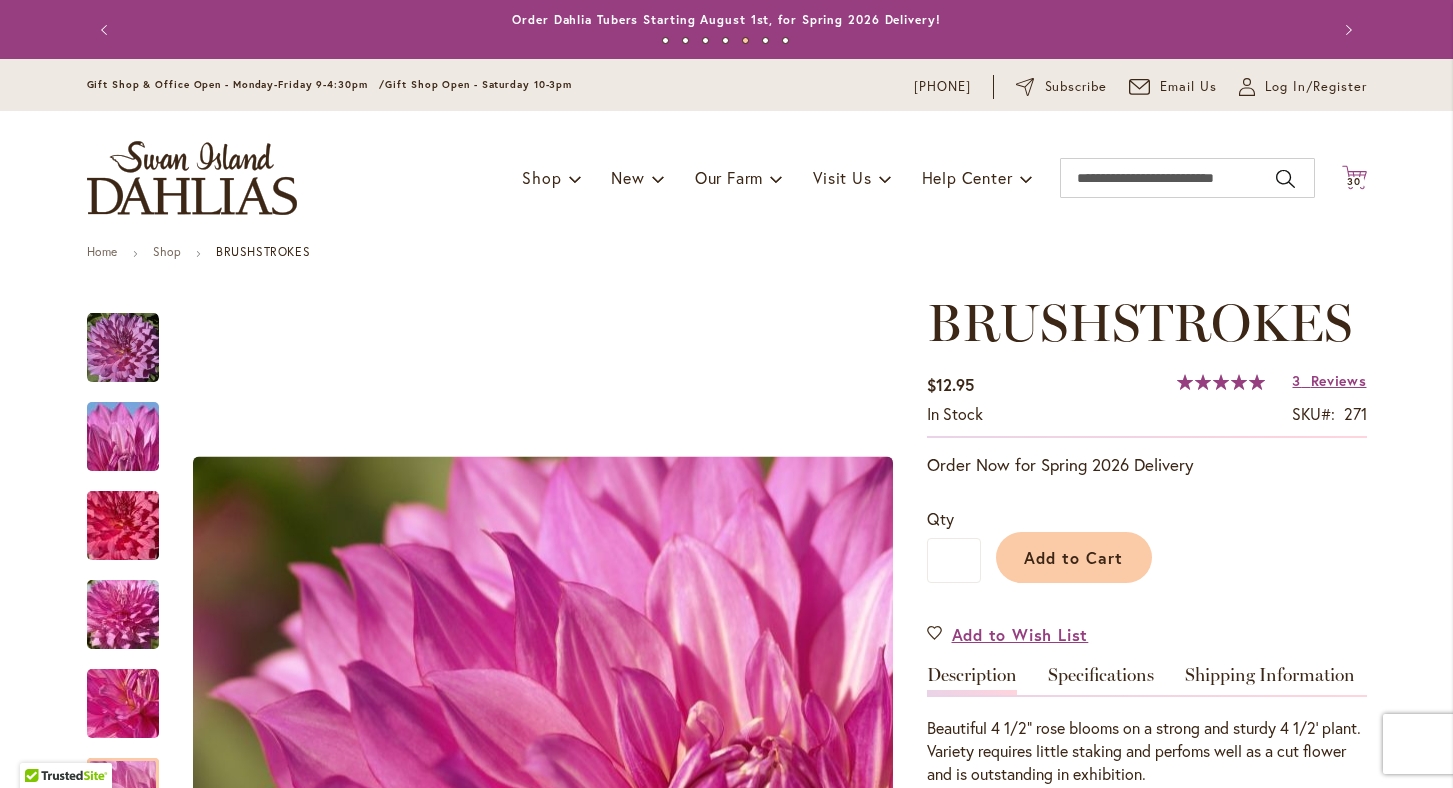 click on "30" at bounding box center (1354, 181) 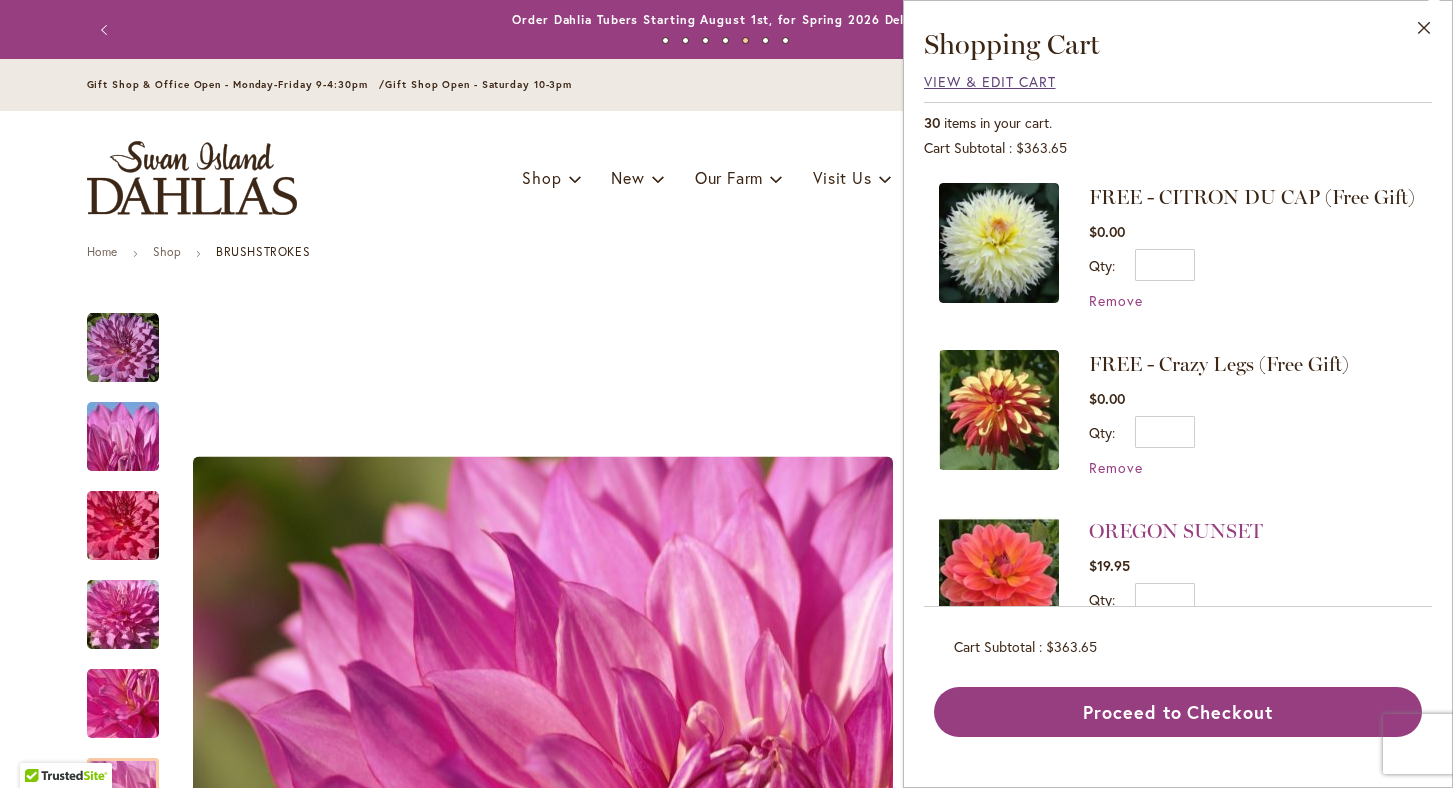 click on "View & Edit Cart" at bounding box center (990, 81) 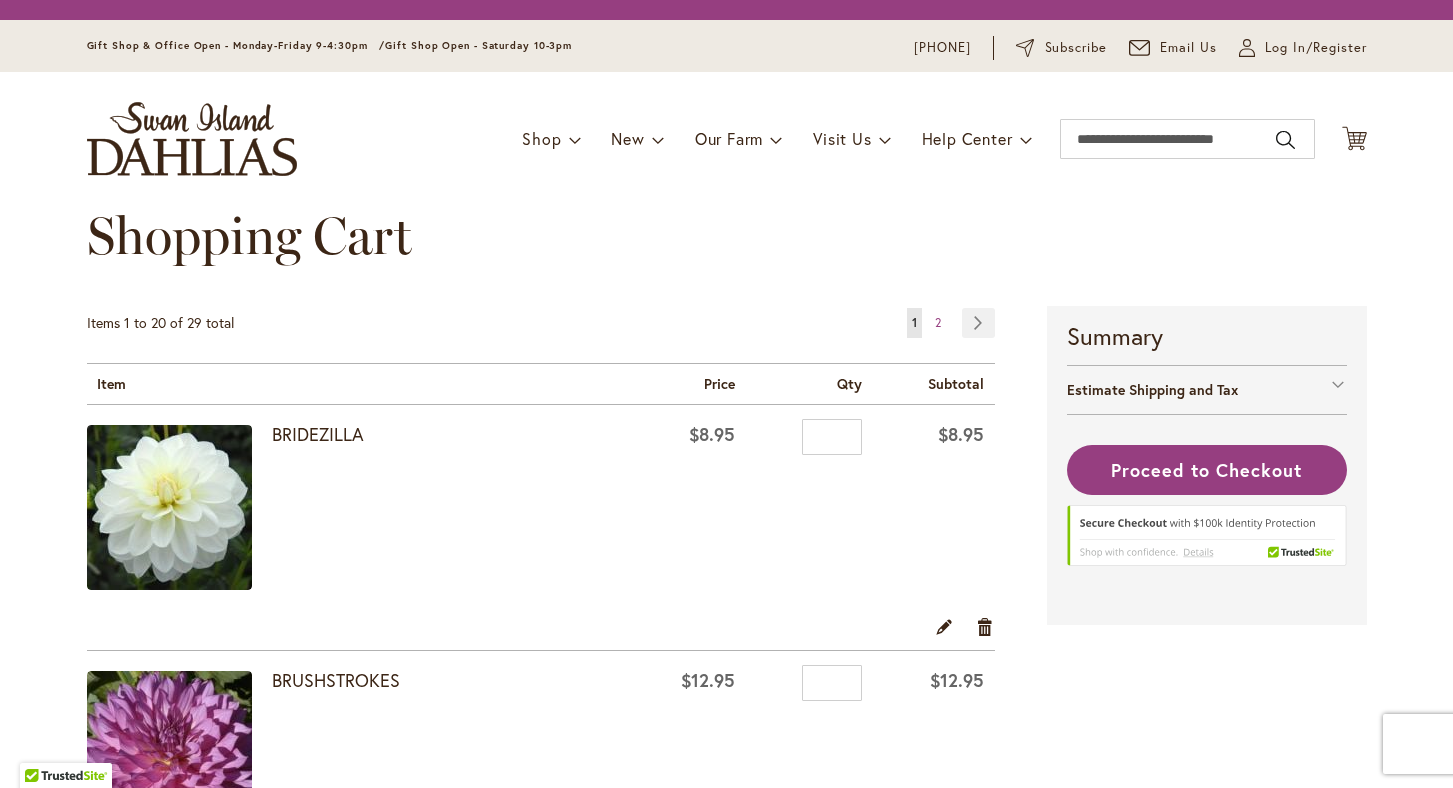 scroll, scrollTop: 0, scrollLeft: 0, axis: both 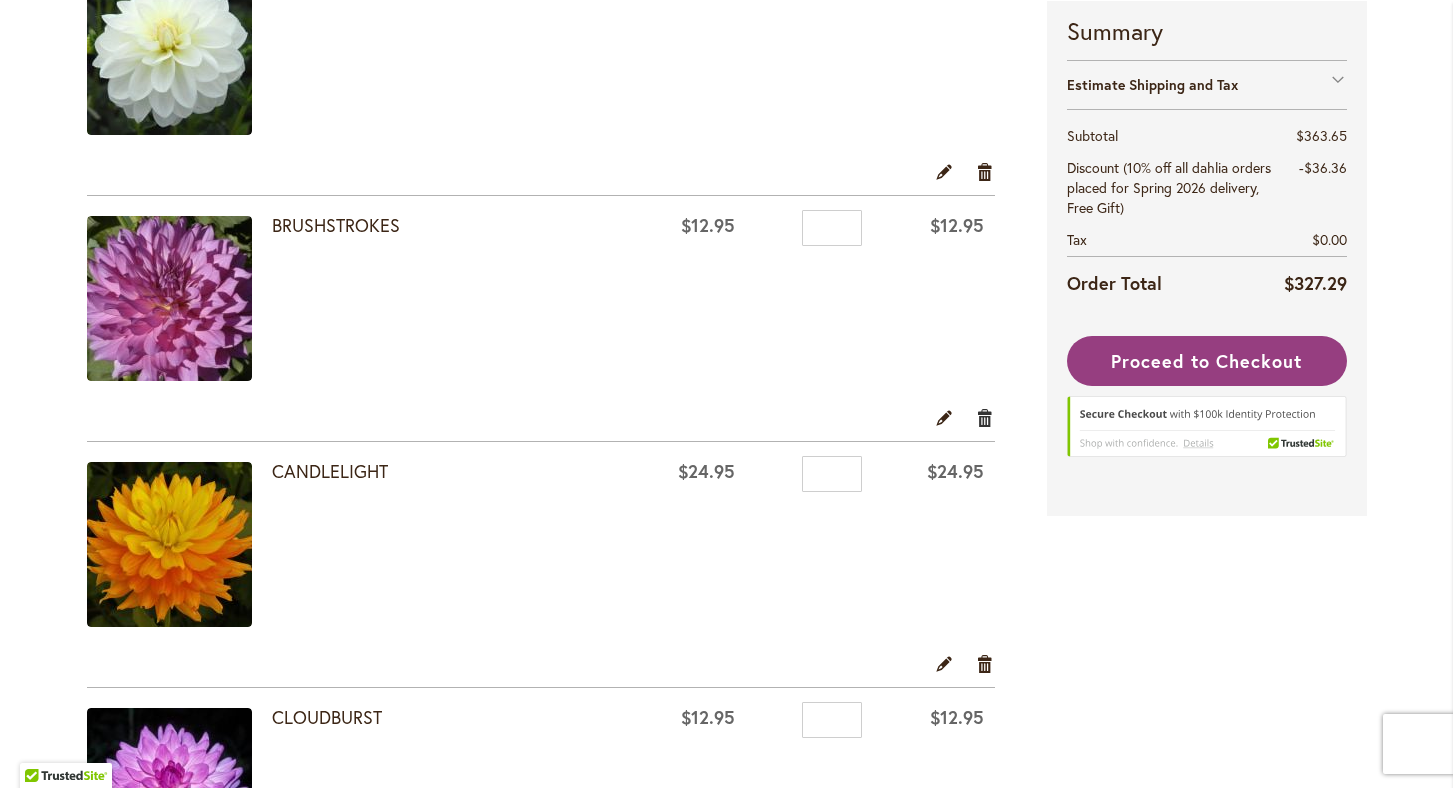 click on "Remove item" at bounding box center (985, 417) 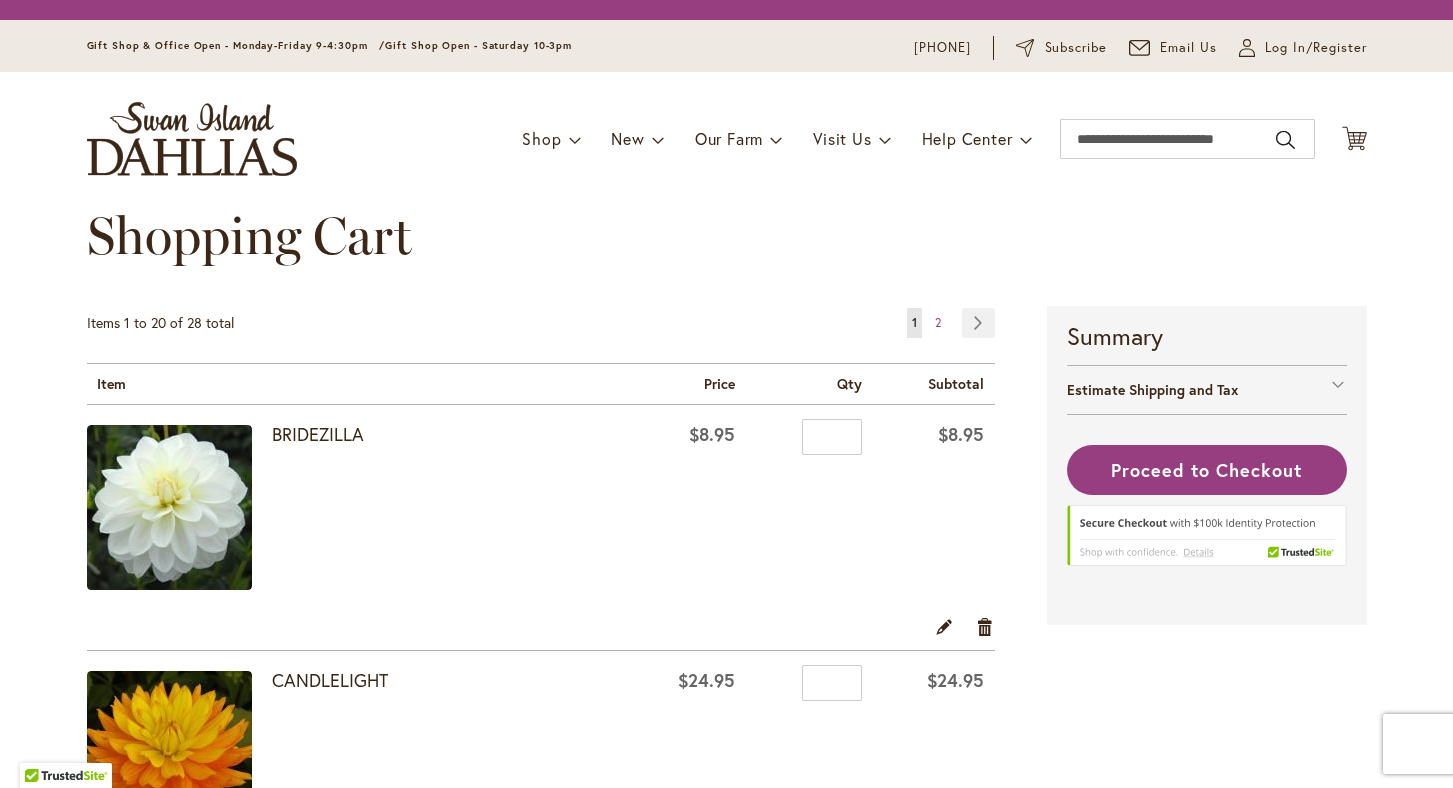 scroll, scrollTop: 0, scrollLeft: 0, axis: both 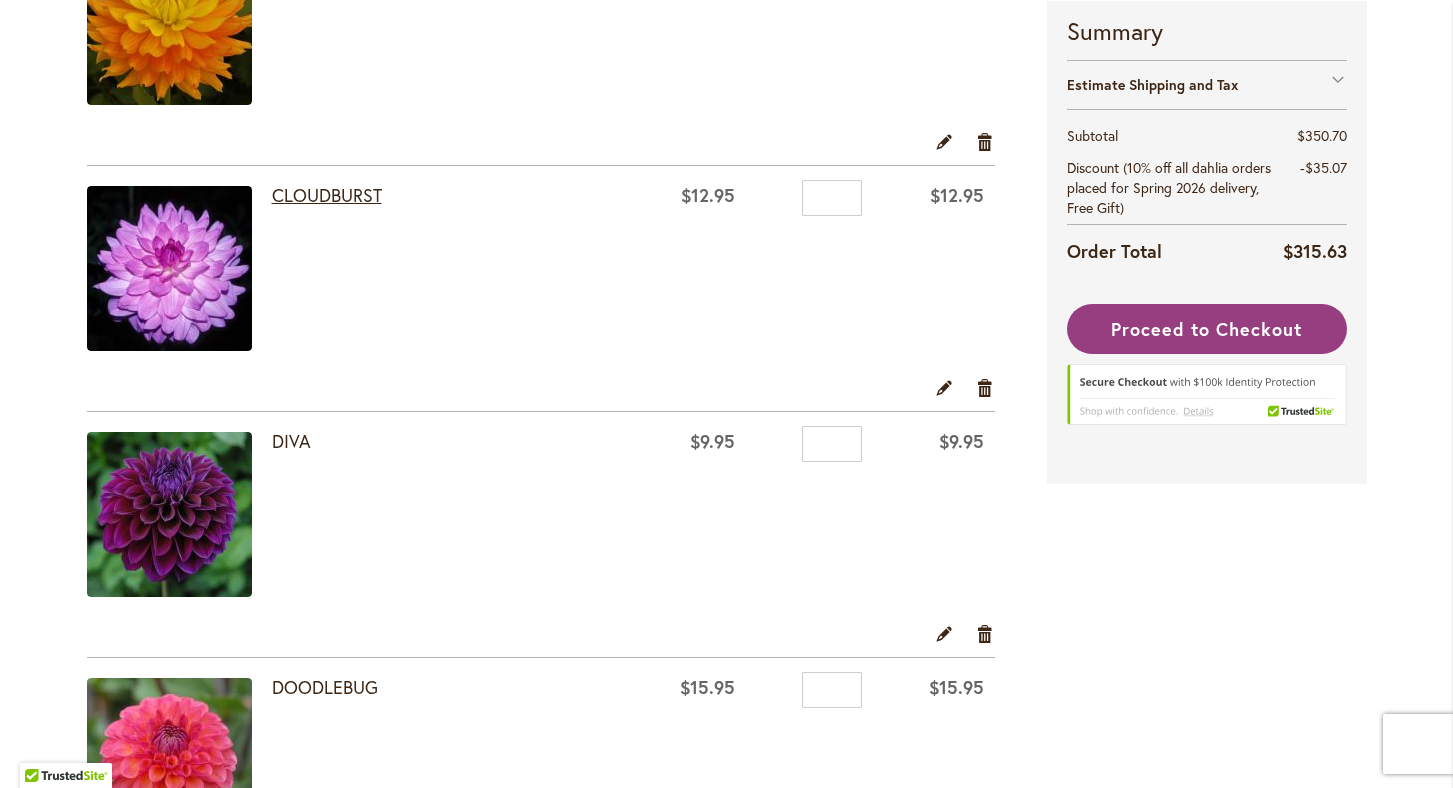 click on "CLOUDBURST" at bounding box center [327, 195] 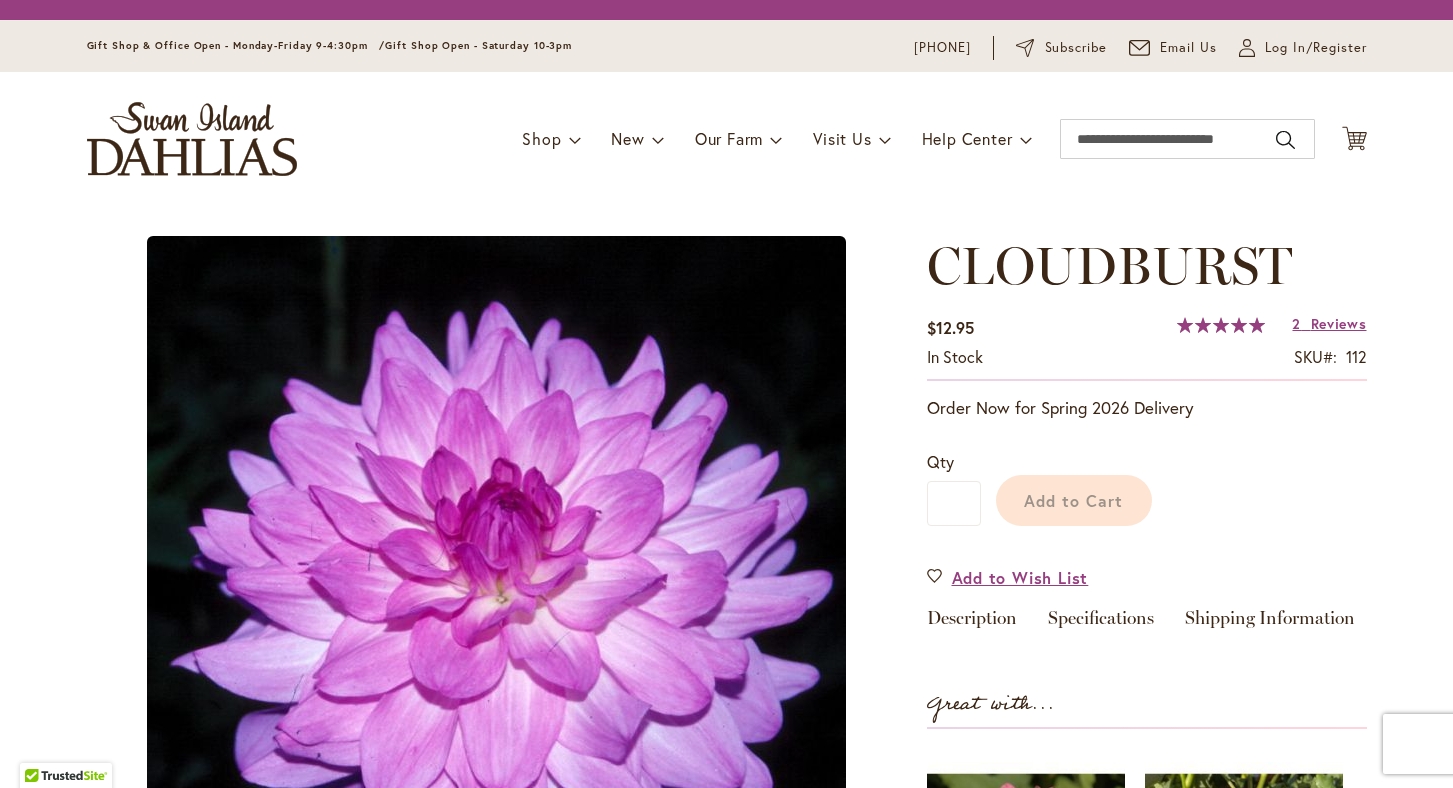 scroll, scrollTop: 0, scrollLeft: 0, axis: both 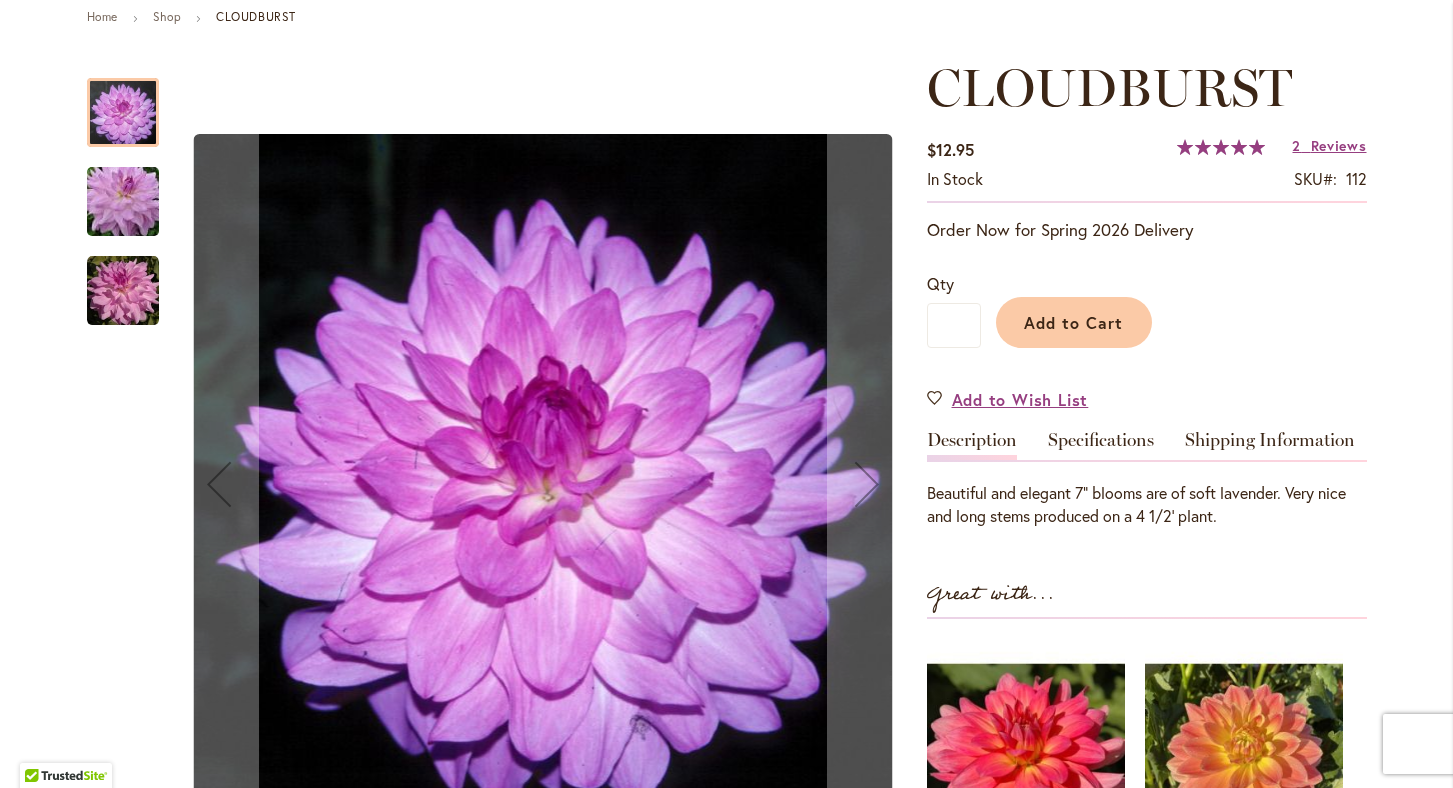 click at bounding box center [123, 202] 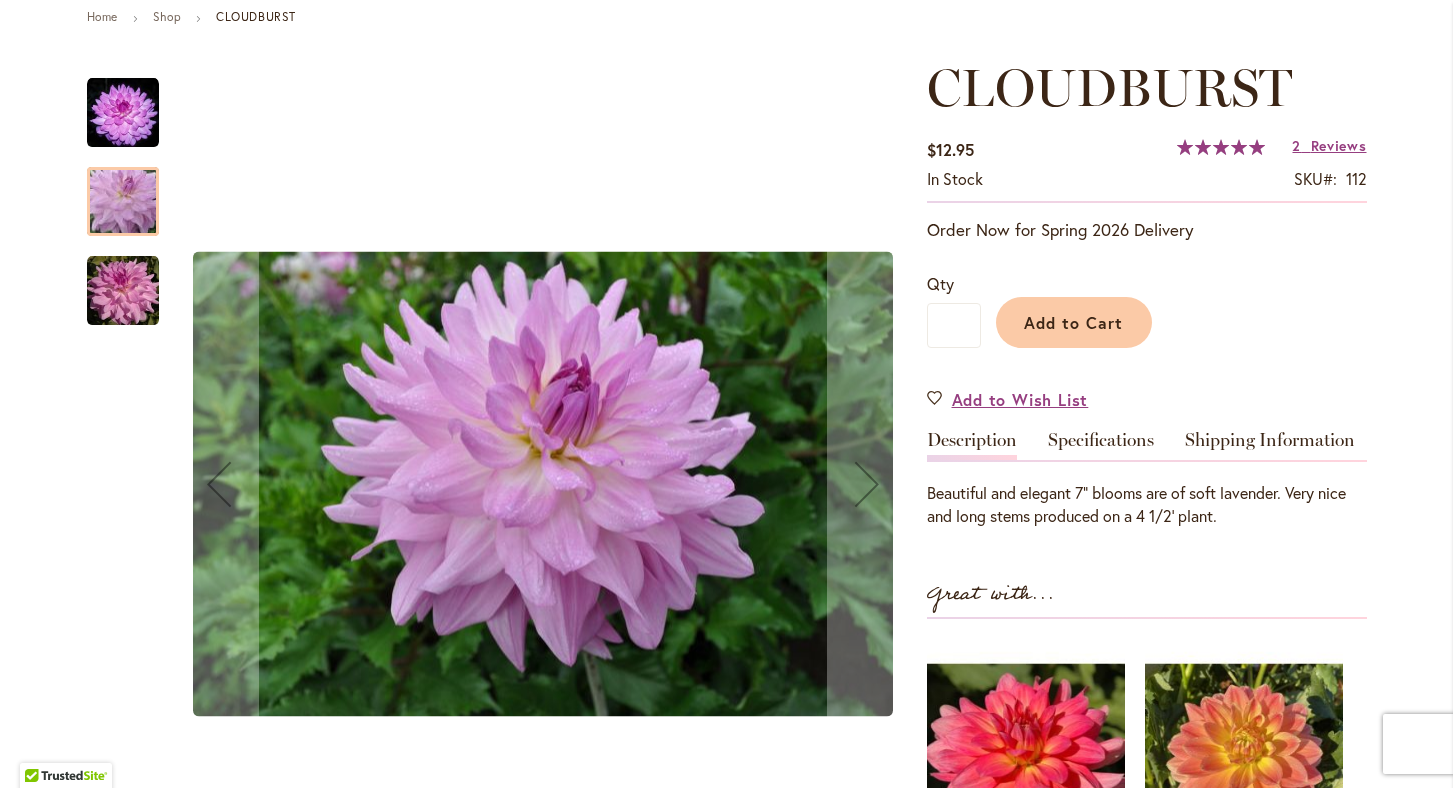 click at bounding box center [123, 291] 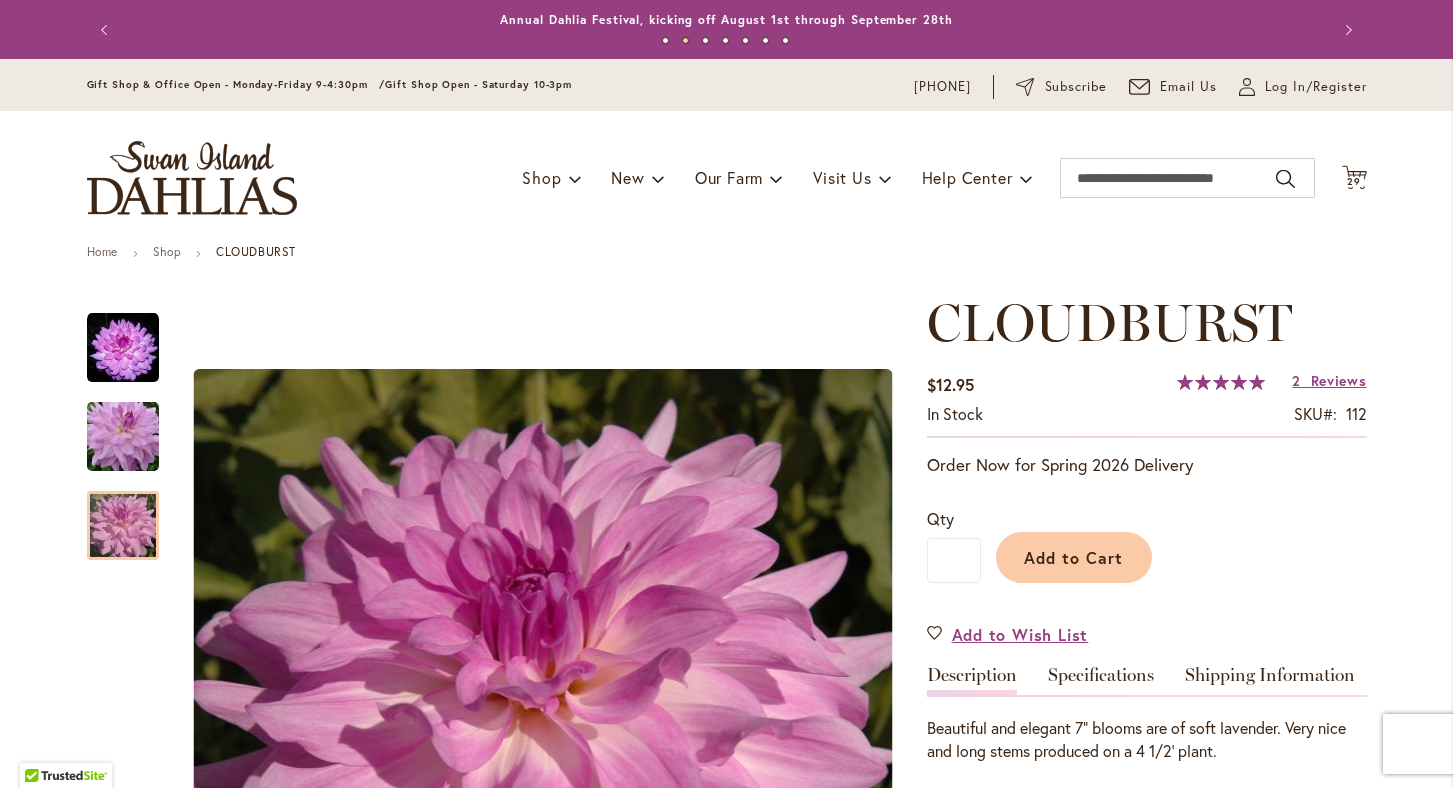 scroll, scrollTop: 0, scrollLeft: 0, axis: both 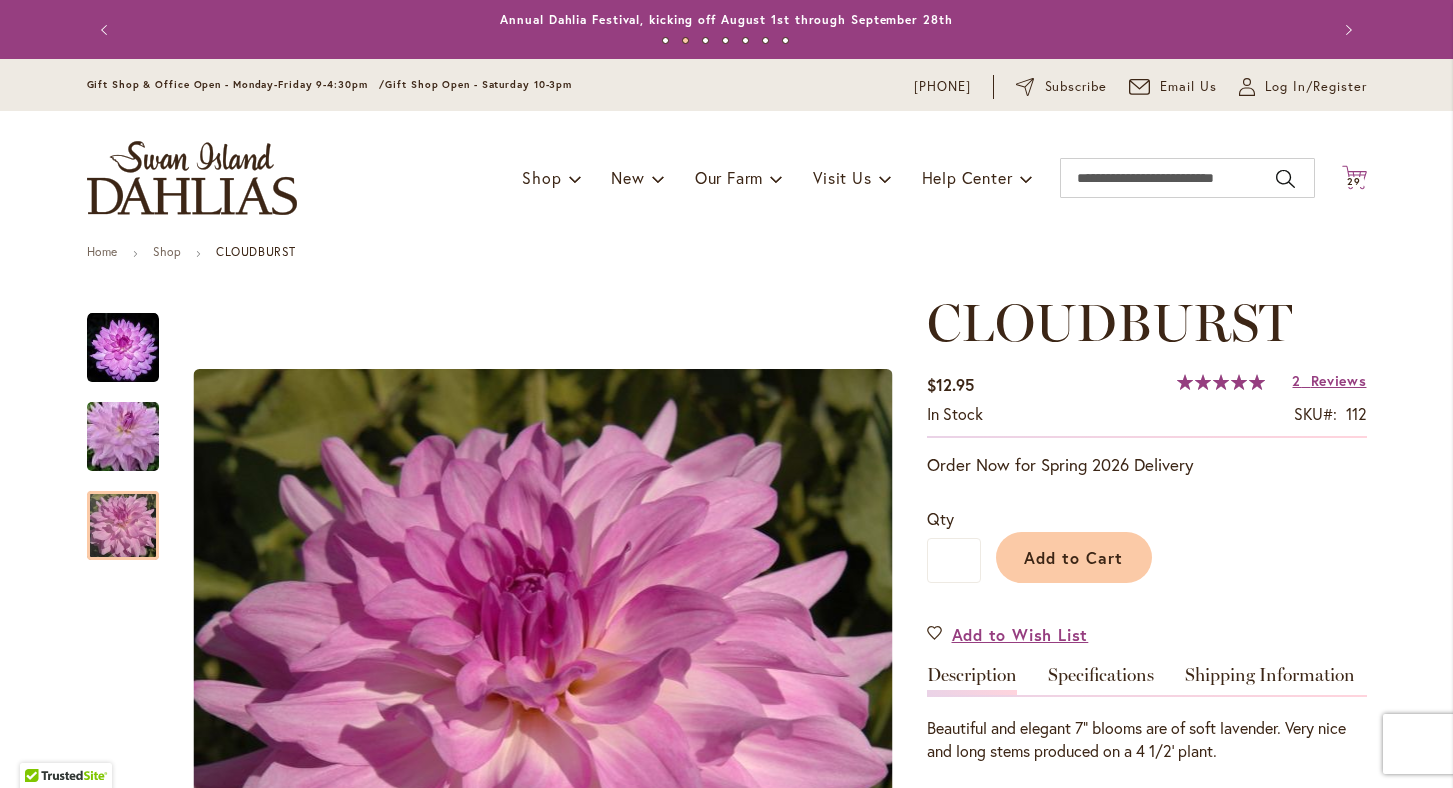 click 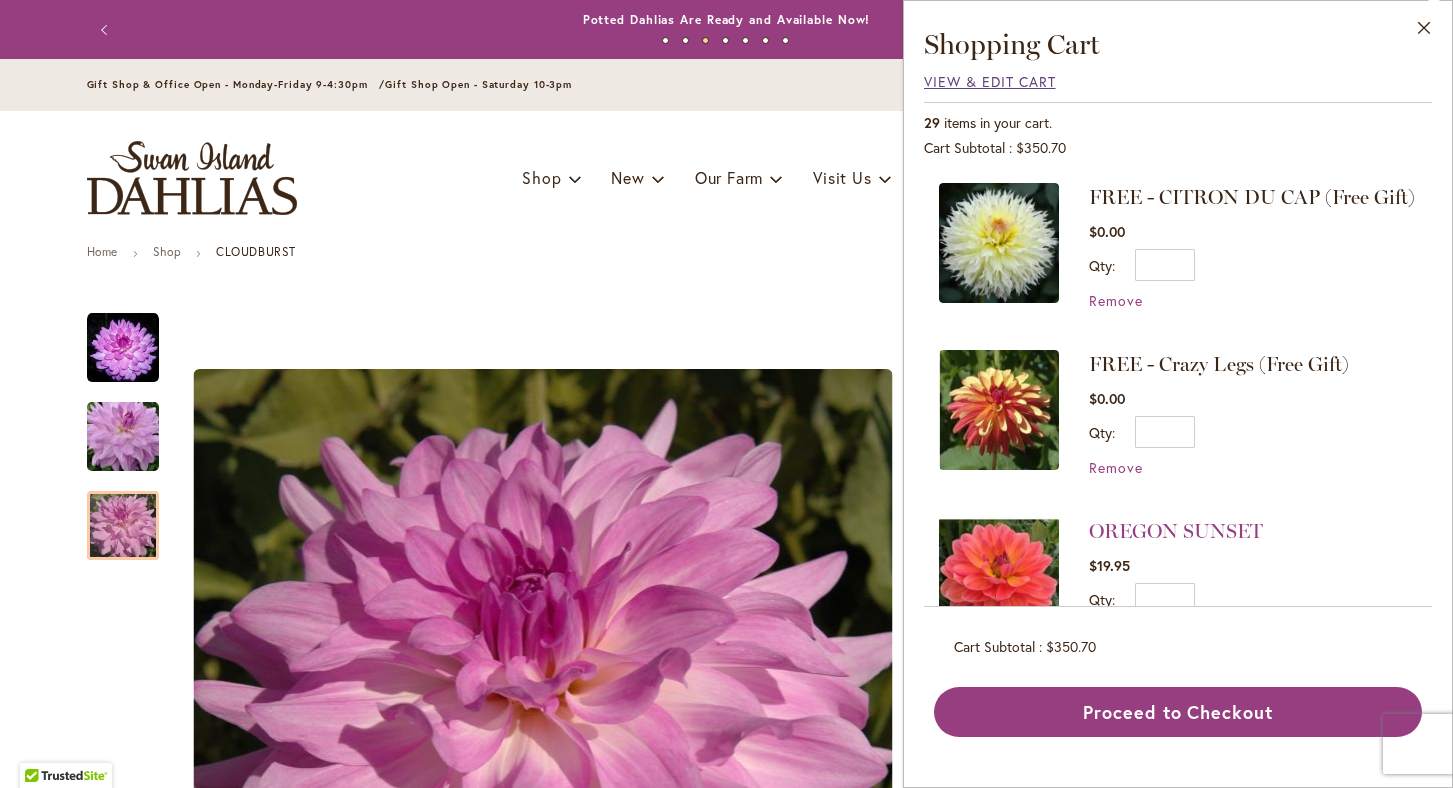 click on "View & Edit Cart" at bounding box center [990, 81] 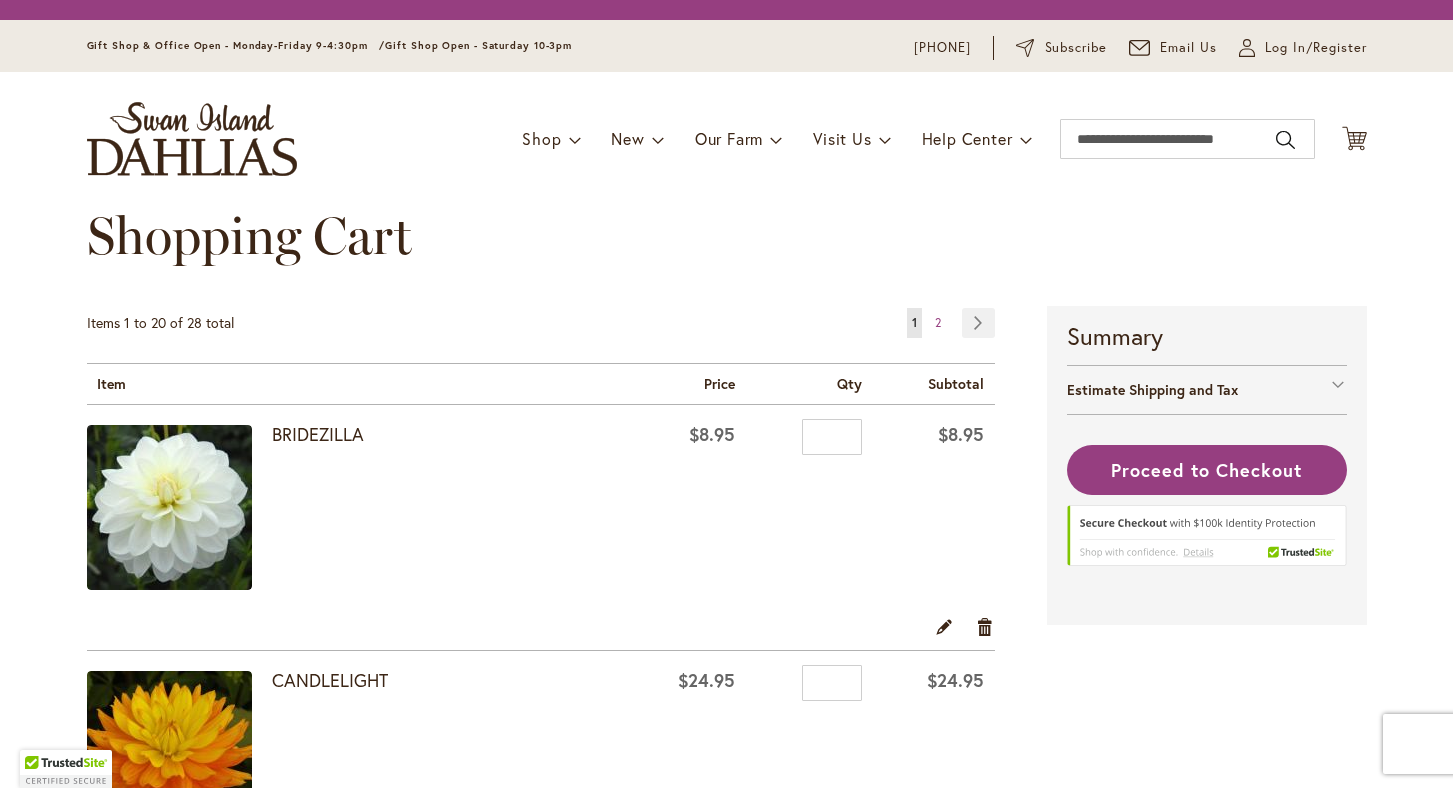 scroll, scrollTop: 0, scrollLeft: 0, axis: both 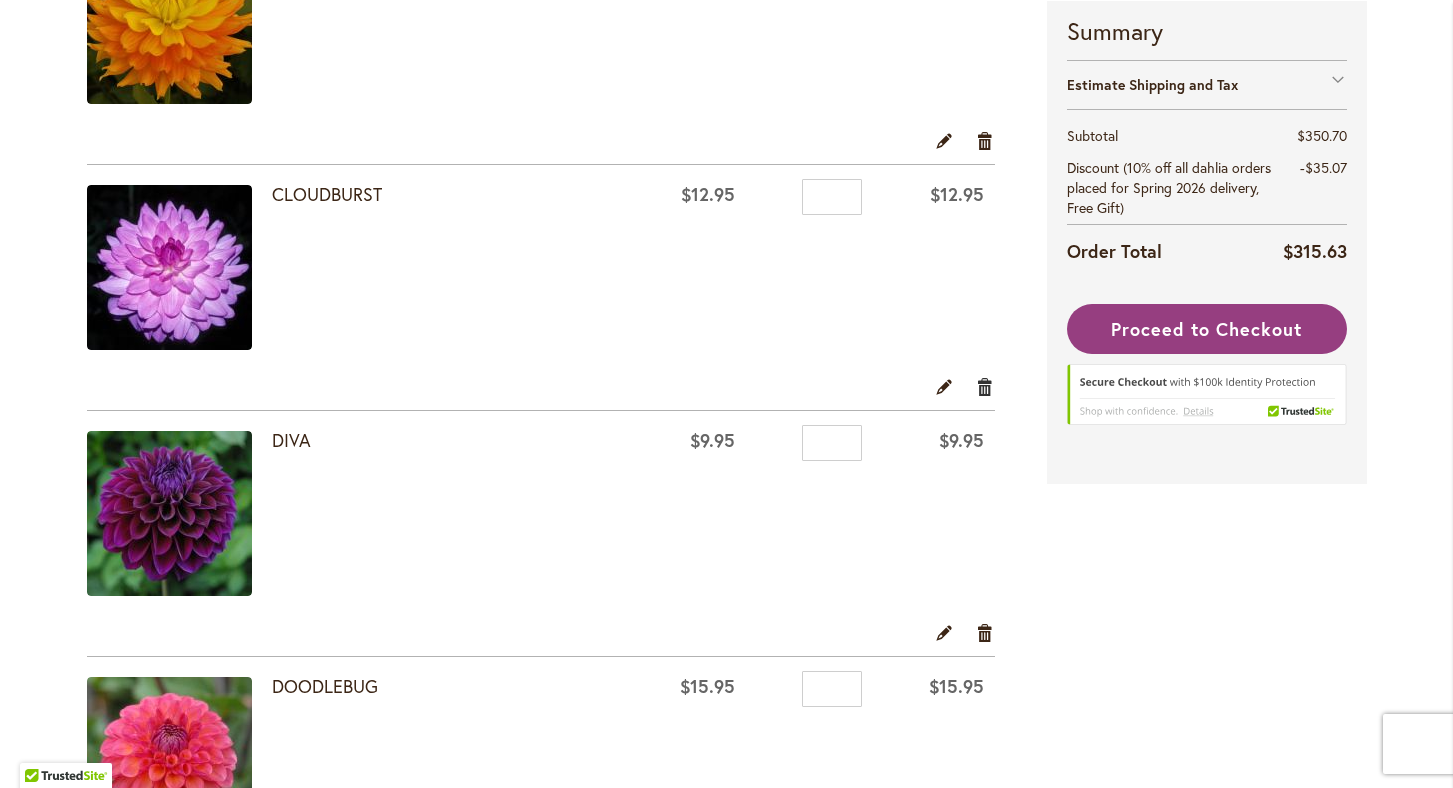 click on "Remove item" at bounding box center [985, 386] 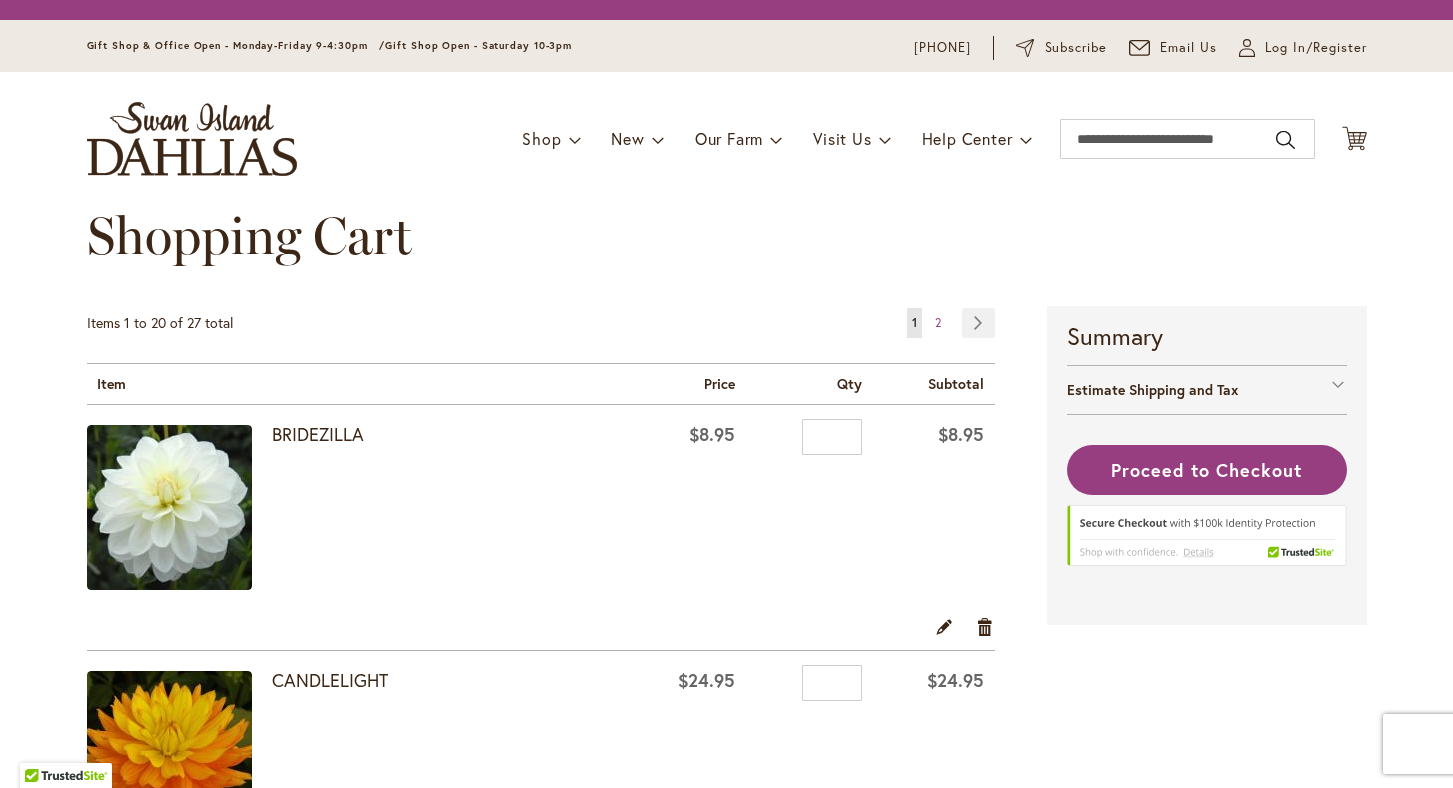 scroll, scrollTop: 0, scrollLeft: 0, axis: both 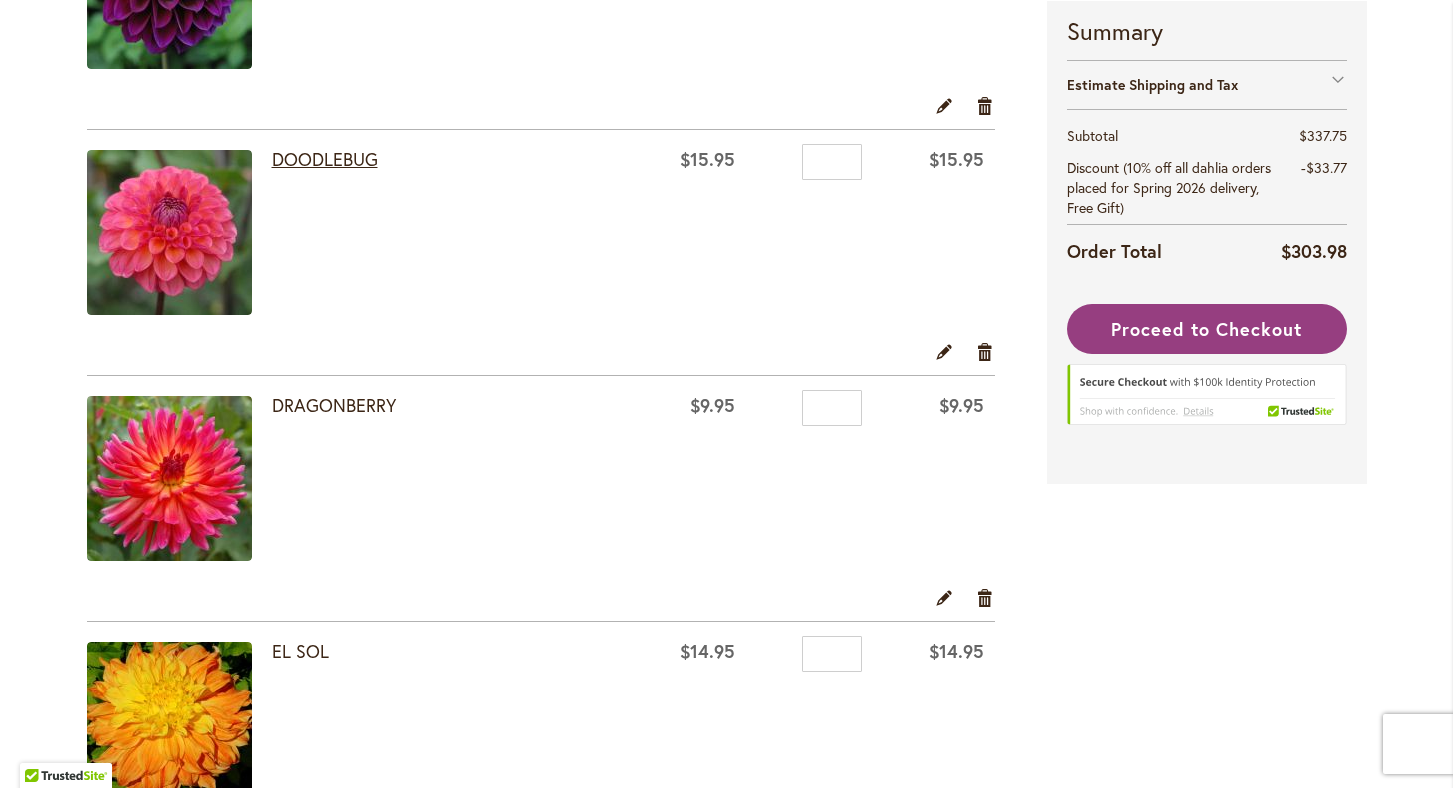 click on "DOODLEBUG" at bounding box center [325, 159] 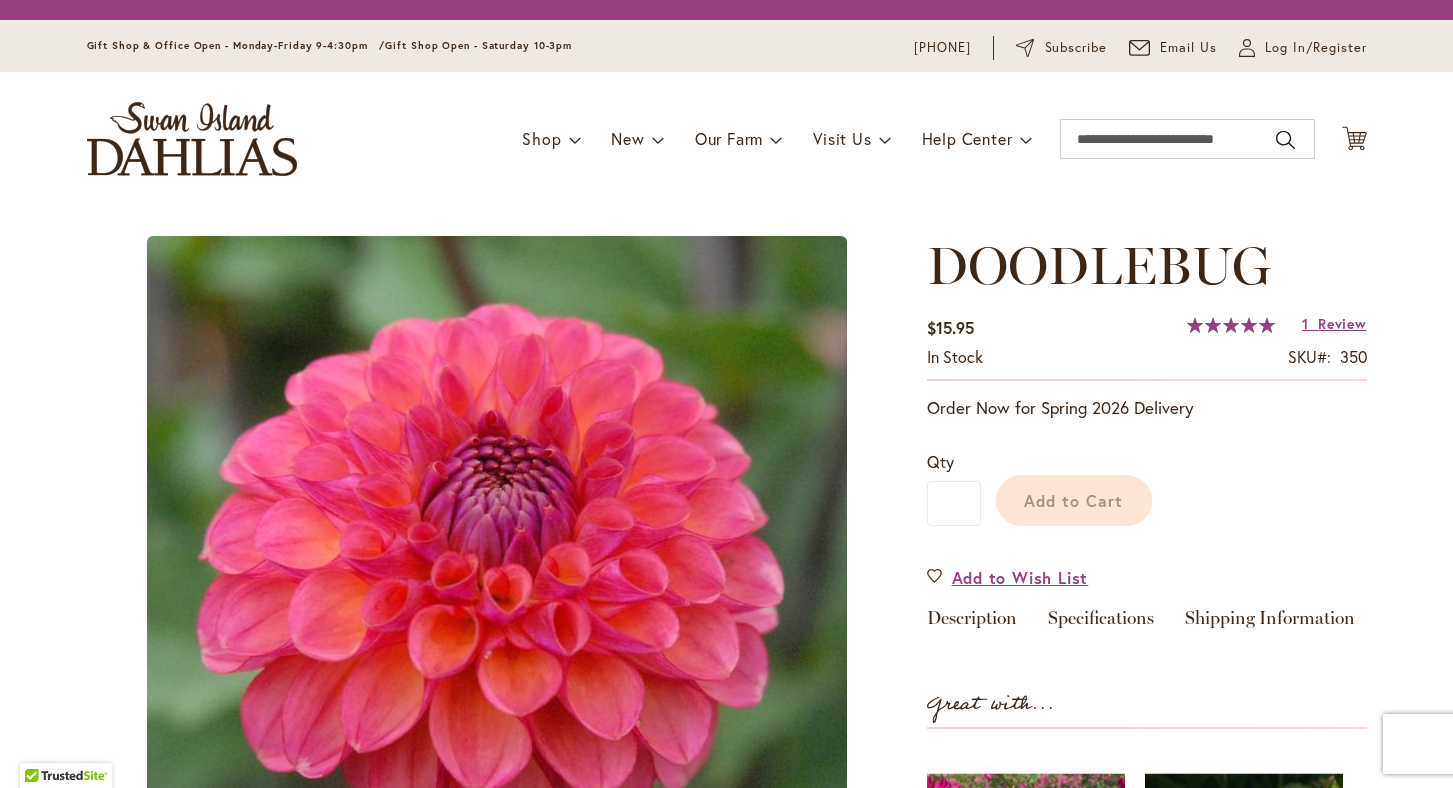 scroll, scrollTop: 0, scrollLeft: 0, axis: both 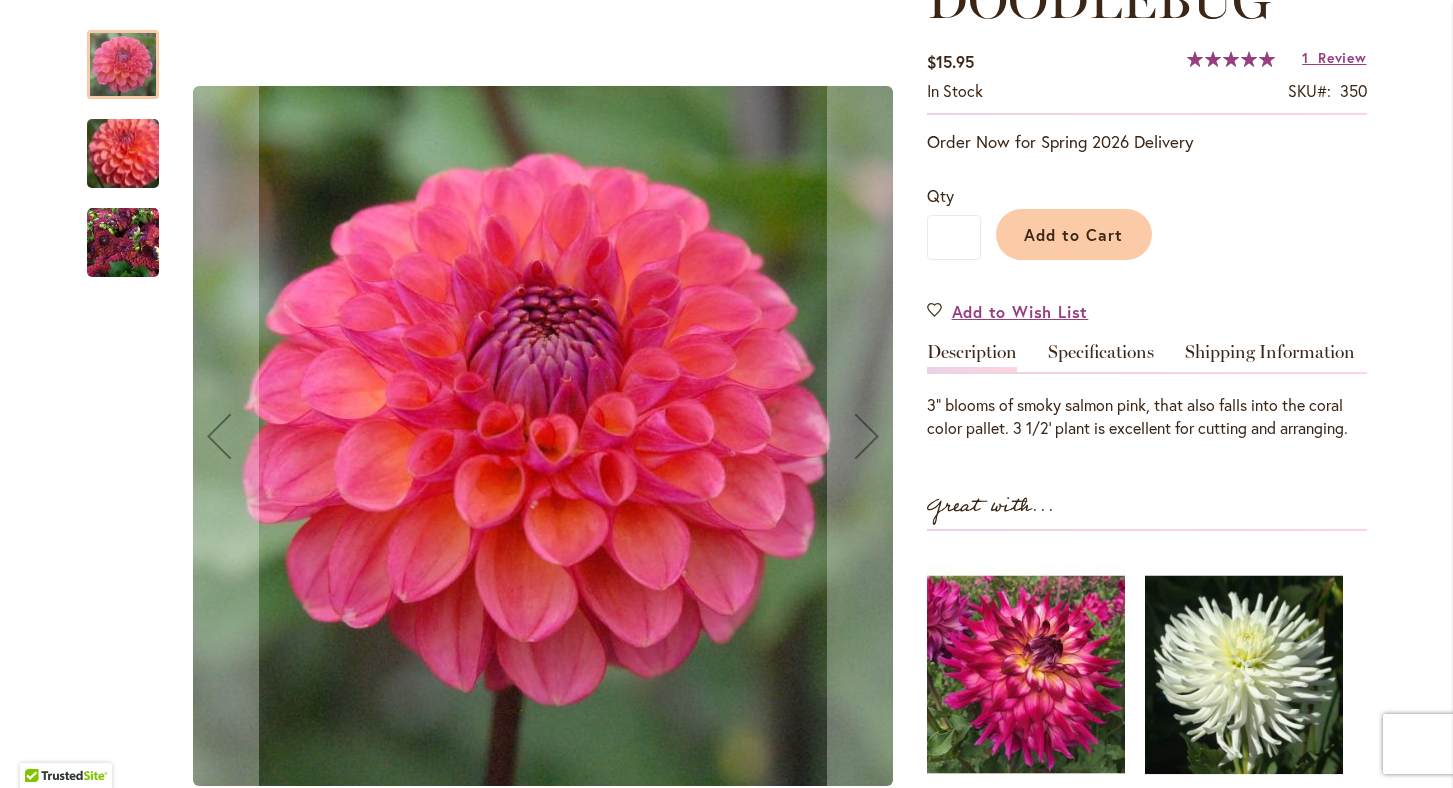 click at bounding box center [123, 153] 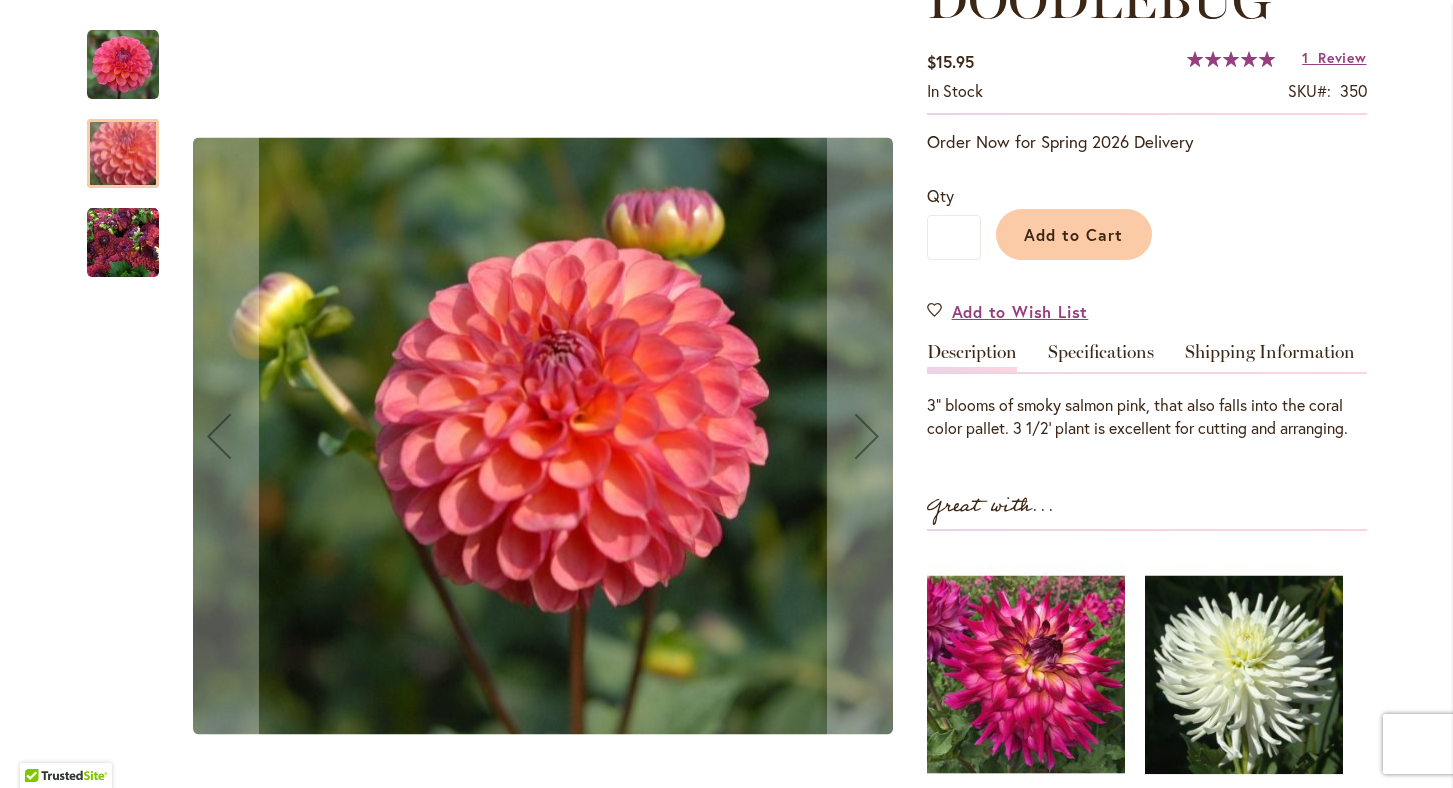 click at bounding box center [123, 243] 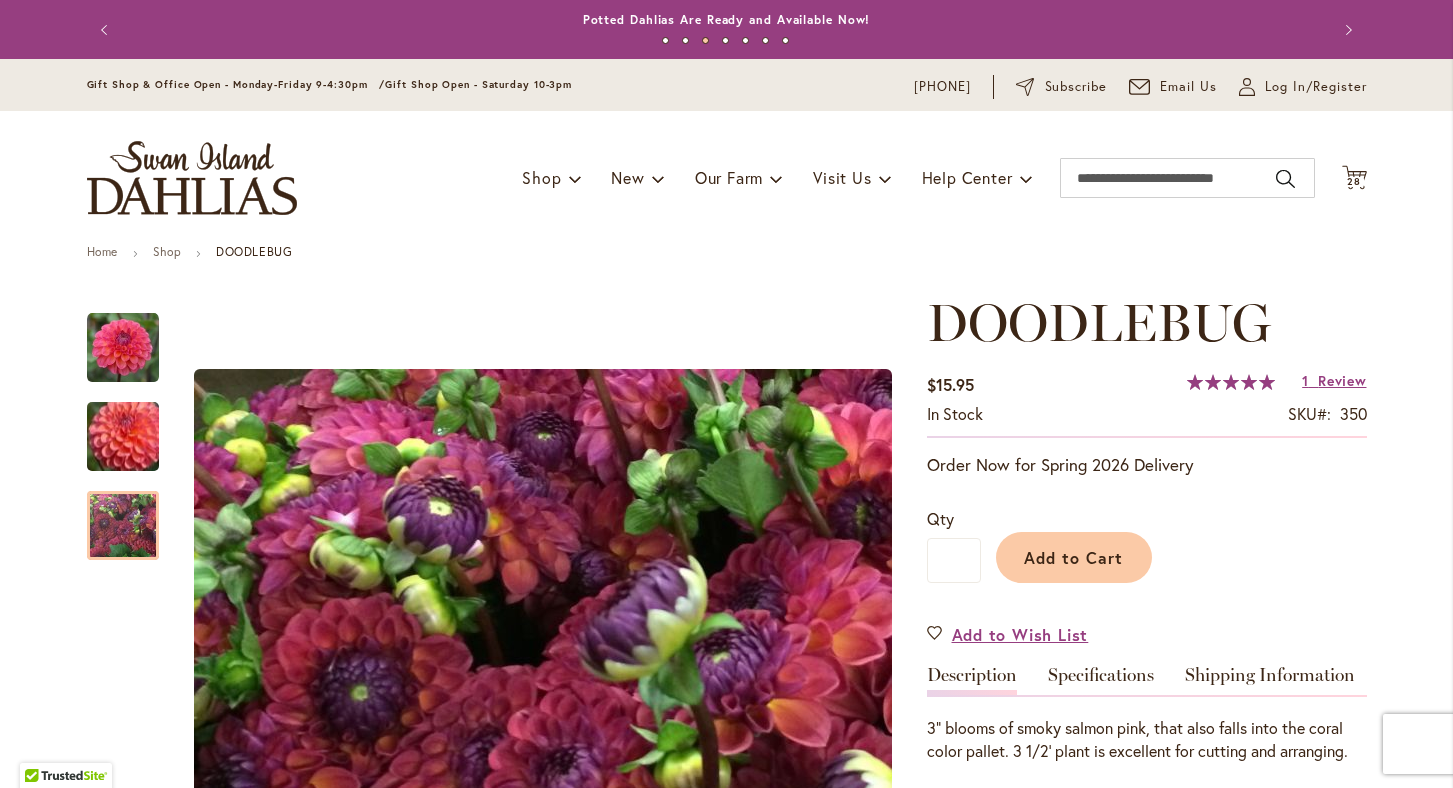 scroll, scrollTop: 0, scrollLeft: 0, axis: both 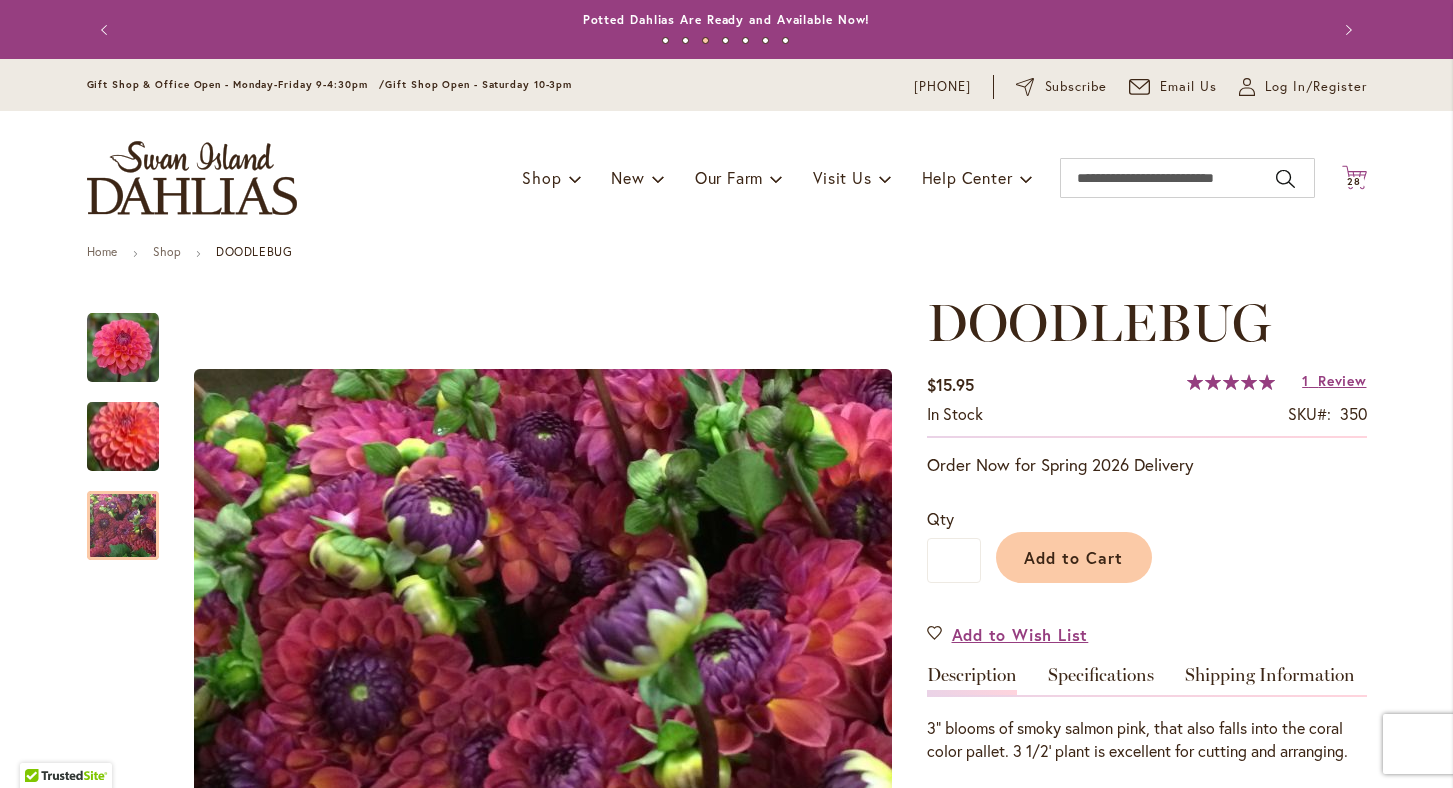 click on "28" at bounding box center [1354, 181] 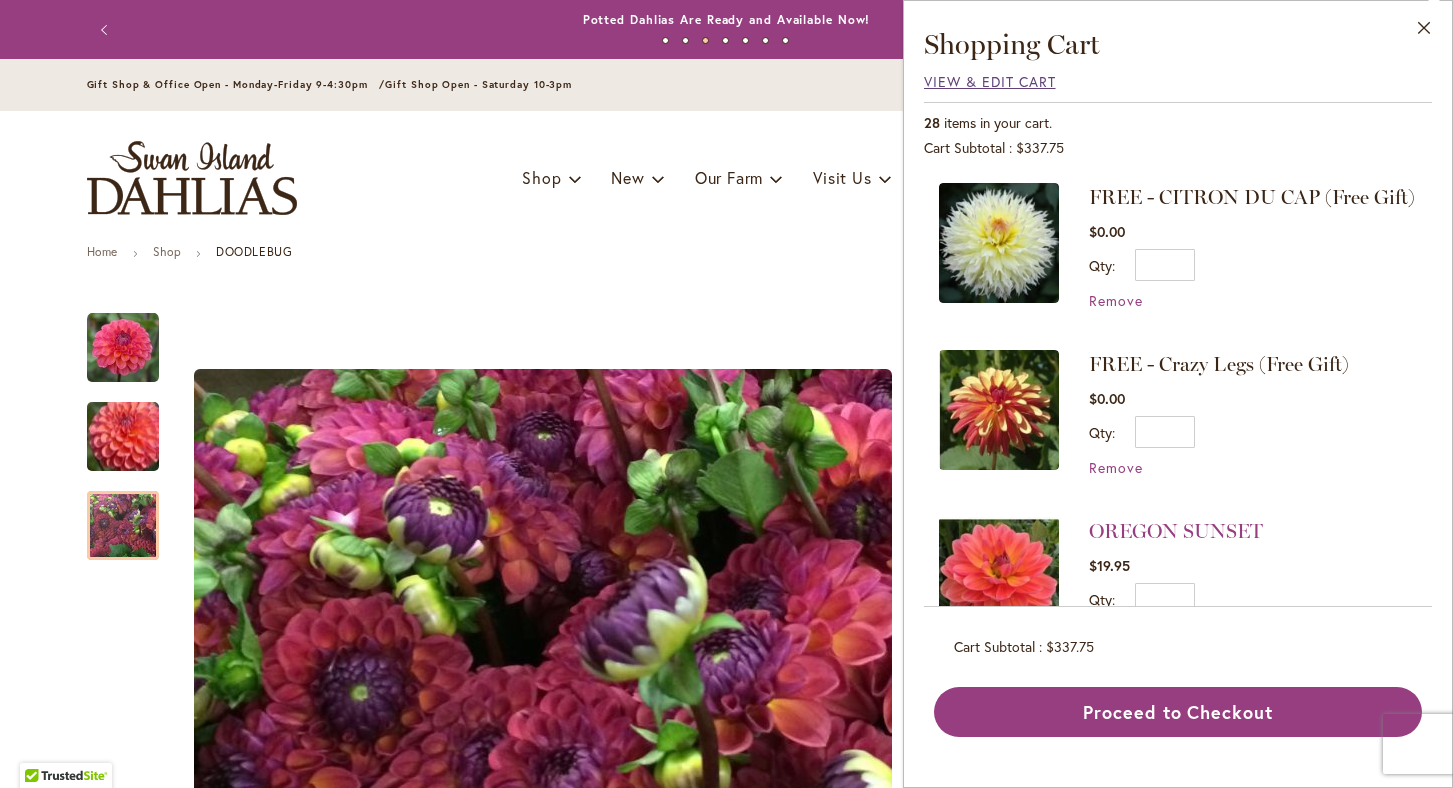 click on "View & Edit Cart" at bounding box center [990, 81] 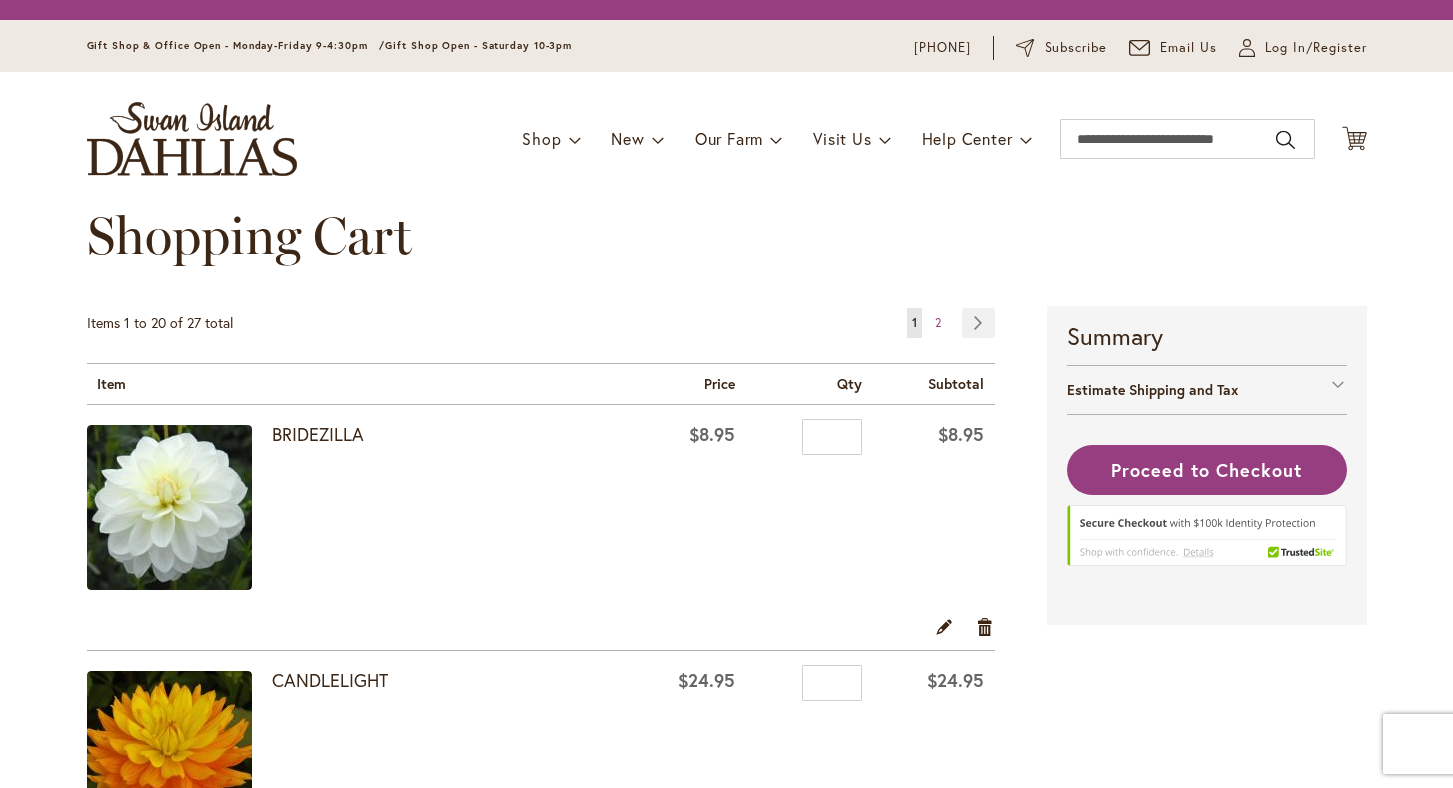 scroll, scrollTop: 0, scrollLeft: 0, axis: both 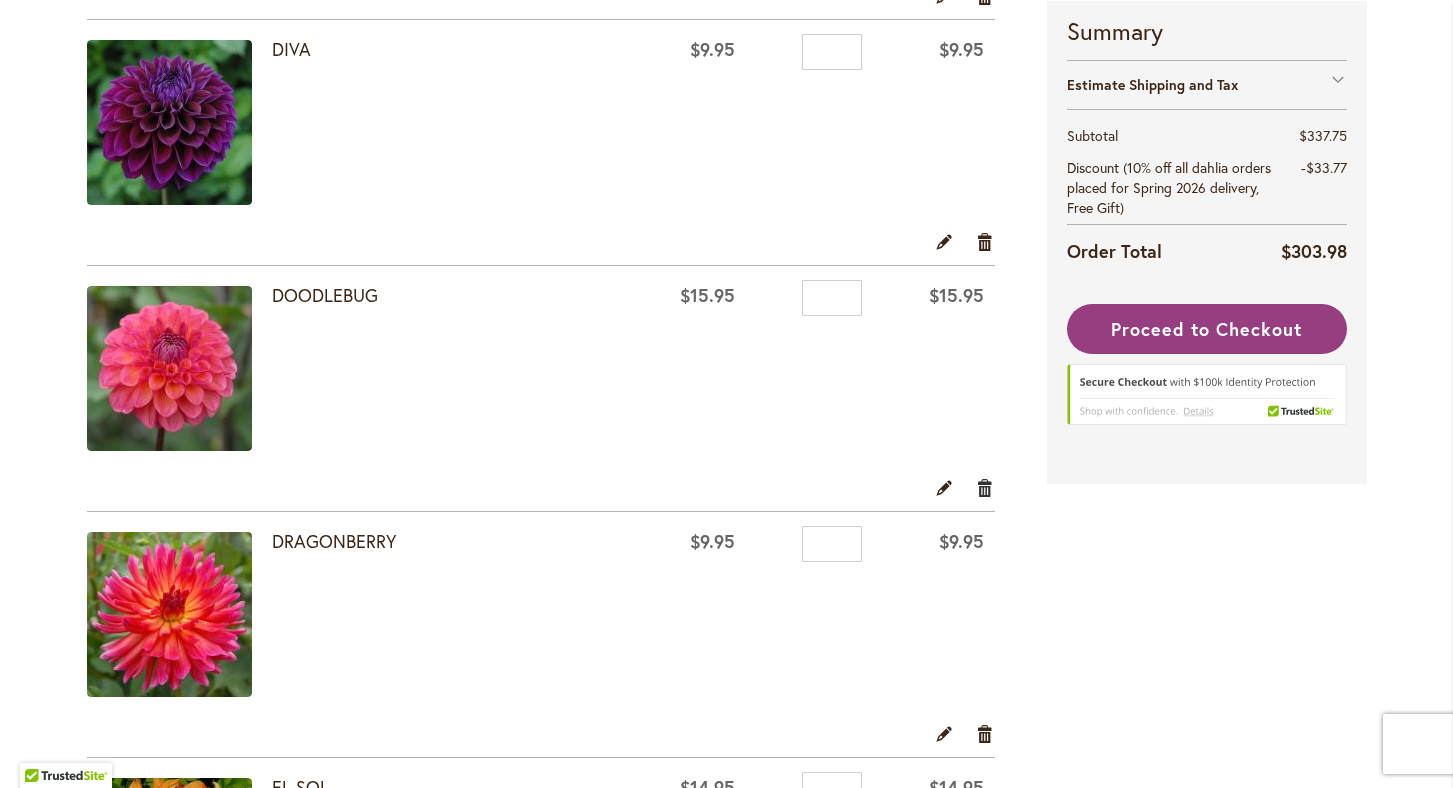click on "Remove item" at bounding box center (985, 487) 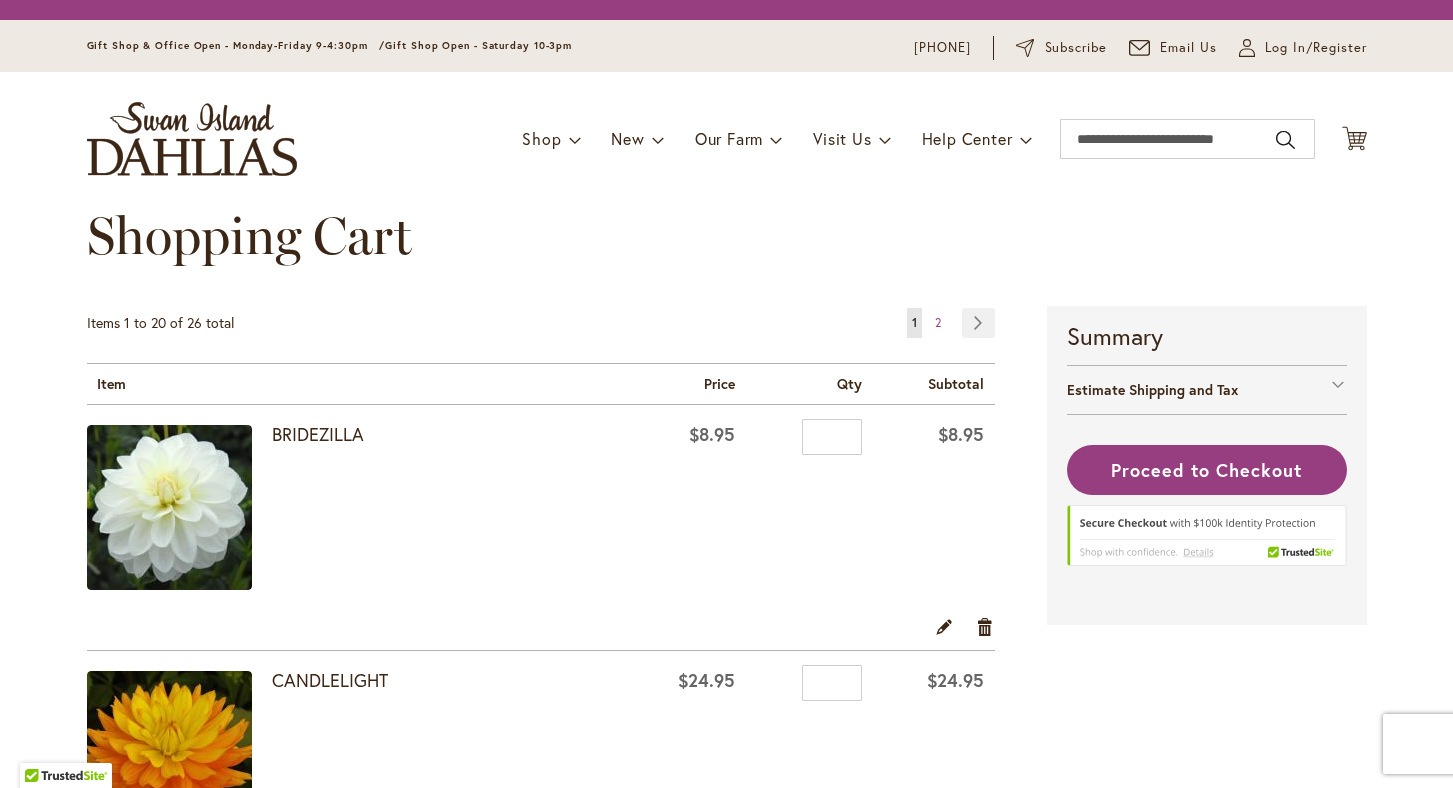 scroll, scrollTop: 0, scrollLeft: 0, axis: both 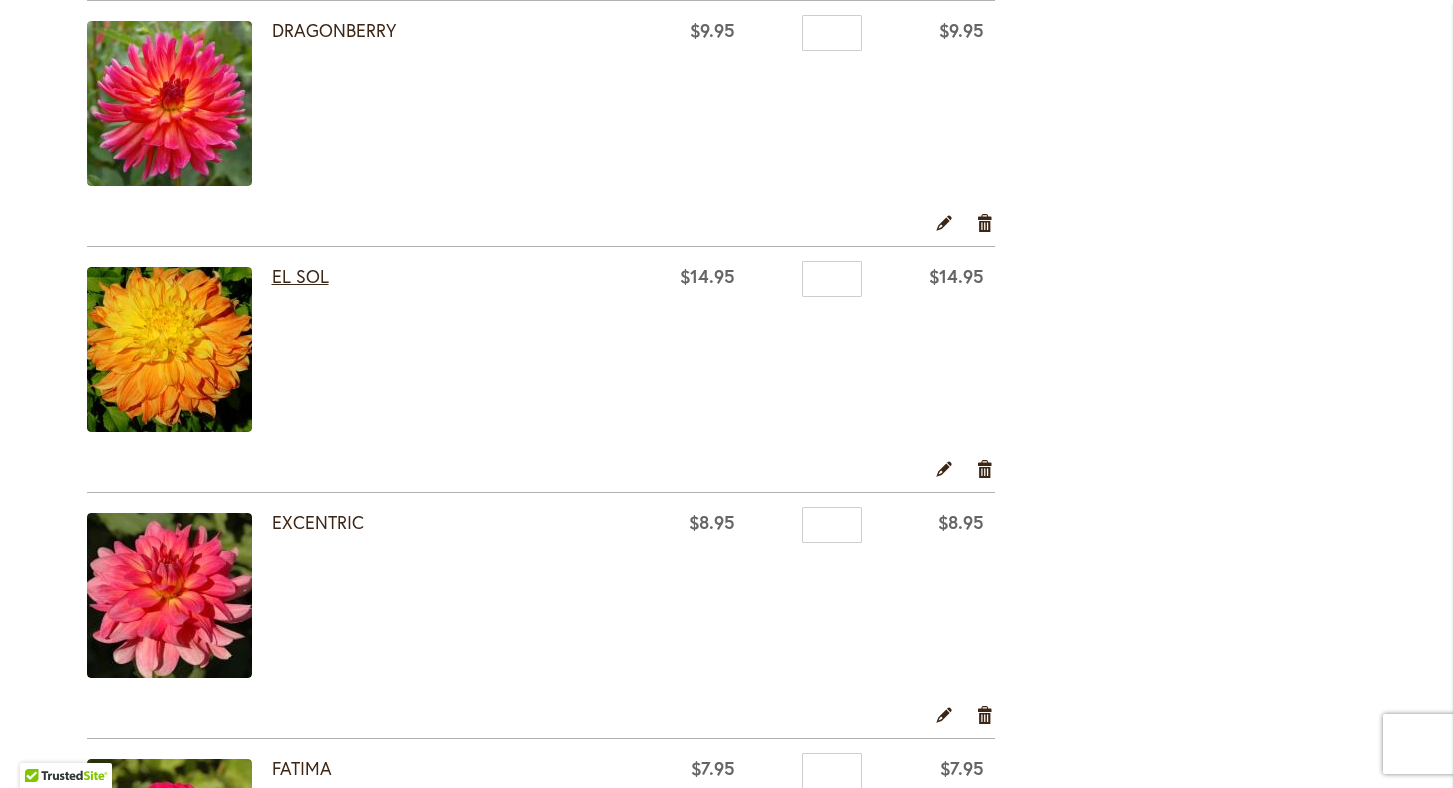 click on "EL SOL" at bounding box center (300, 276) 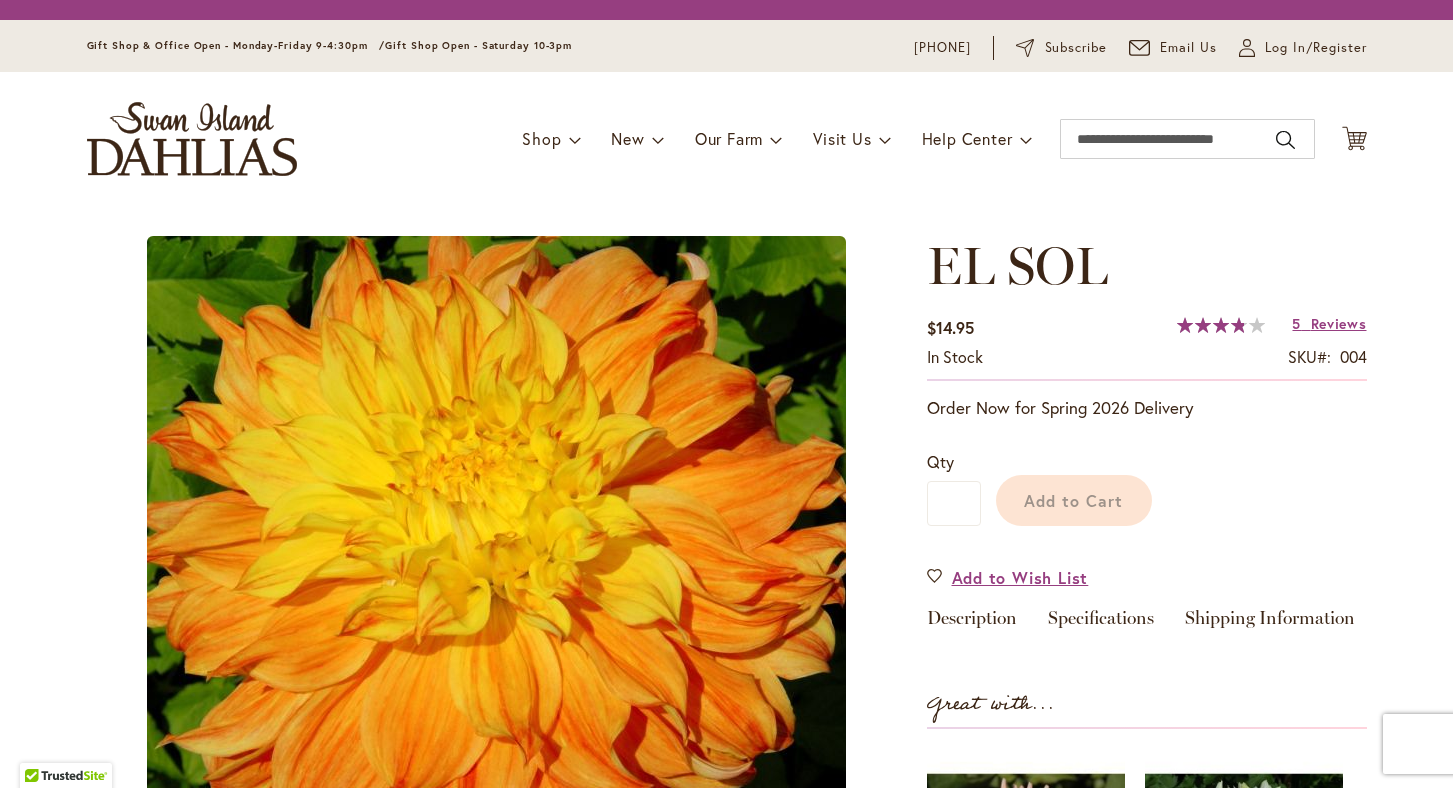 scroll, scrollTop: 0, scrollLeft: 0, axis: both 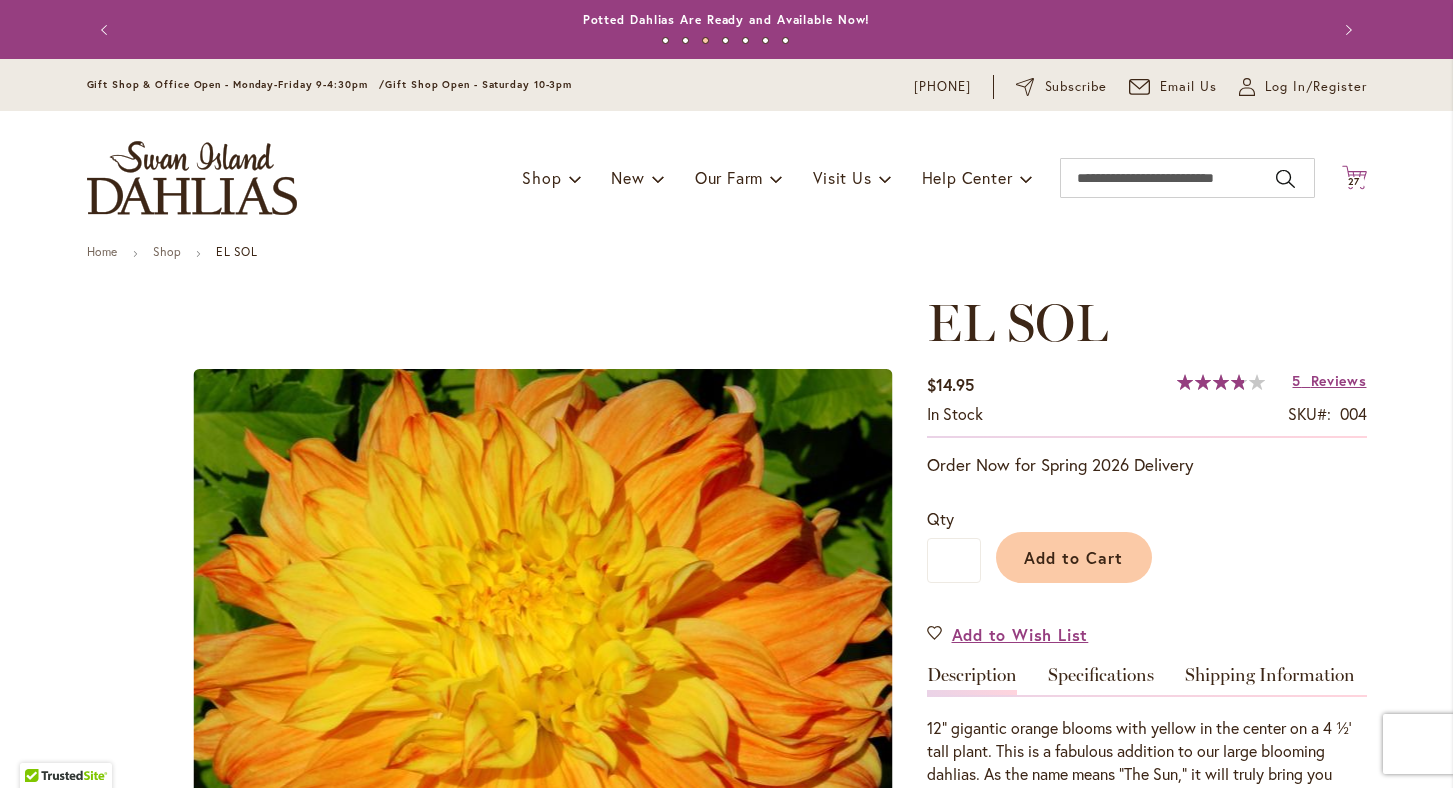click on "27" at bounding box center (1354, 181) 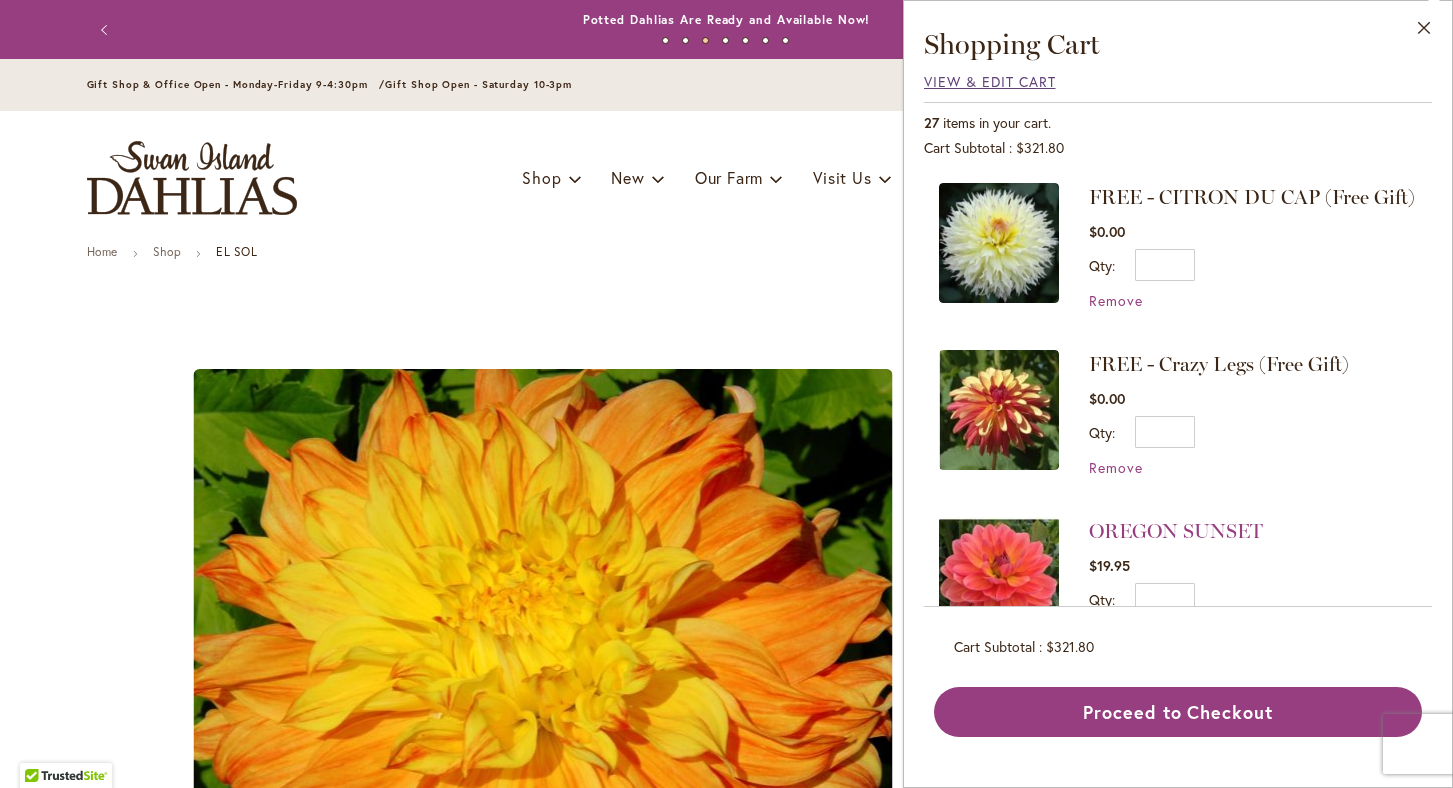 click on "View & Edit Cart" at bounding box center (990, 81) 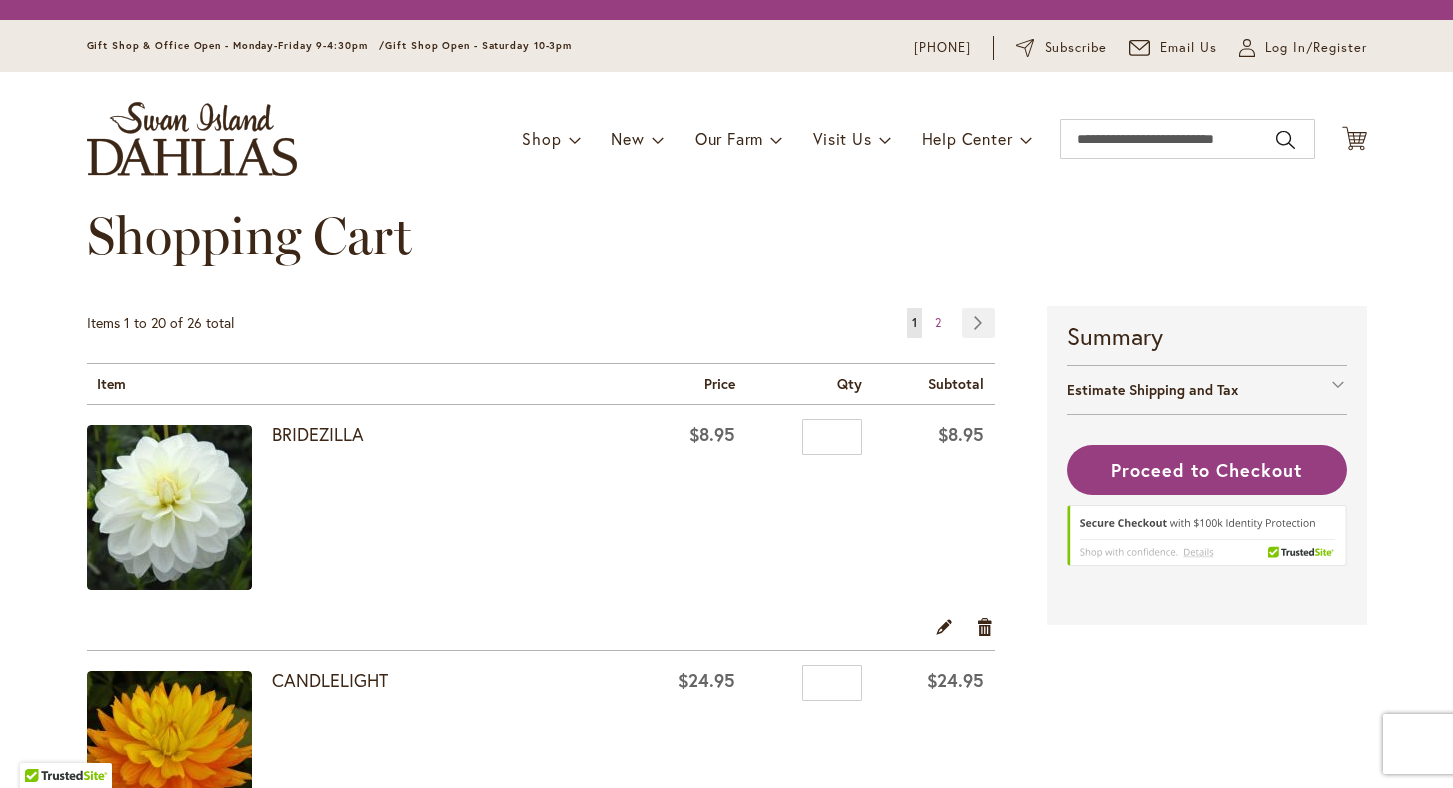 scroll, scrollTop: 0, scrollLeft: 0, axis: both 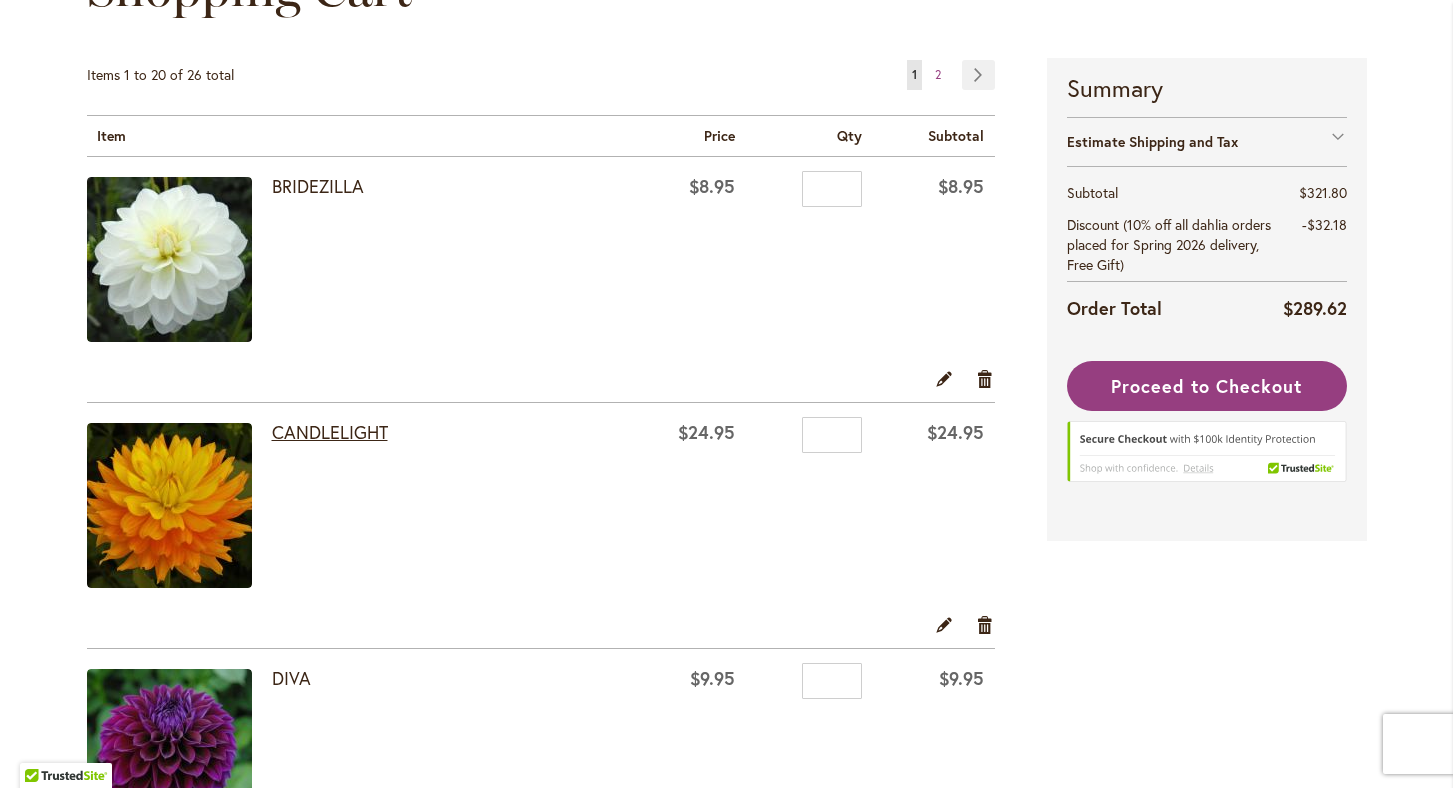 click on "CANDLELIGHT" at bounding box center (330, 432) 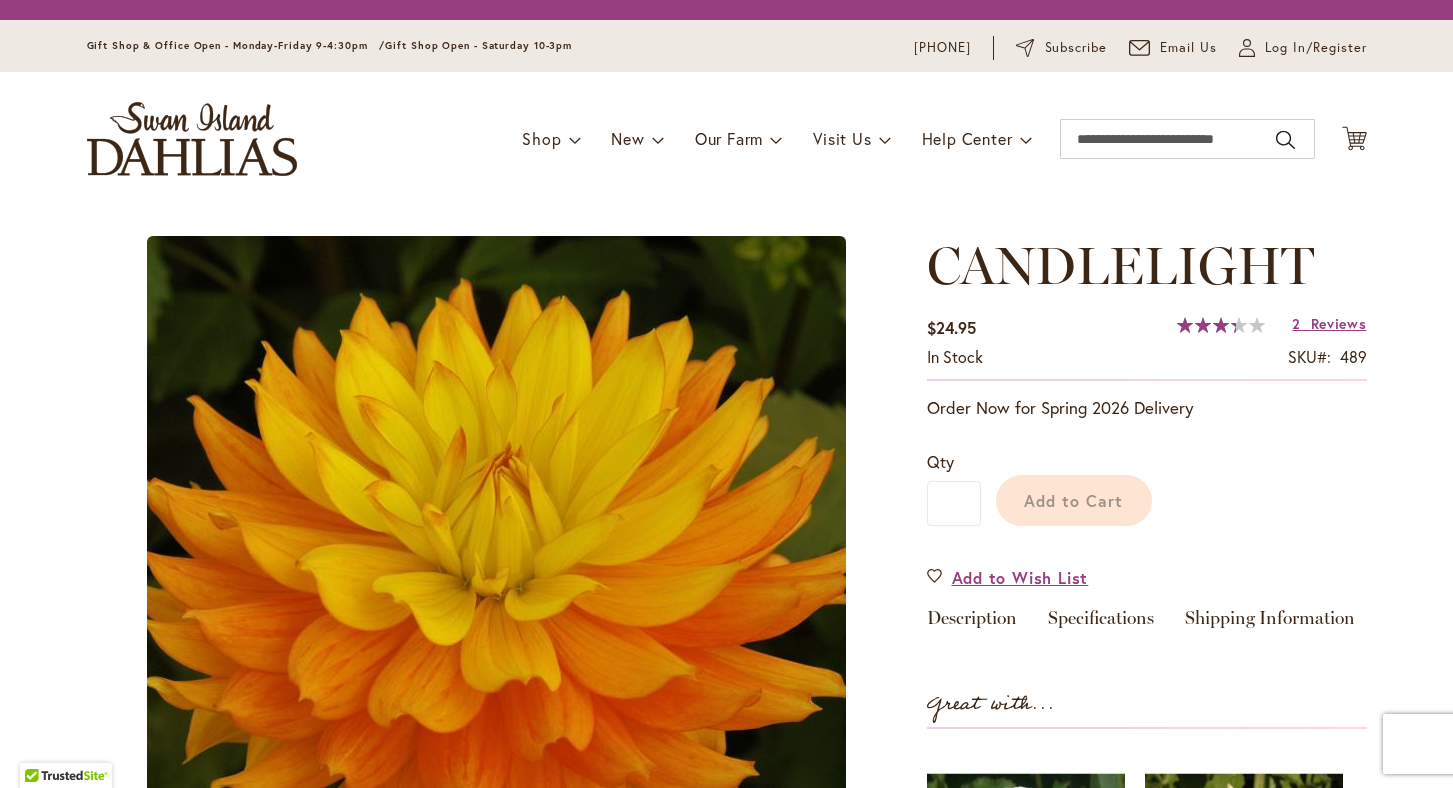 scroll, scrollTop: 0, scrollLeft: 0, axis: both 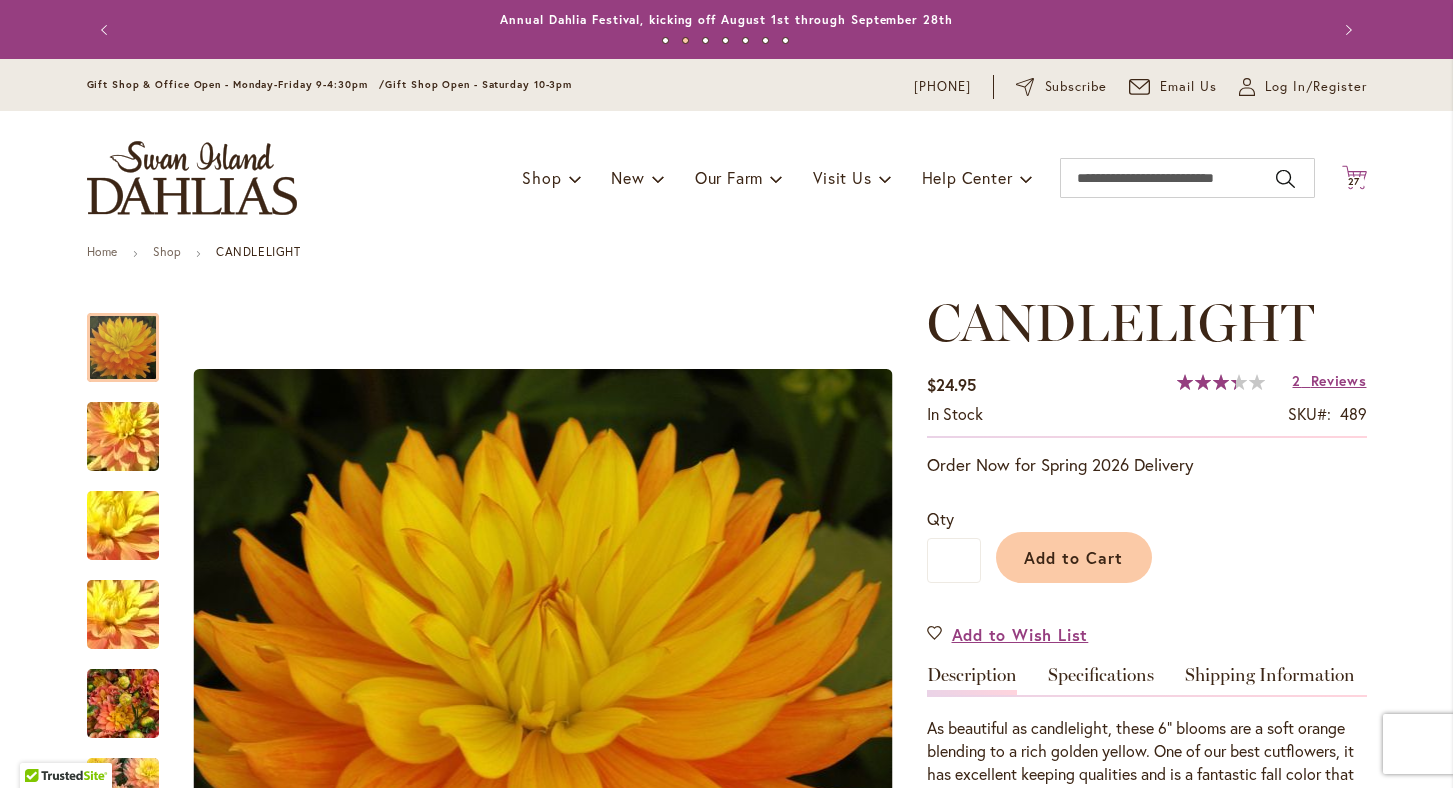 click on "27" at bounding box center (1354, 181) 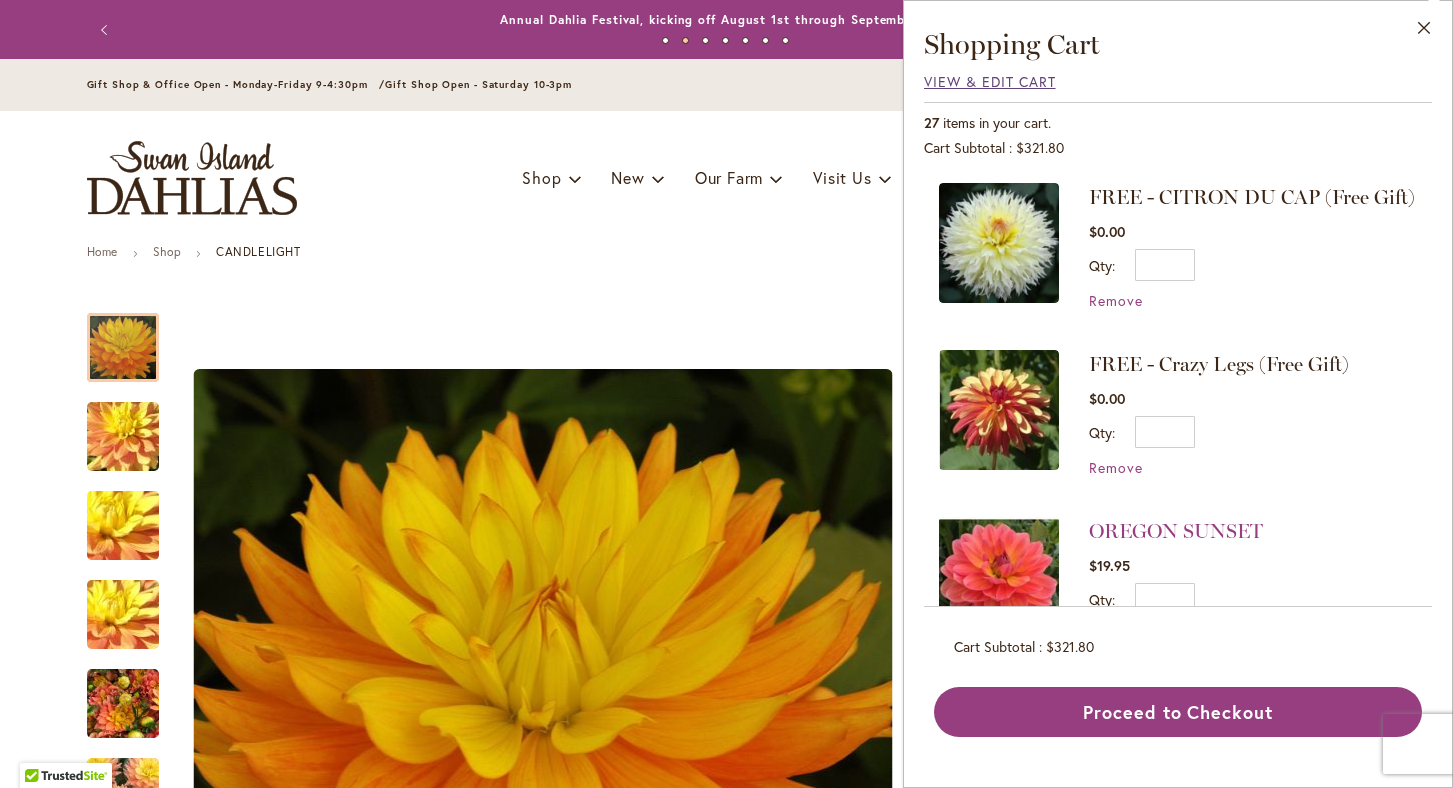 click on "View & Edit Cart" at bounding box center [990, 81] 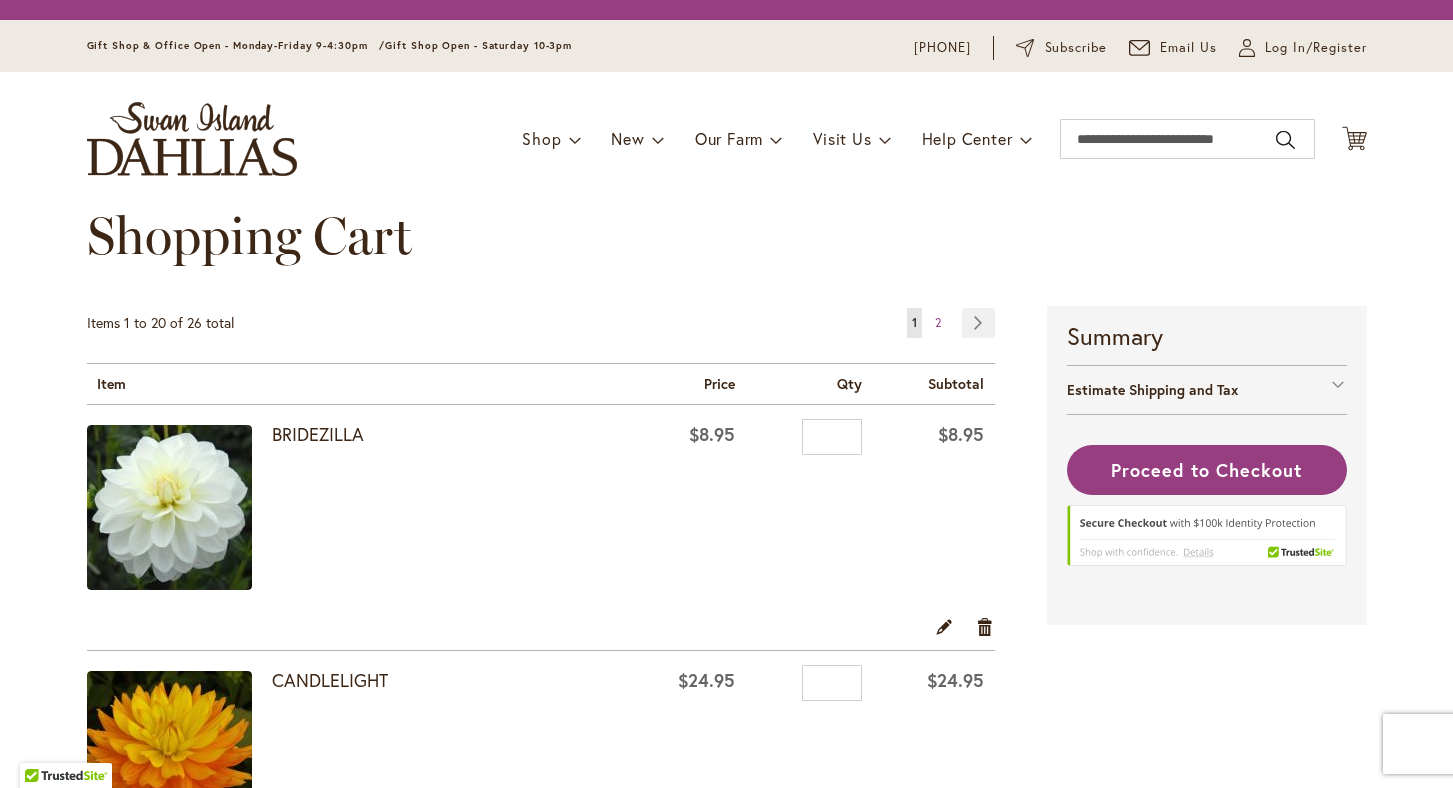 scroll, scrollTop: 0, scrollLeft: 0, axis: both 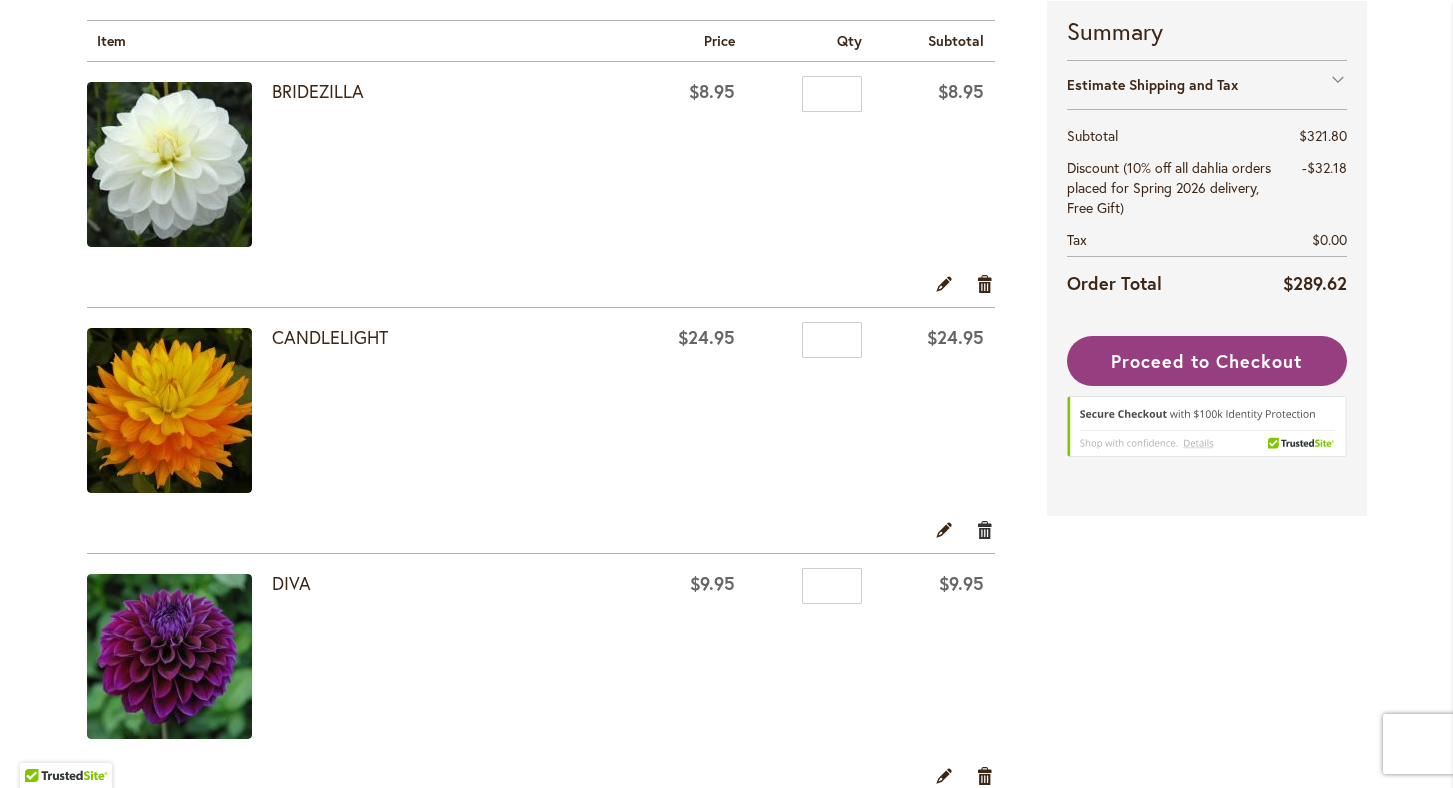 click on "Remove item" at bounding box center [985, 529] 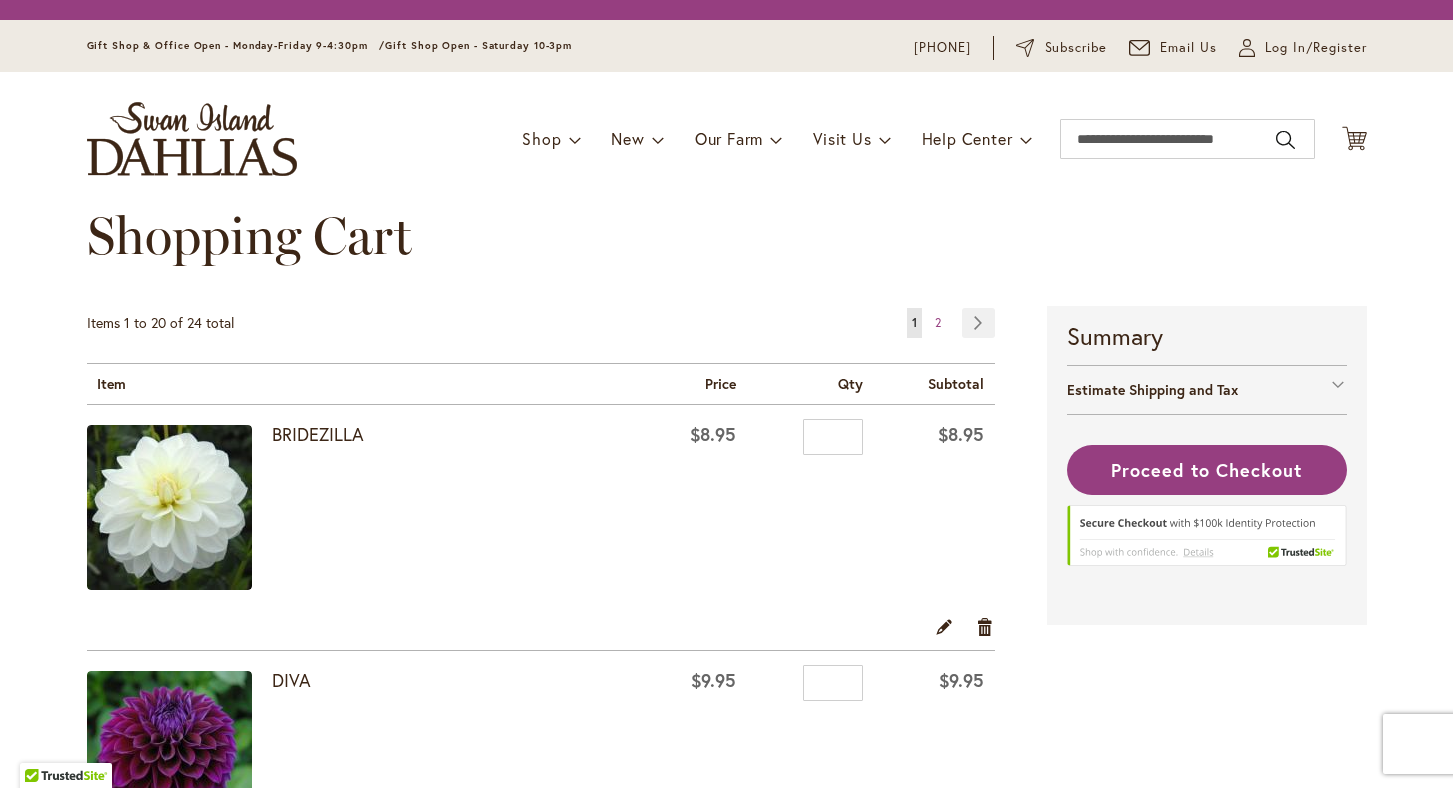 scroll, scrollTop: 0, scrollLeft: 0, axis: both 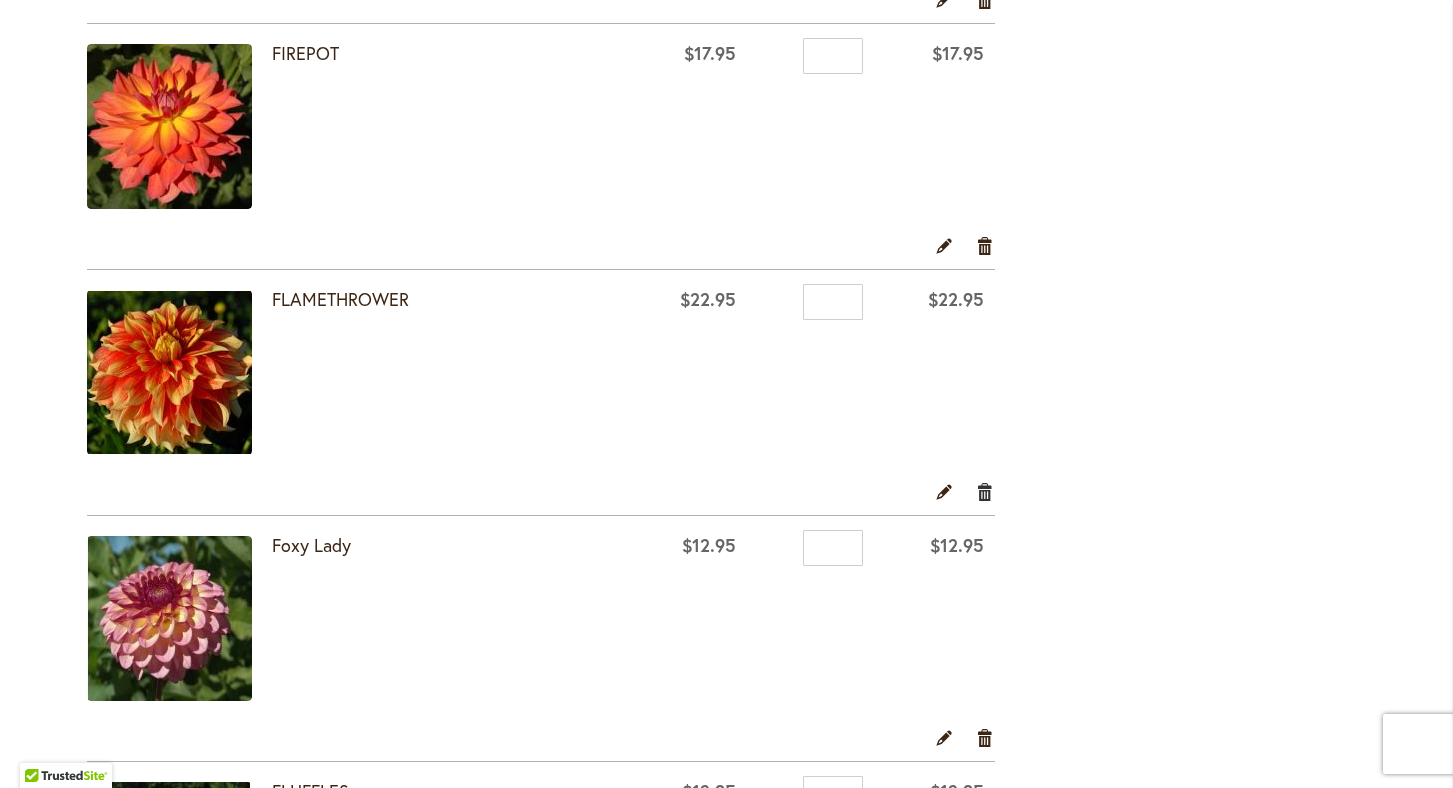 click on "Remove item" at bounding box center (985, 491) 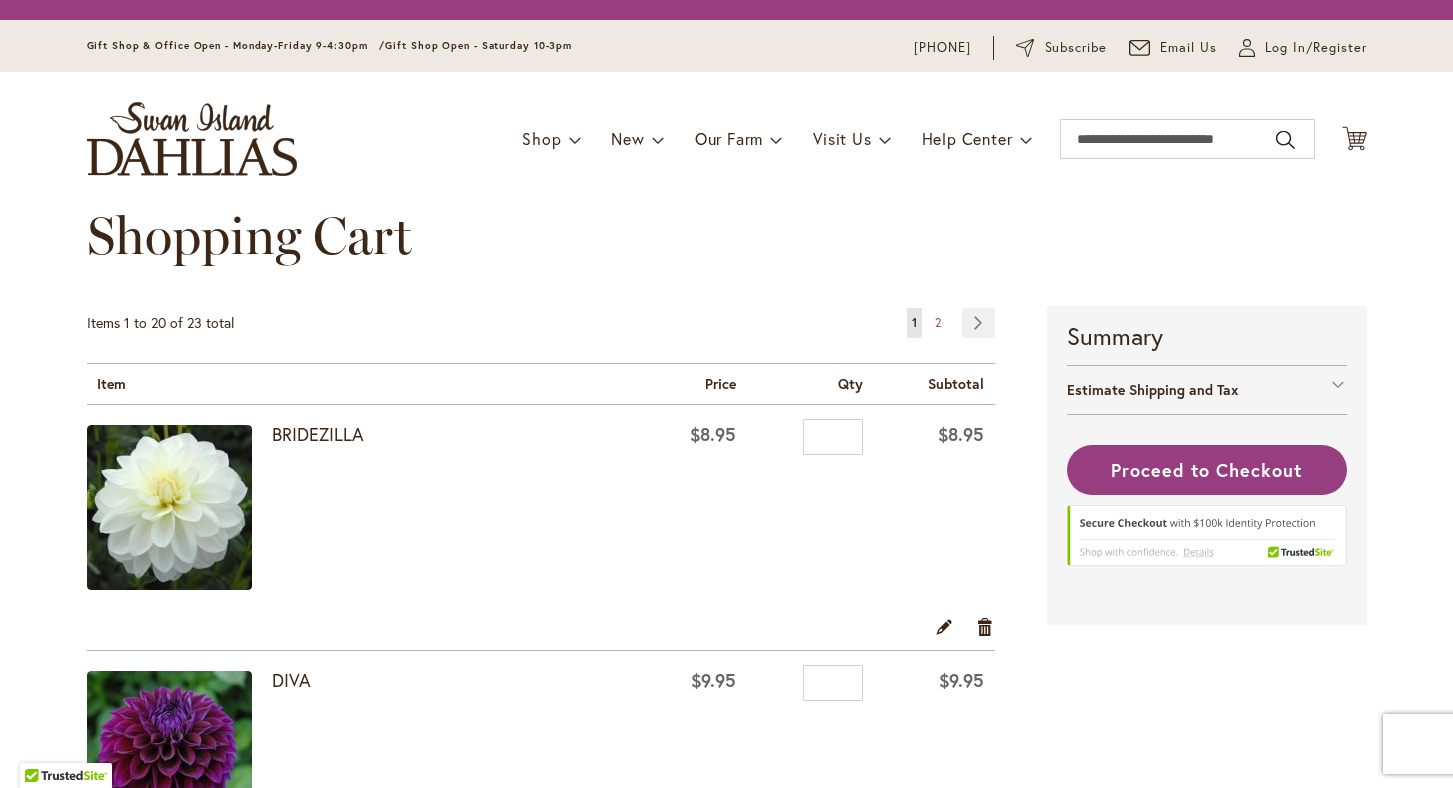scroll, scrollTop: 0, scrollLeft: 0, axis: both 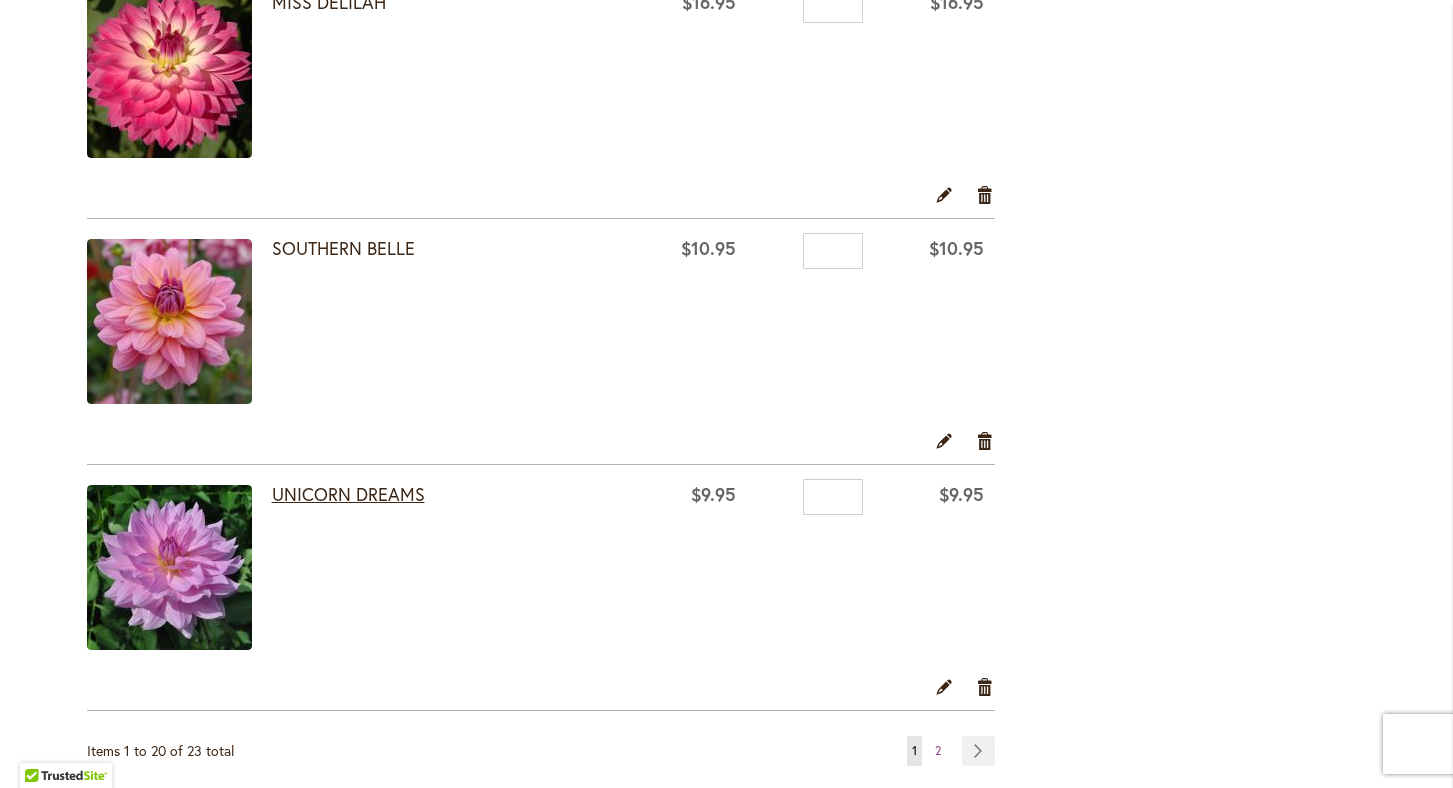 click on "UNICORN DREAMS" at bounding box center (348, 494) 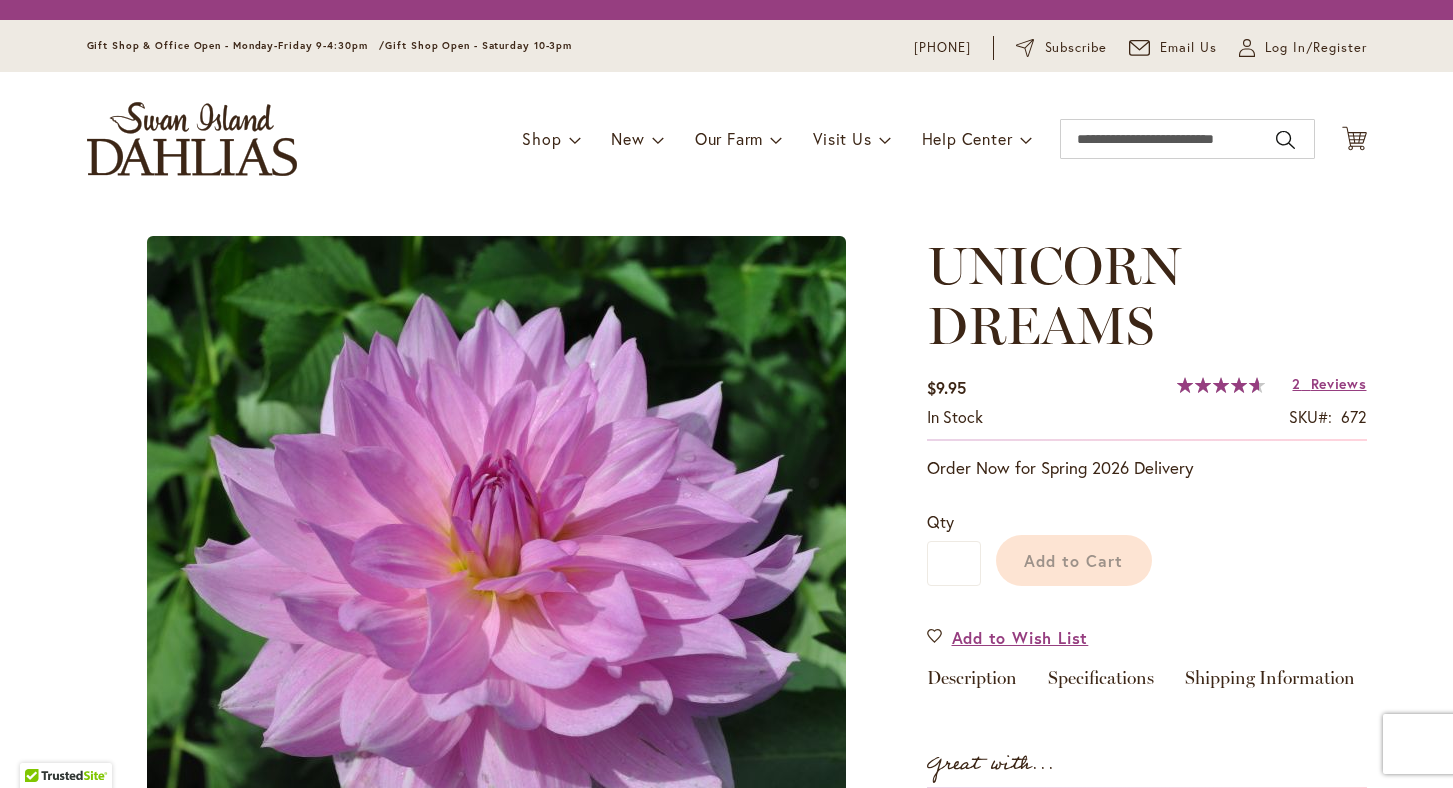 scroll, scrollTop: 0, scrollLeft: 0, axis: both 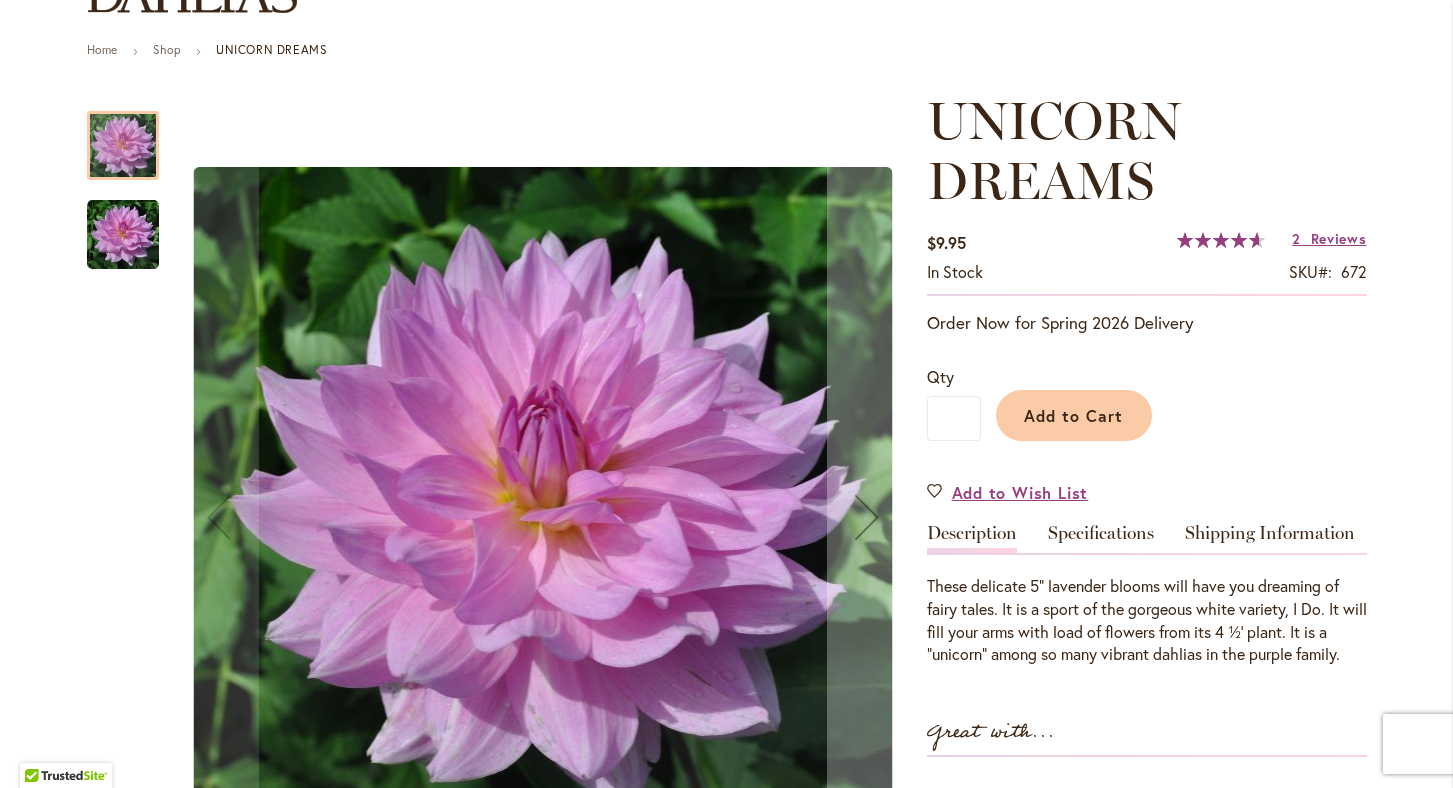 click at bounding box center (123, 235) 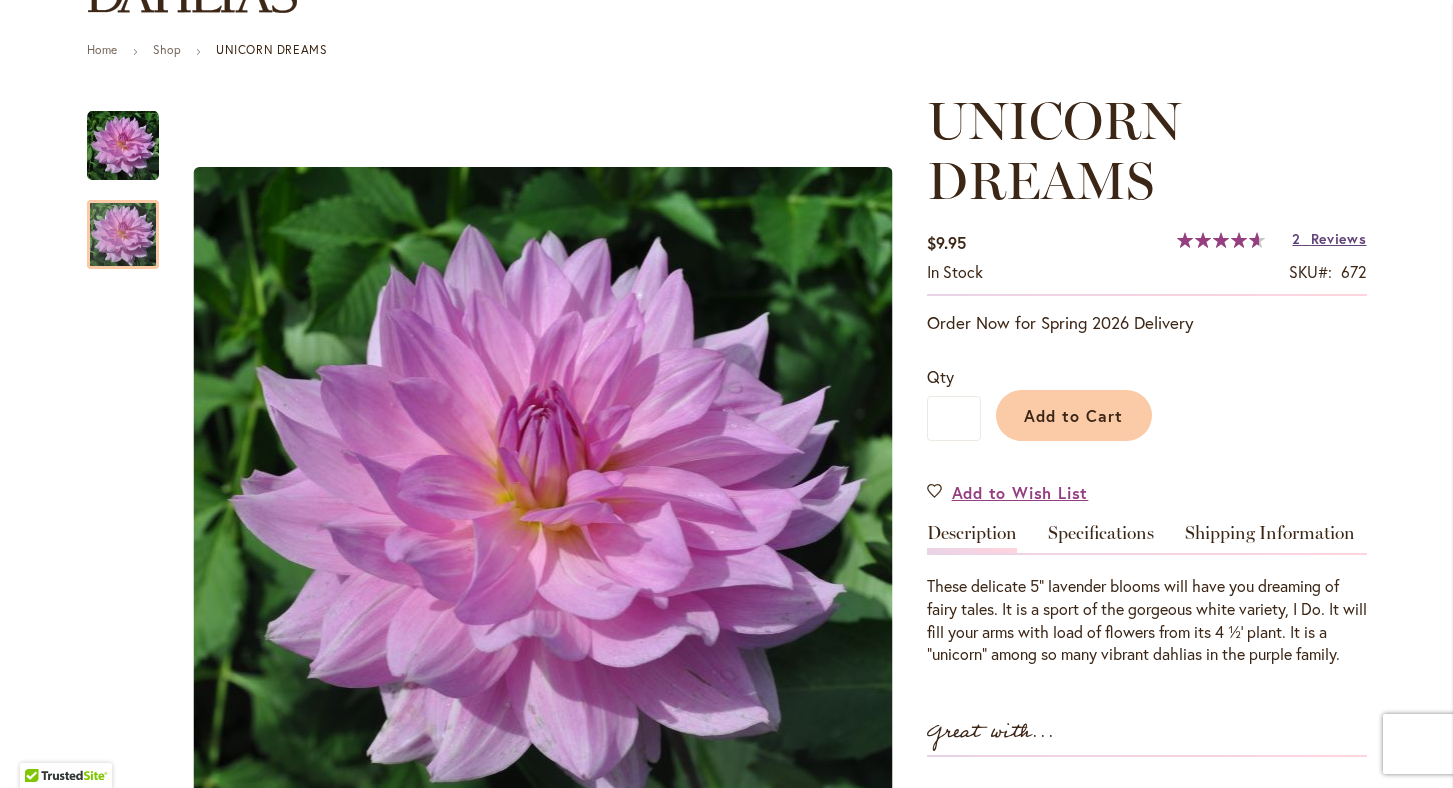 click on "Reviews" at bounding box center [1339, 238] 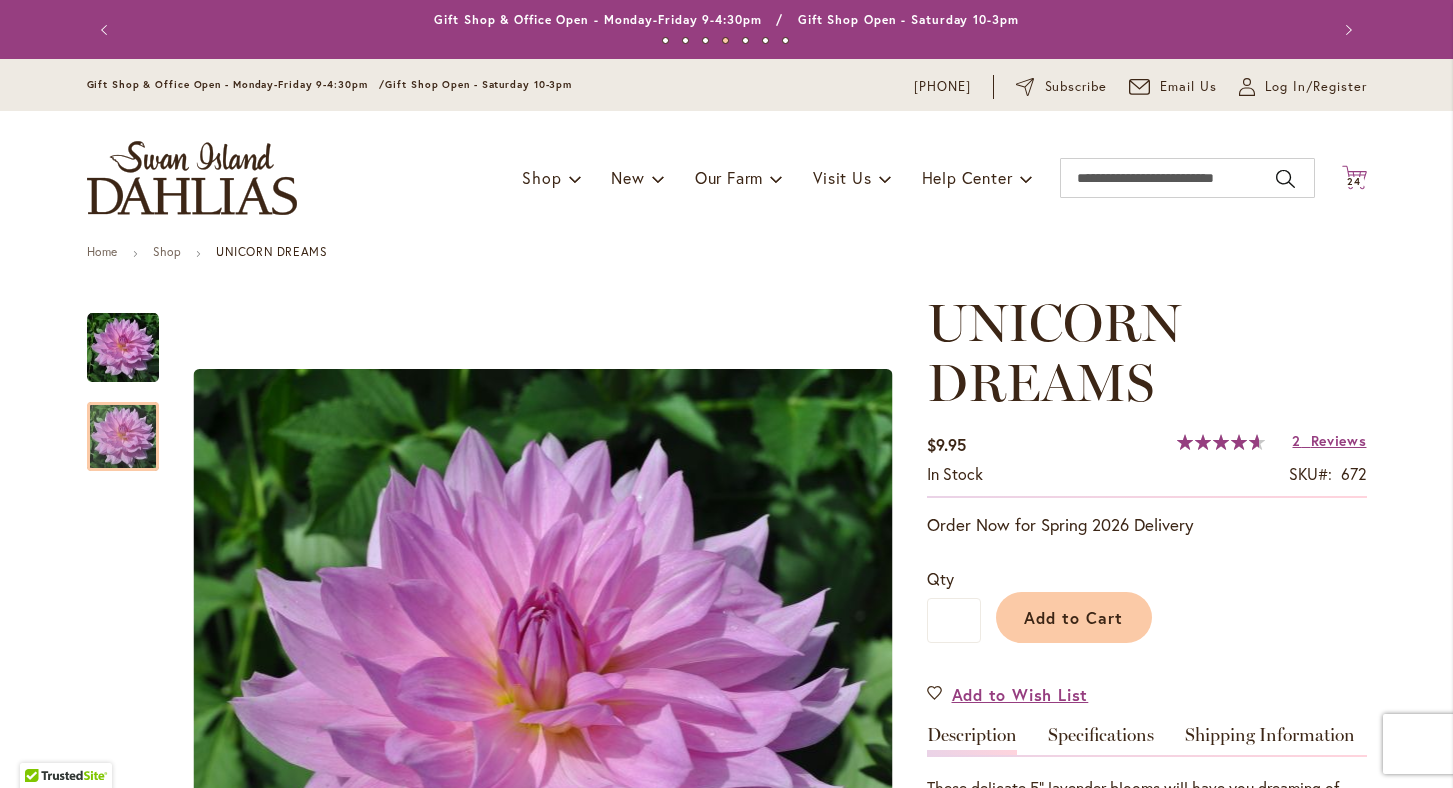 scroll, scrollTop: 0, scrollLeft: 0, axis: both 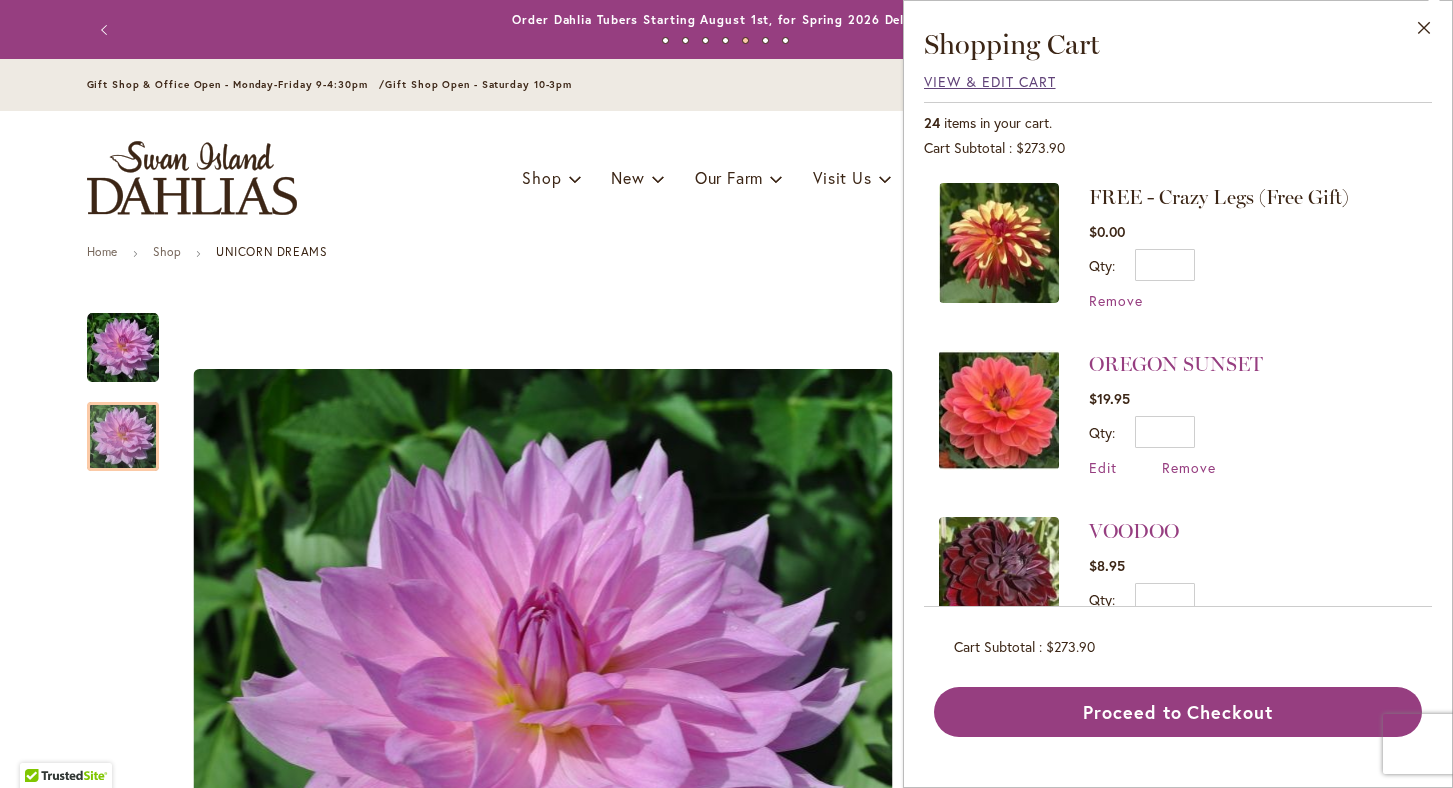 click on "View & Edit Cart" at bounding box center (990, 81) 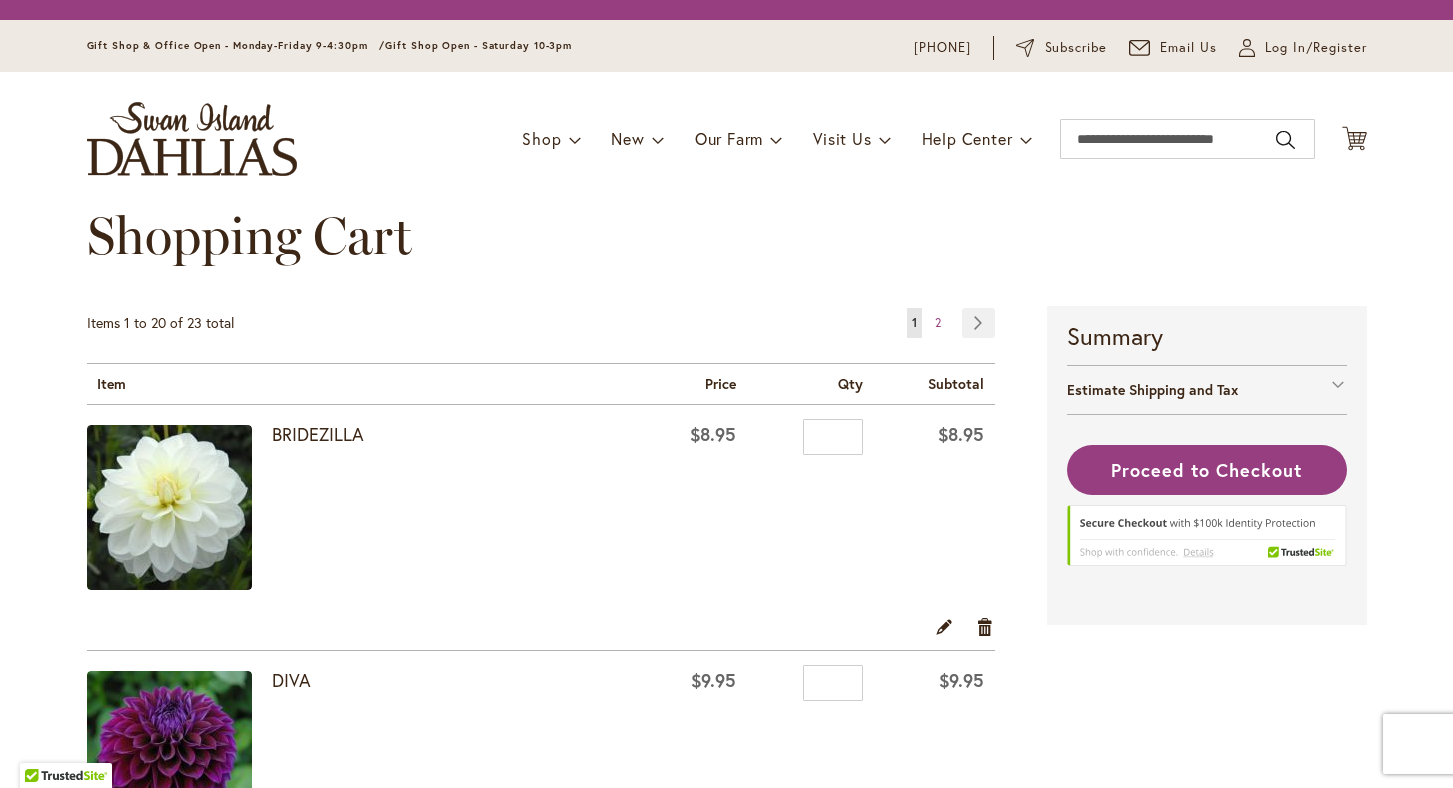 scroll, scrollTop: 0, scrollLeft: 0, axis: both 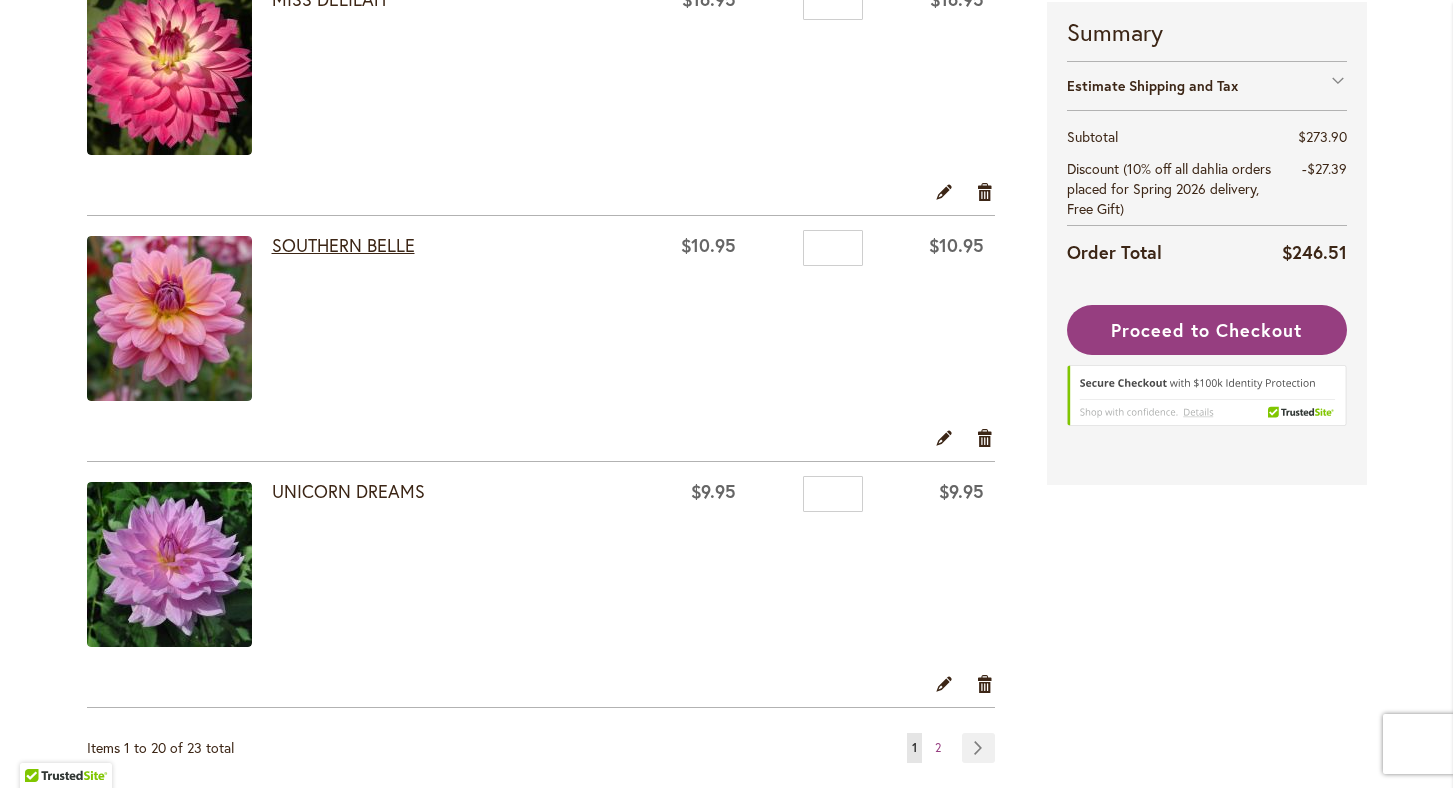 click on "SOUTHERN BELLE" at bounding box center [343, 245] 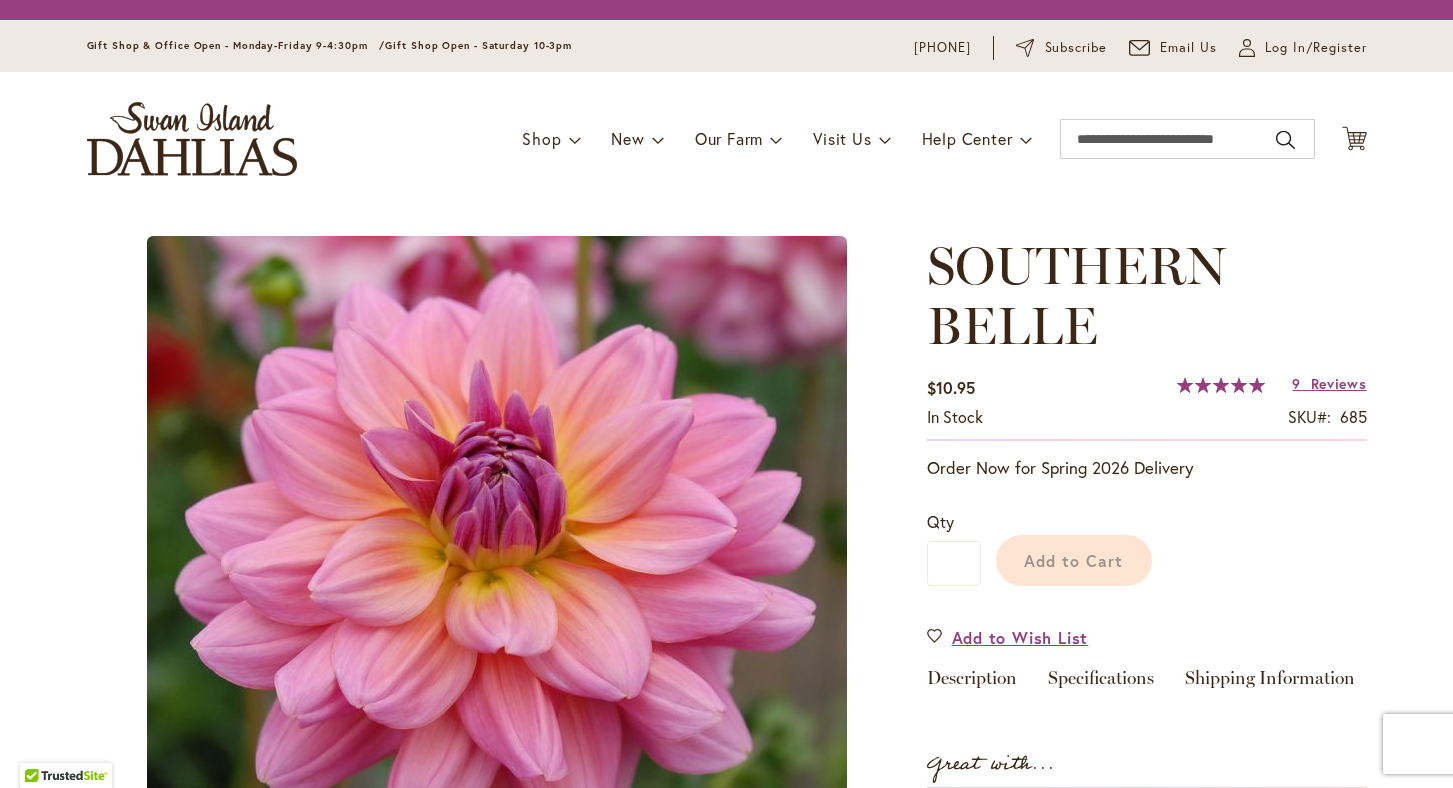 scroll, scrollTop: 0, scrollLeft: 0, axis: both 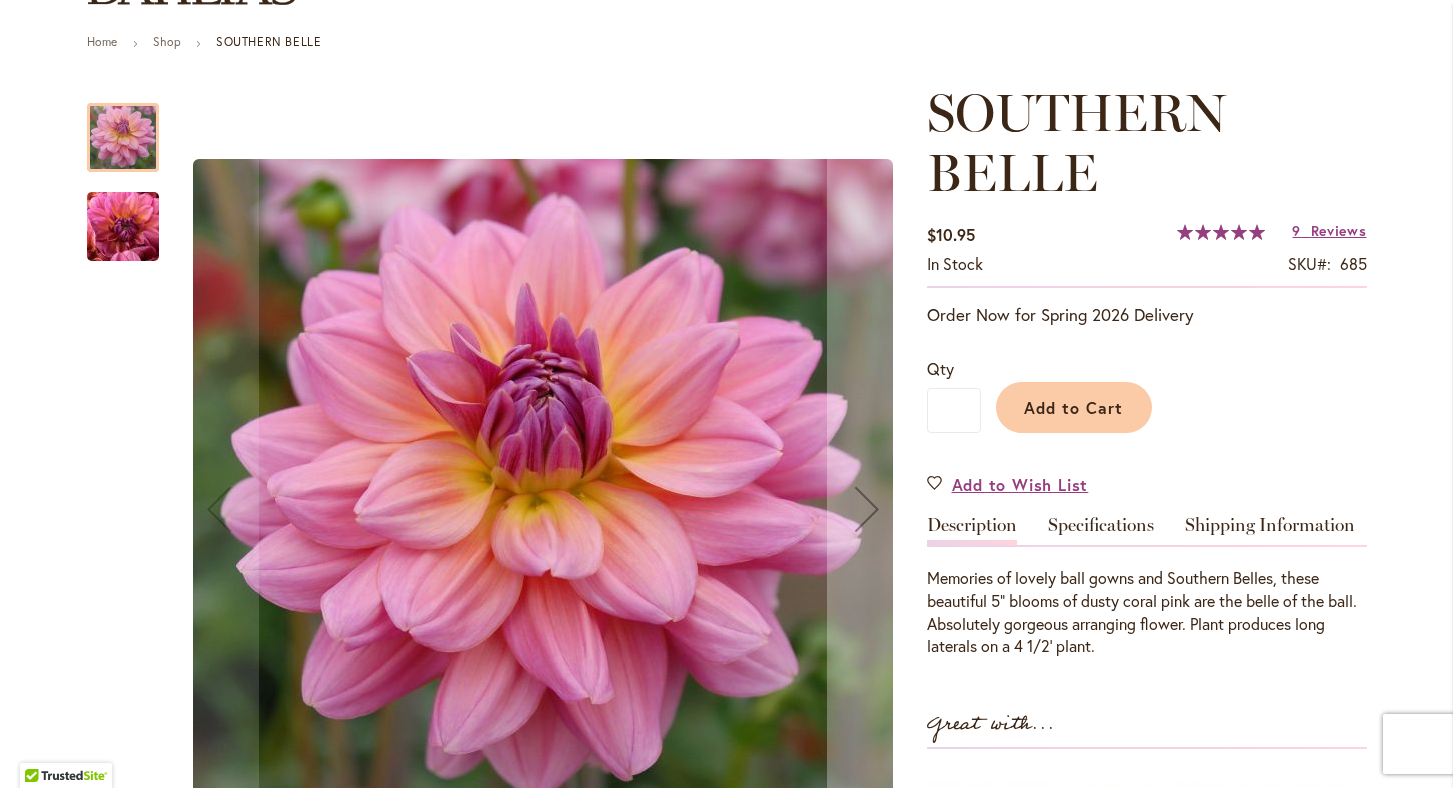 click at bounding box center (123, 227) 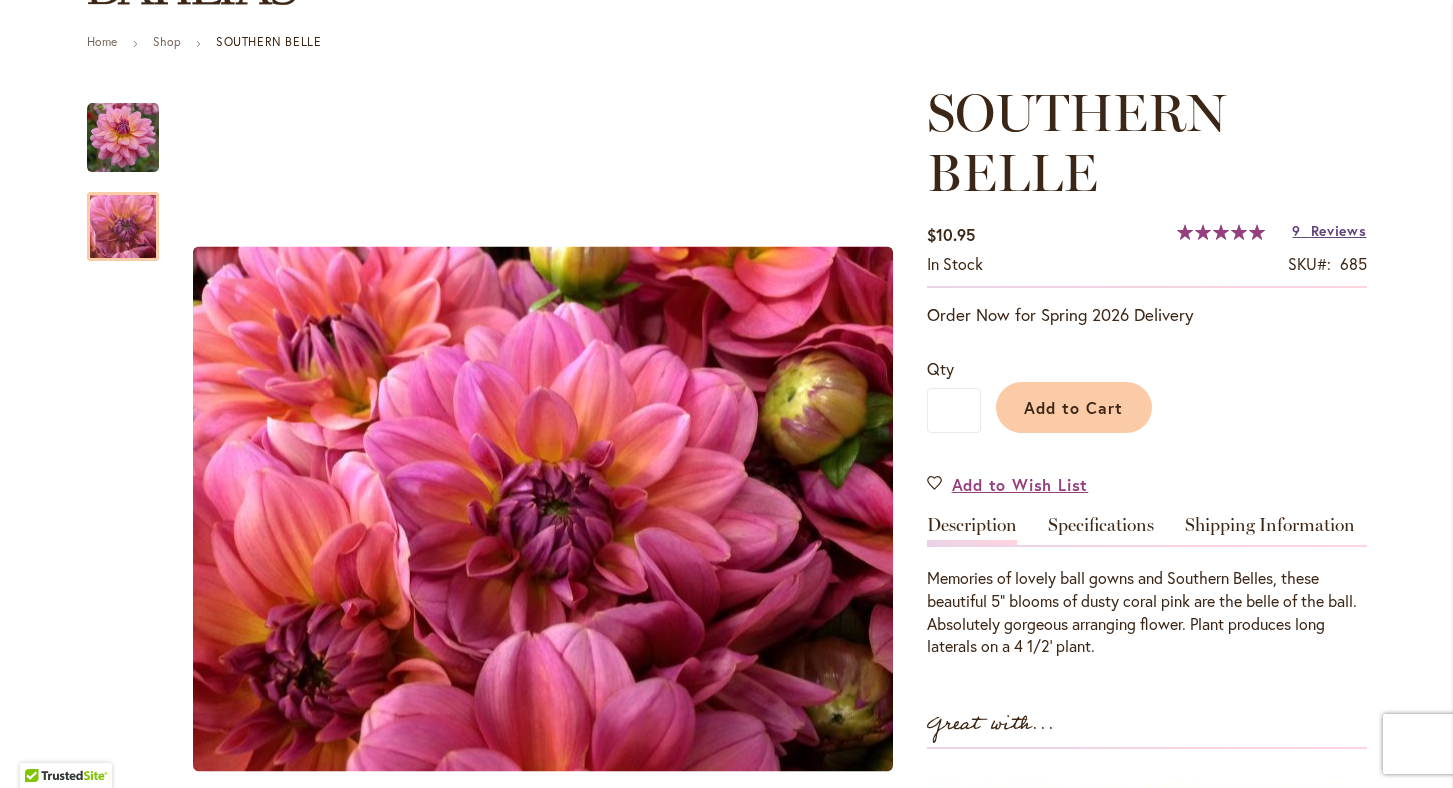 click on "Reviews" at bounding box center (1339, 230) 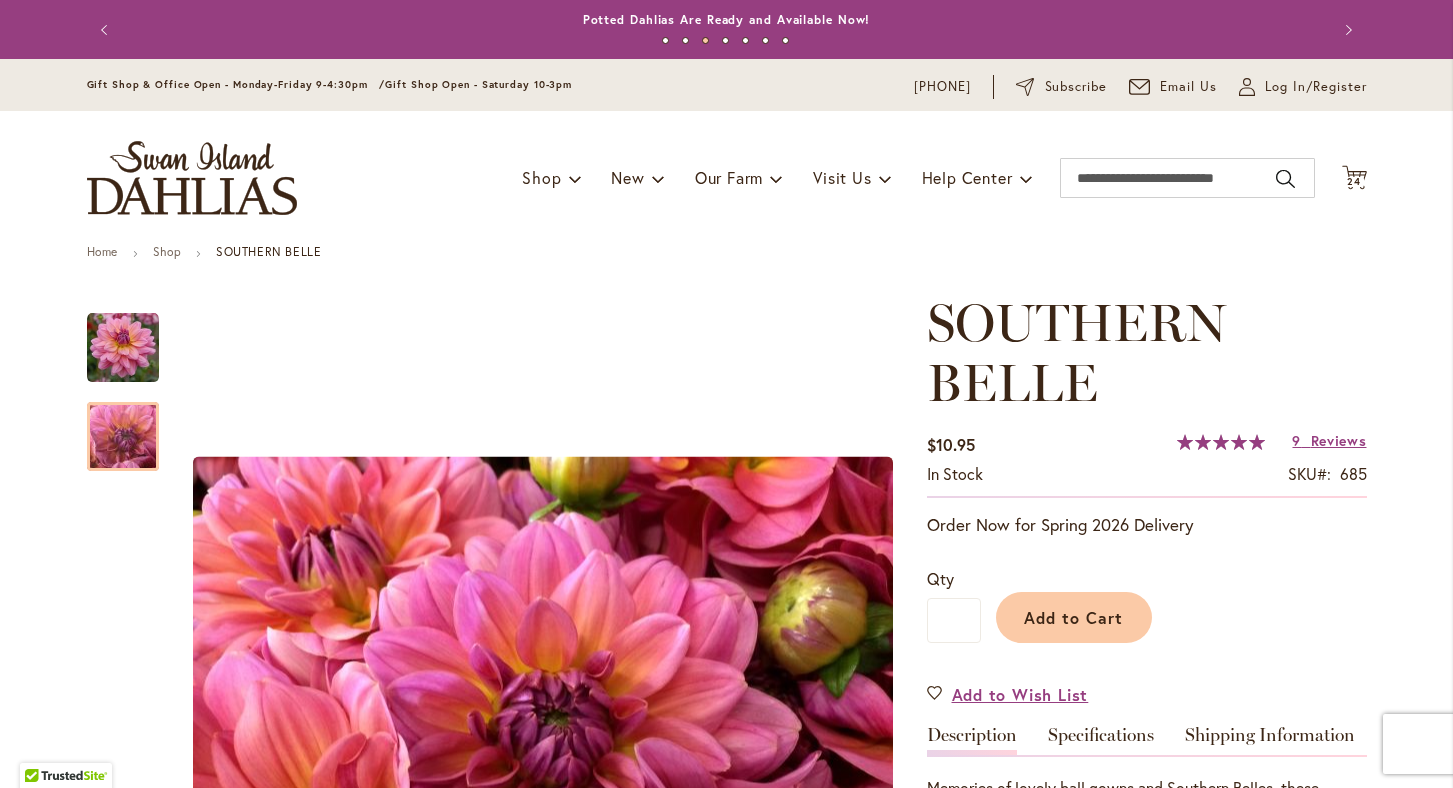 scroll, scrollTop: 0, scrollLeft: 0, axis: both 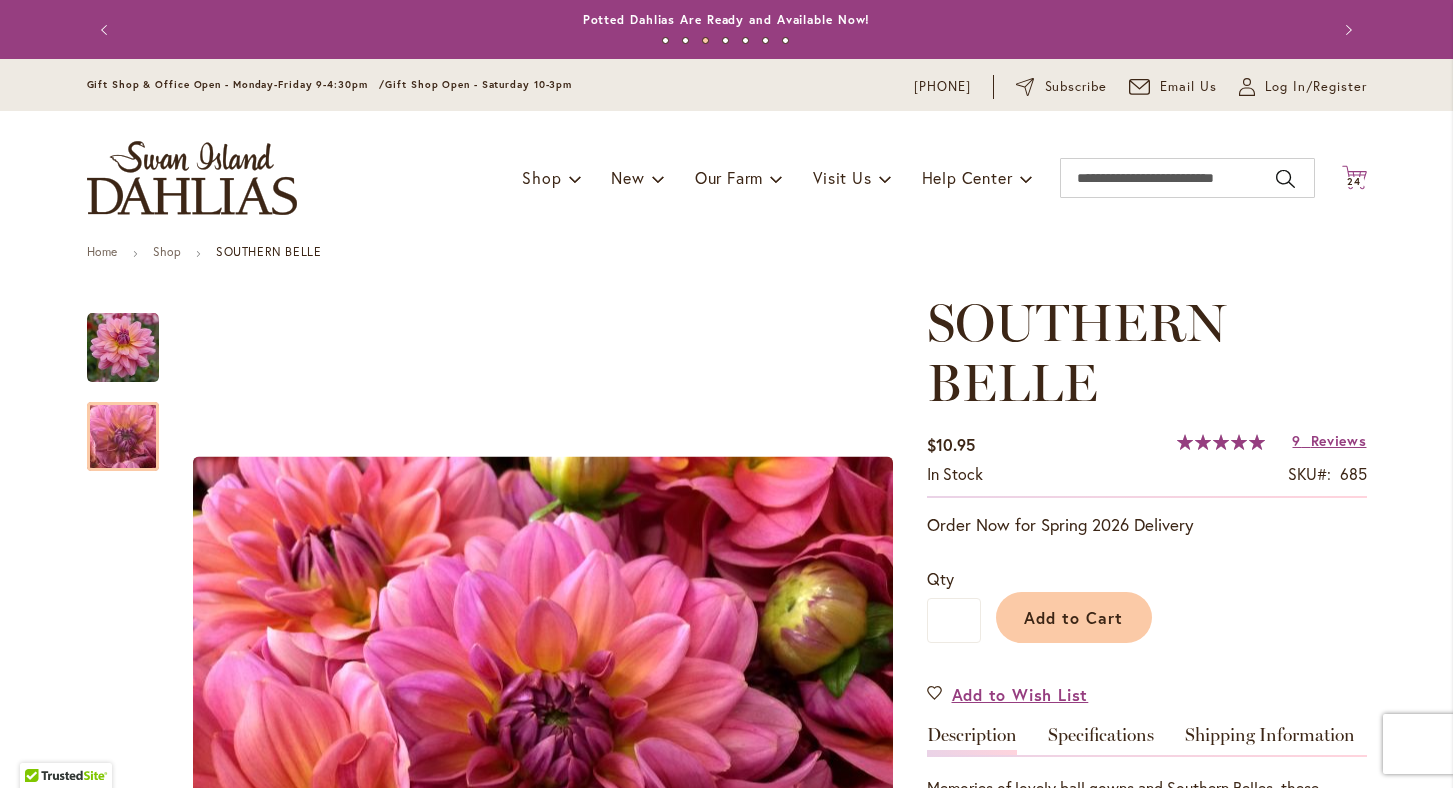 click on "24" at bounding box center [1354, 181] 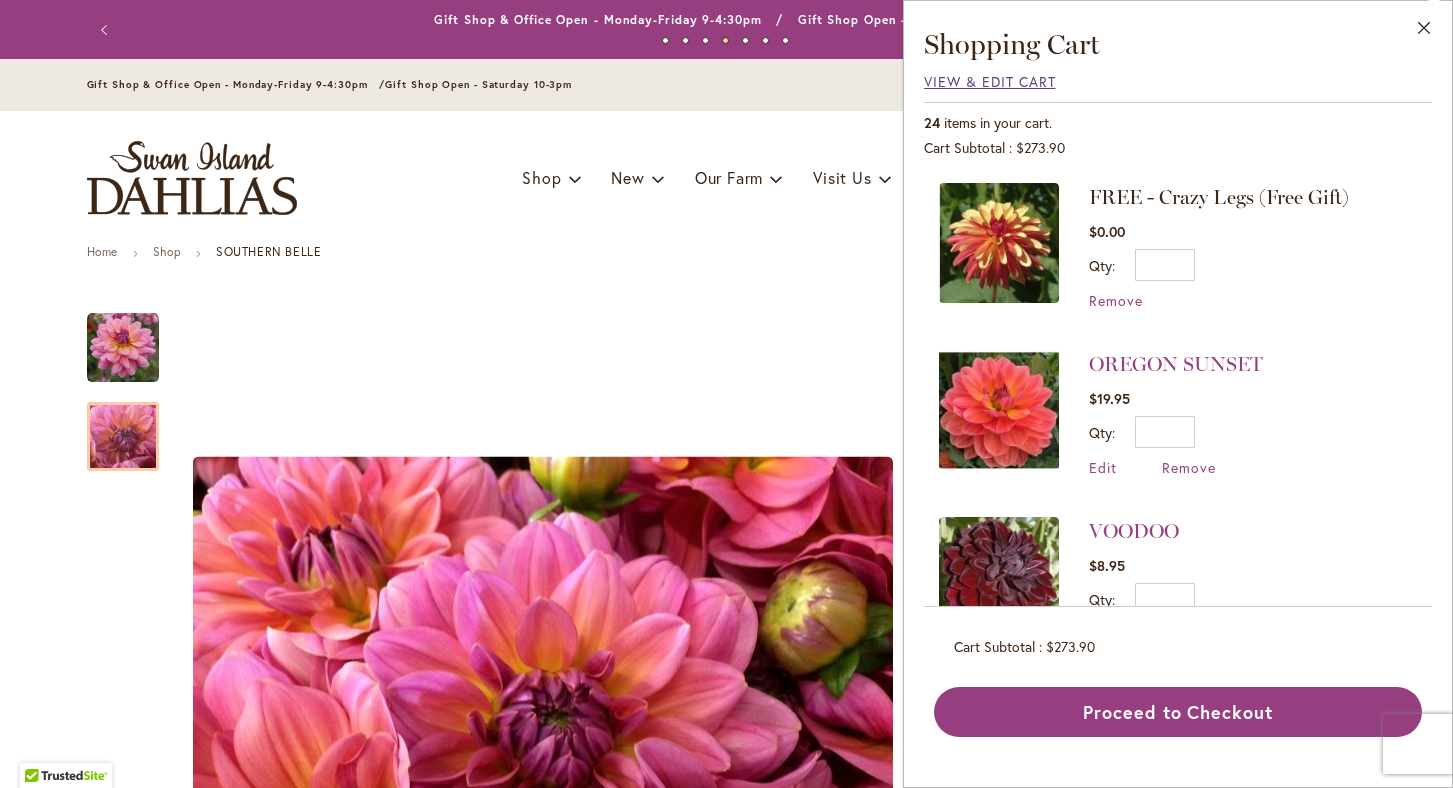 click on "View & Edit Cart" at bounding box center (990, 81) 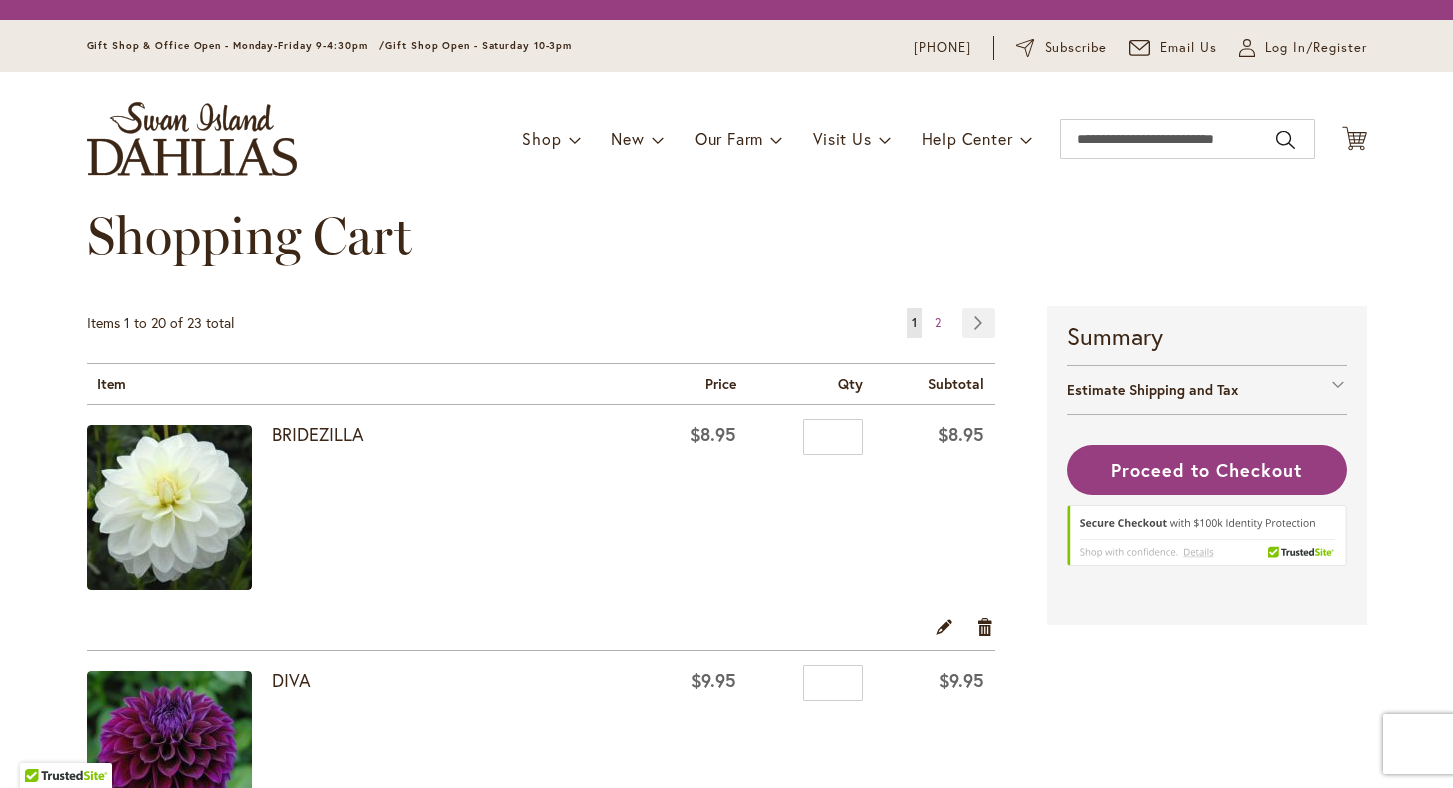 scroll, scrollTop: 0, scrollLeft: 0, axis: both 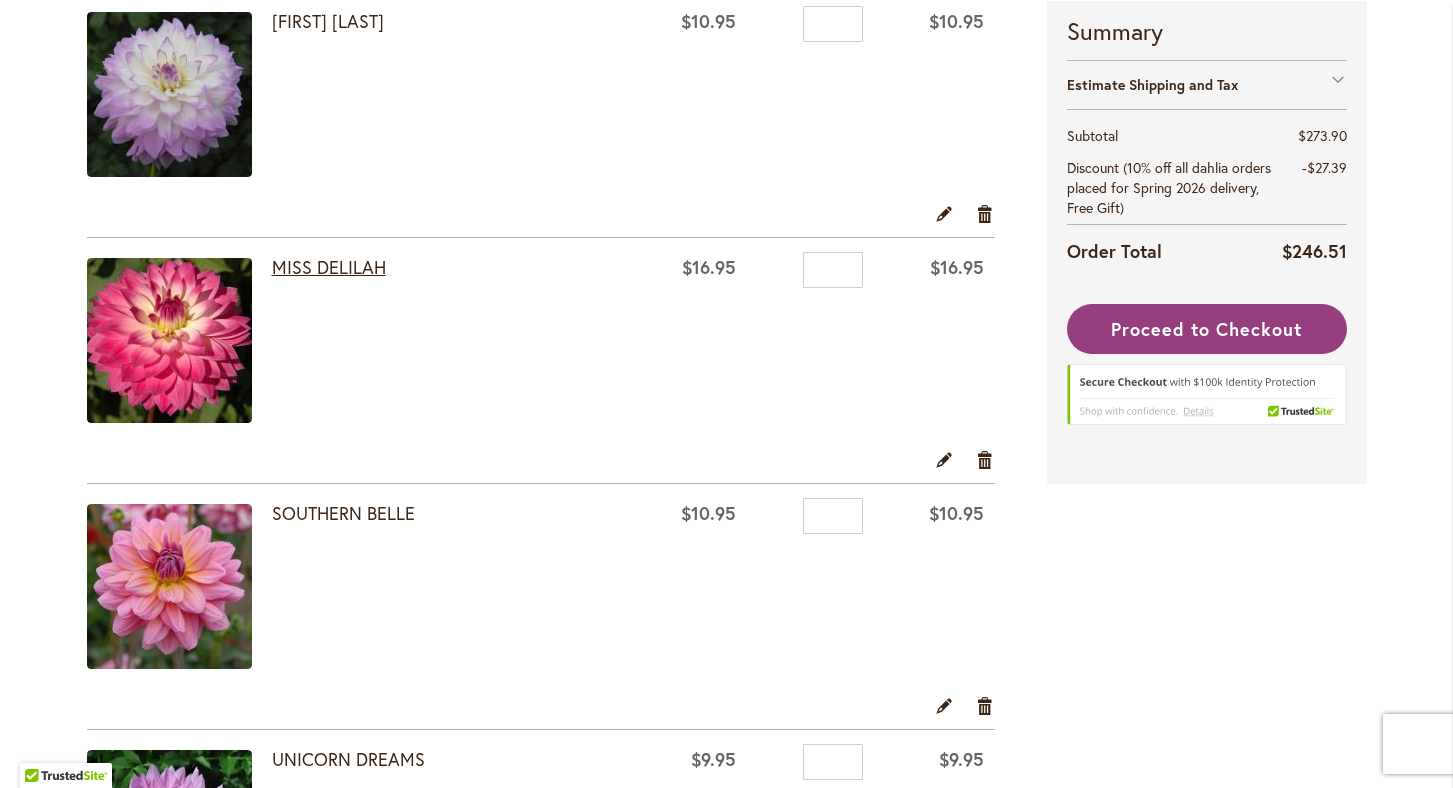 click on "MISS DELILAH" at bounding box center [329, 267] 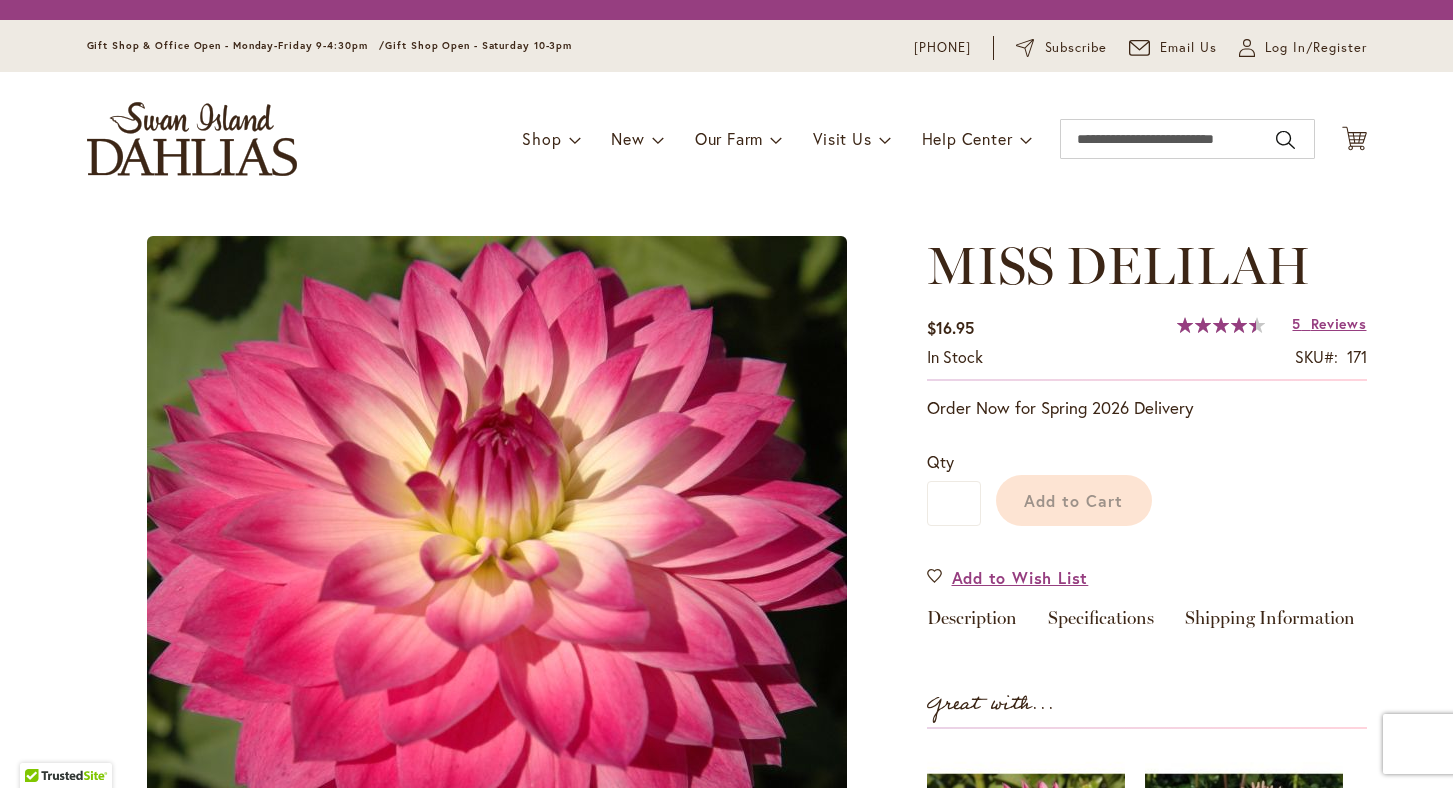 scroll, scrollTop: 0, scrollLeft: 0, axis: both 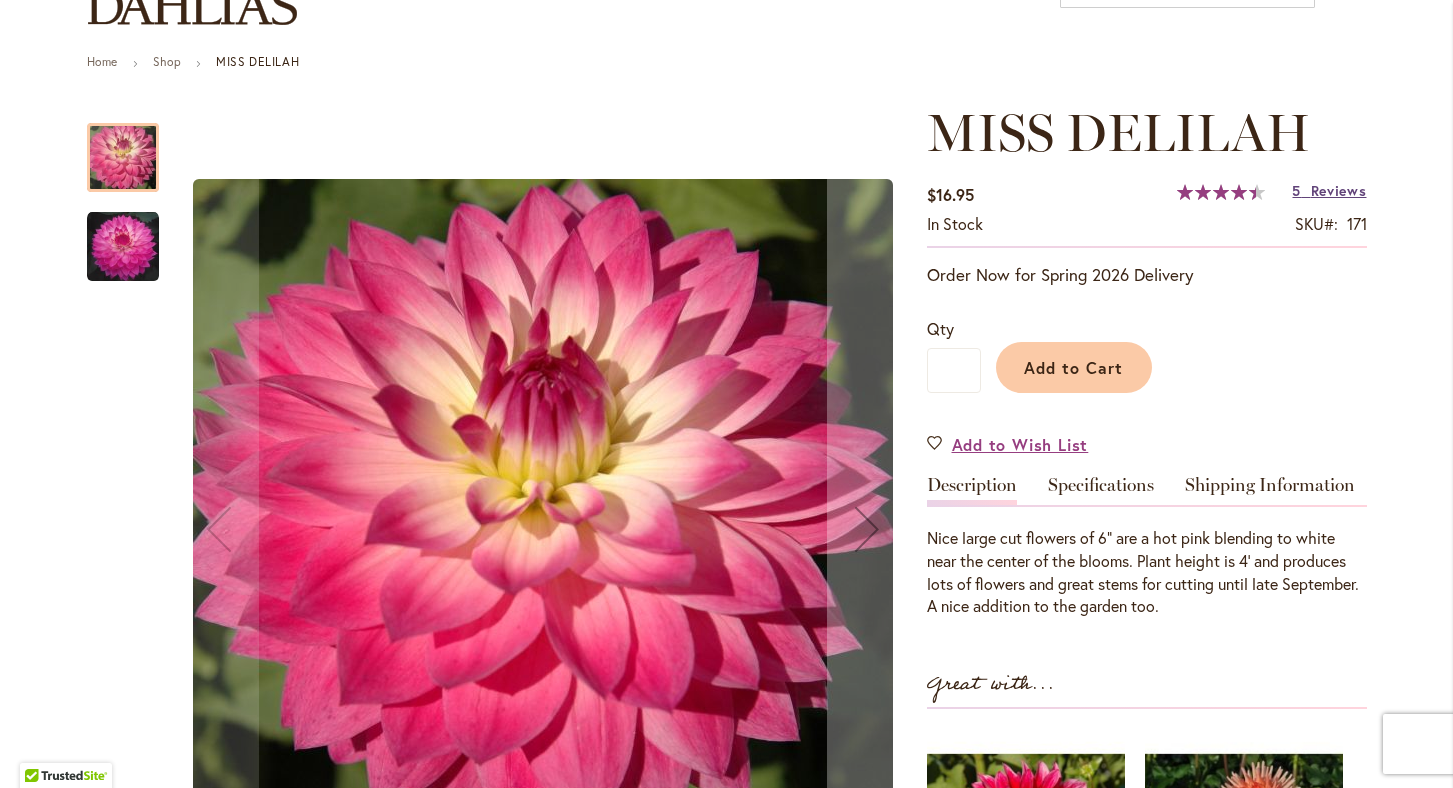 click on "Reviews" at bounding box center (1339, 190) 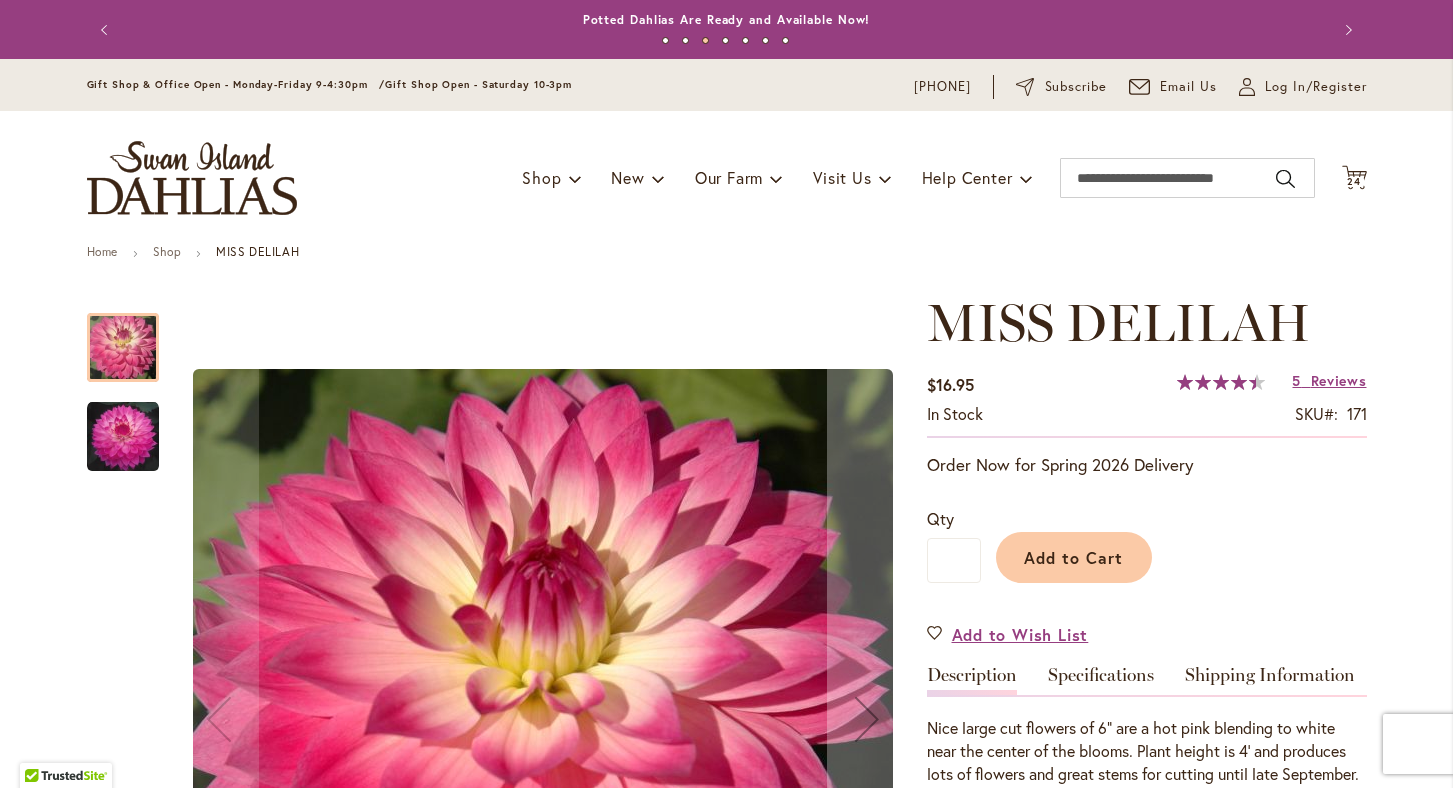 scroll, scrollTop: 0, scrollLeft: 0, axis: both 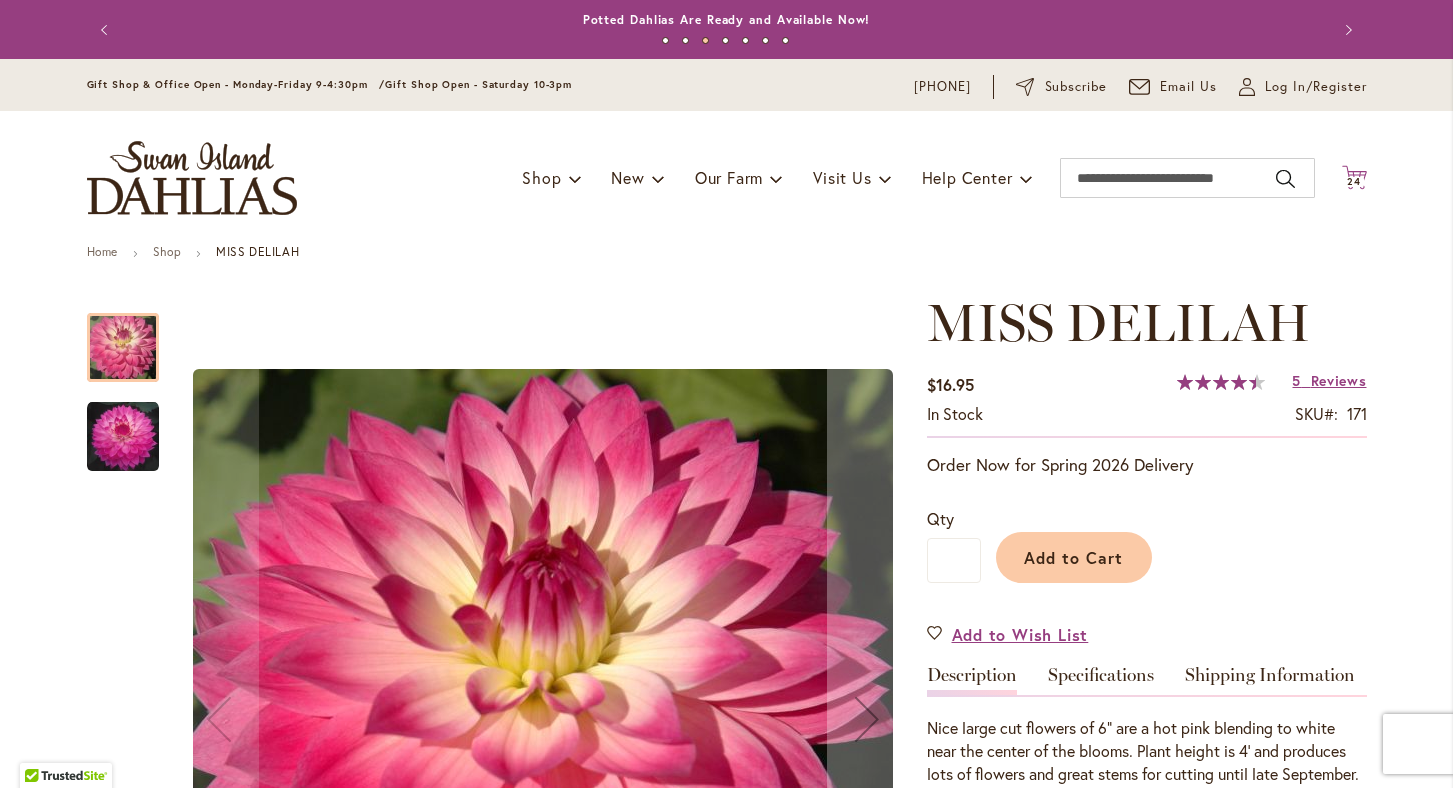 click on "24" at bounding box center [1354, 181] 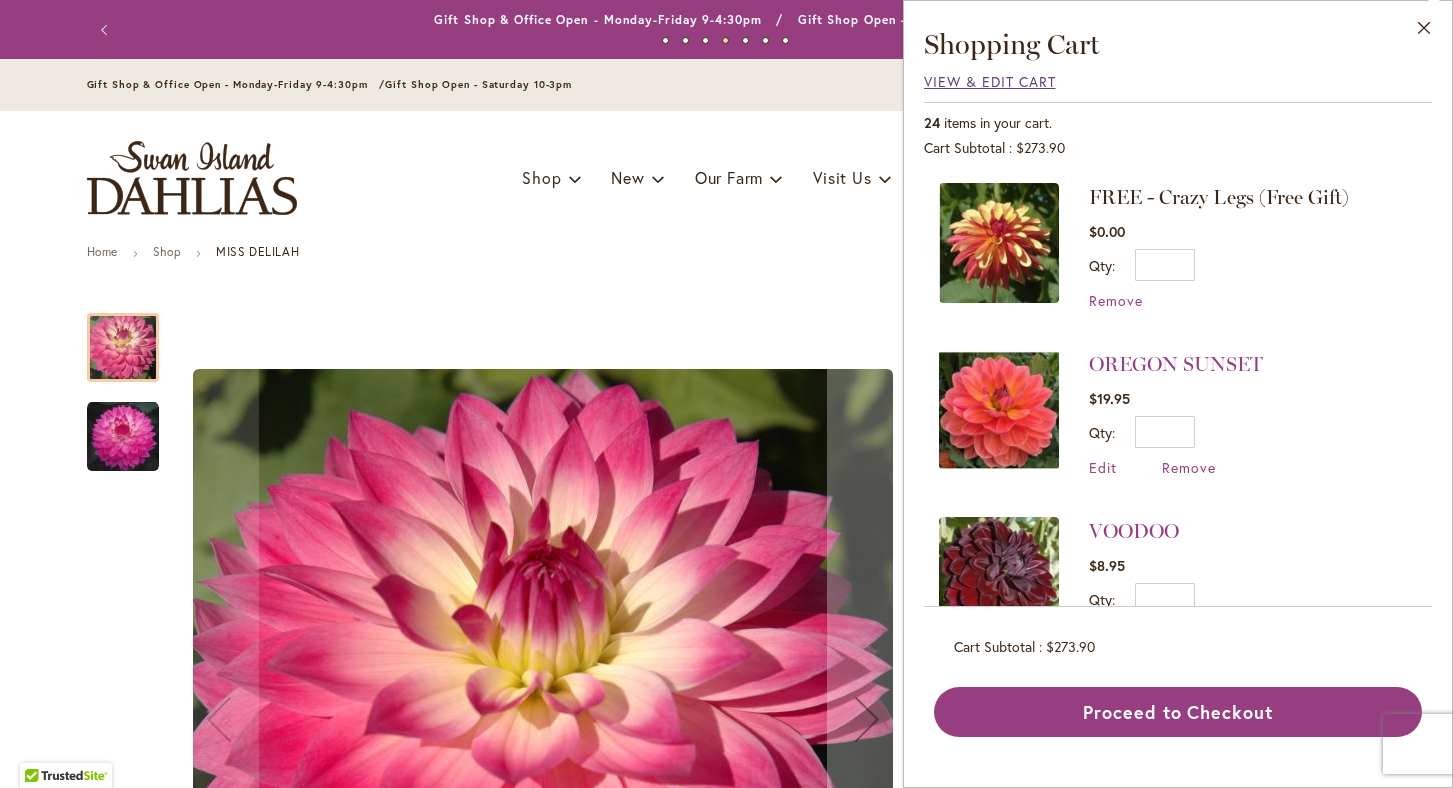 click on "View & Edit Cart" at bounding box center (990, 81) 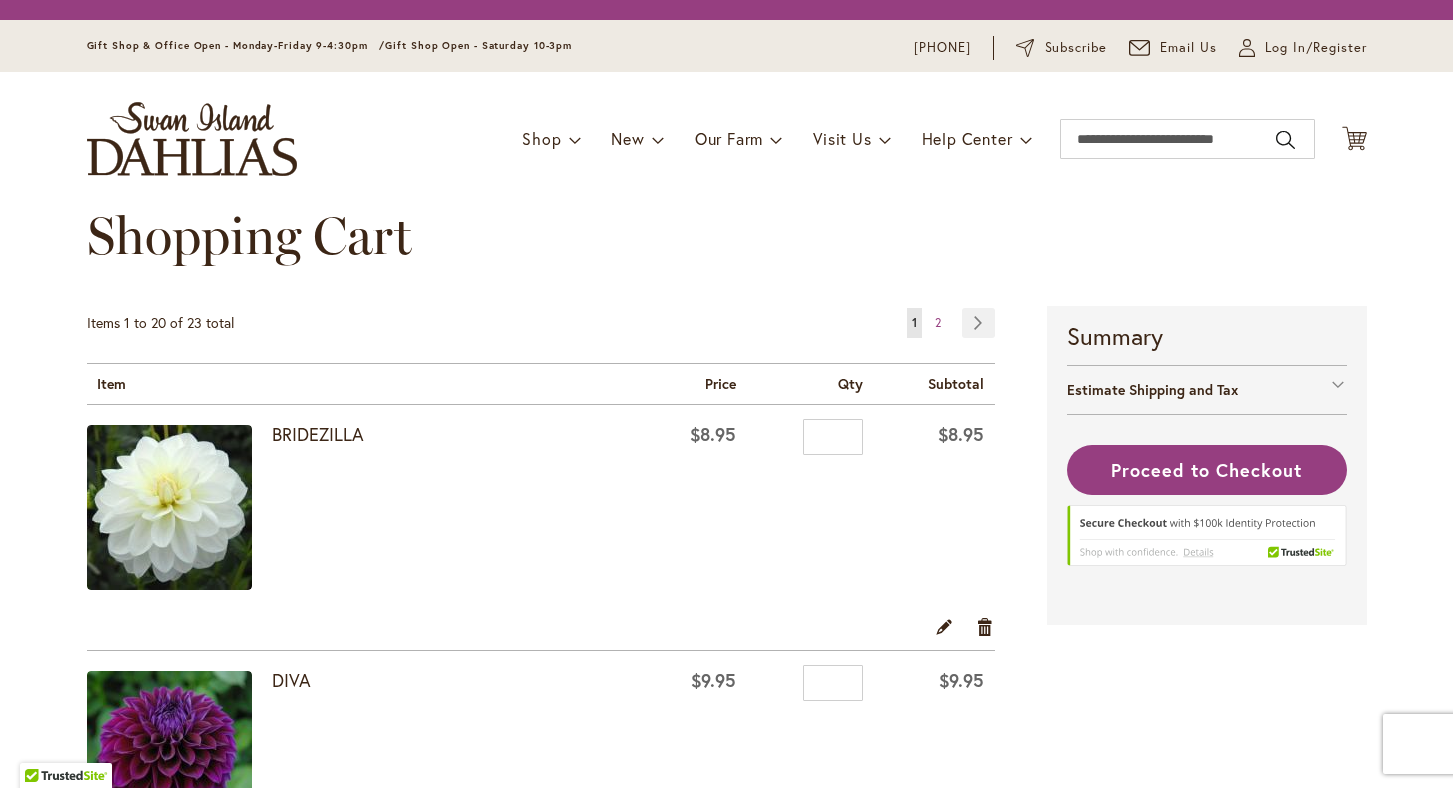 scroll, scrollTop: 0, scrollLeft: 0, axis: both 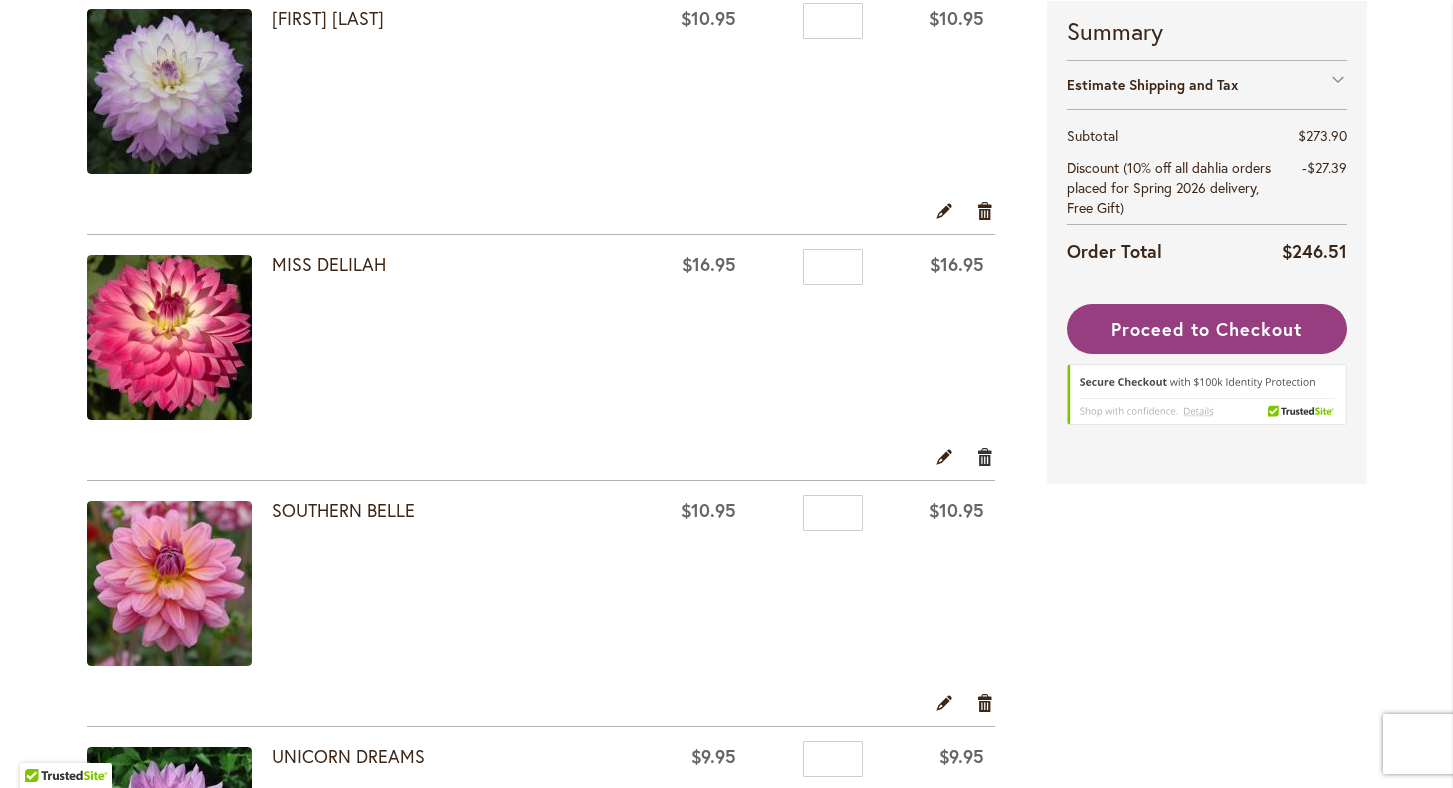 click on "Remove item" at bounding box center (985, 456) 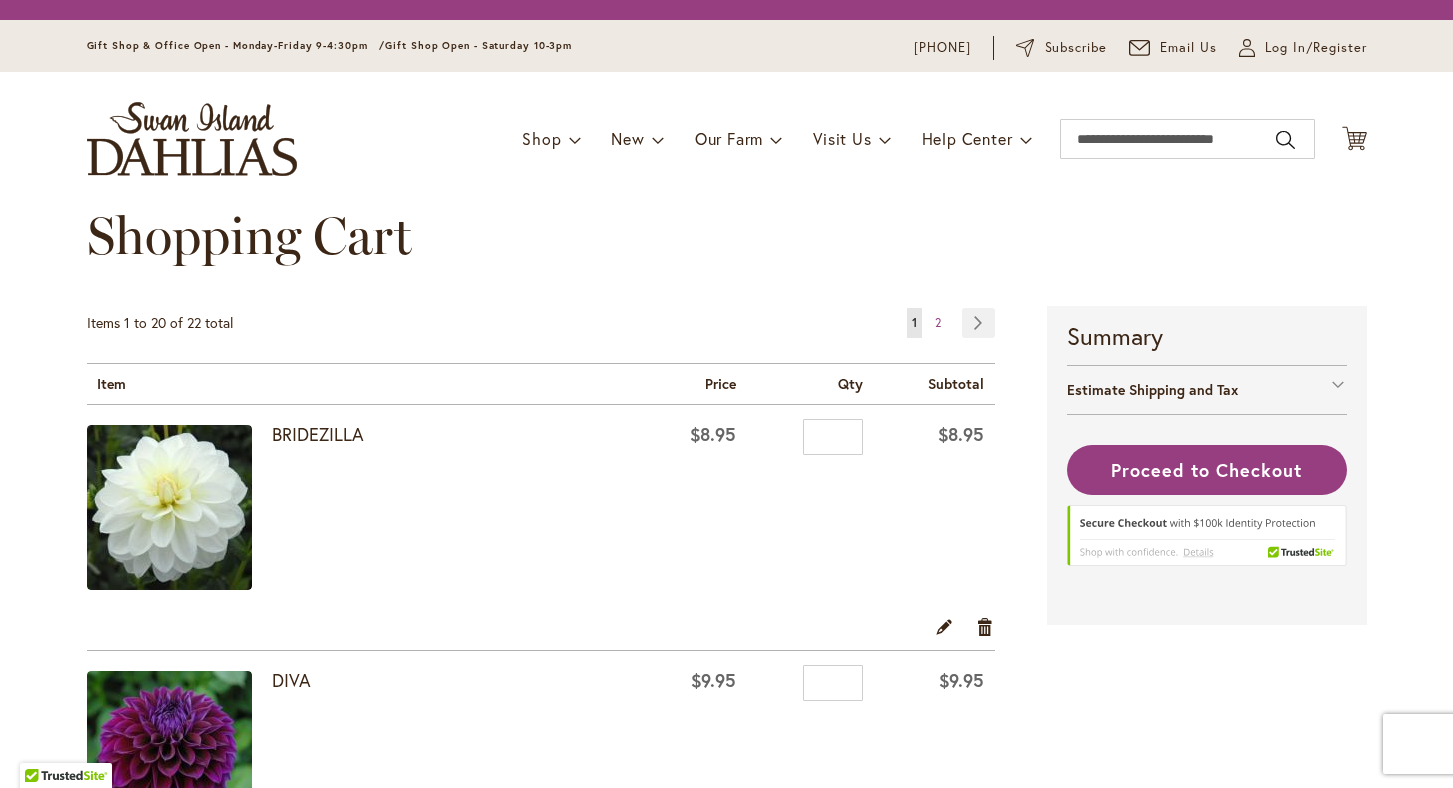 scroll, scrollTop: 0, scrollLeft: 0, axis: both 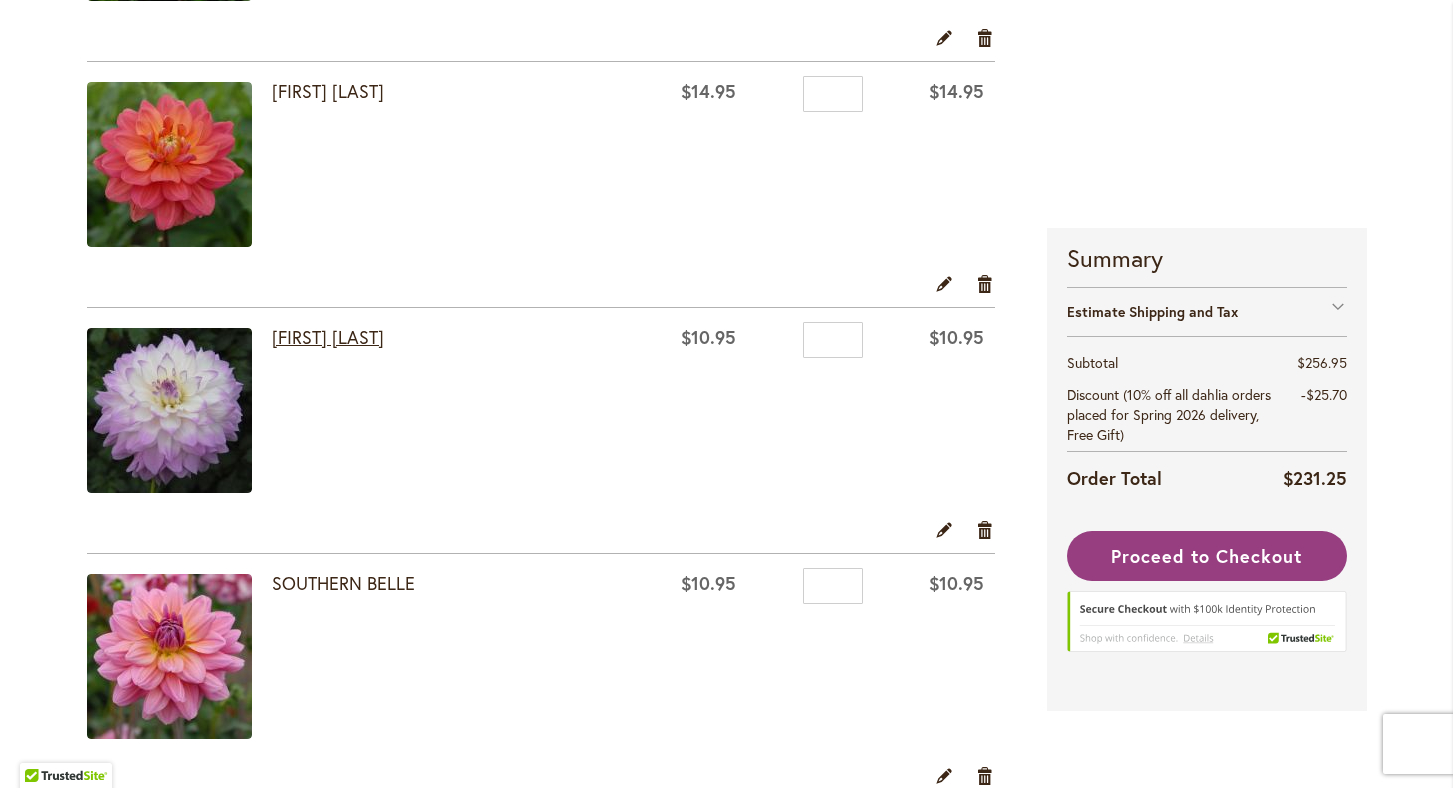 click on "[FIRST] [LAST]" at bounding box center (328, 337) 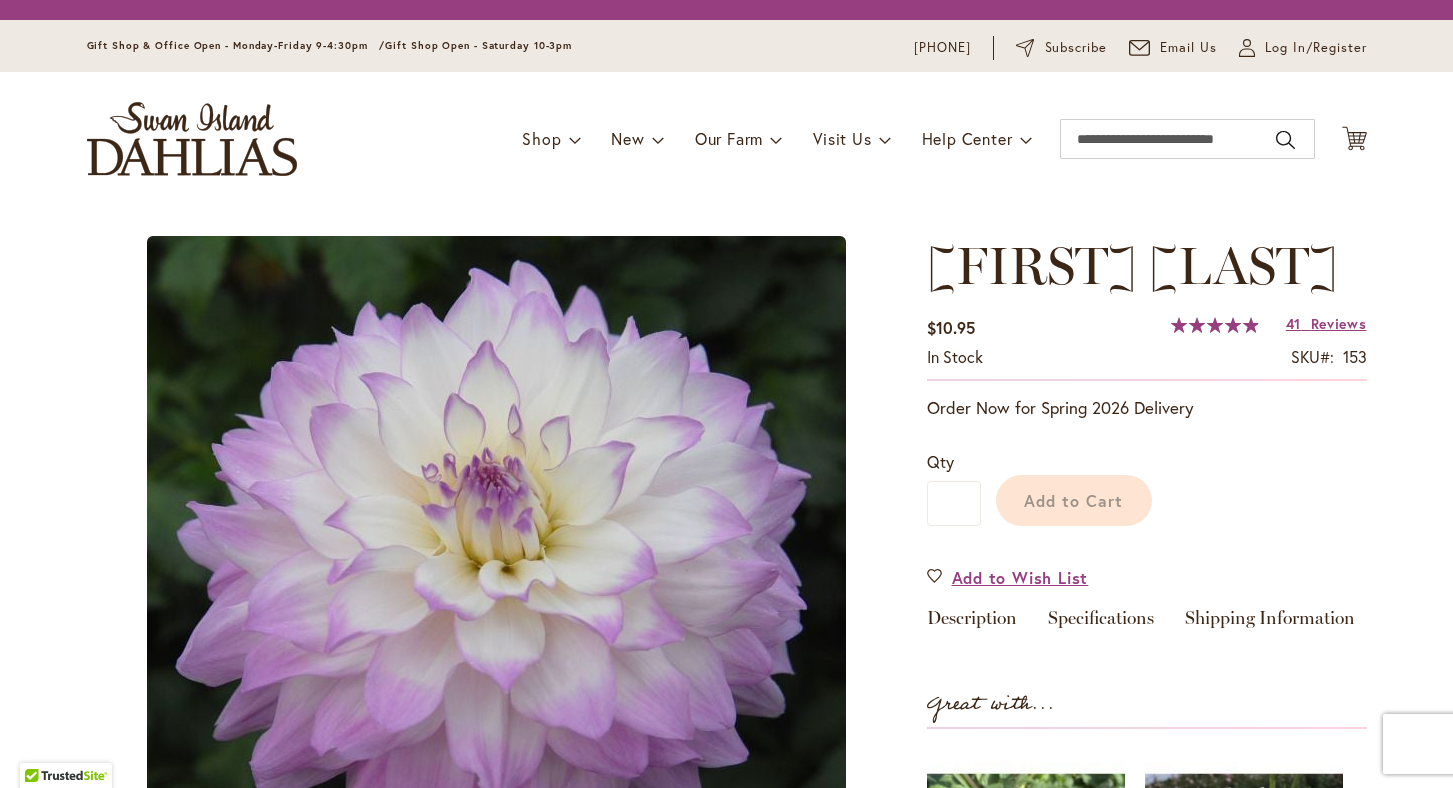 scroll, scrollTop: 0, scrollLeft: 0, axis: both 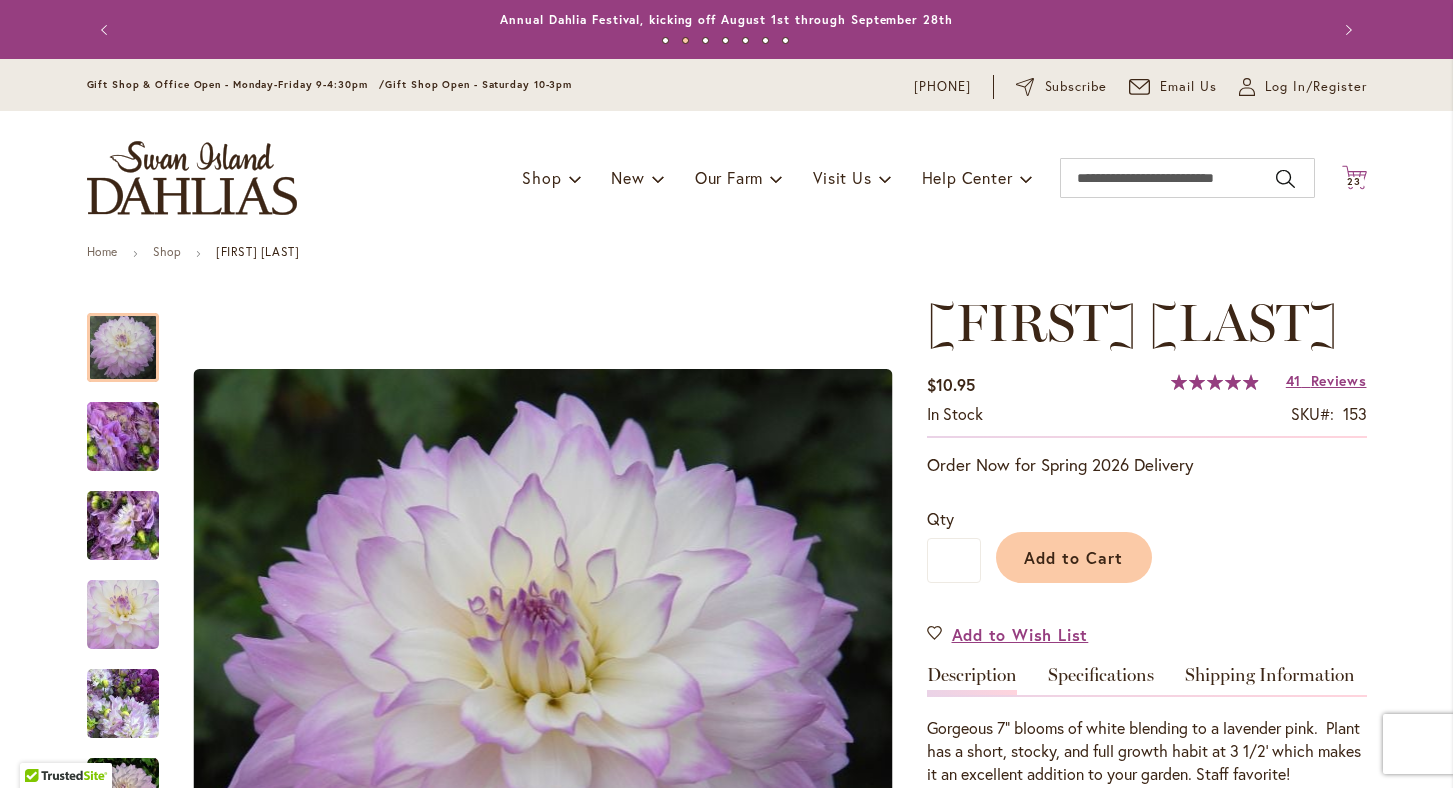 click on "23" at bounding box center (1354, 181) 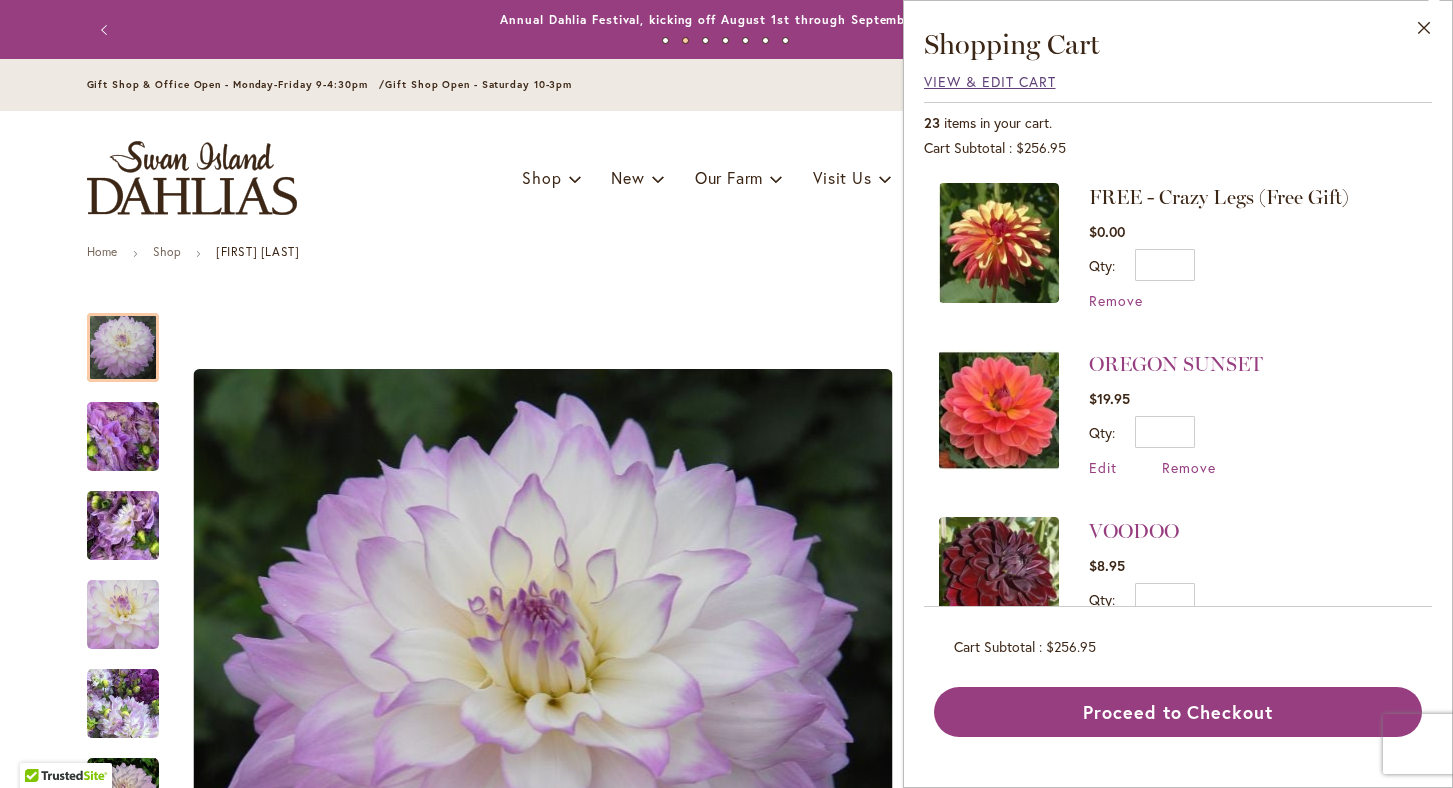 click on "View & Edit Cart" at bounding box center (990, 81) 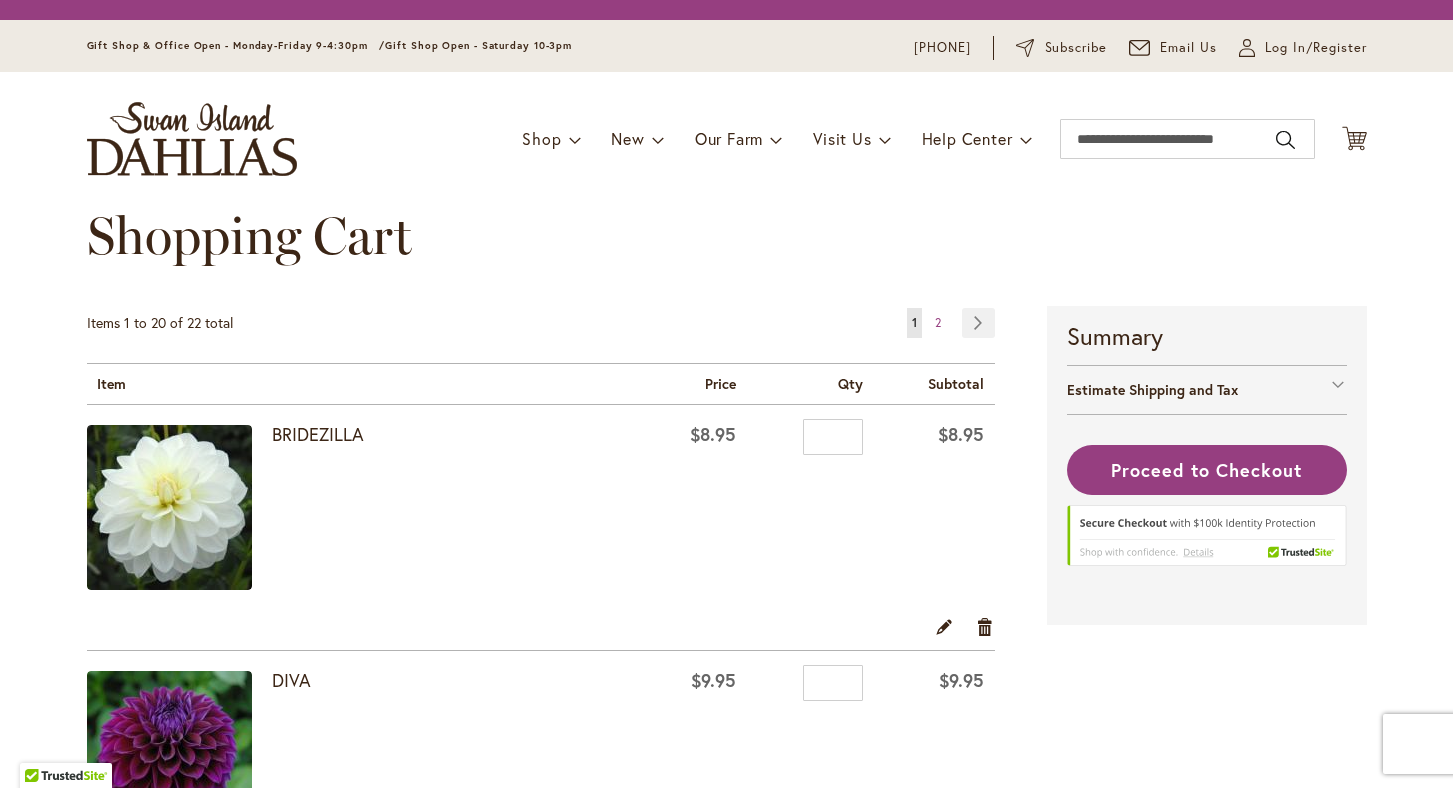 scroll, scrollTop: 0, scrollLeft: 0, axis: both 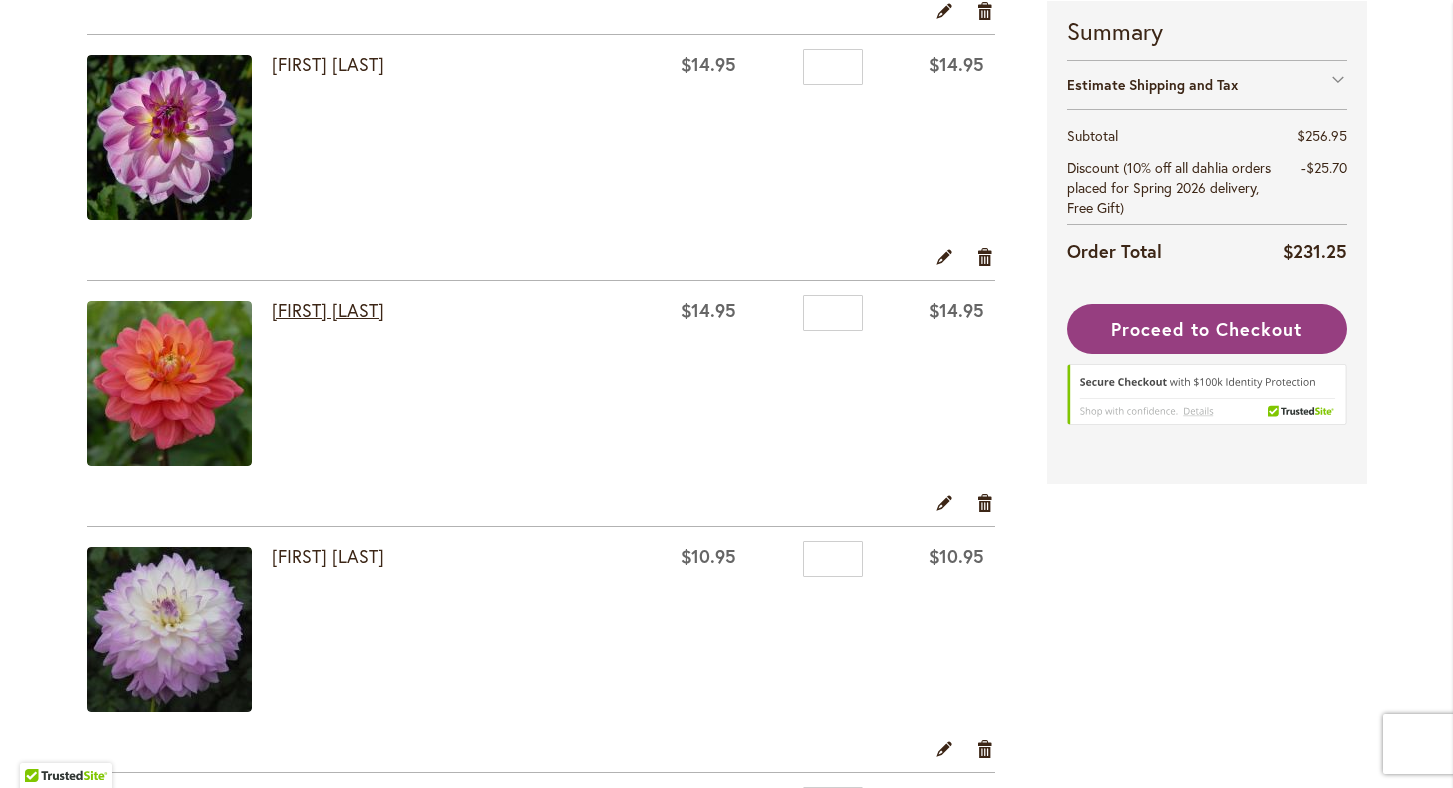 click on "[FIRST] [LAST]" at bounding box center (328, 310) 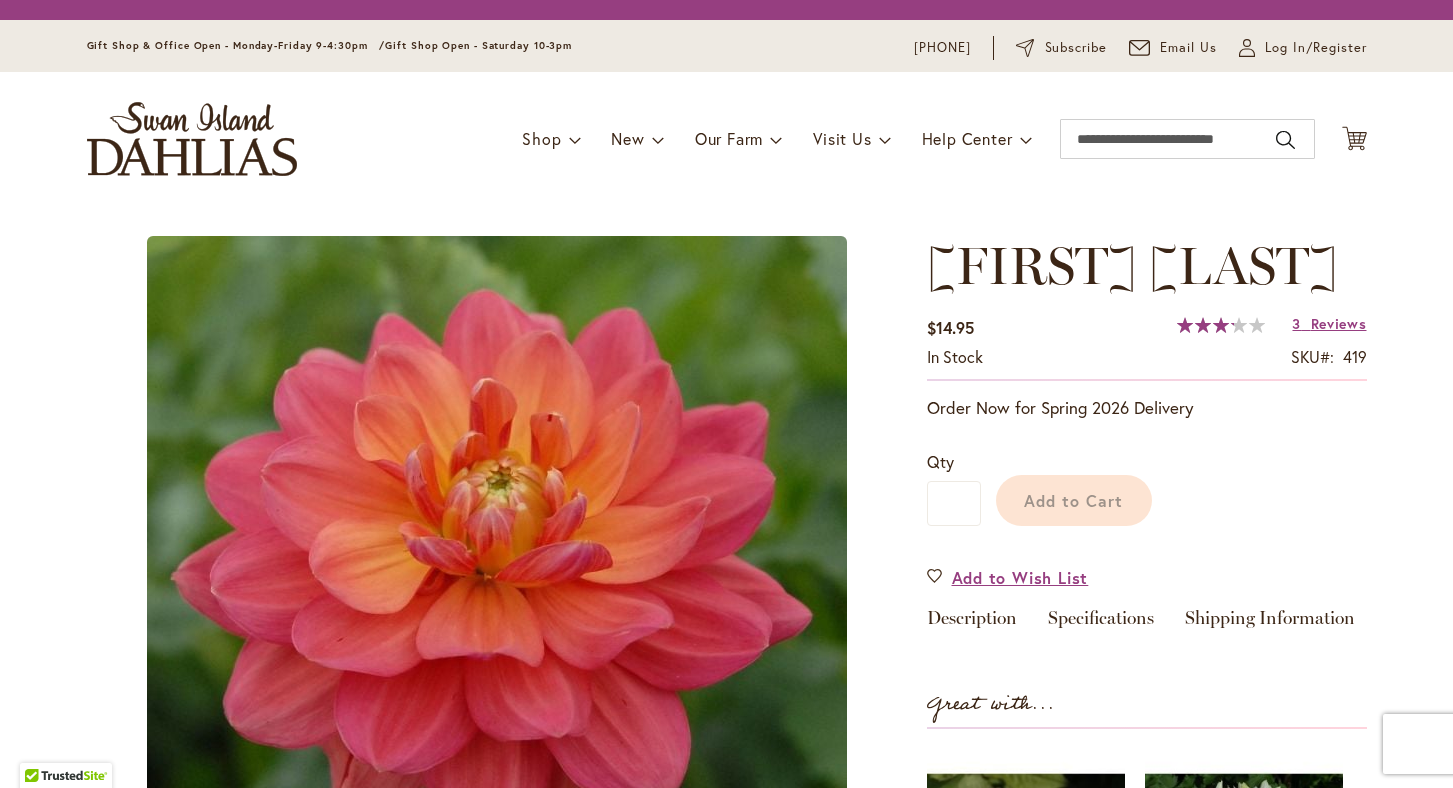scroll, scrollTop: 0, scrollLeft: 0, axis: both 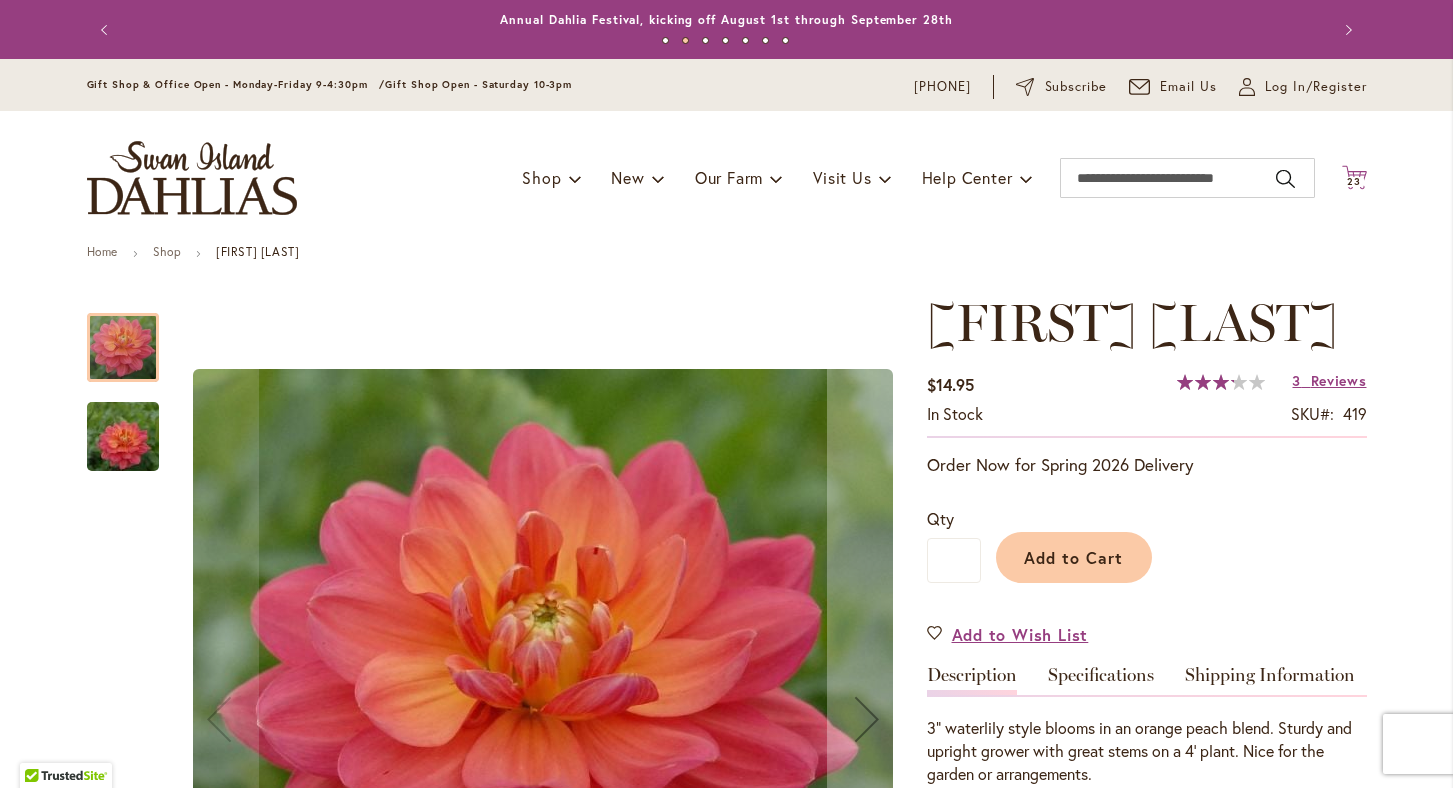 click on "23" at bounding box center [1354, 181] 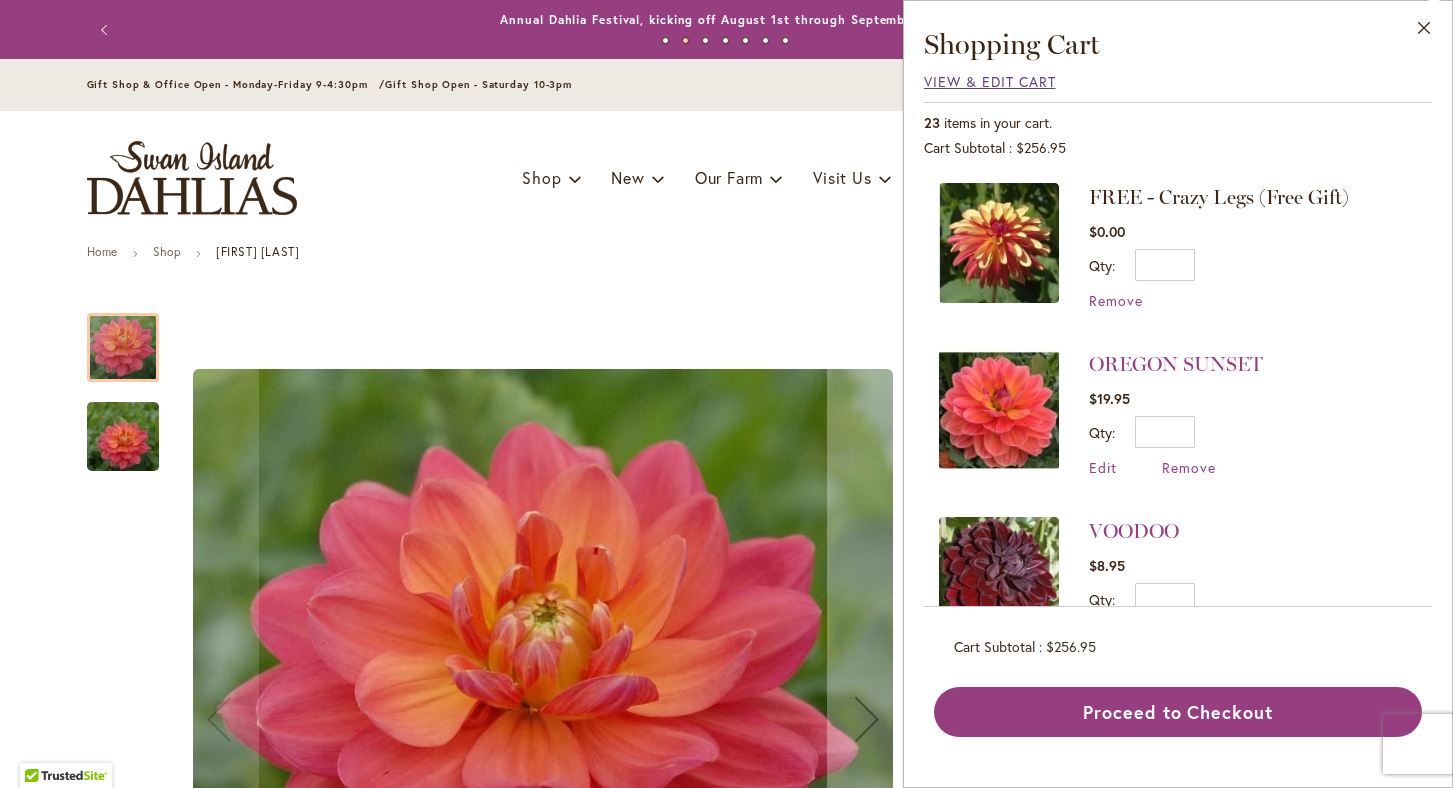 click on "View & Edit Cart" at bounding box center (990, 81) 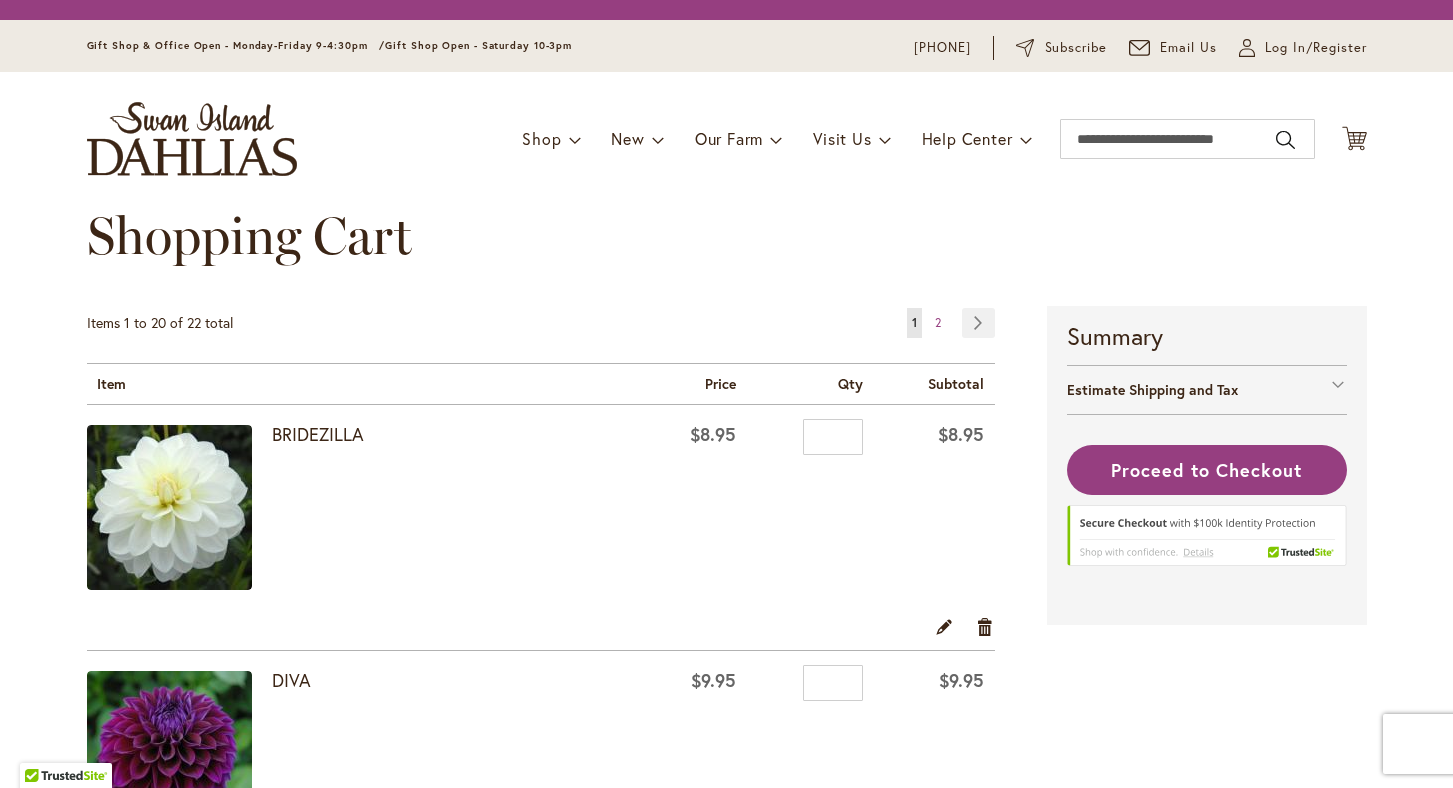 scroll, scrollTop: 0, scrollLeft: 0, axis: both 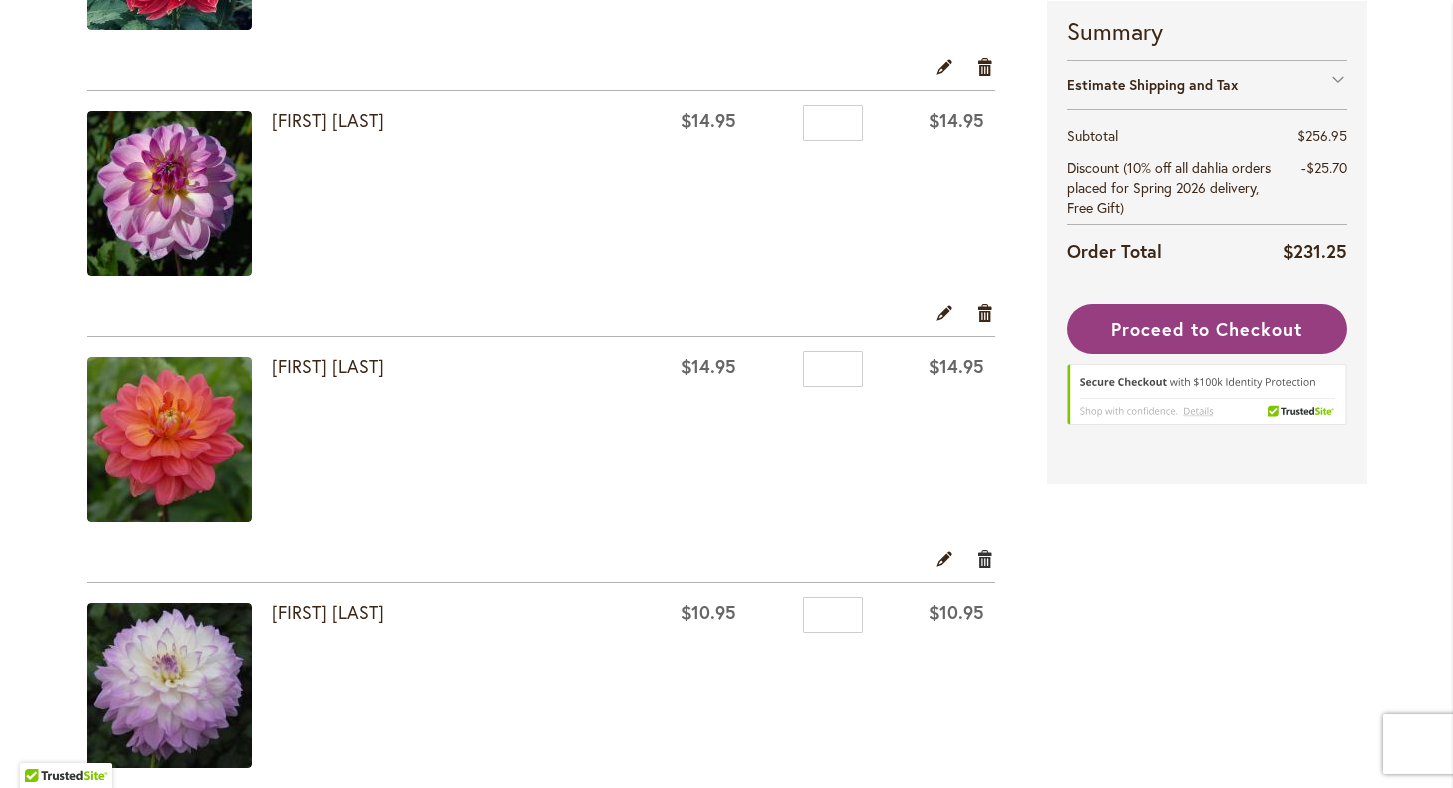click on "Remove item" at bounding box center (985, 558) 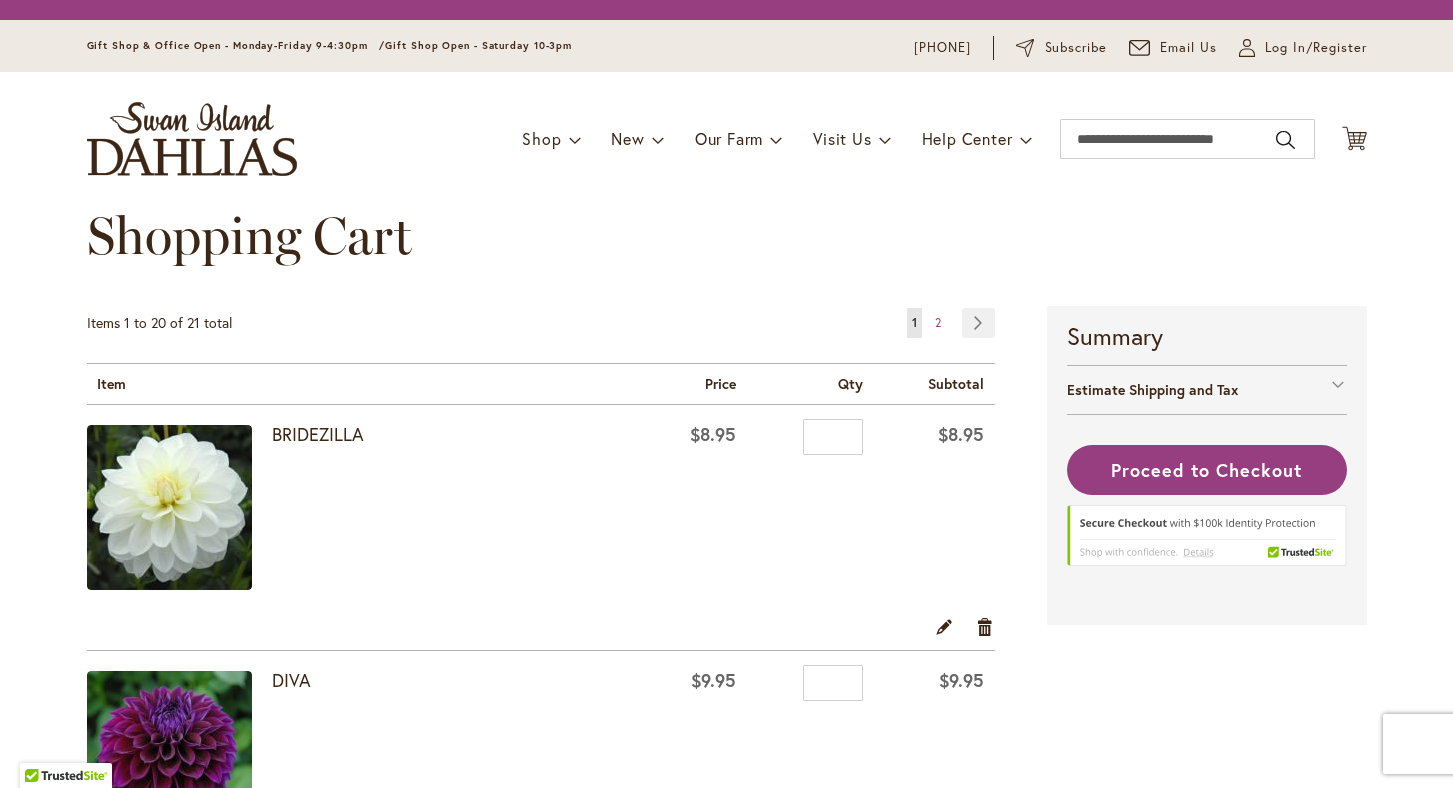 scroll, scrollTop: 0, scrollLeft: 0, axis: both 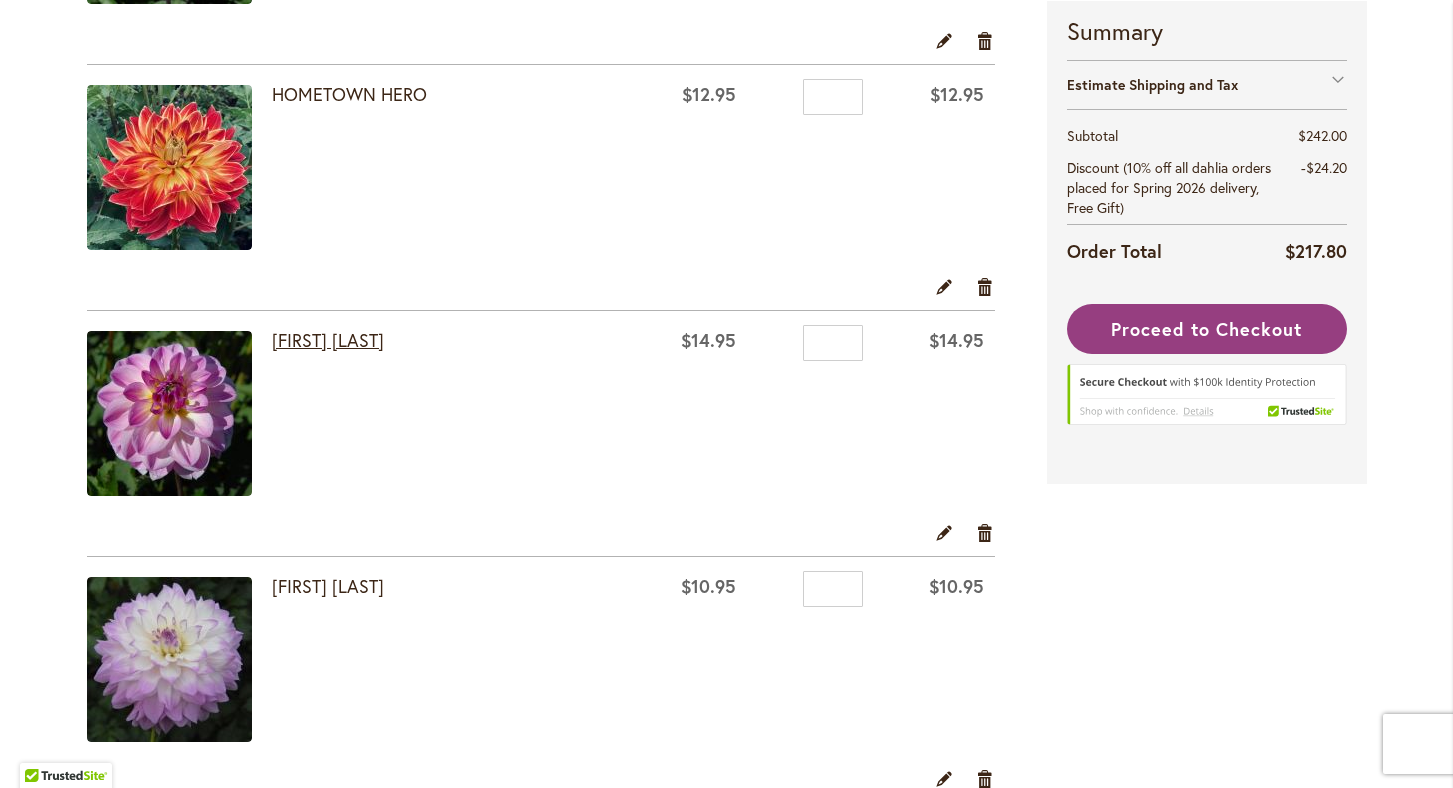 click on "[FIRST] [LAST]" at bounding box center (328, 340) 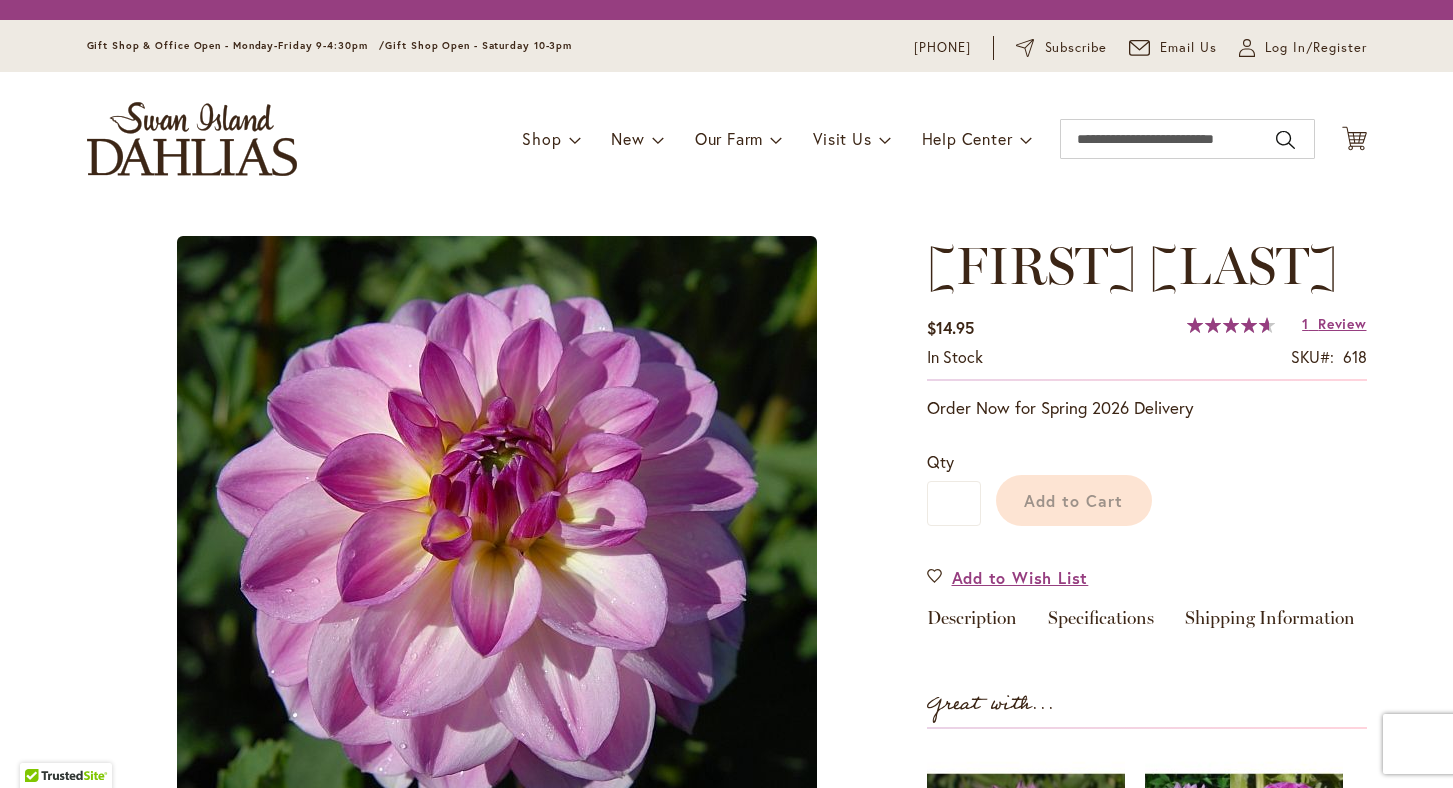 scroll, scrollTop: 0, scrollLeft: 0, axis: both 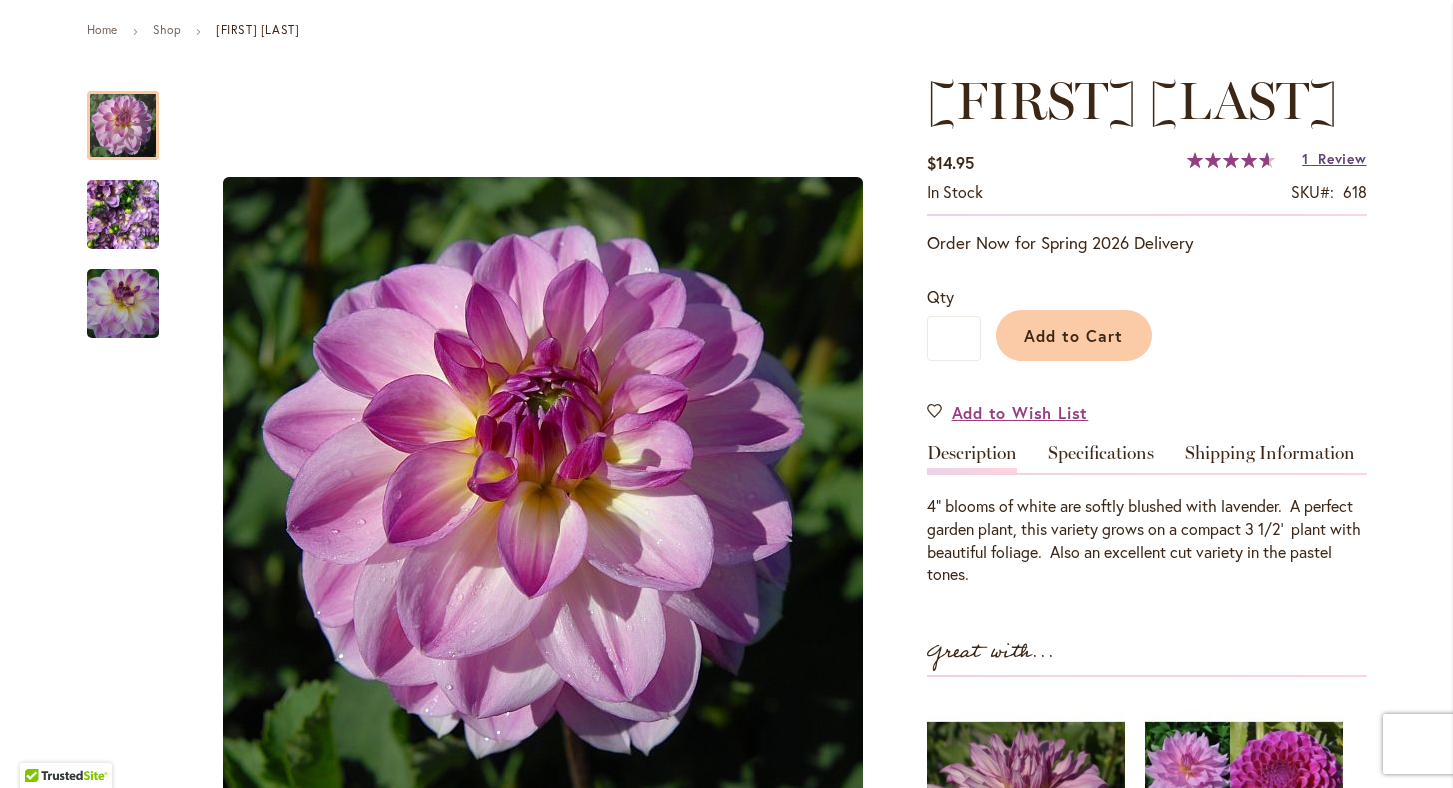 click on "Review" at bounding box center [1342, 158] 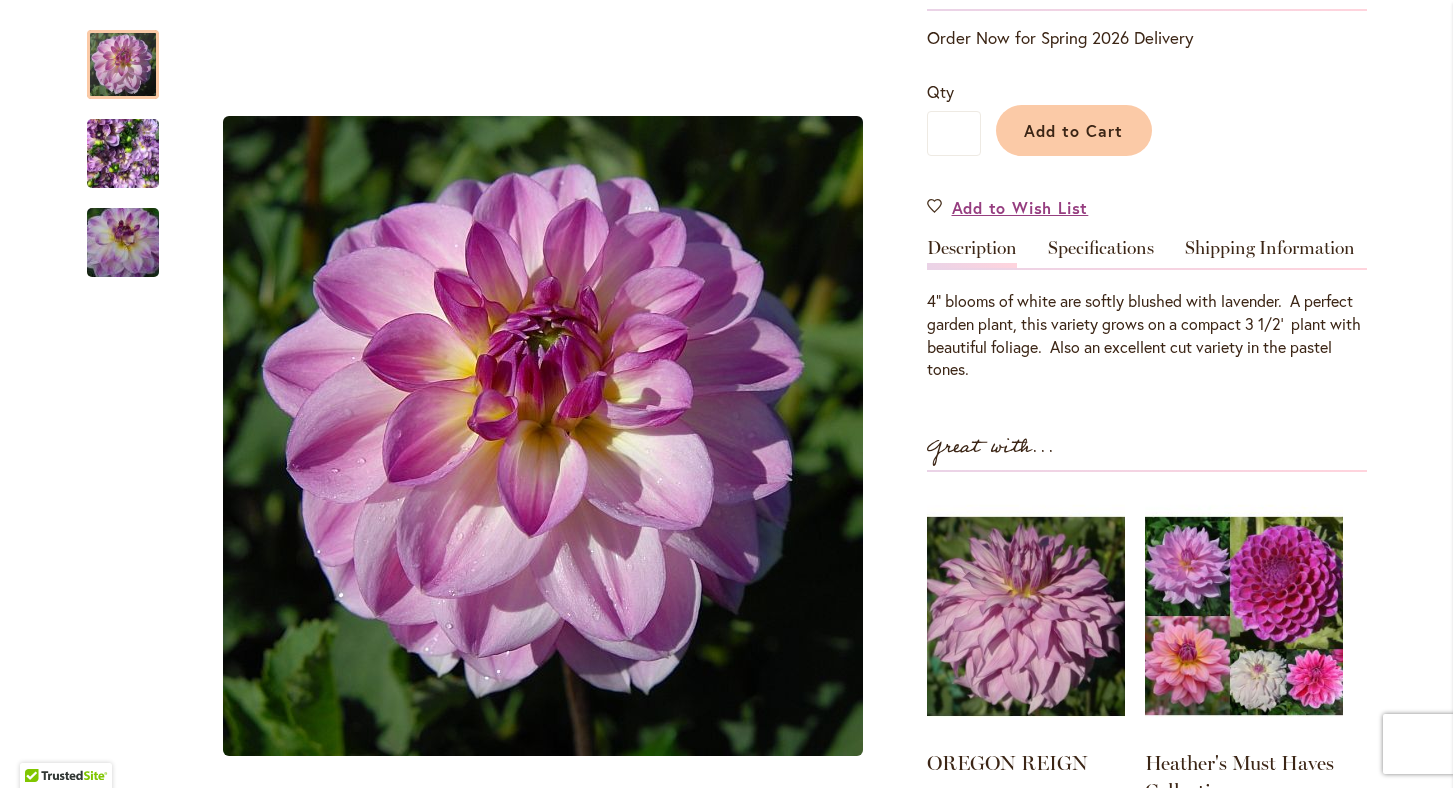 scroll, scrollTop: 357, scrollLeft: 0, axis: vertical 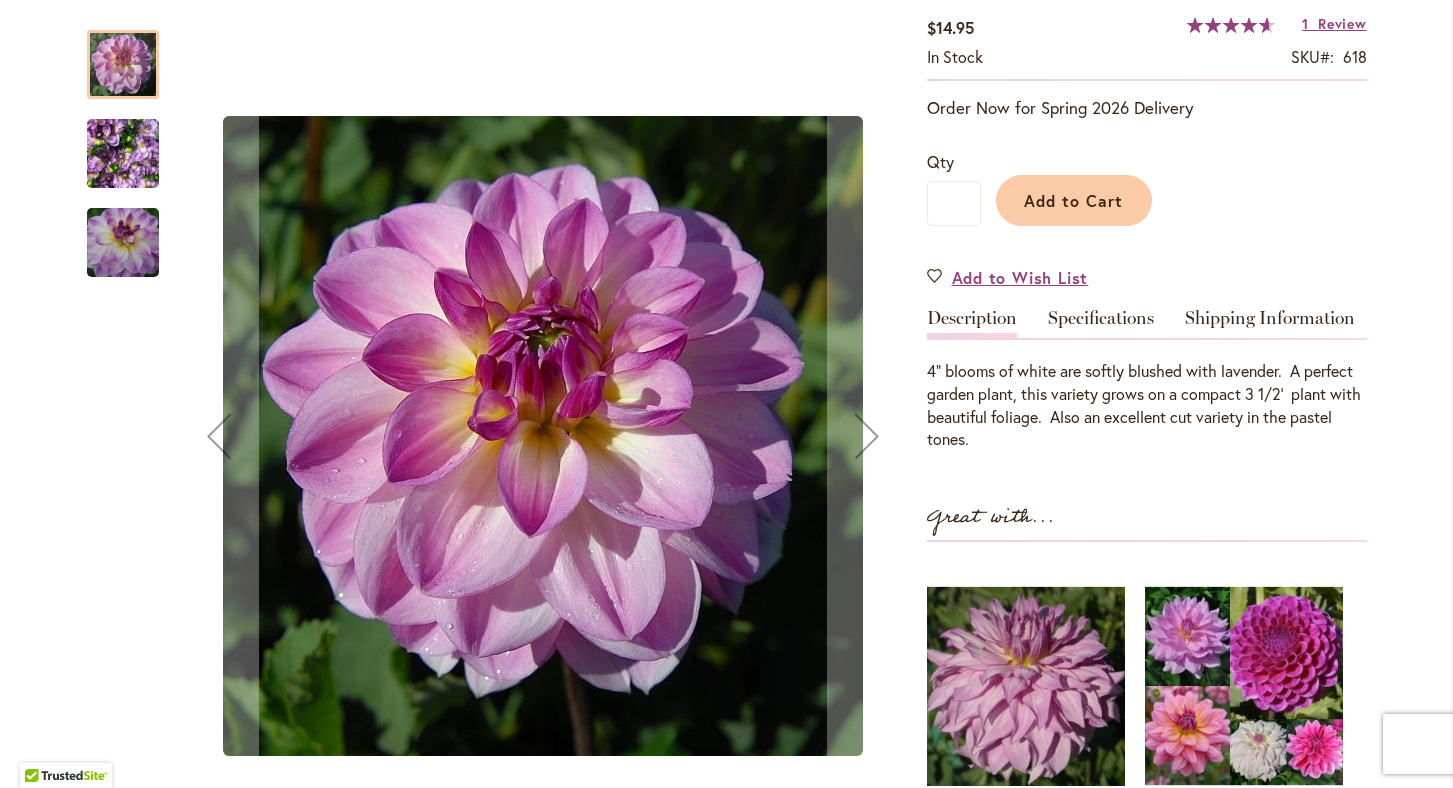 click at bounding box center (123, 154) 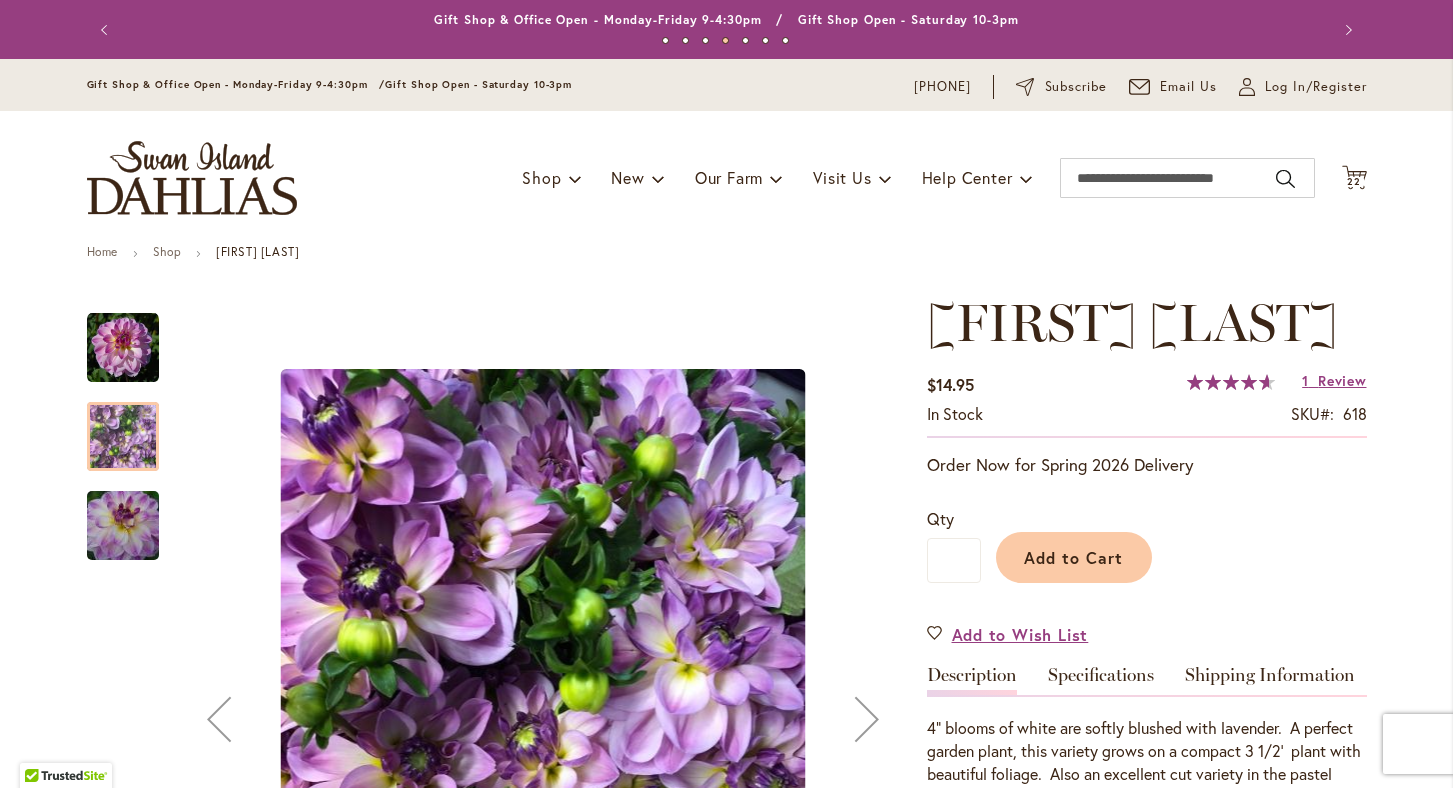 scroll, scrollTop: 0, scrollLeft: 0, axis: both 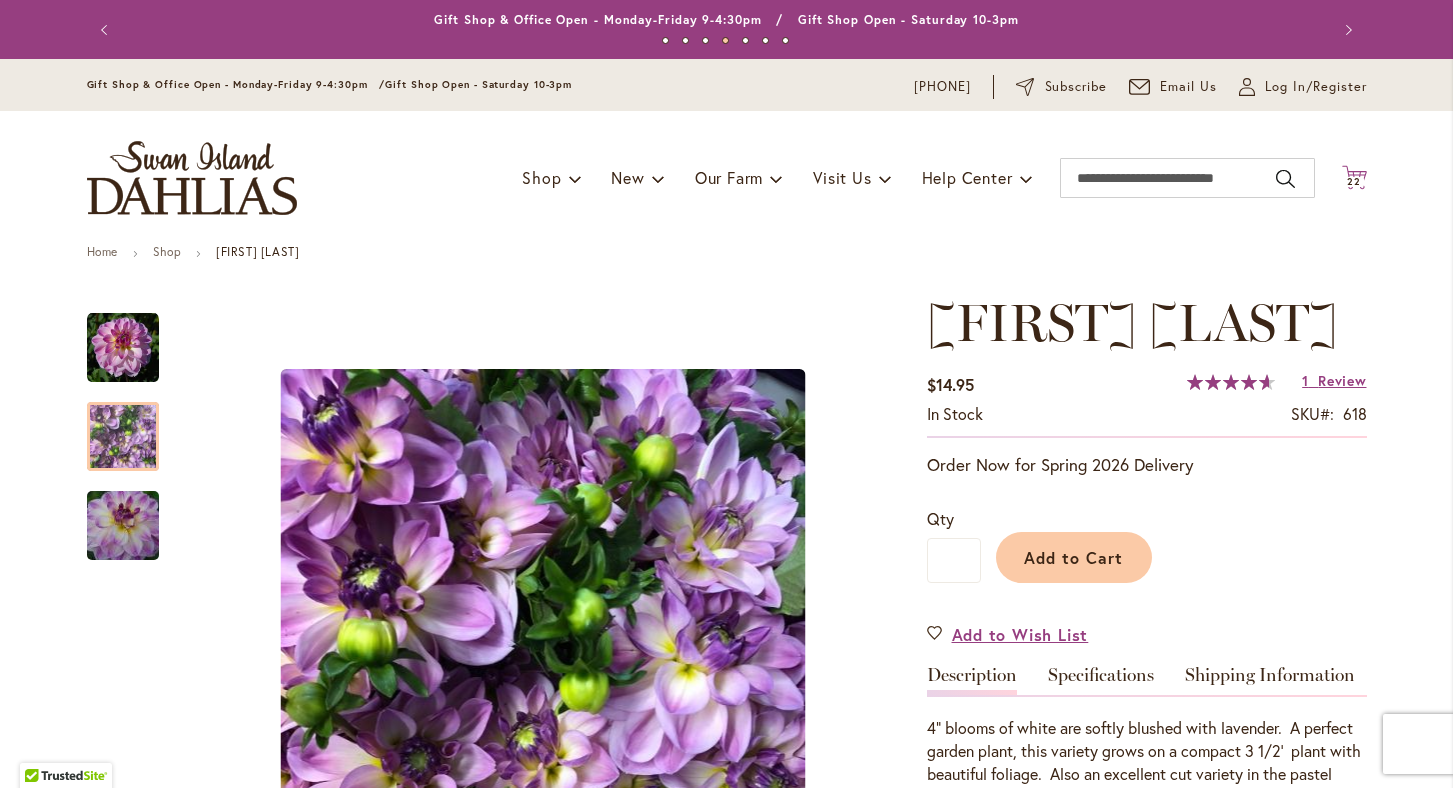click on "22" at bounding box center (1354, 181) 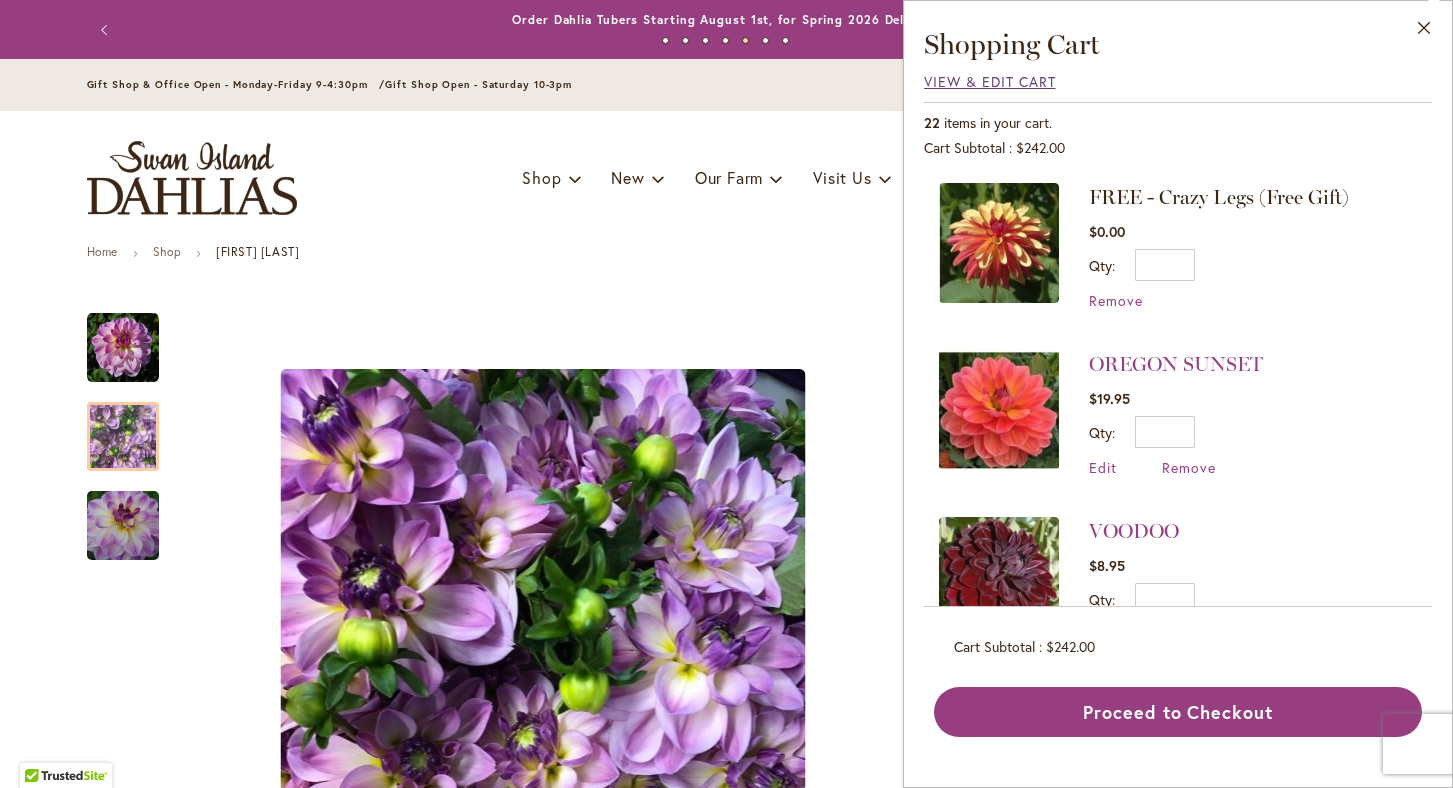 click on "View & Edit Cart" at bounding box center (990, 81) 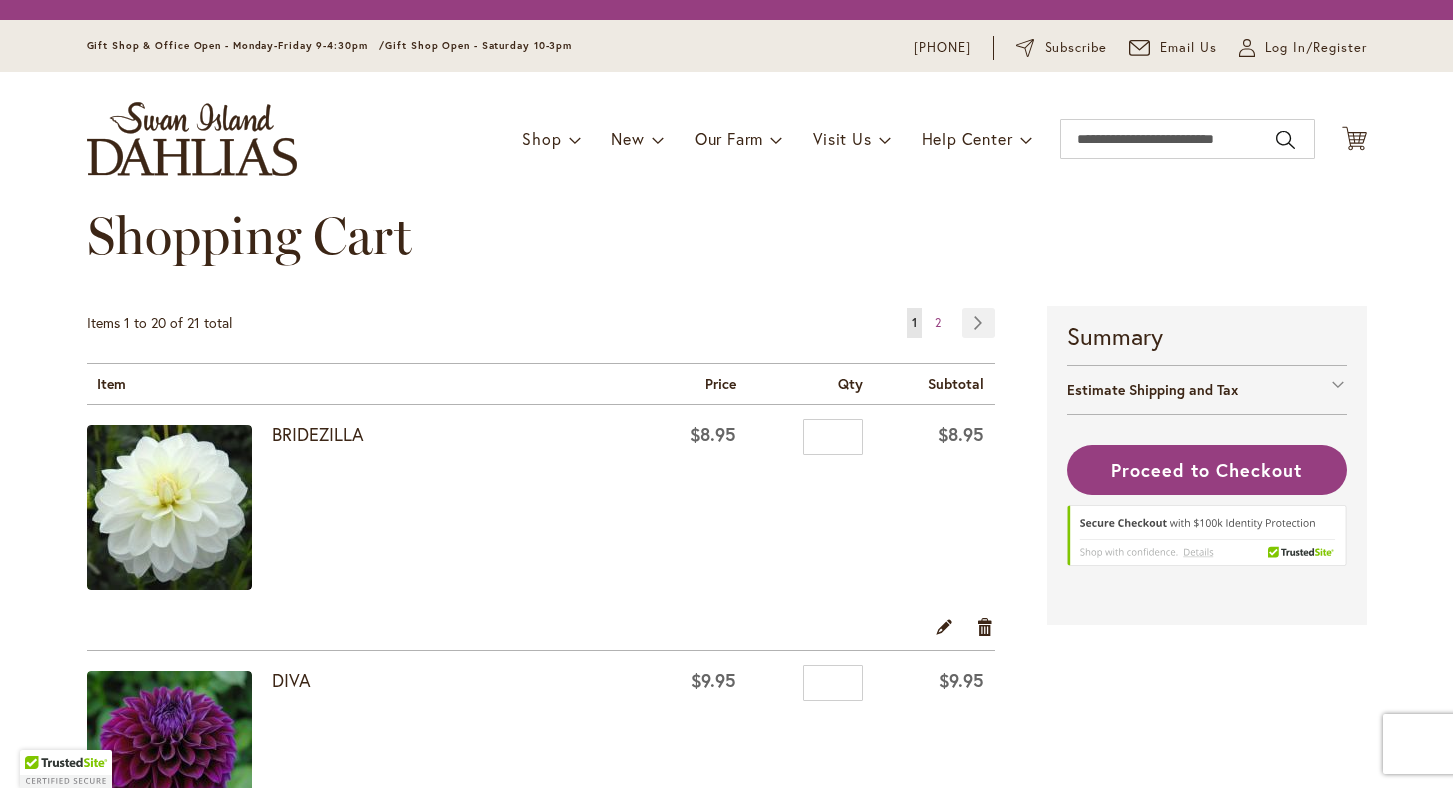 scroll, scrollTop: 0, scrollLeft: 0, axis: both 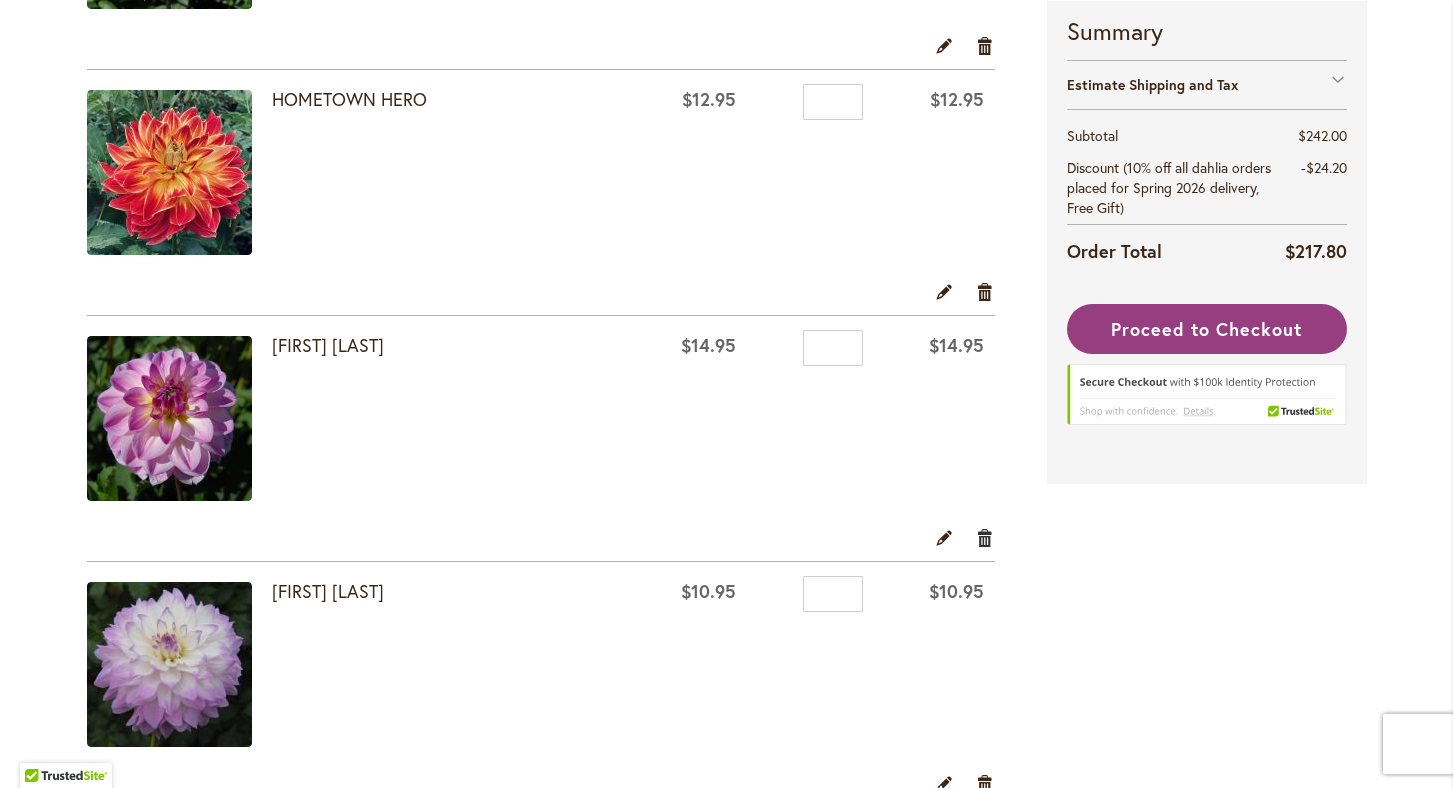click on "Remove item" at bounding box center [985, 537] 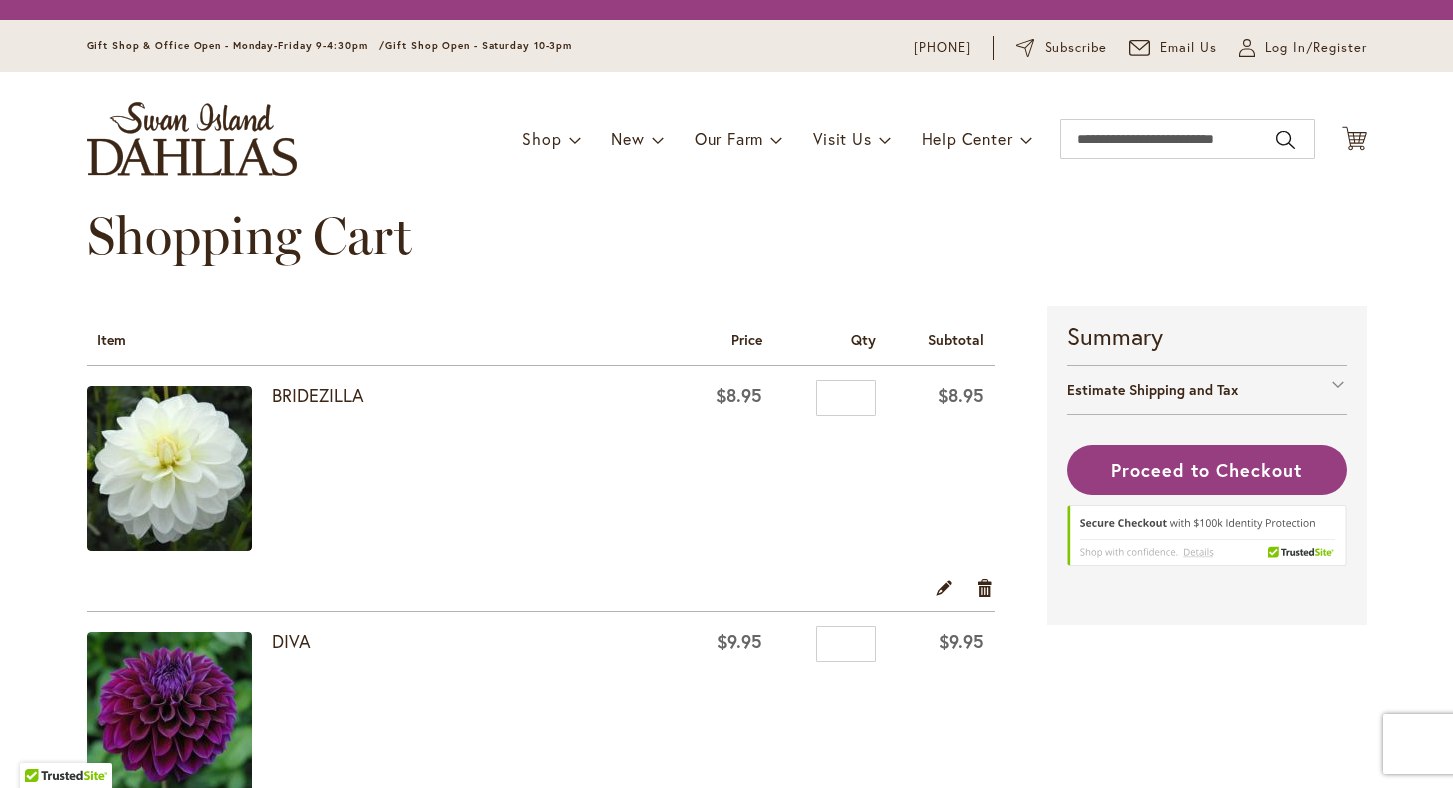 scroll, scrollTop: 0, scrollLeft: 0, axis: both 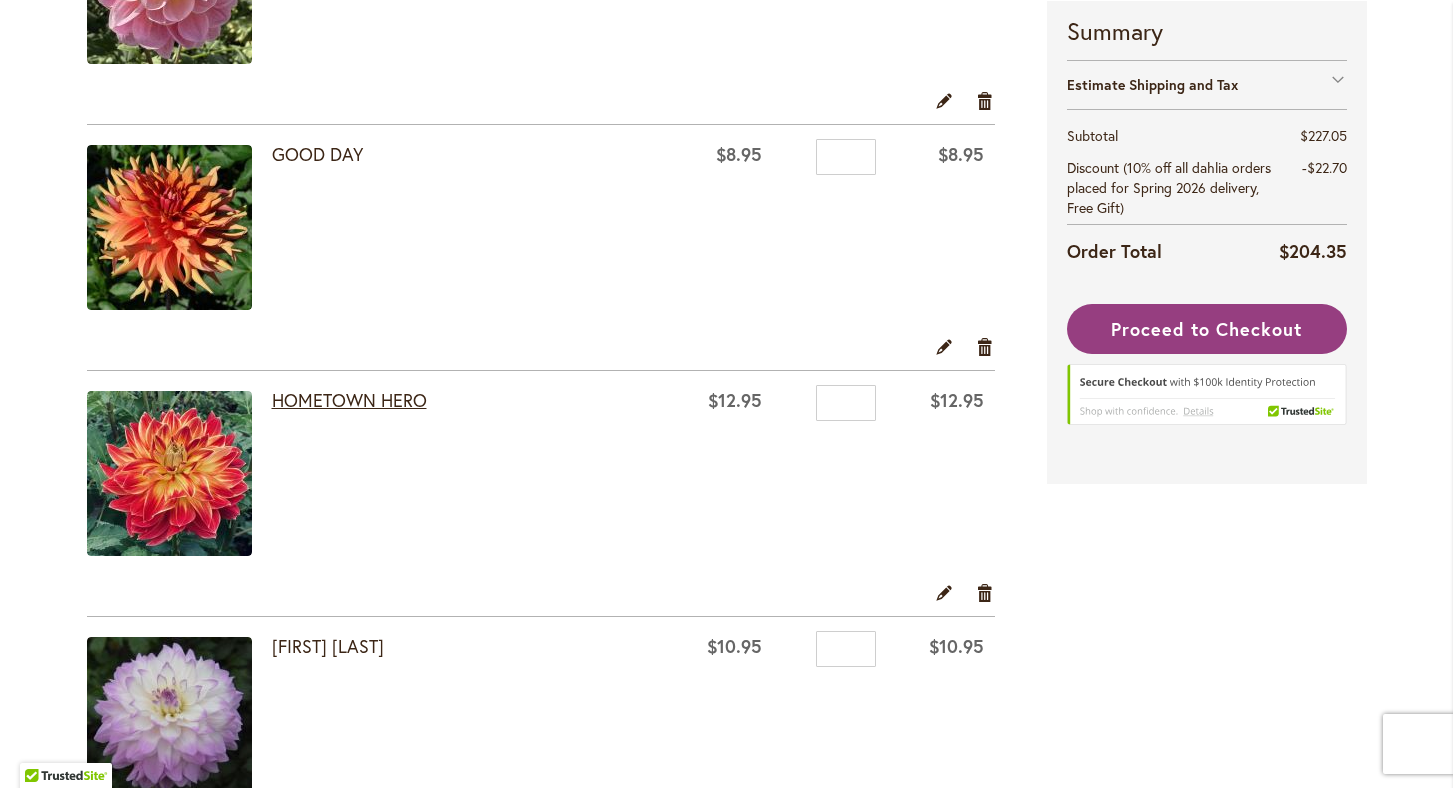 click on "HOMETOWN HERO" at bounding box center (349, 400) 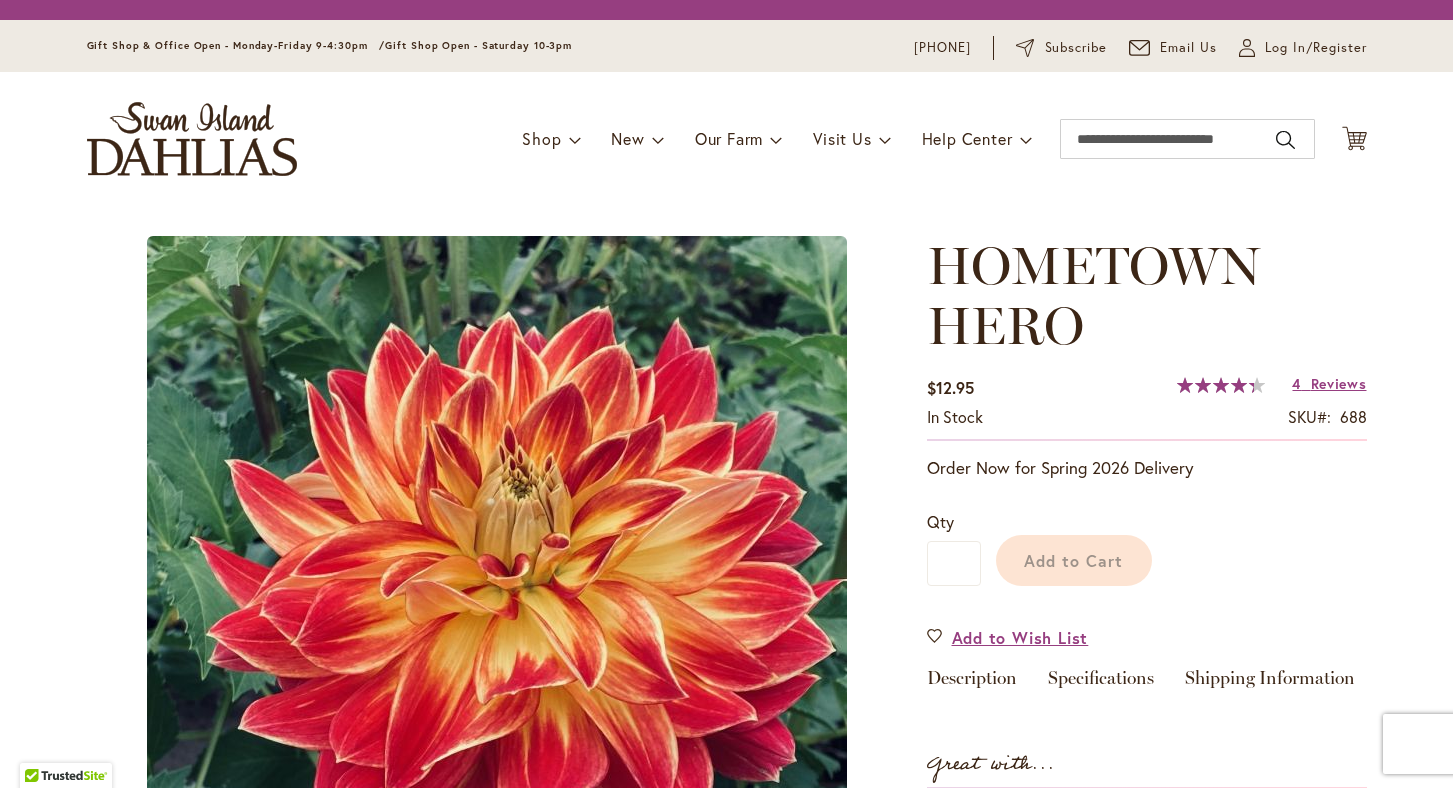 scroll, scrollTop: 0, scrollLeft: 0, axis: both 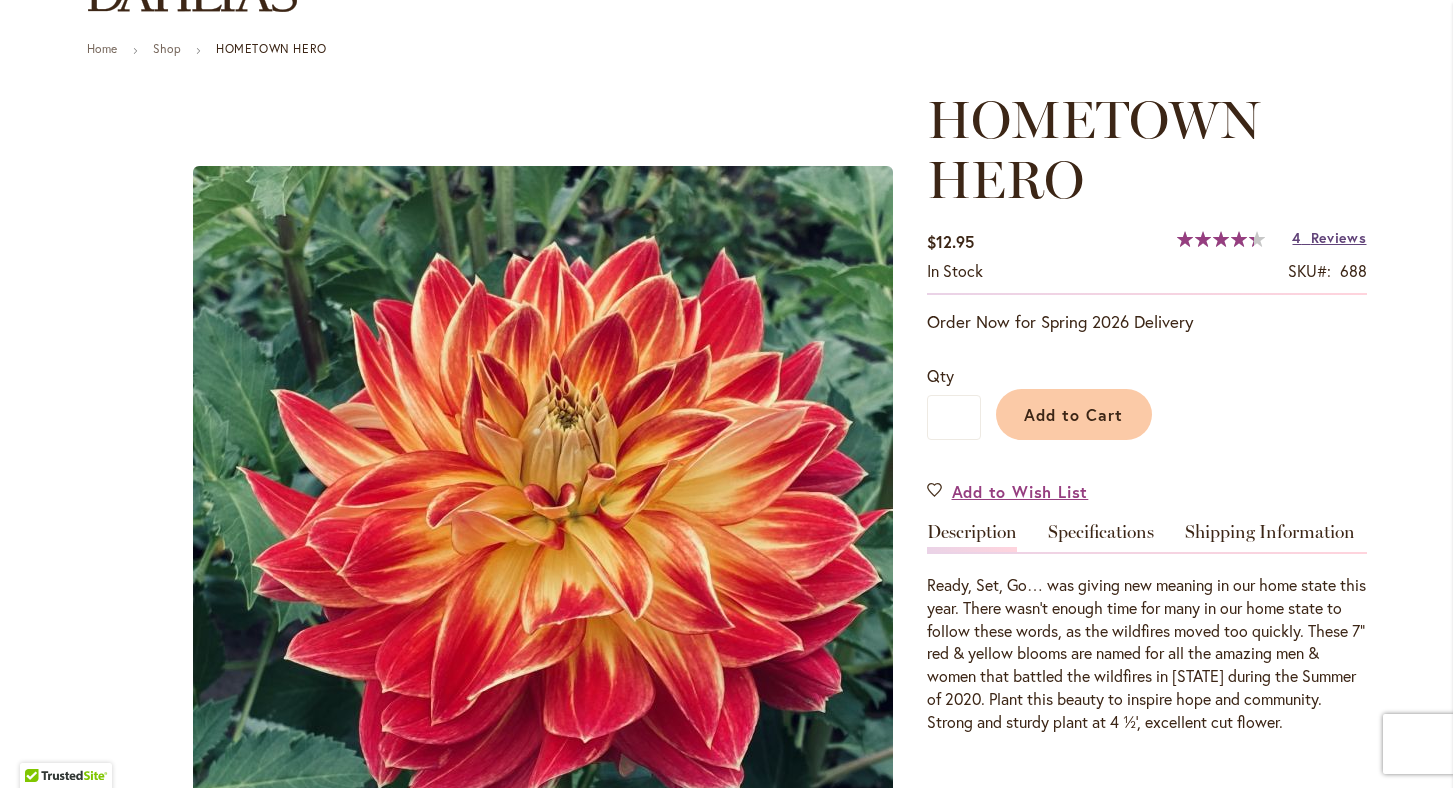 click on "Reviews" at bounding box center (1339, 237) 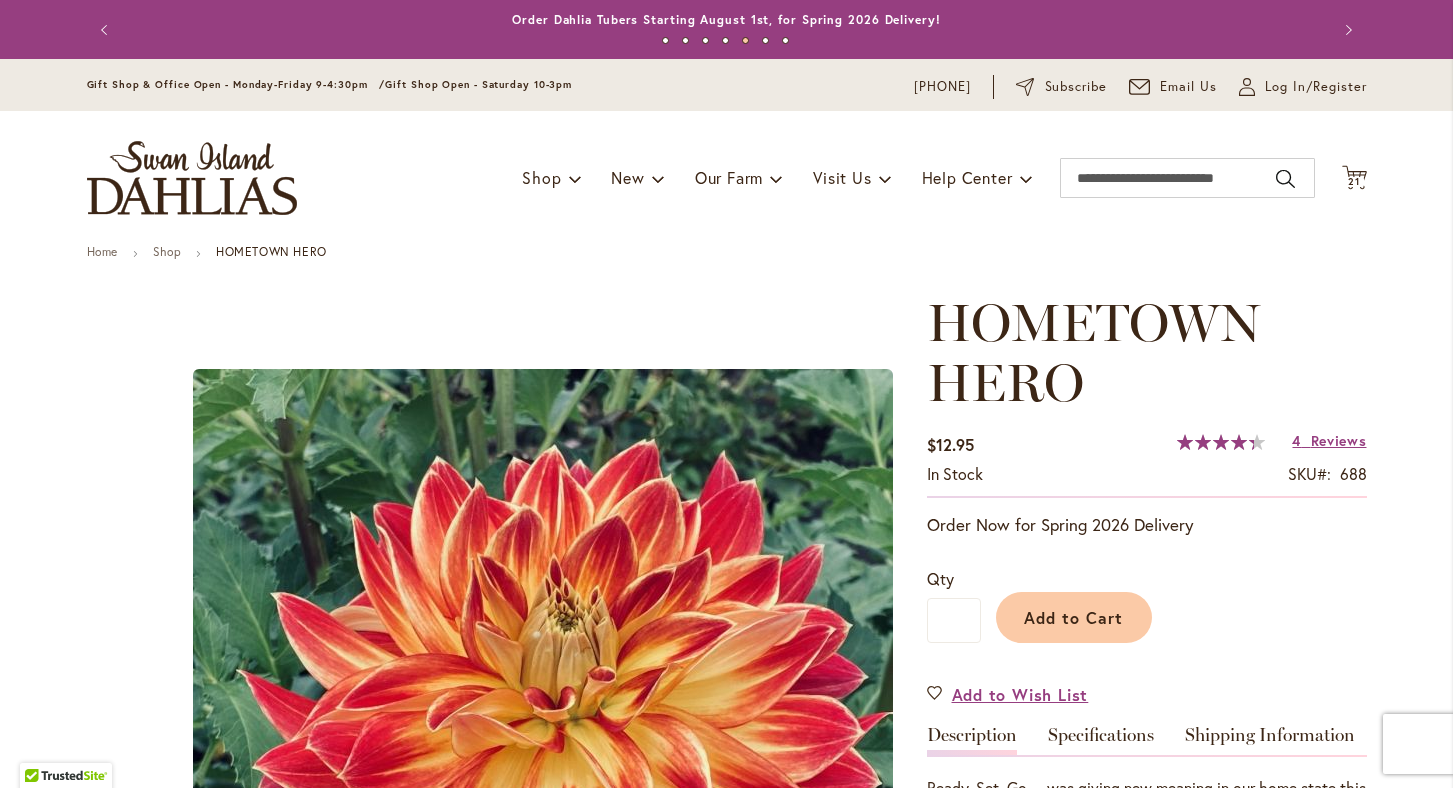 scroll, scrollTop: 0, scrollLeft: 0, axis: both 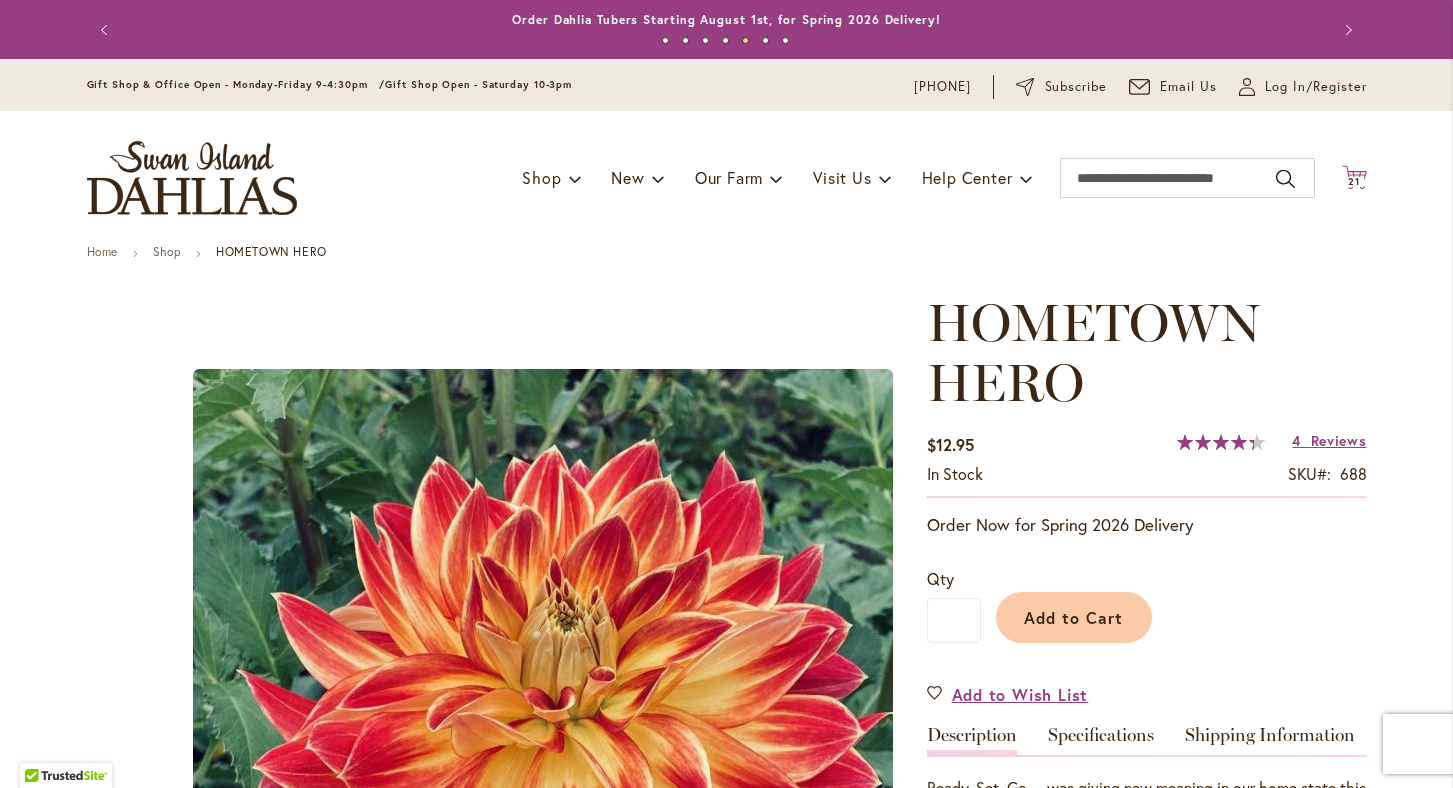 click on "21" at bounding box center (1354, 181) 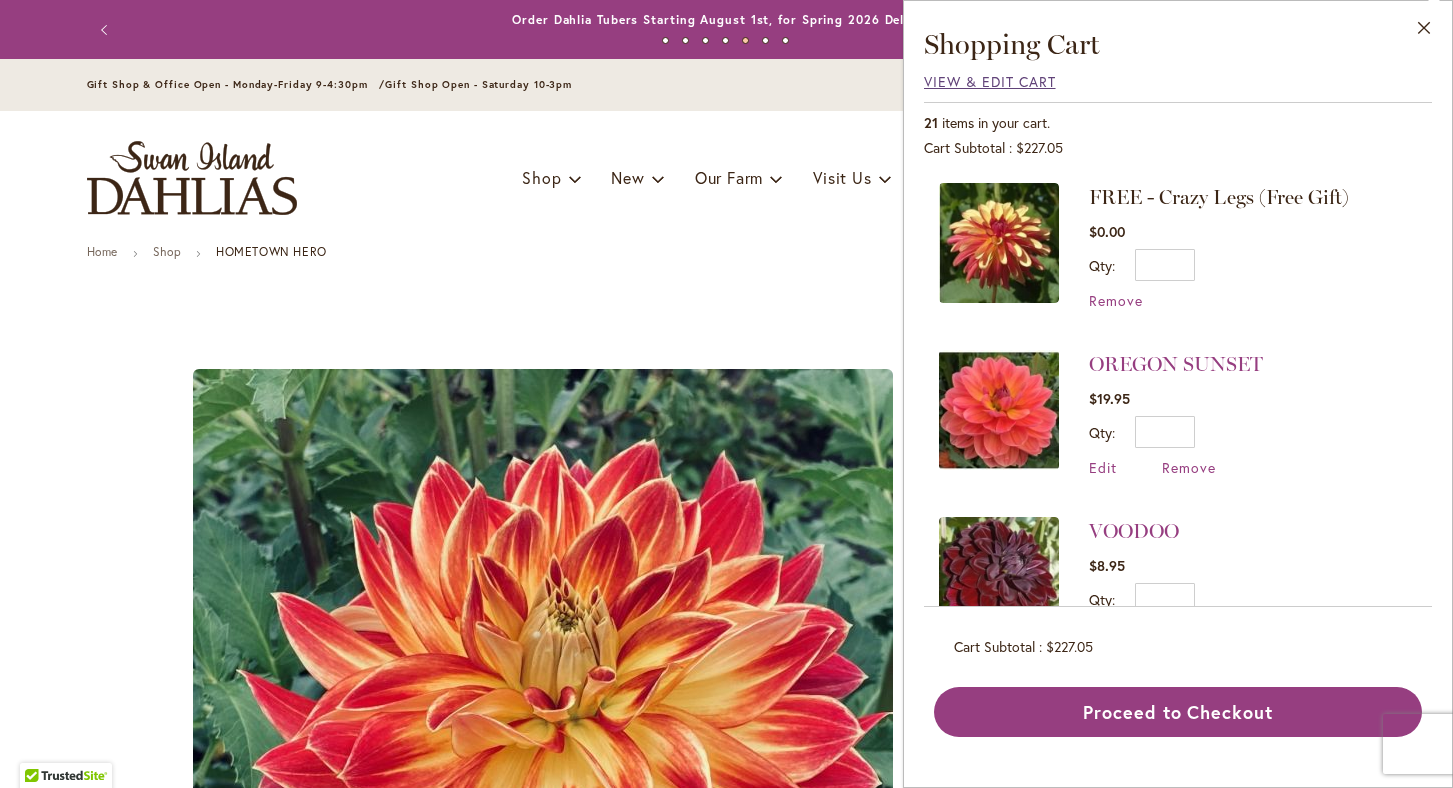 click on "View & Edit Cart" at bounding box center [990, 81] 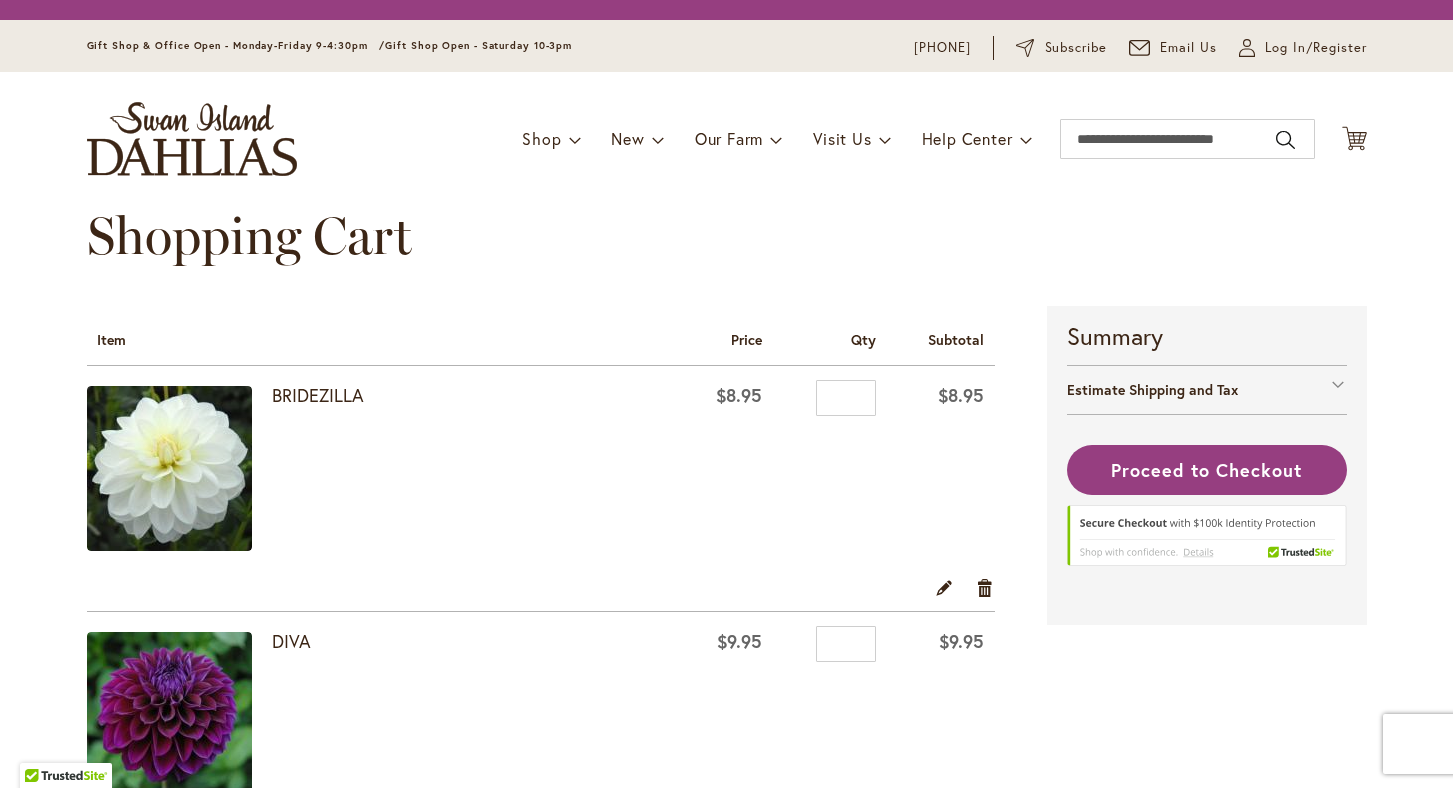 scroll, scrollTop: 0, scrollLeft: 0, axis: both 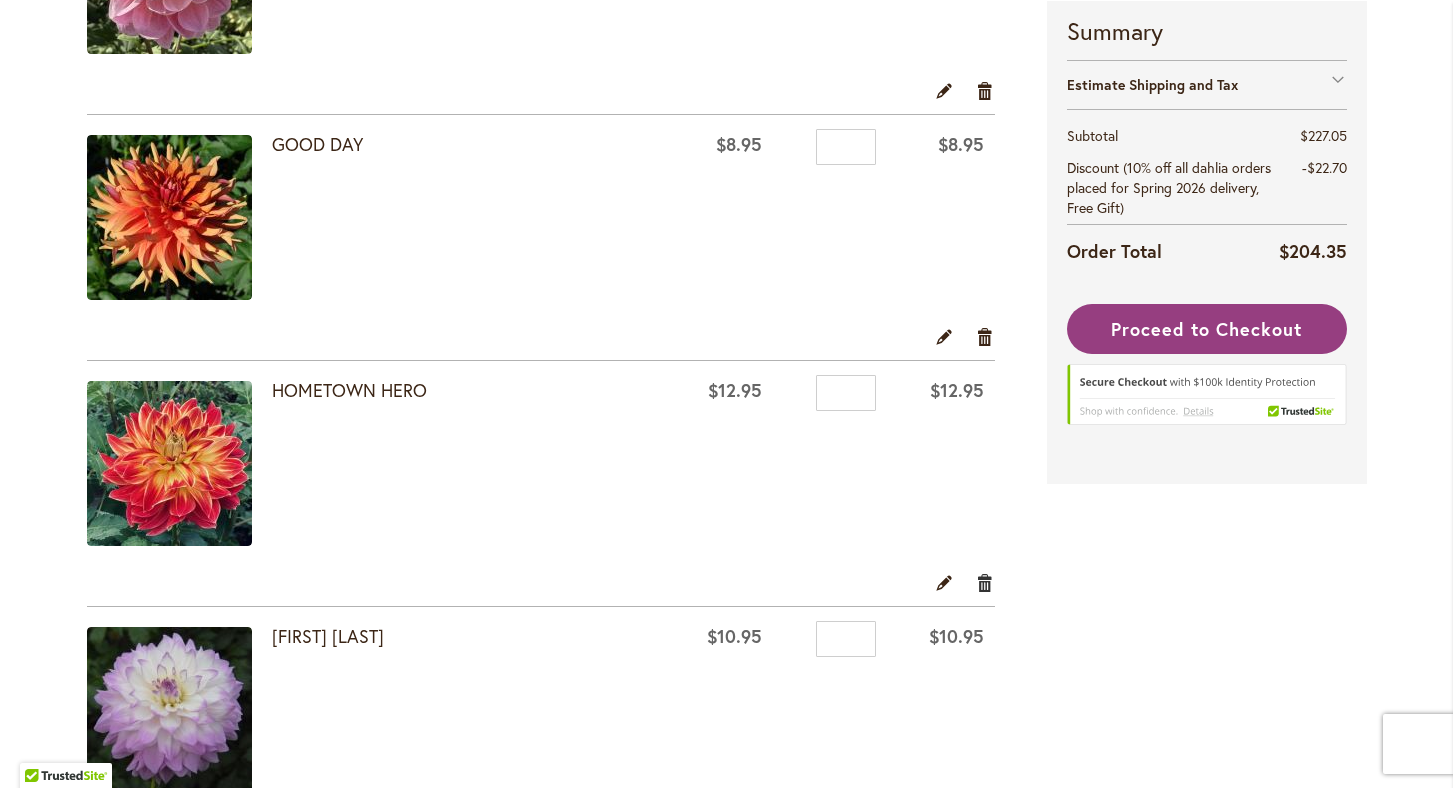 click on "Remove item" at bounding box center [985, 582] 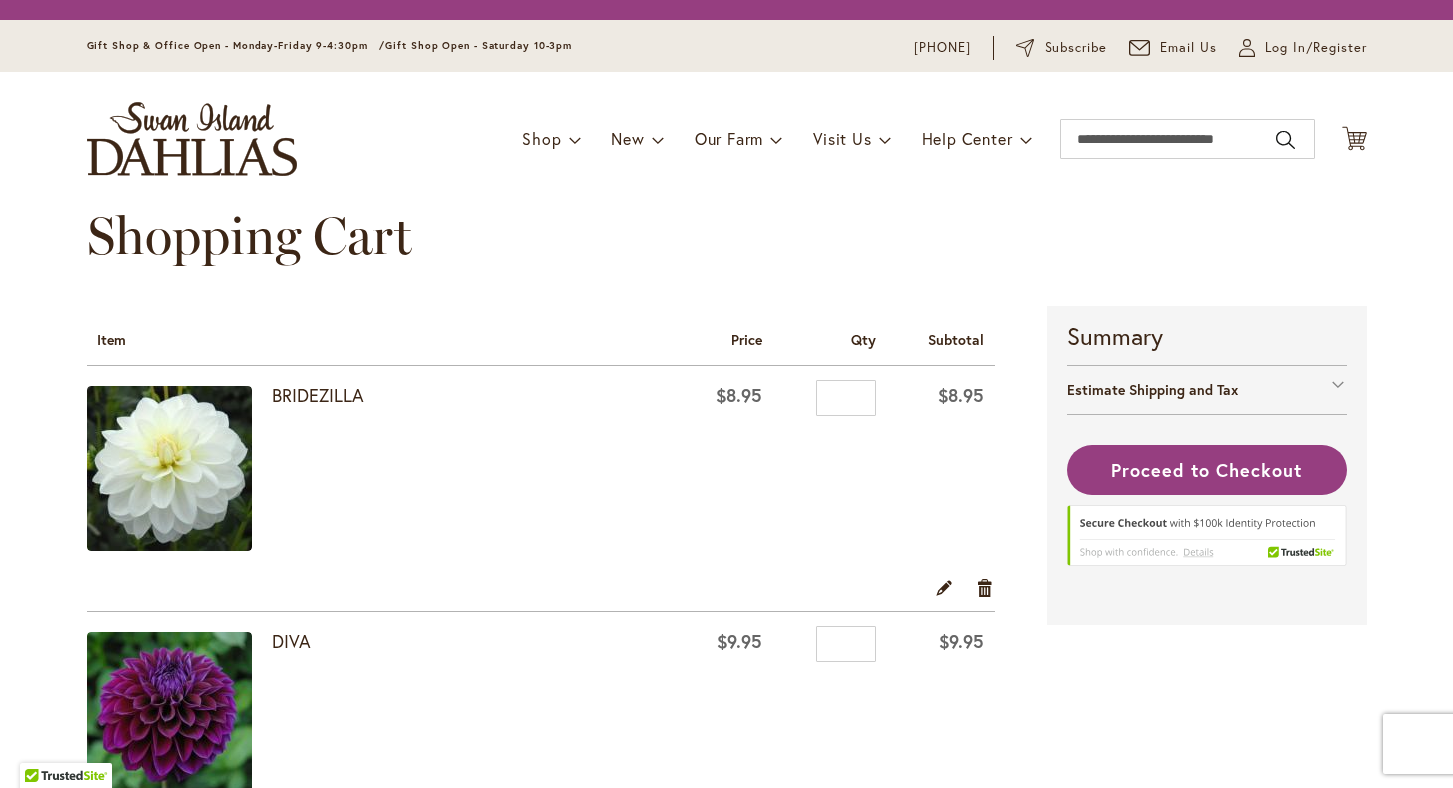 scroll, scrollTop: 0, scrollLeft: 0, axis: both 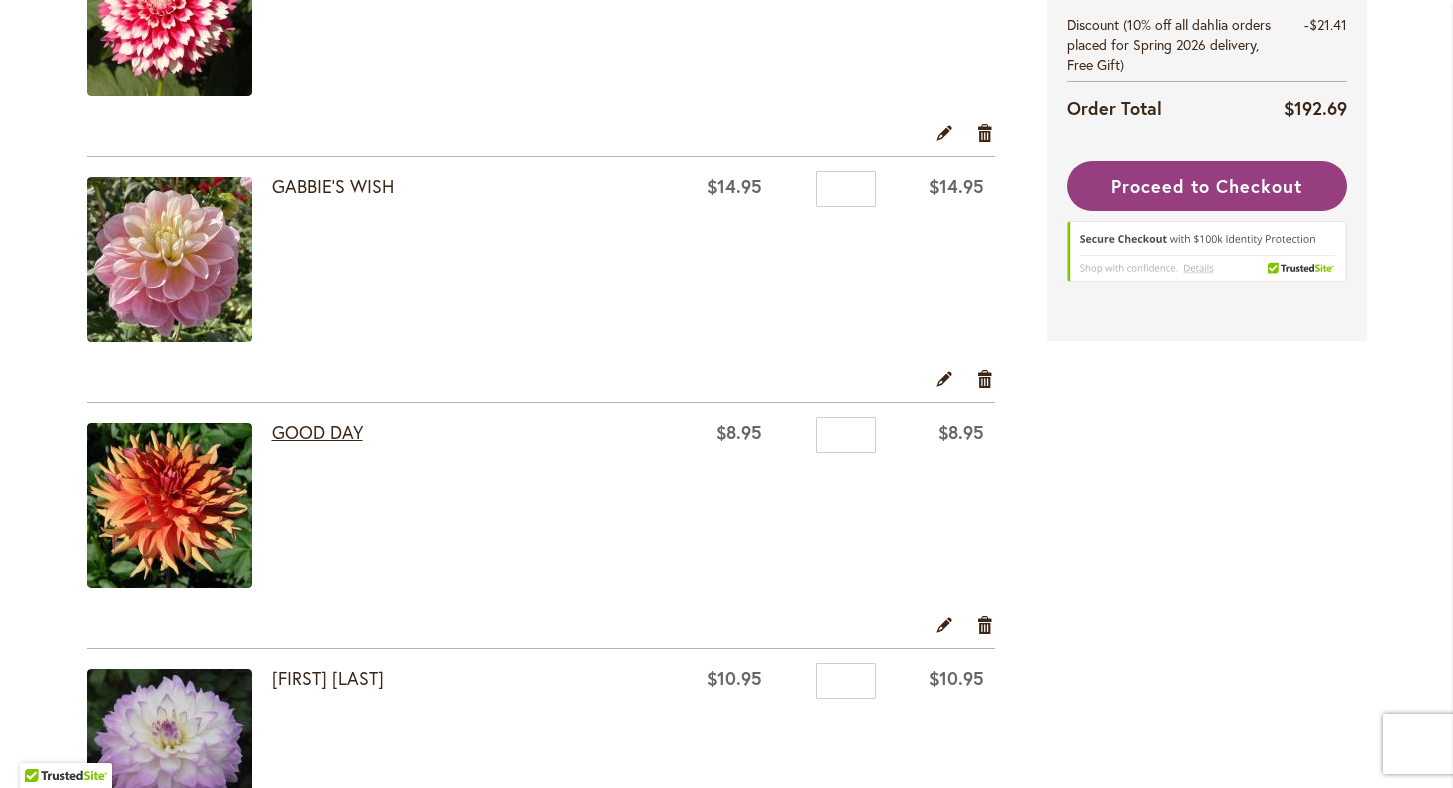 click on "GOOD DAY" at bounding box center (317, 432) 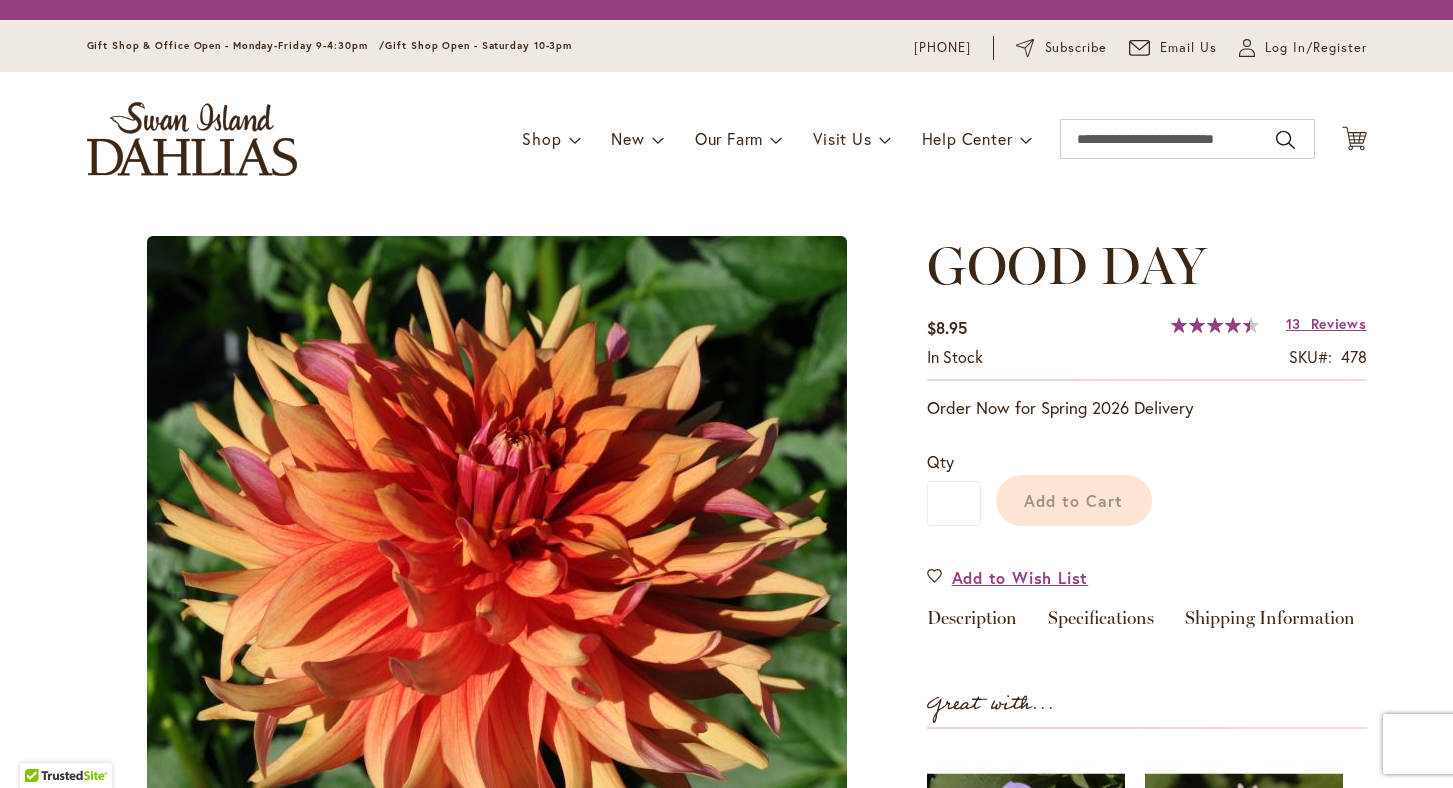 scroll, scrollTop: 0, scrollLeft: 0, axis: both 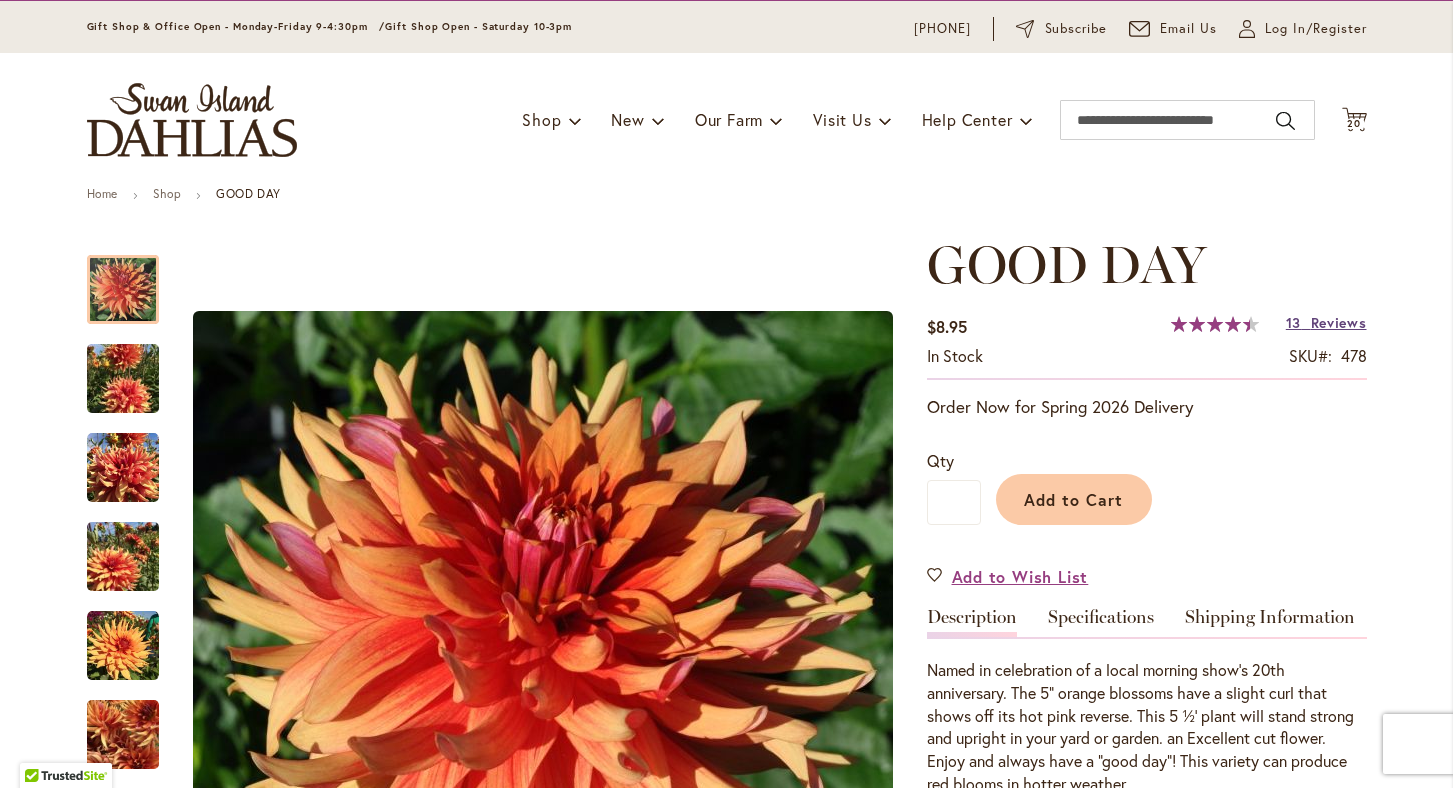 click on "Reviews" at bounding box center (1339, 322) 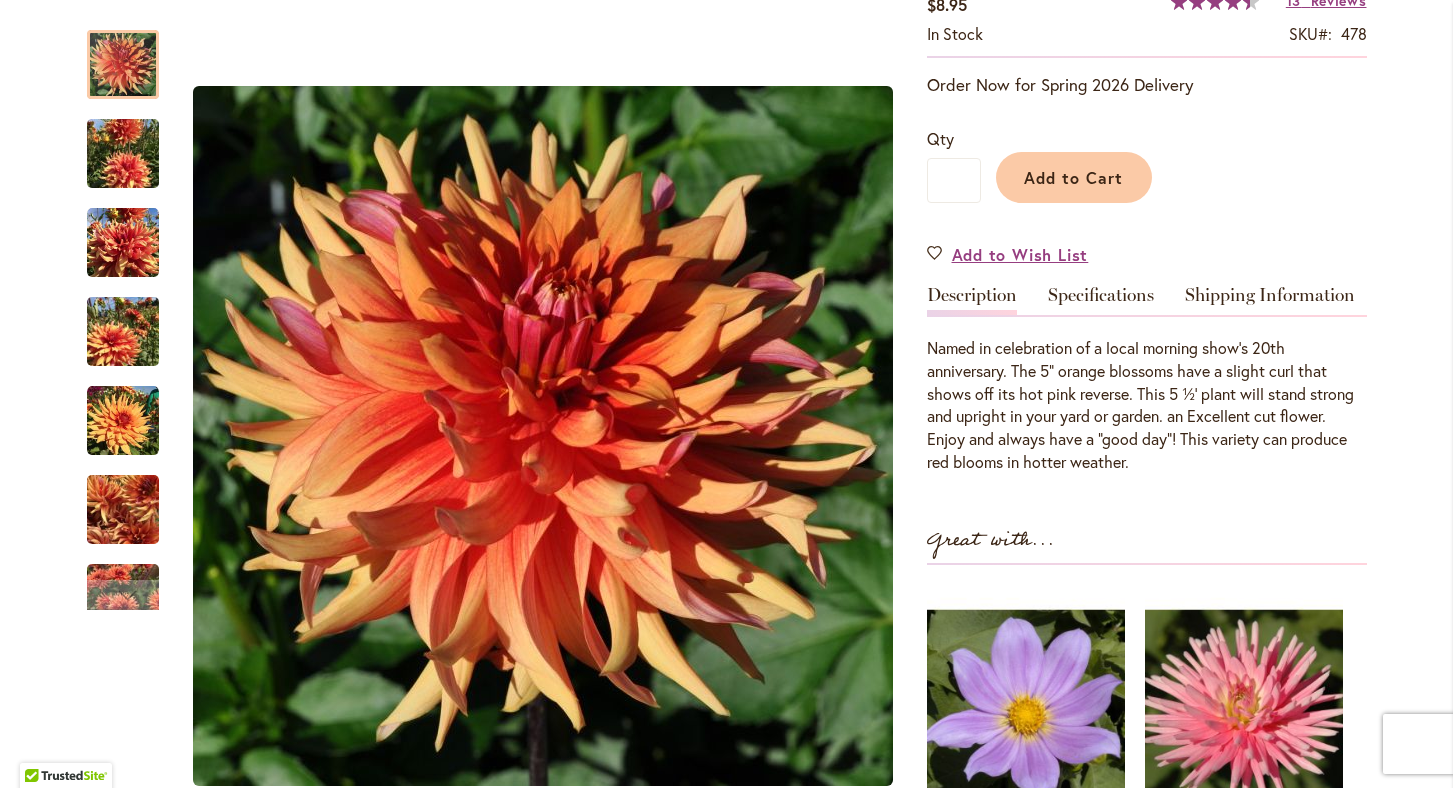 scroll, scrollTop: 387, scrollLeft: 0, axis: vertical 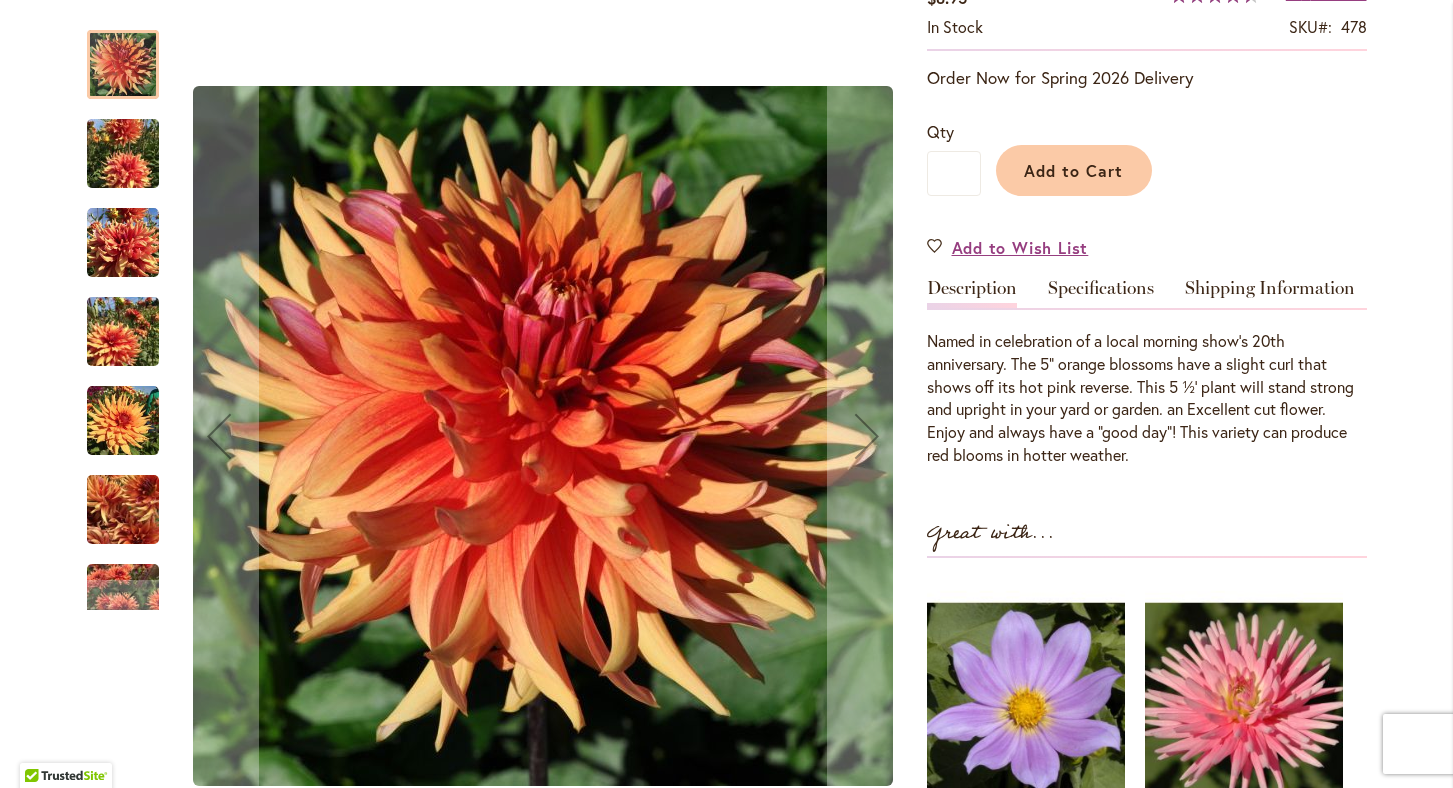 click at bounding box center (123, 243) 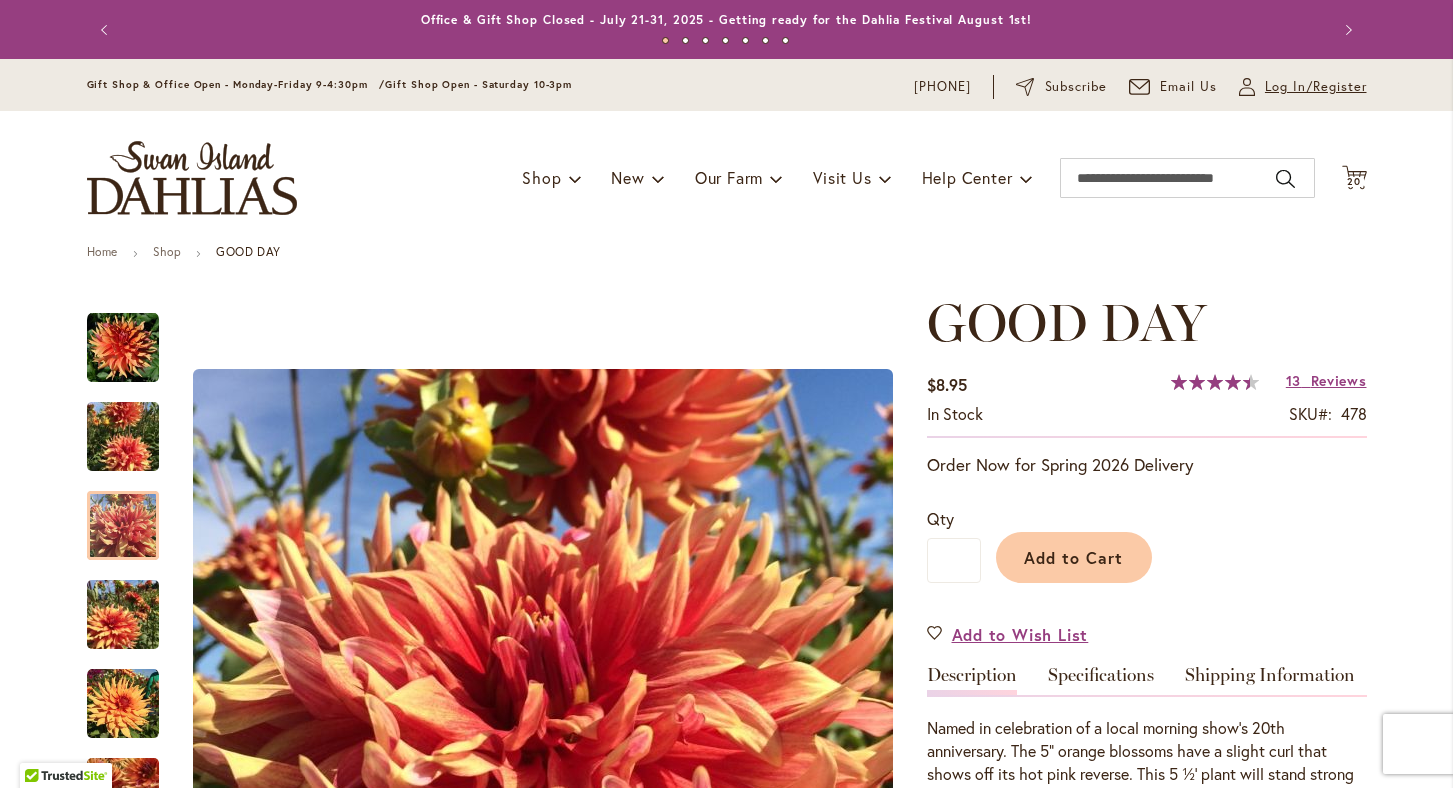 scroll, scrollTop: 0, scrollLeft: 0, axis: both 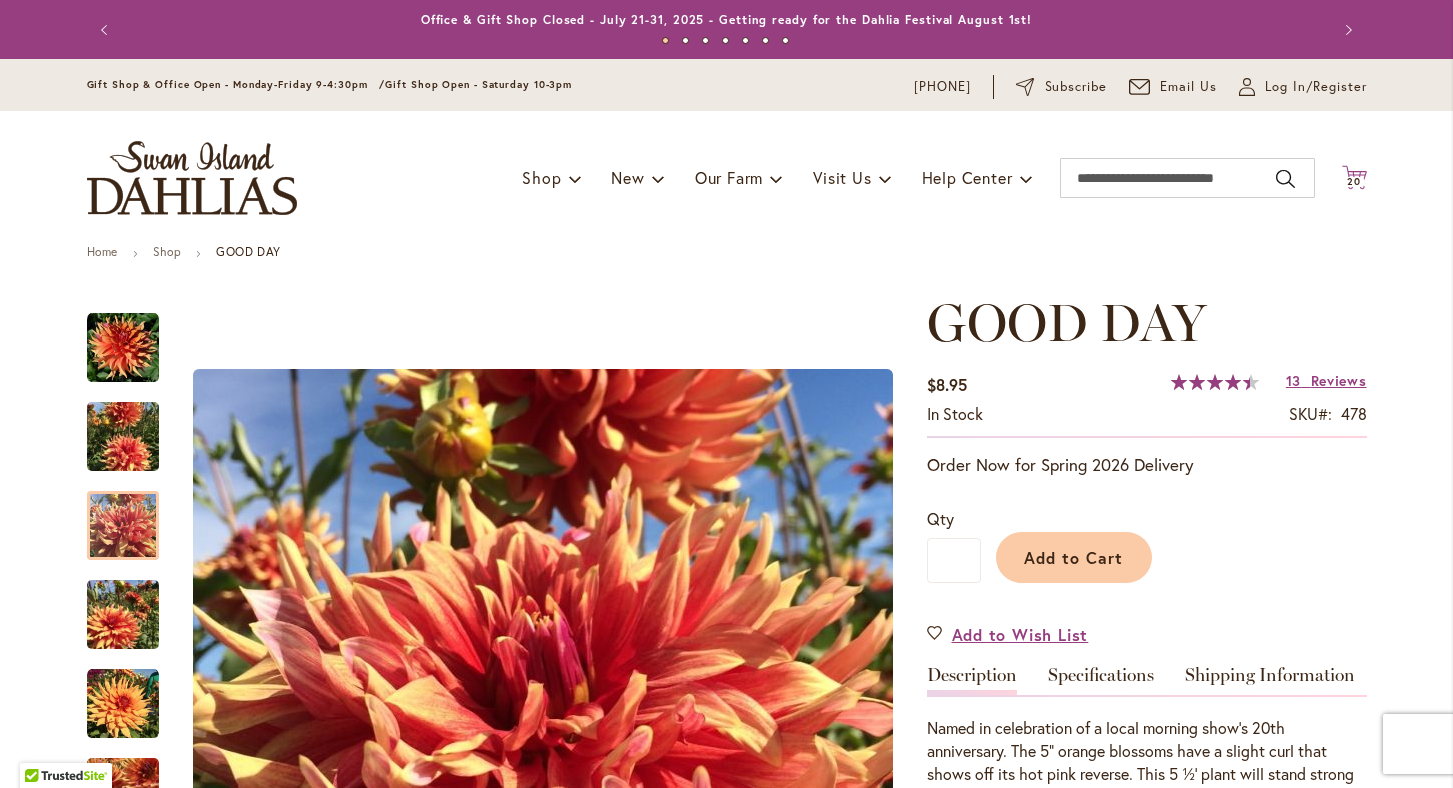 click on "20" at bounding box center [1354, 181] 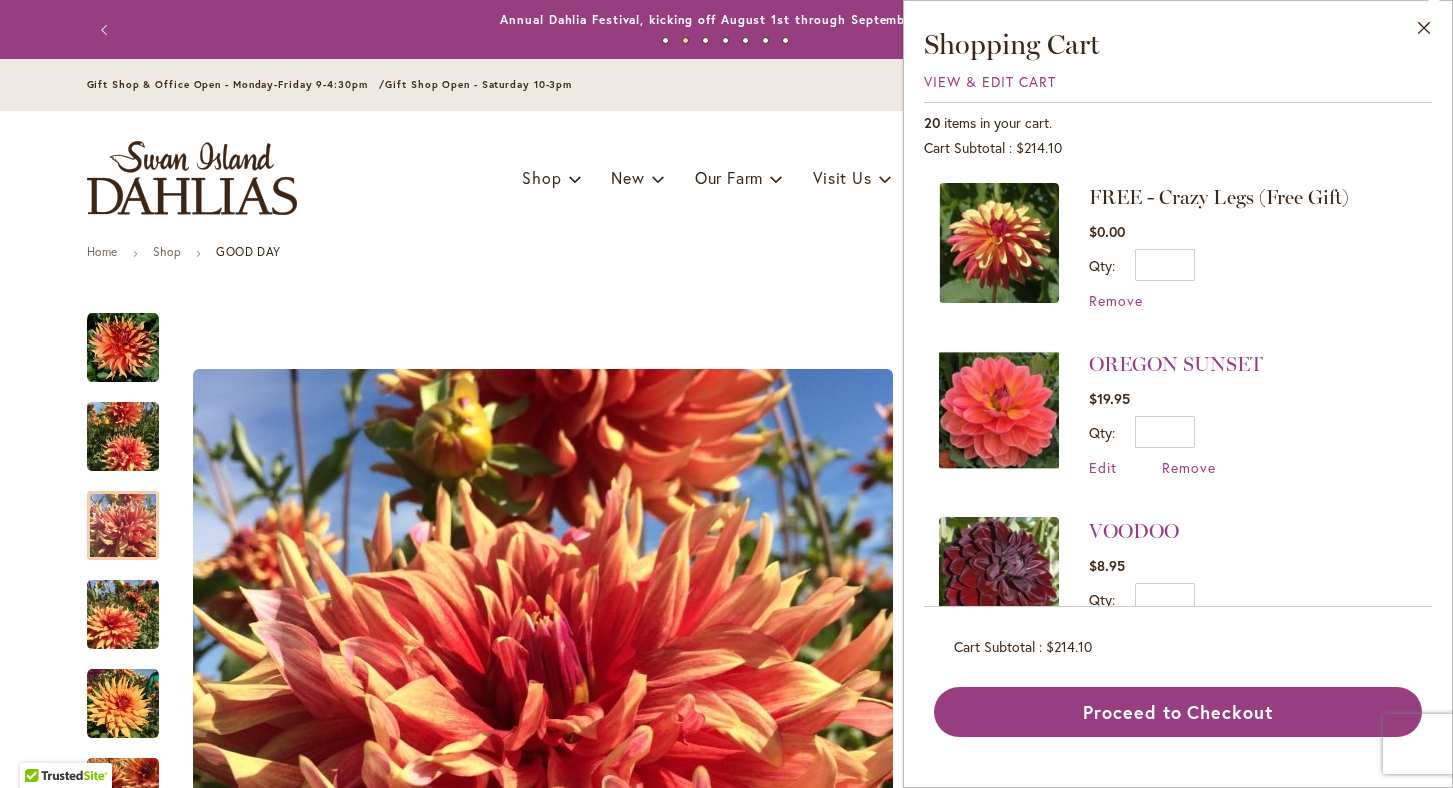 scroll, scrollTop: 0, scrollLeft: 0, axis: both 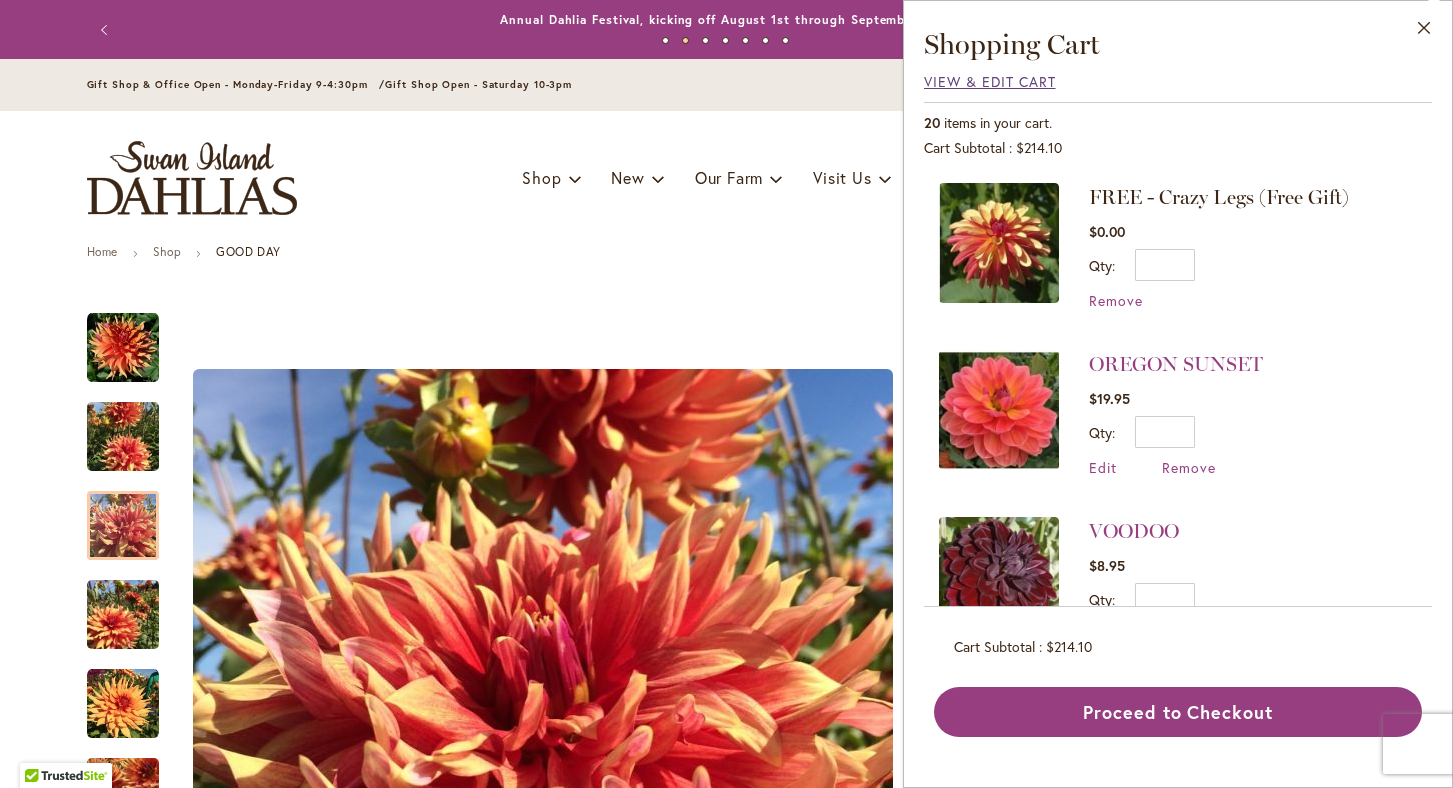 click on "View & Edit Cart" at bounding box center [990, 81] 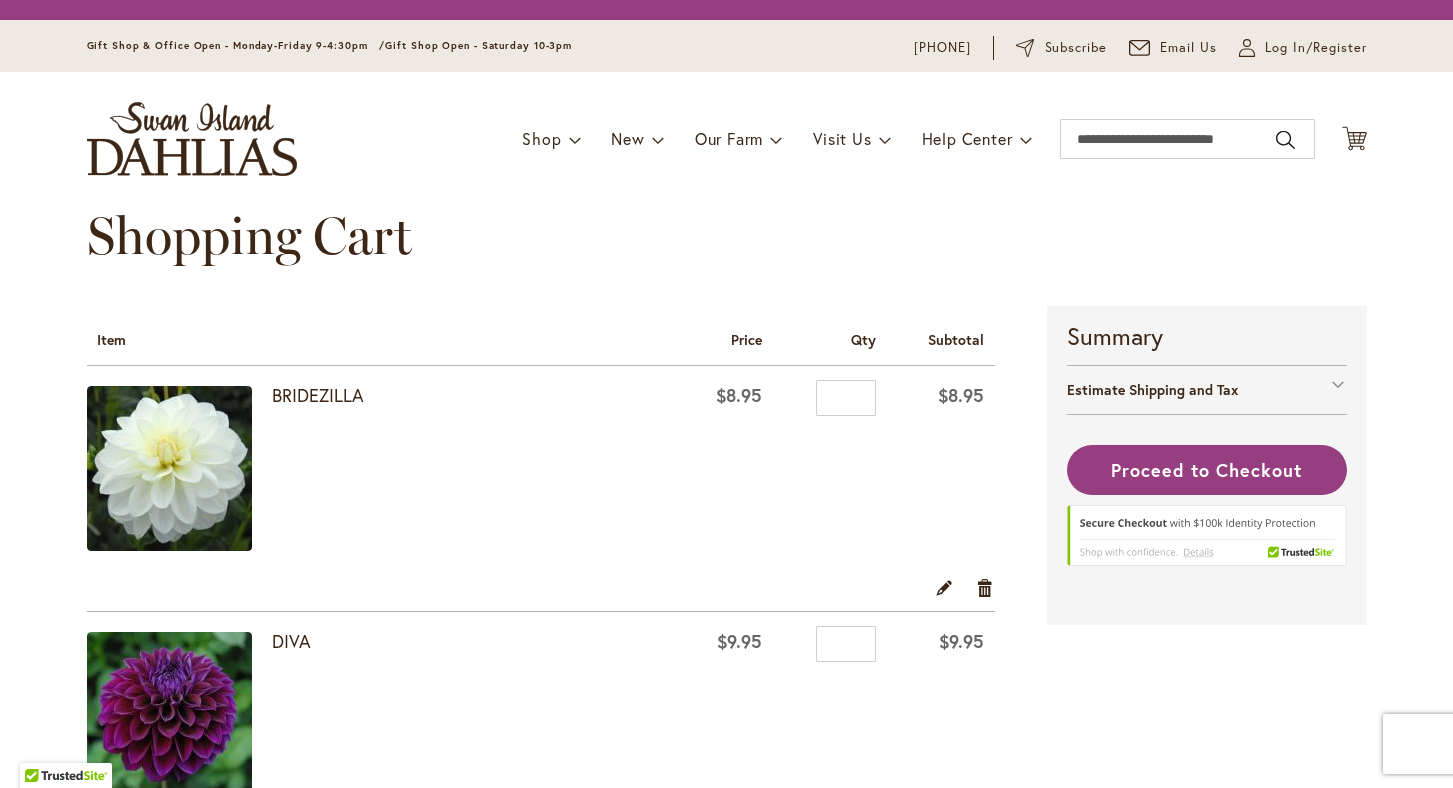 scroll, scrollTop: 0, scrollLeft: 0, axis: both 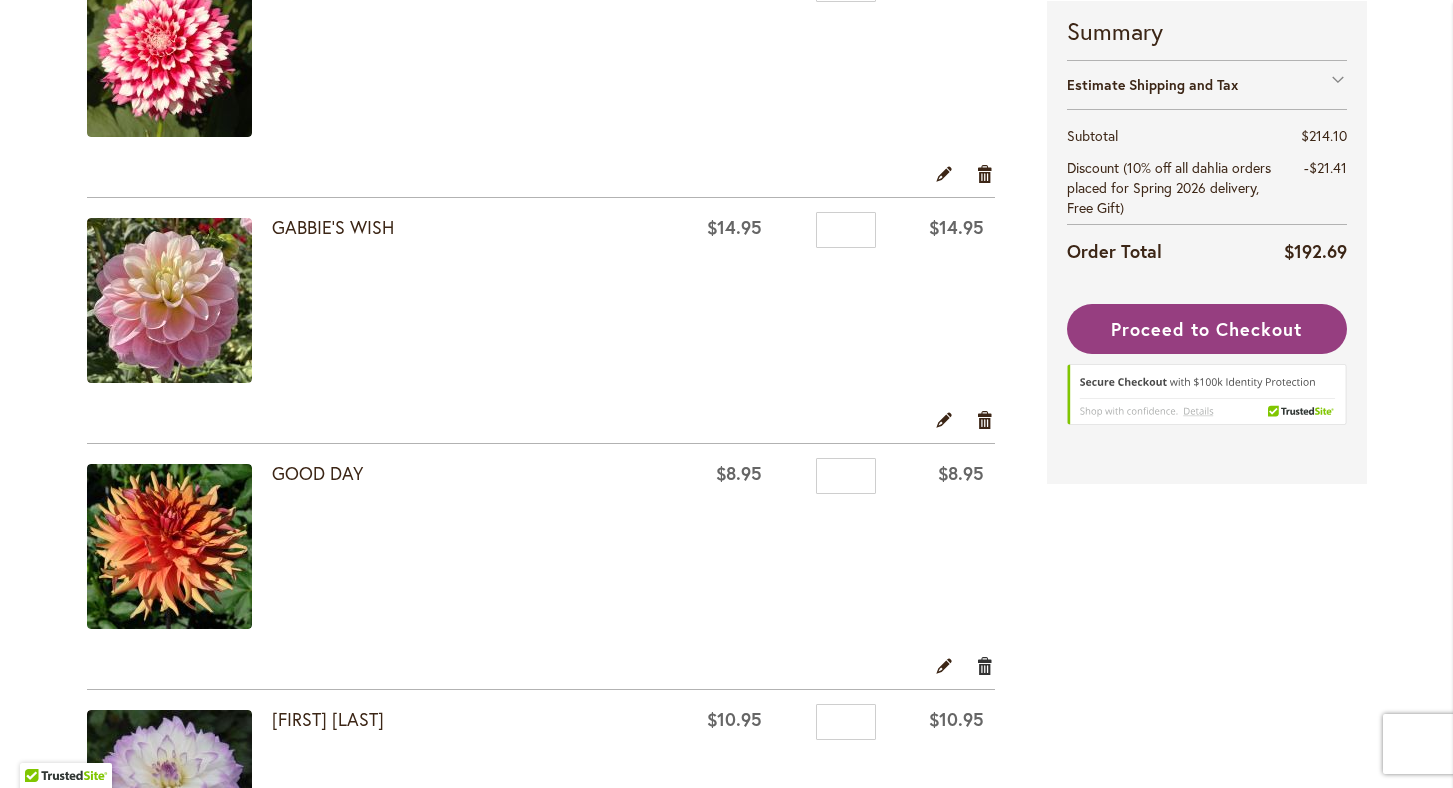 click on "Remove item" at bounding box center (985, 665) 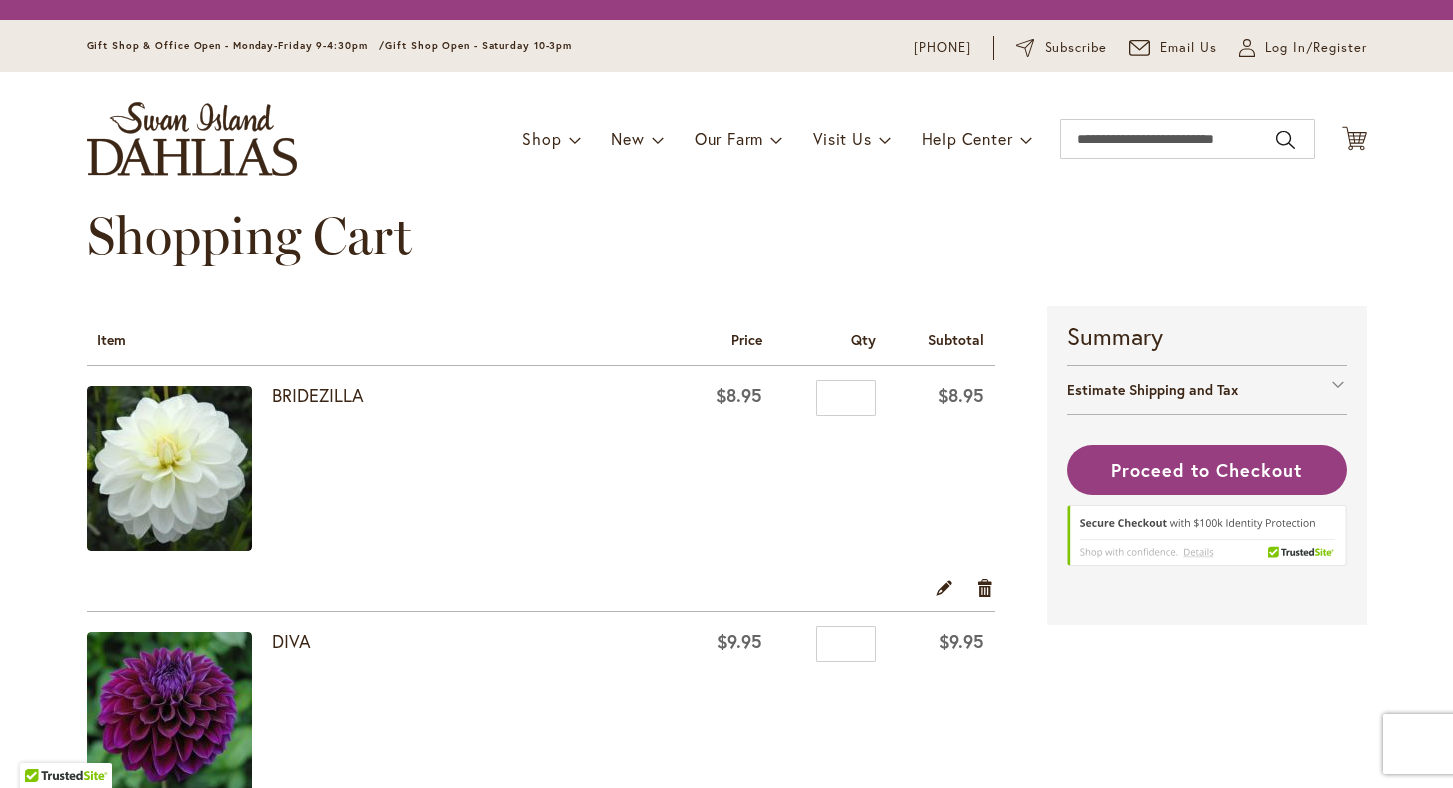 scroll, scrollTop: 0, scrollLeft: 0, axis: both 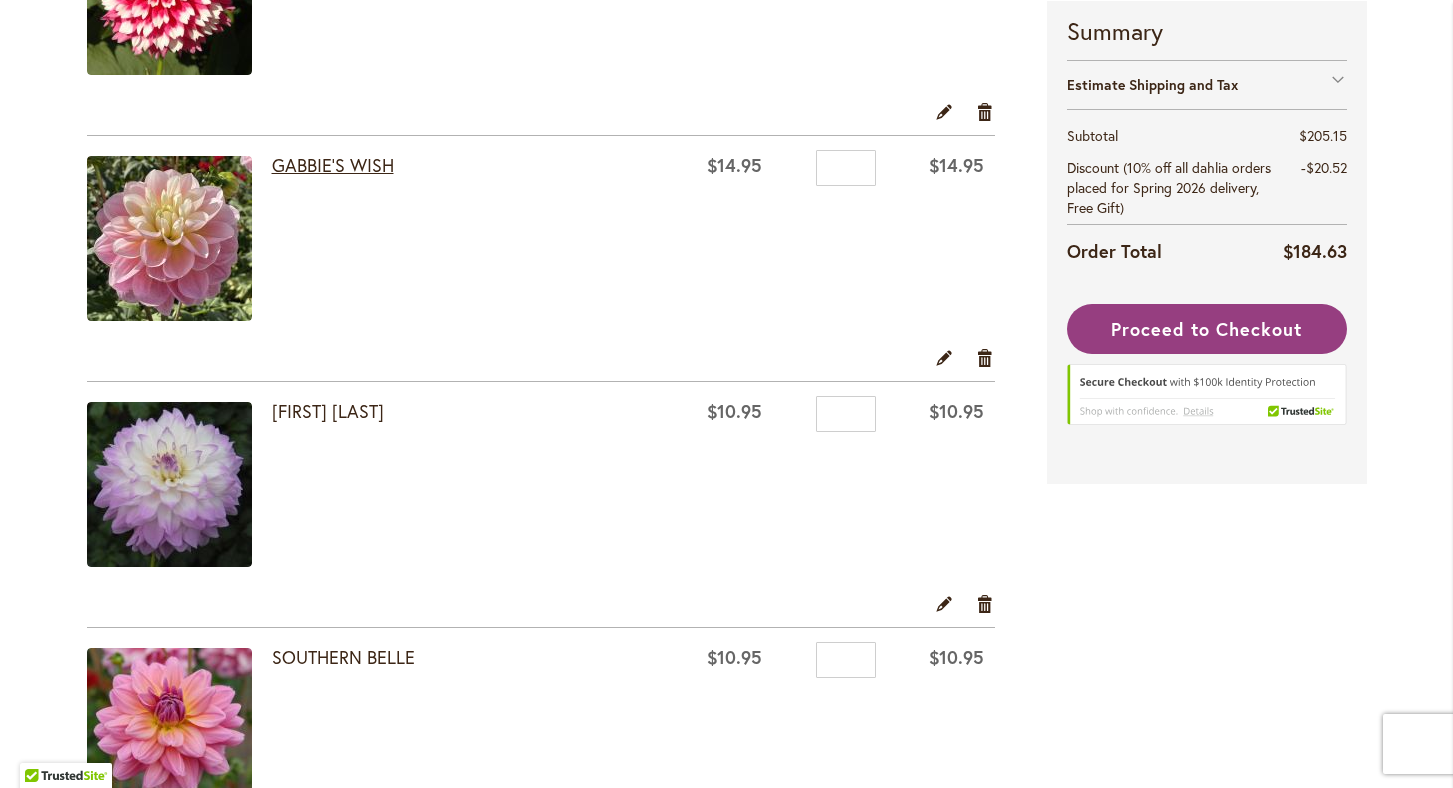 click on "GABBIE'S WISH" at bounding box center [333, 165] 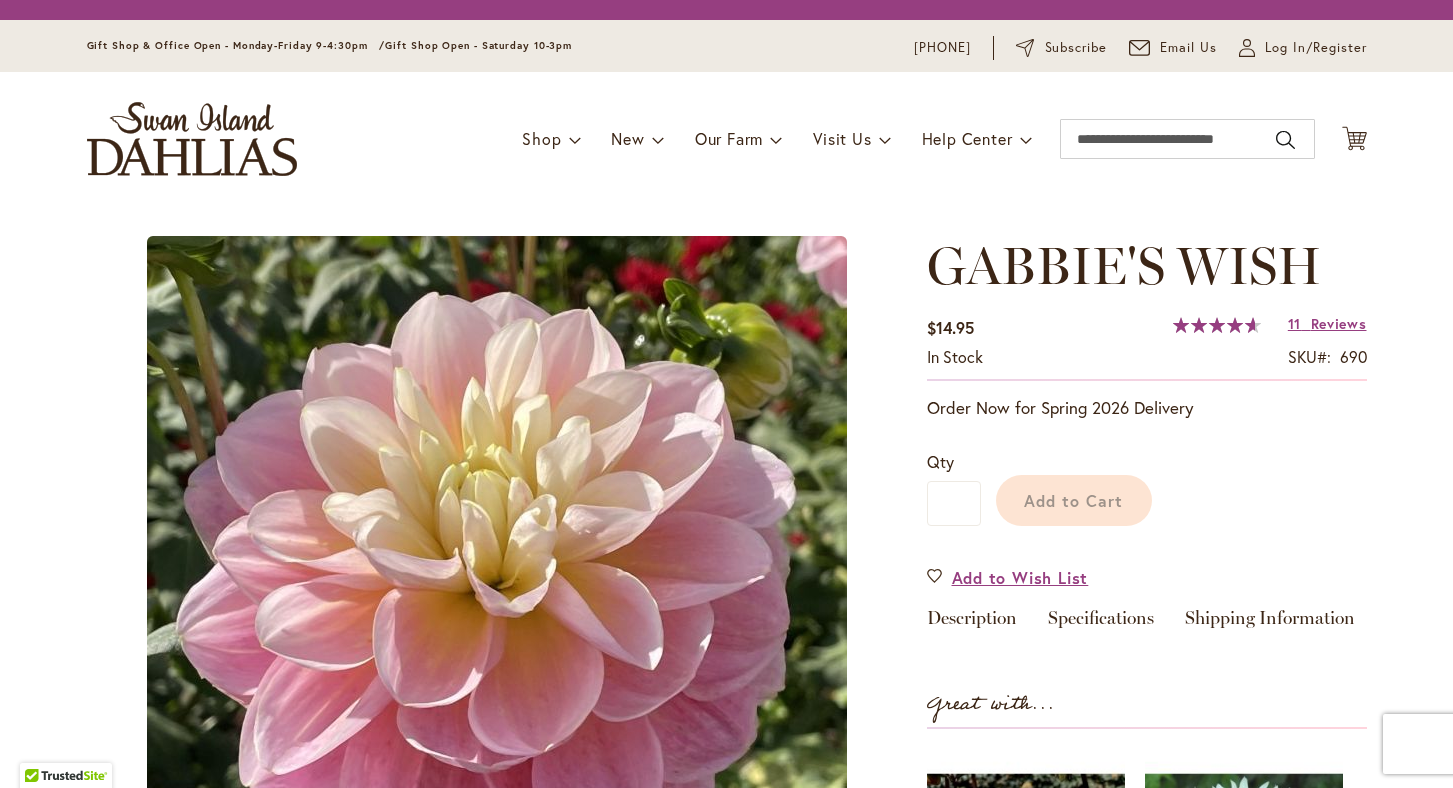 scroll, scrollTop: 0, scrollLeft: 0, axis: both 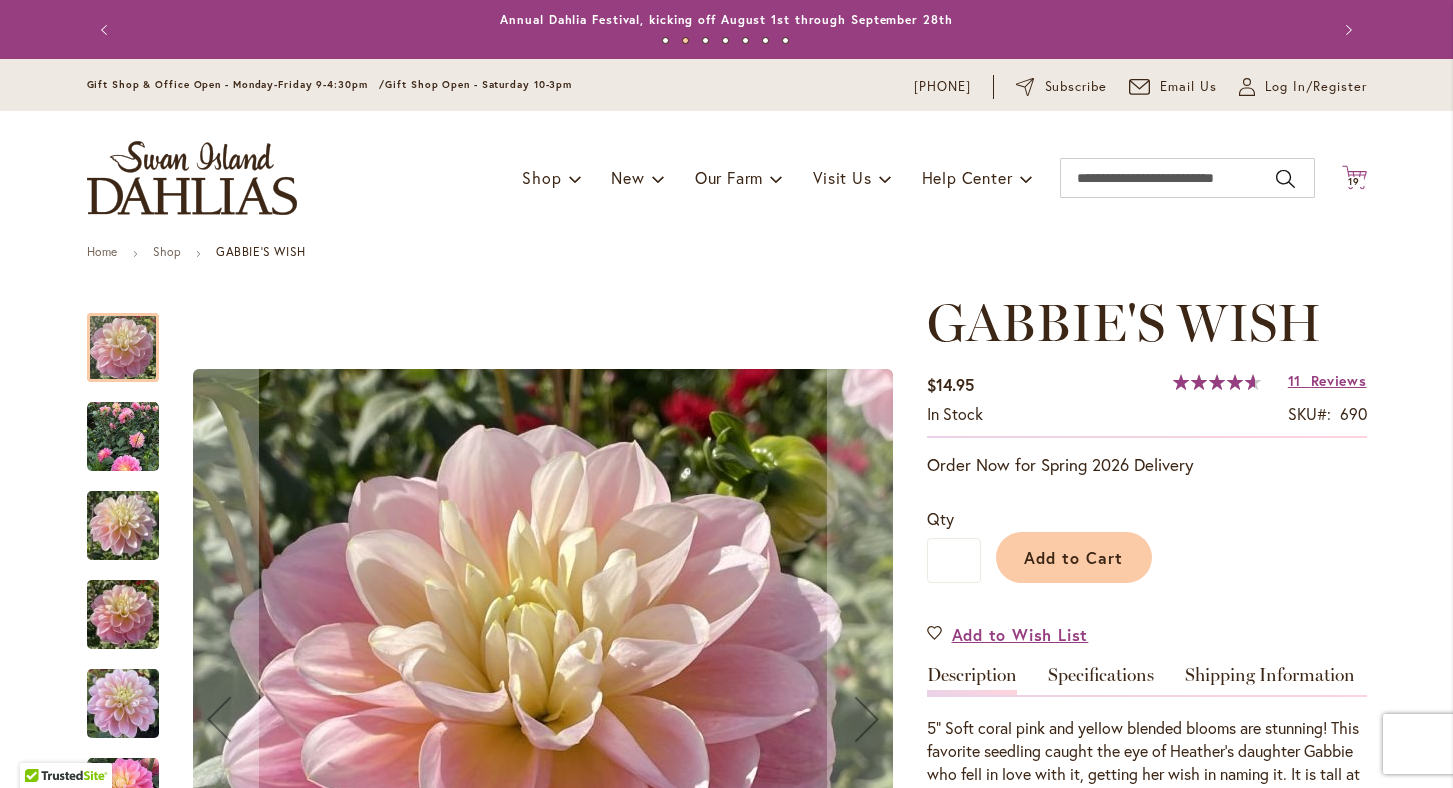 click 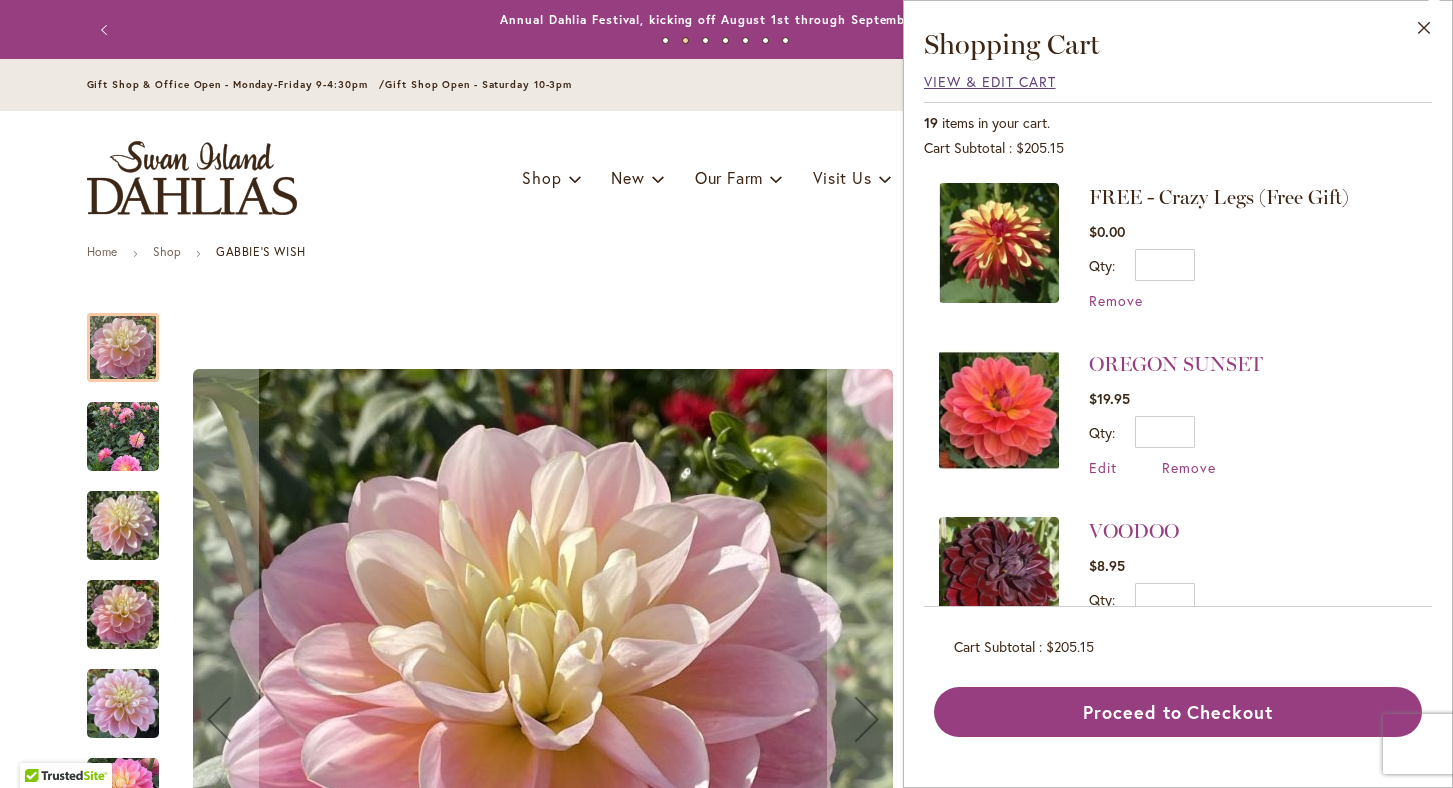 click on "View & Edit Cart" at bounding box center [990, 81] 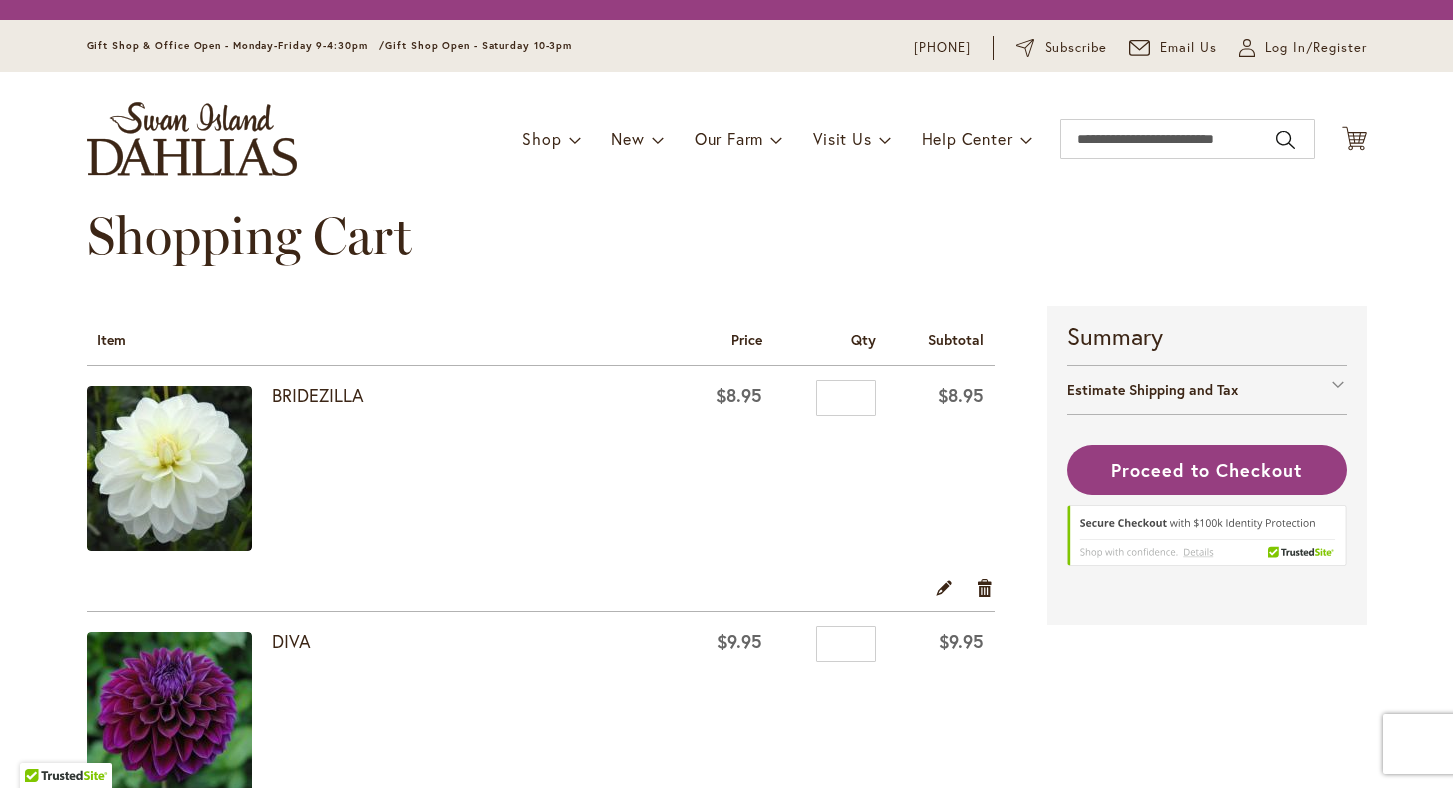 scroll, scrollTop: 0, scrollLeft: 0, axis: both 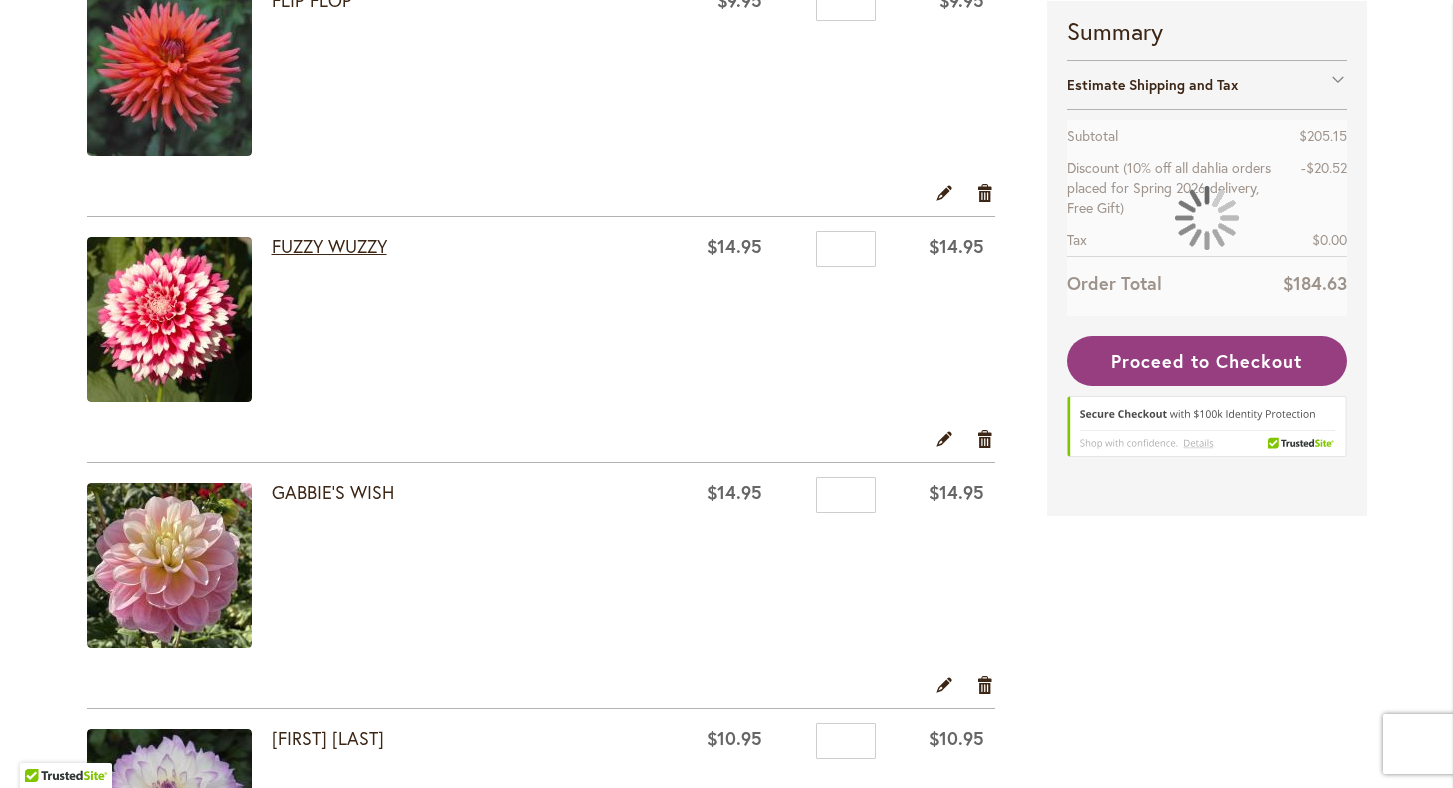 click on "FUZZY WUZZY" at bounding box center (329, 246) 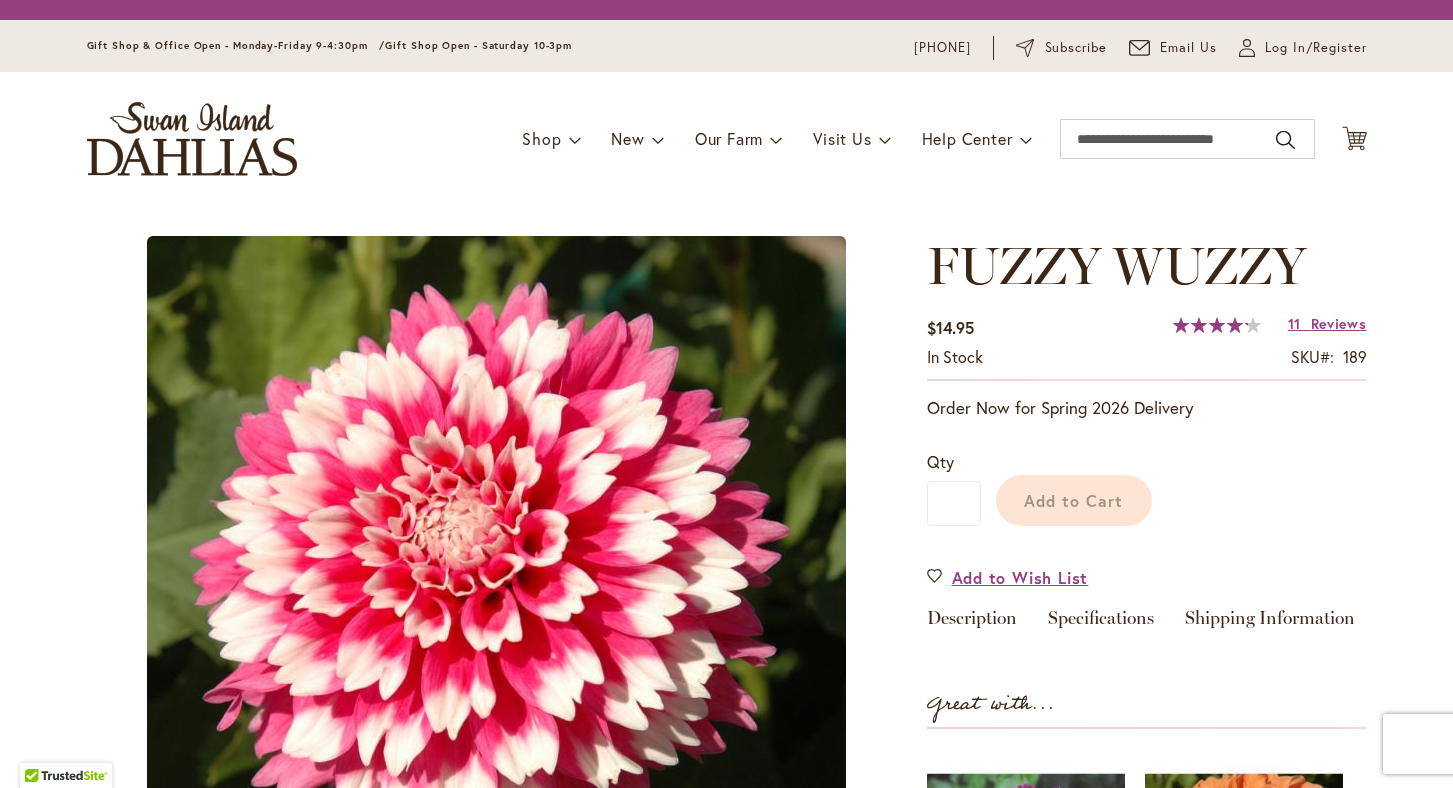 scroll, scrollTop: 0, scrollLeft: 0, axis: both 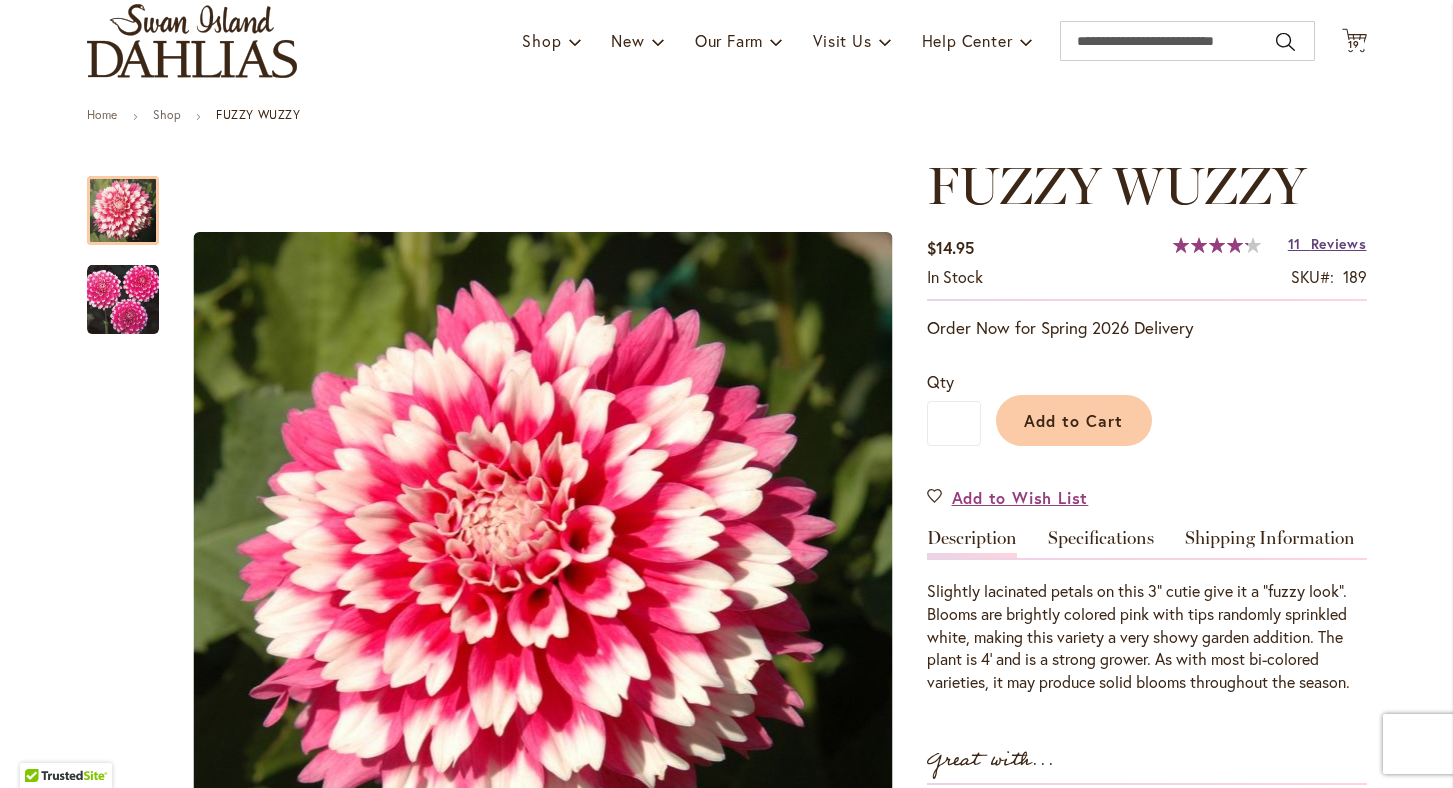 click on "11
Reviews" at bounding box center [1327, 243] 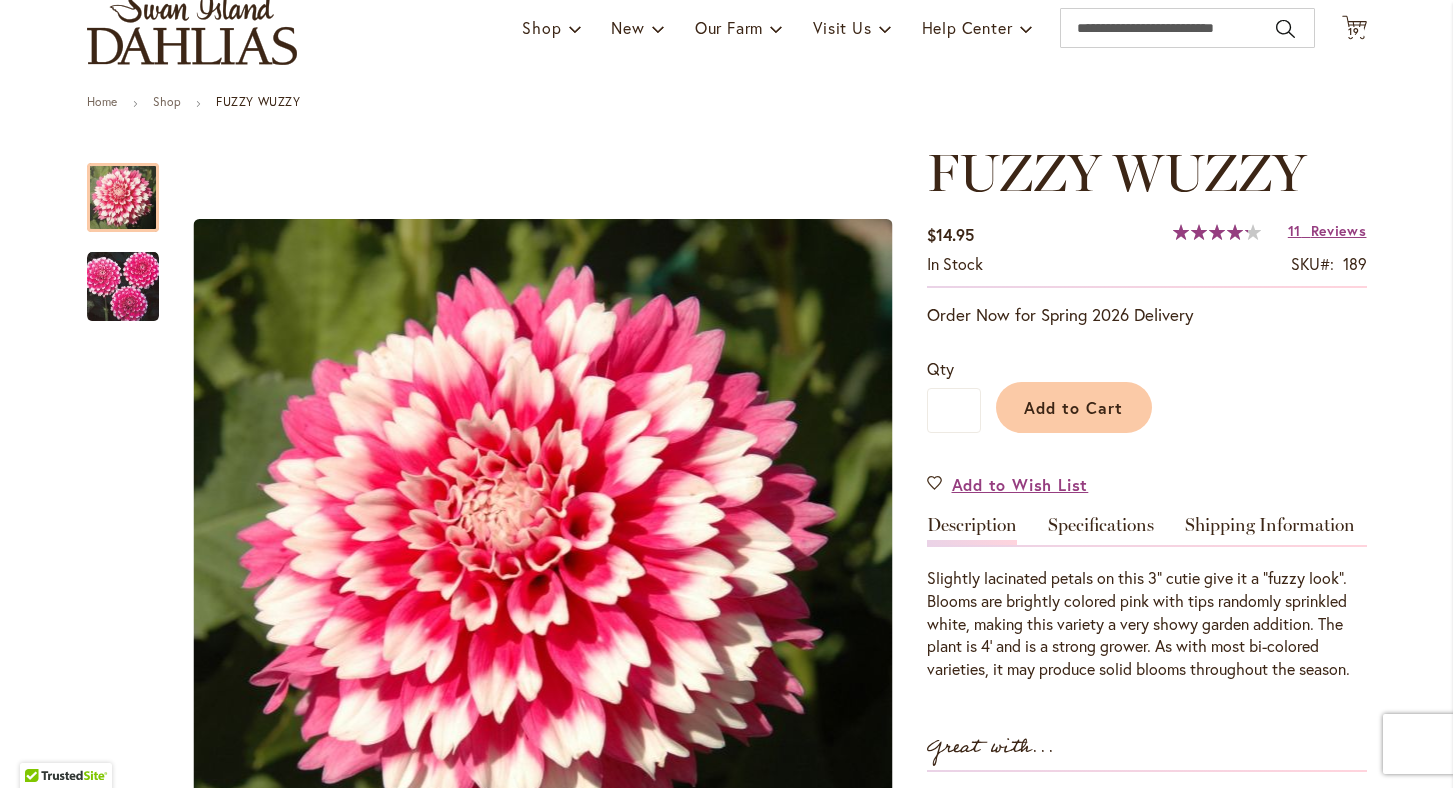 scroll, scrollTop: 146, scrollLeft: 0, axis: vertical 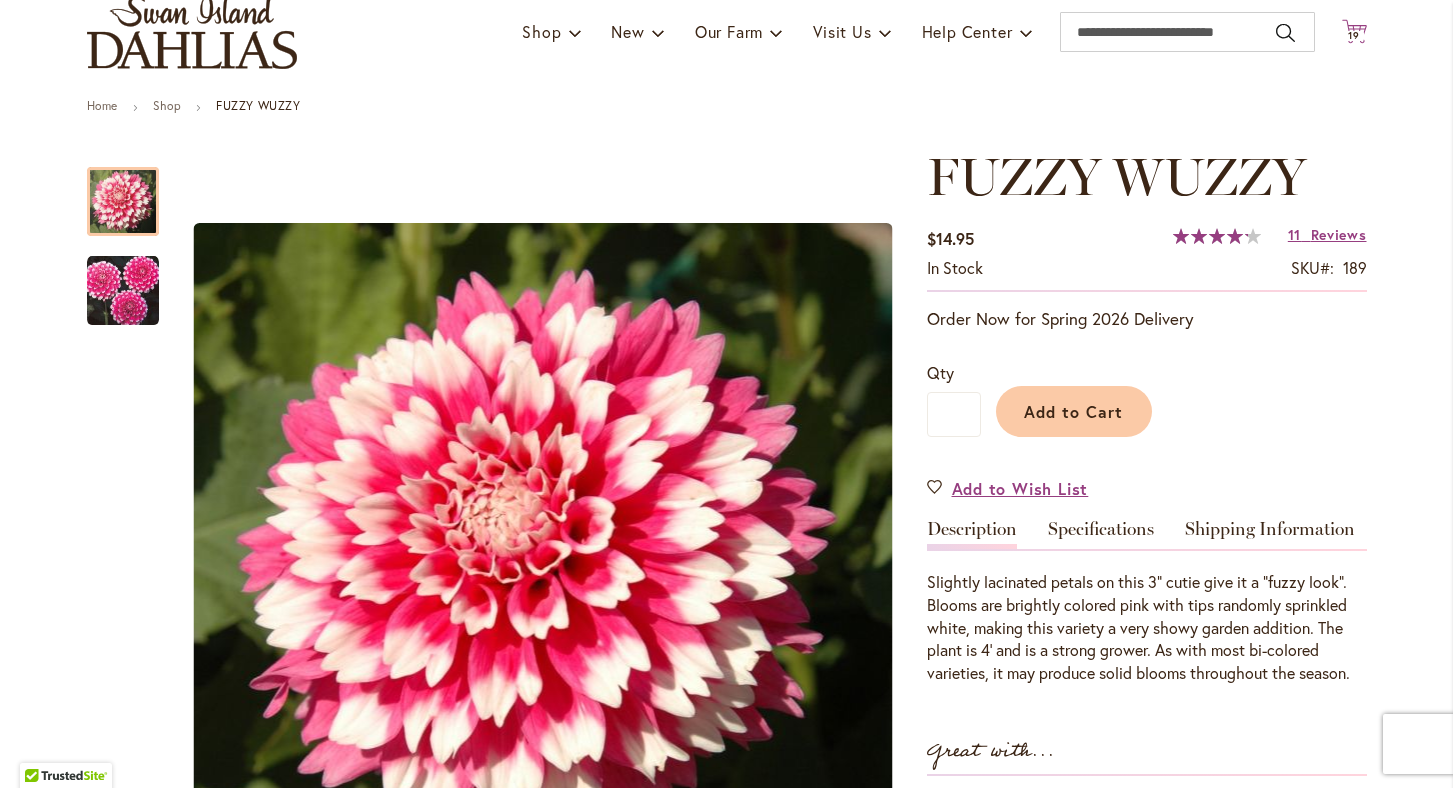 click on "19" at bounding box center [1354, 35] 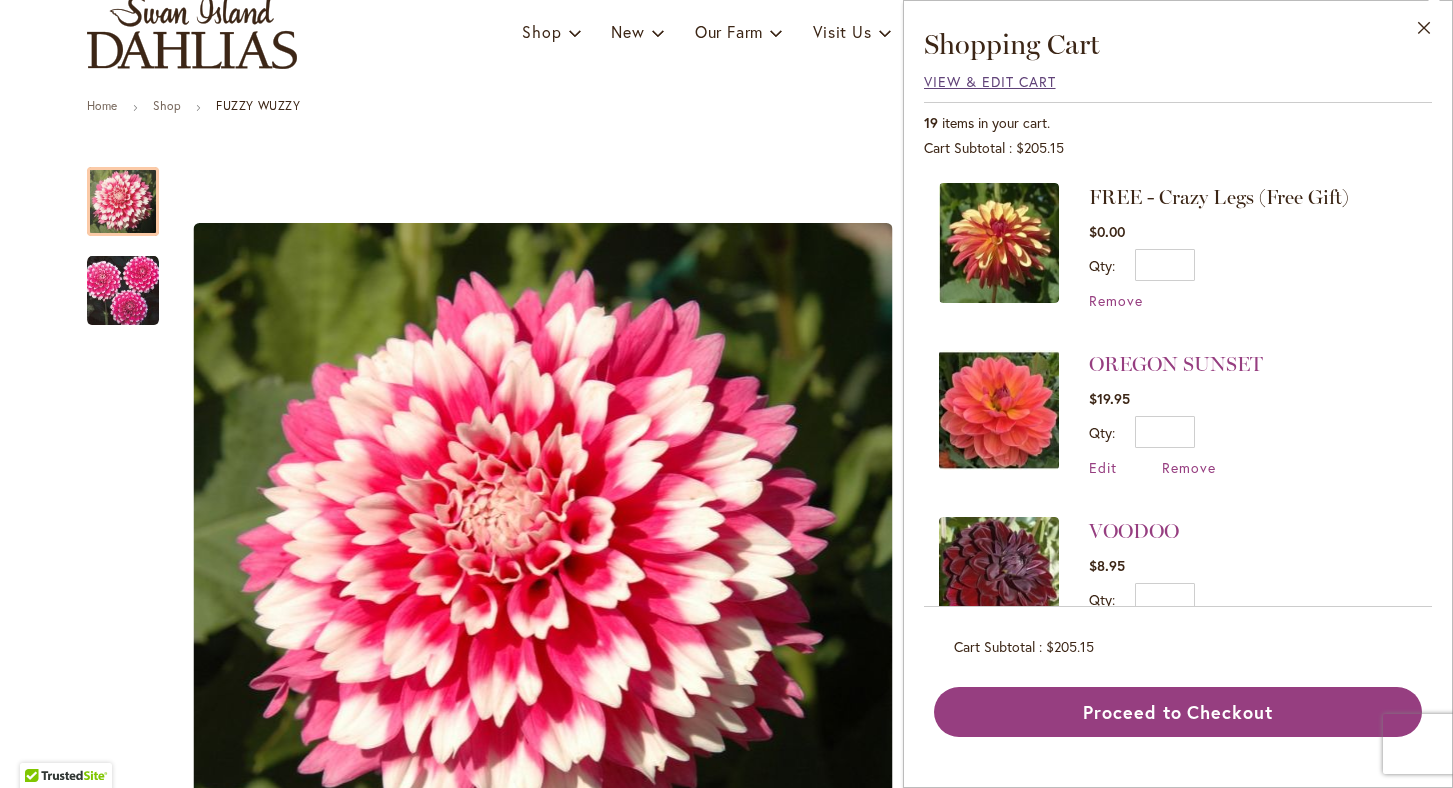 click on "View & Edit Cart" at bounding box center (990, 81) 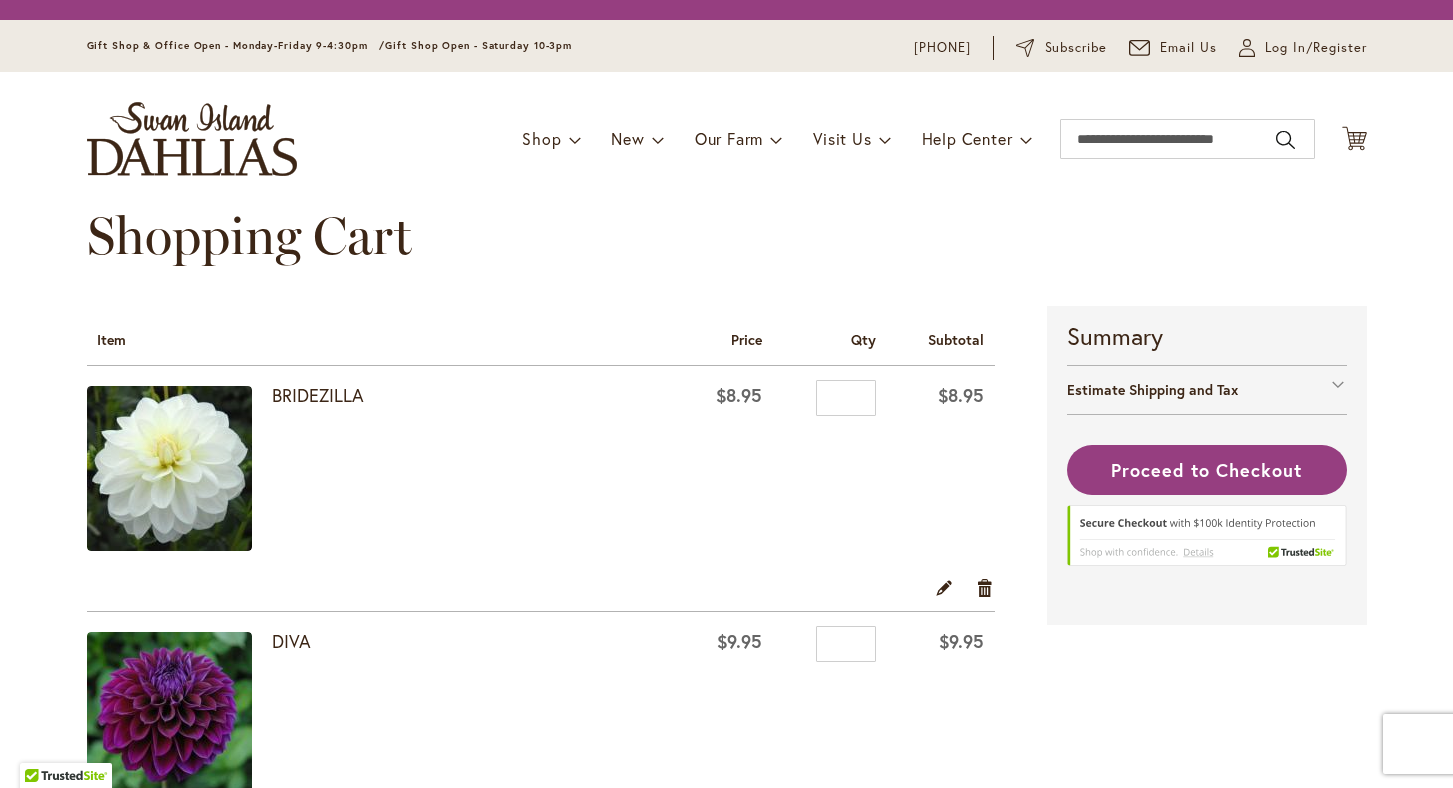 scroll, scrollTop: 0, scrollLeft: 0, axis: both 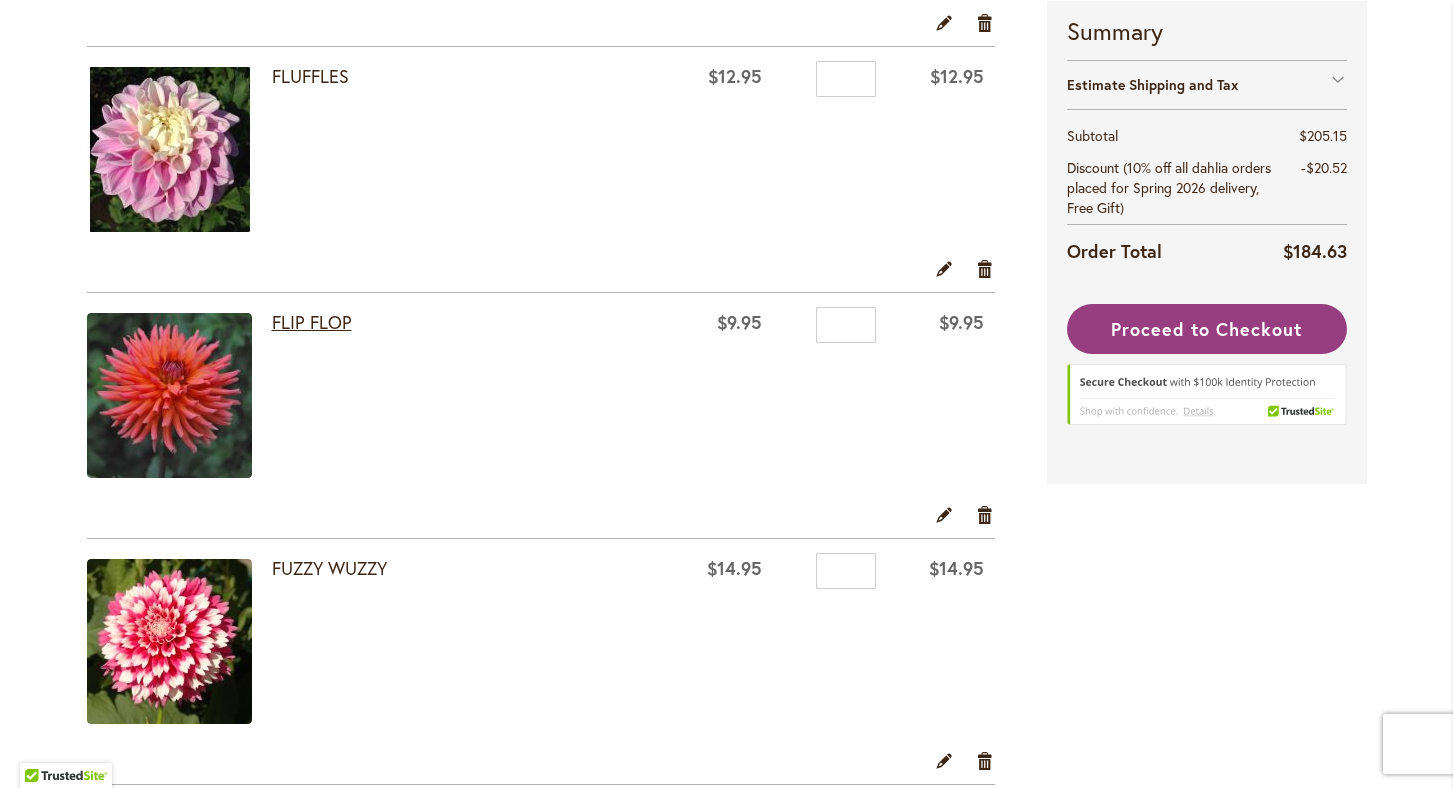 click on "FLIP FLOP" at bounding box center [312, 322] 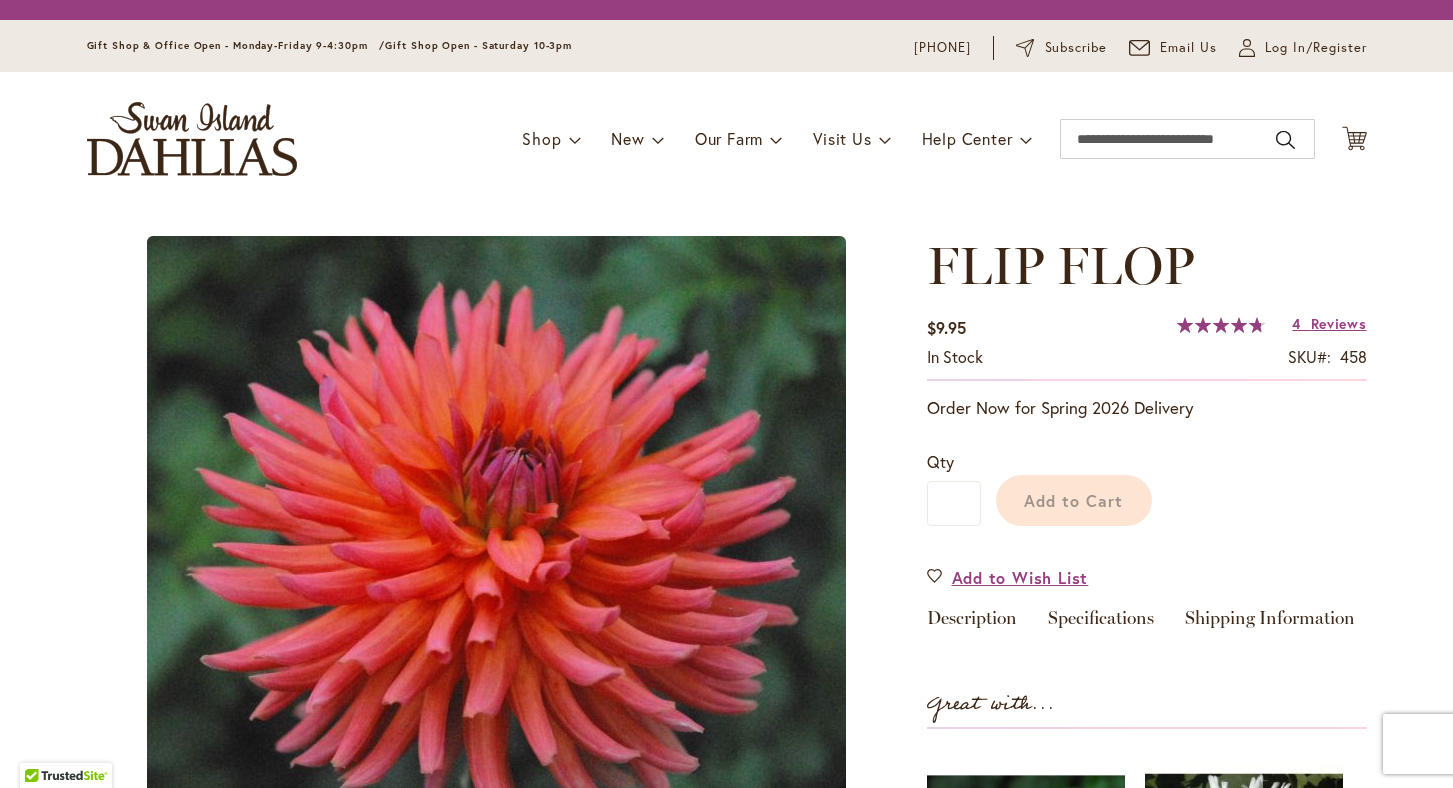 scroll, scrollTop: 0, scrollLeft: 0, axis: both 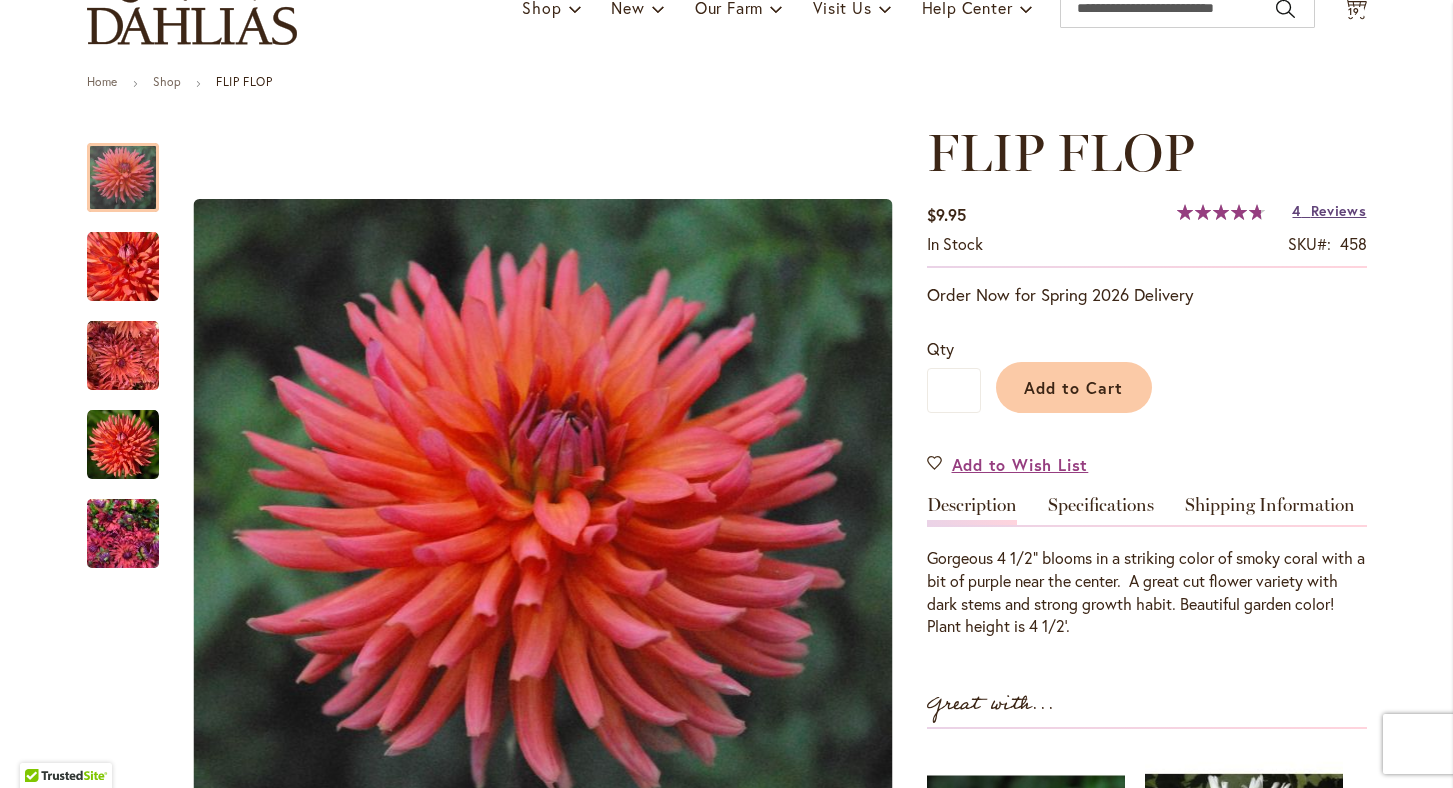 click on "Reviews" at bounding box center [1339, 210] 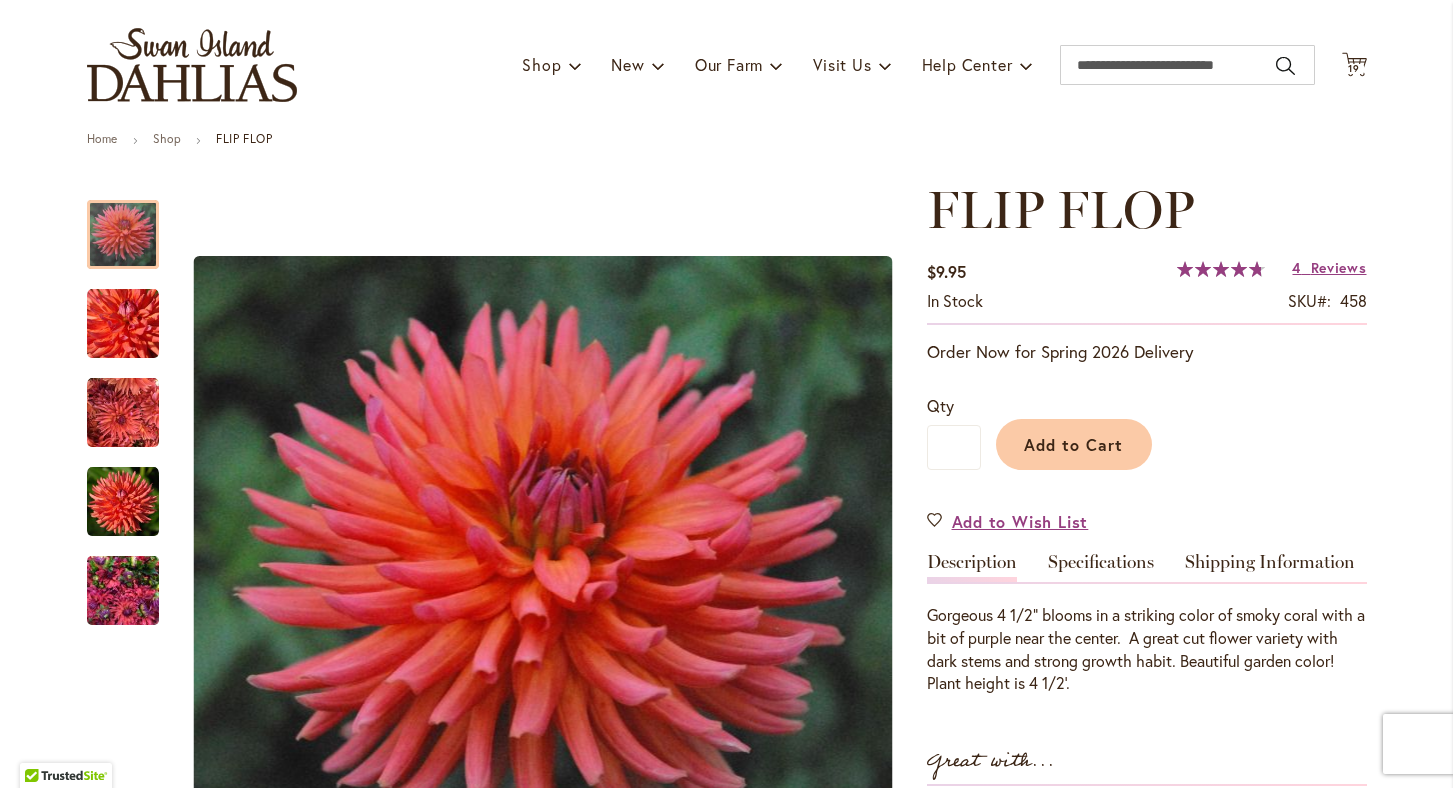 scroll, scrollTop: 107, scrollLeft: 0, axis: vertical 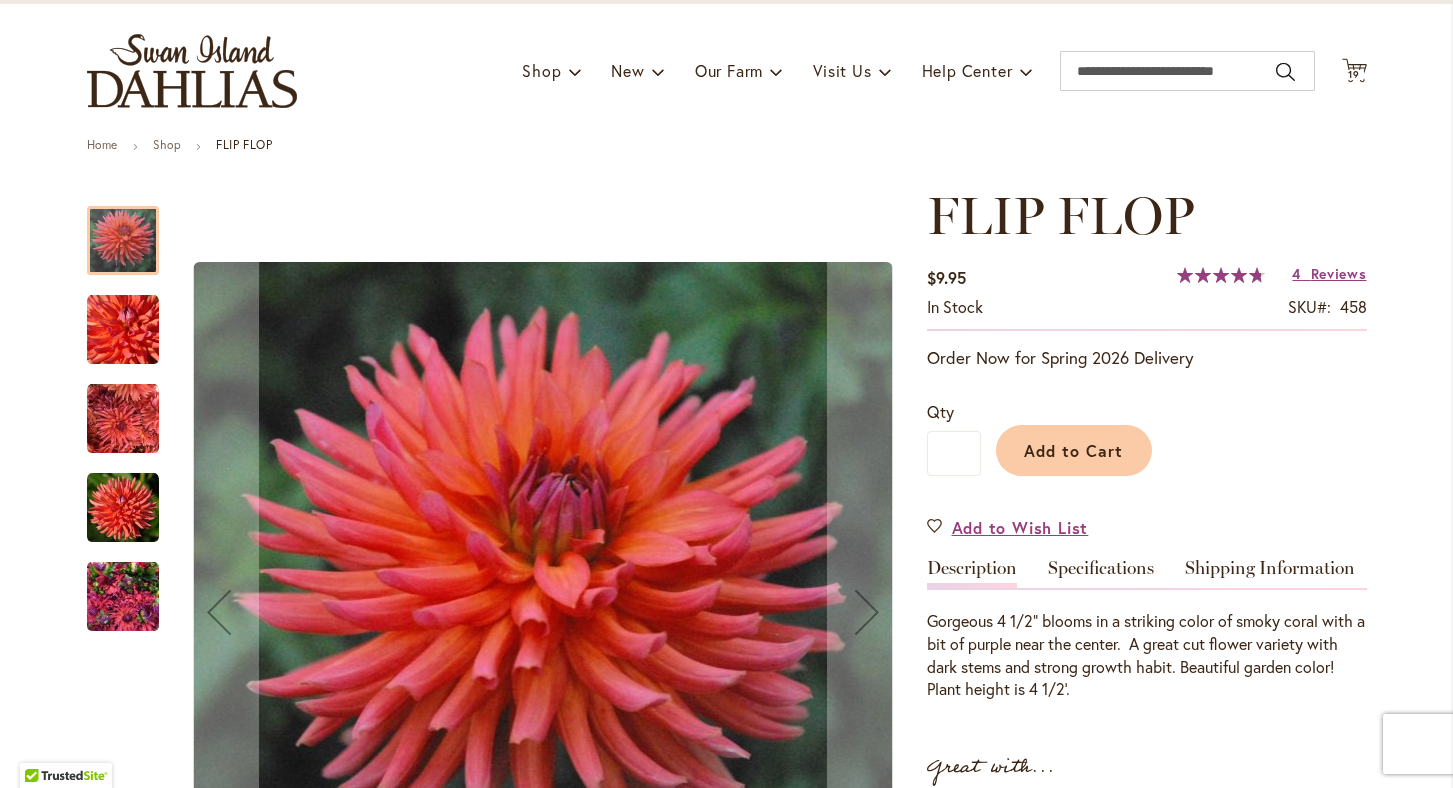 click at bounding box center [123, 508] 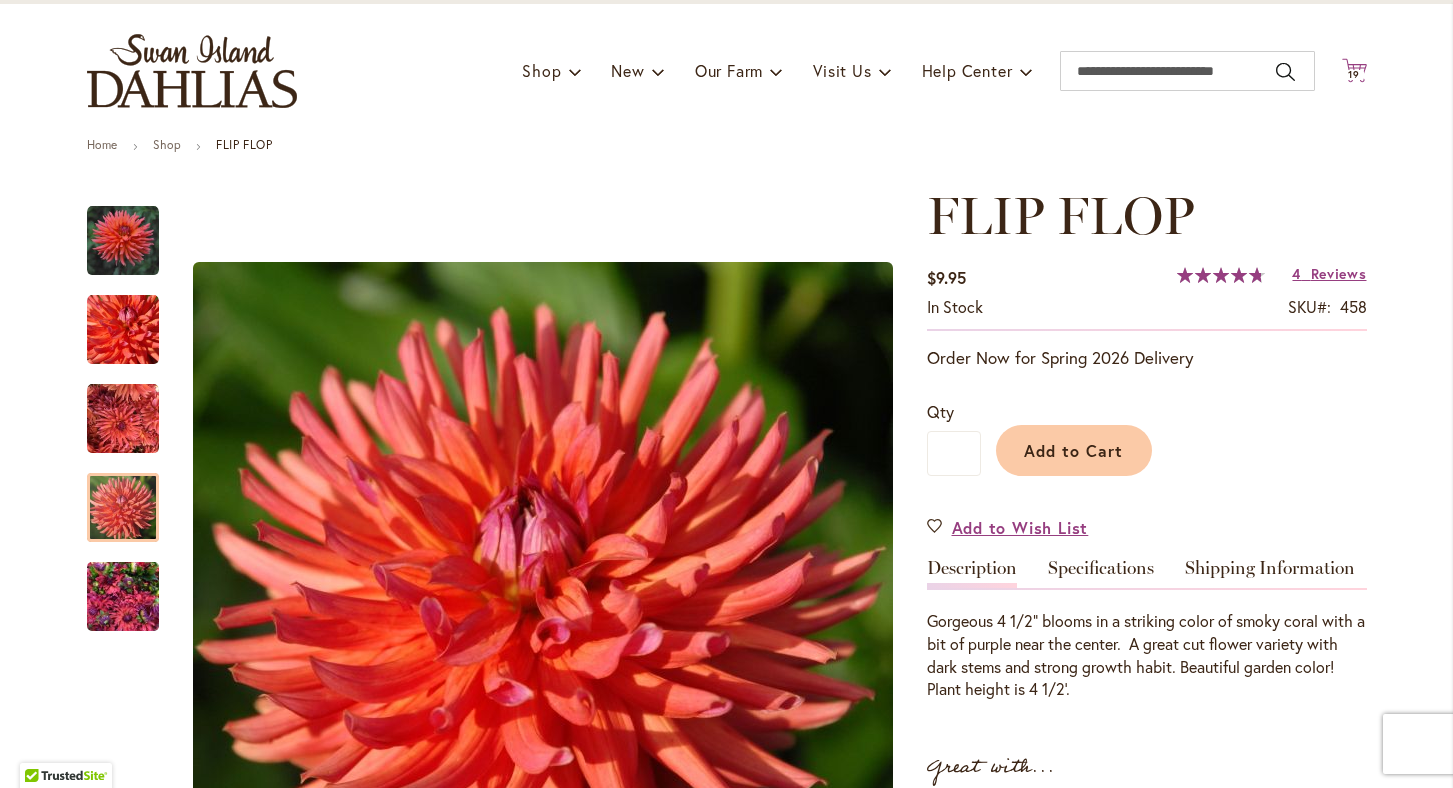 click on "19
19
items" at bounding box center (1354, 75) 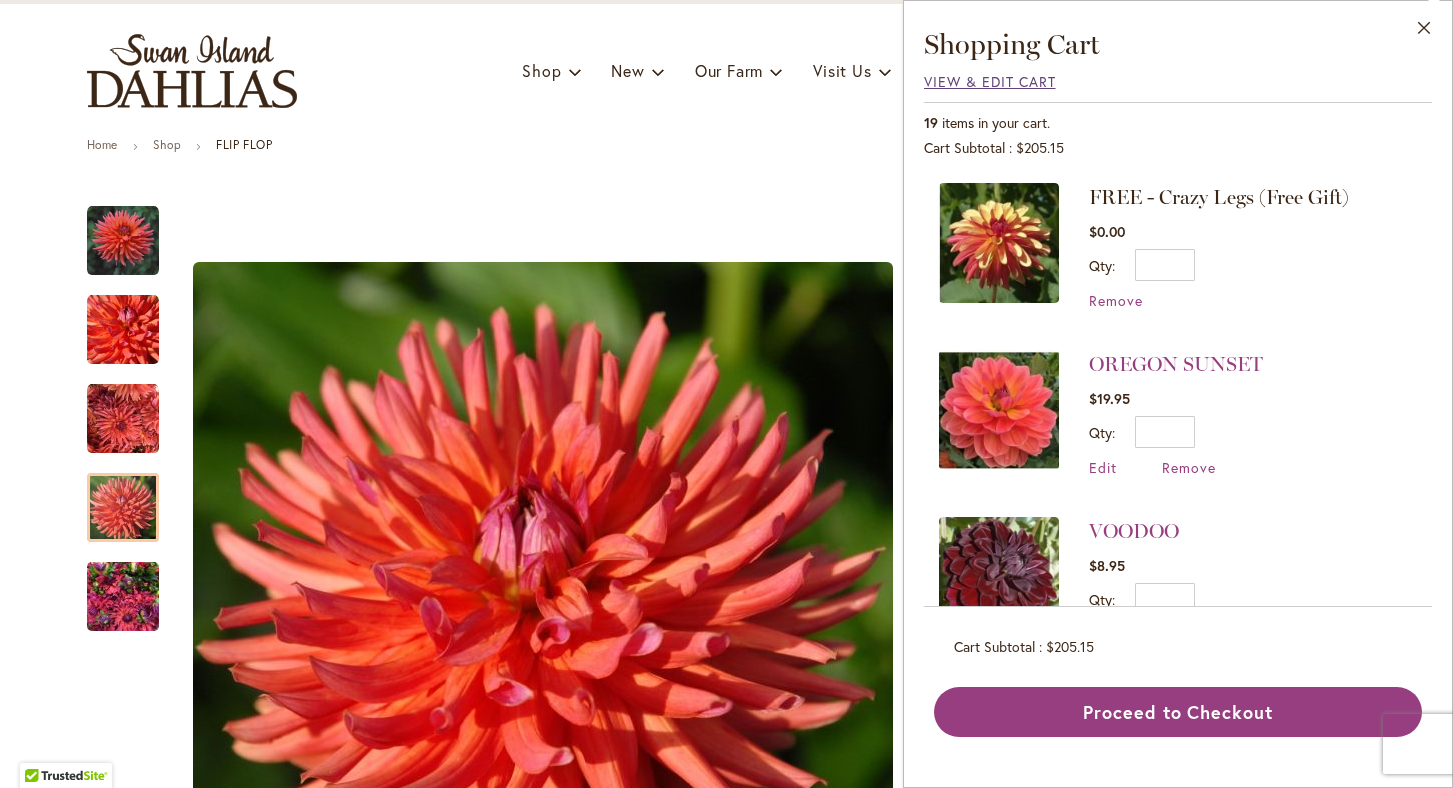 click on "View & Edit Cart" at bounding box center [990, 81] 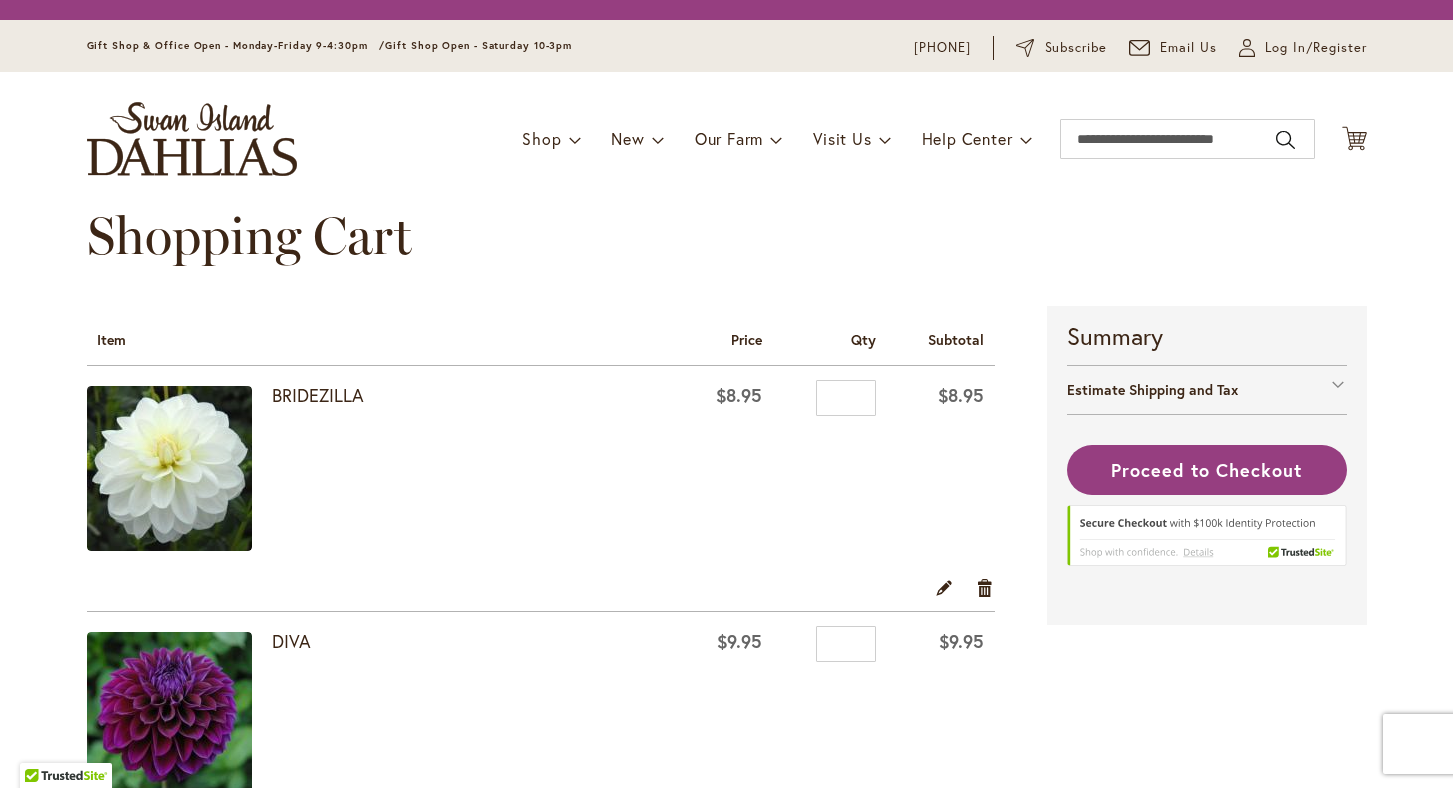 scroll, scrollTop: 0, scrollLeft: 0, axis: both 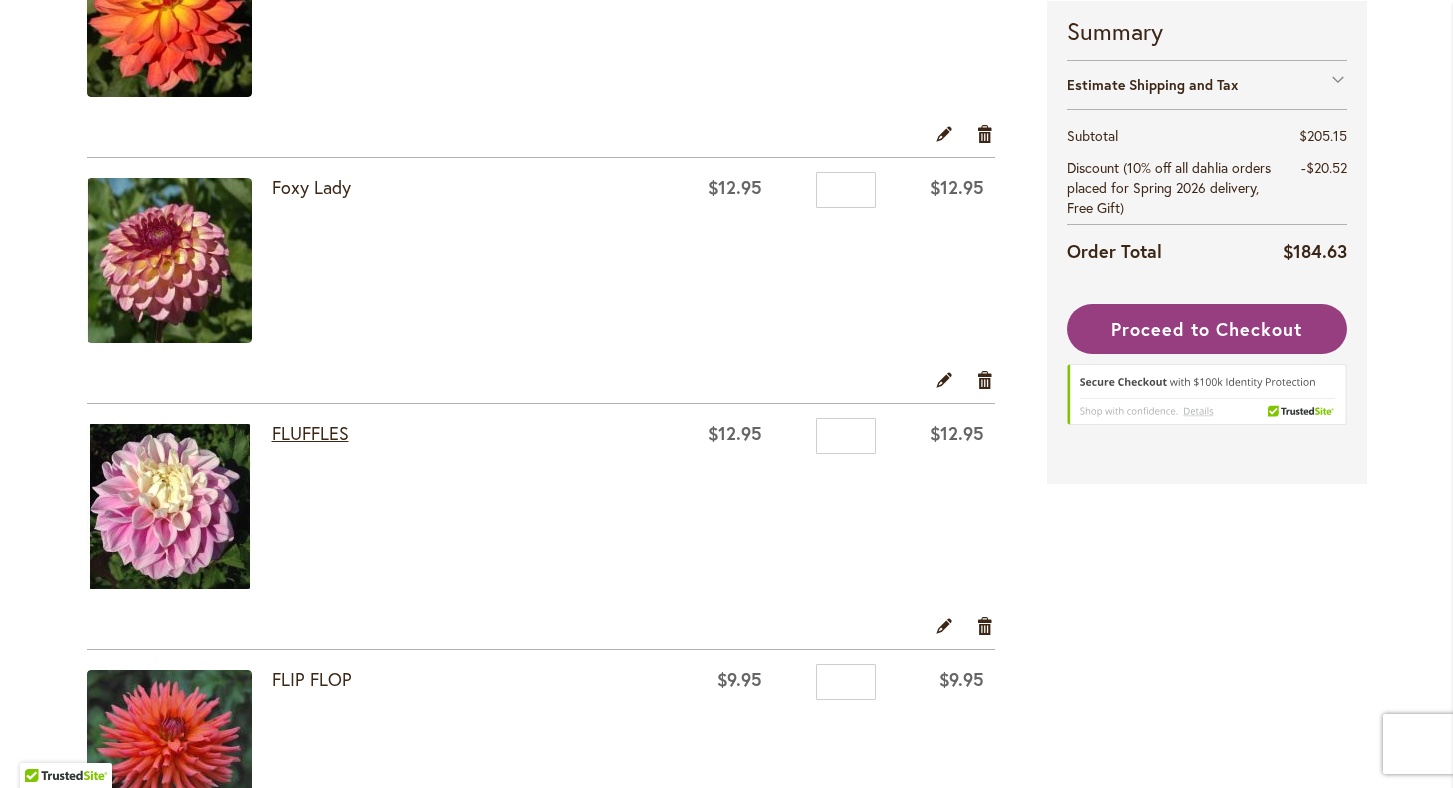 click on "FLUFFLES" at bounding box center (310, 433) 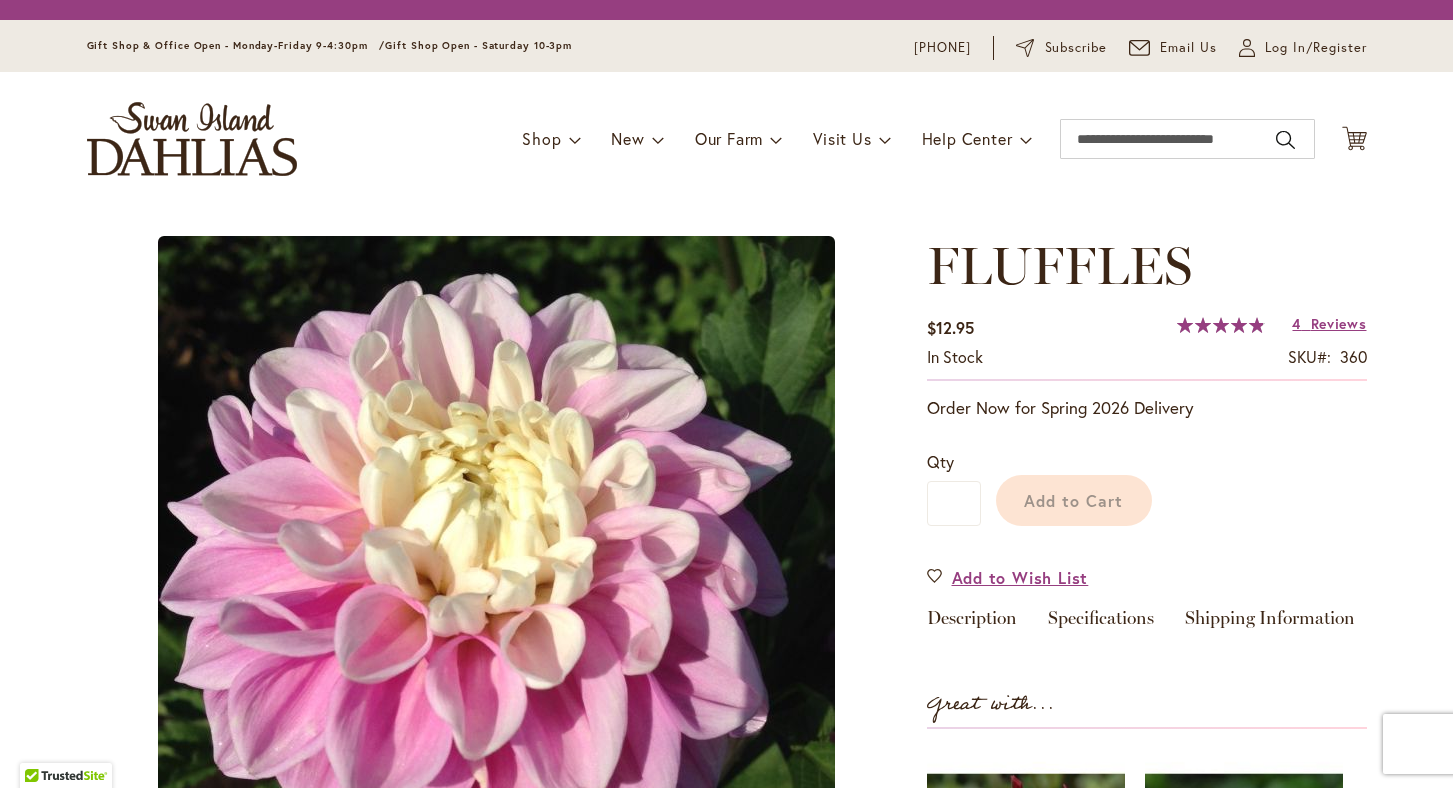 scroll, scrollTop: 0, scrollLeft: 0, axis: both 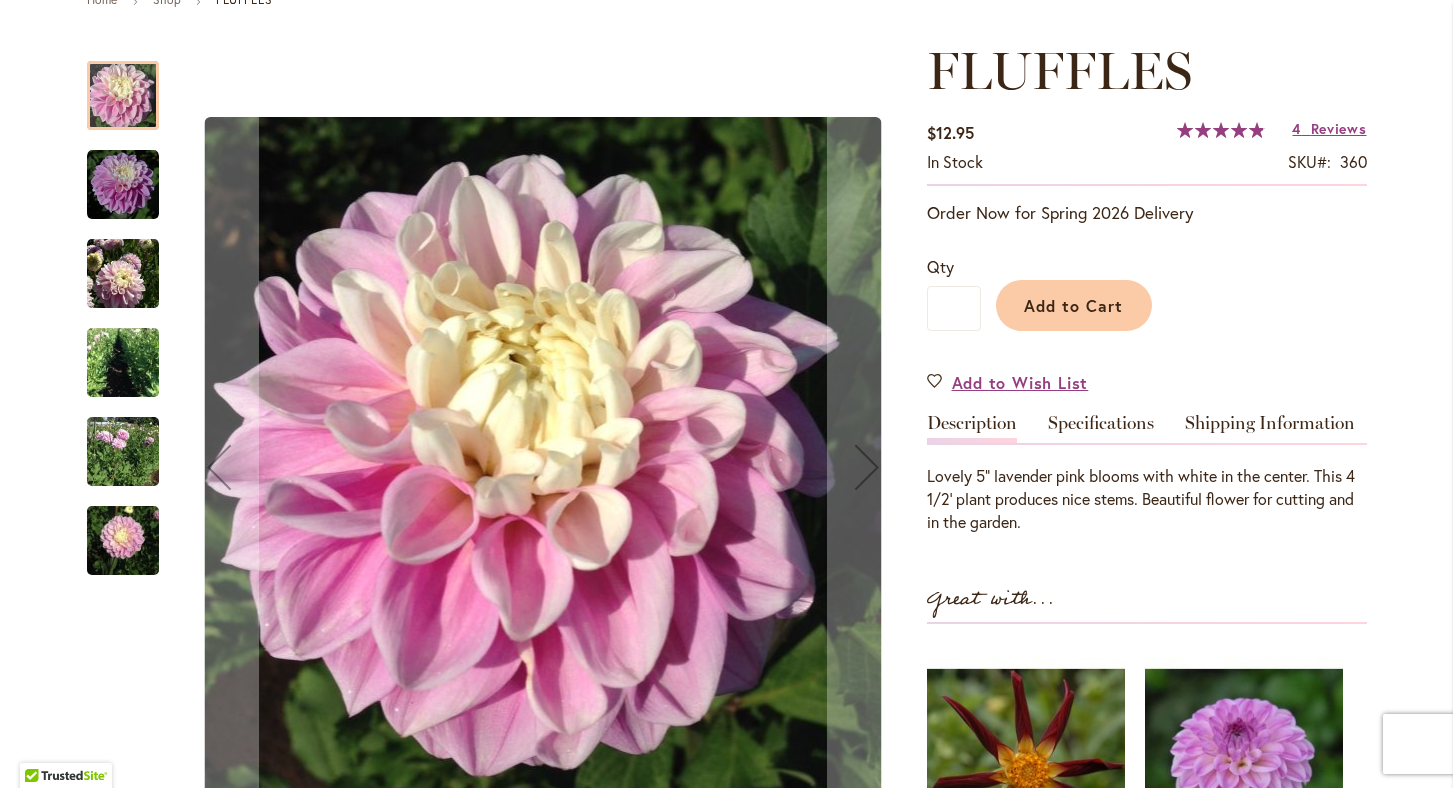 click at bounding box center [123, 185] 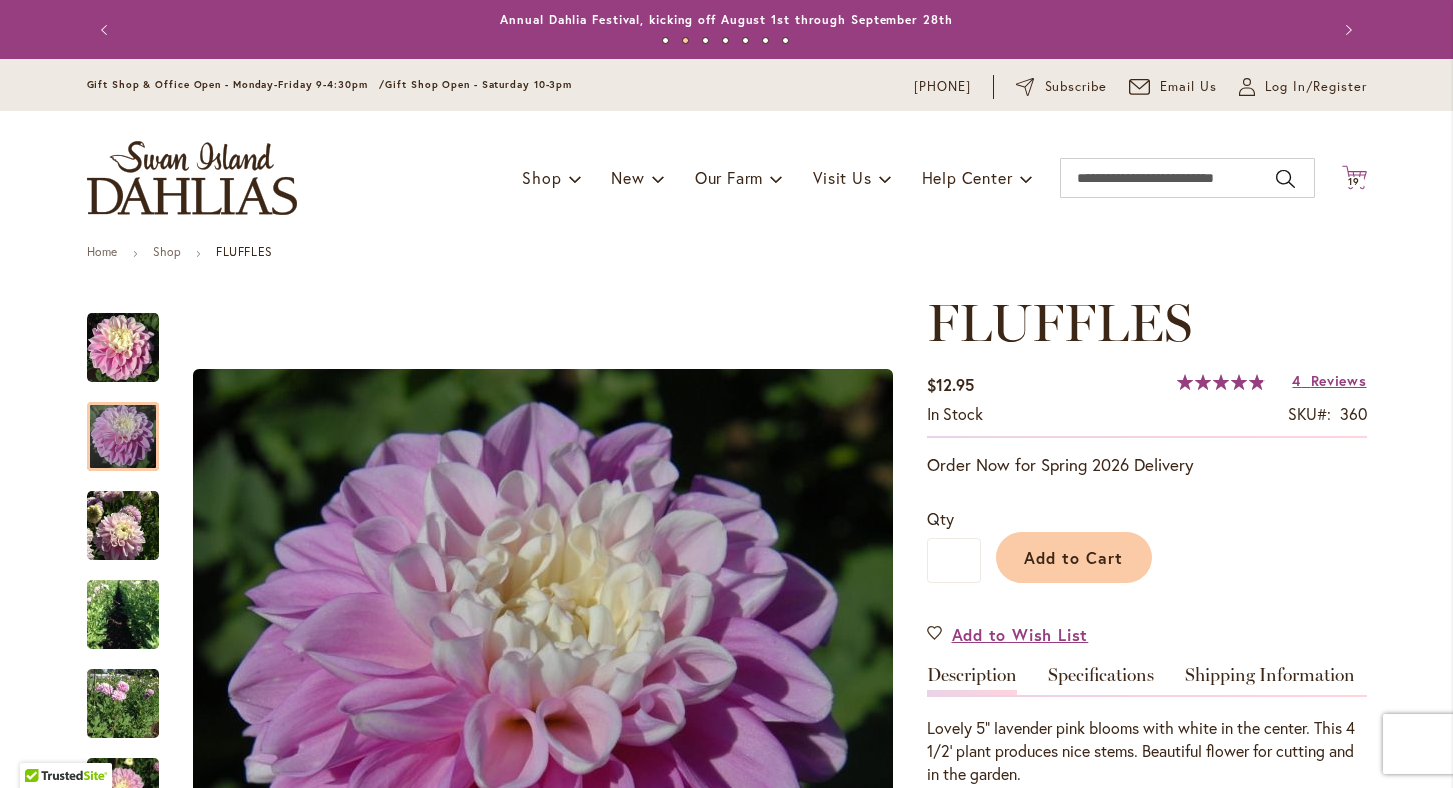 scroll, scrollTop: 0, scrollLeft: 0, axis: both 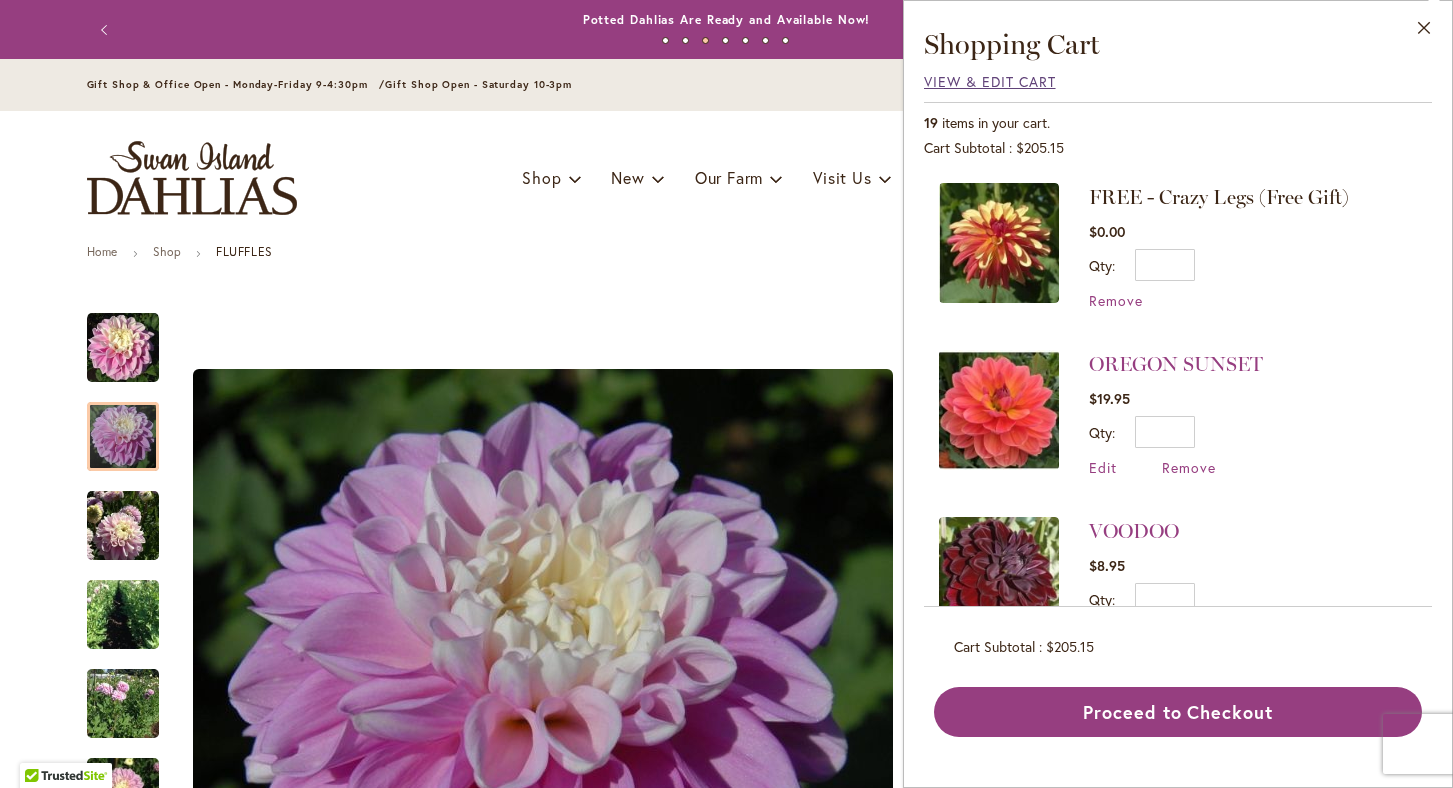 click on "View & Edit Cart" at bounding box center (990, 81) 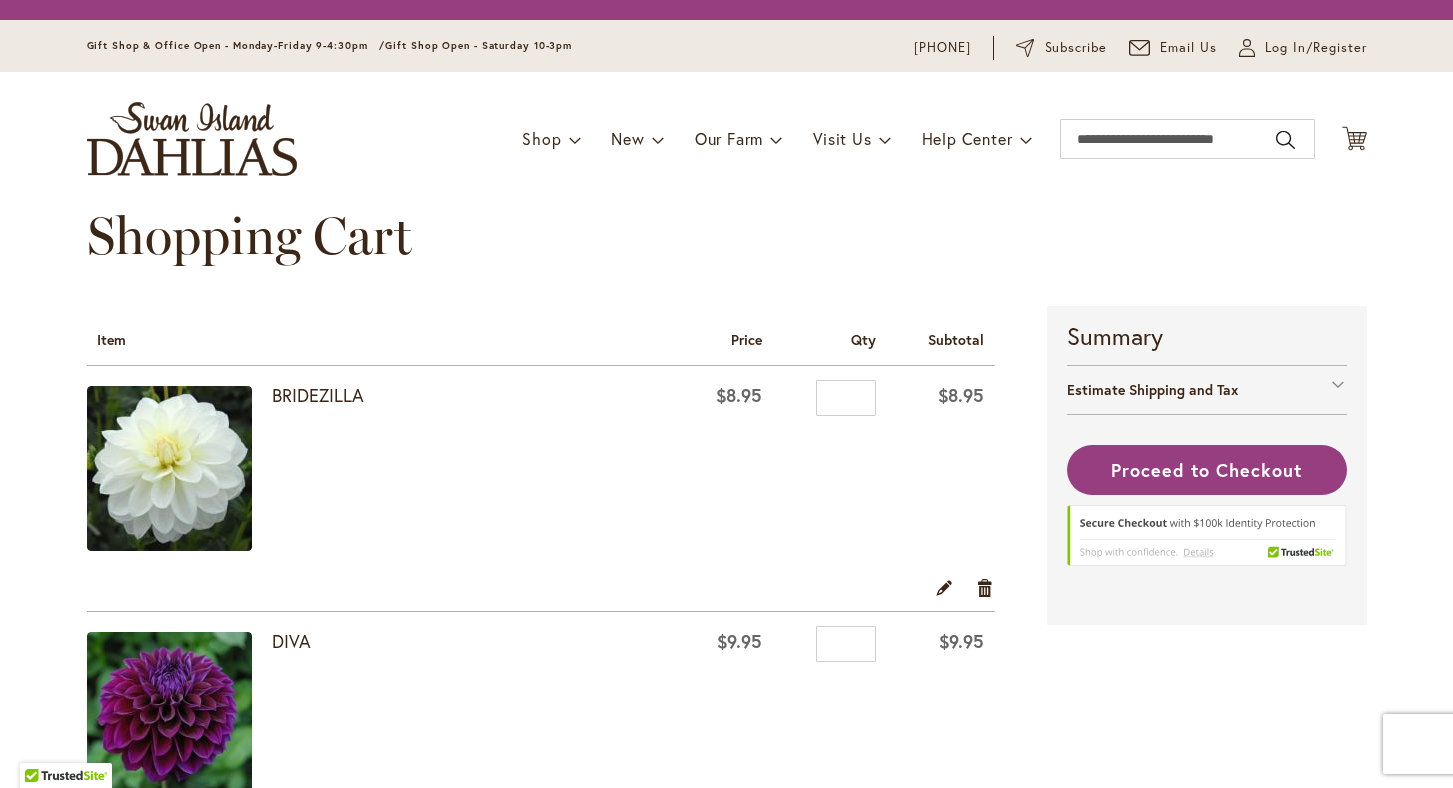 scroll, scrollTop: 0, scrollLeft: 0, axis: both 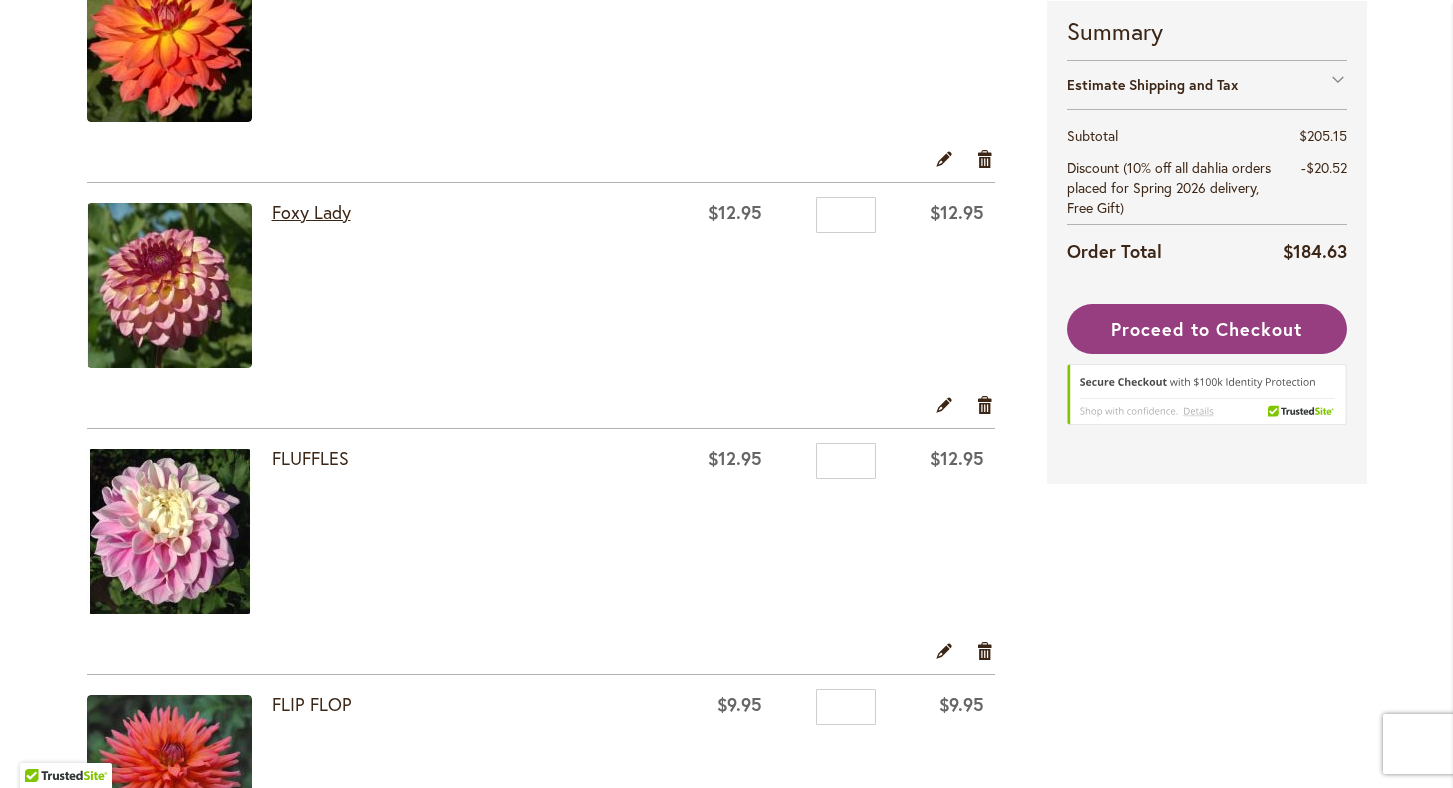 click on "Foxy Lady" at bounding box center [311, 212] 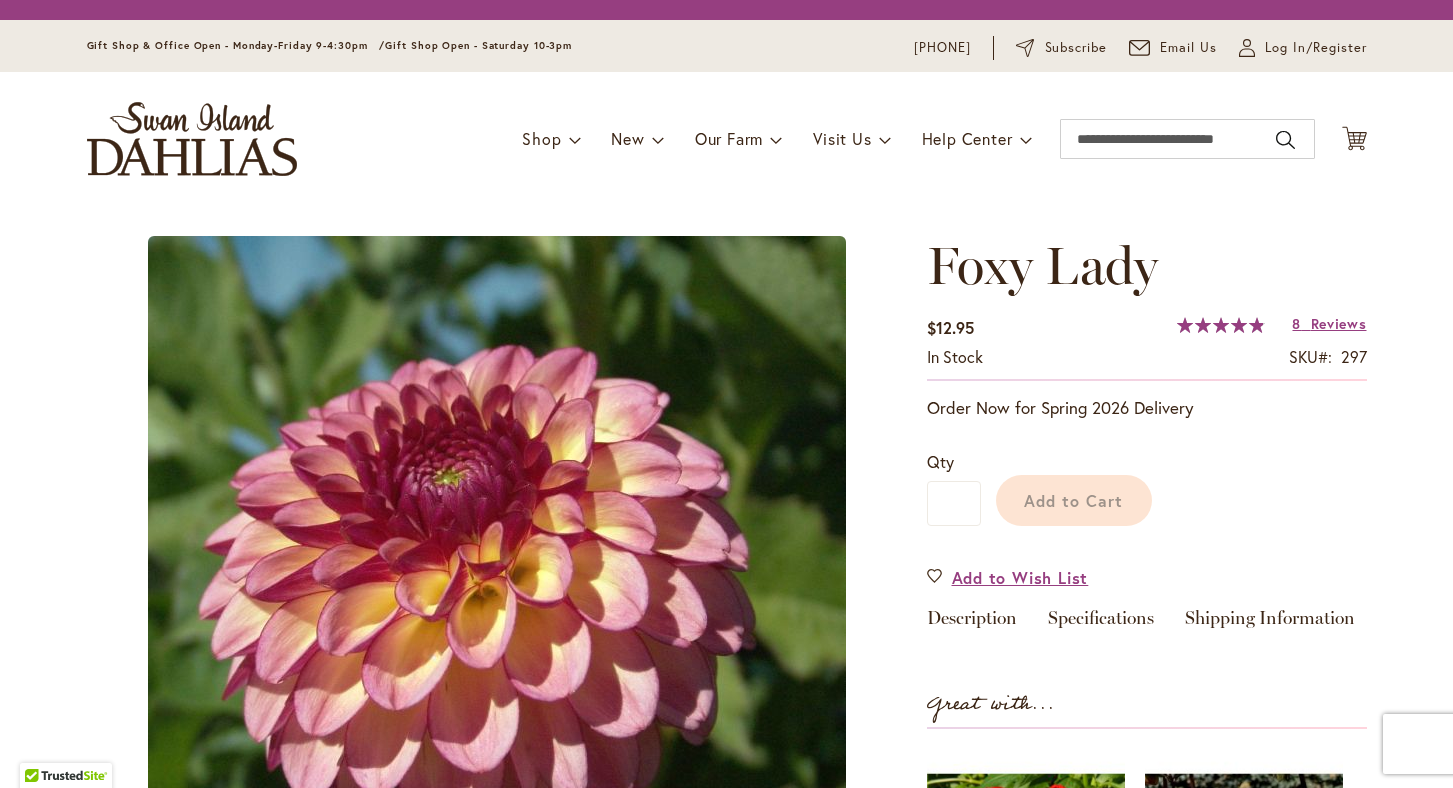scroll, scrollTop: 0, scrollLeft: 0, axis: both 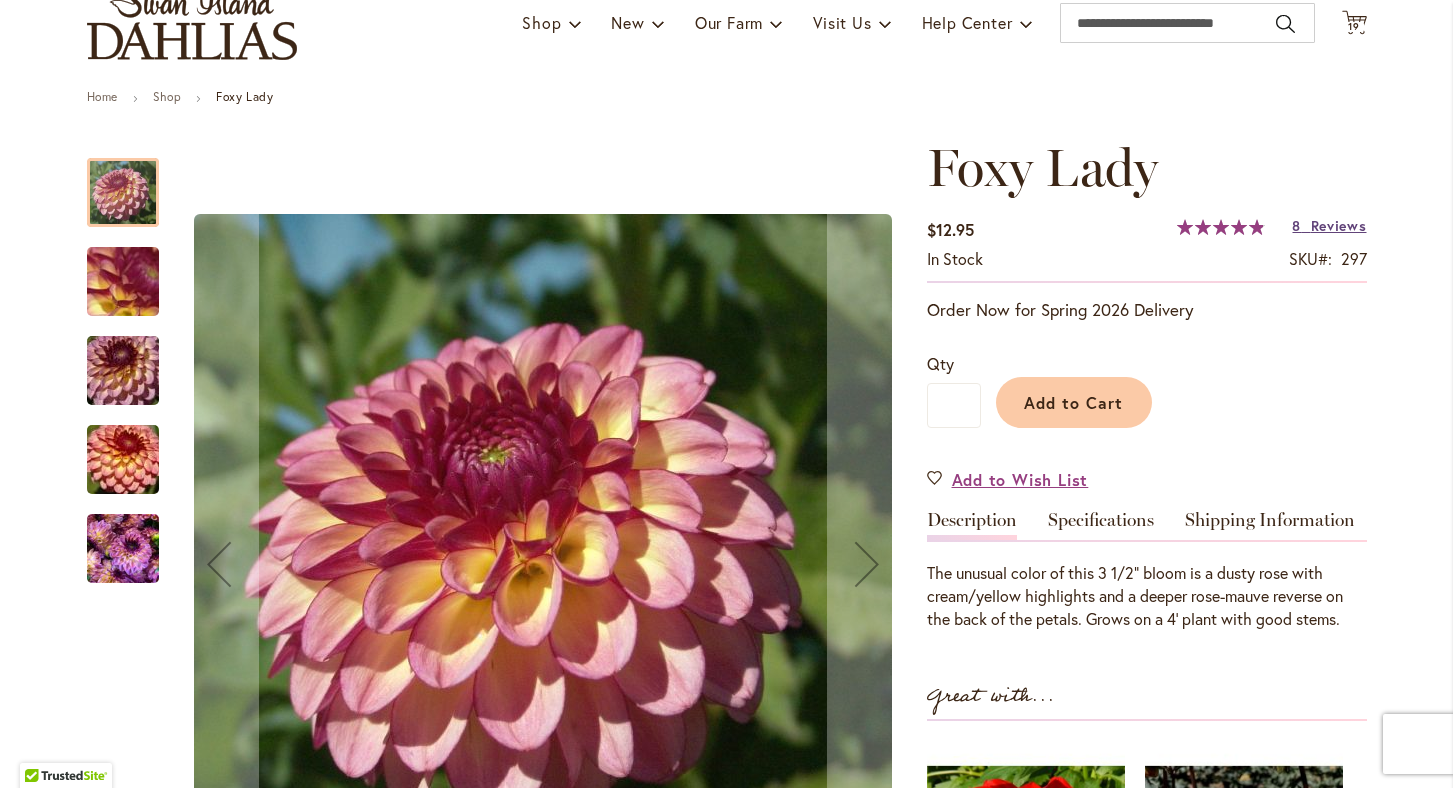 click on "Reviews" at bounding box center (1339, 225) 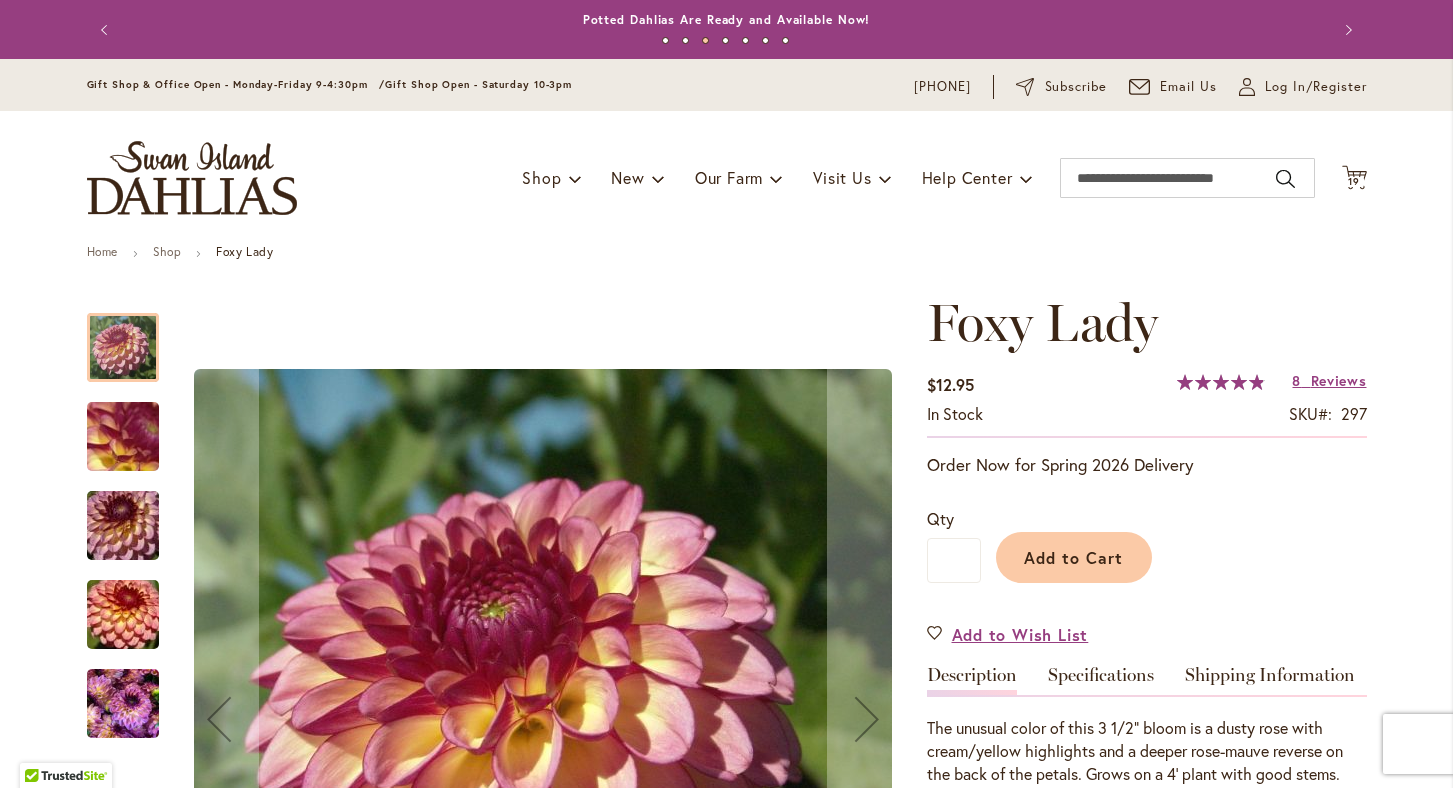 scroll, scrollTop: 0, scrollLeft: 0, axis: both 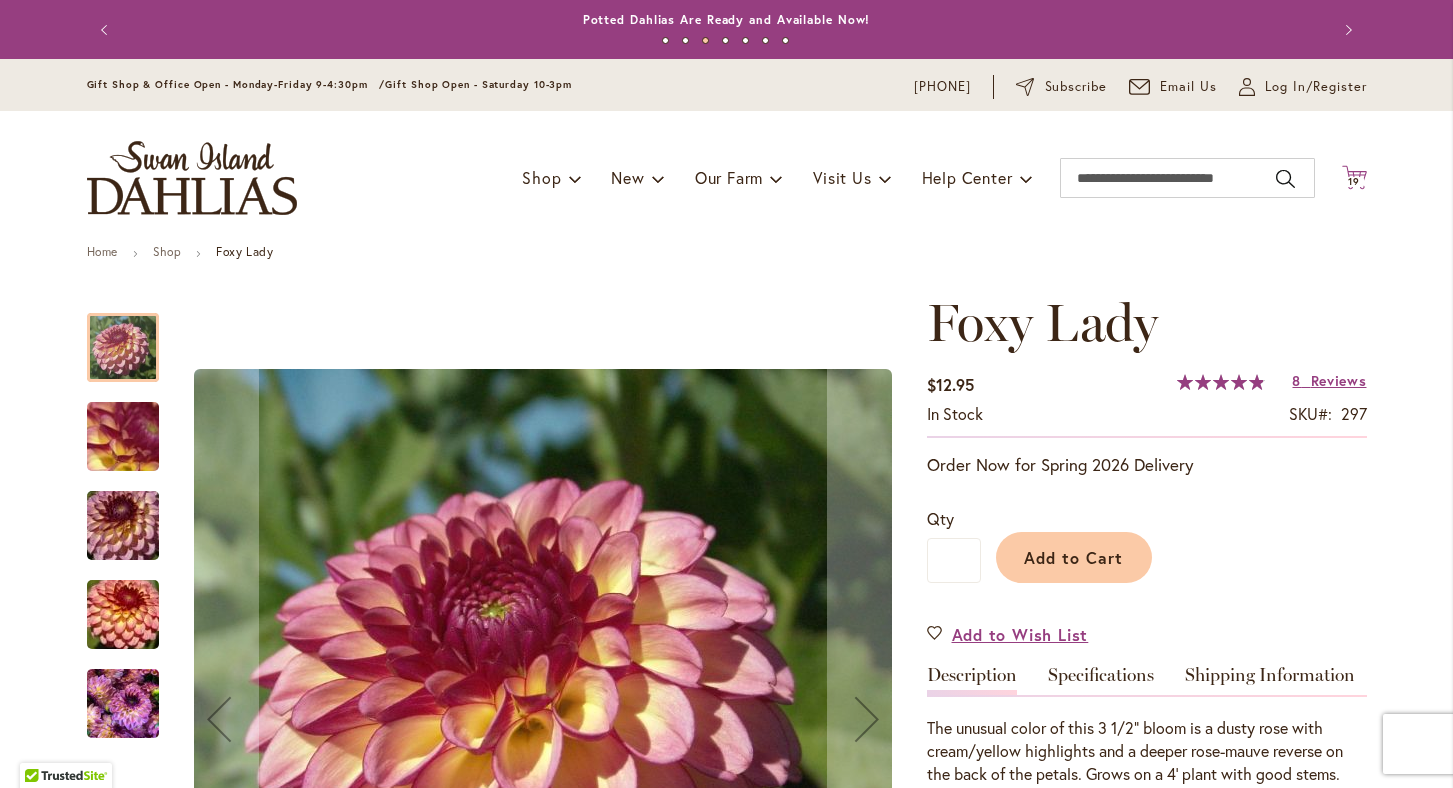 click on "19" at bounding box center [1354, 181] 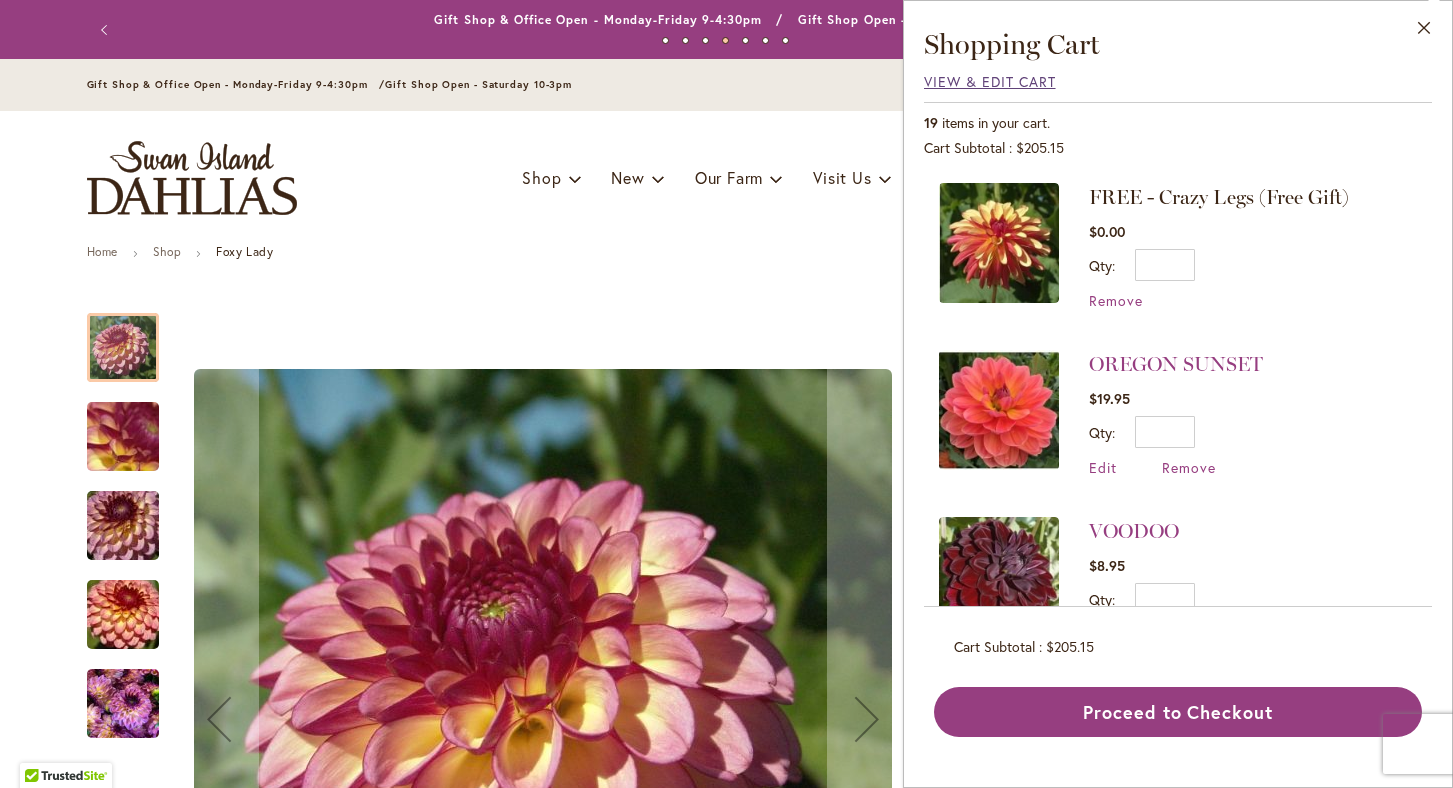 click on "View & Edit Cart" at bounding box center (990, 81) 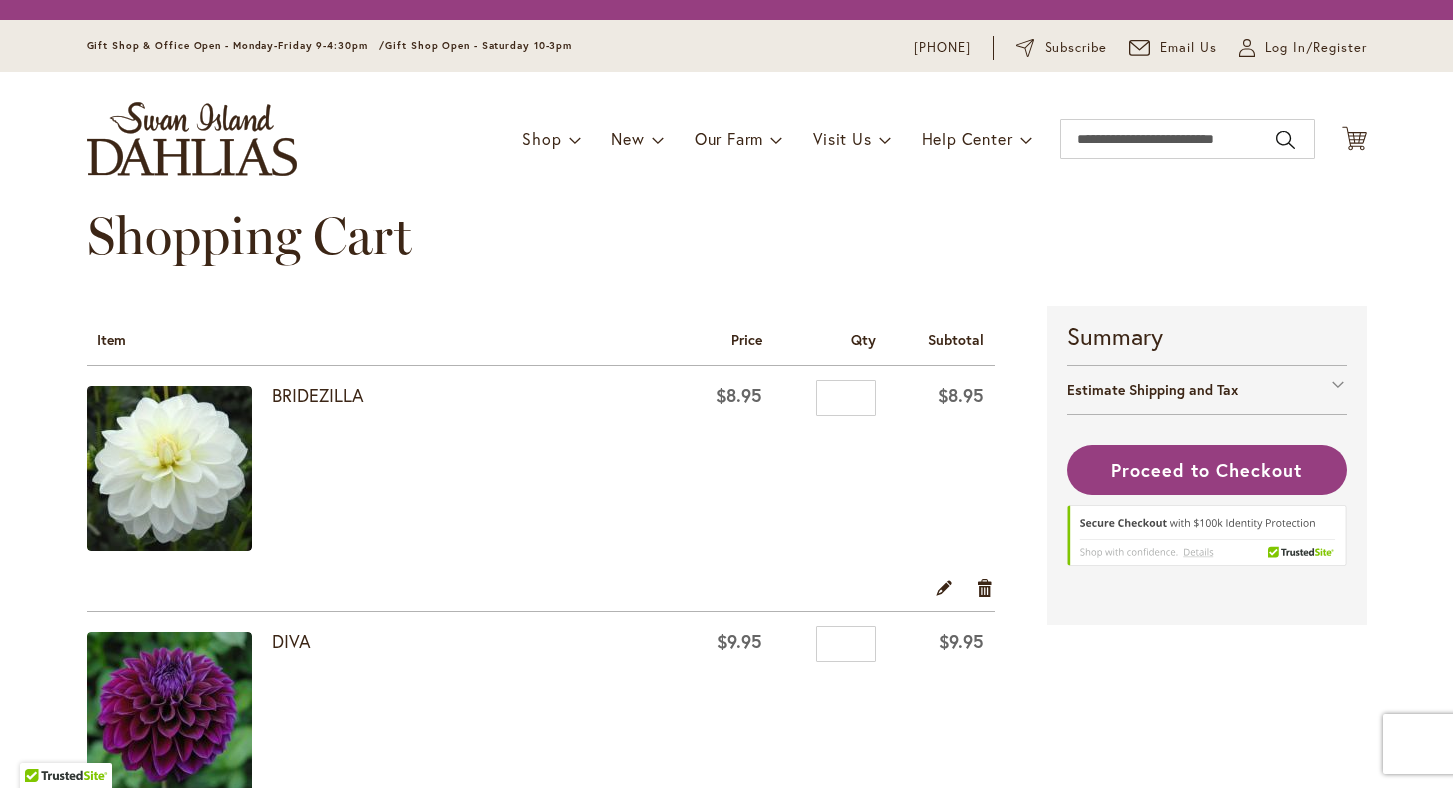 scroll, scrollTop: 0, scrollLeft: 0, axis: both 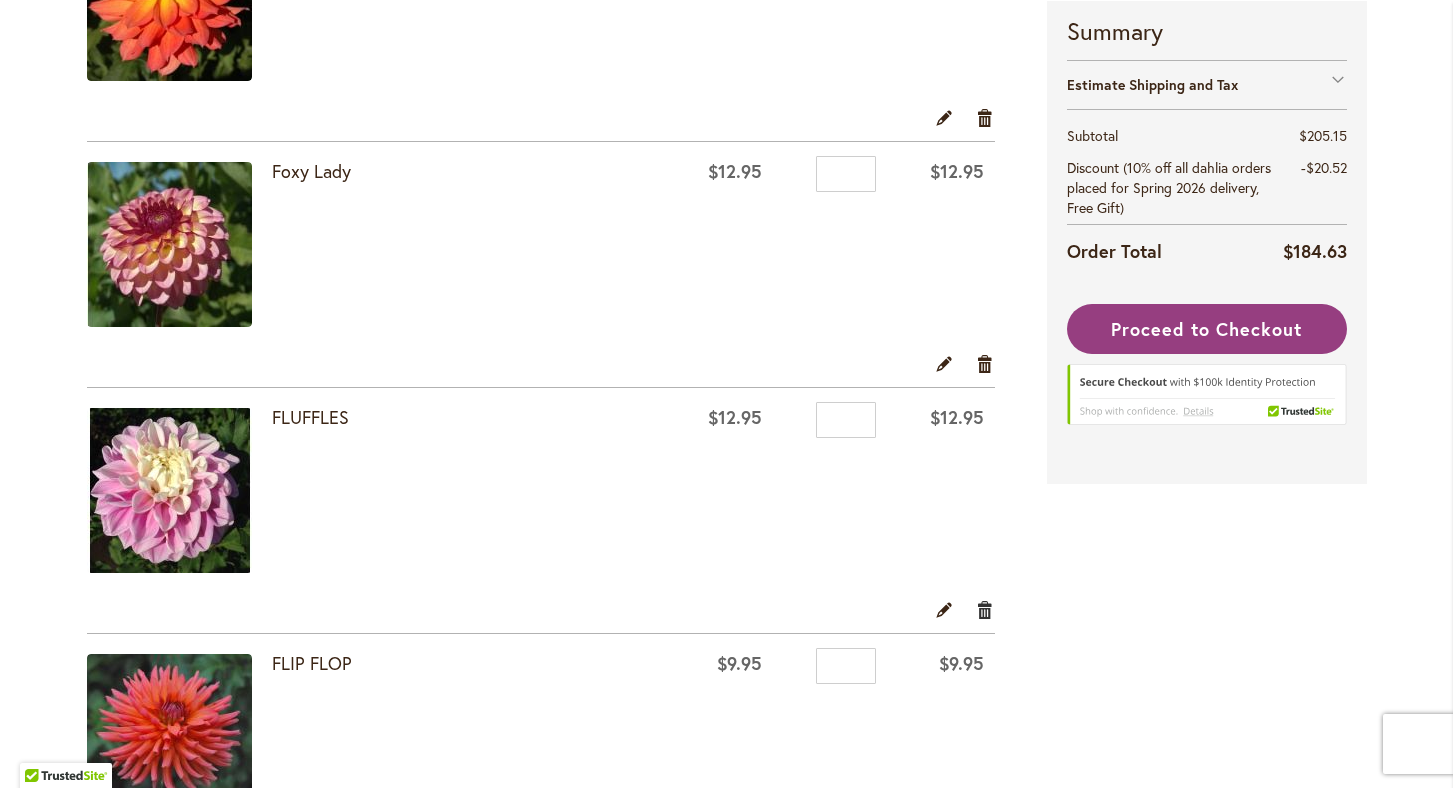 click on "Remove item" at bounding box center (985, 609) 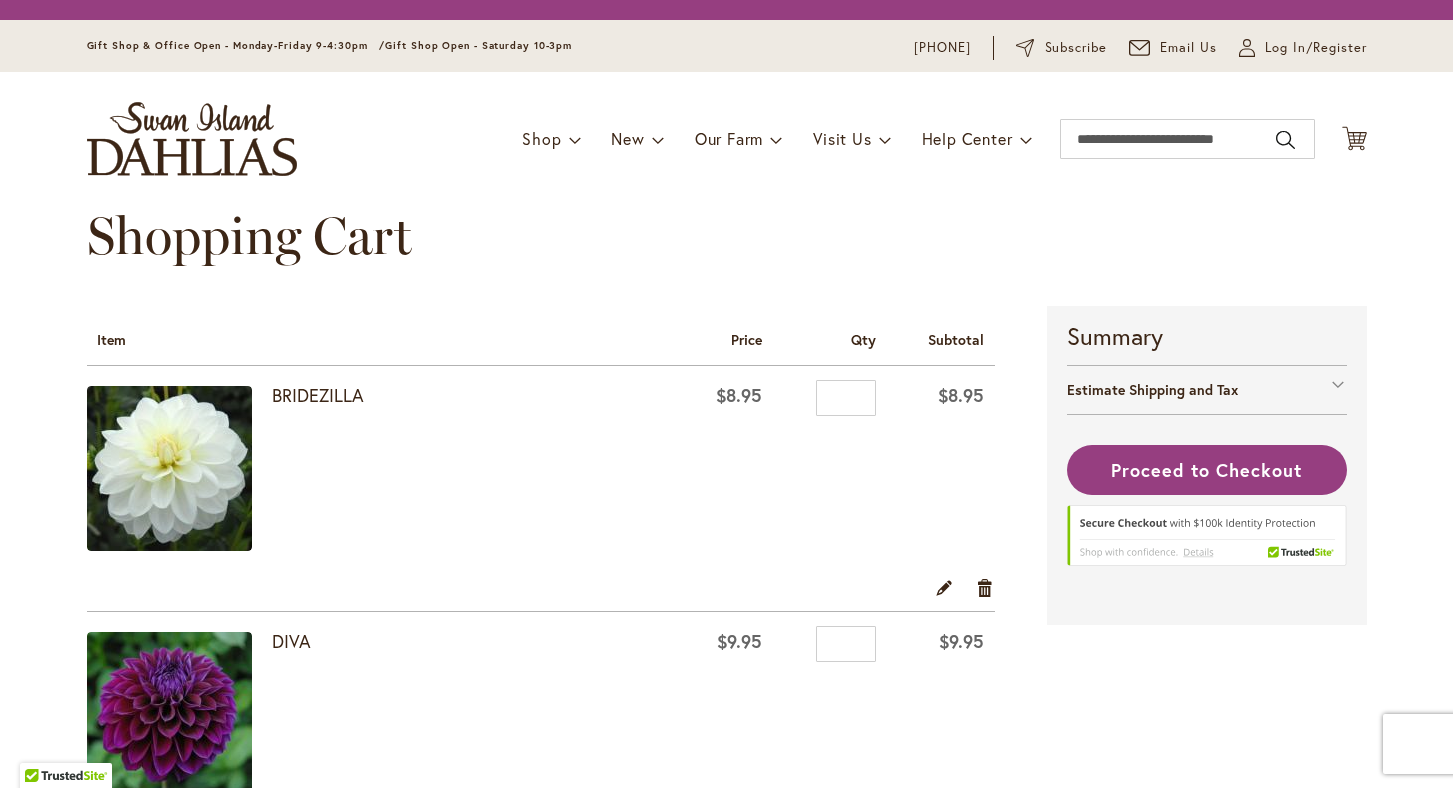 scroll, scrollTop: 0, scrollLeft: 0, axis: both 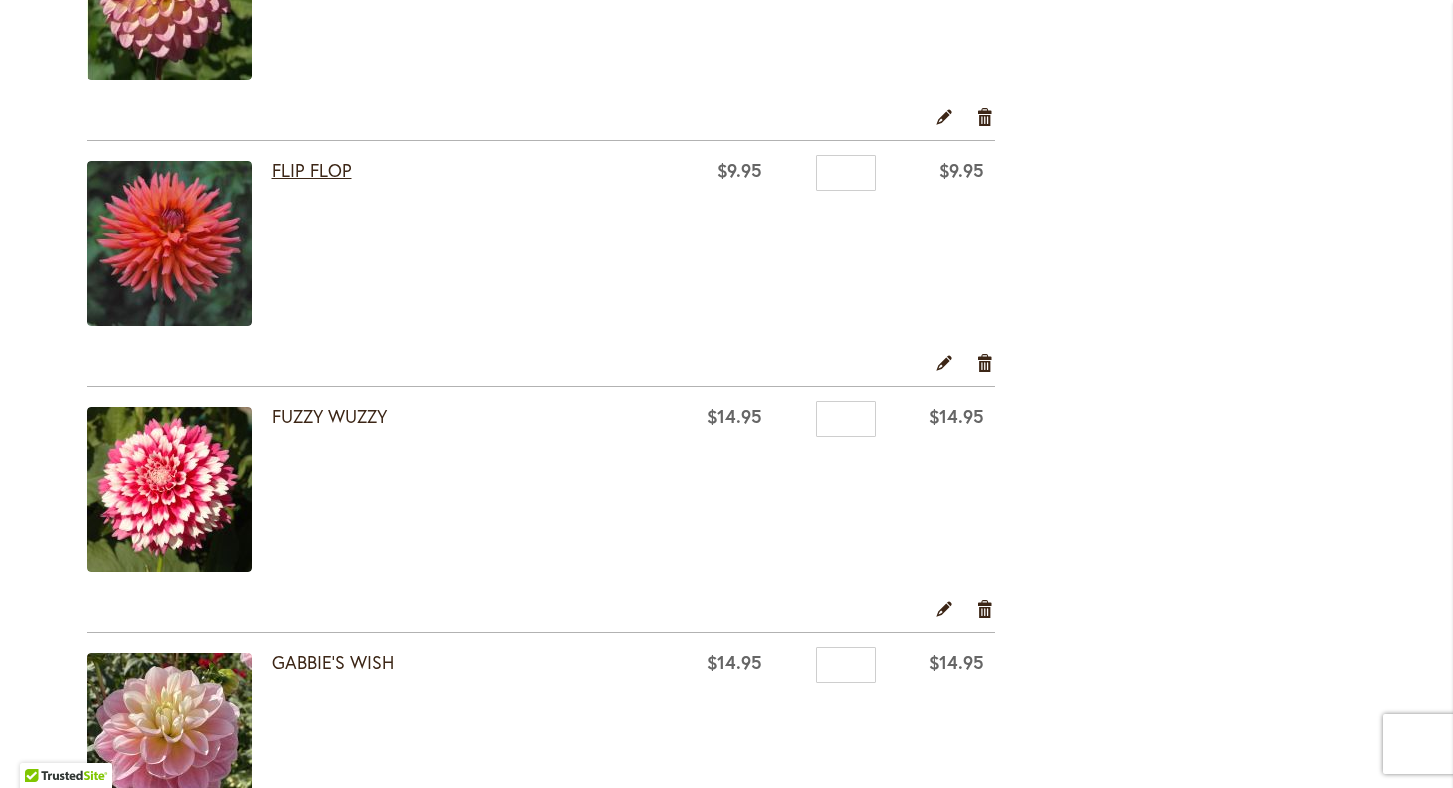 click on "FLIP FLOP" at bounding box center (312, 170) 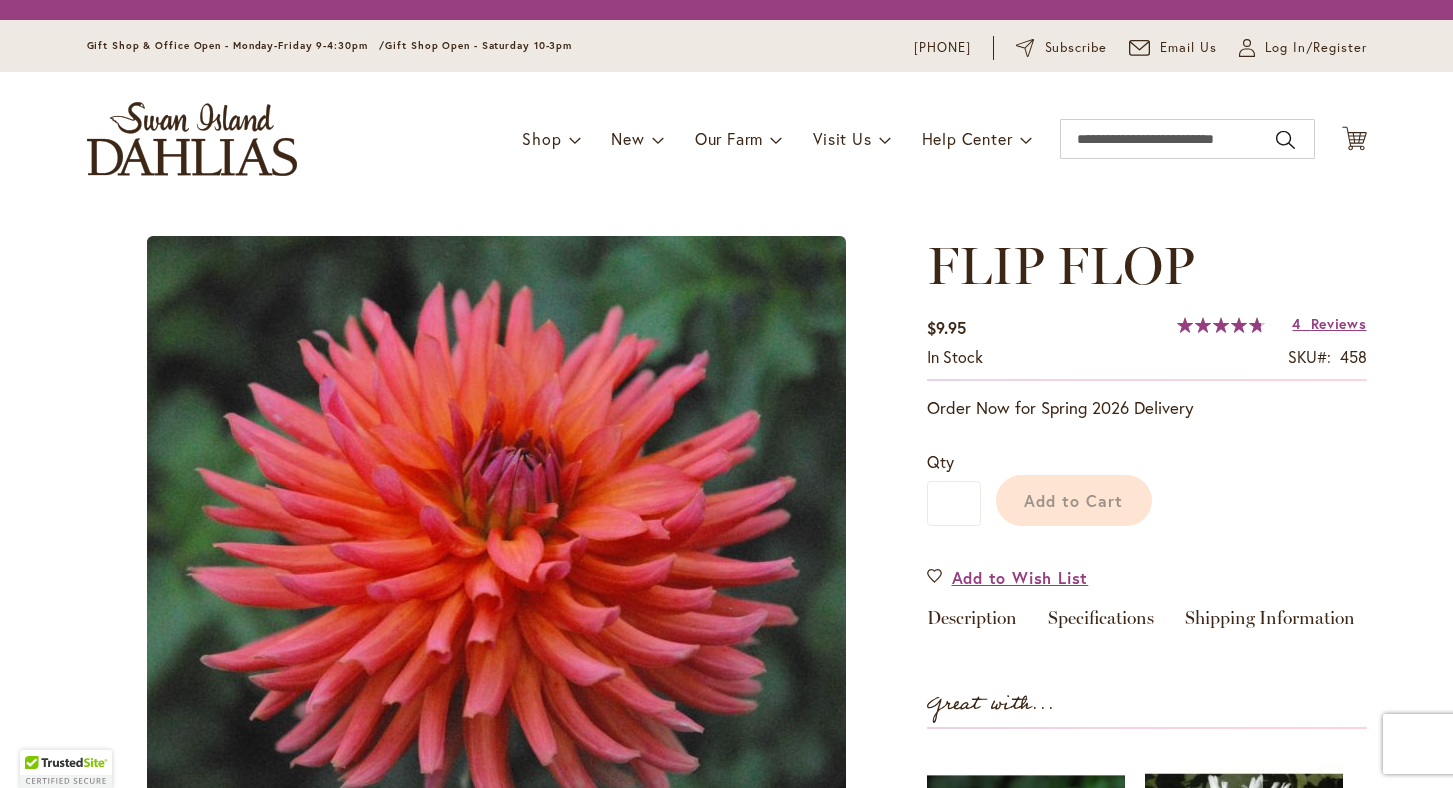 scroll, scrollTop: 0, scrollLeft: 0, axis: both 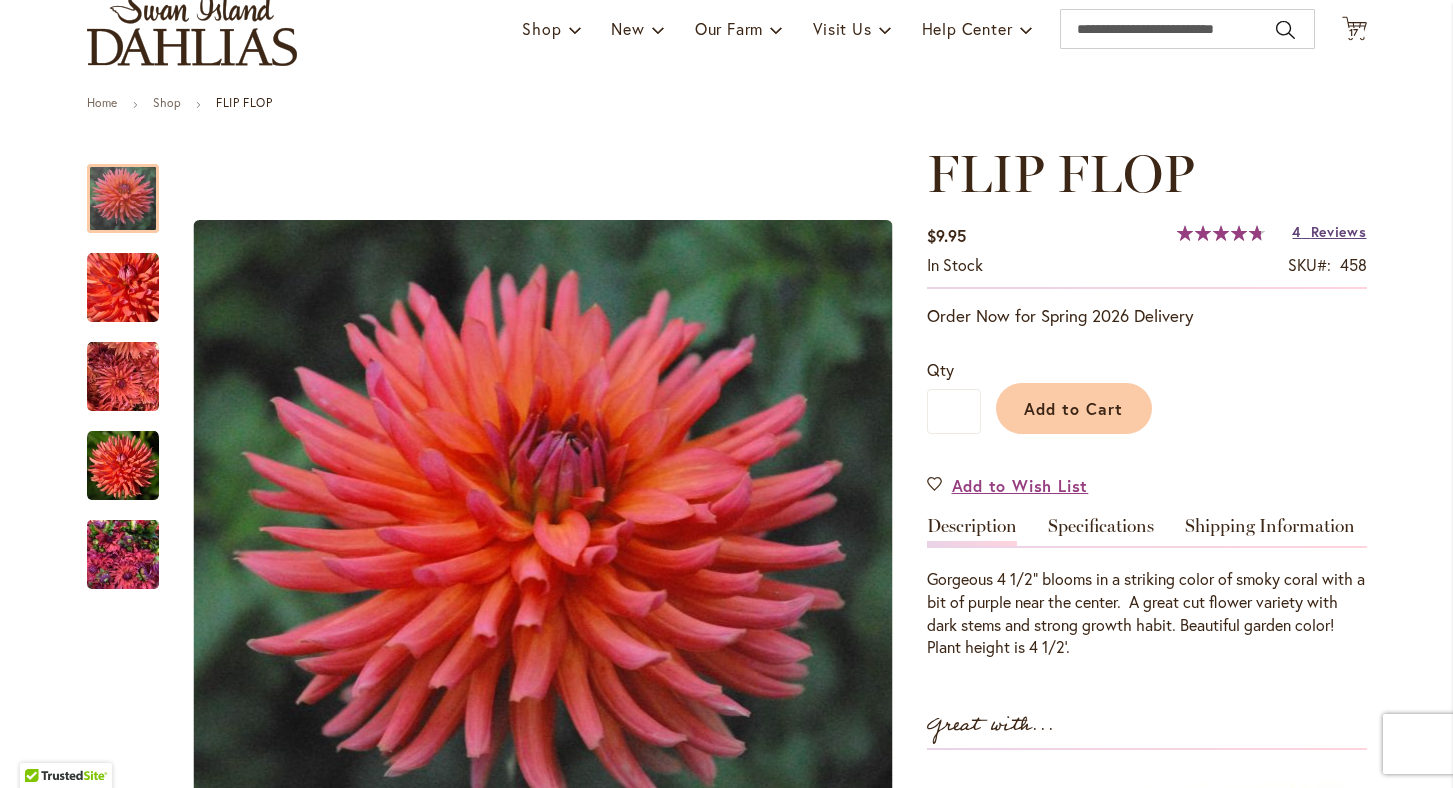 click on "Reviews" at bounding box center (1339, 231) 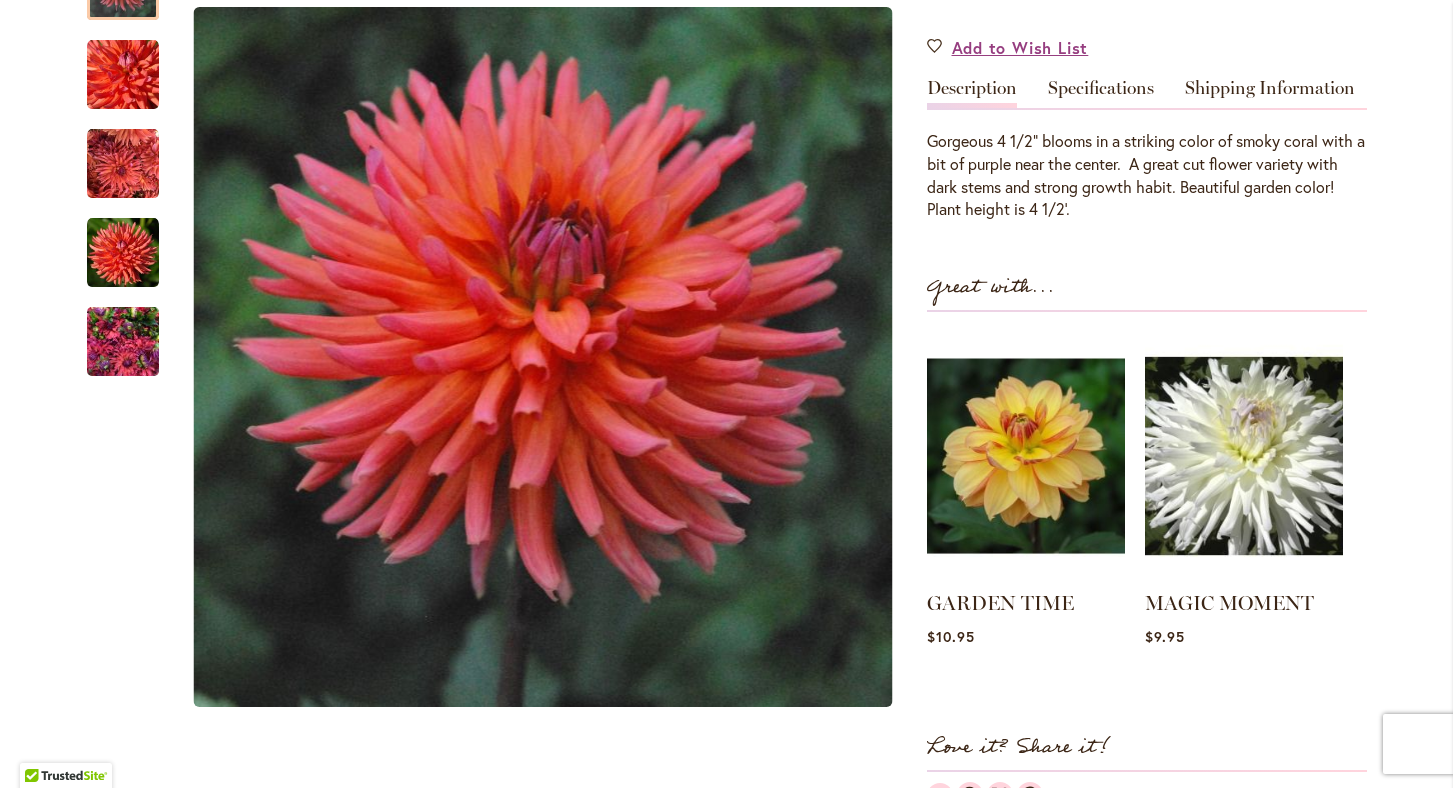 scroll, scrollTop: 125, scrollLeft: 0, axis: vertical 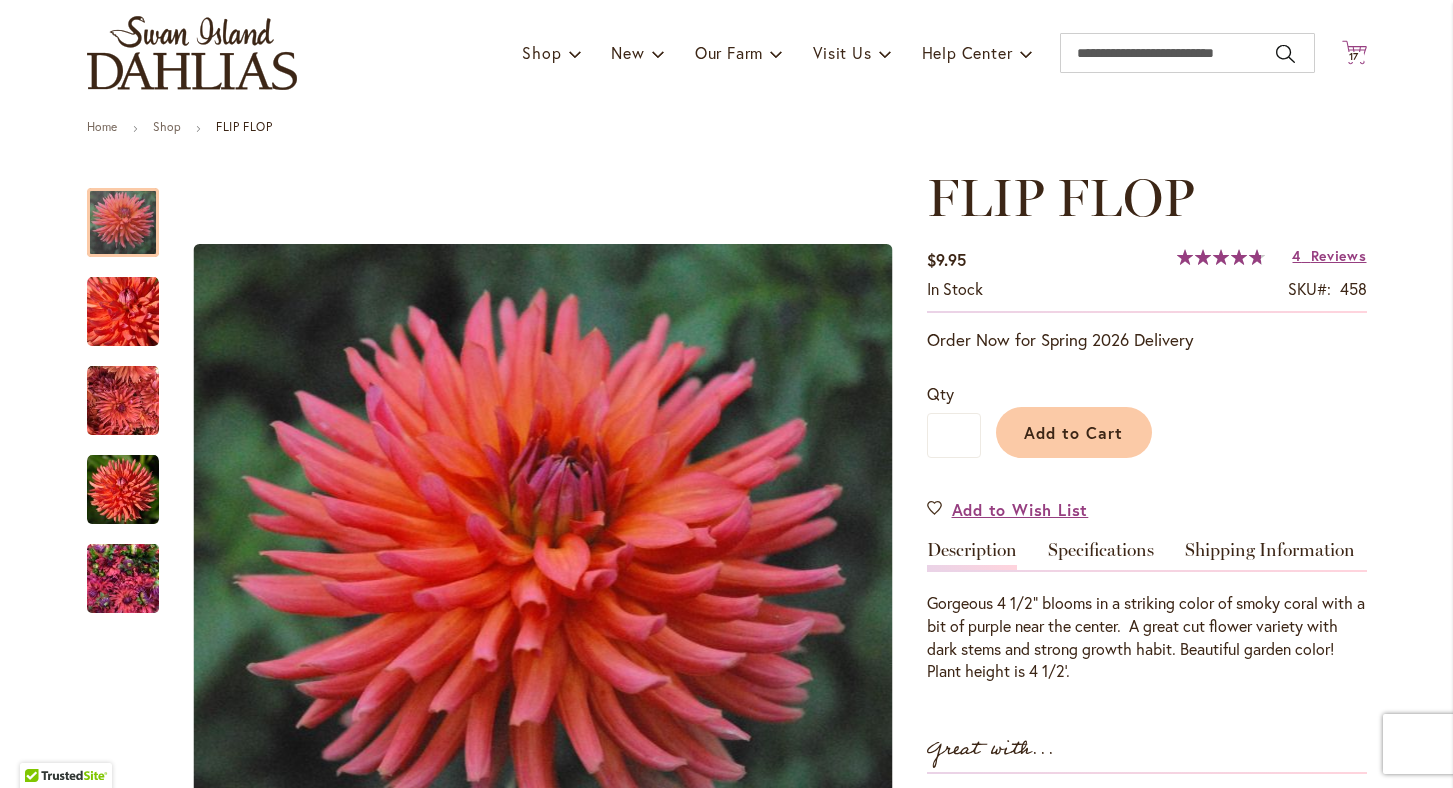 click on "17" at bounding box center [1354, 56] 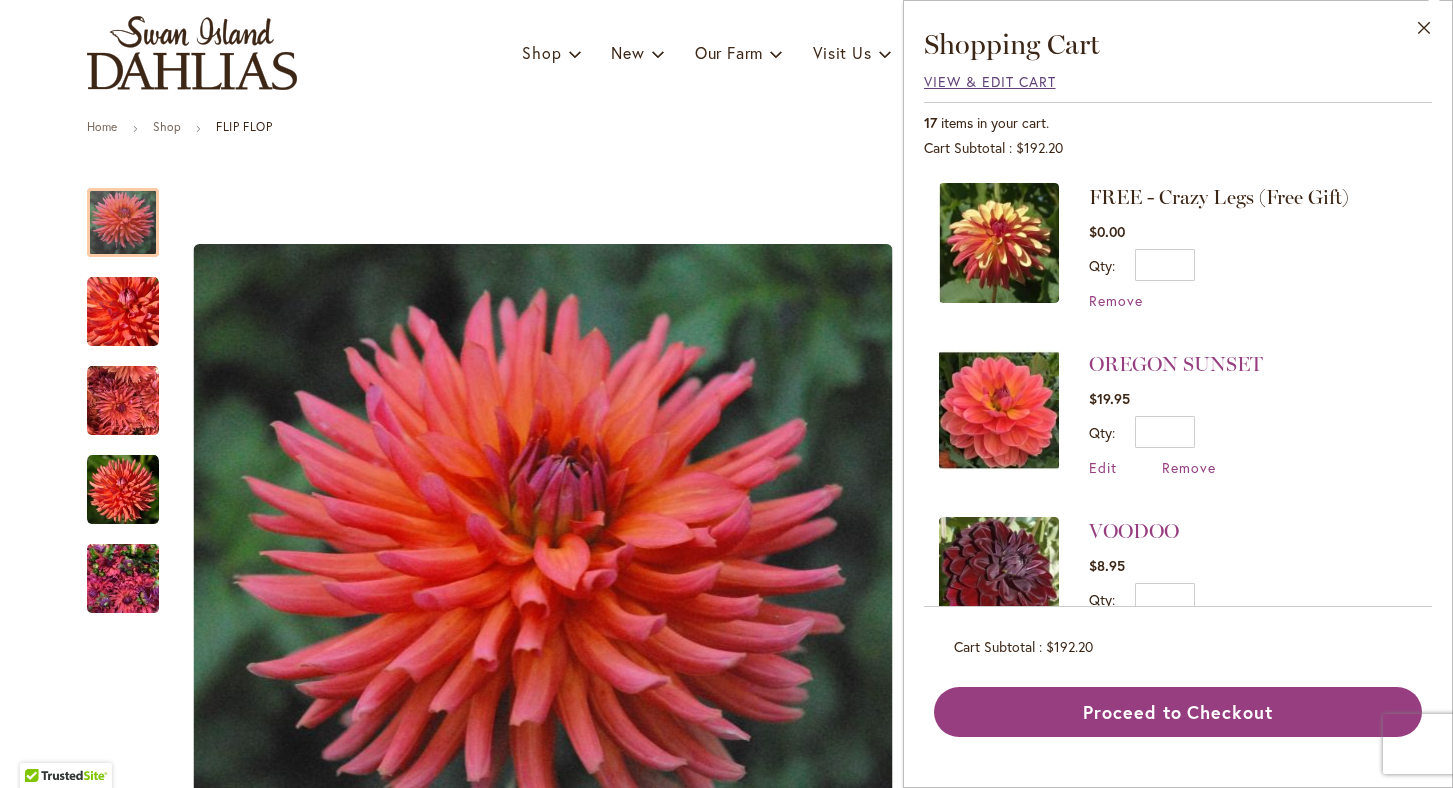 click on "View & Edit Cart" at bounding box center [990, 81] 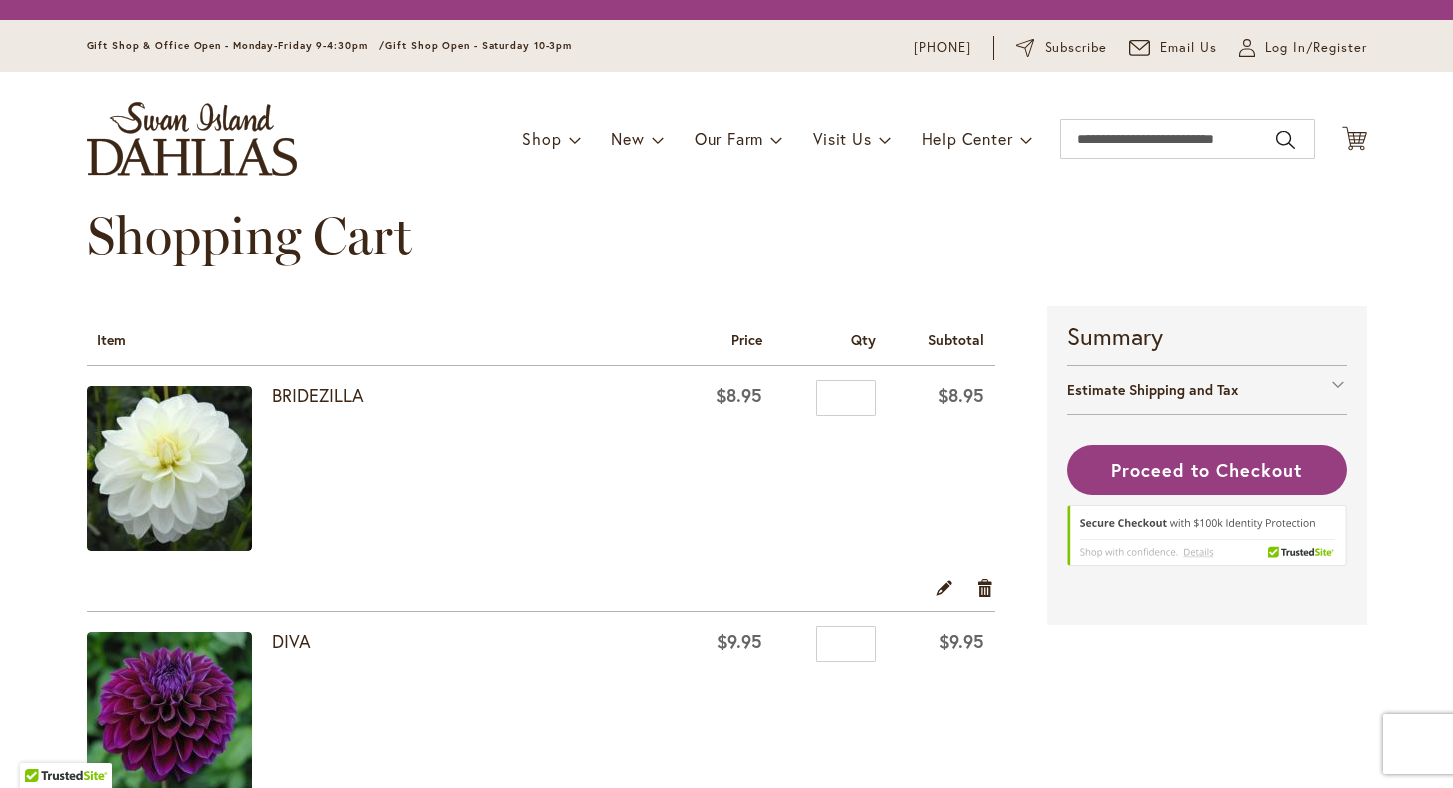 scroll, scrollTop: 0, scrollLeft: 0, axis: both 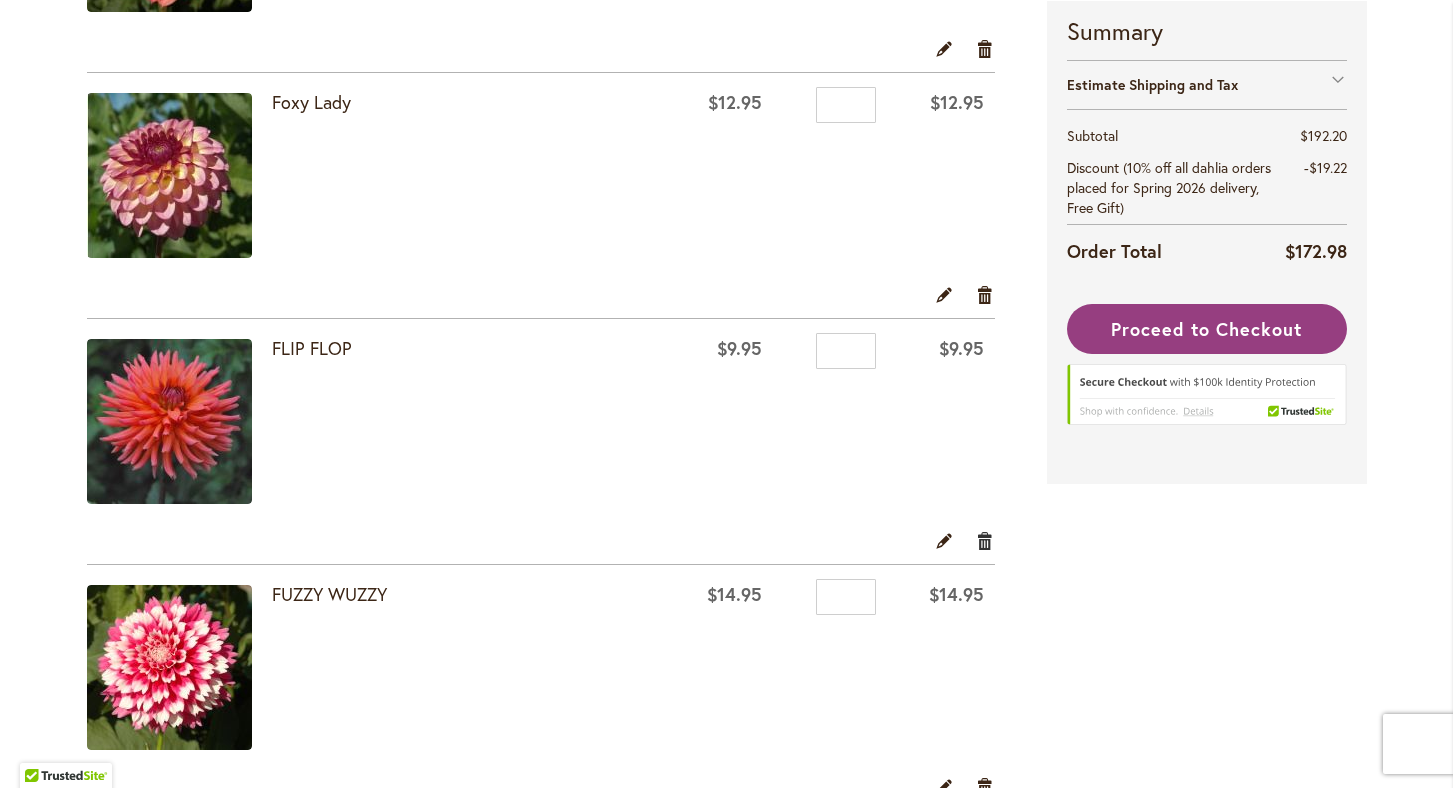 click on "Remove item" at bounding box center (985, 540) 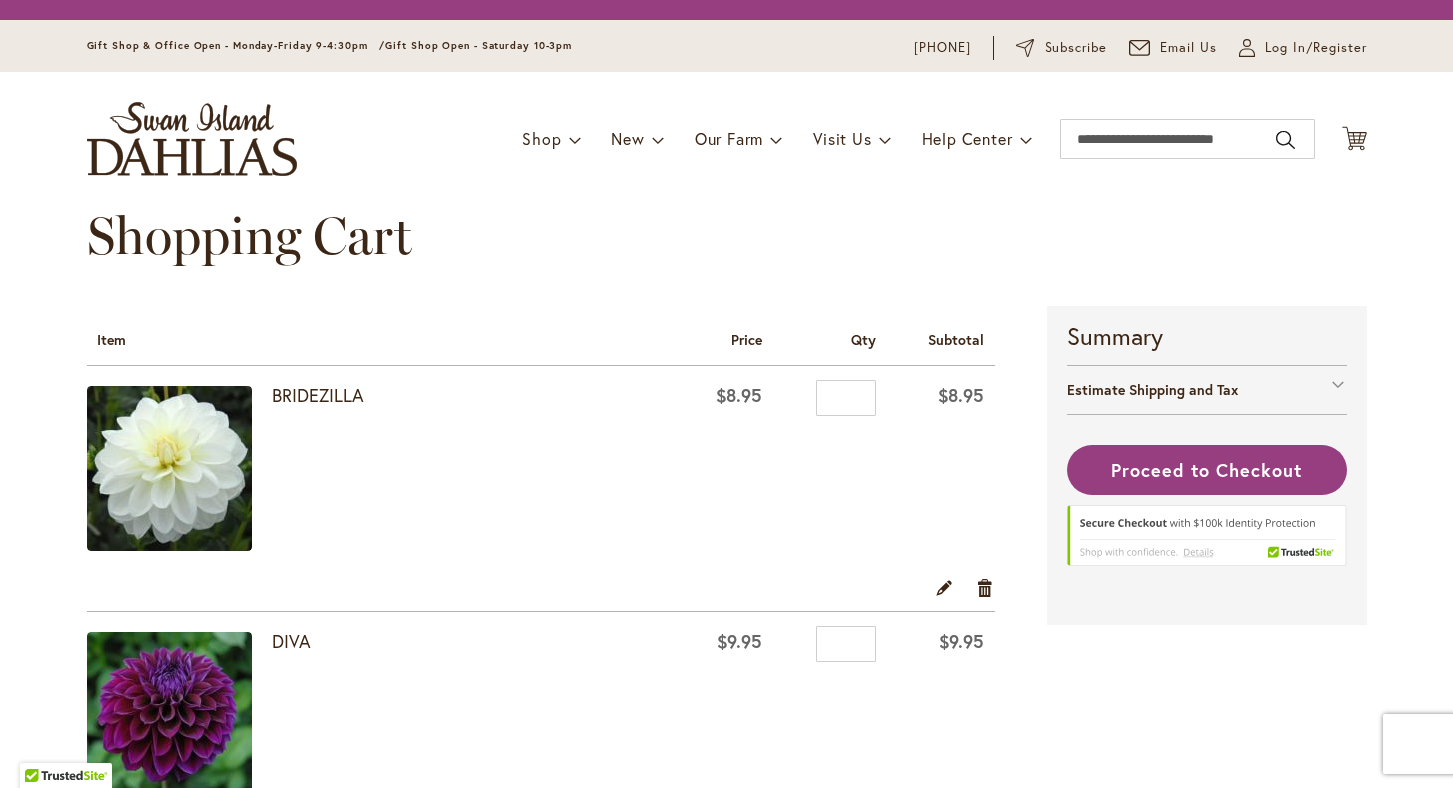 scroll, scrollTop: 0, scrollLeft: 0, axis: both 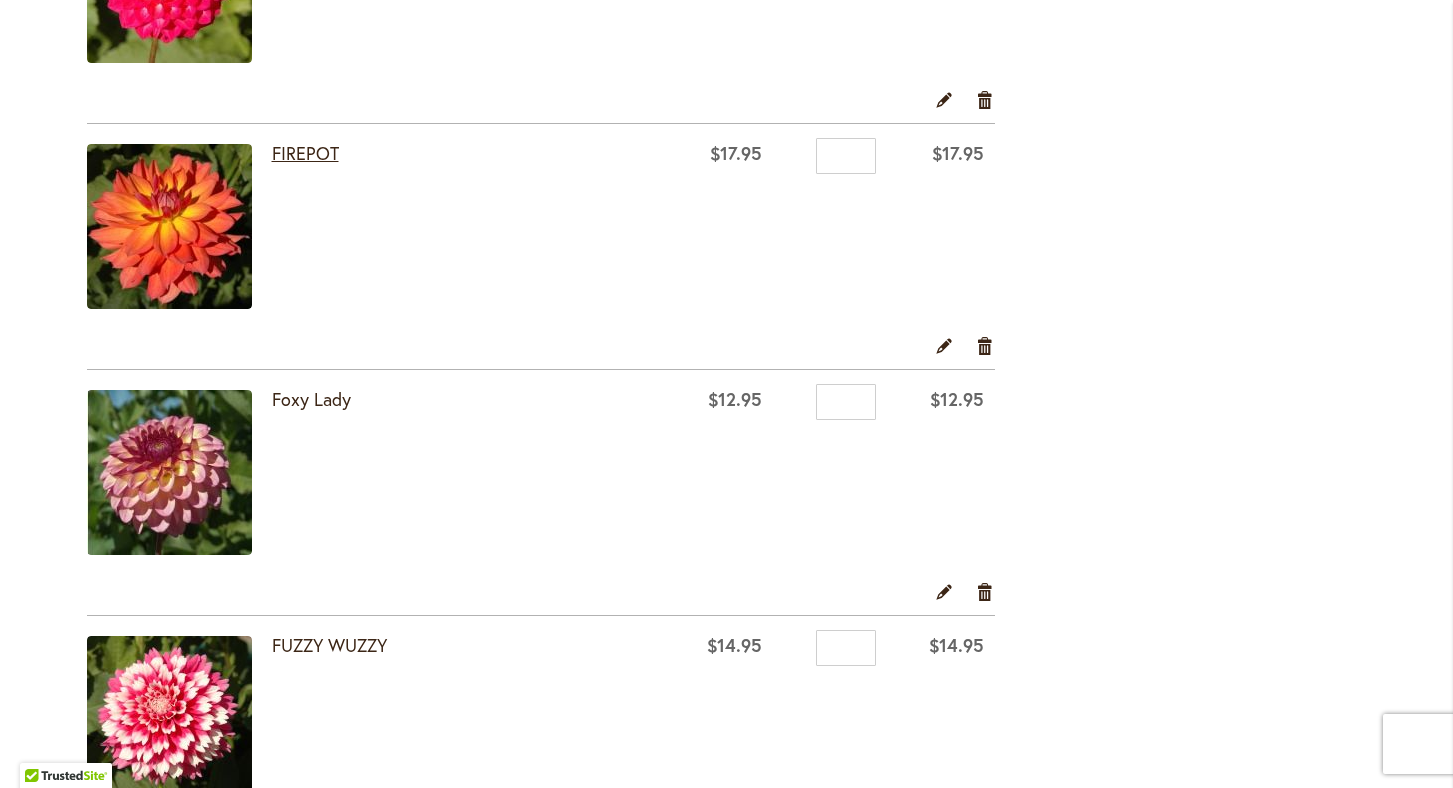 click on "FIREPOT" at bounding box center (305, 153) 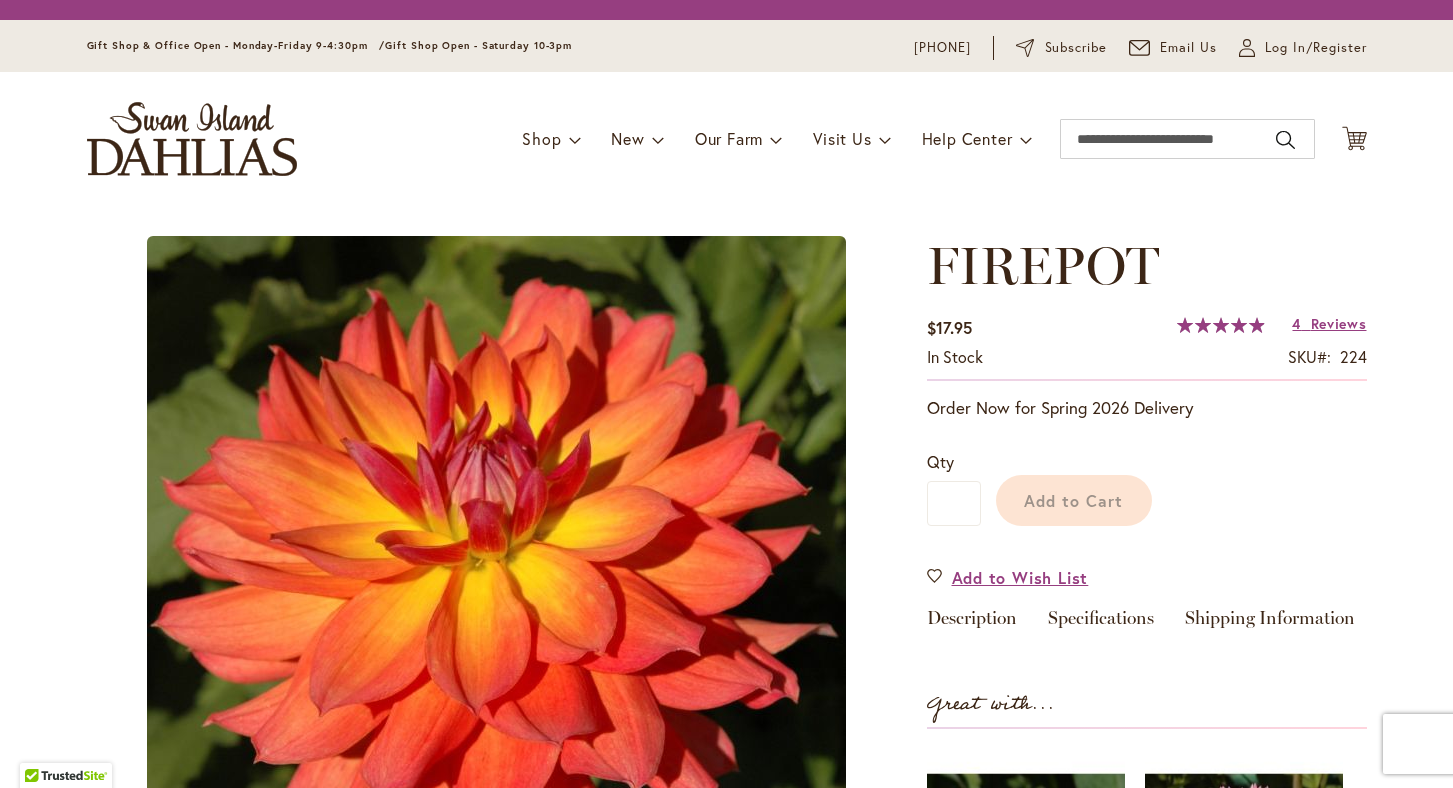 scroll, scrollTop: 0, scrollLeft: 0, axis: both 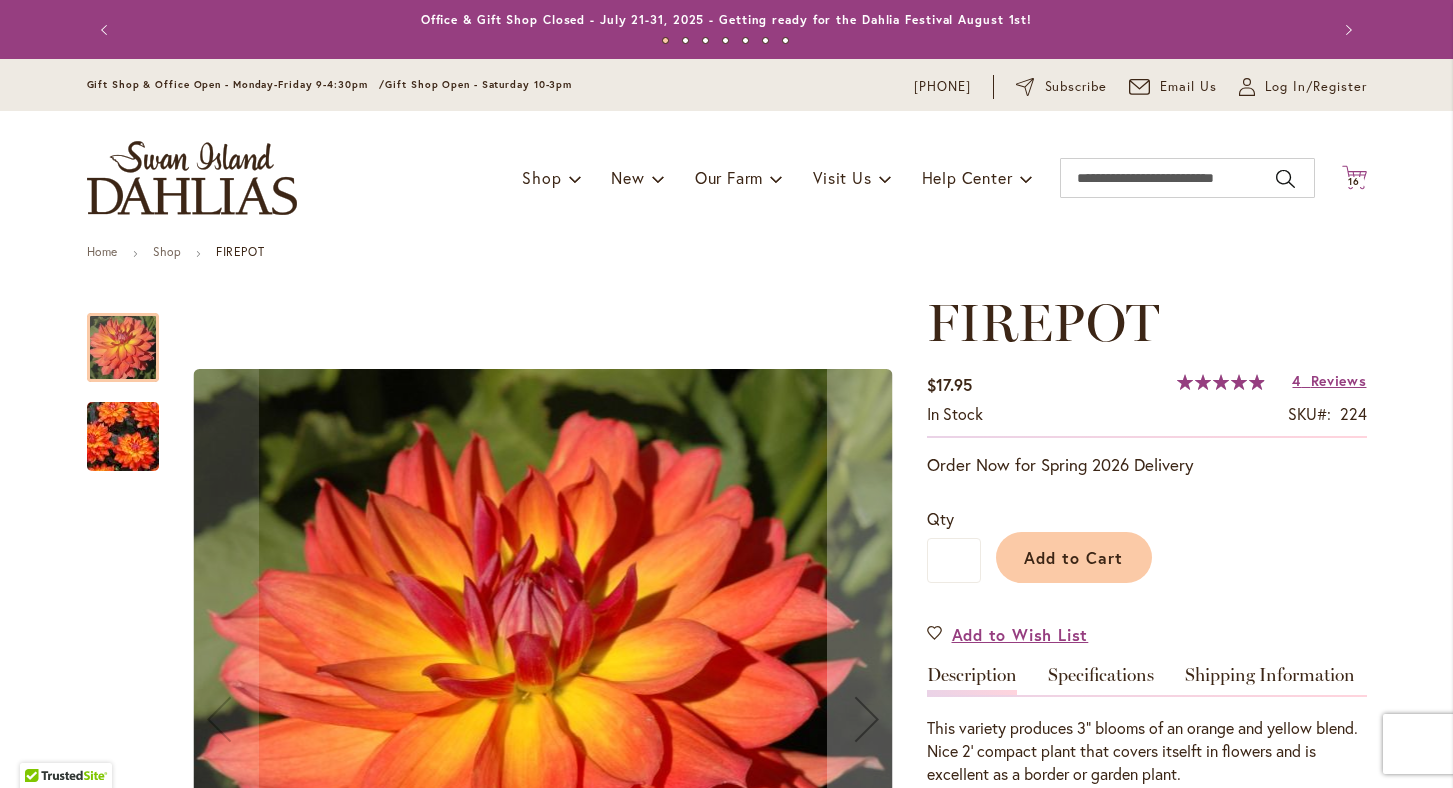click on "16" at bounding box center [1354, 181] 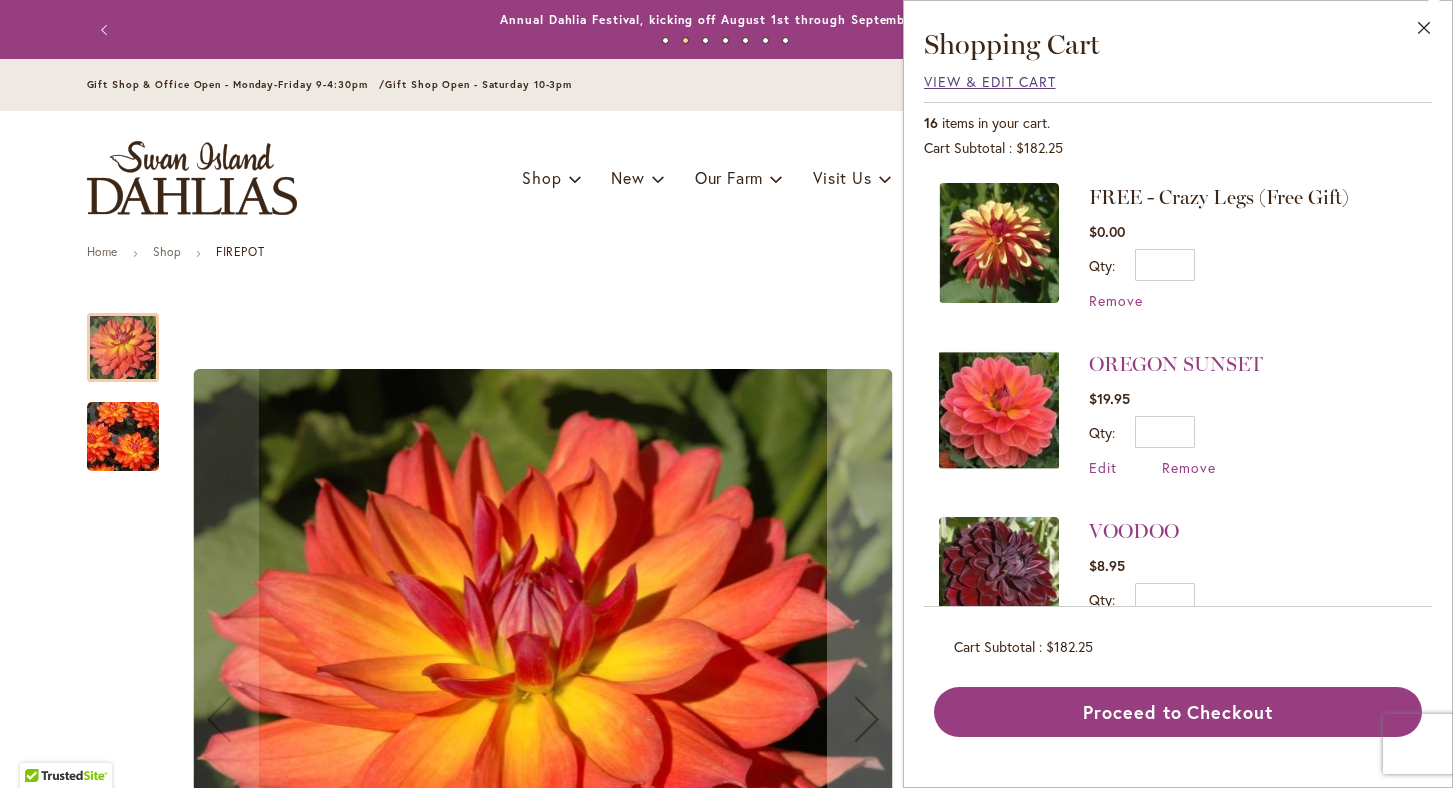 click on "View & Edit Cart" at bounding box center [990, 81] 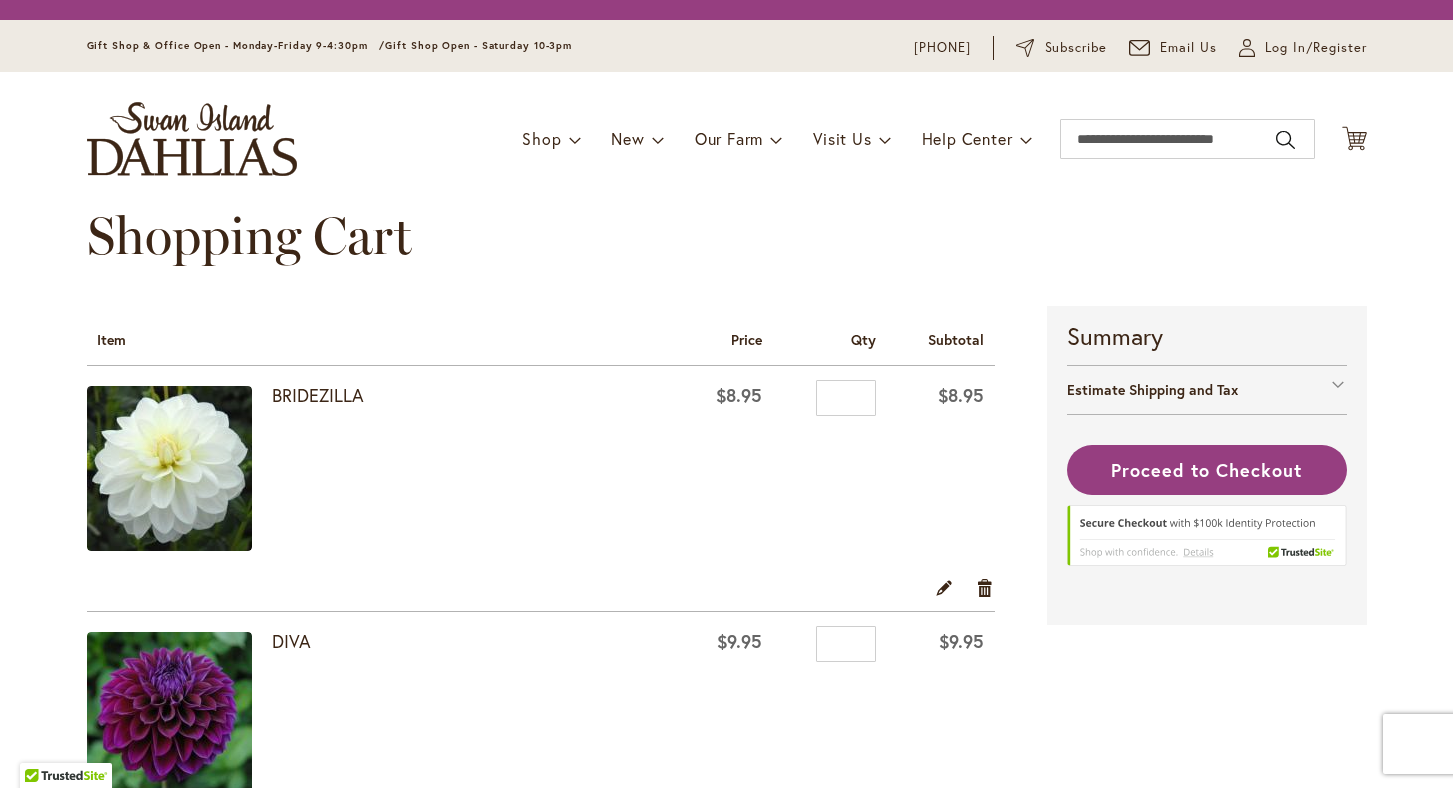 scroll, scrollTop: 0, scrollLeft: 0, axis: both 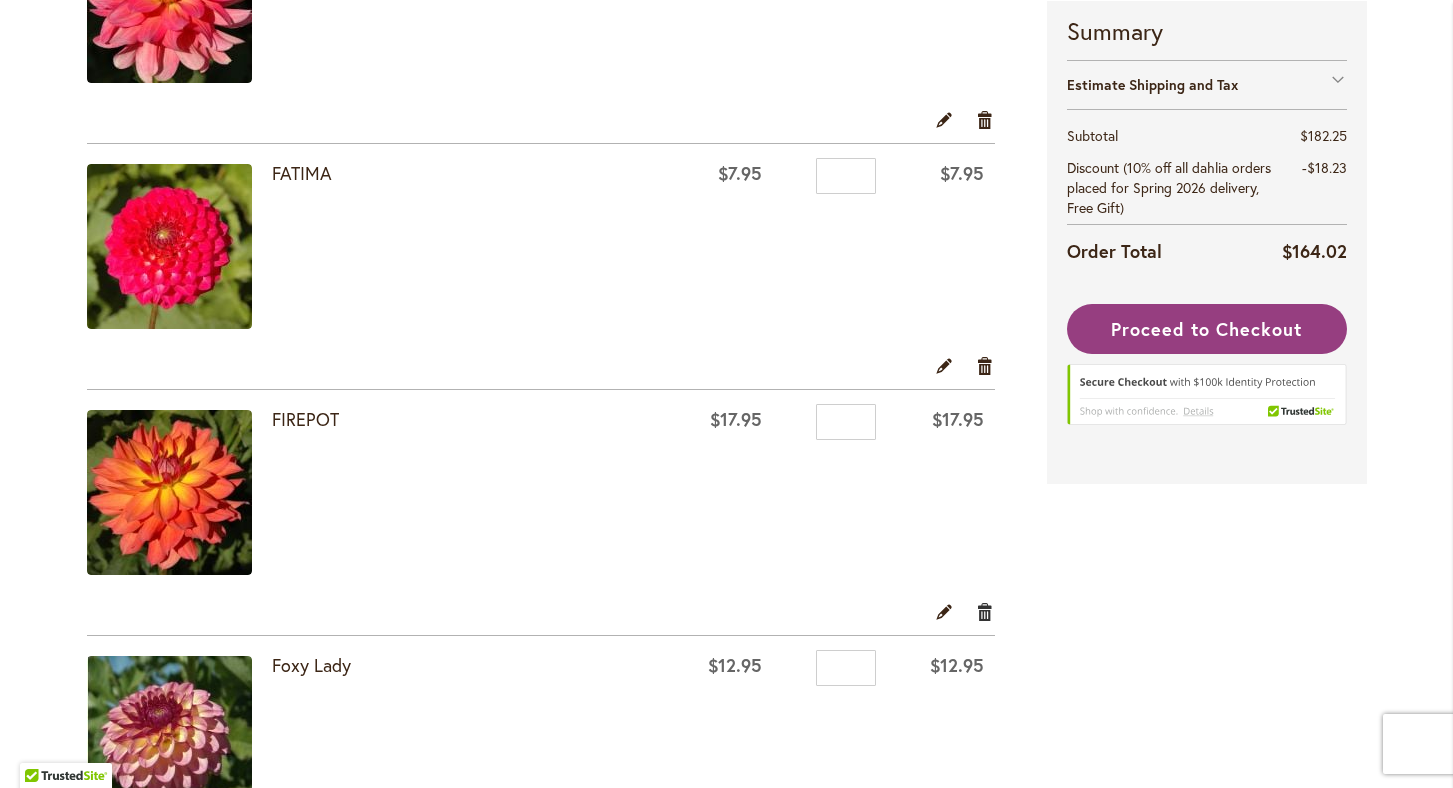 click on "Remove item" at bounding box center [985, 611] 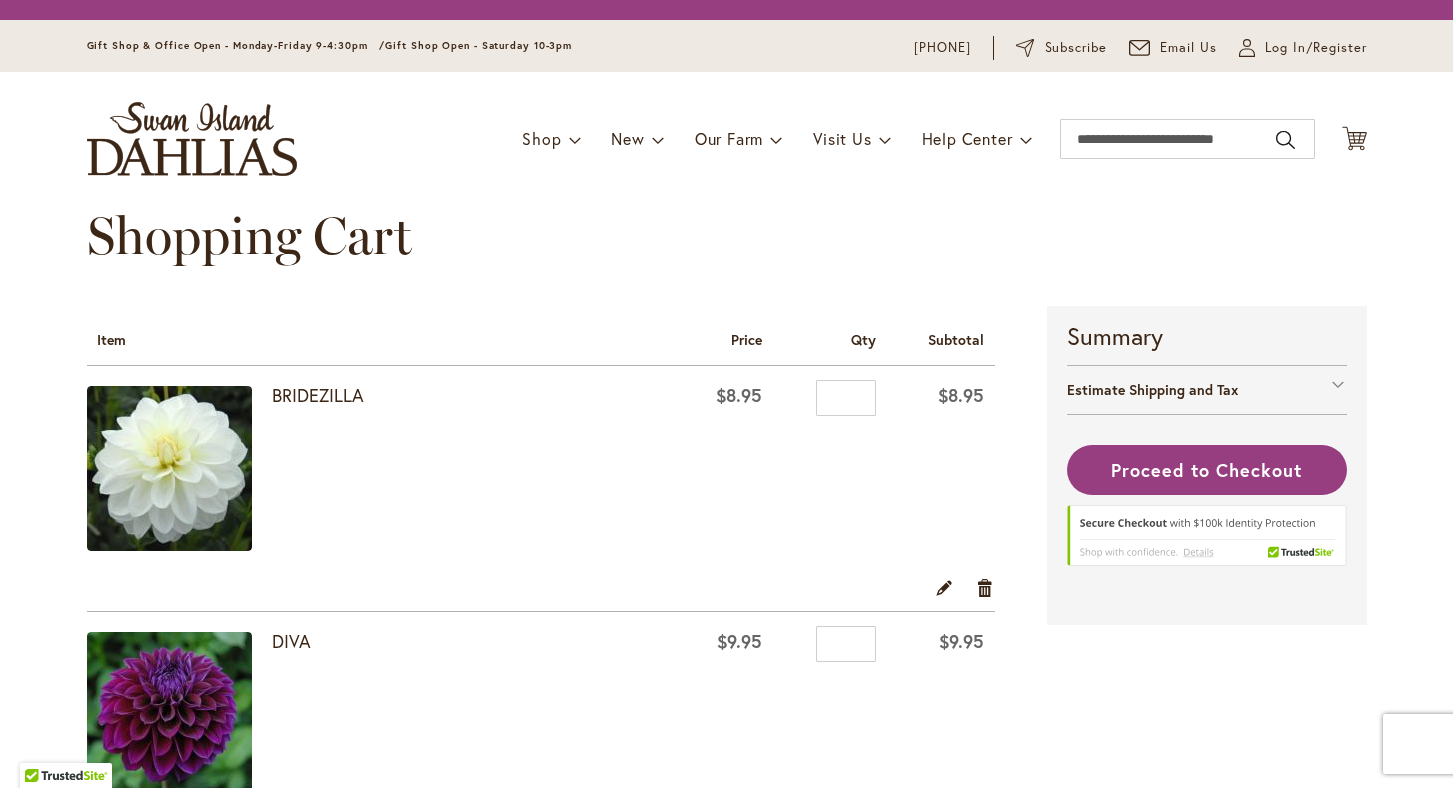 scroll, scrollTop: 0, scrollLeft: 0, axis: both 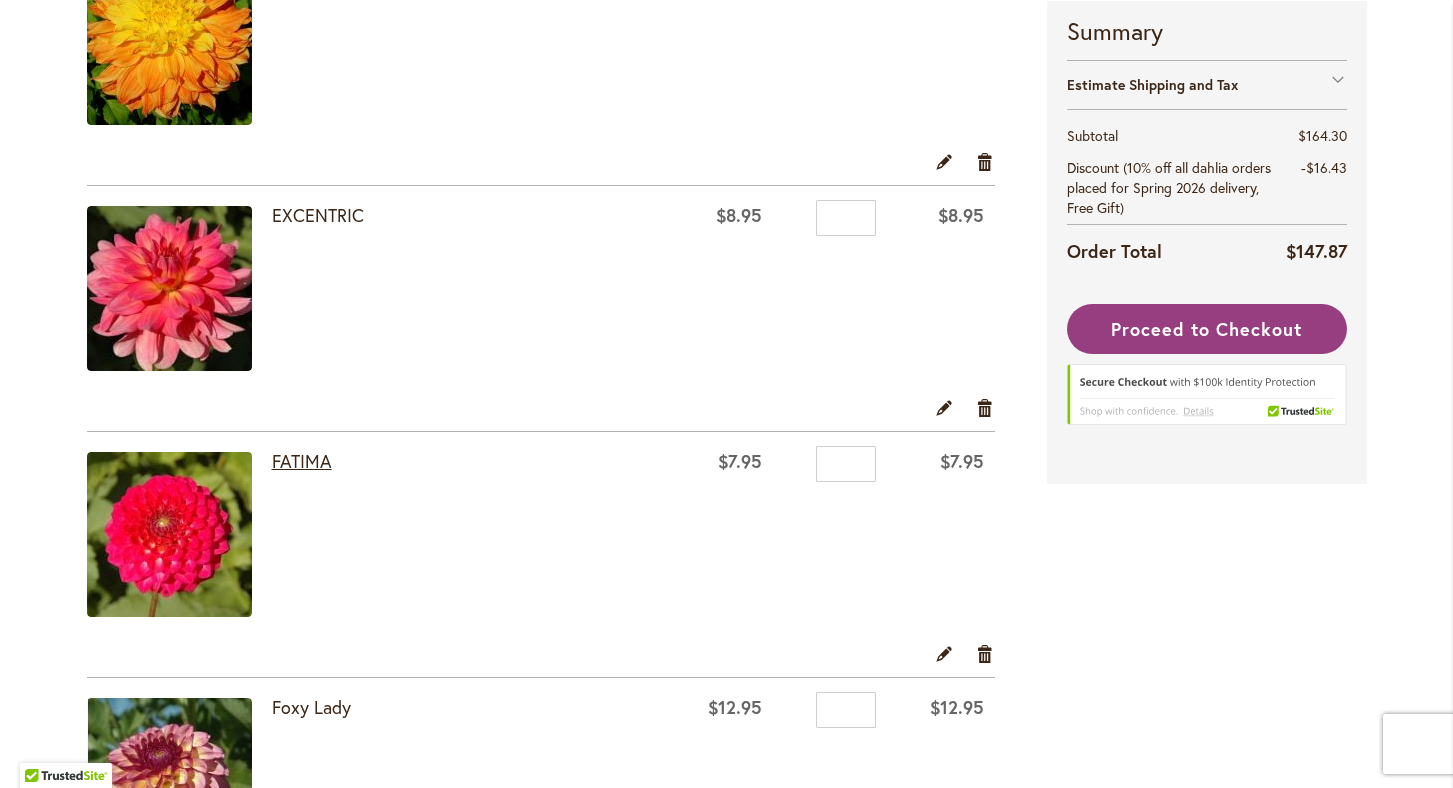 click on "FATIMA" at bounding box center (302, 461) 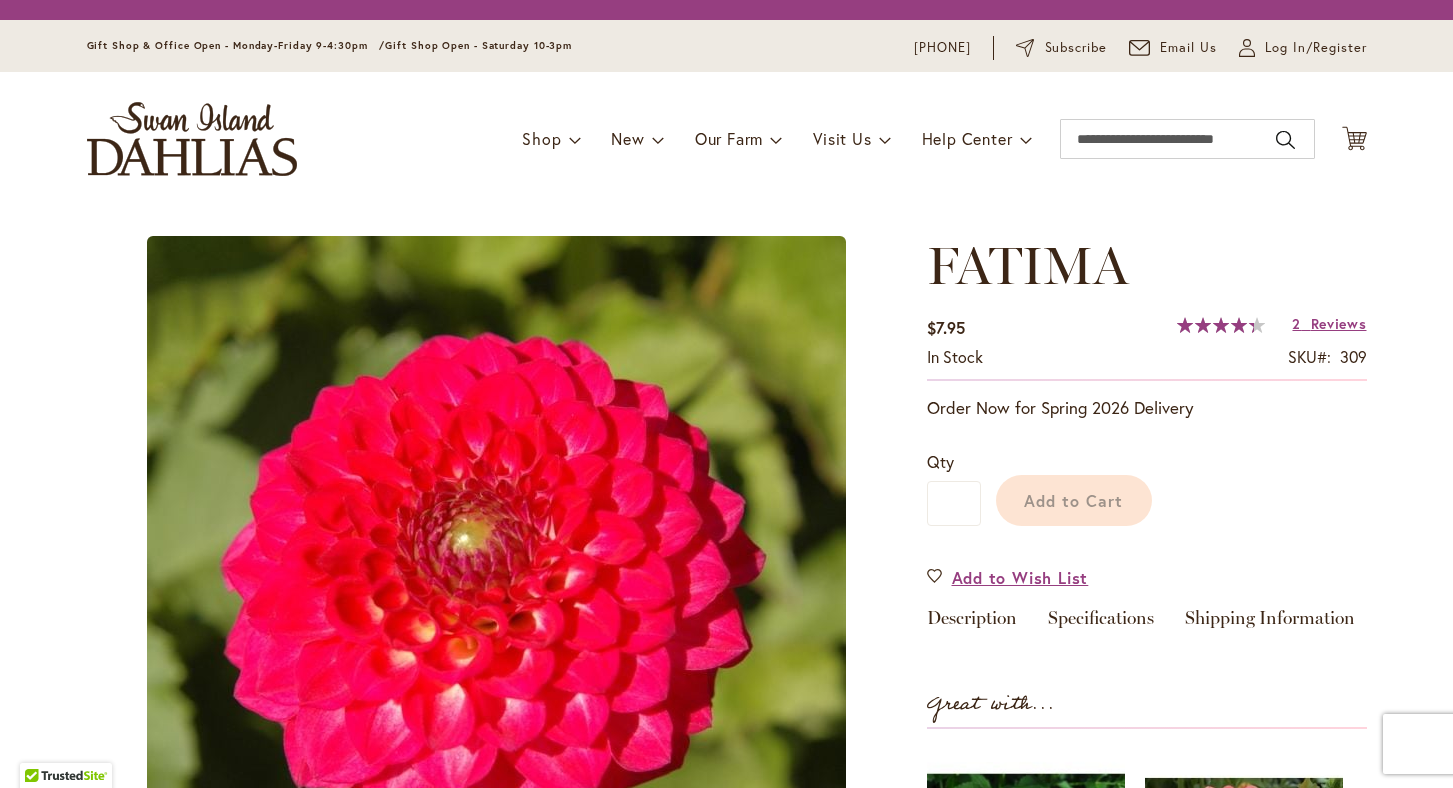 scroll, scrollTop: 0, scrollLeft: 0, axis: both 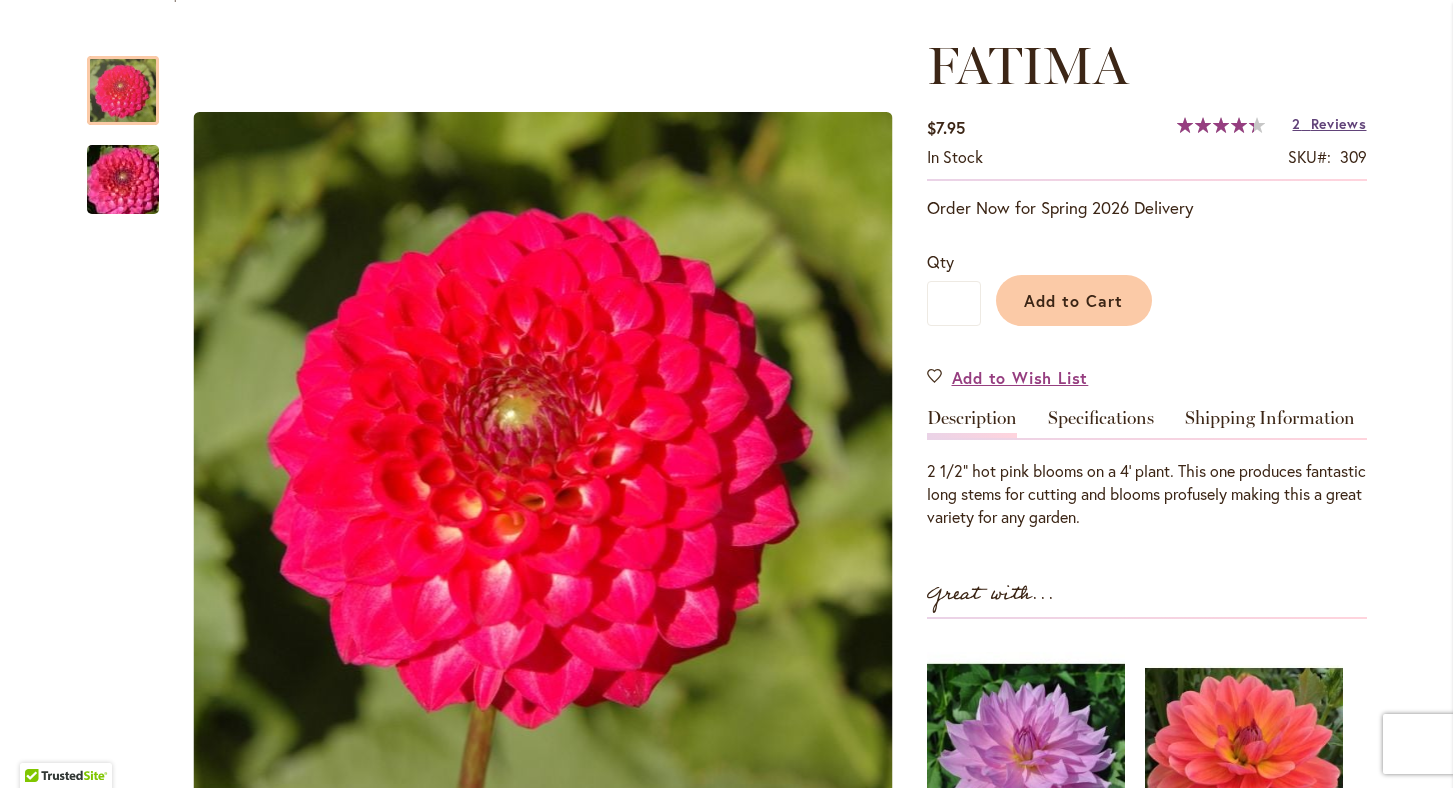 click on "Reviews" at bounding box center (1339, 123) 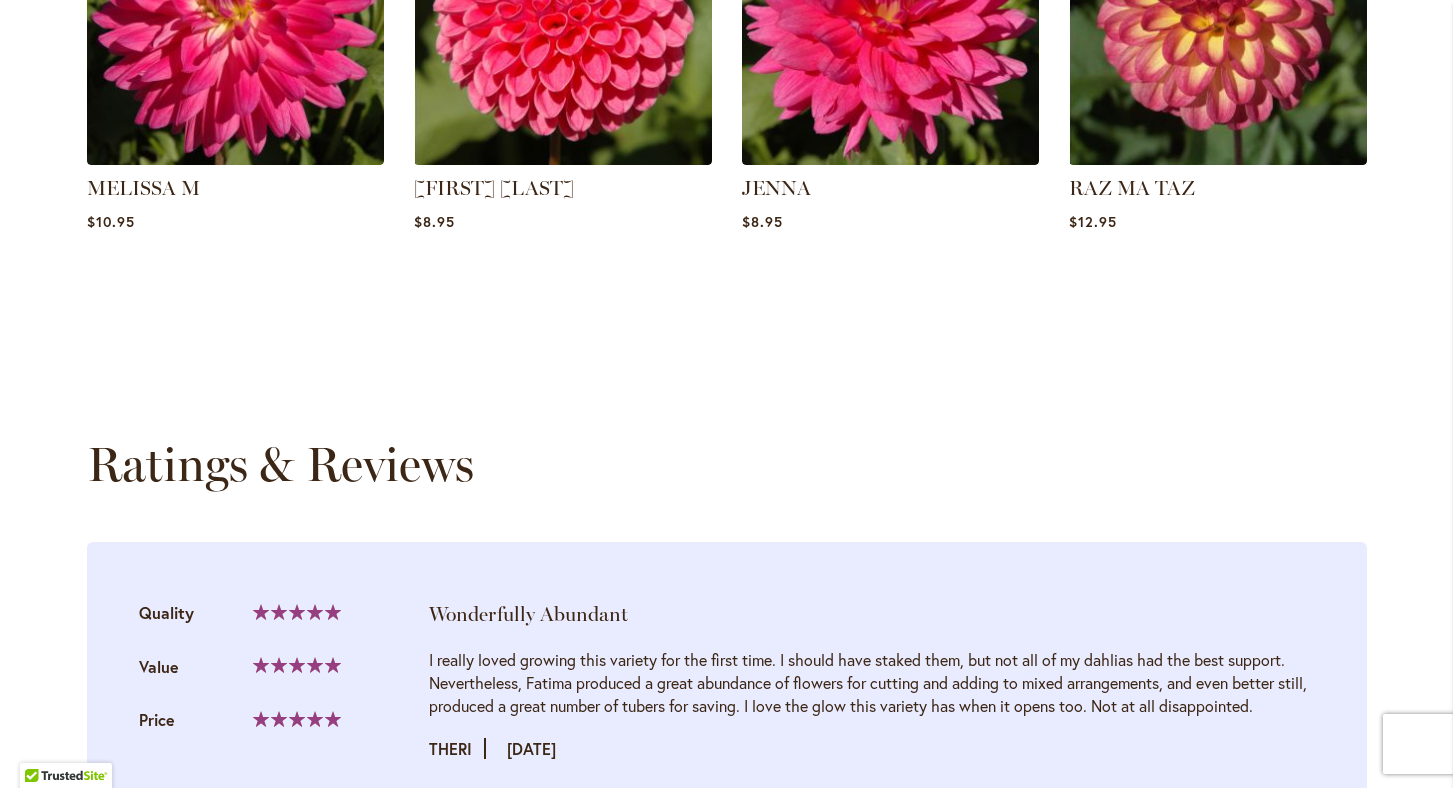scroll, scrollTop: 1740, scrollLeft: 0, axis: vertical 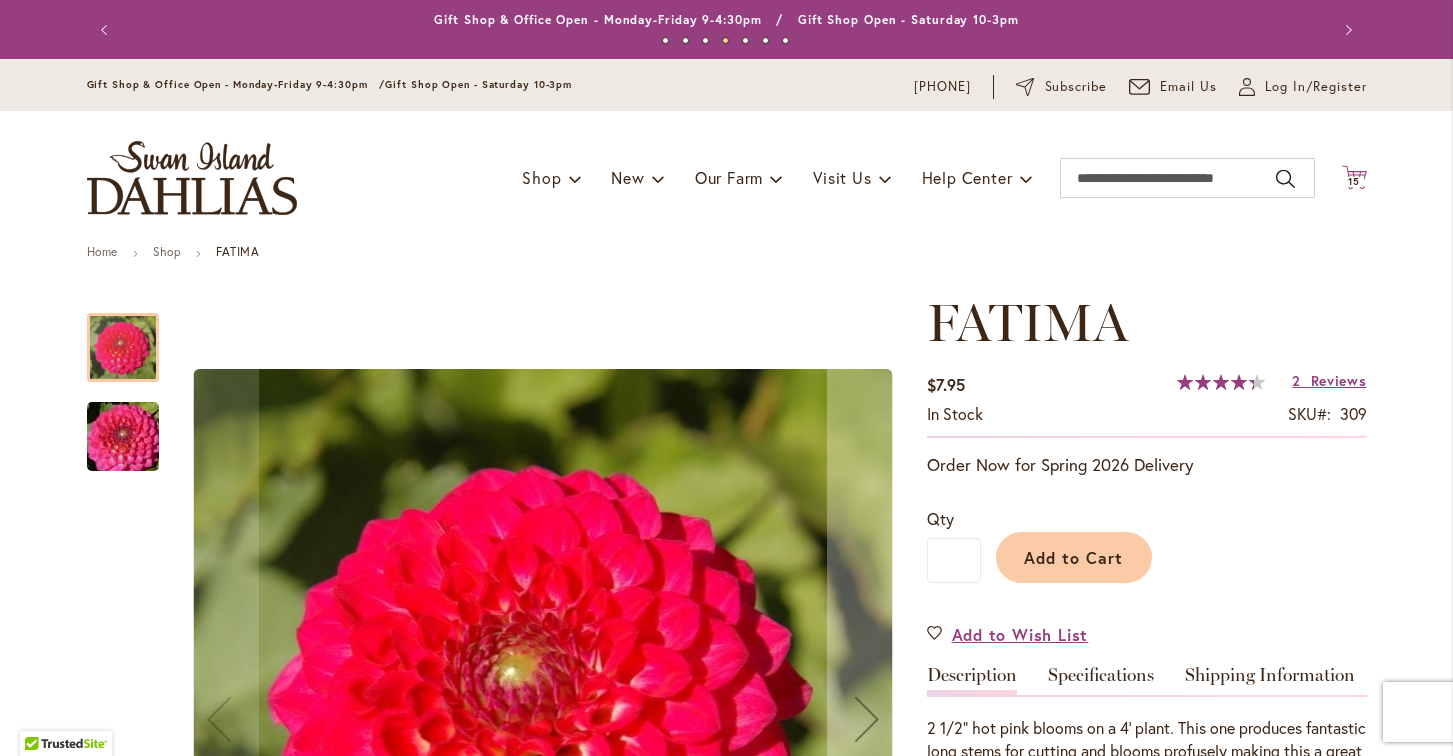 click on "15" at bounding box center [1354, 181] 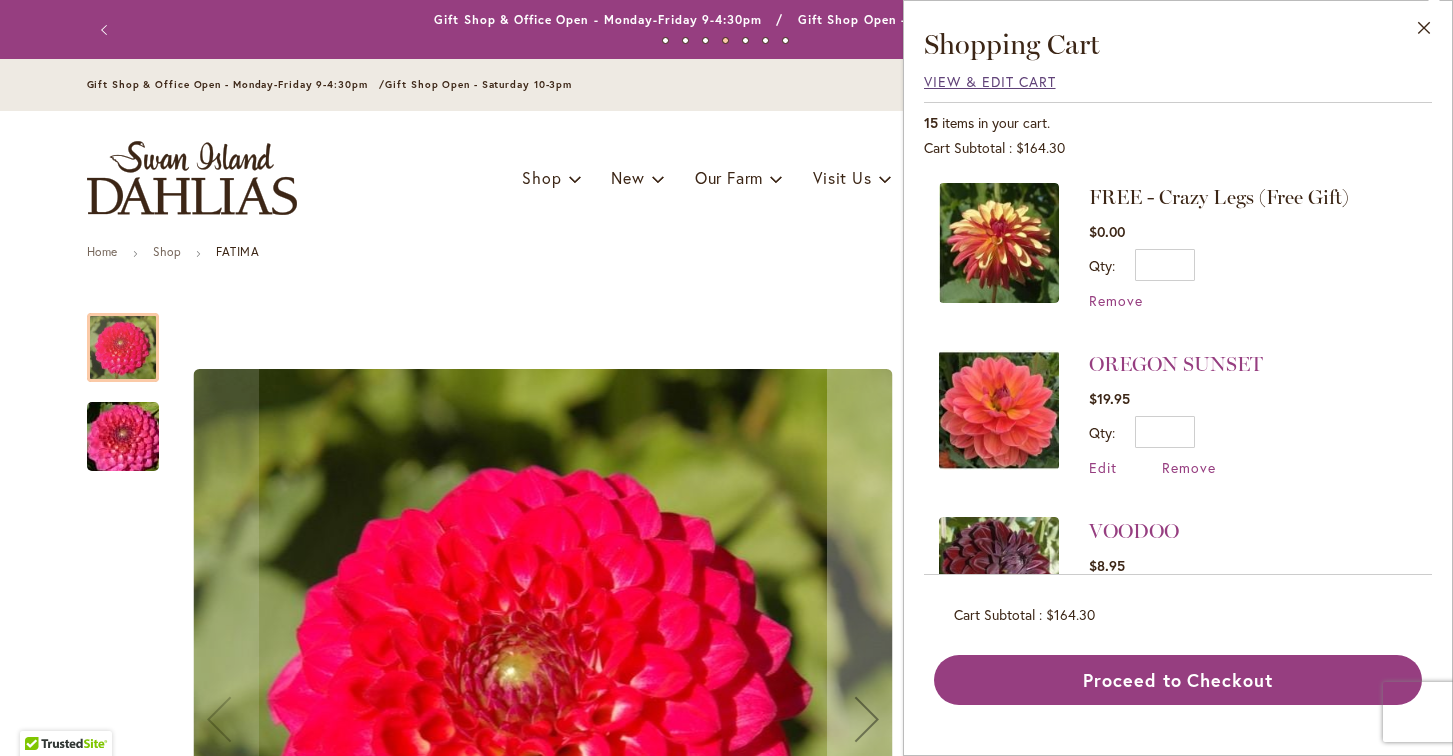 click on "View & Edit Cart" at bounding box center [990, 81] 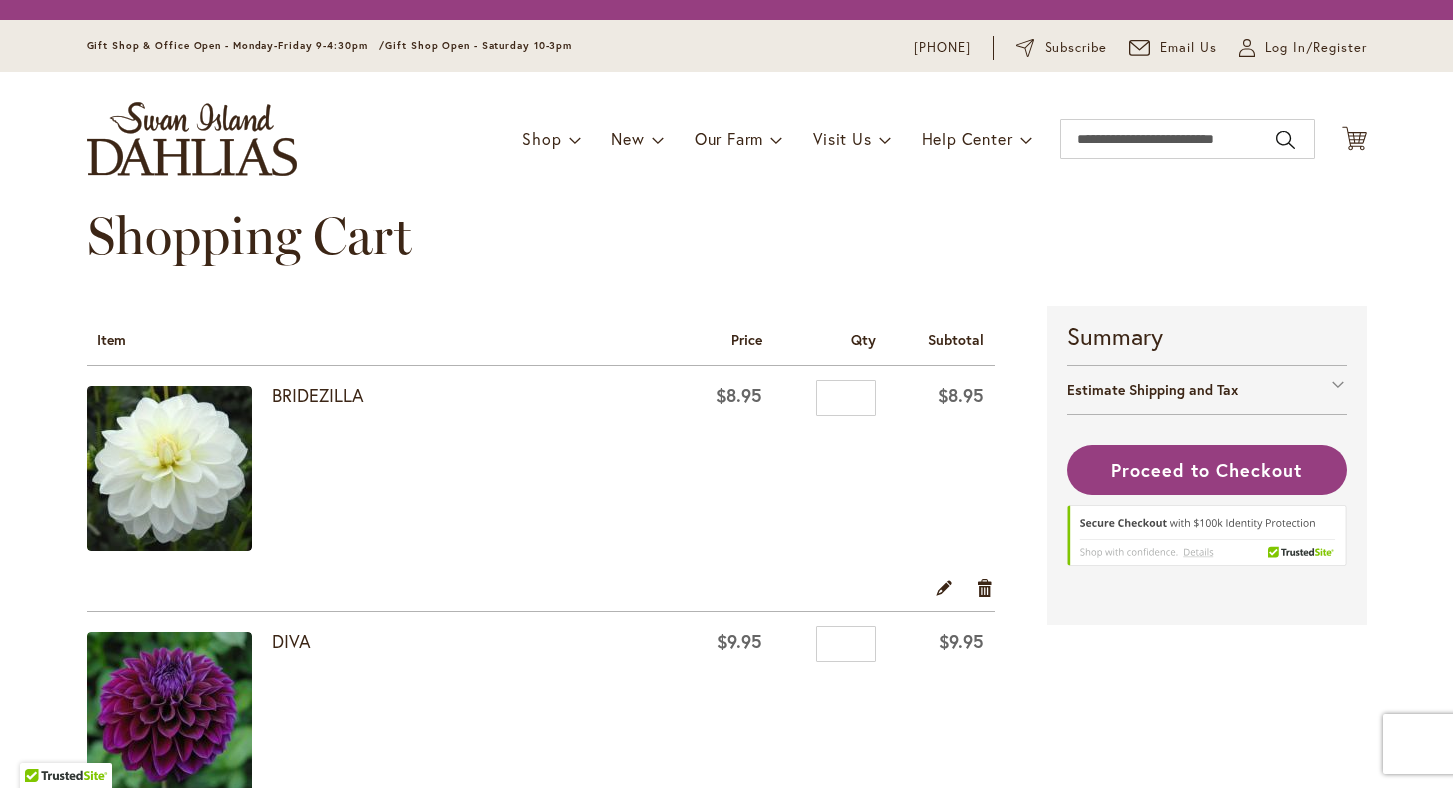 scroll, scrollTop: 0, scrollLeft: 0, axis: both 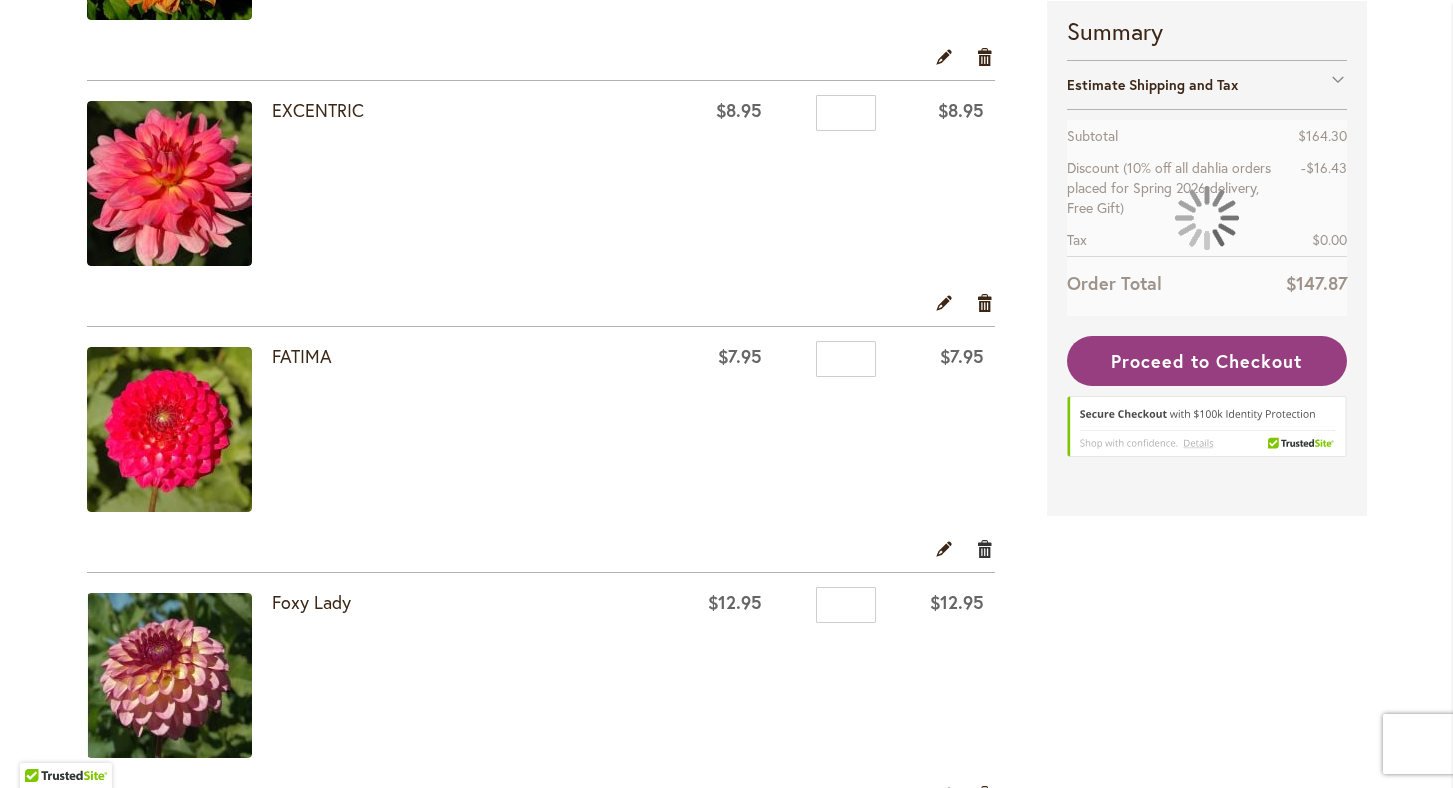 click on "Remove item" at bounding box center (985, 548) 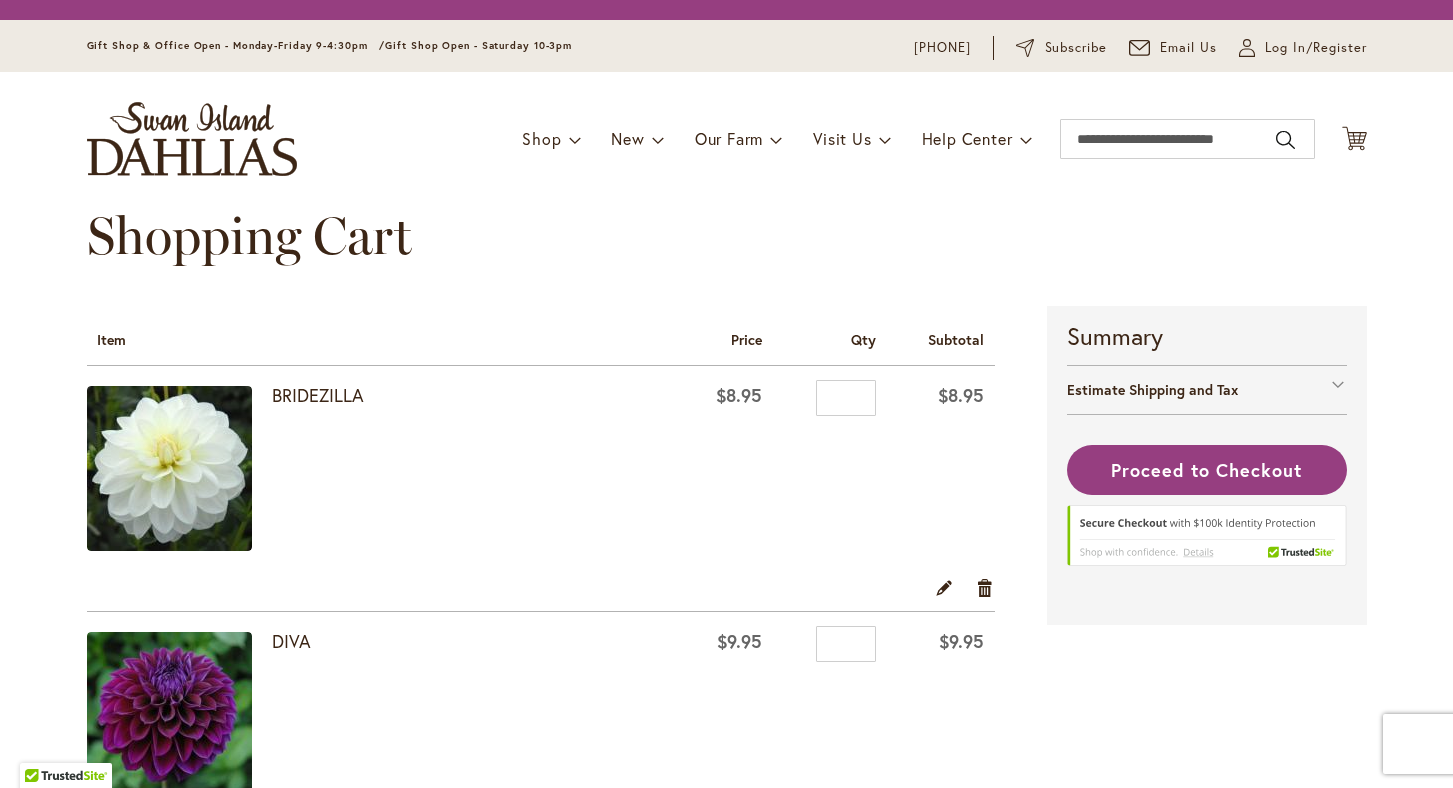 scroll, scrollTop: 0, scrollLeft: 0, axis: both 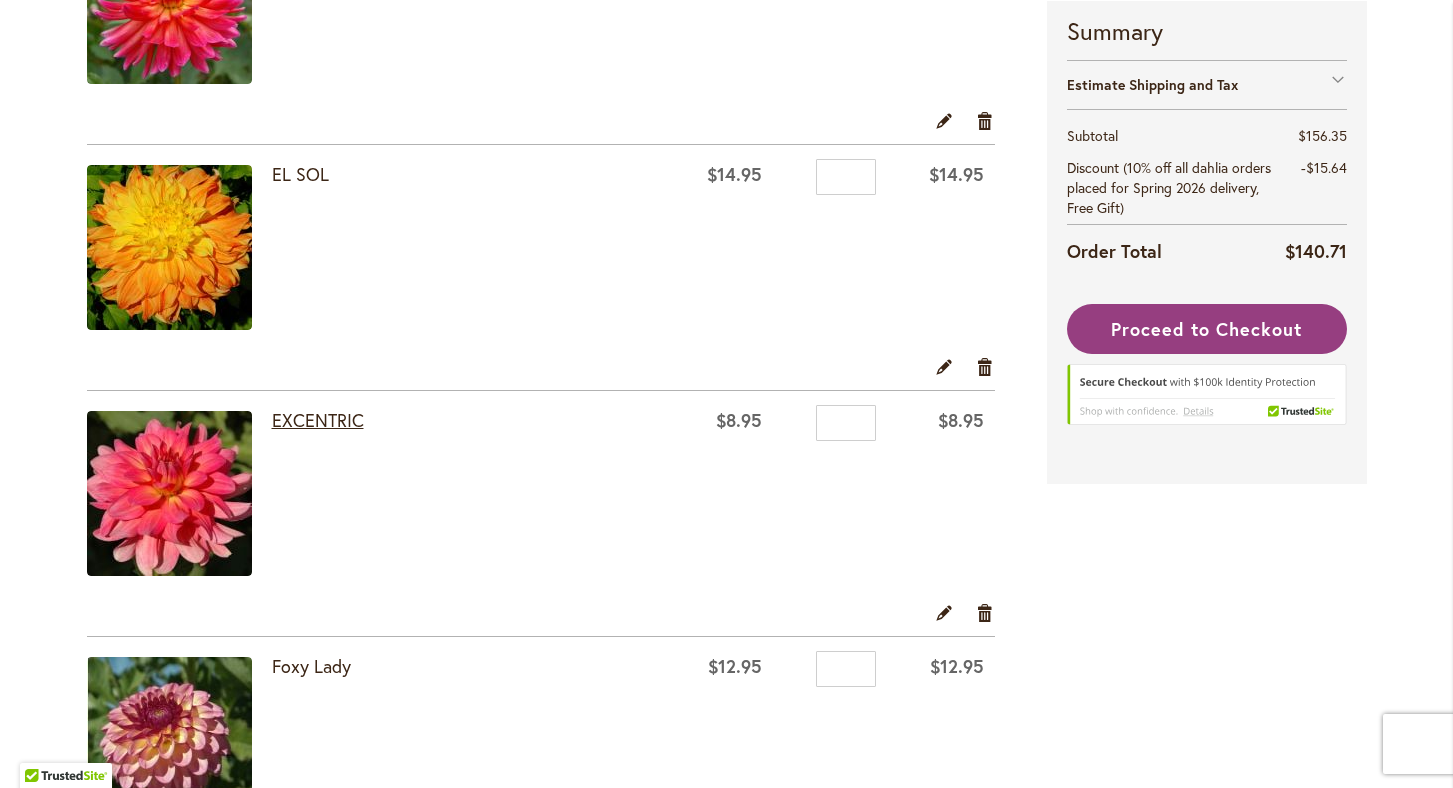 click on "EXCENTRIC" at bounding box center [318, 420] 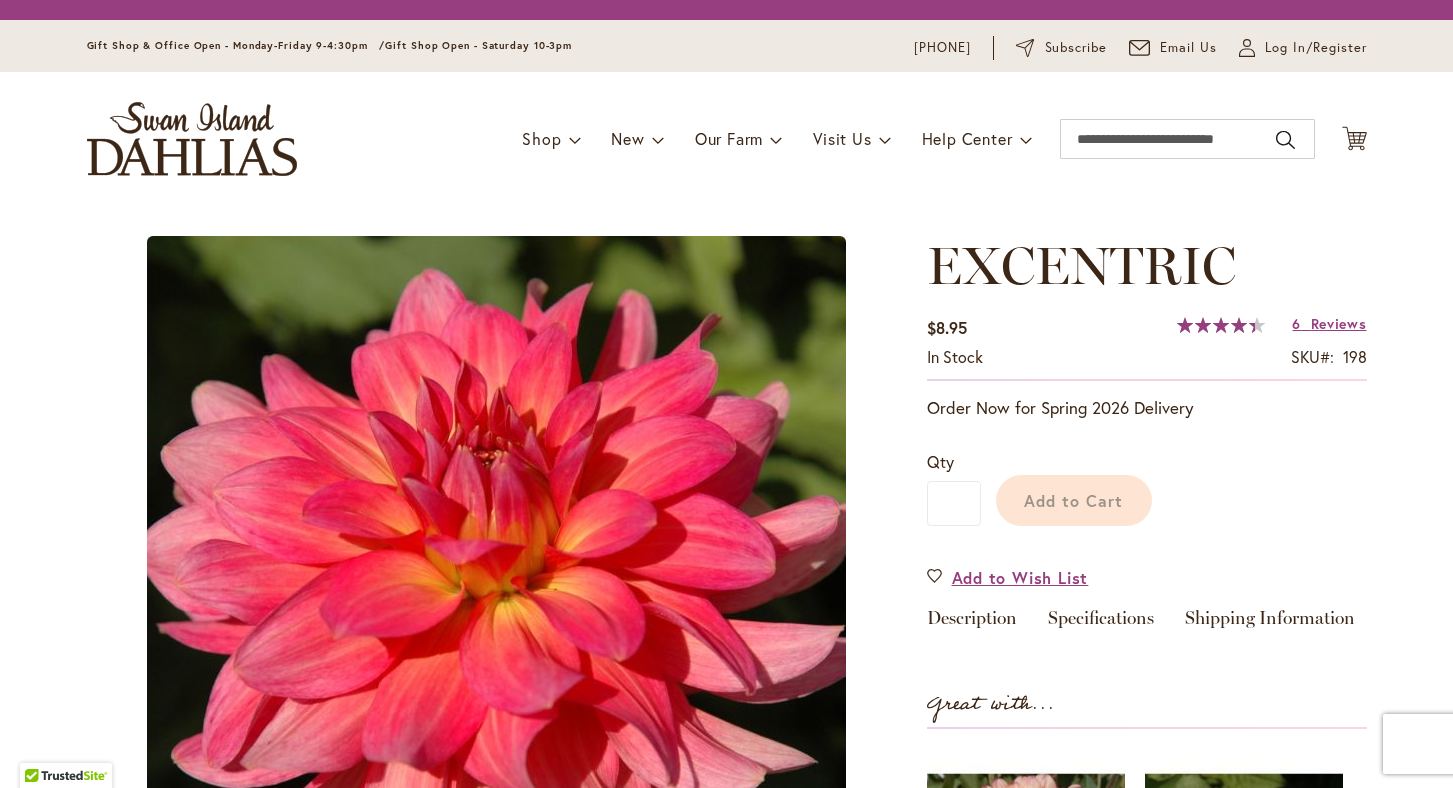 scroll, scrollTop: 0, scrollLeft: 0, axis: both 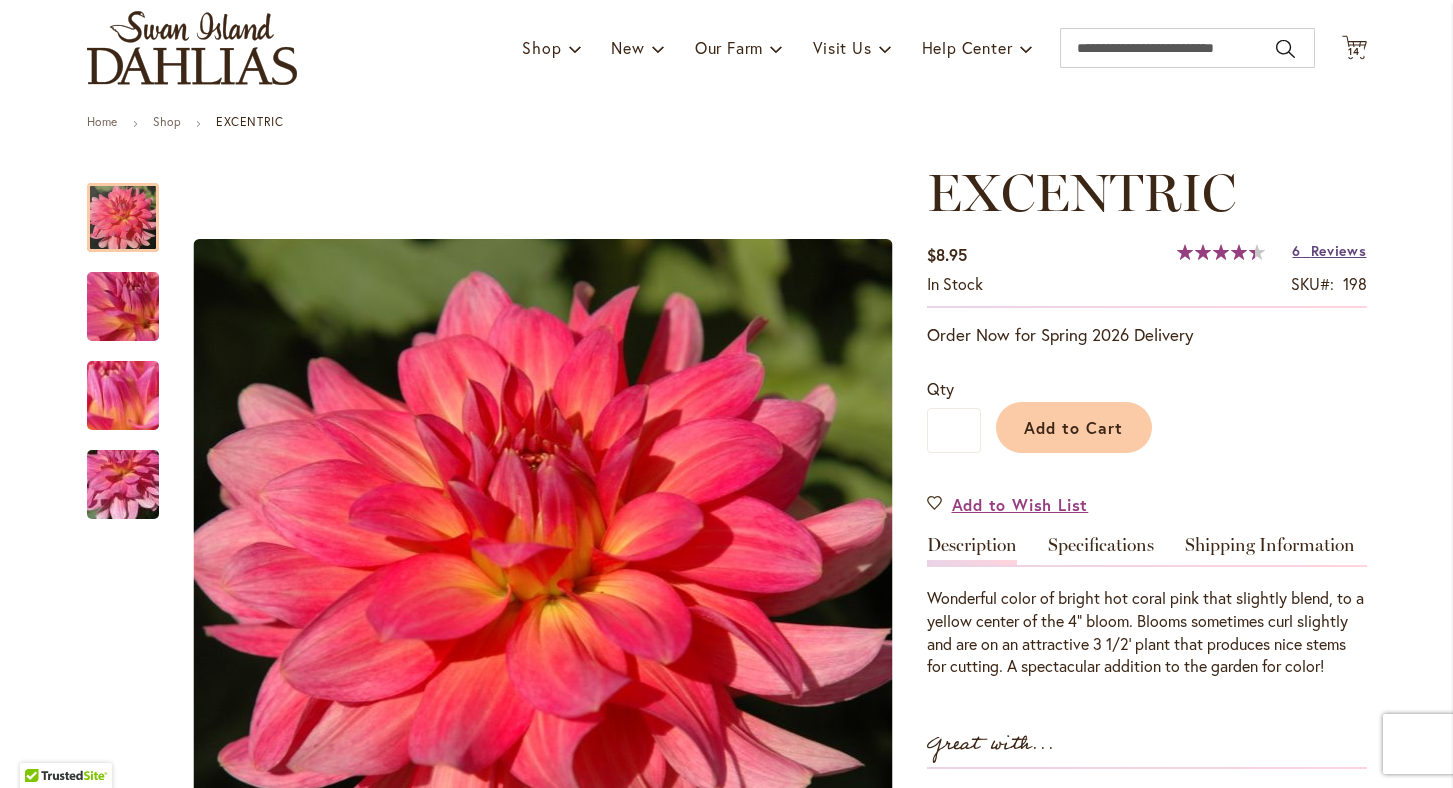 click on "Reviews" at bounding box center [1339, 250] 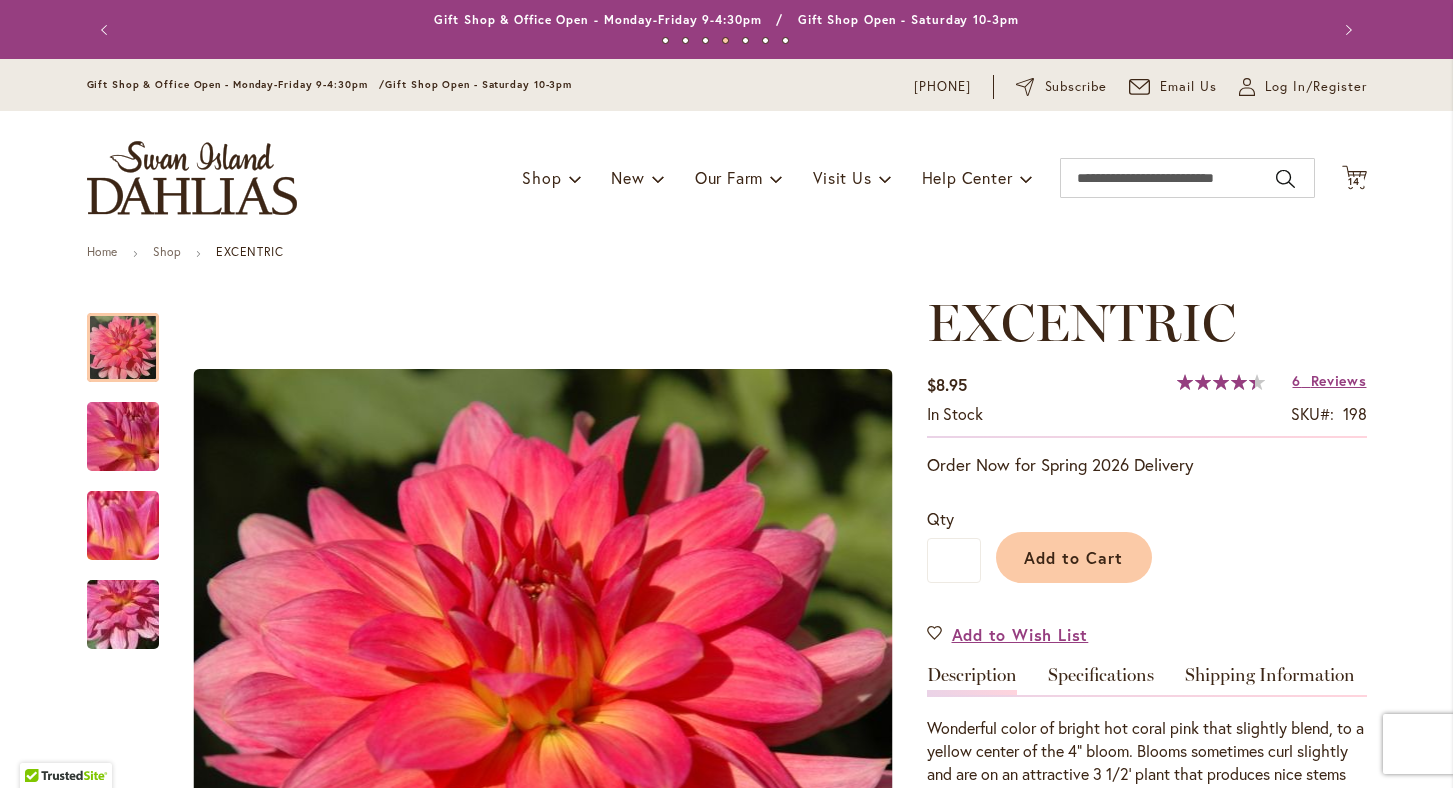 scroll, scrollTop: 0, scrollLeft: 0, axis: both 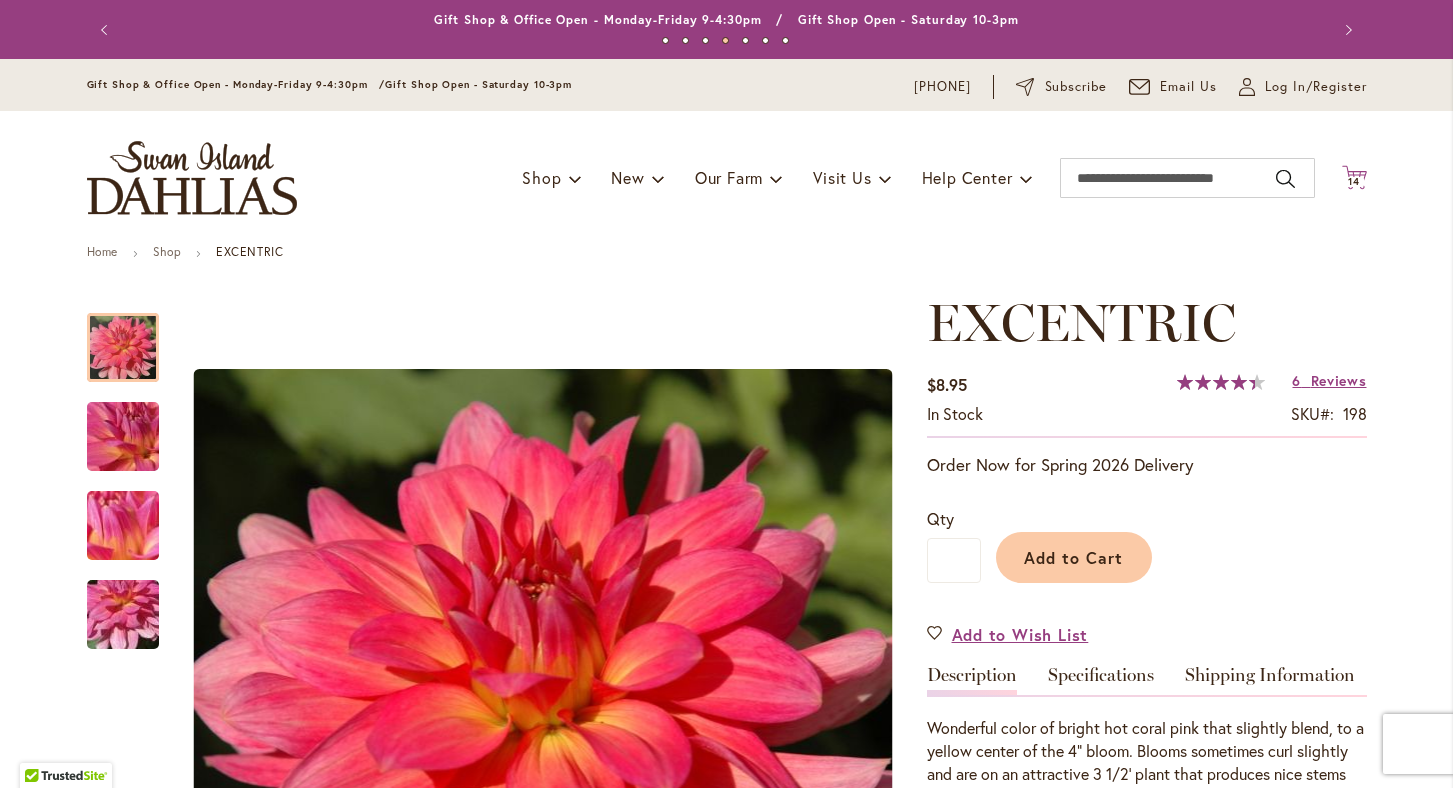 click 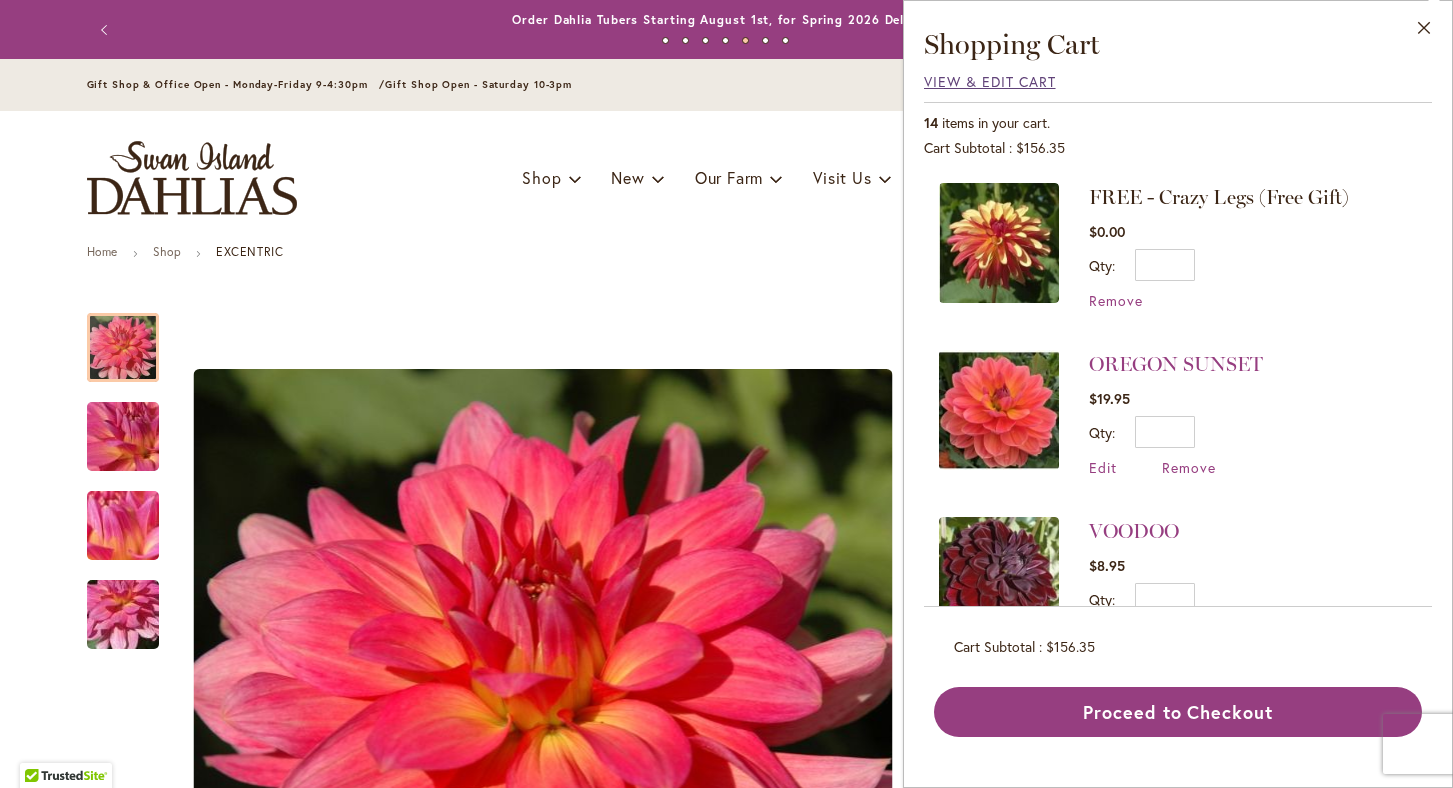 click on "View & Edit Cart" at bounding box center (990, 81) 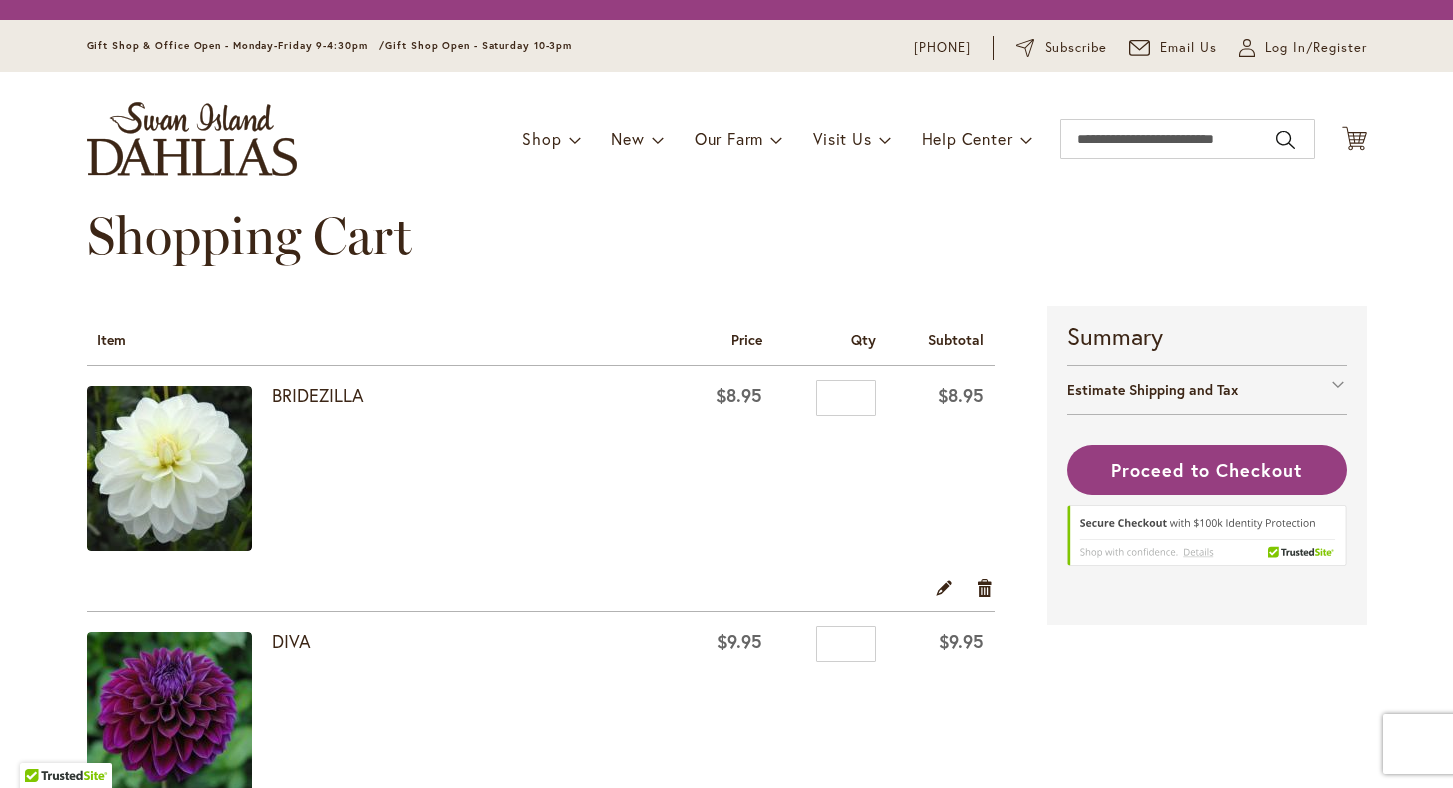 scroll, scrollTop: 0, scrollLeft: 0, axis: both 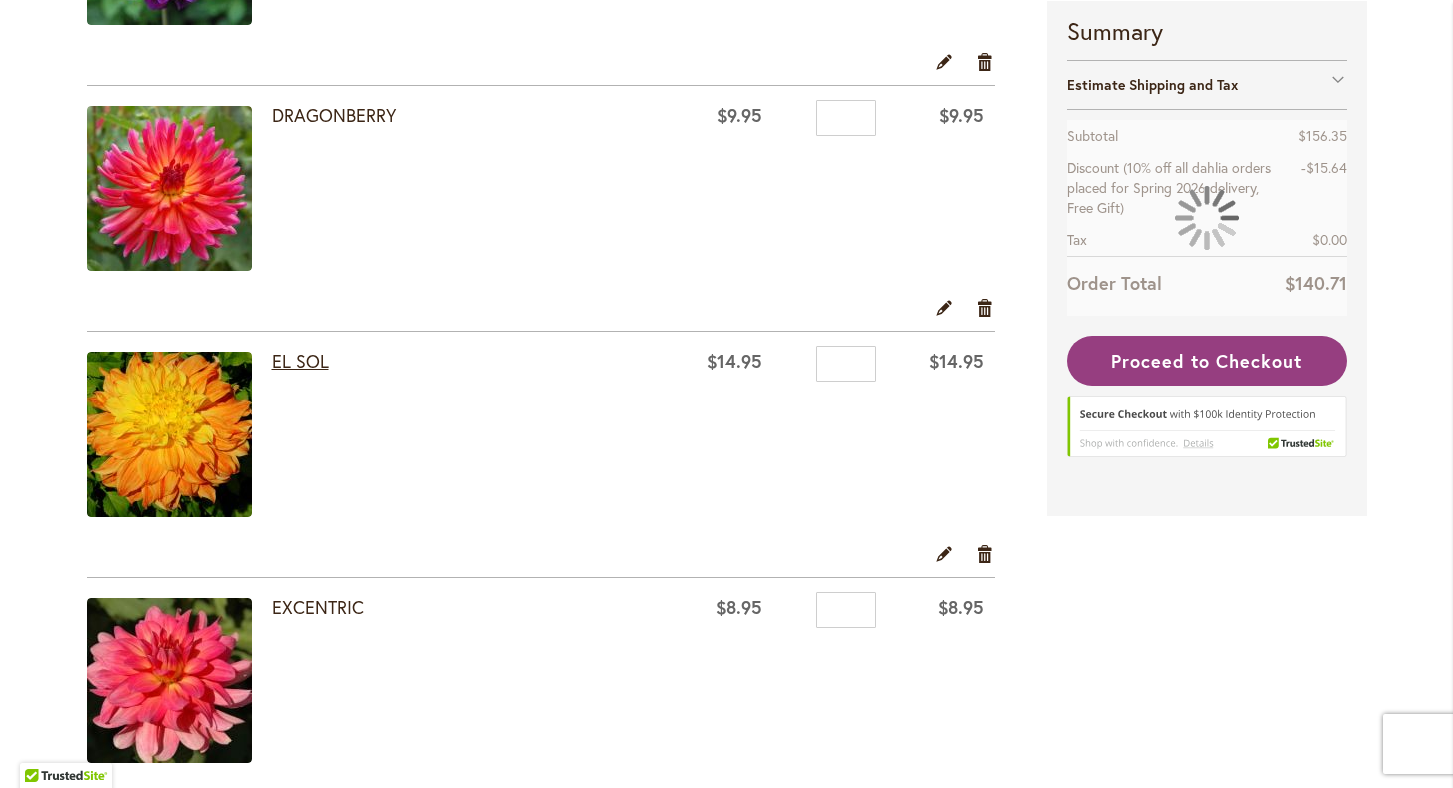 click on "EL SOL" at bounding box center [300, 361] 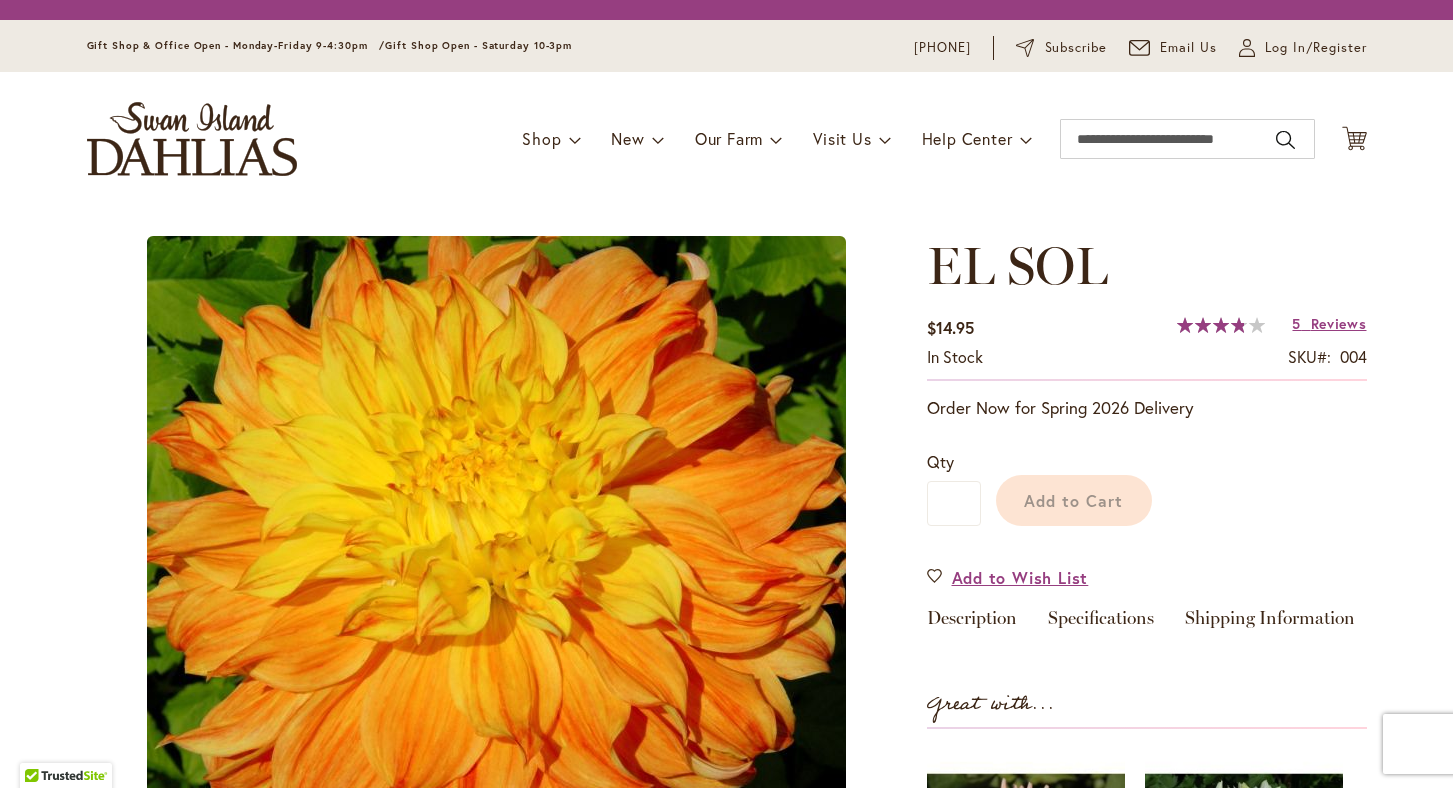 scroll, scrollTop: 0, scrollLeft: 0, axis: both 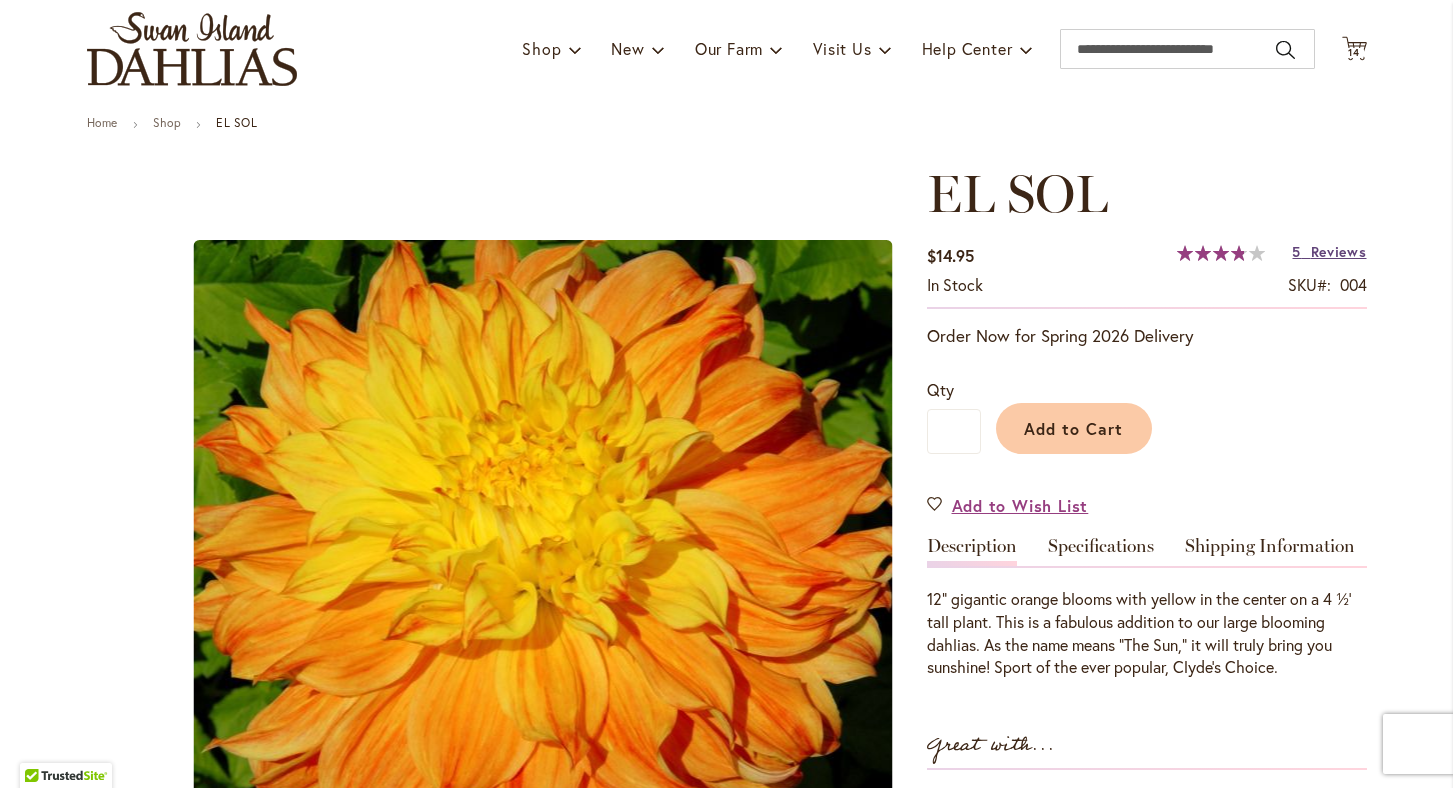 click on "Reviews" at bounding box center (1339, 251) 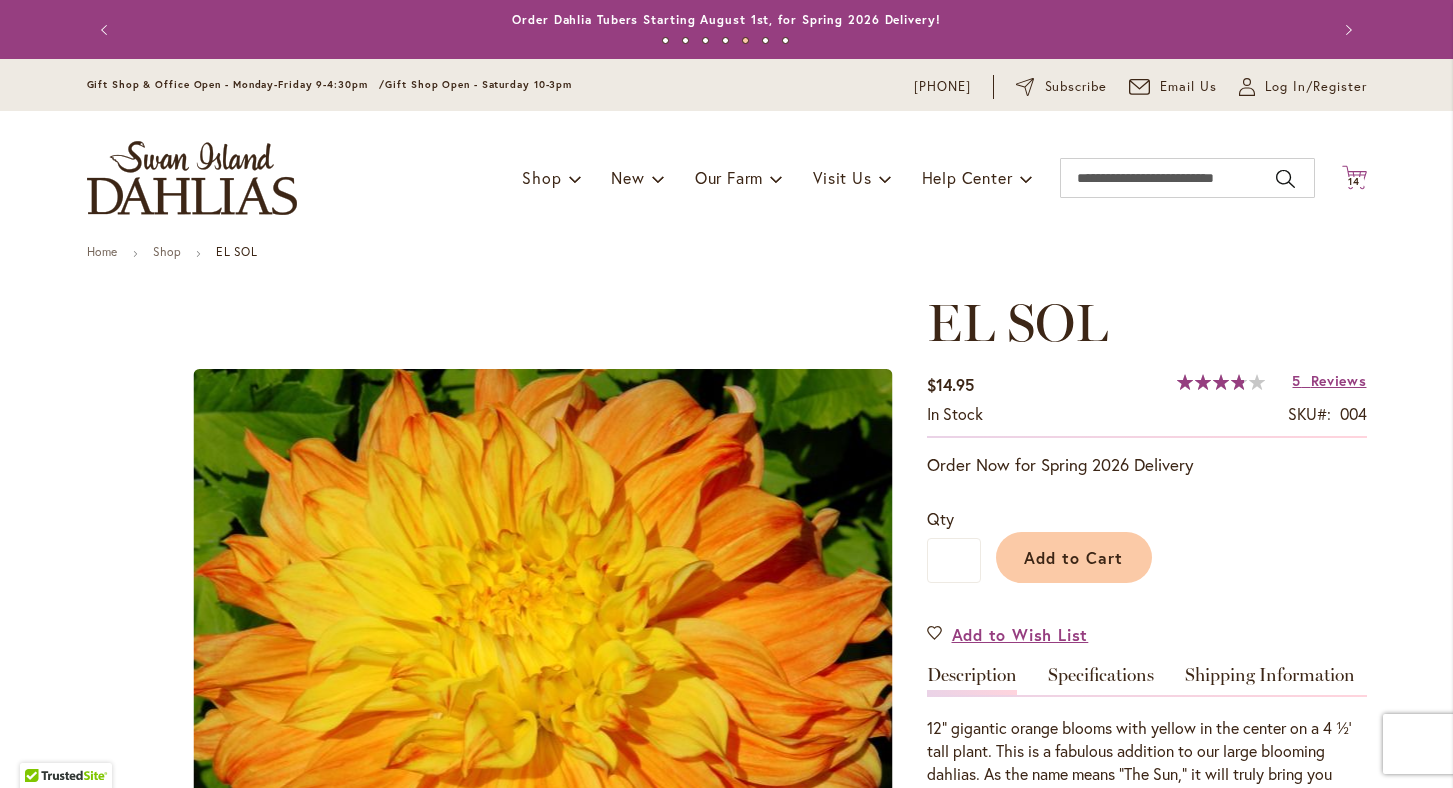 scroll, scrollTop: 0, scrollLeft: 0, axis: both 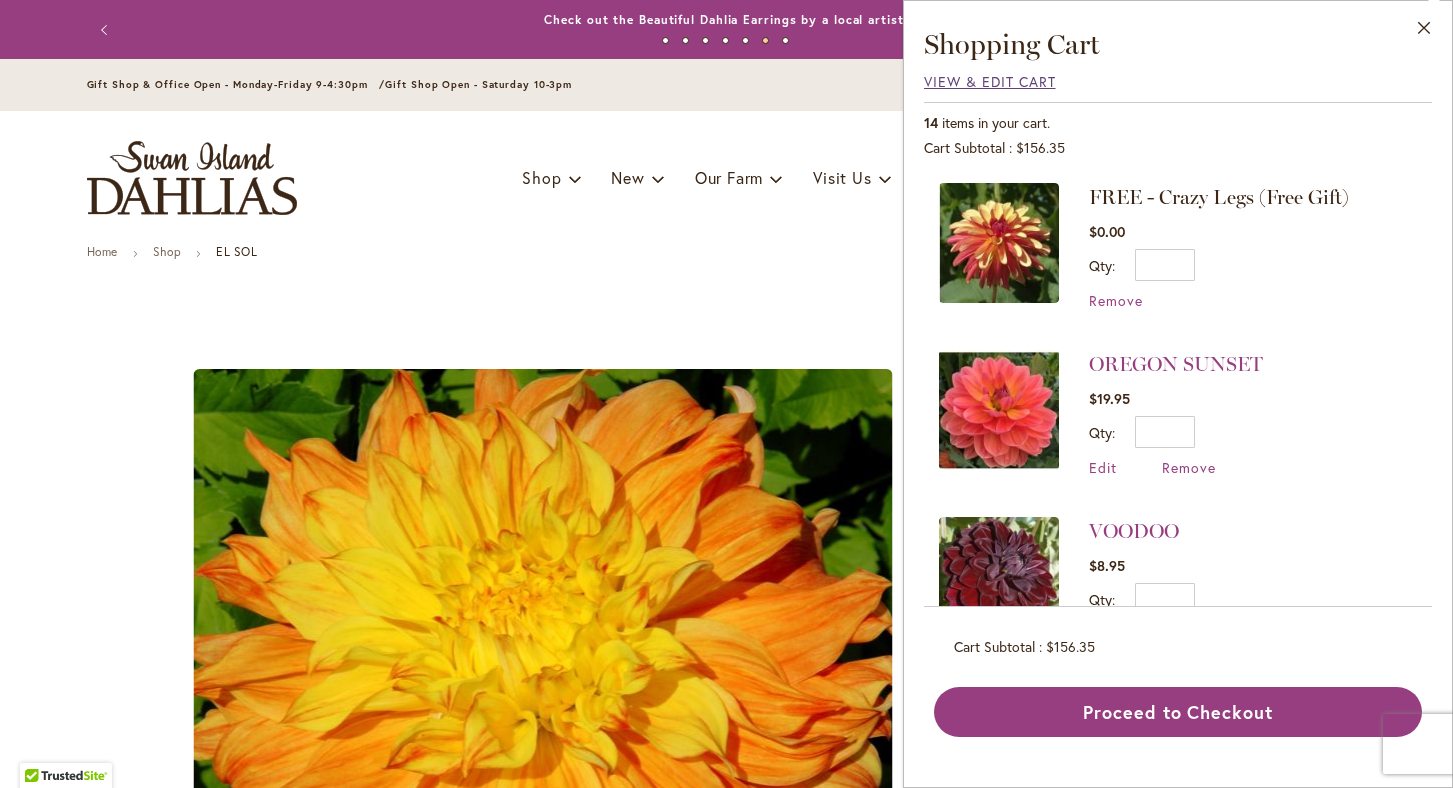 click on "View & Edit Cart" at bounding box center (990, 81) 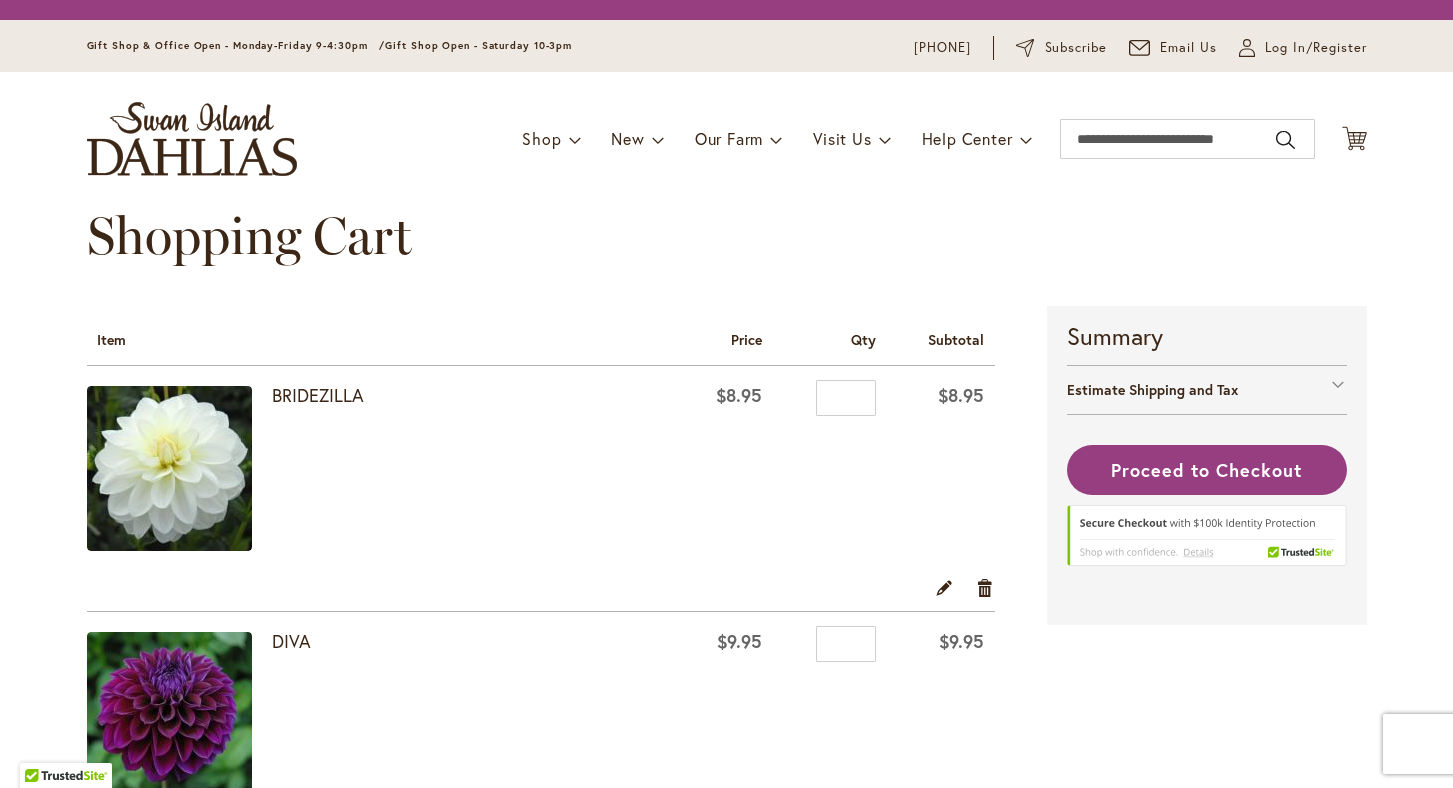 scroll, scrollTop: 0, scrollLeft: 0, axis: both 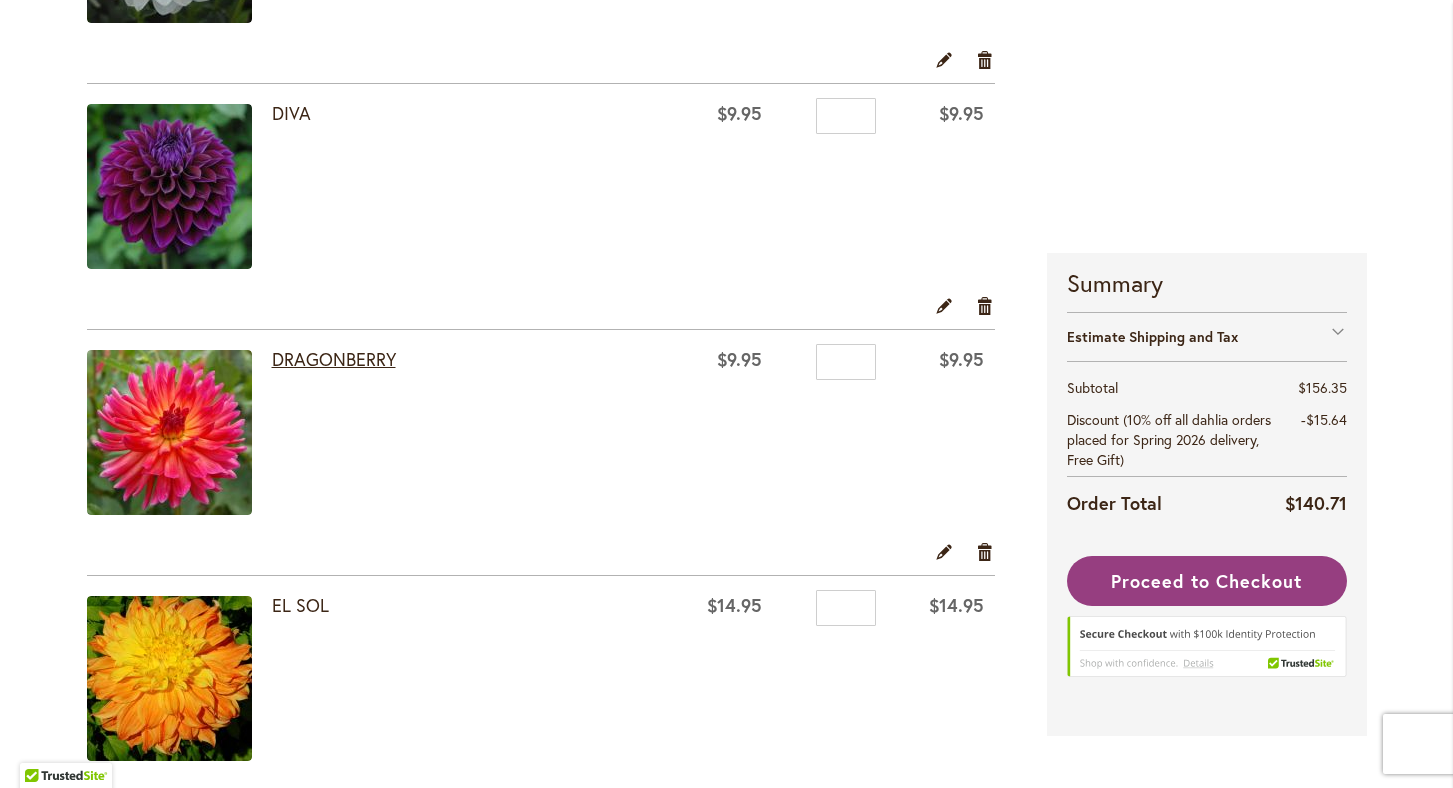 click on "DRAGONBERRY" at bounding box center [334, 359] 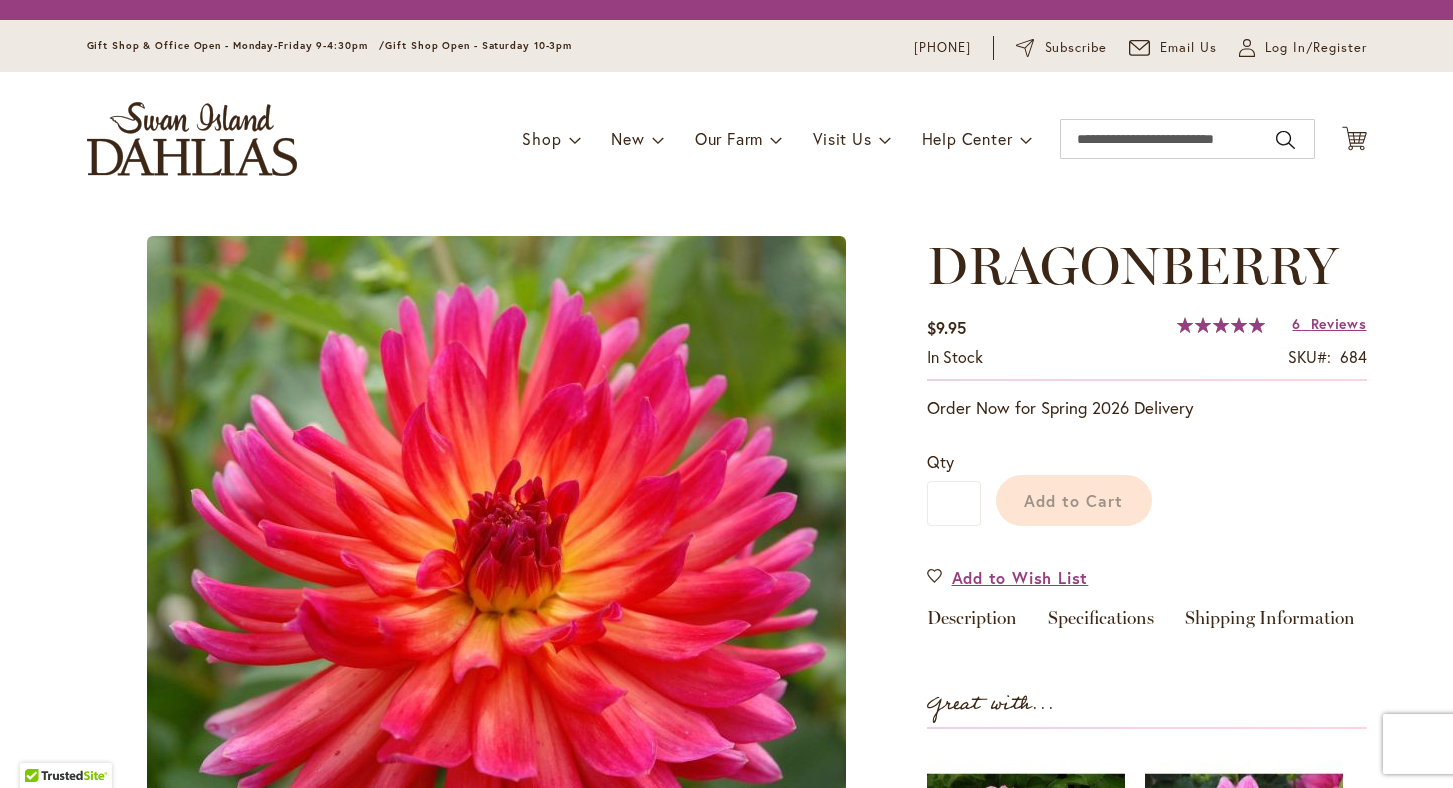 scroll, scrollTop: 0, scrollLeft: 0, axis: both 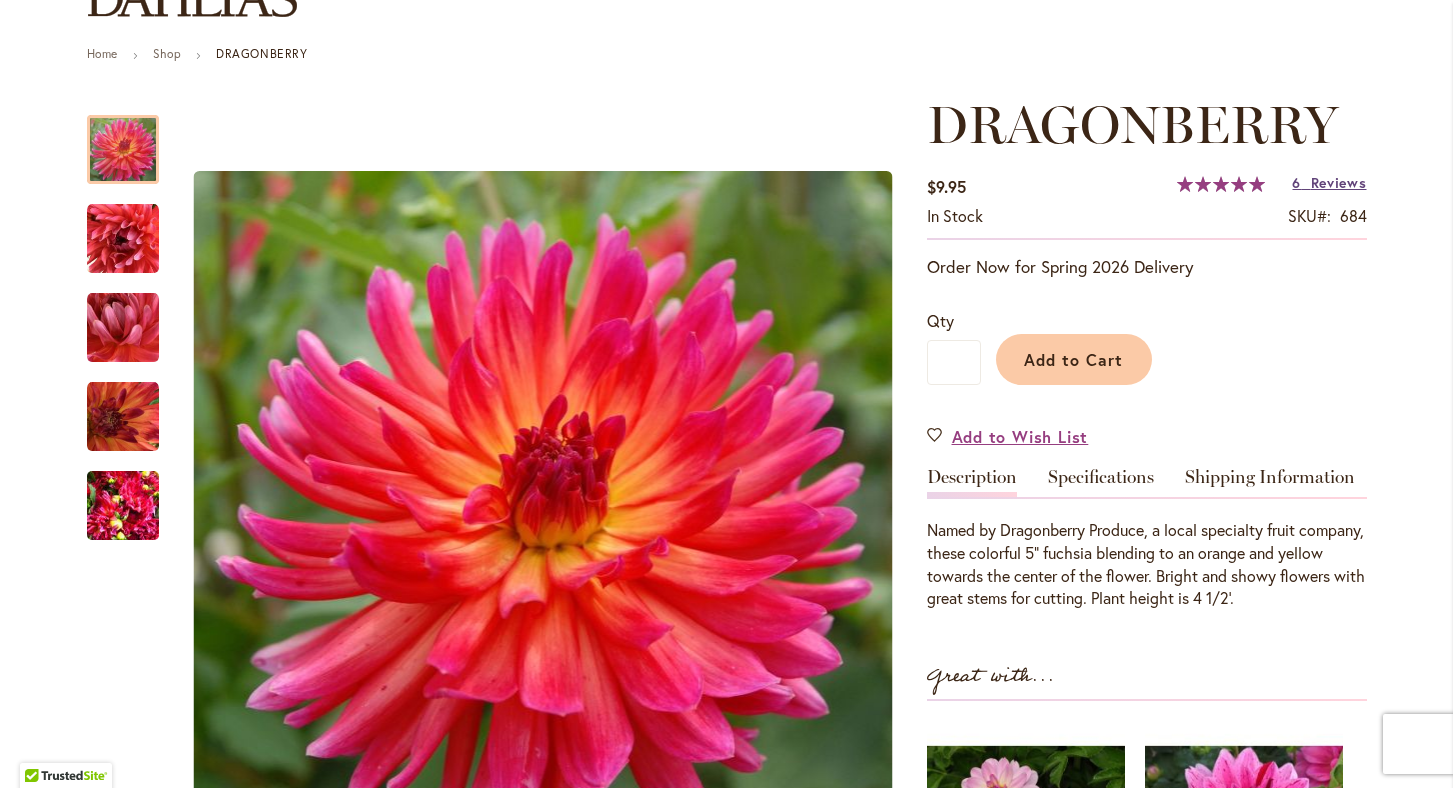 click on "Reviews" at bounding box center (1339, 182) 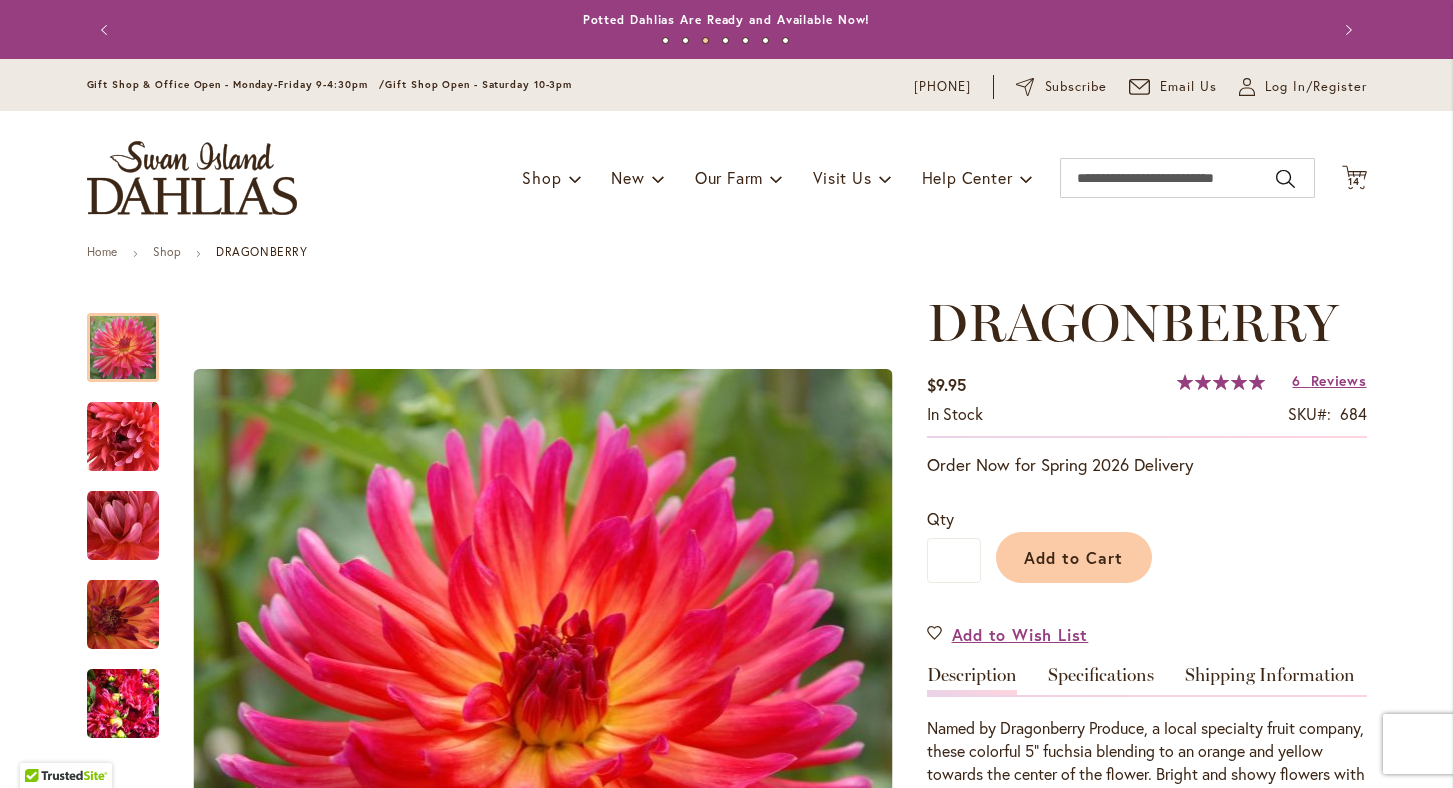 scroll, scrollTop: 0, scrollLeft: 0, axis: both 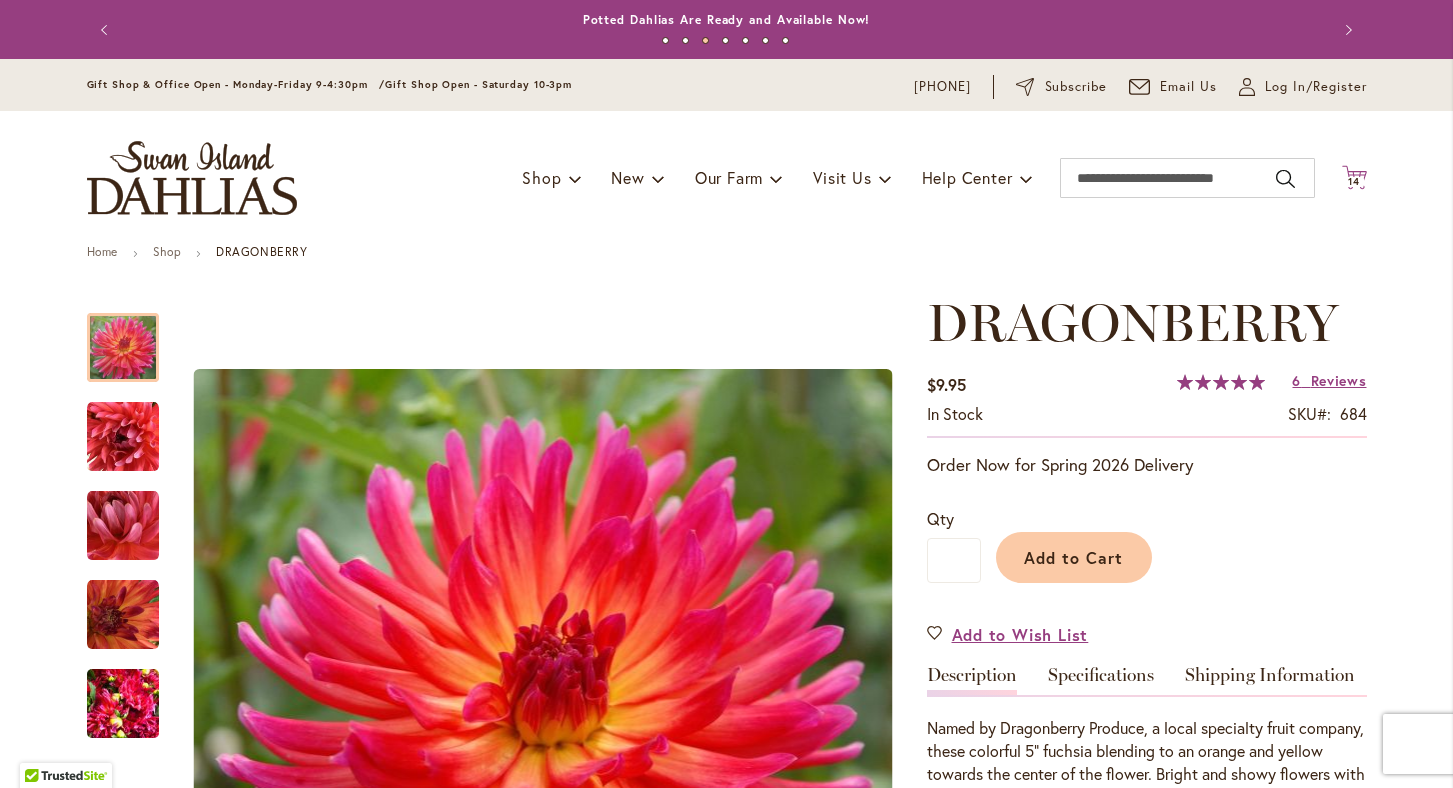 click on "14" at bounding box center (1354, 181) 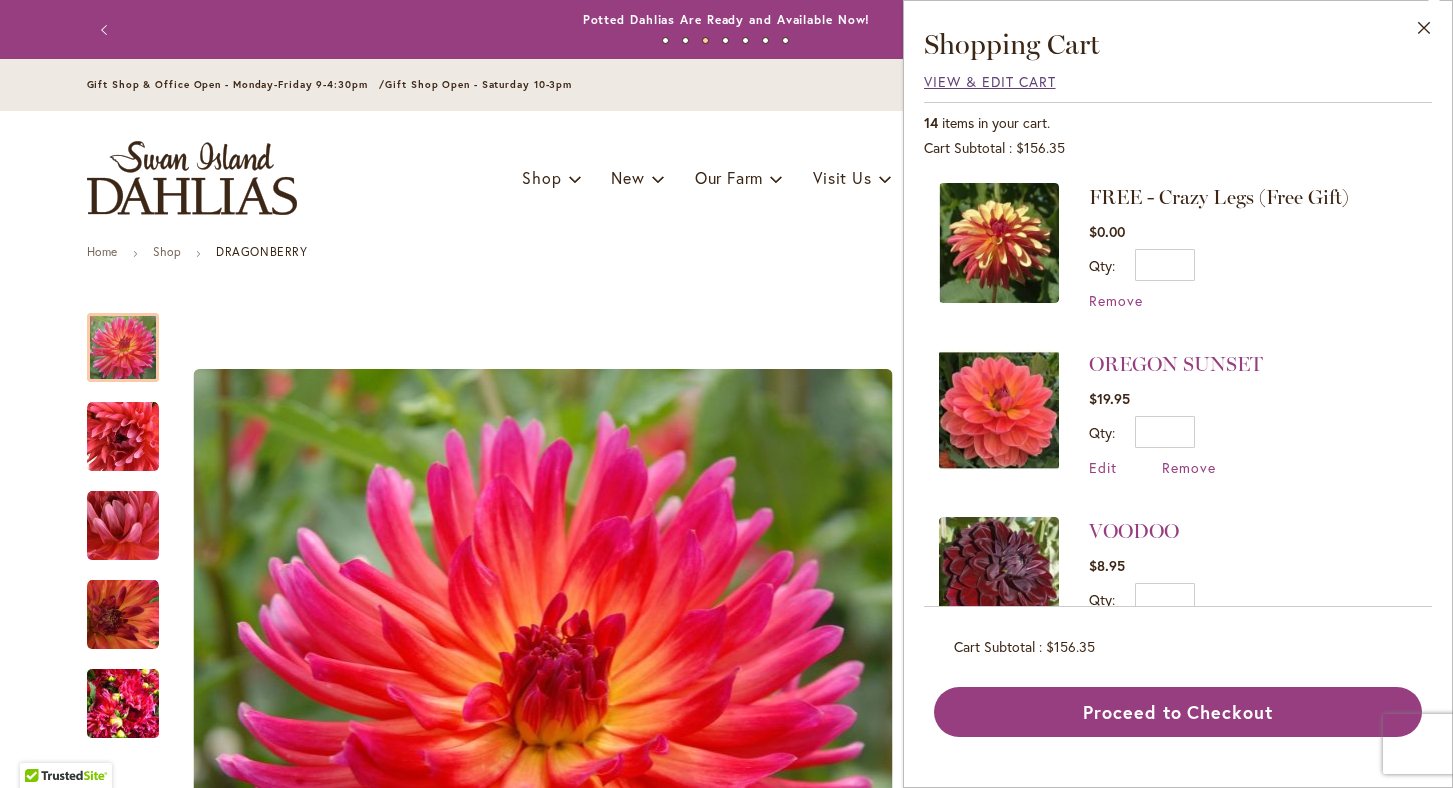click on "View & Edit Cart" at bounding box center [990, 81] 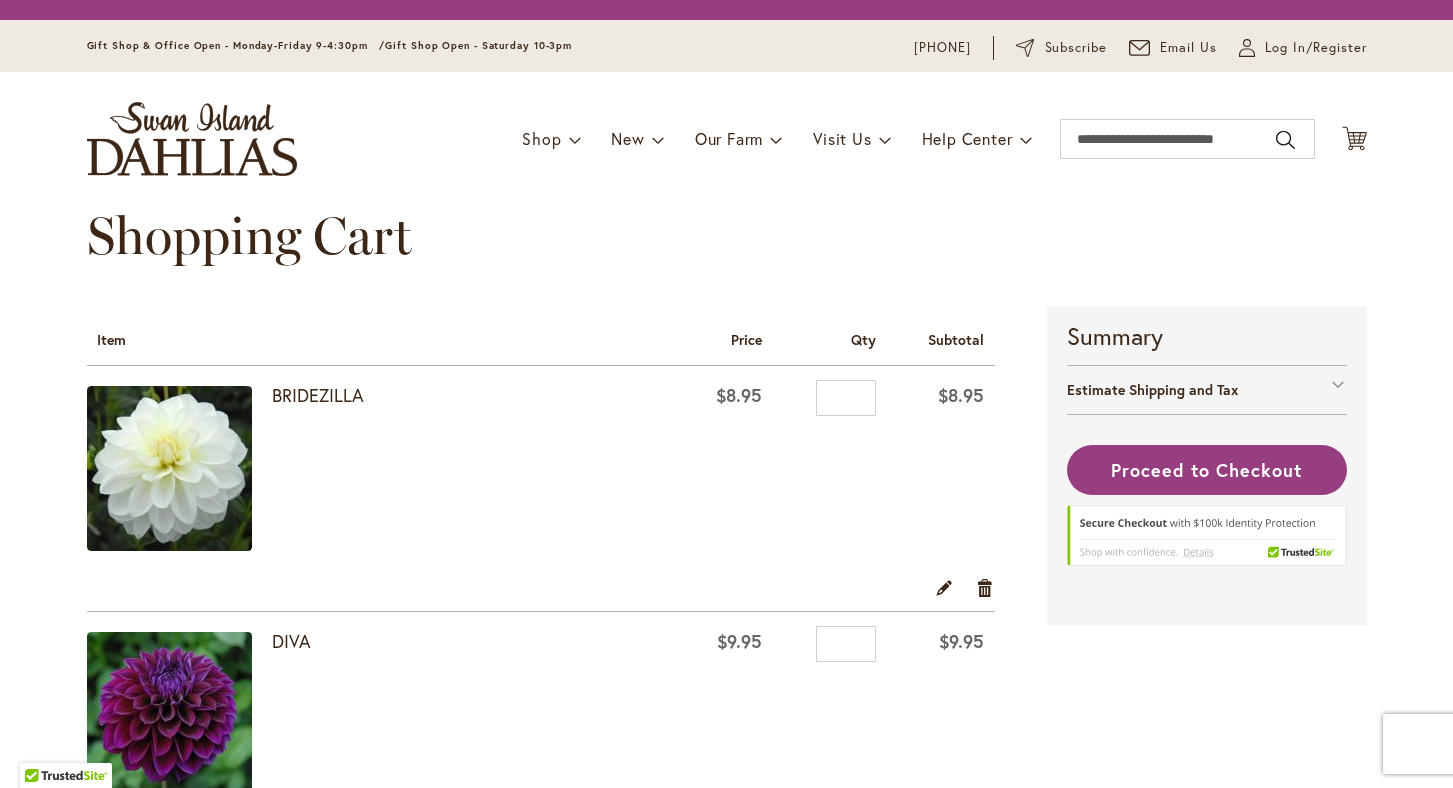 scroll, scrollTop: 0, scrollLeft: 0, axis: both 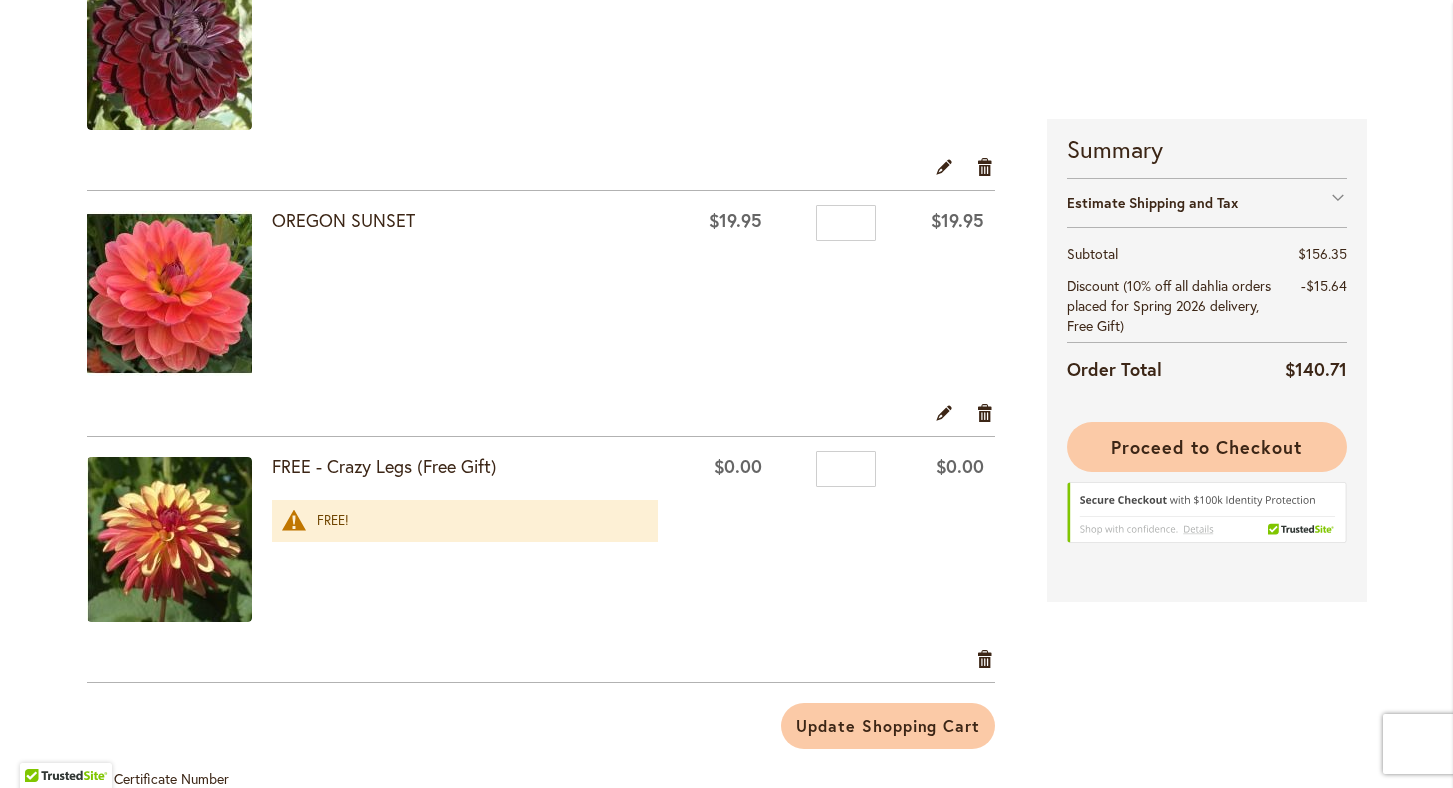 click on "Proceed to Checkout" at bounding box center (1206, 447) 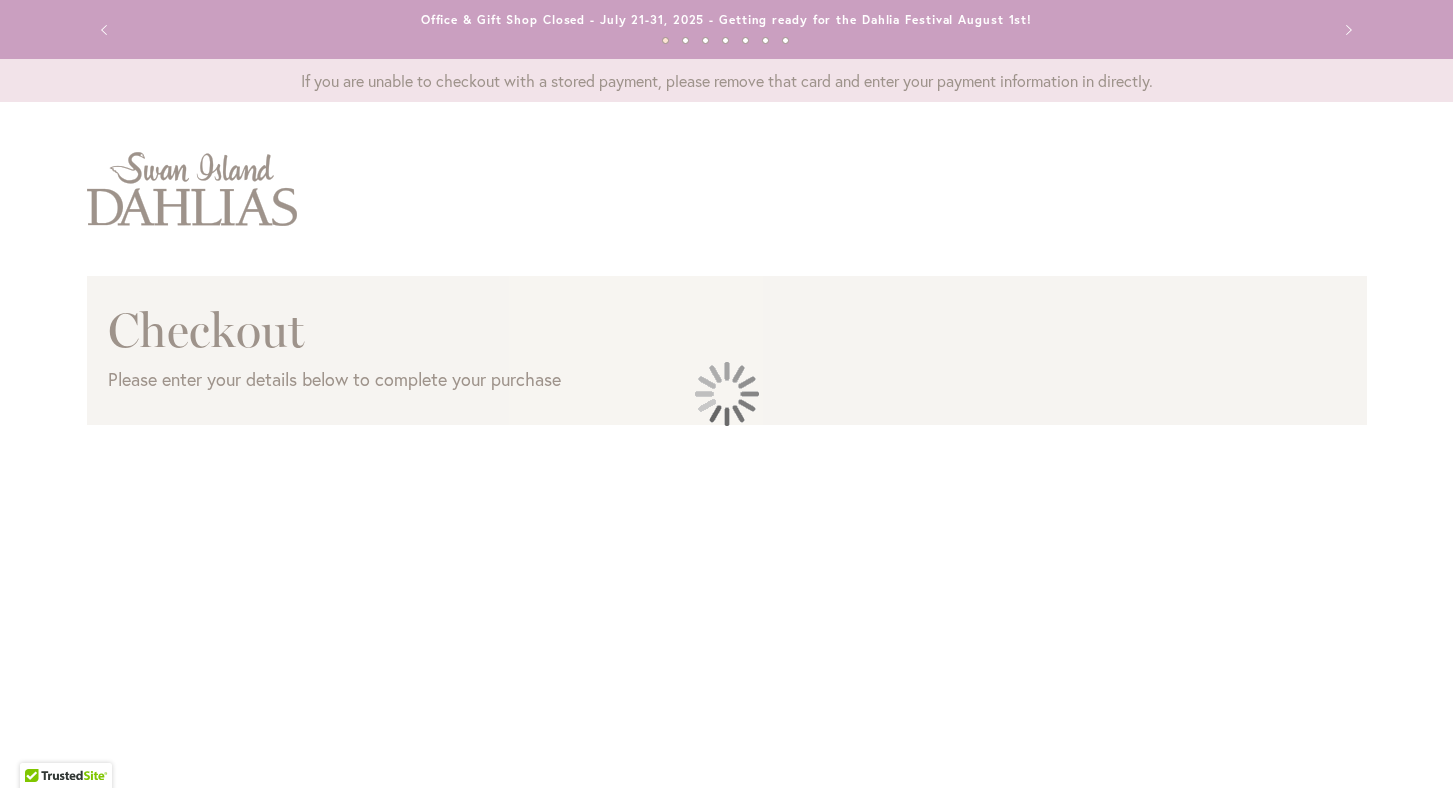 scroll, scrollTop: 0, scrollLeft: 0, axis: both 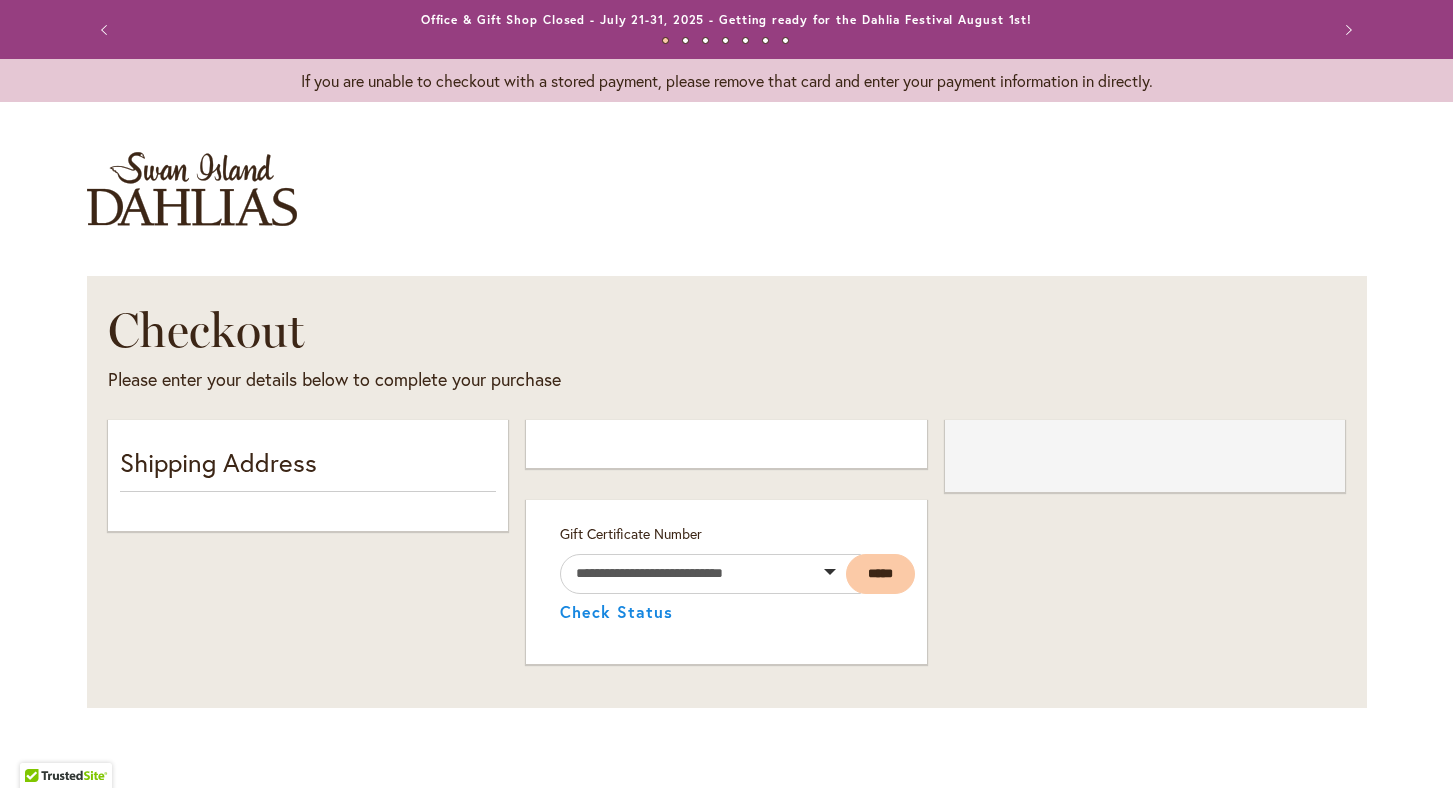 select on "**" 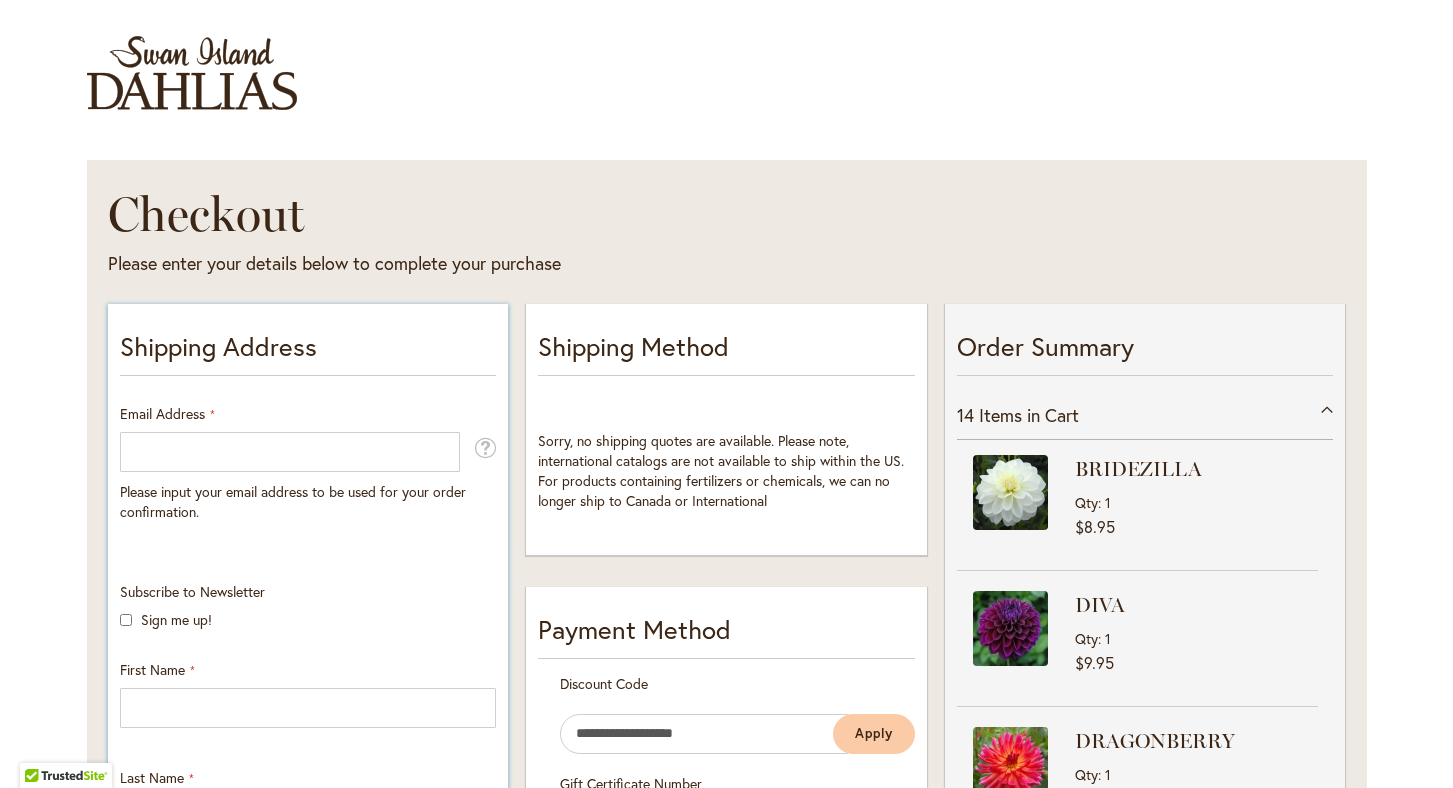 scroll, scrollTop: 147, scrollLeft: 0, axis: vertical 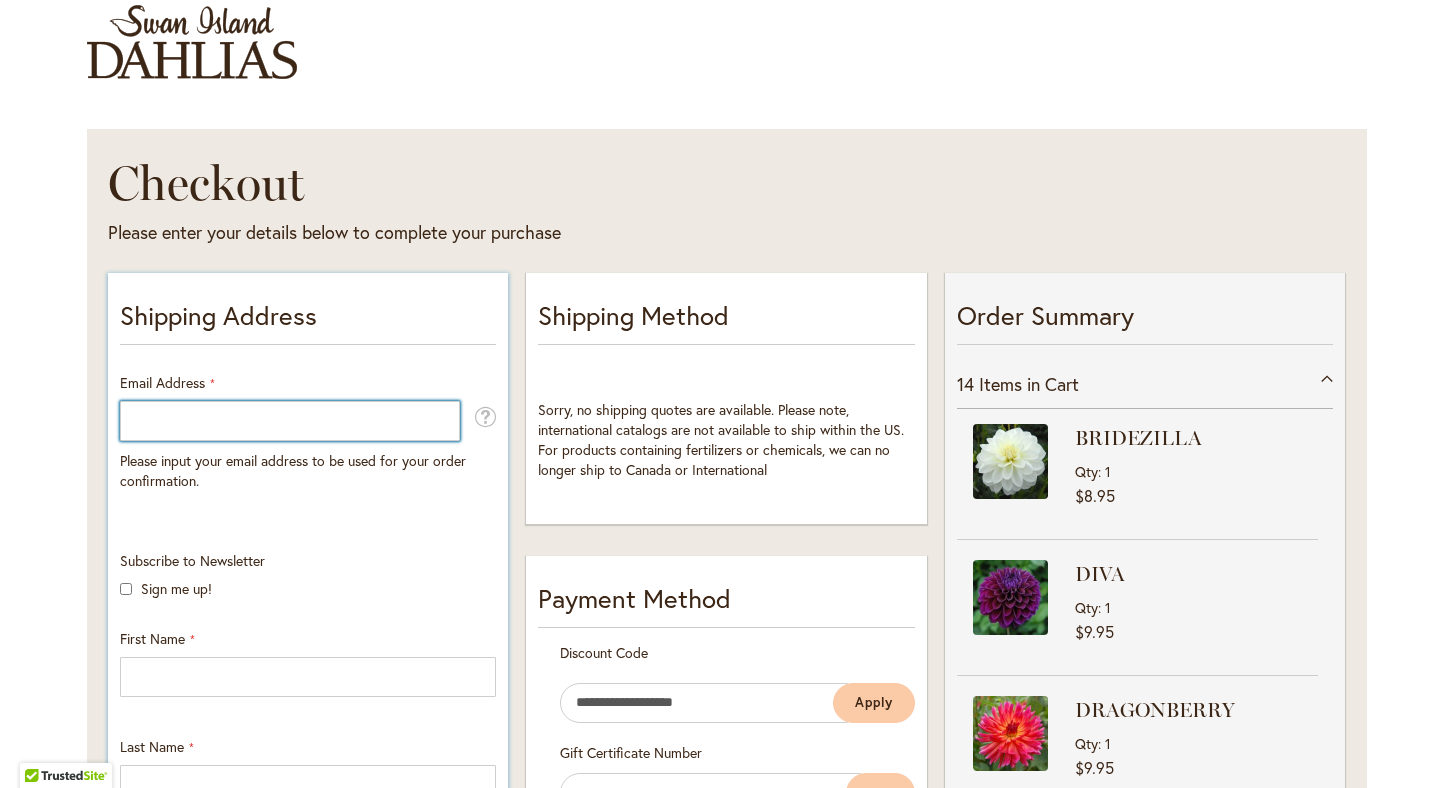click on "Email Address" at bounding box center (290, 421) 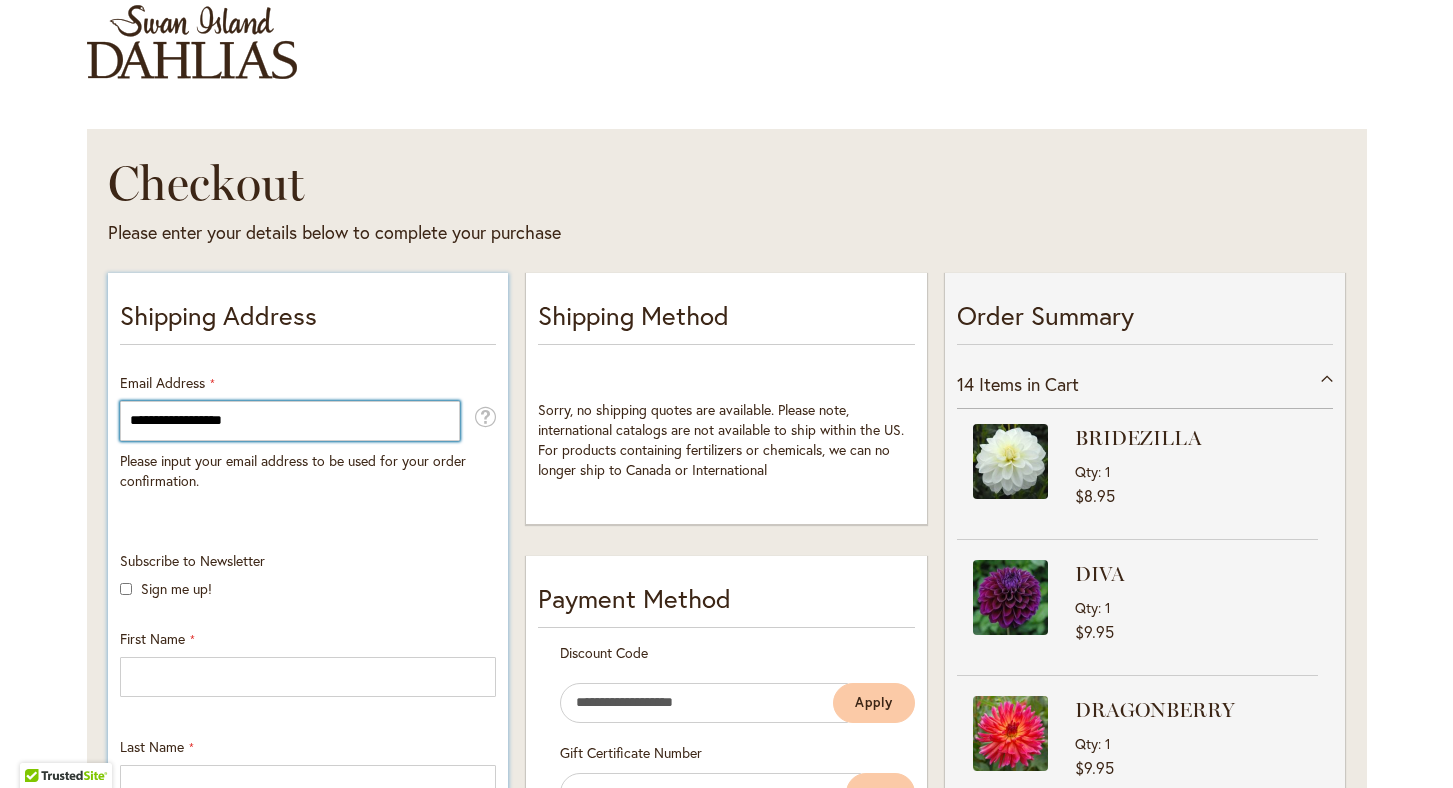 type on "**********" 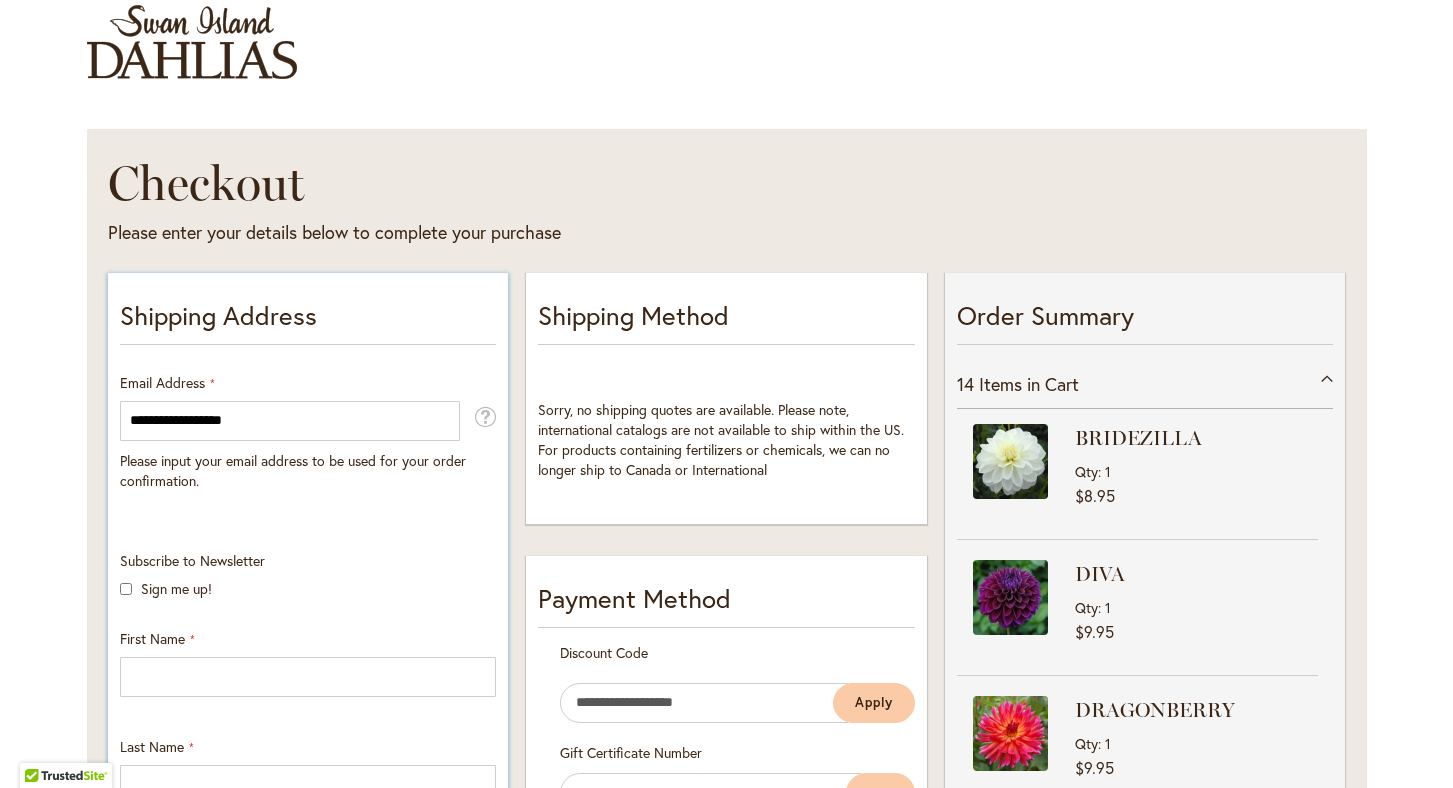 click on "Shipping Address" at bounding box center (308, 321) 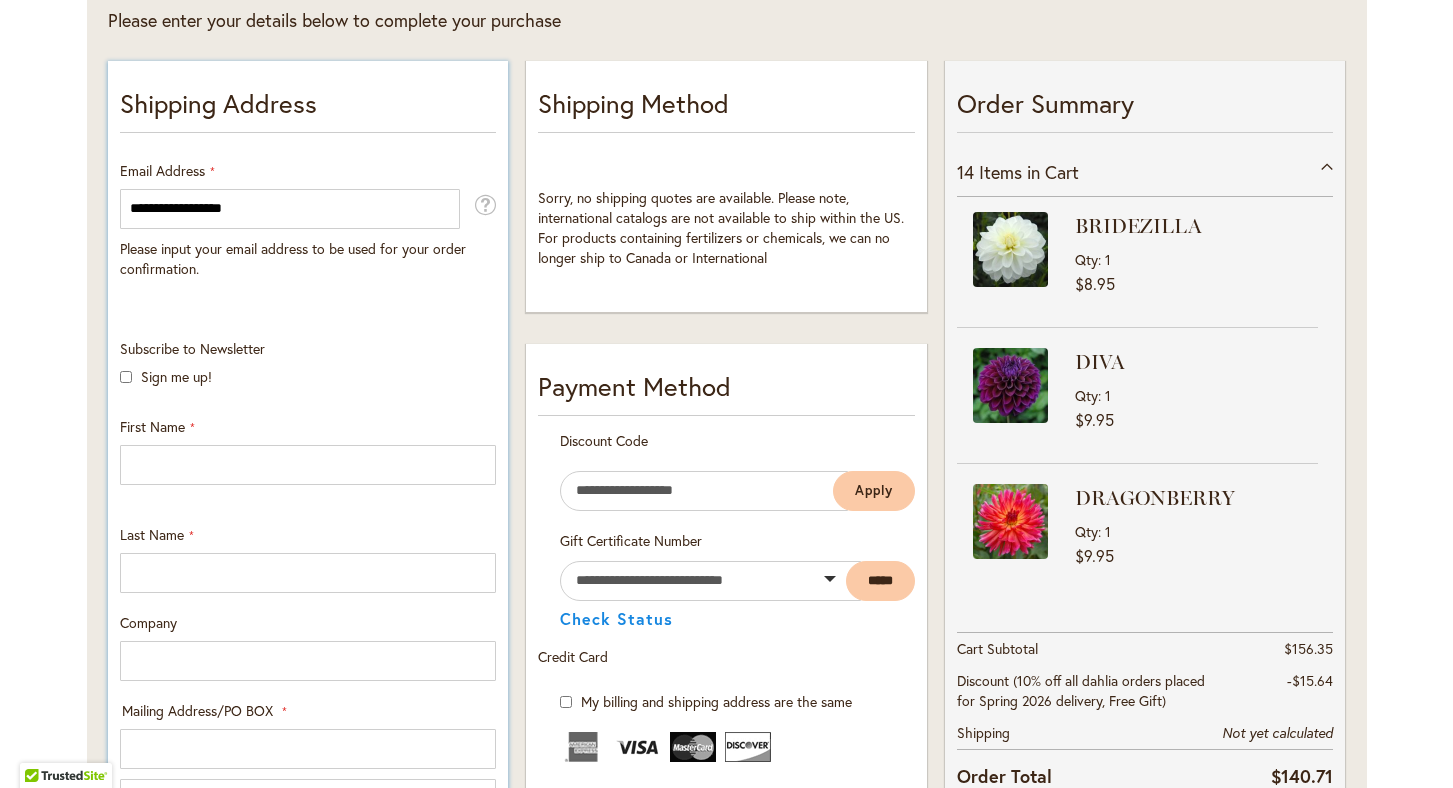scroll, scrollTop: 361, scrollLeft: 0, axis: vertical 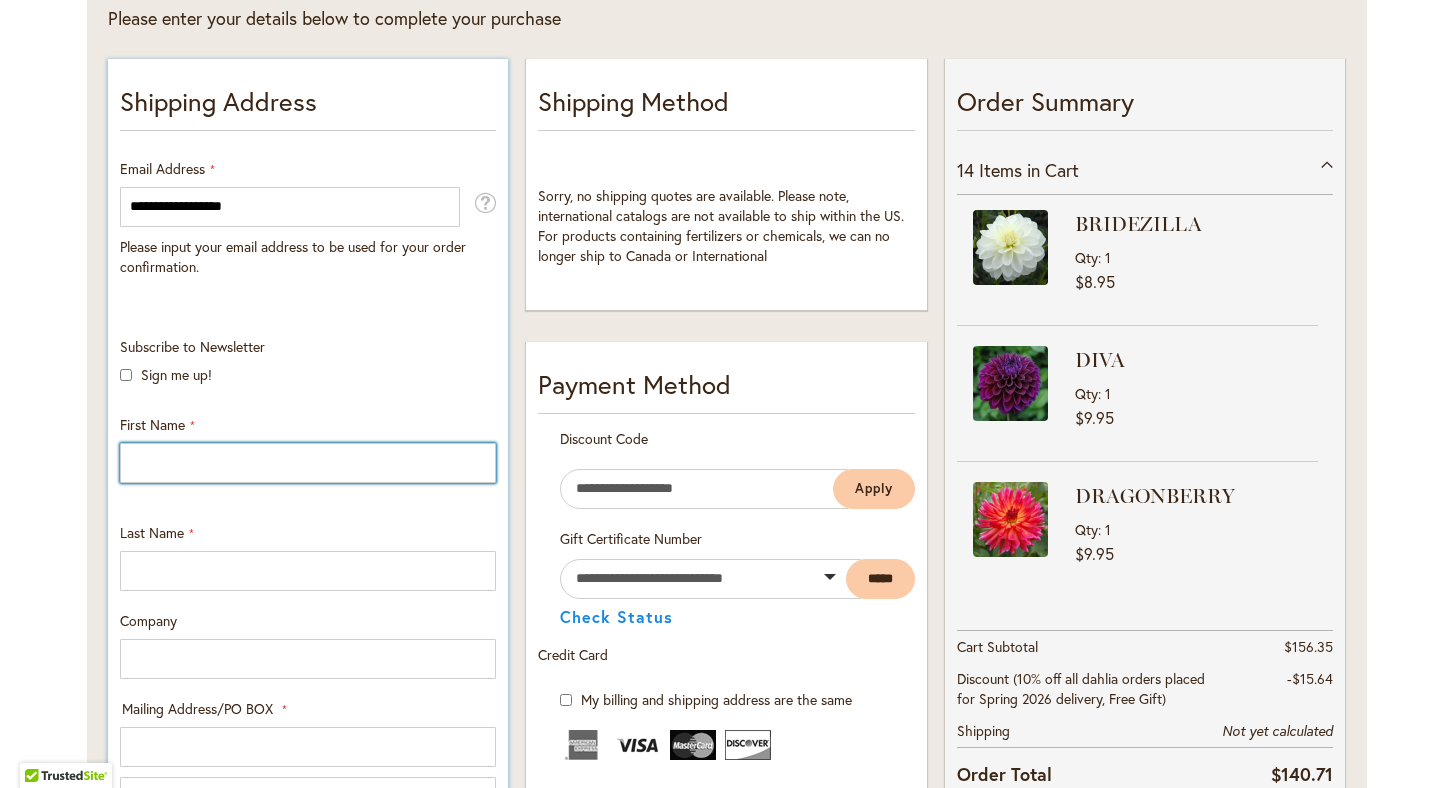 click on "First Name" at bounding box center (308, 463) 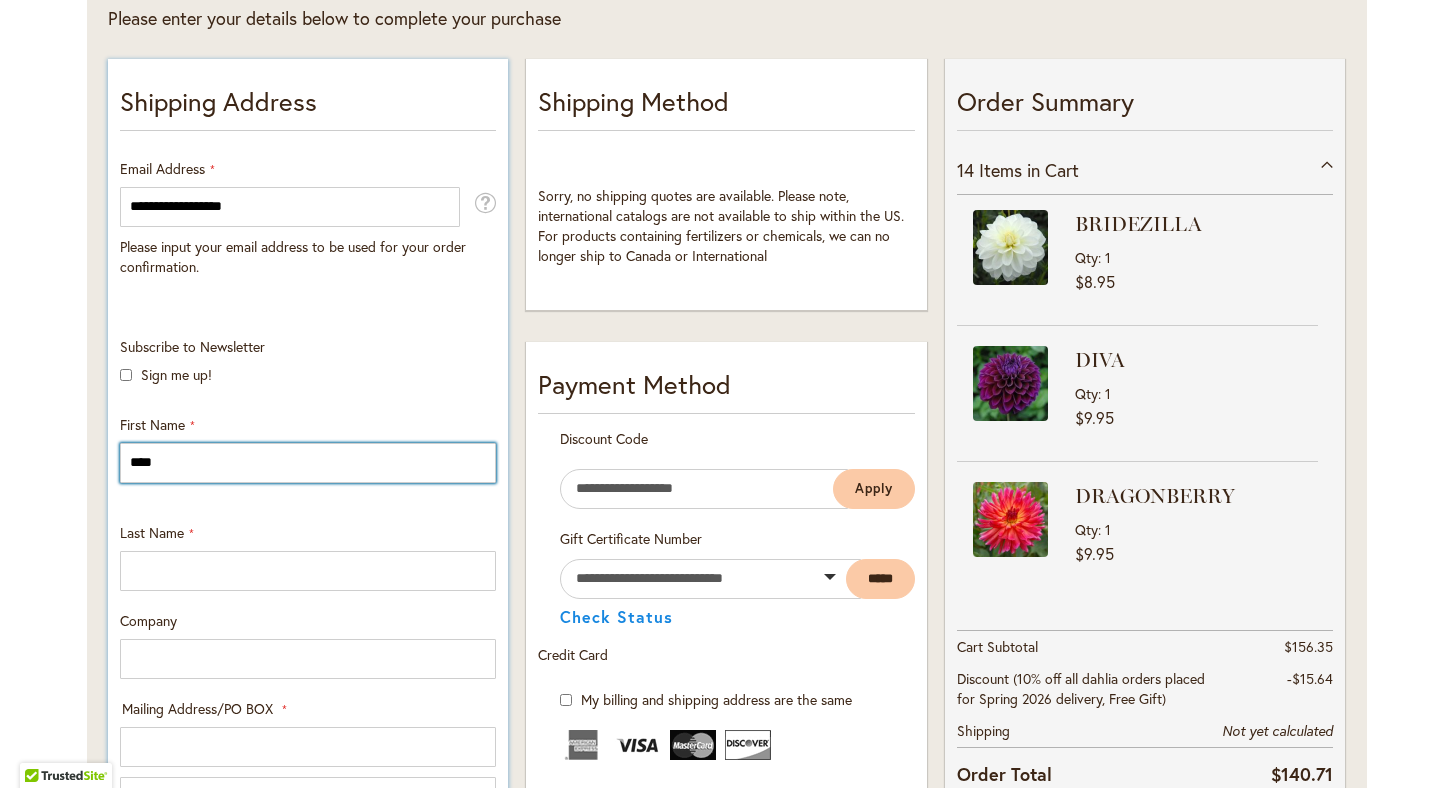 type on "****" 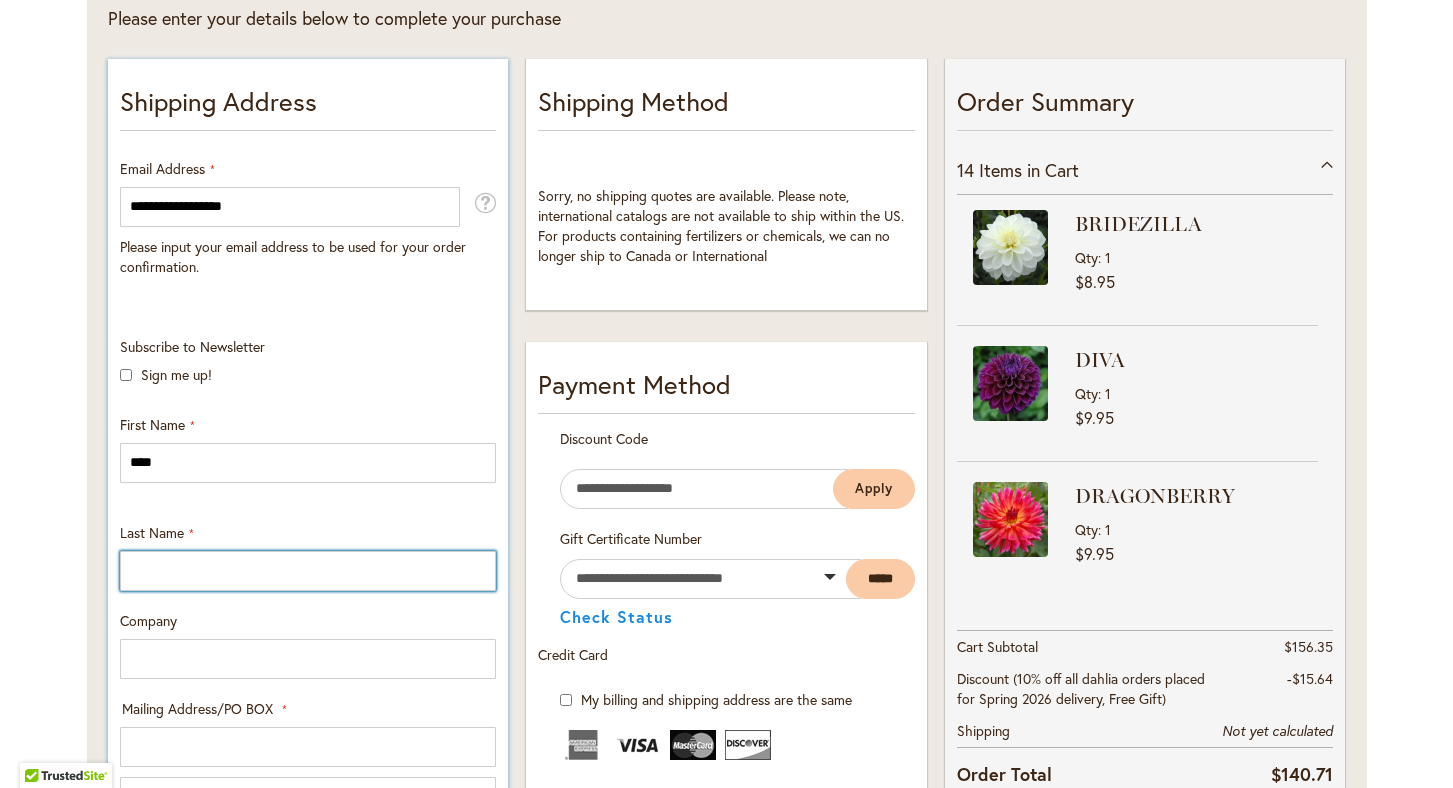 click on "Last Name" at bounding box center (308, 571) 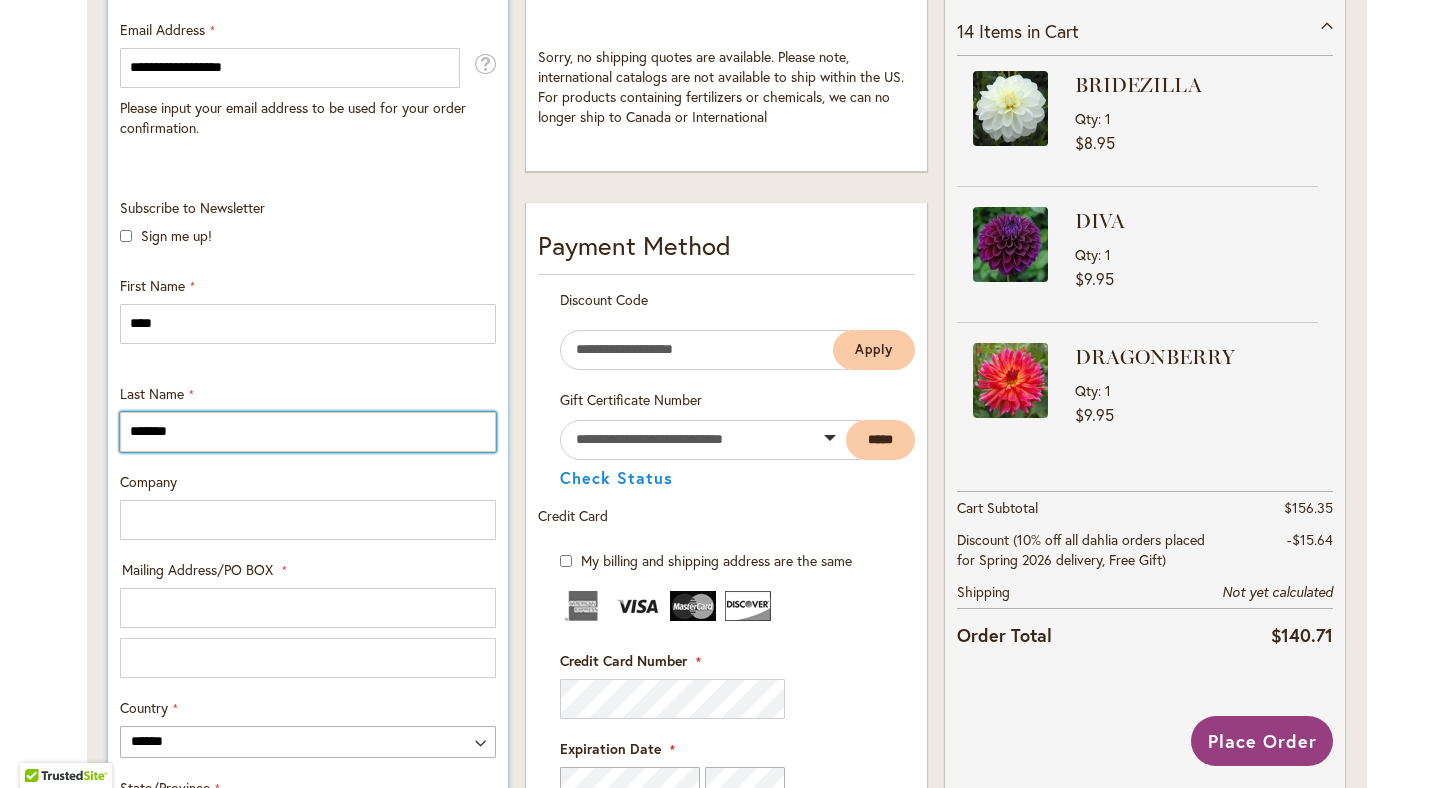 scroll, scrollTop: 506, scrollLeft: 0, axis: vertical 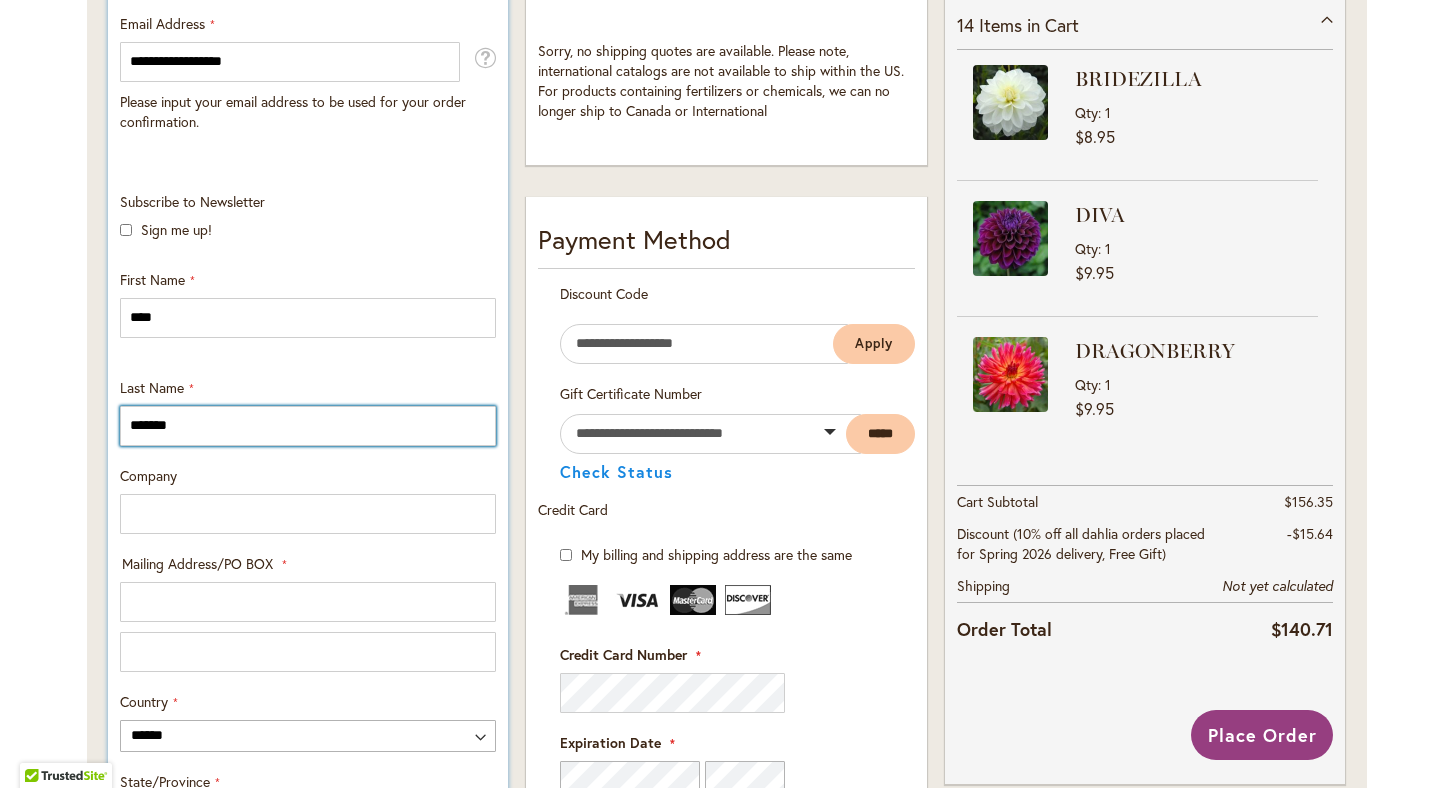 type on "*******" 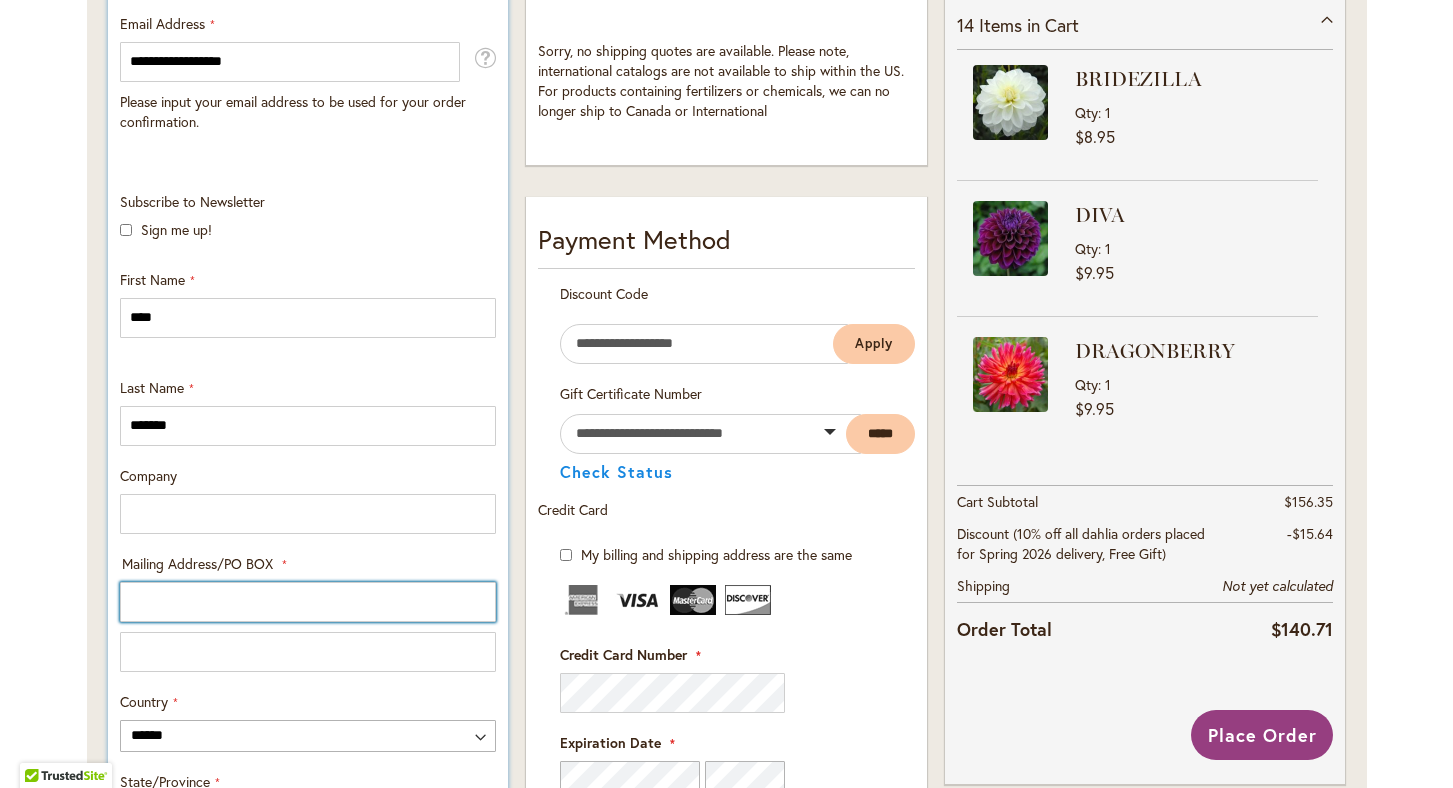 click on "Mailing Address/PO BOX: Line 1" at bounding box center [308, 602] 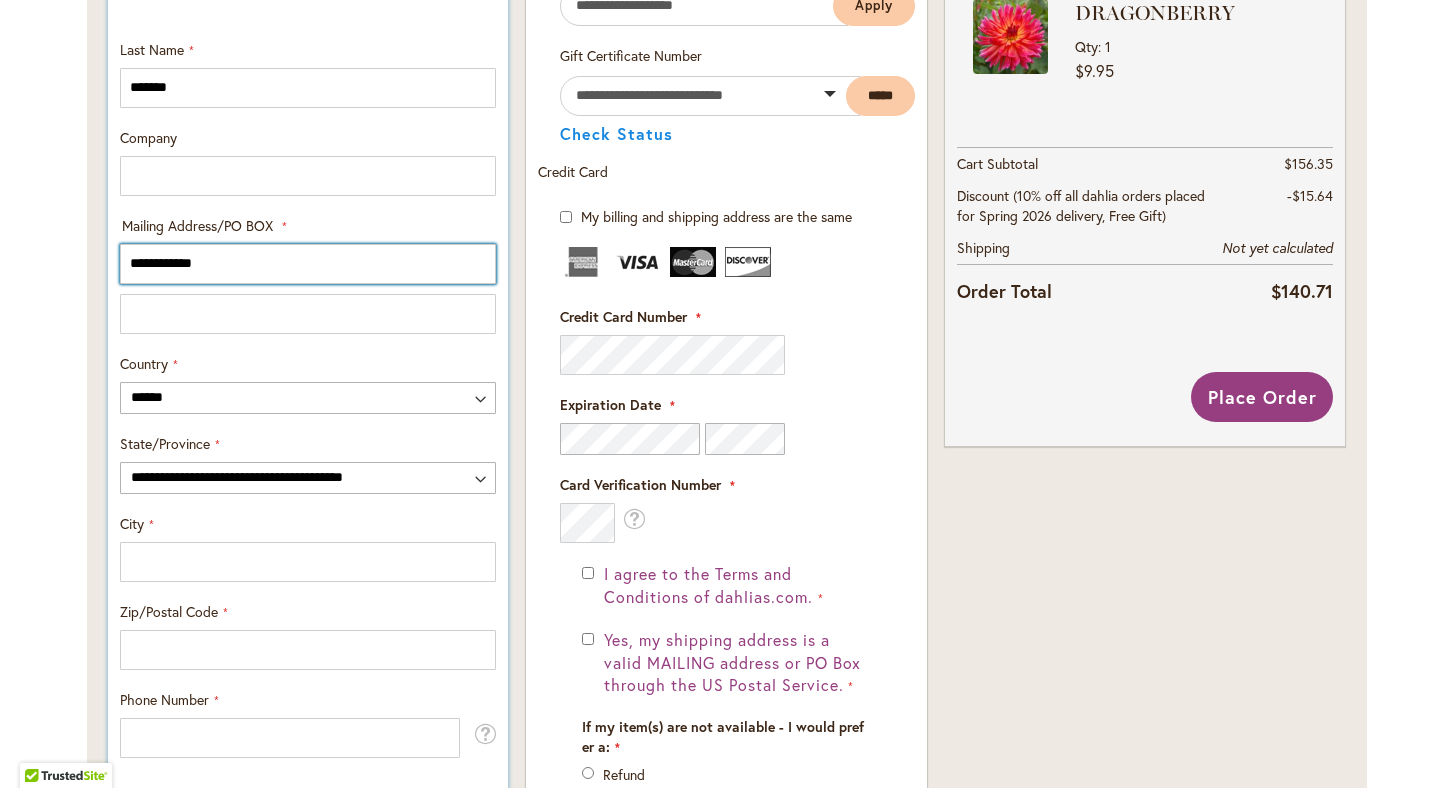 scroll, scrollTop: 850, scrollLeft: 0, axis: vertical 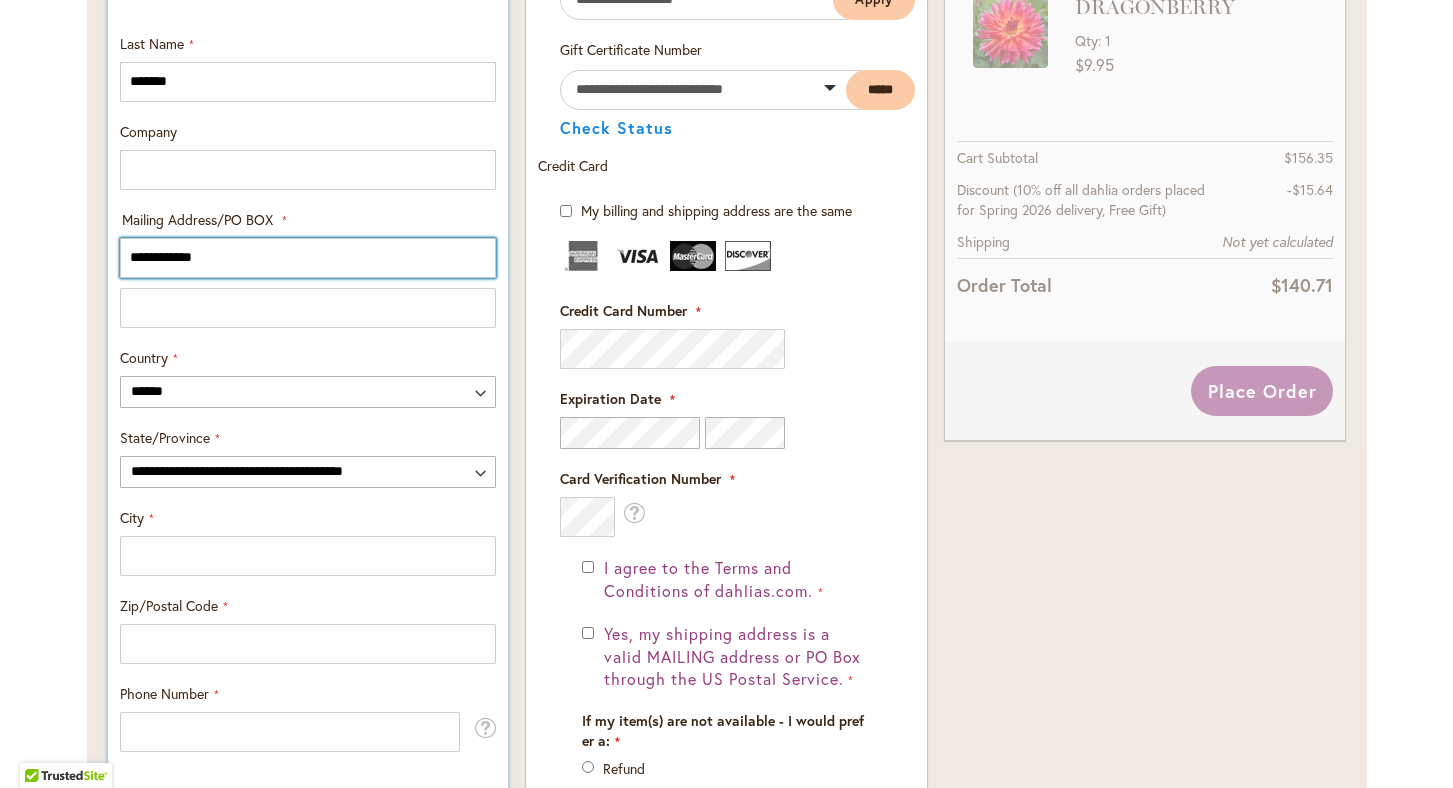 type on "**********" 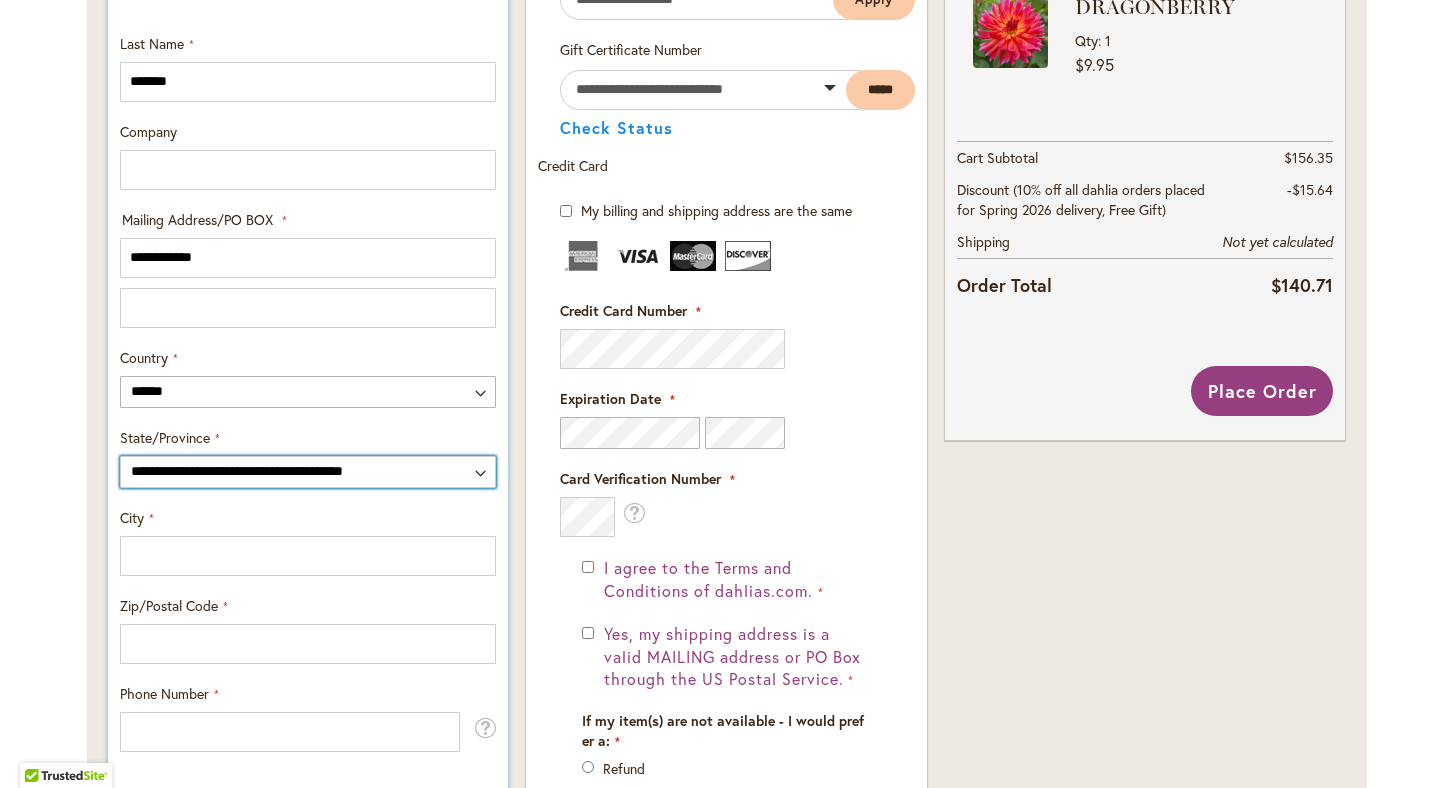 select on "**" 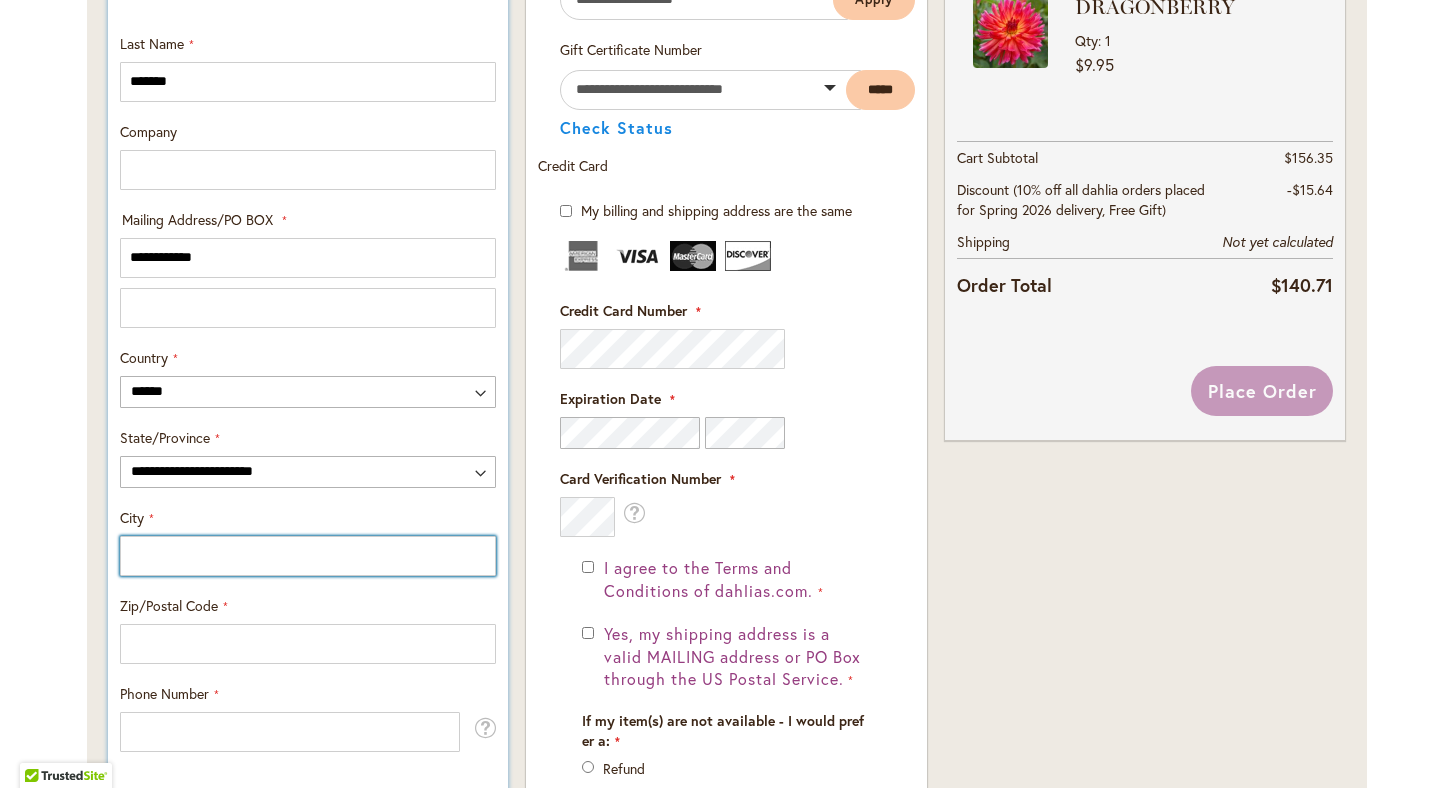 click on "City" at bounding box center [308, 556] 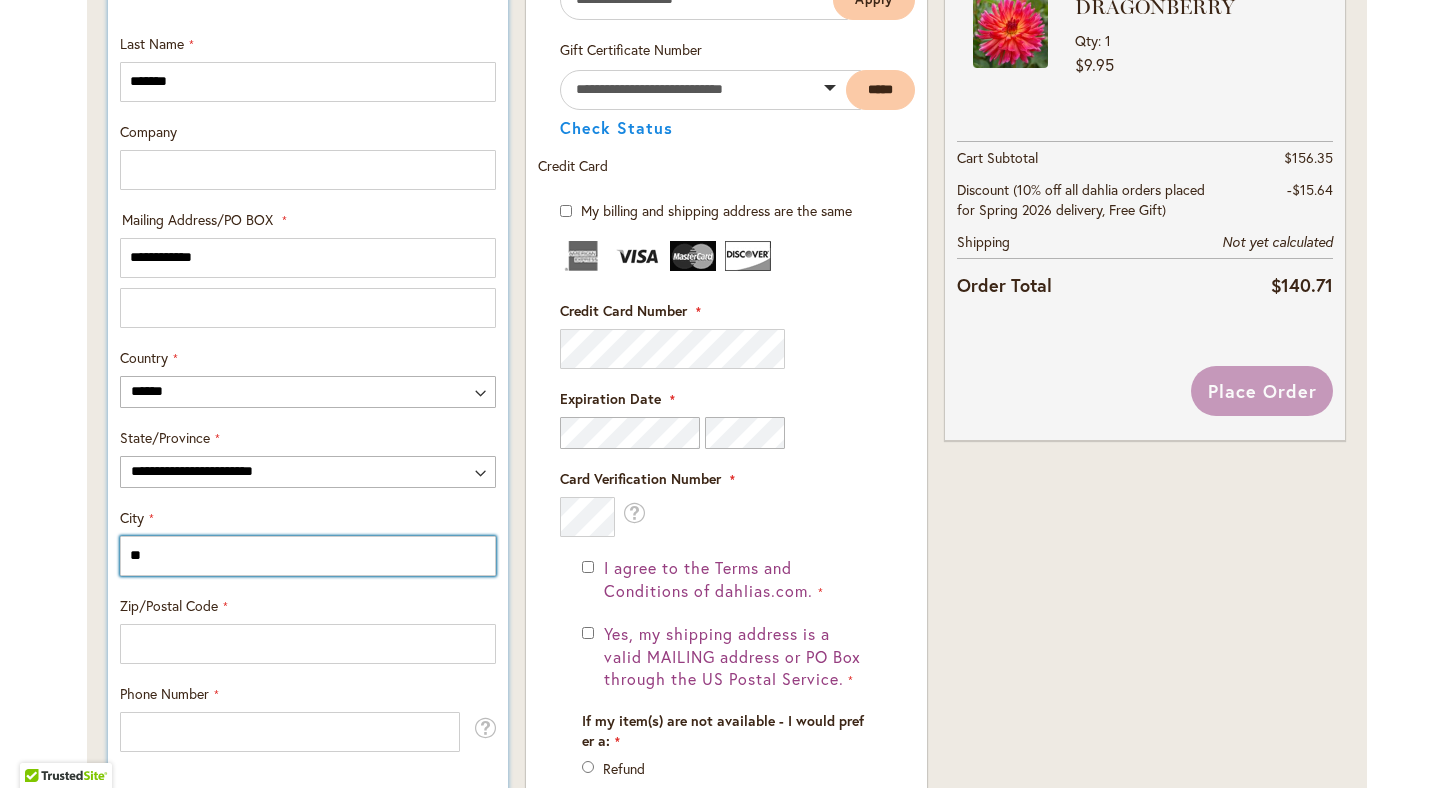 type on "*" 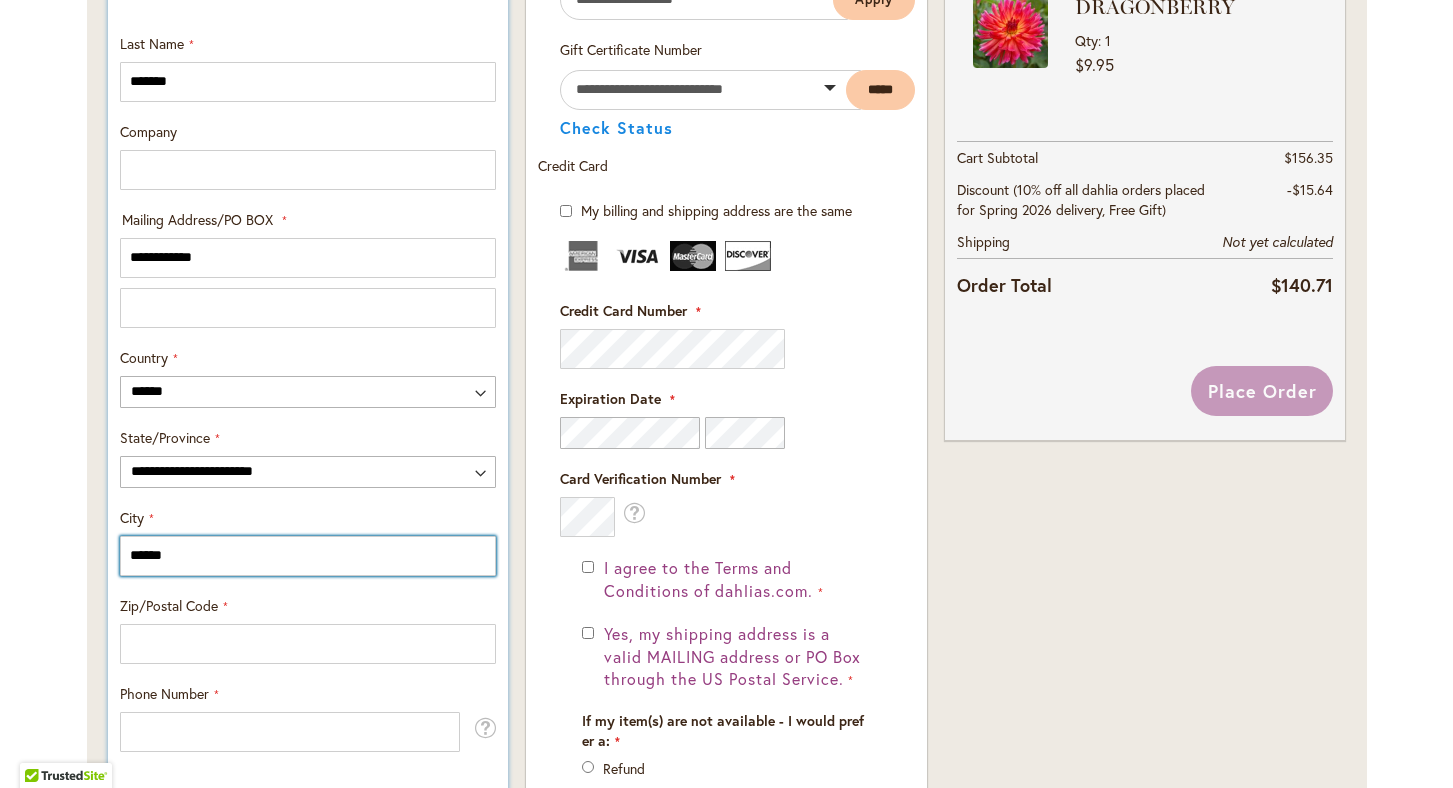 type on "******" 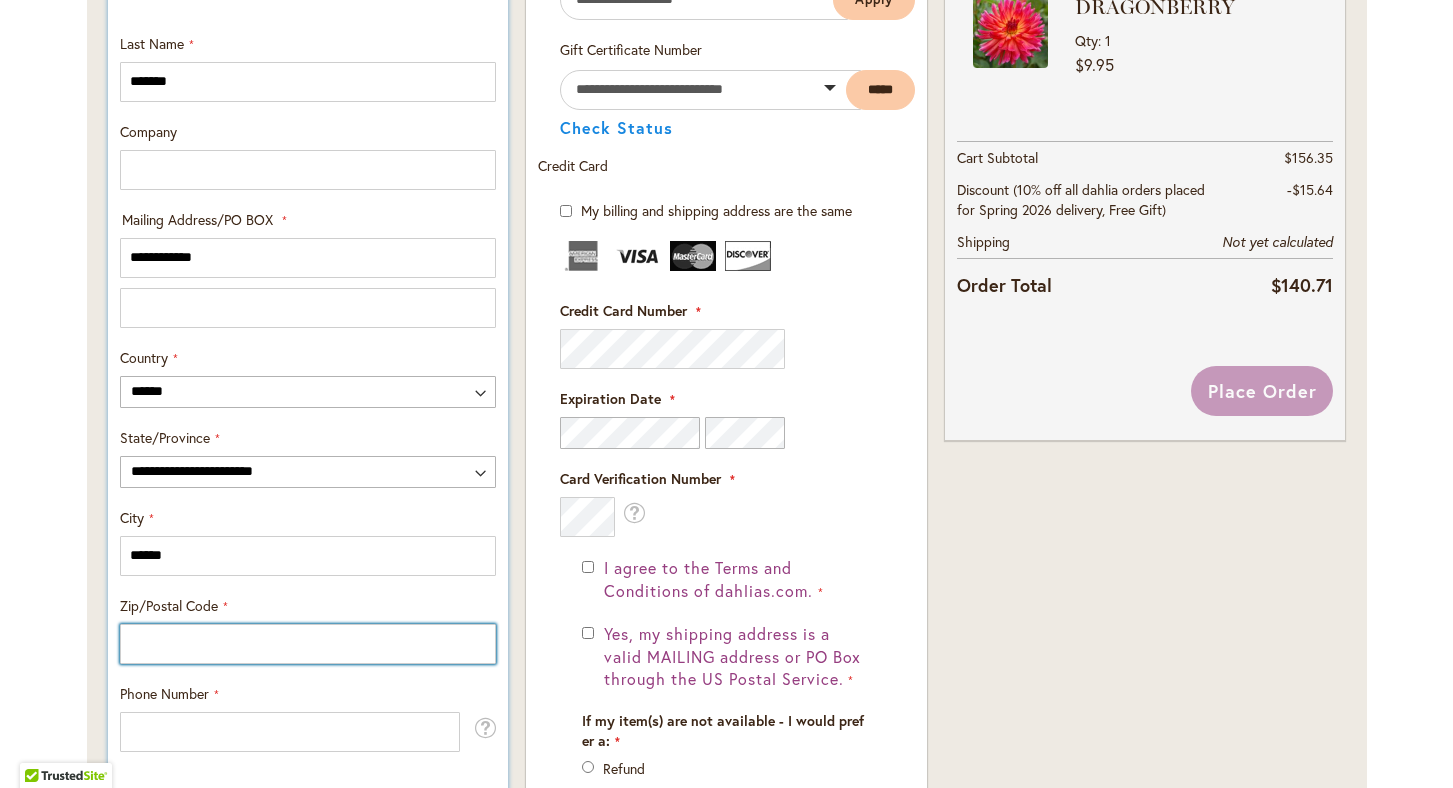 click on "Zip/Postal Code" at bounding box center (308, 644) 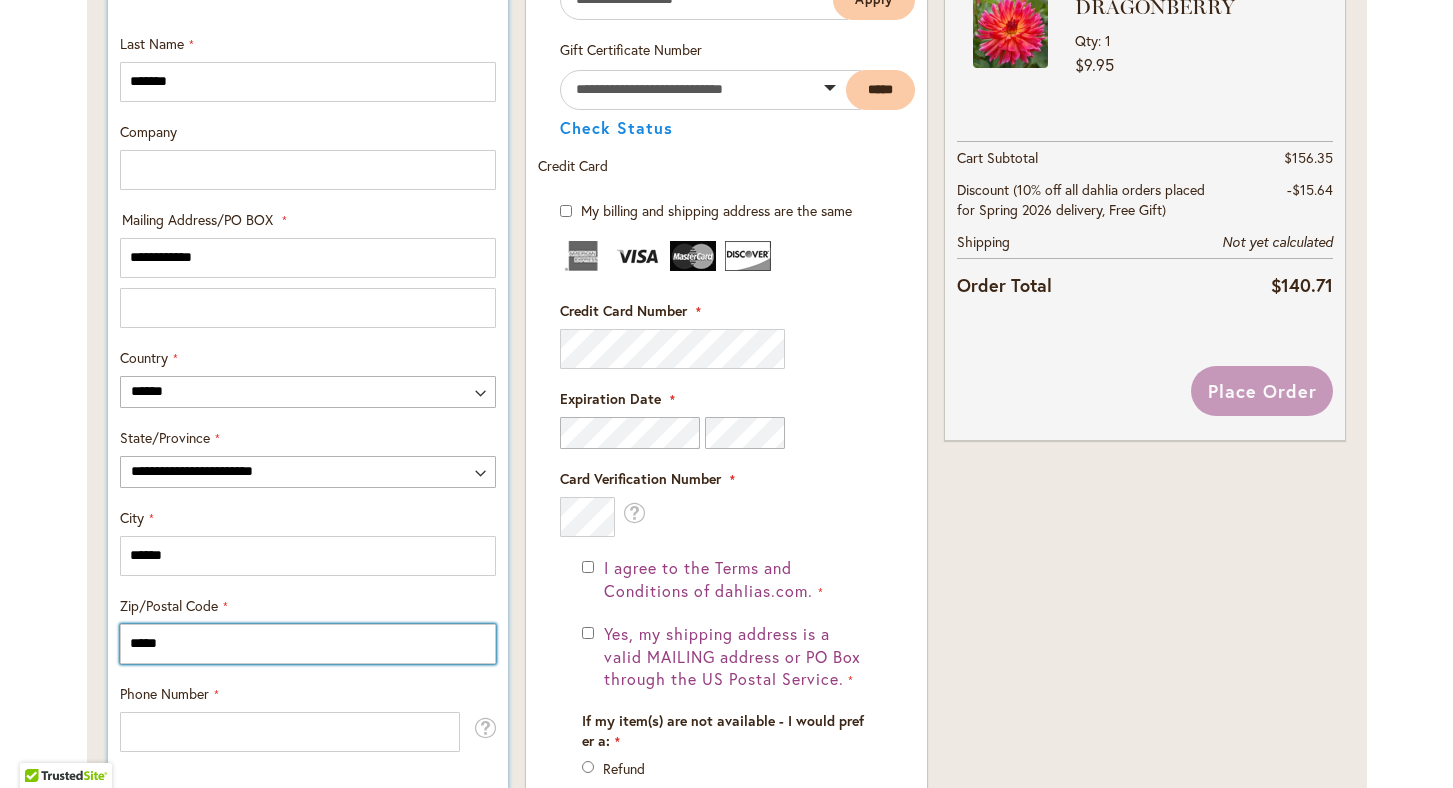 type on "*****" 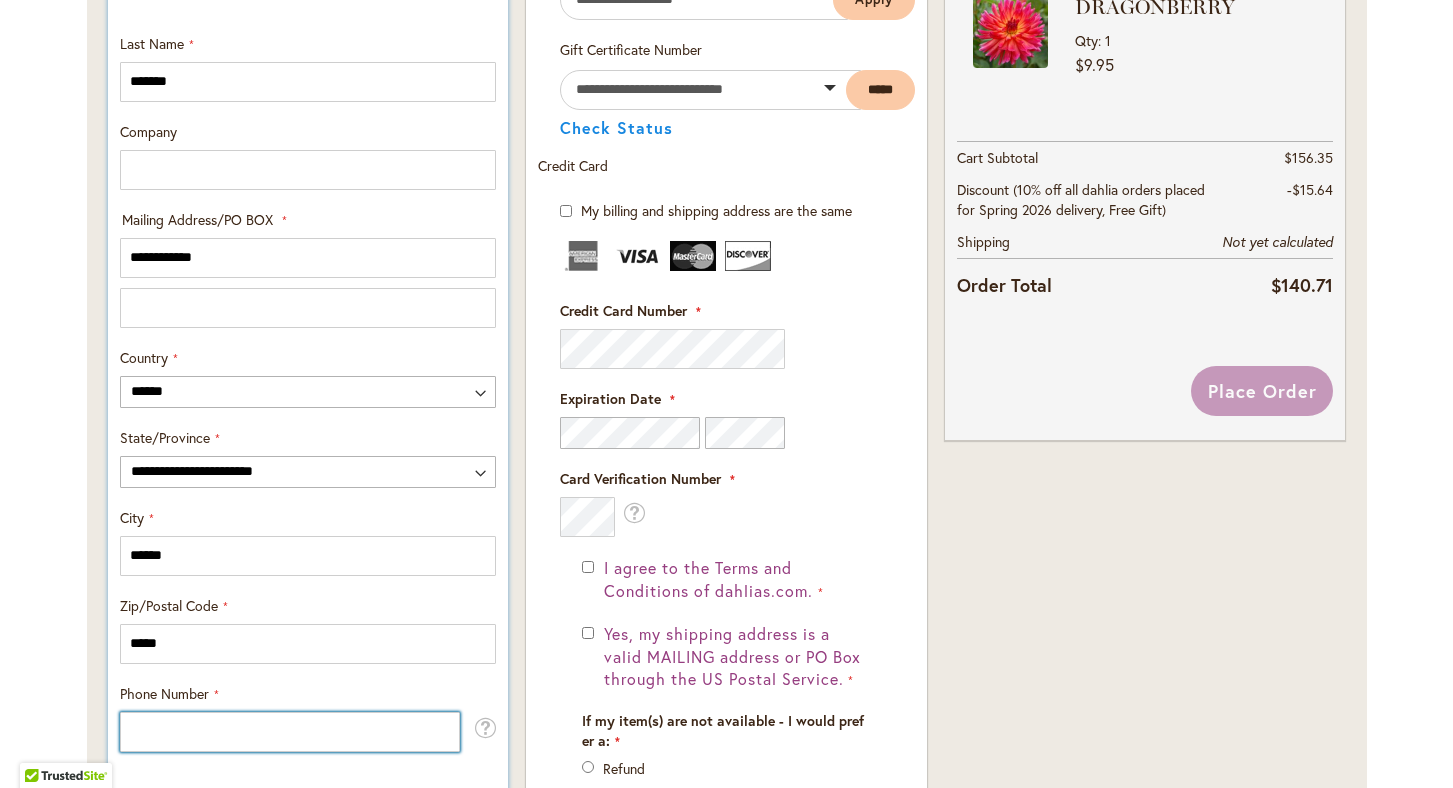 click on "Phone Number" at bounding box center (290, 732) 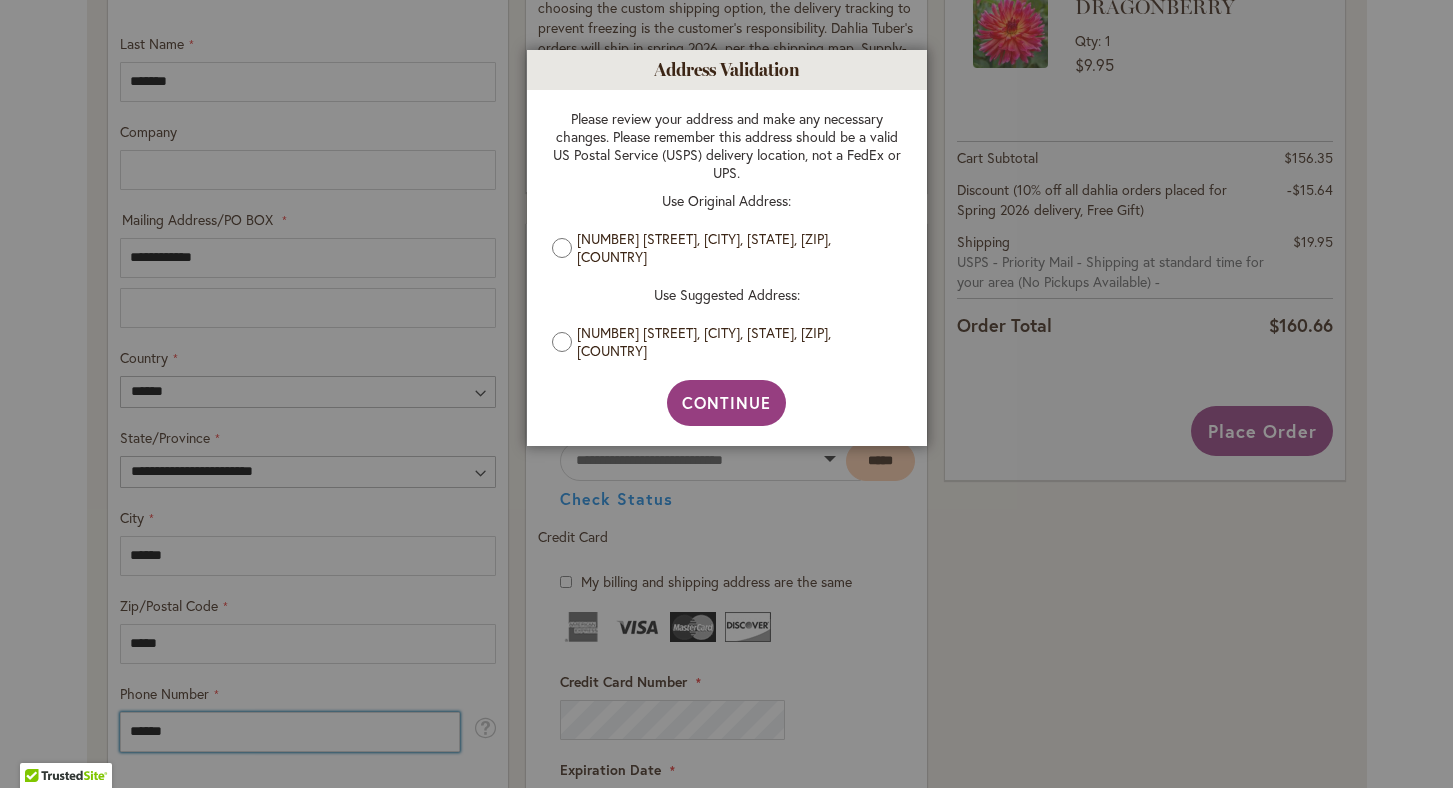 type on "******" 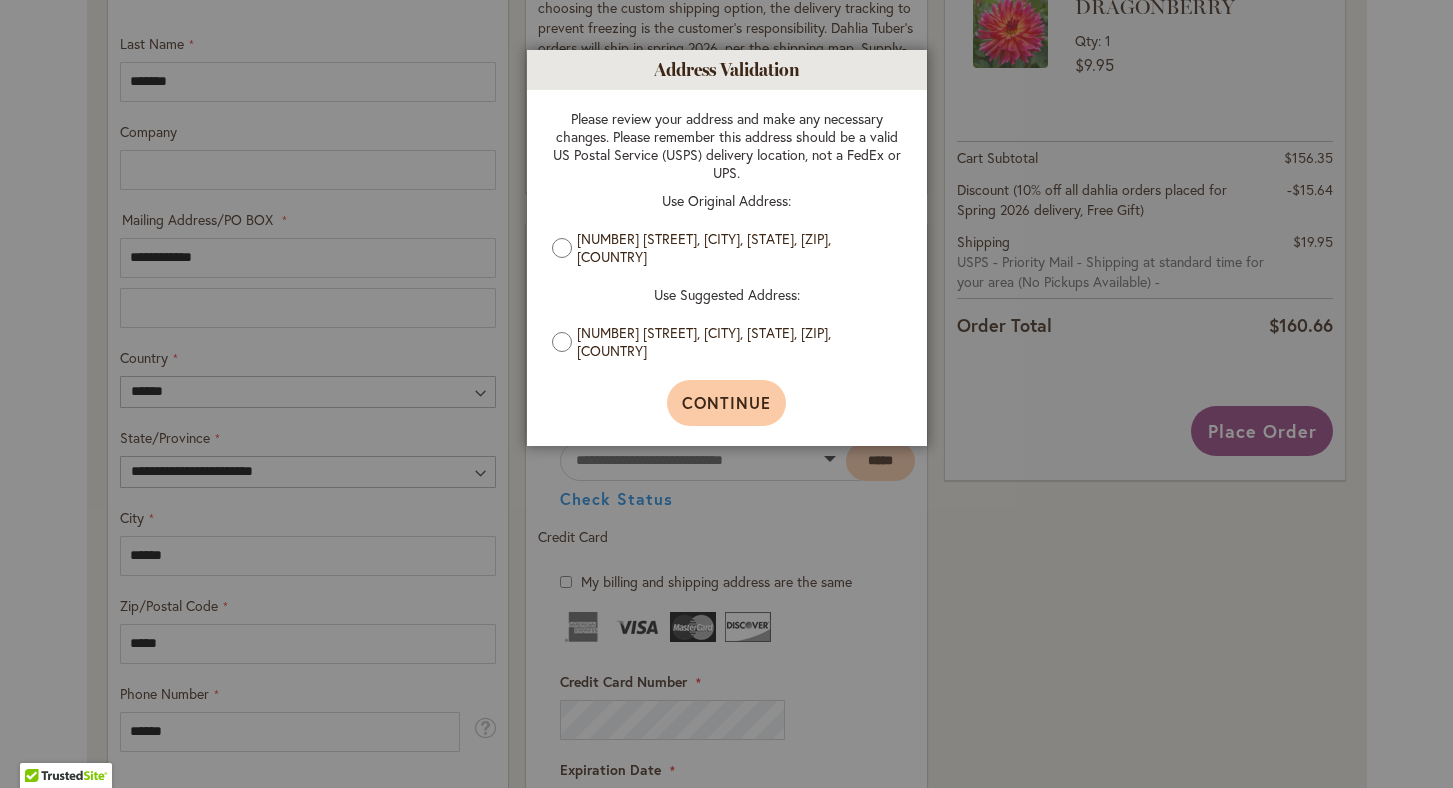 click on "Continue" at bounding box center (726, 402) 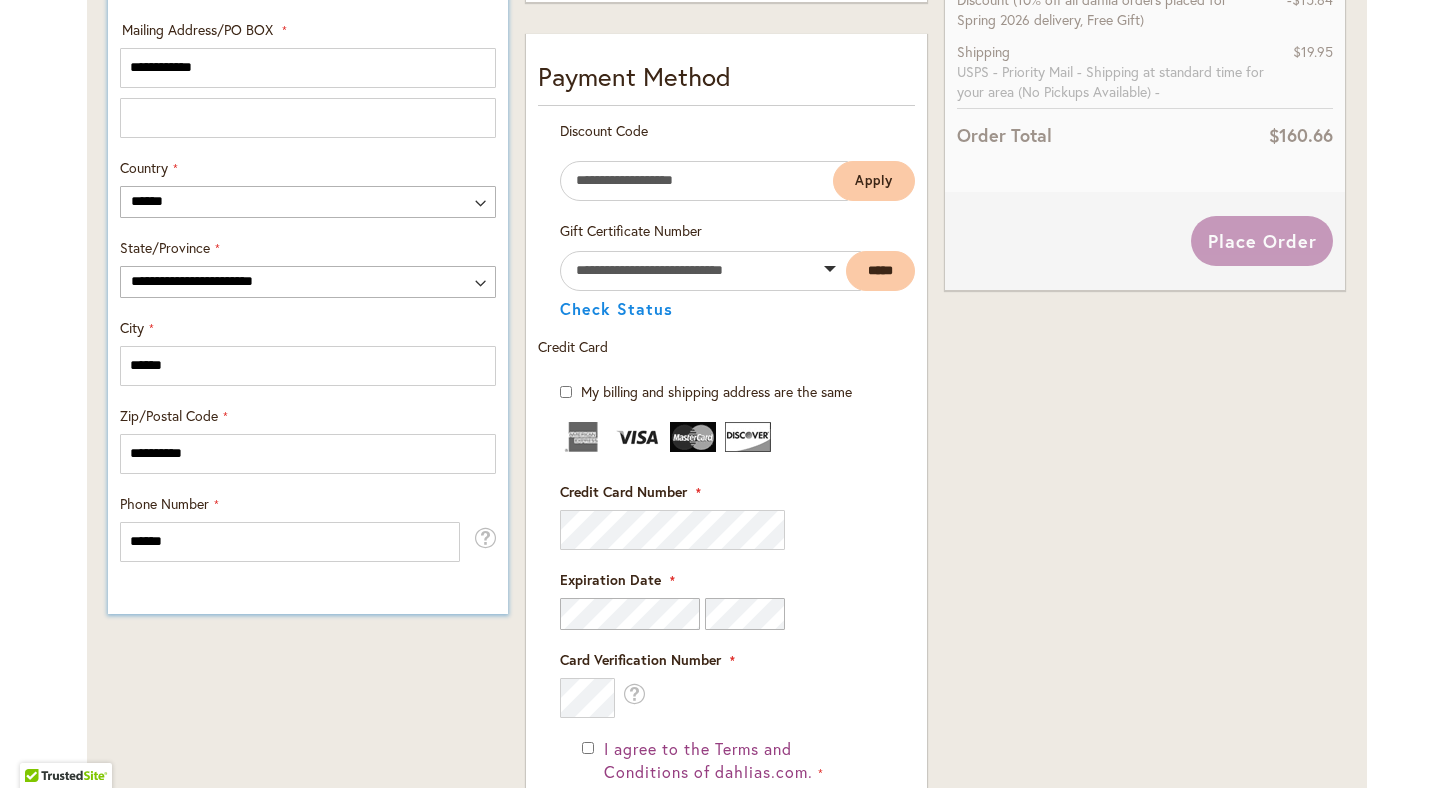scroll, scrollTop: 1045, scrollLeft: 0, axis: vertical 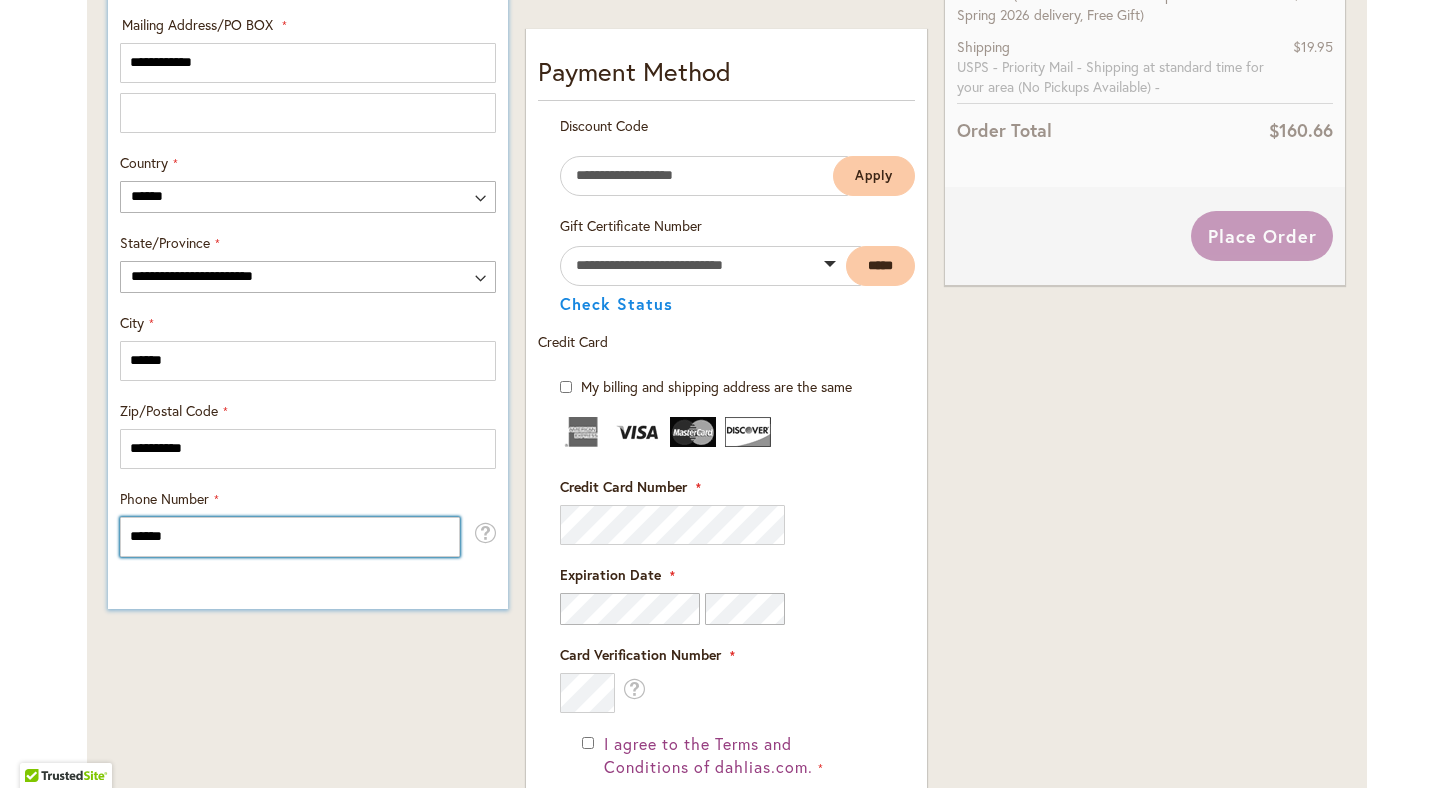 click on "******" at bounding box center [290, 537] 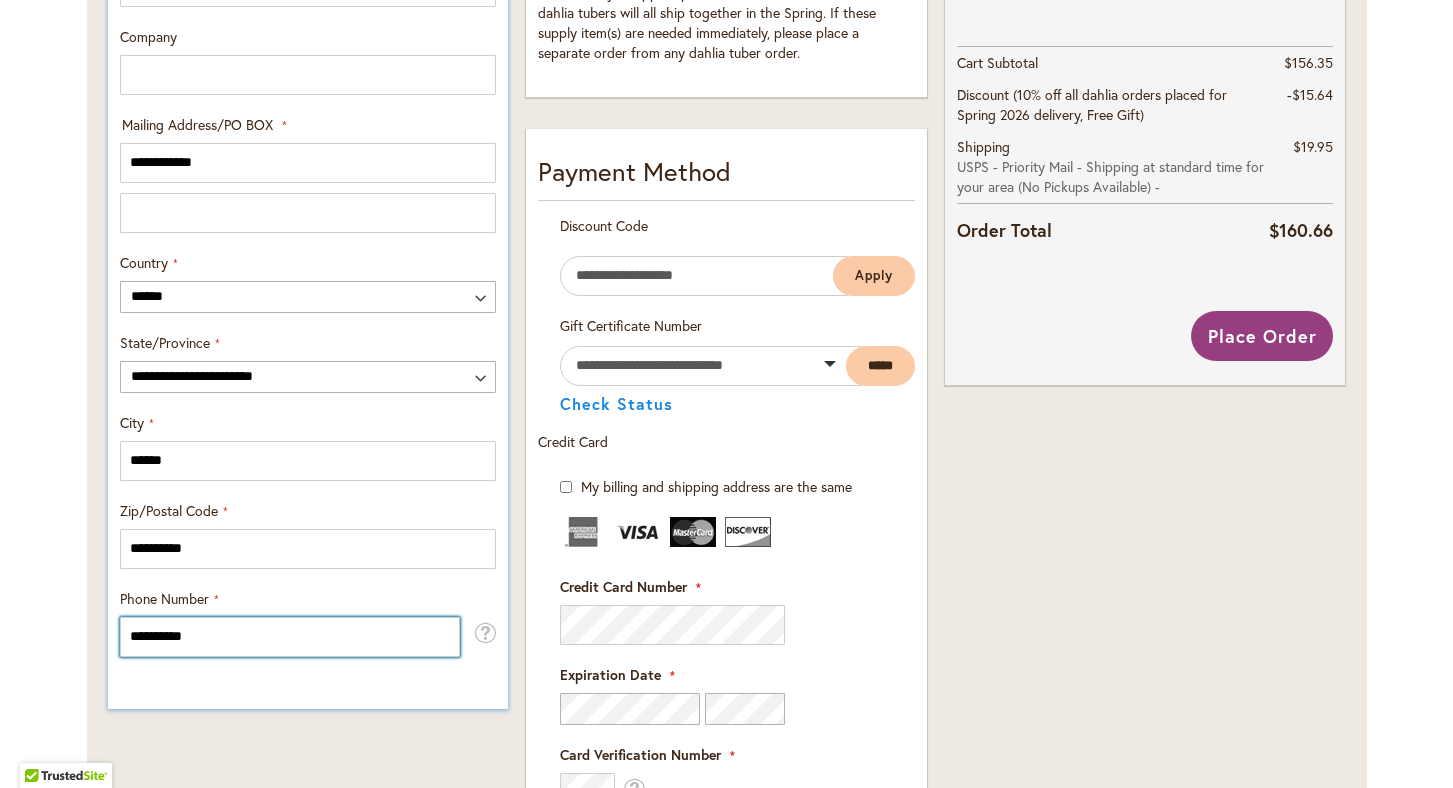 scroll, scrollTop: 940, scrollLeft: 0, axis: vertical 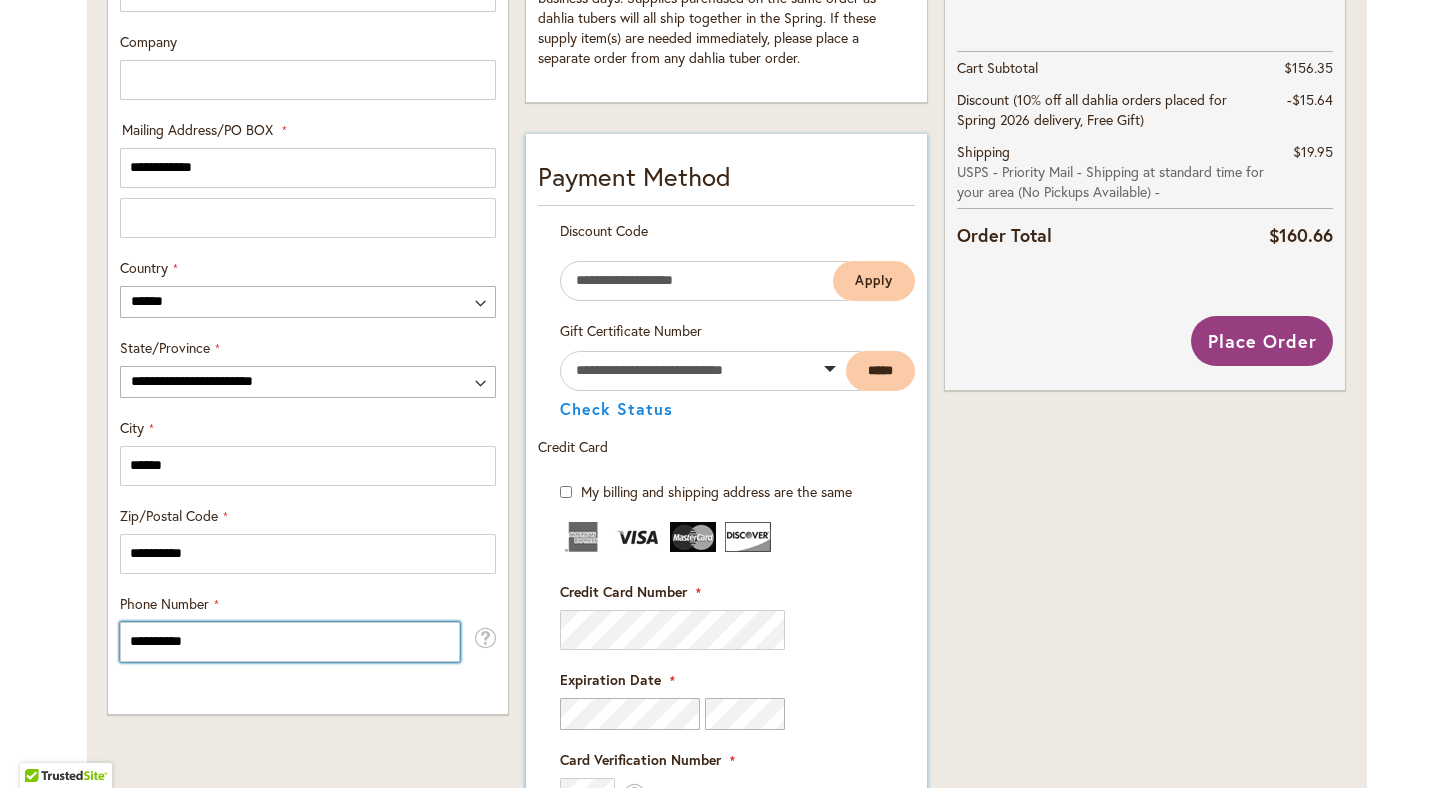 type on "**********" 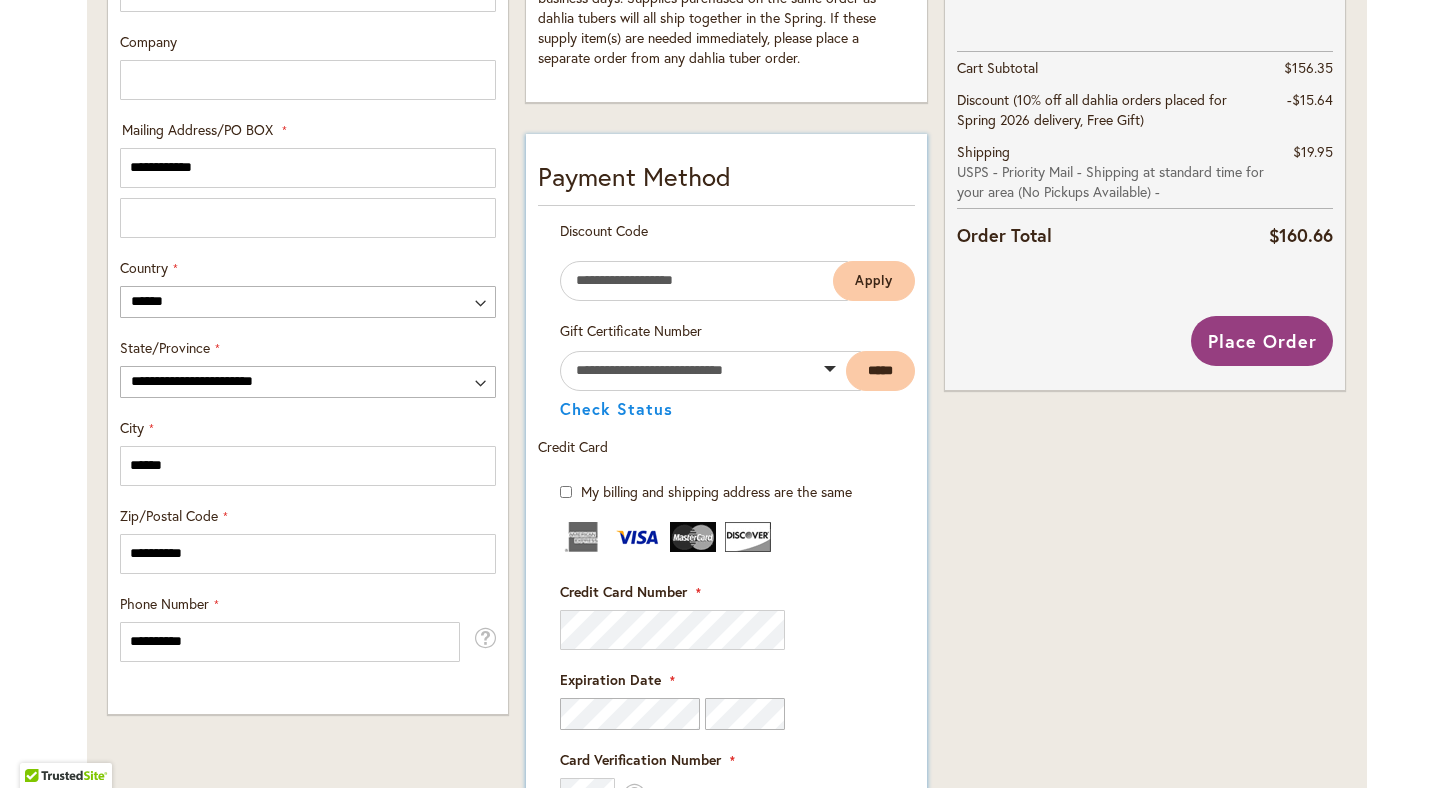 click at bounding box center [726, 630] 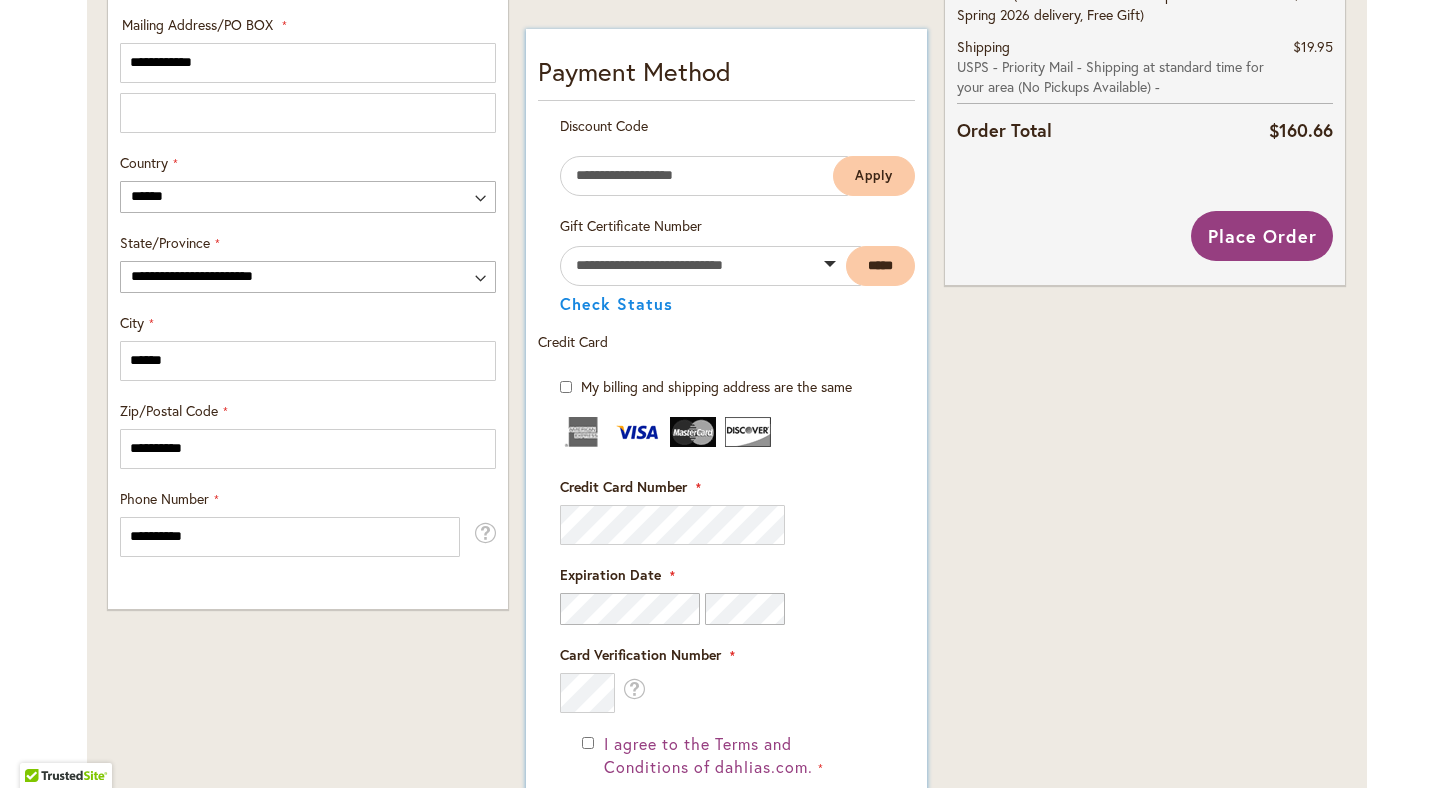 scroll, scrollTop: 1047, scrollLeft: 0, axis: vertical 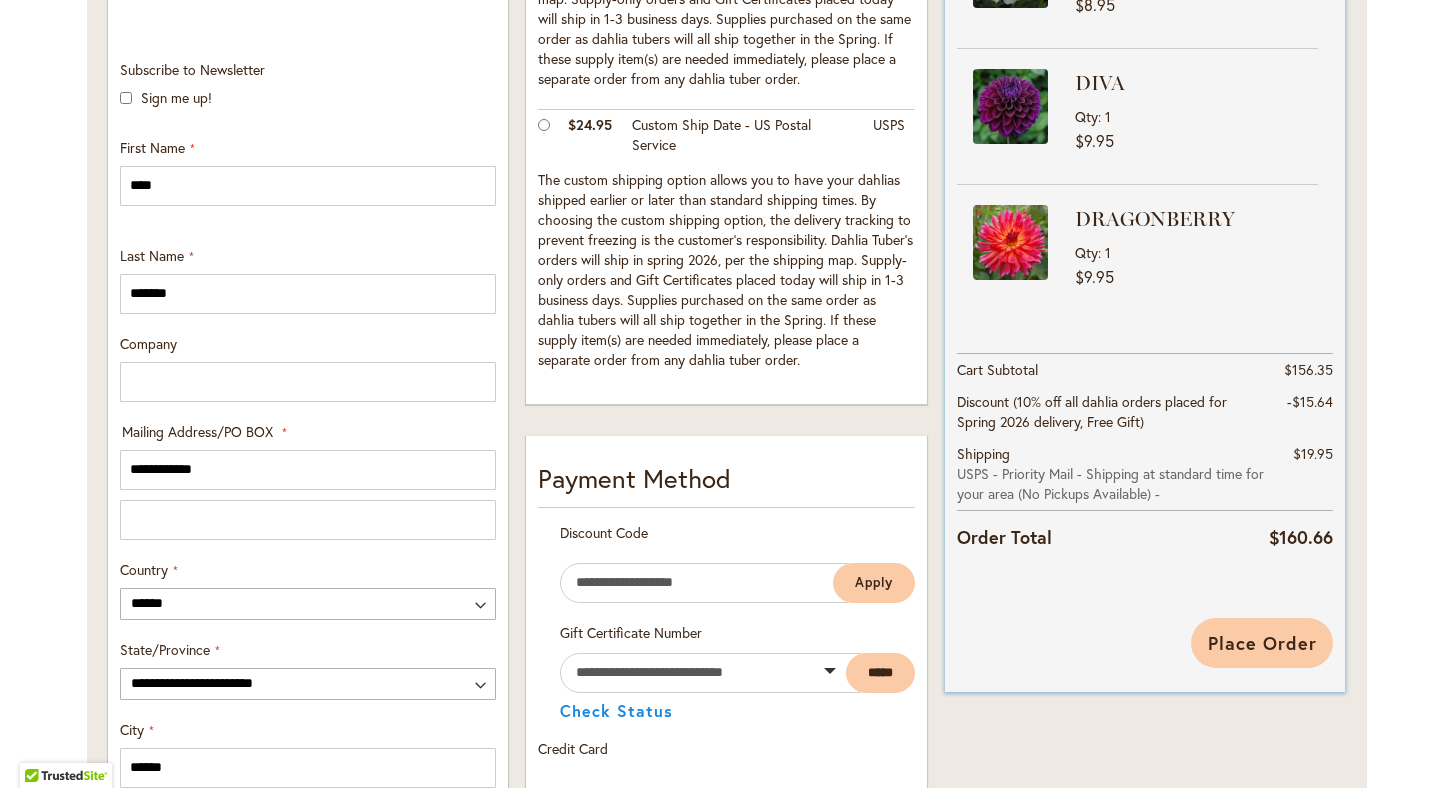 click on "Place Order" at bounding box center [1262, 643] 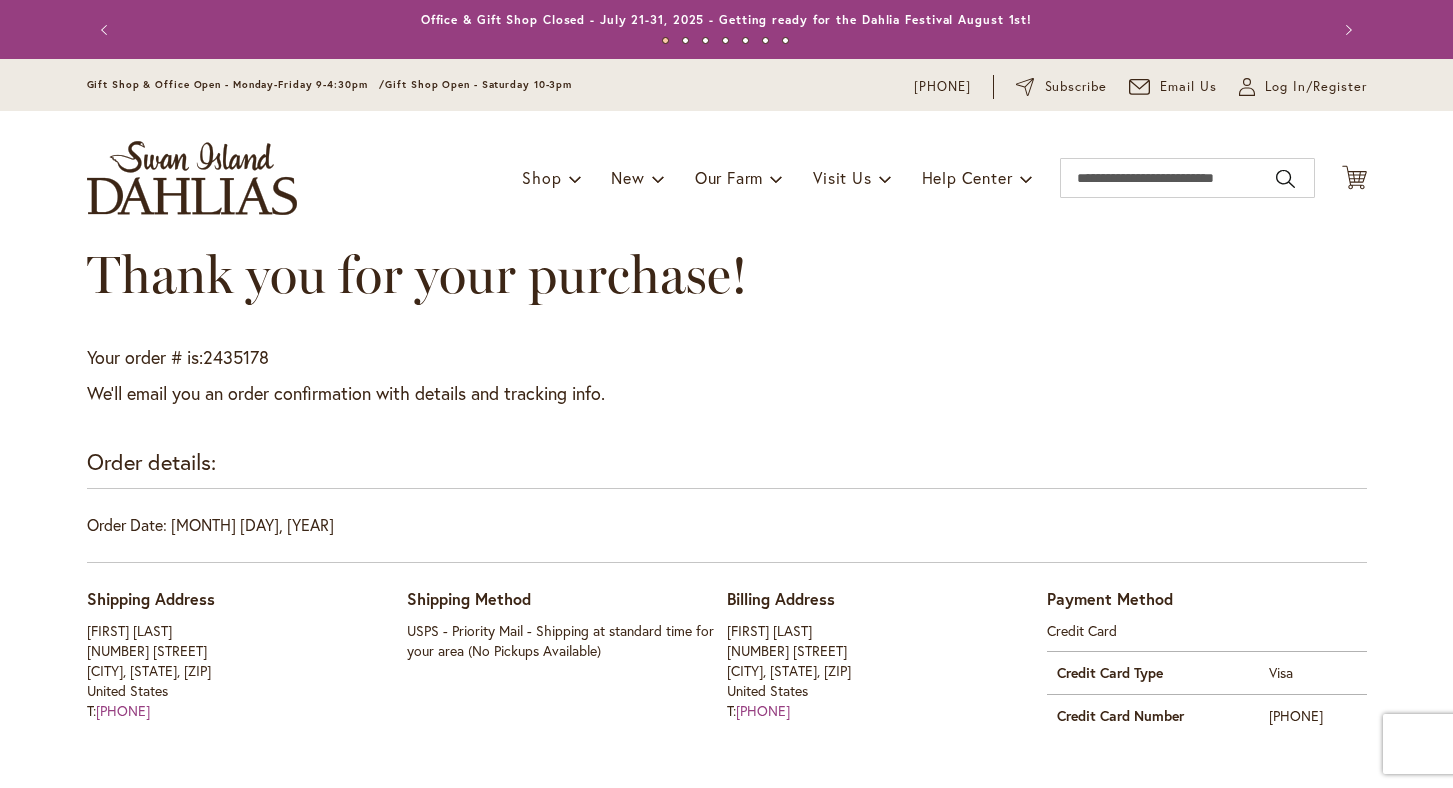 scroll, scrollTop: 0, scrollLeft: 0, axis: both 